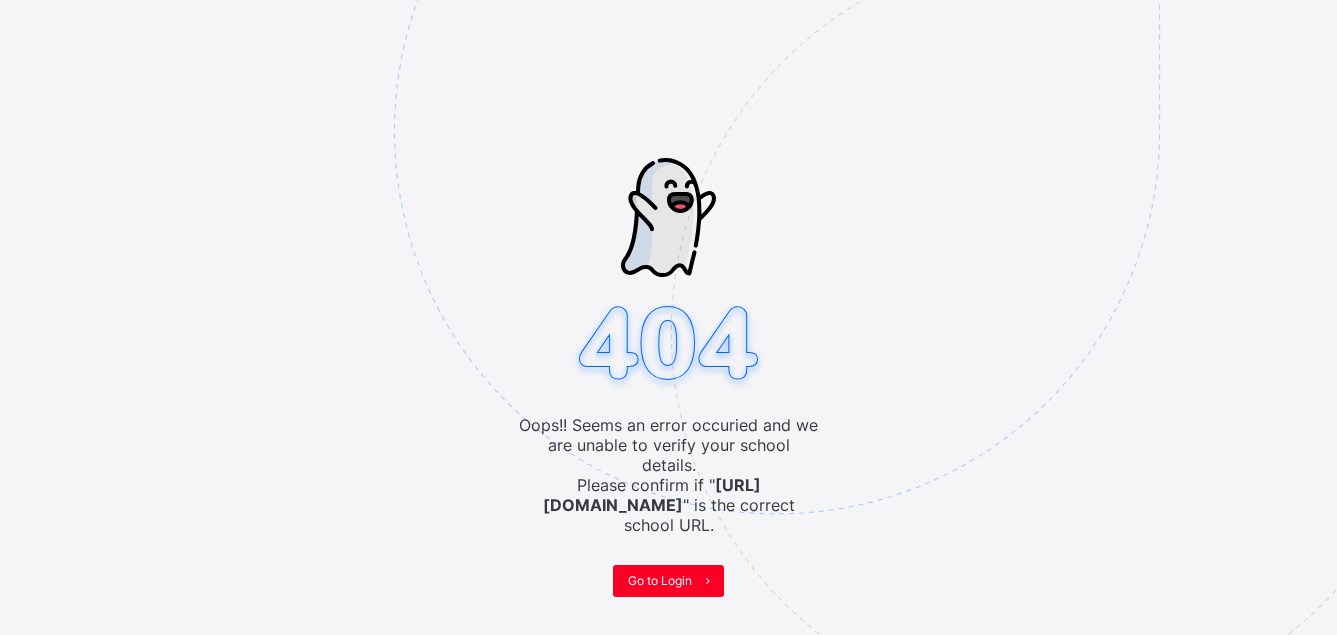 scroll, scrollTop: 0, scrollLeft: 0, axis: both 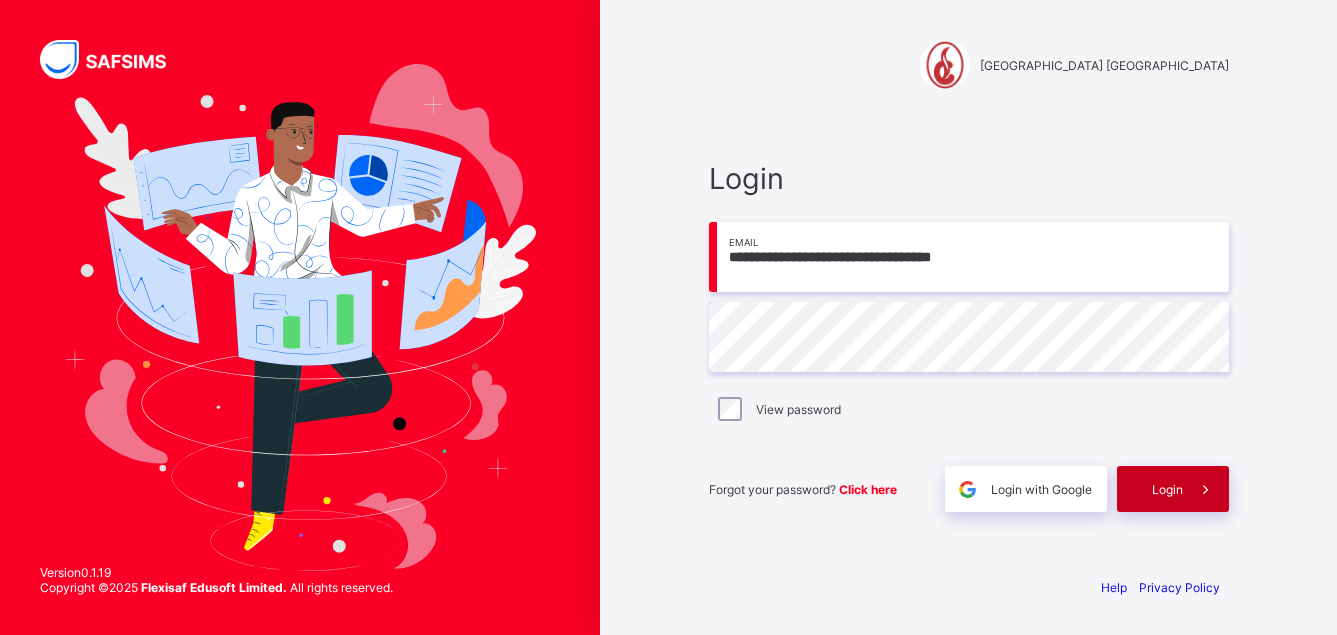click on "Login" at bounding box center (1167, 489) 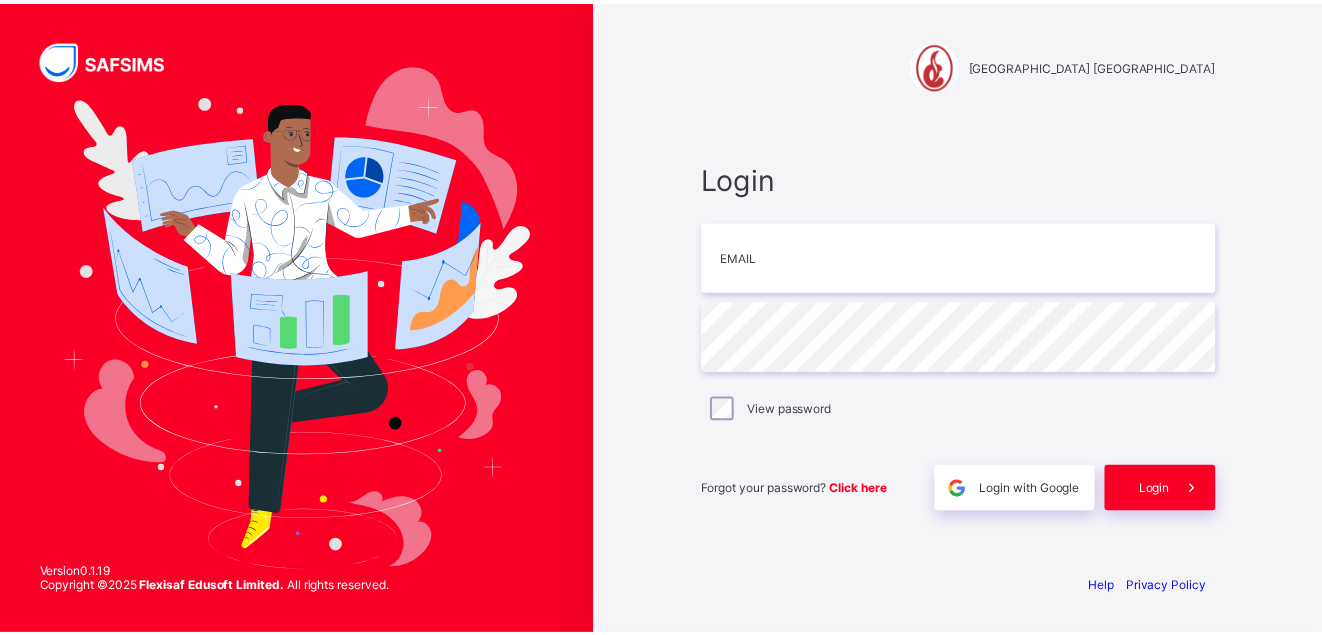scroll, scrollTop: 0, scrollLeft: 0, axis: both 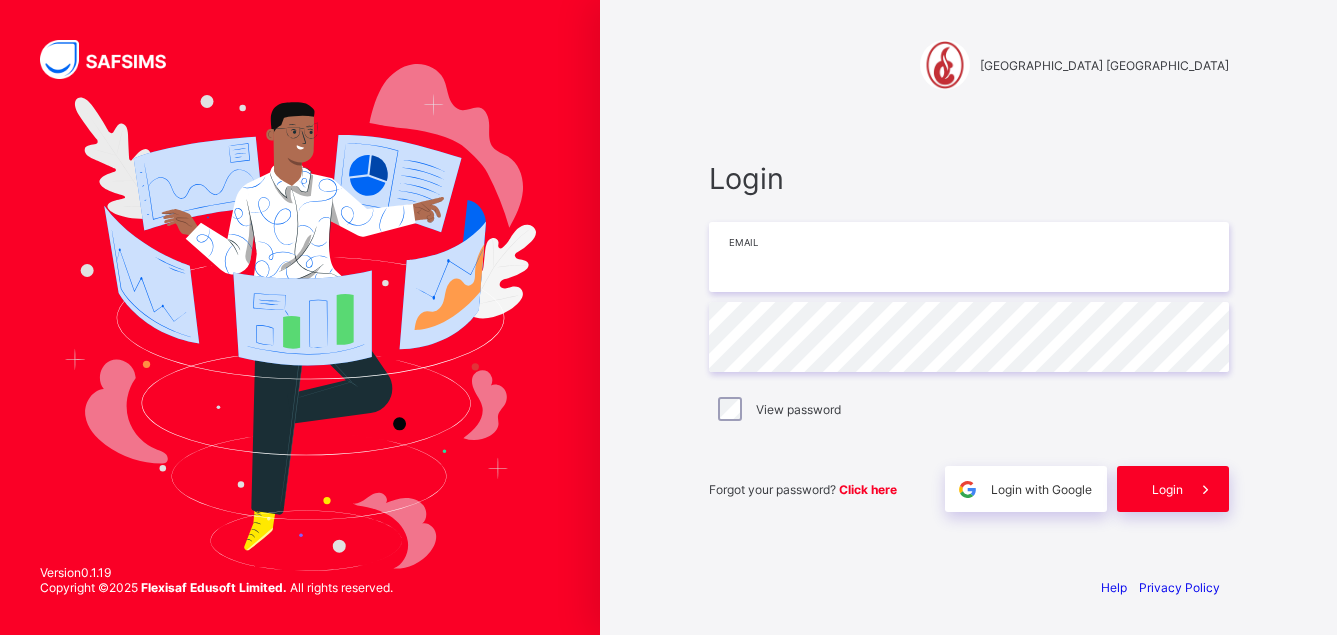 click at bounding box center [969, 257] 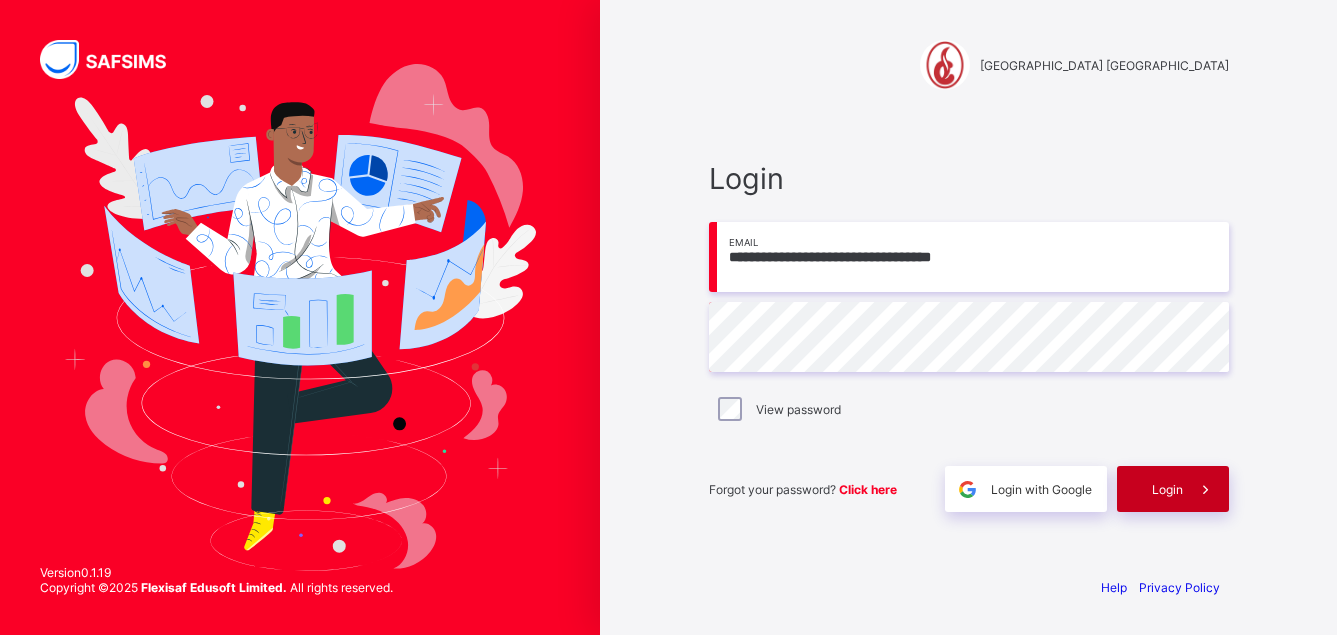 click on "Login" at bounding box center [1167, 489] 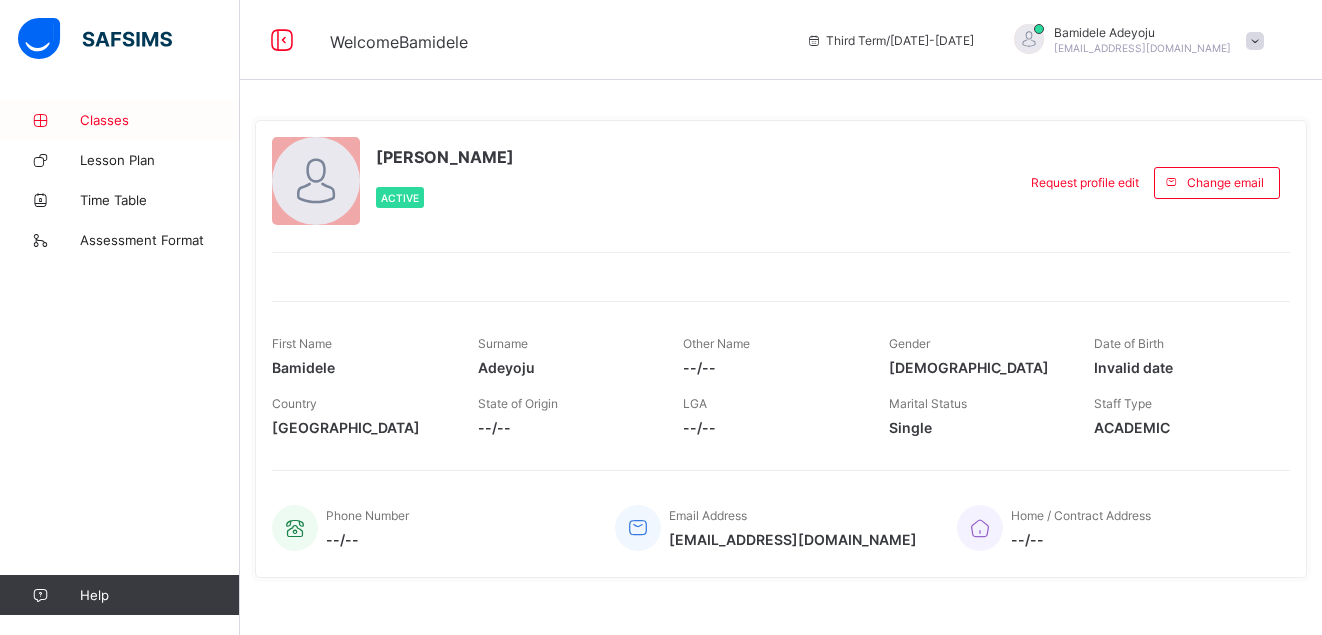 click on "Classes" at bounding box center [160, 120] 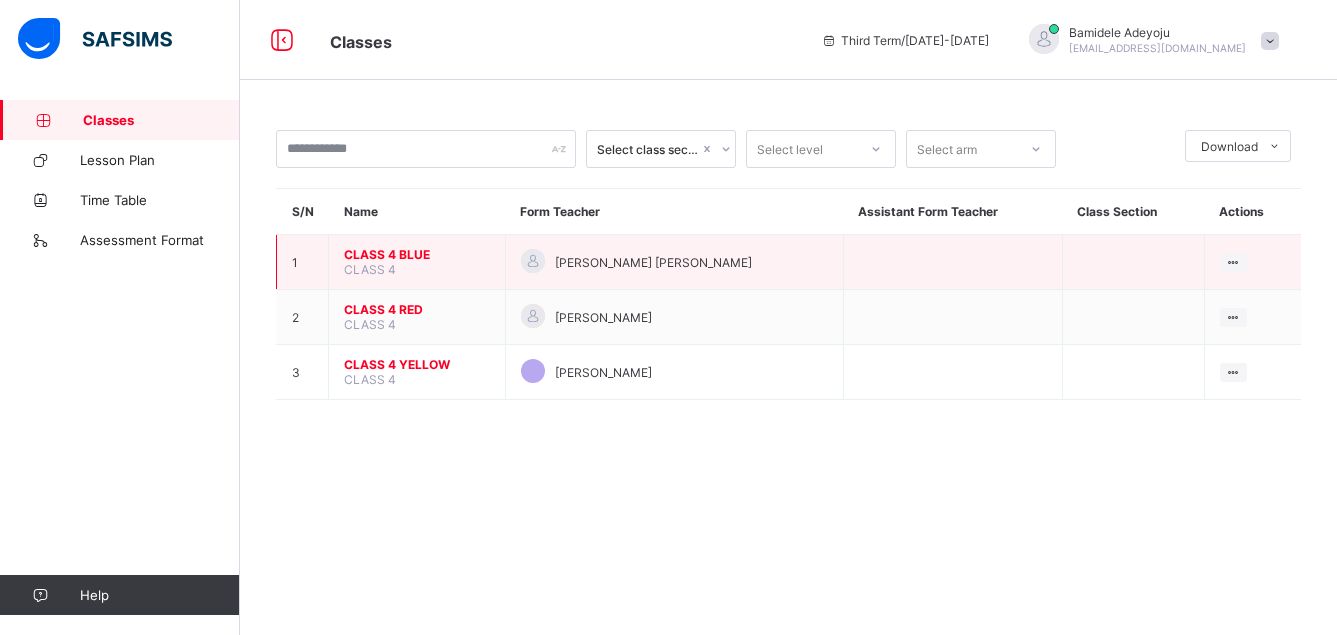 click on "CLASS 4   BLUE" at bounding box center (417, 254) 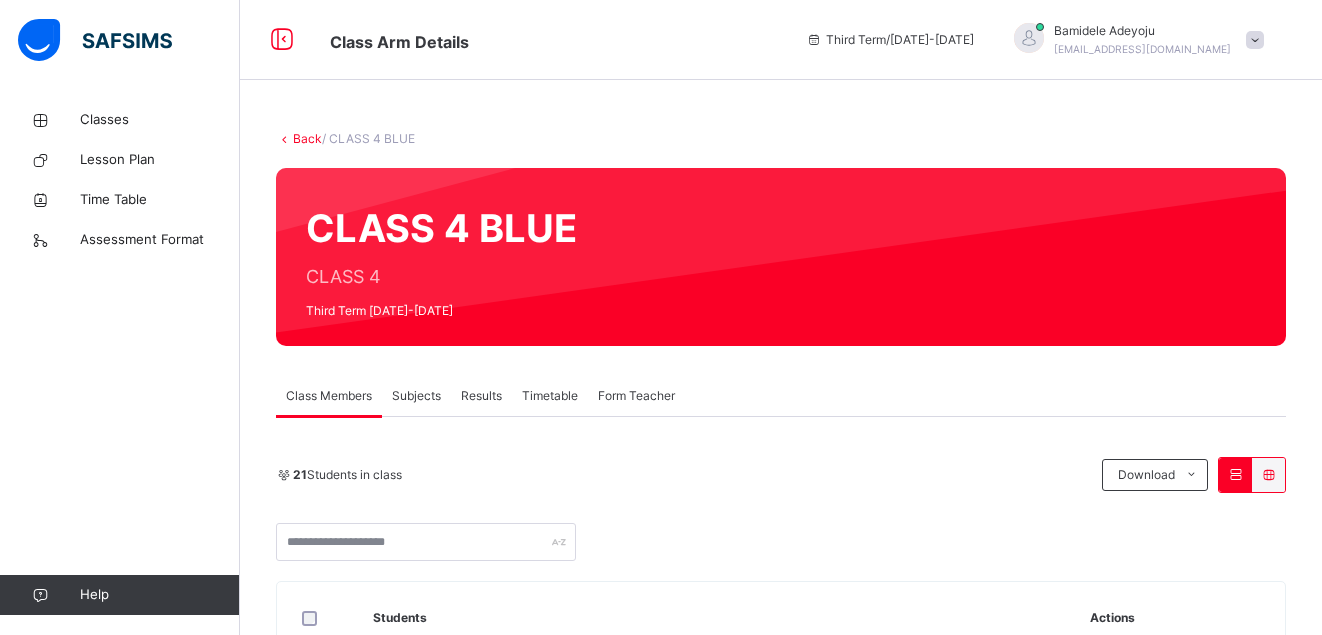 click on "Subjects" at bounding box center (416, 396) 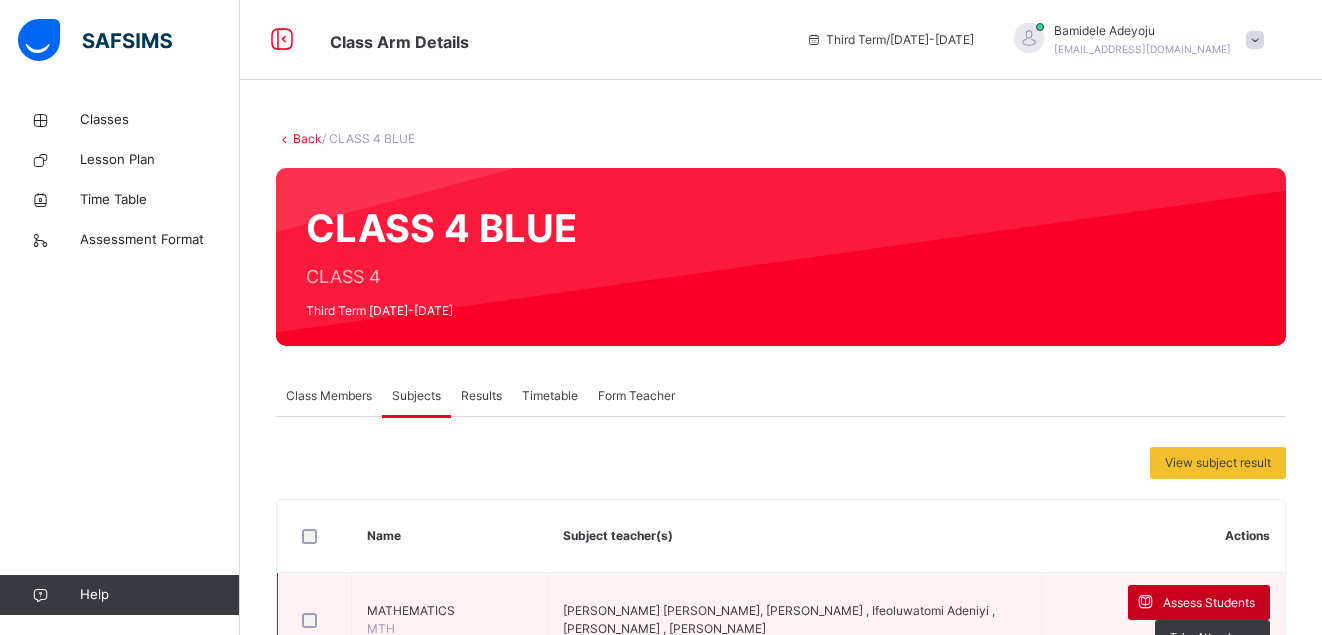 click on "Assess Students" at bounding box center (1209, 603) 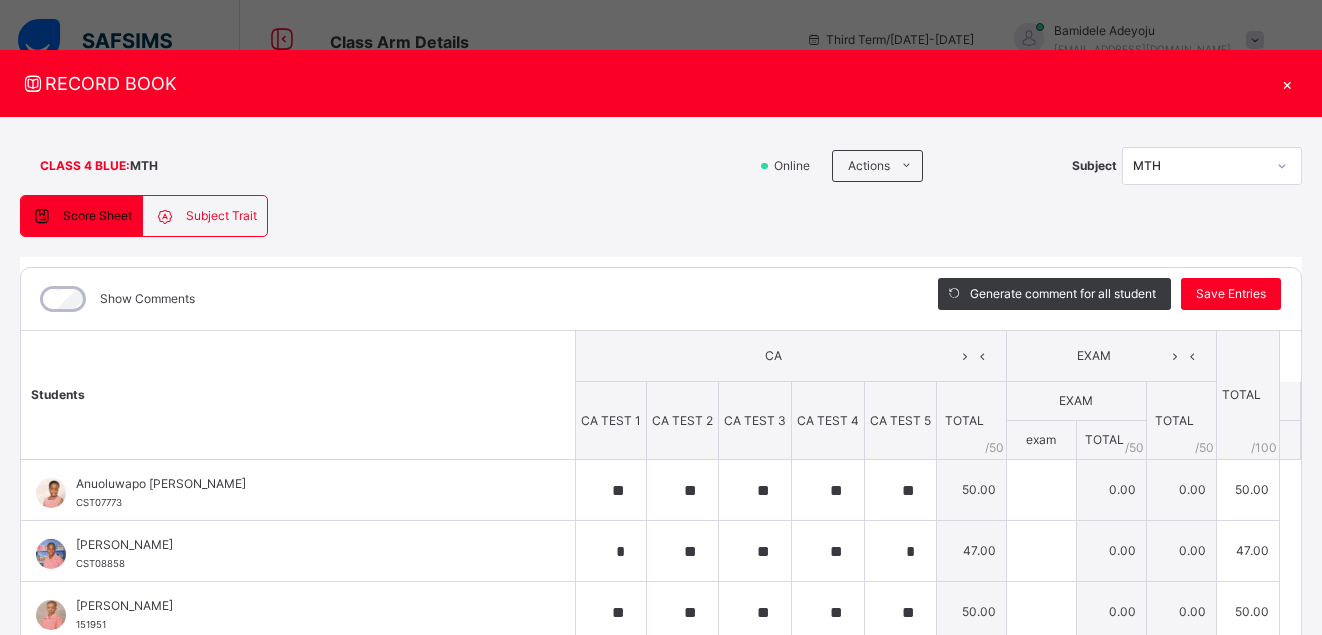 click on "Show Comments" at bounding box center [115, 299] 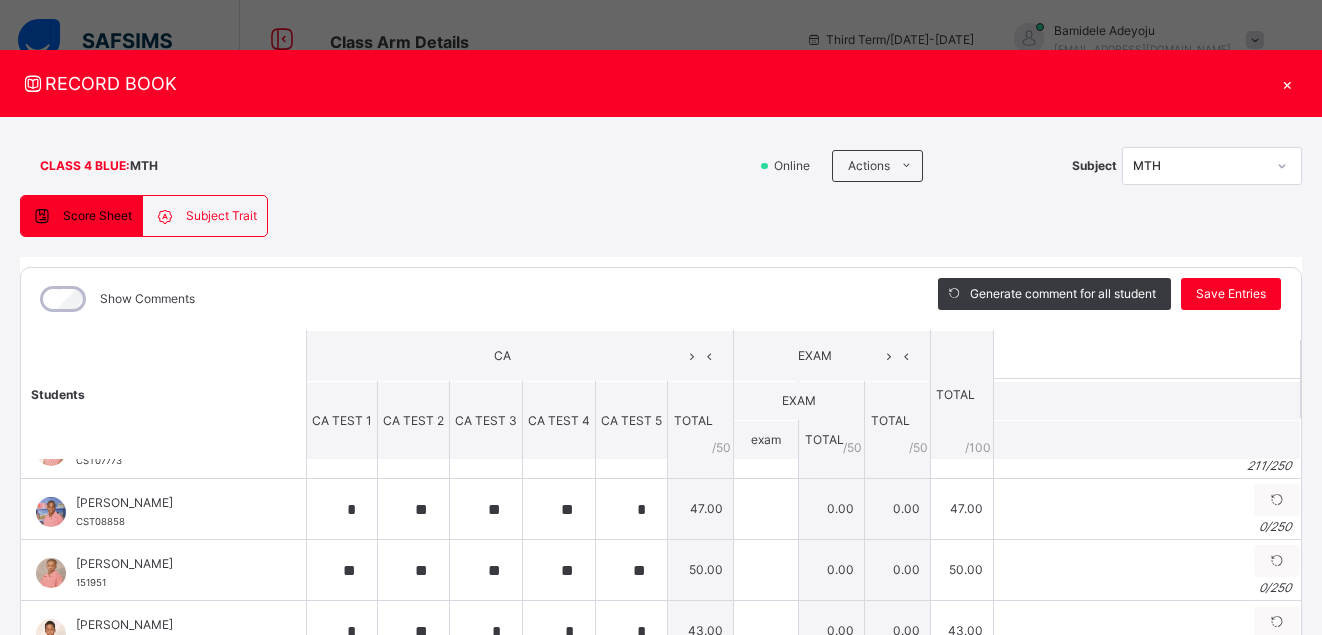 scroll, scrollTop: 0, scrollLeft: 0, axis: both 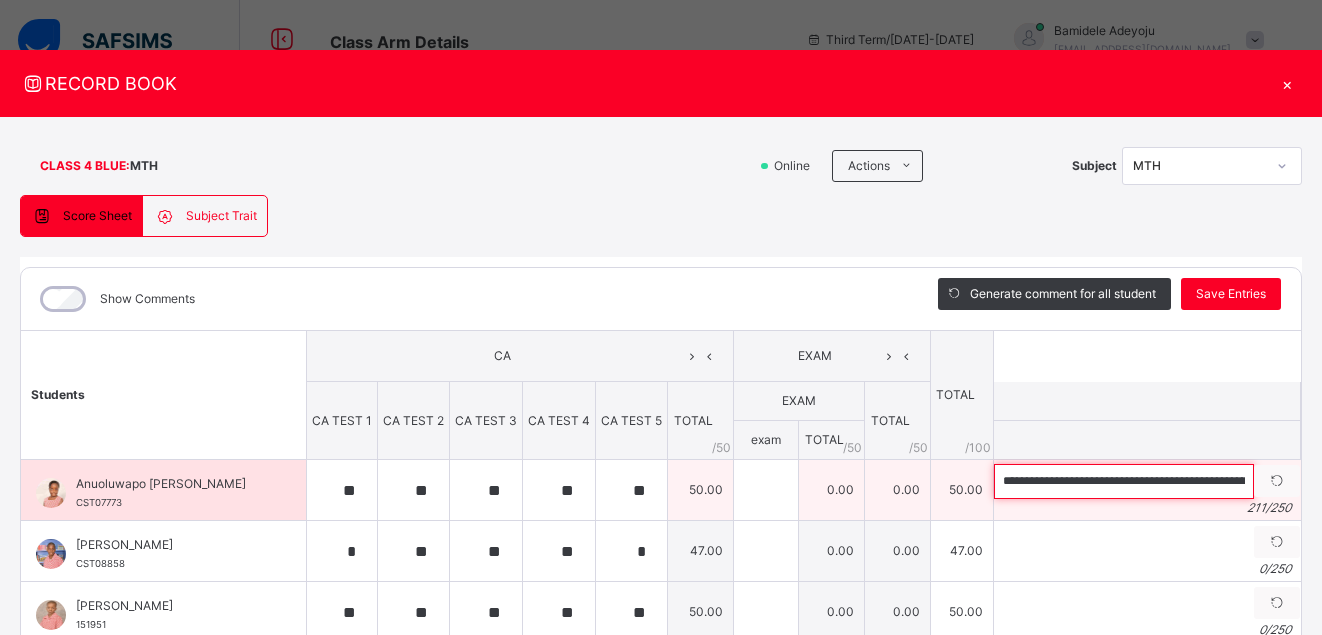click on "**********" at bounding box center (1124, 481) 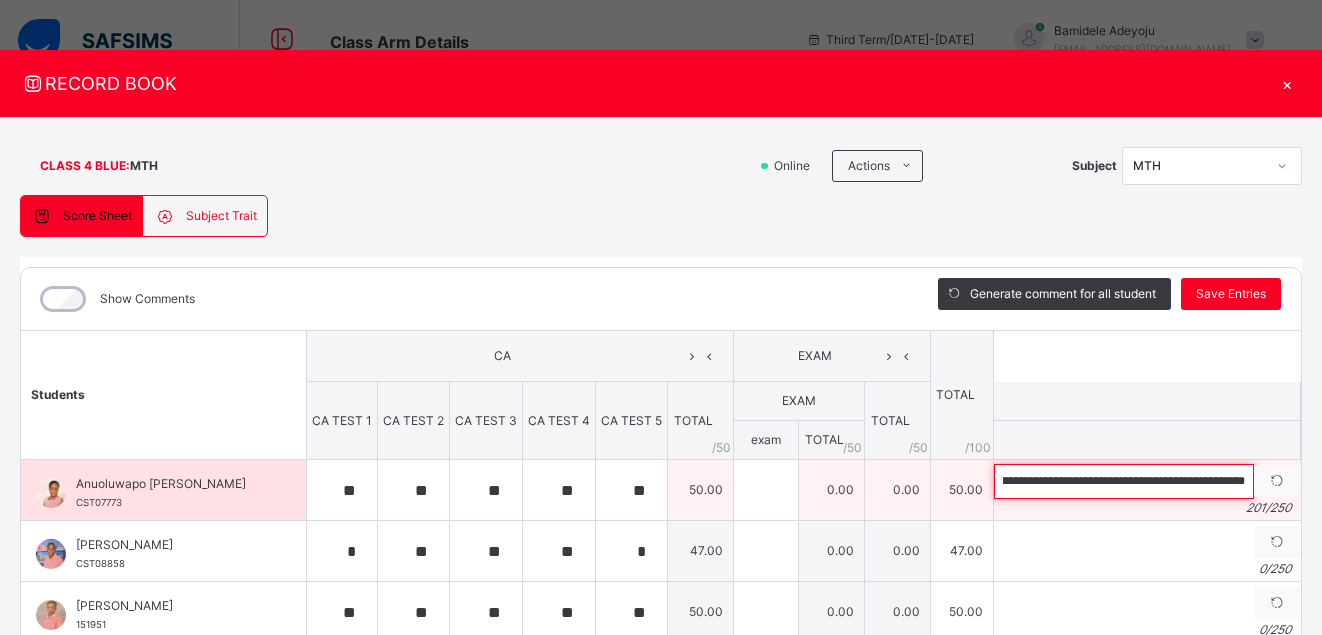 scroll, scrollTop: 0, scrollLeft: 915, axis: horizontal 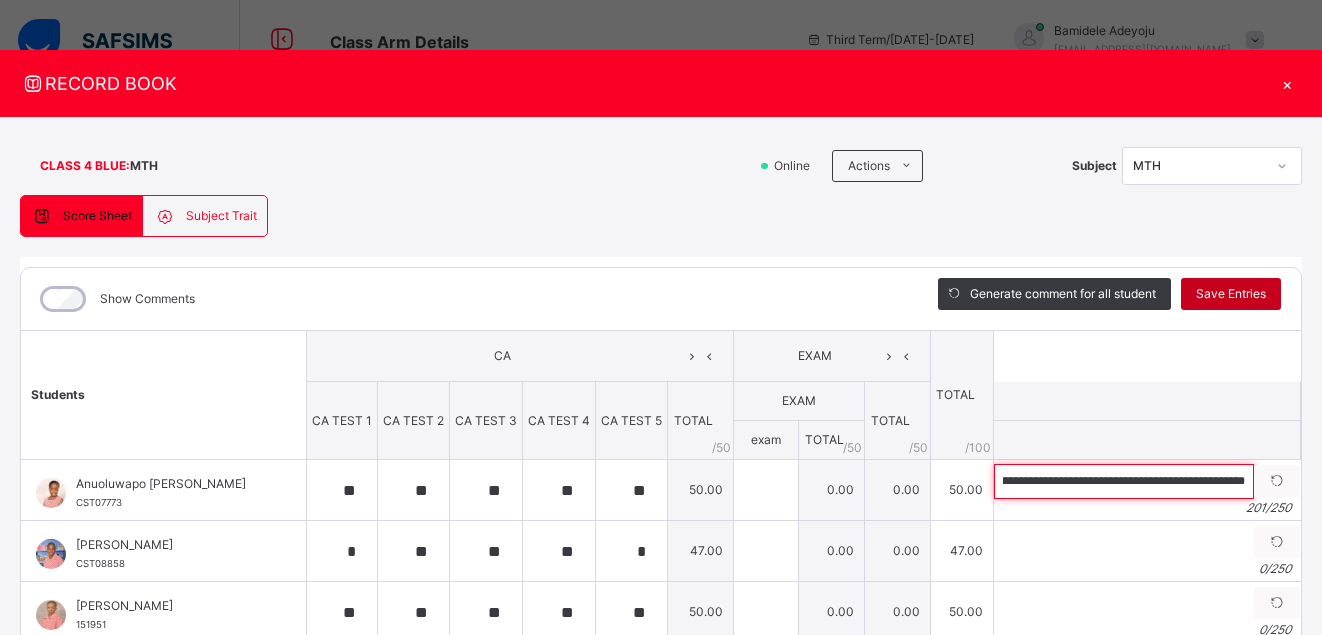 type on "**********" 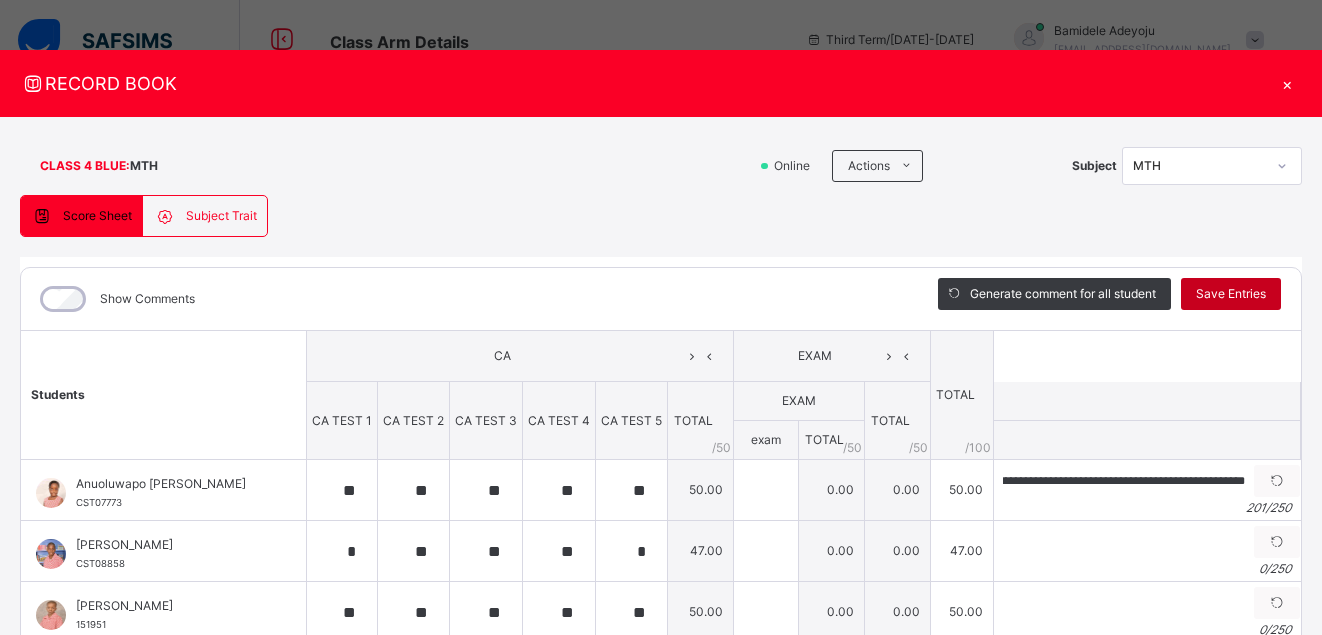 scroll, scrollTop: 0, scrollLeft: 0, axis: both 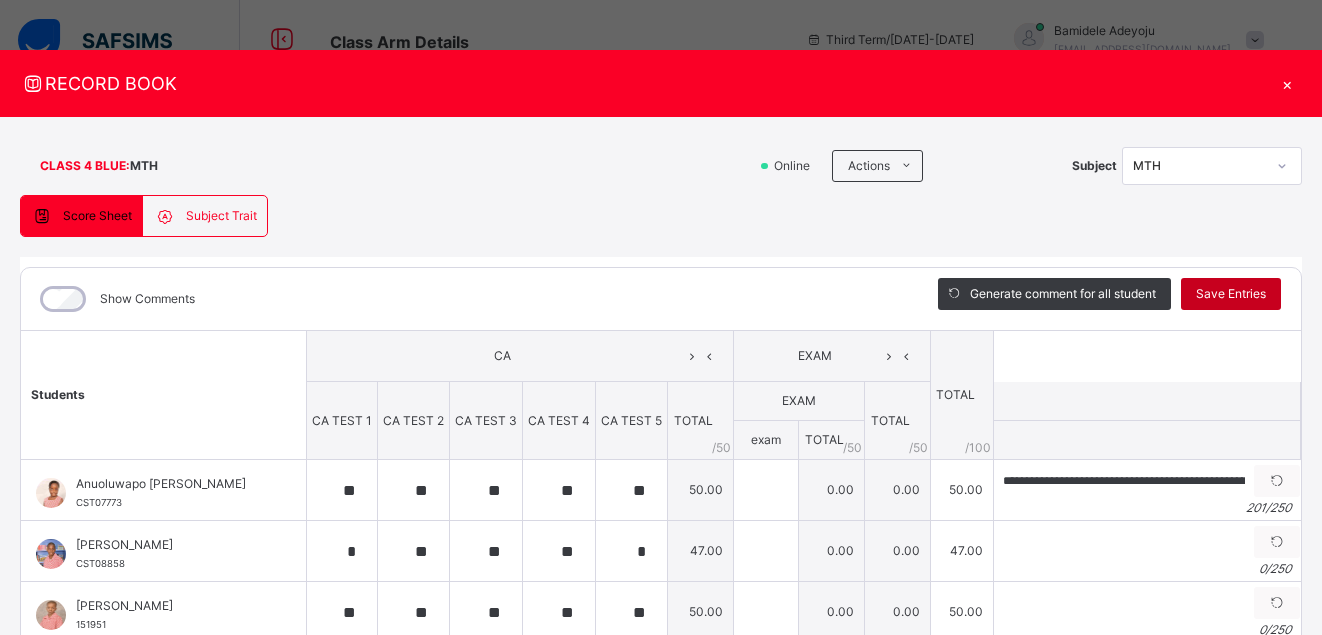 click on "Save Entries" at bounding box center [1231, 294] 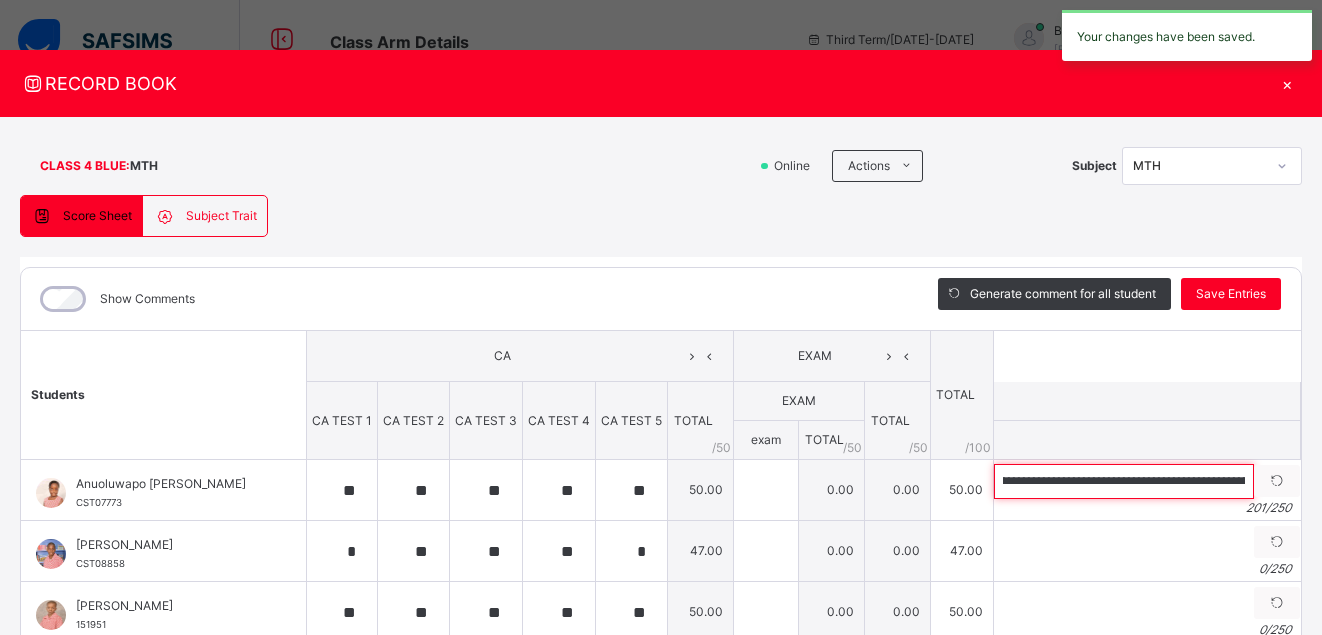 scroll, scrollTop: 0, scrollLeft: 915, axis: horizontal 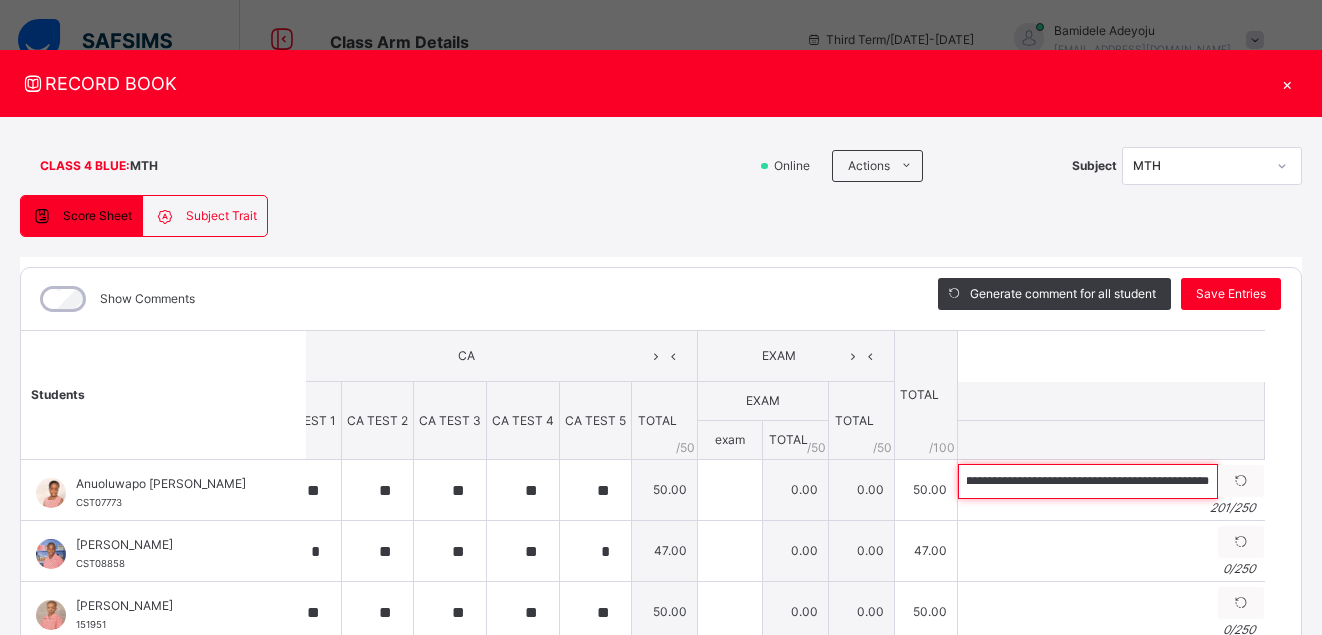 drag, startPoint x: 980, startPoint y: 483, endPoint x: 1316, endPoint y: 486, distance: 336.0134 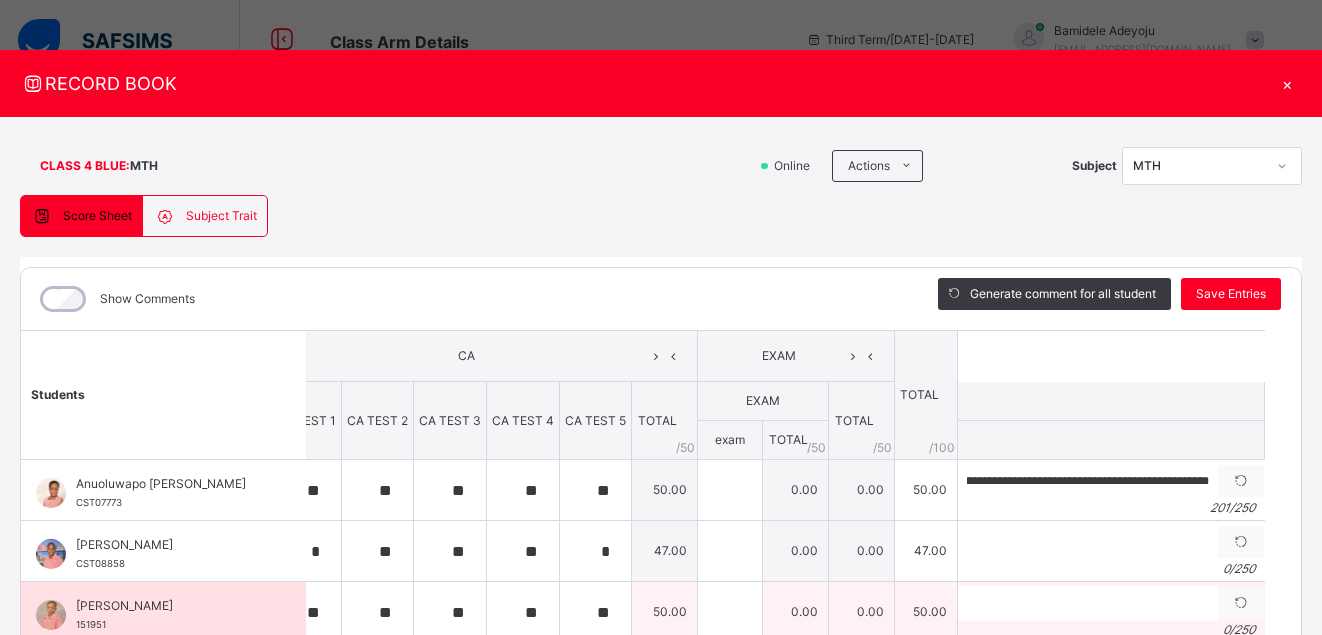 scroll, scrollTop: 0, scrollLeft: 0, axis: both 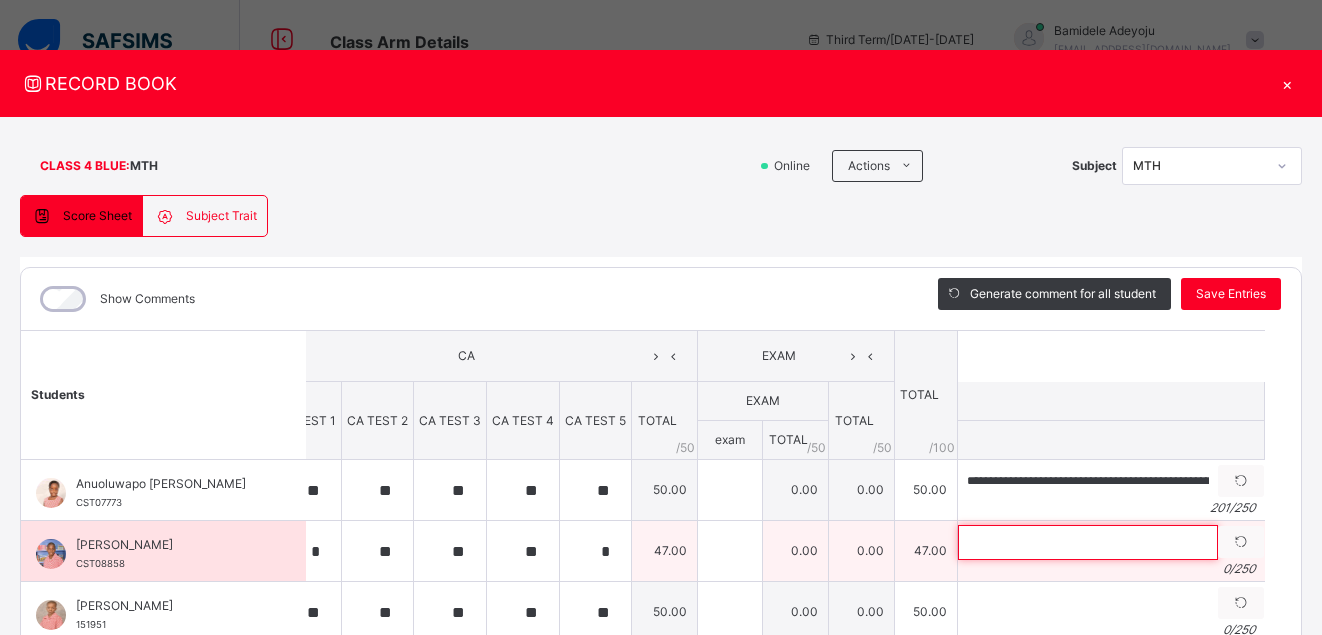 click at bounding box center (1088, 542) 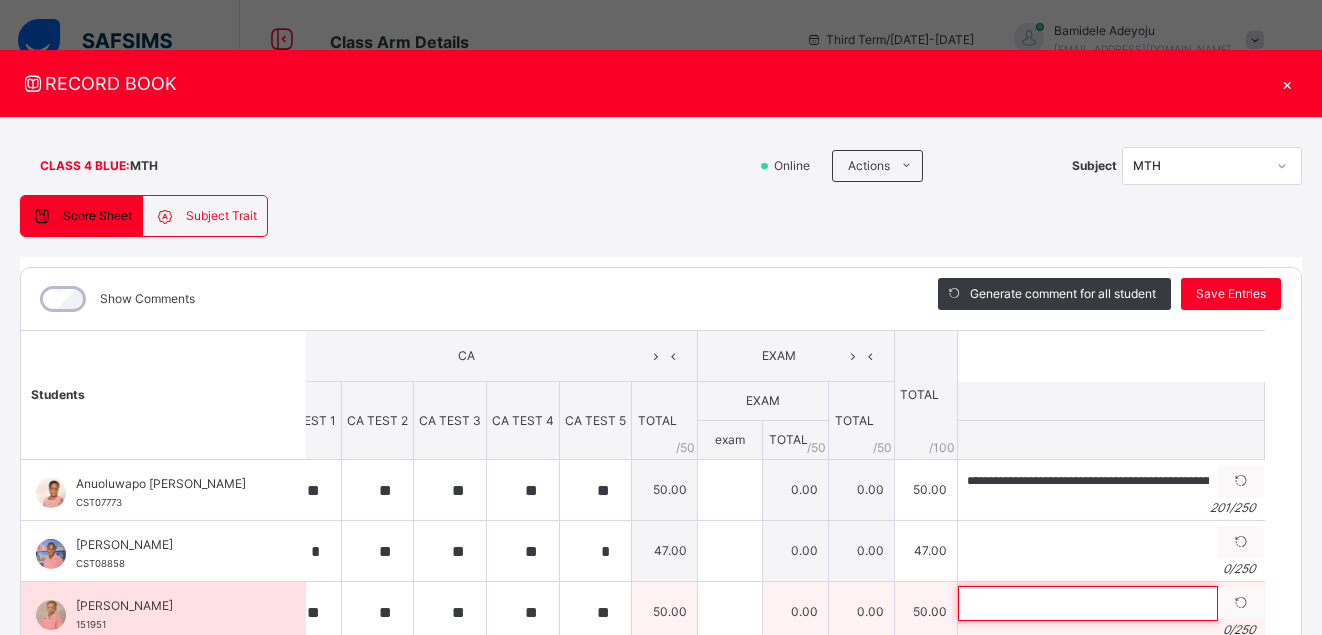 click at bounding box center (1088, 603) 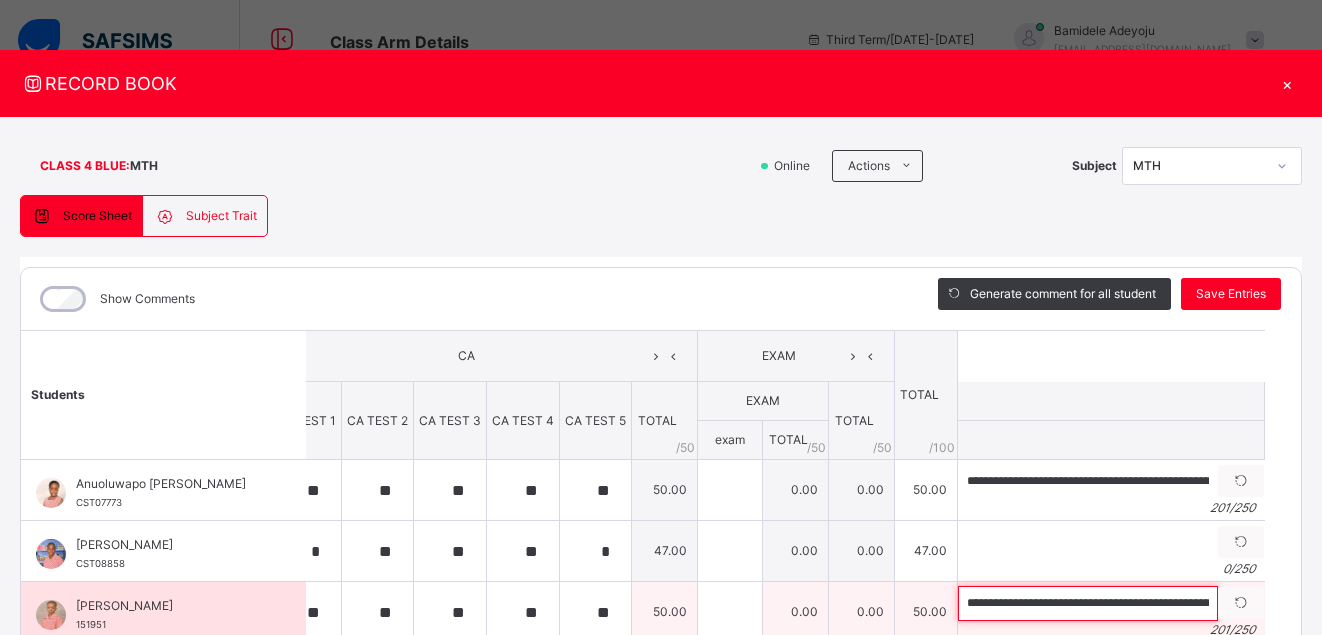 scroll, scrollTop: 0, scrollLeft: 910, axis: horizontal 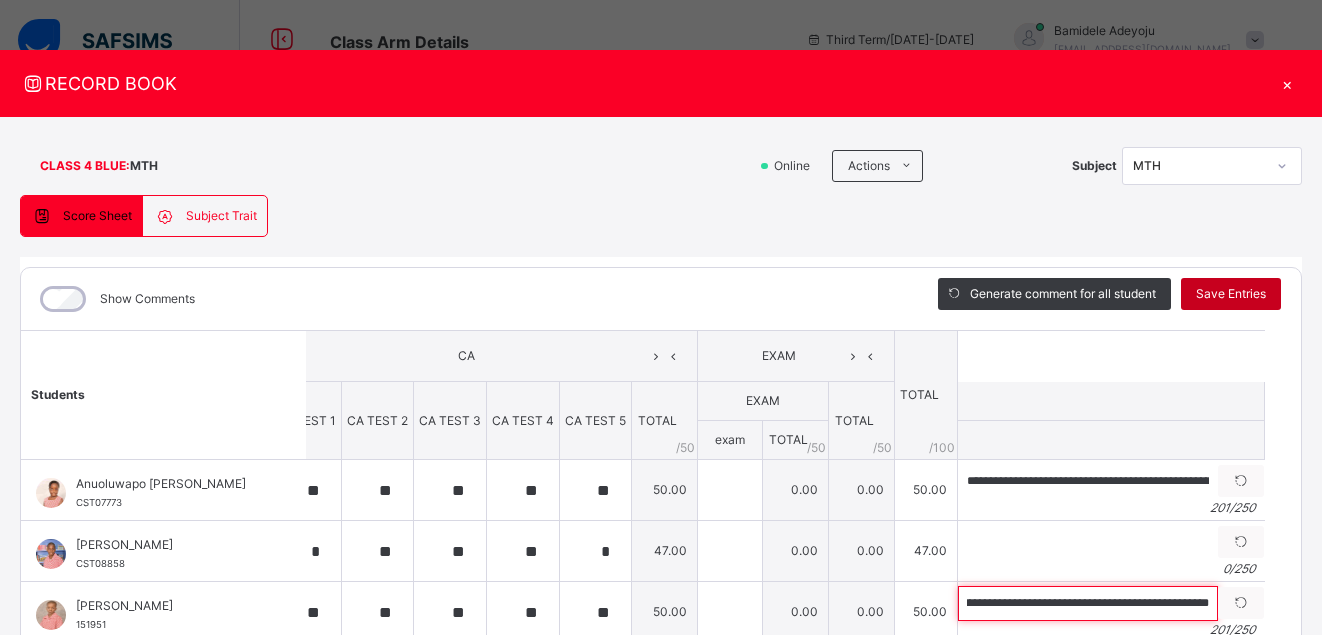 type on "**********" 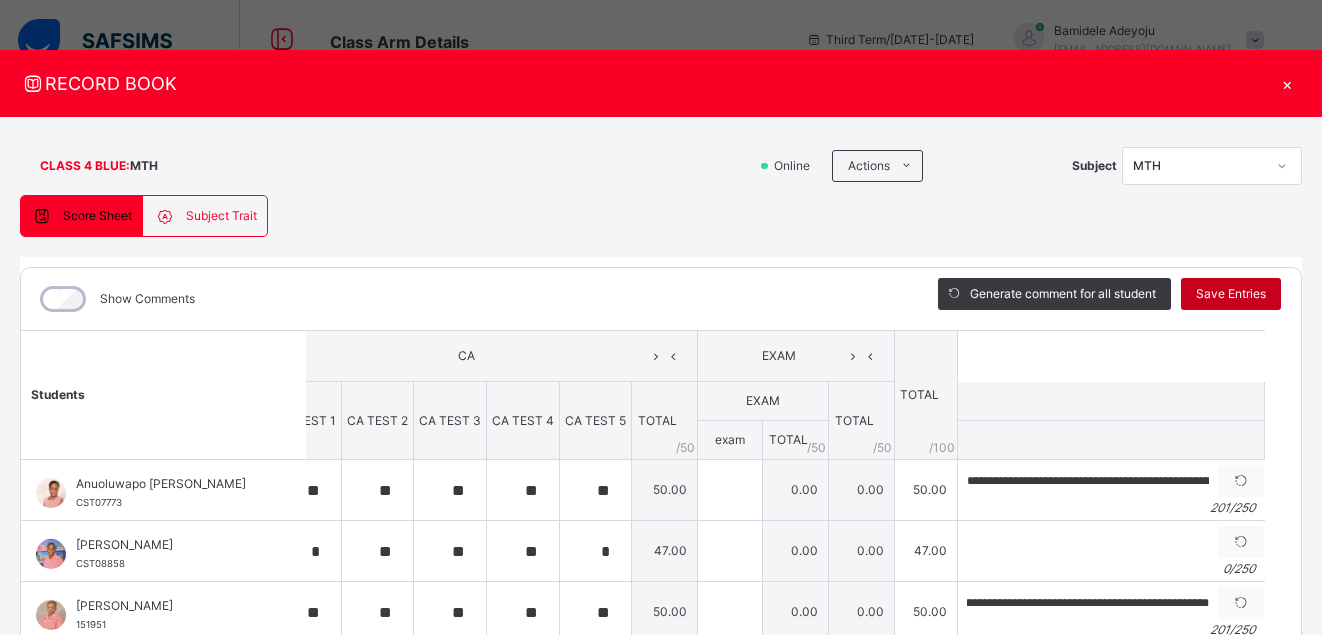 scroll, scrollTop: 0, scrollLeft: 0, axis: both 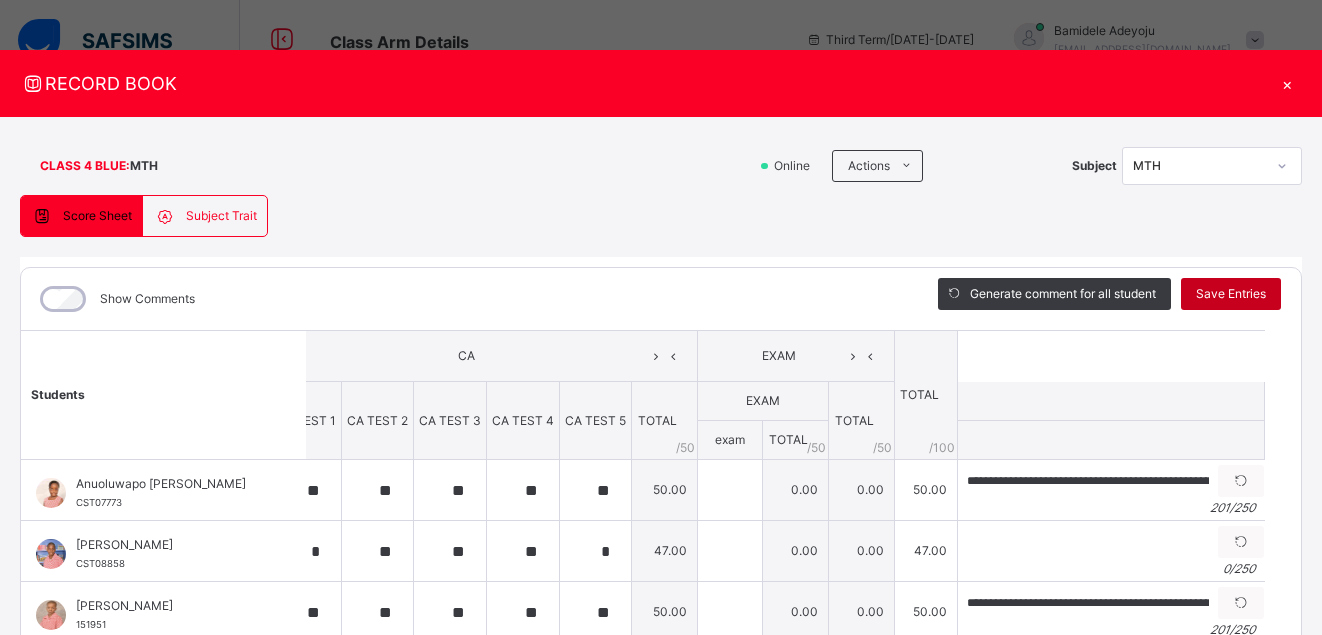 click on "Save Entries" at bounding box center [1231, 294] 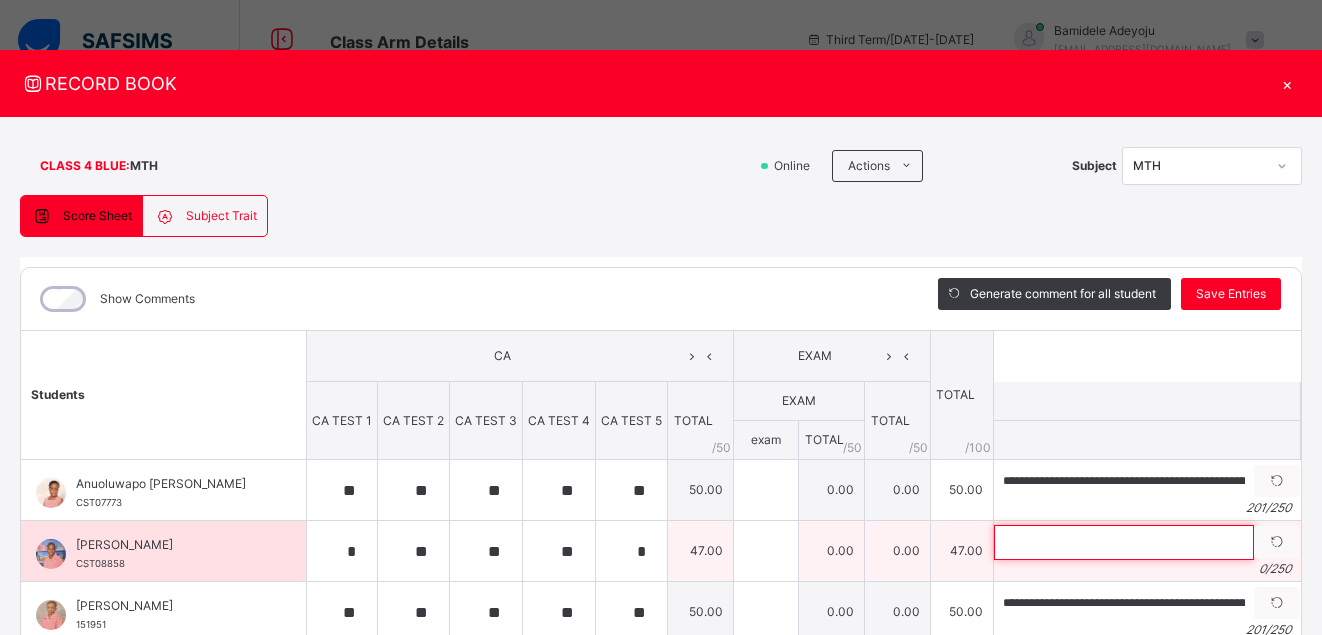 click at bounding box center (1124, 542) 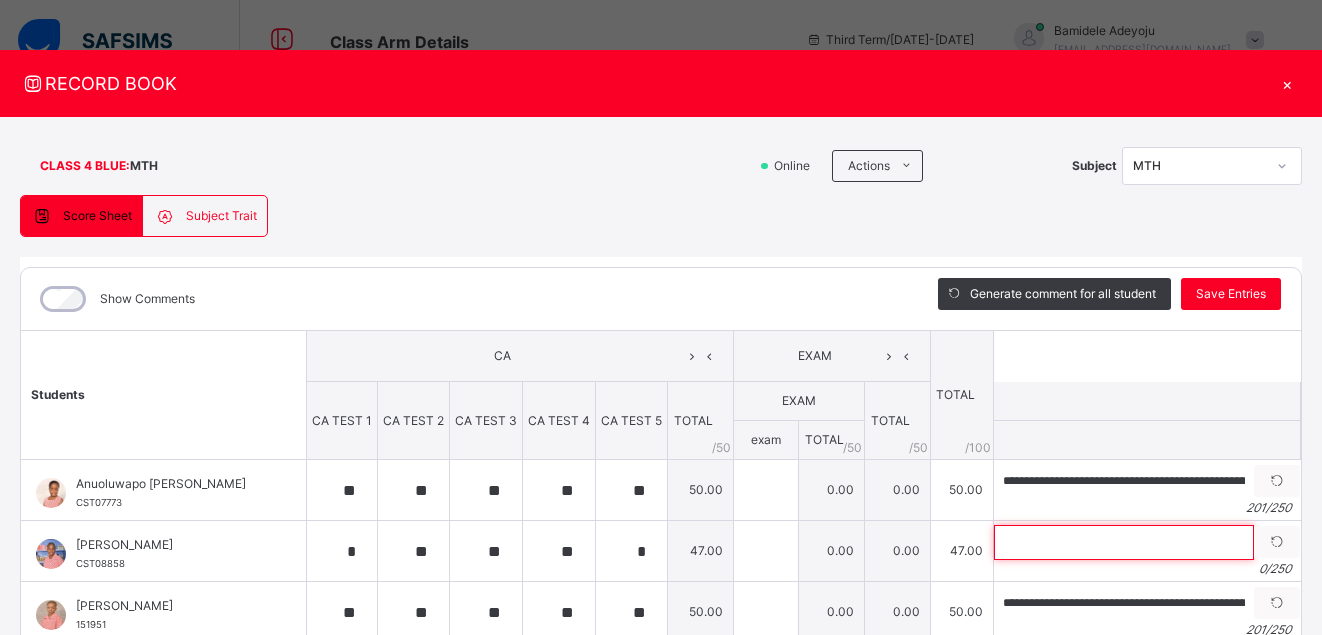 type on "**********" 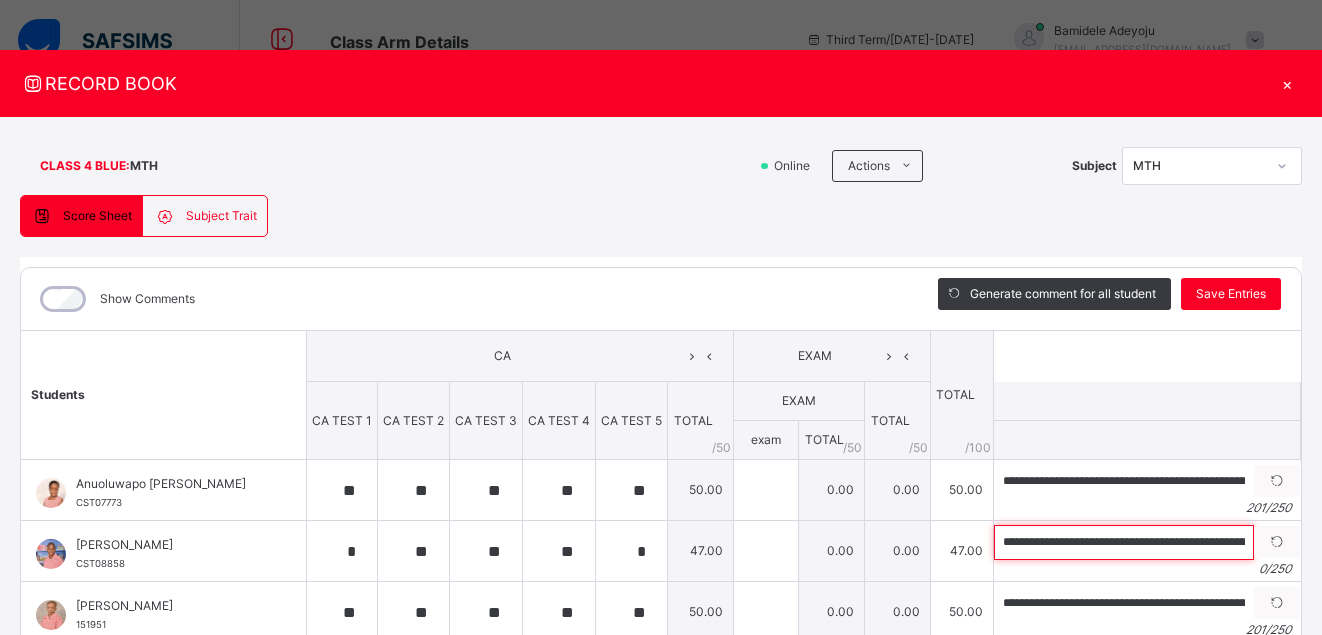scroll, scrollTop: 0, scrollLeft: 910, axis: horizontal 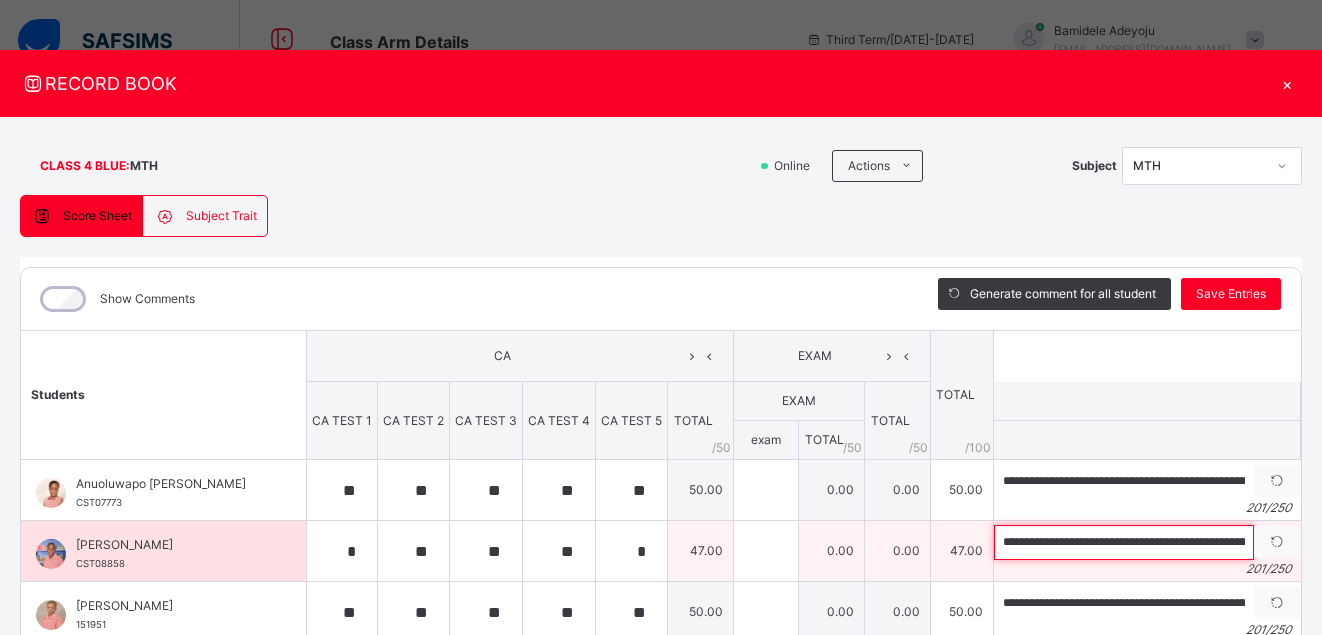 drag, startPoint x: 1224, startPoint y: 546, endPoint x: 903, endPoint y: 548, distance: 321.00623 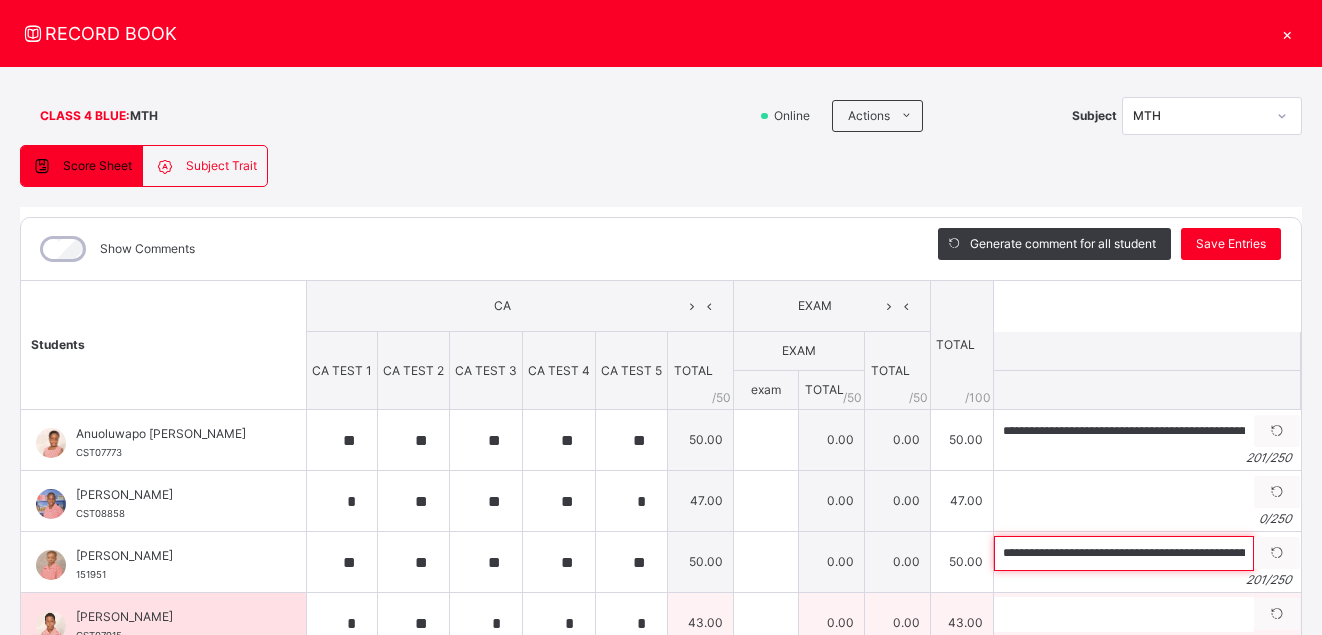 scroll, scrollTop: 180, scrollLeft: 0, axis: vertical 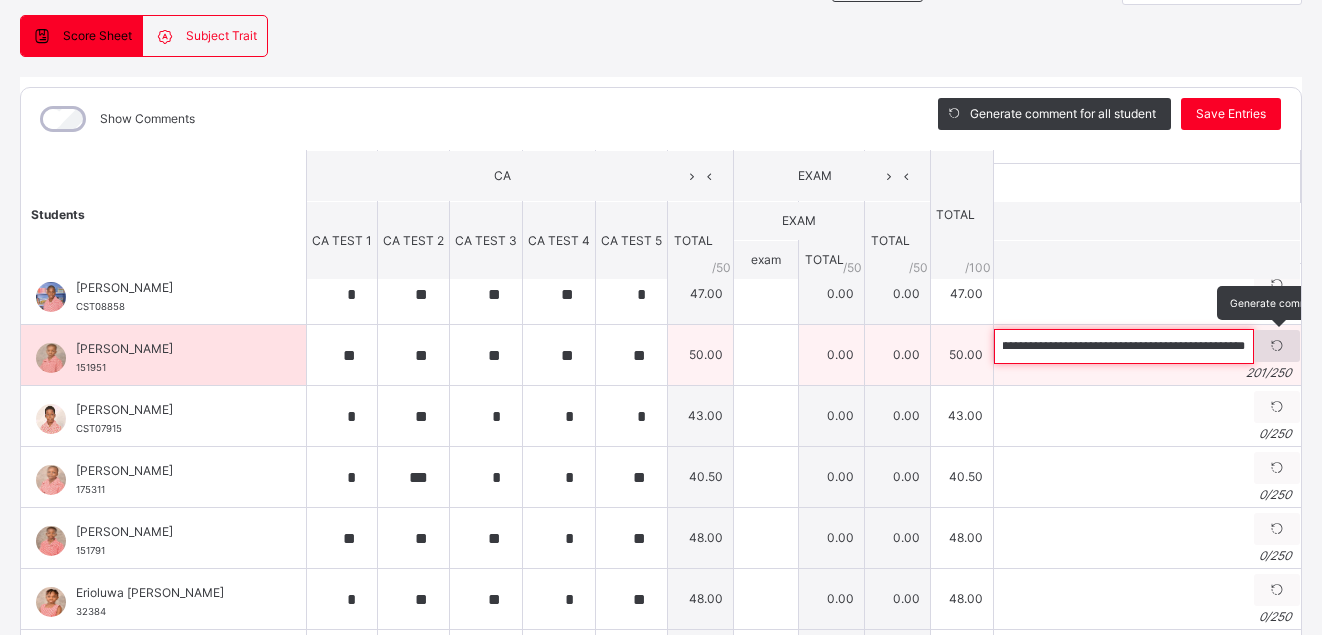 drag, startPoint x: 1099, startPoint y: 614, endPoint x: 1257, endPoint y: 332, distance: 323.24603 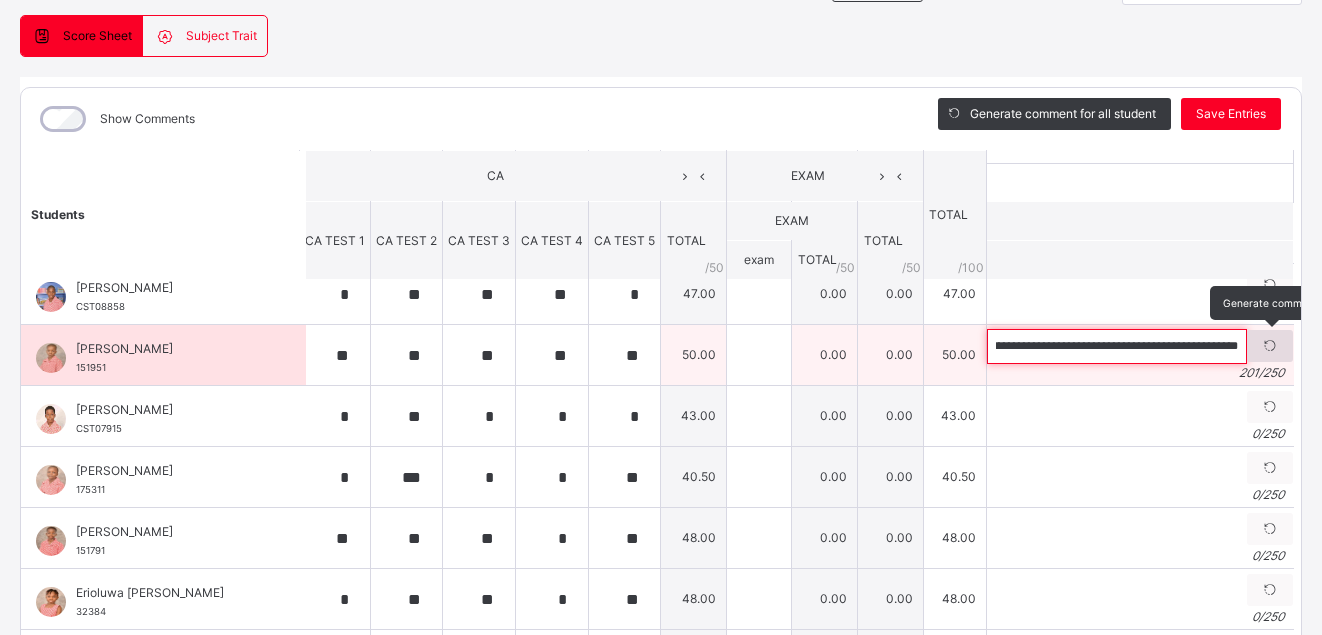 type on "*" 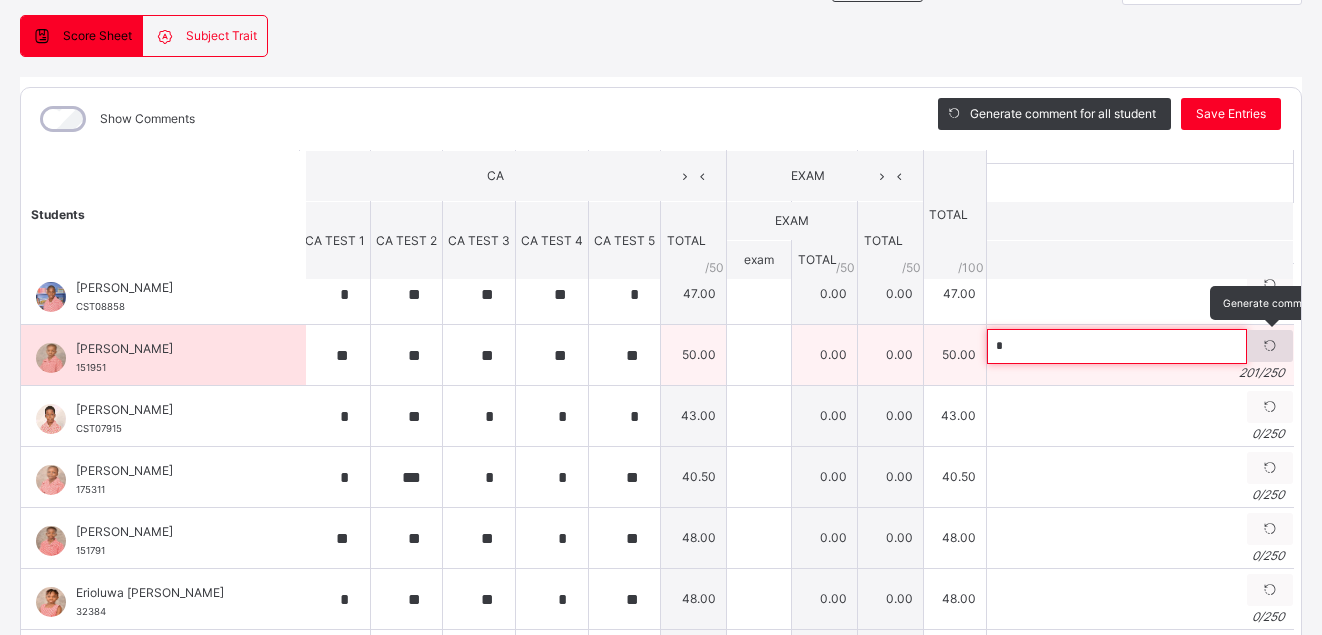 scroll, scrollTop: 0, scrollLeft: 0, axis: both 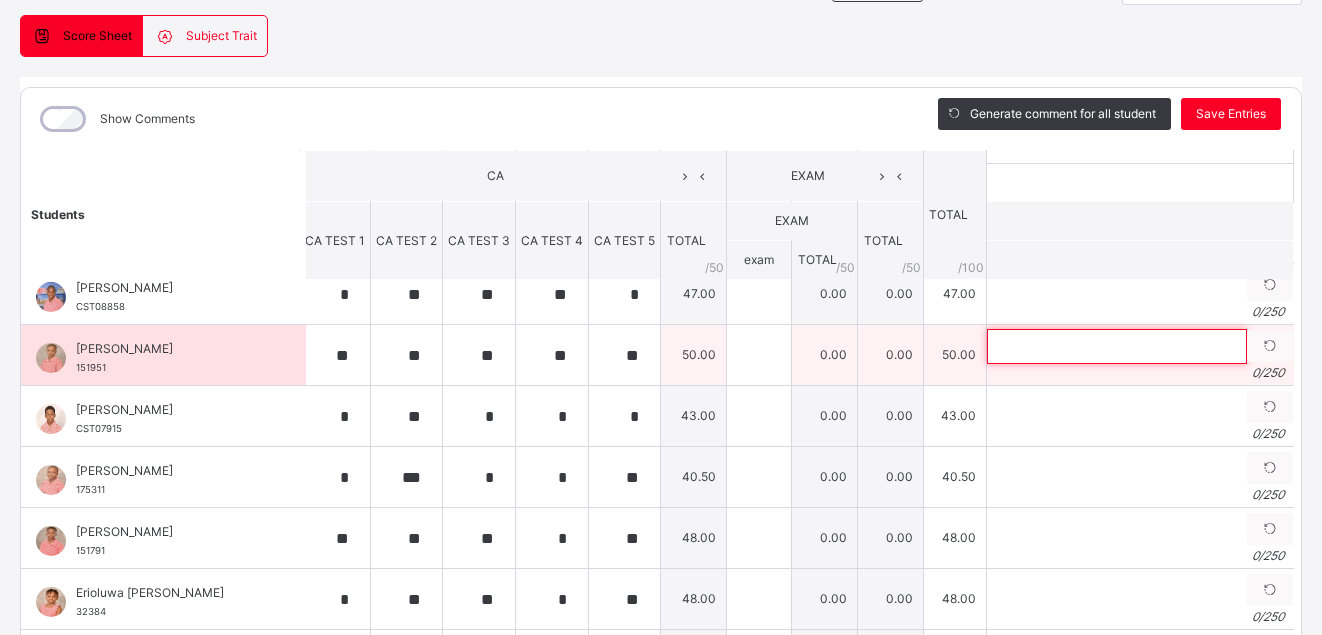 click at bounding box center [1117, 346] 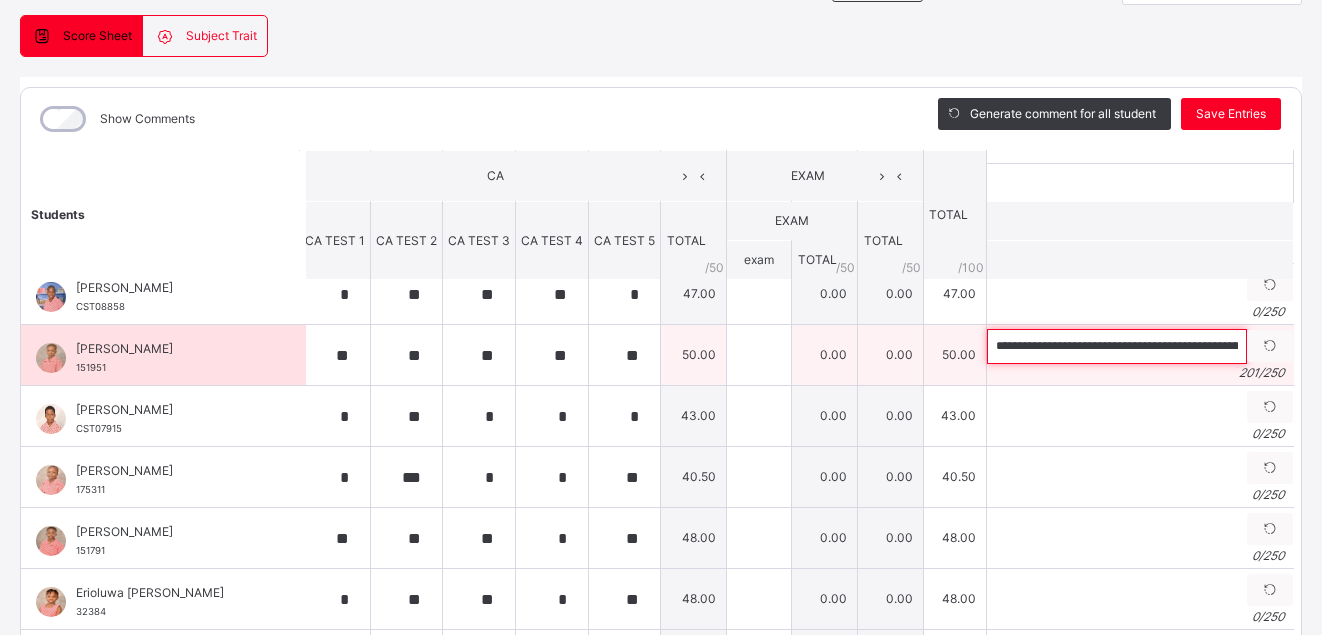 scroll, scrollTop: 0, scrollLeft: 910, axis: horizontal 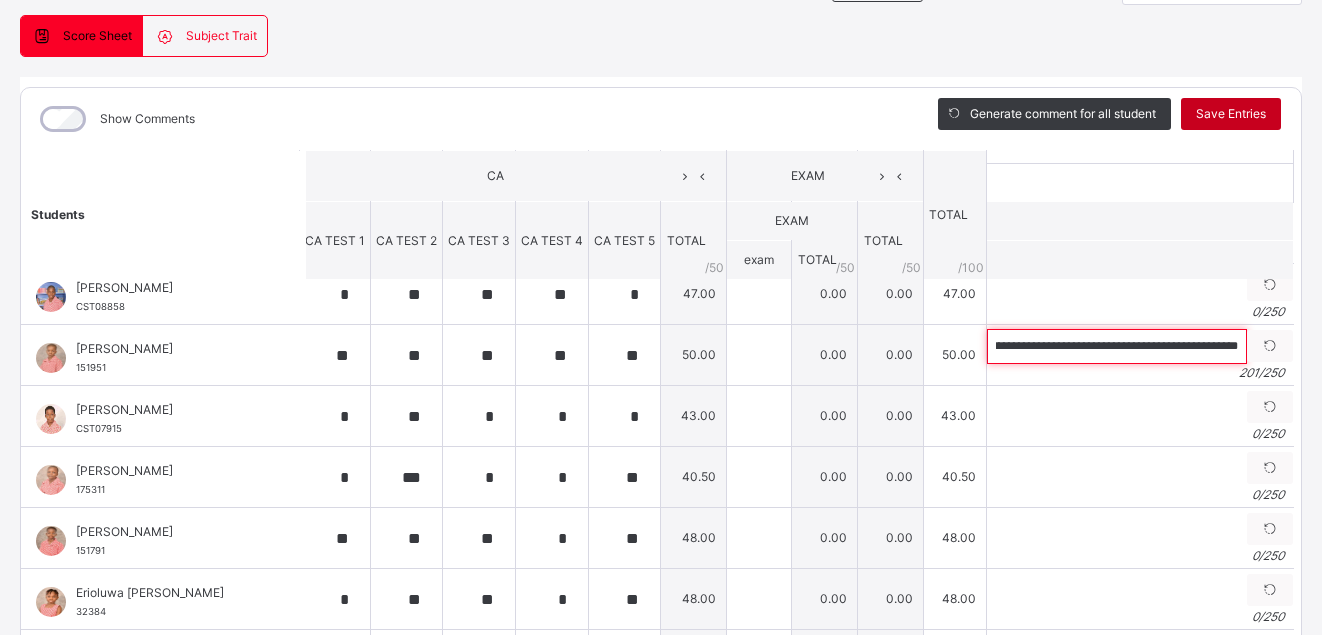 type on "**********" 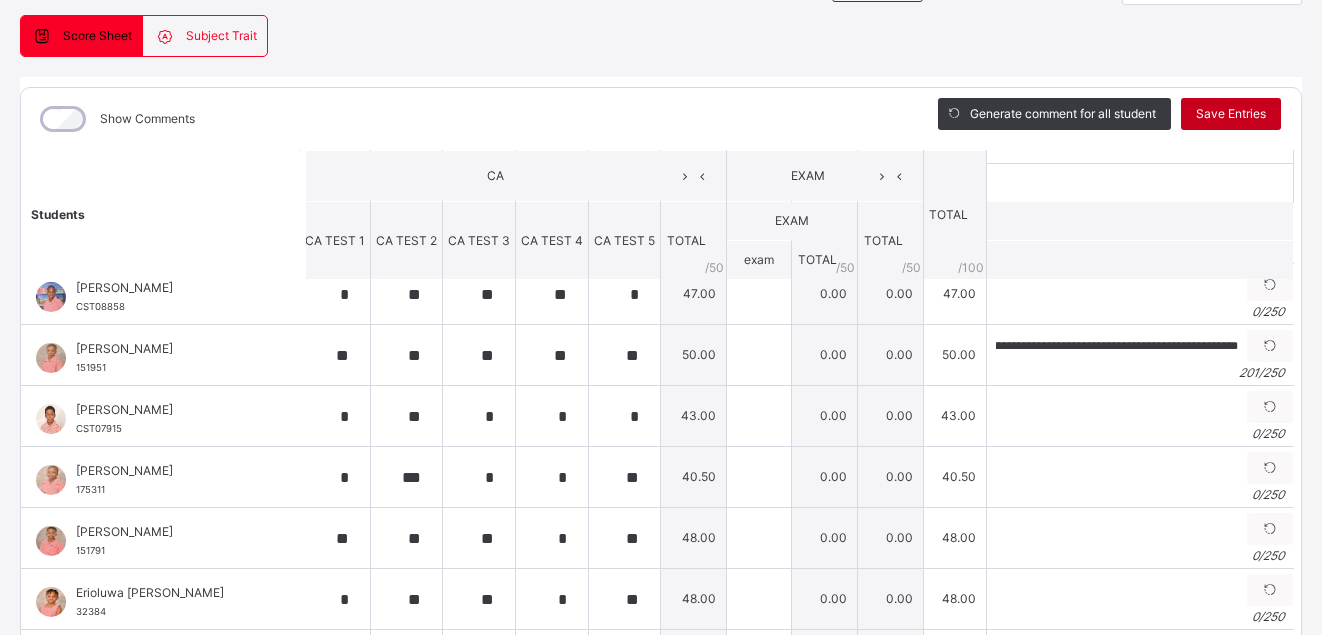 scroll, scrollTop: 0, scrollLeft: 0, axis: both 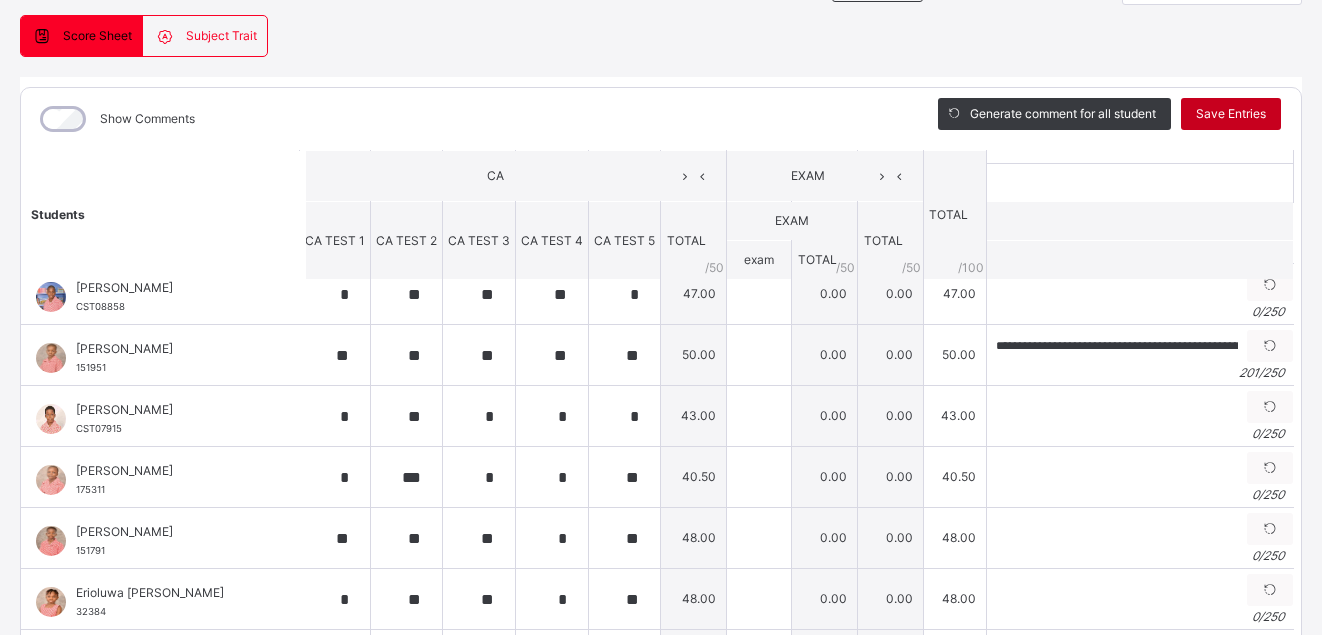click on "Save Entries" at bounding box center (1231, 114) 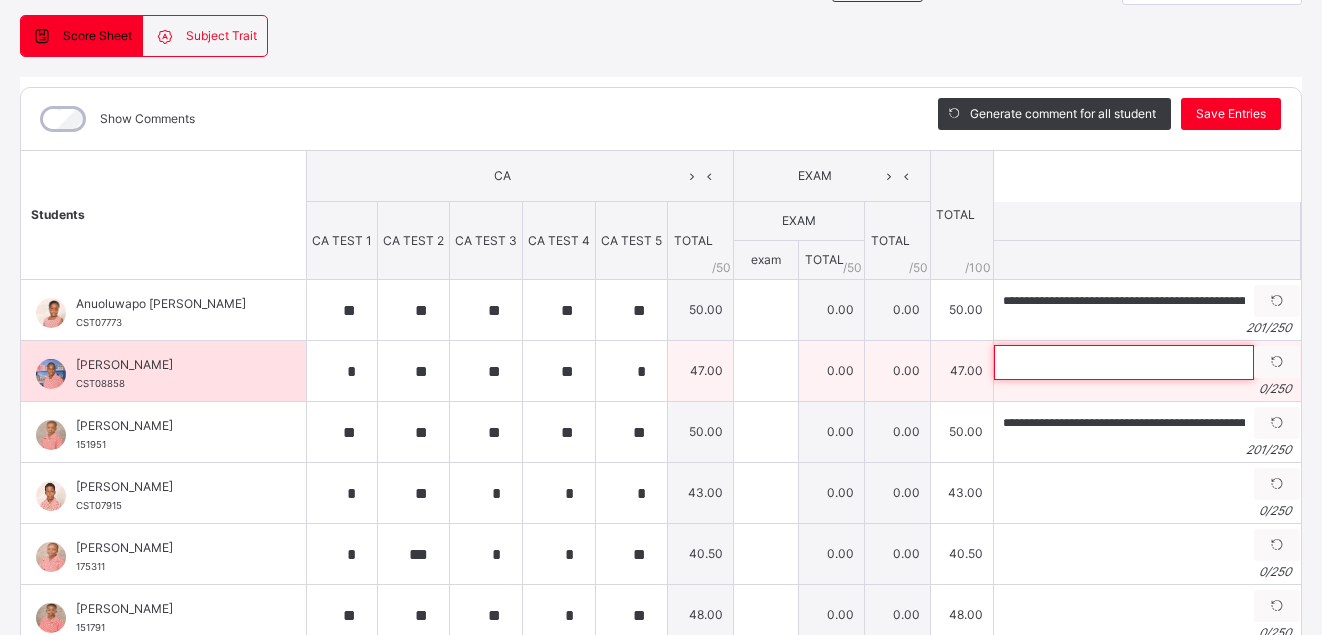 click at bounding box center [1124, 362] 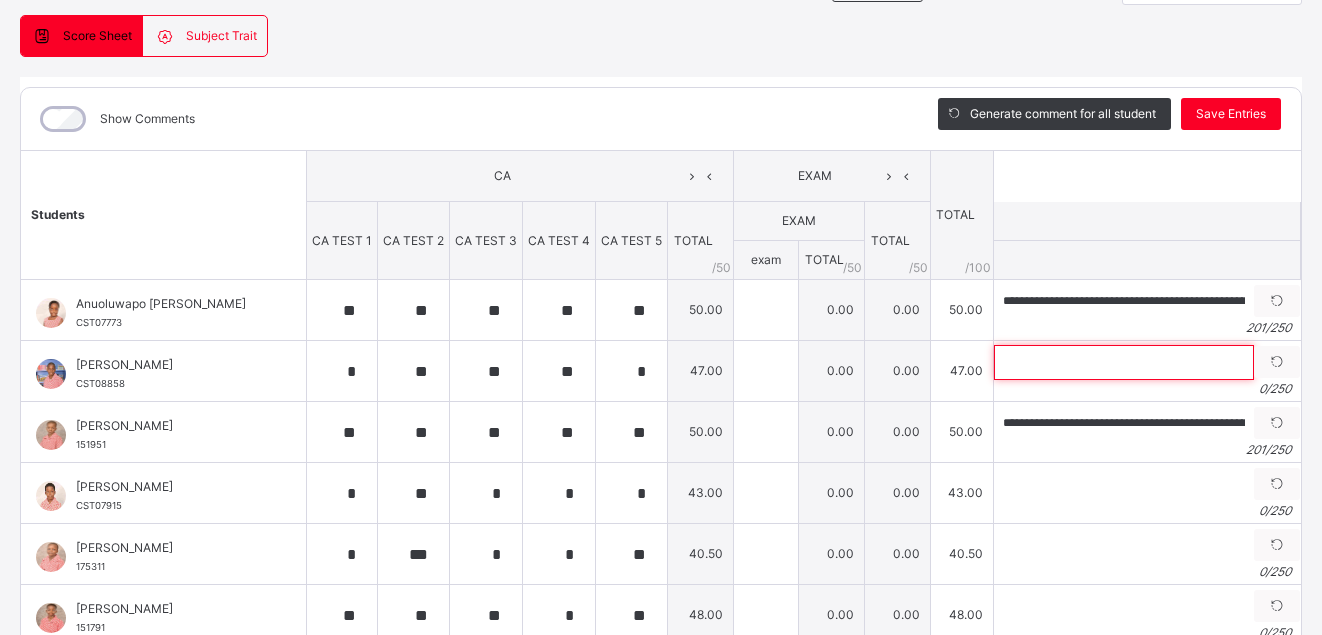 type 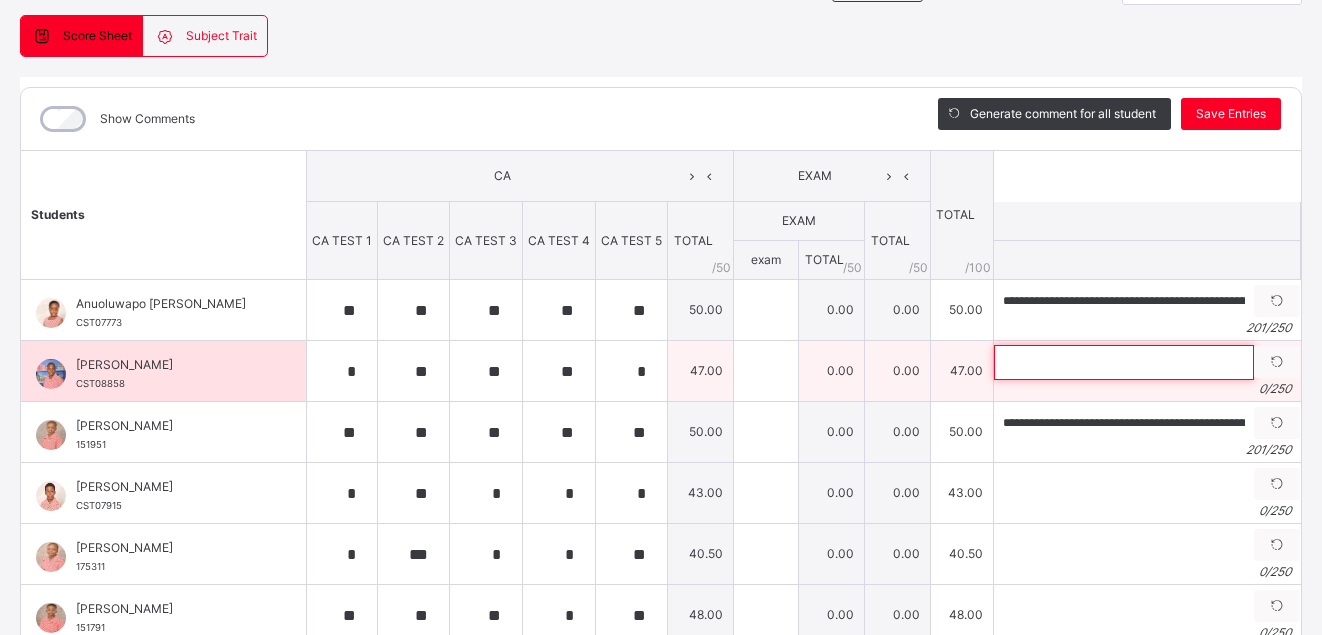 click at bounding box center (1124, 362) 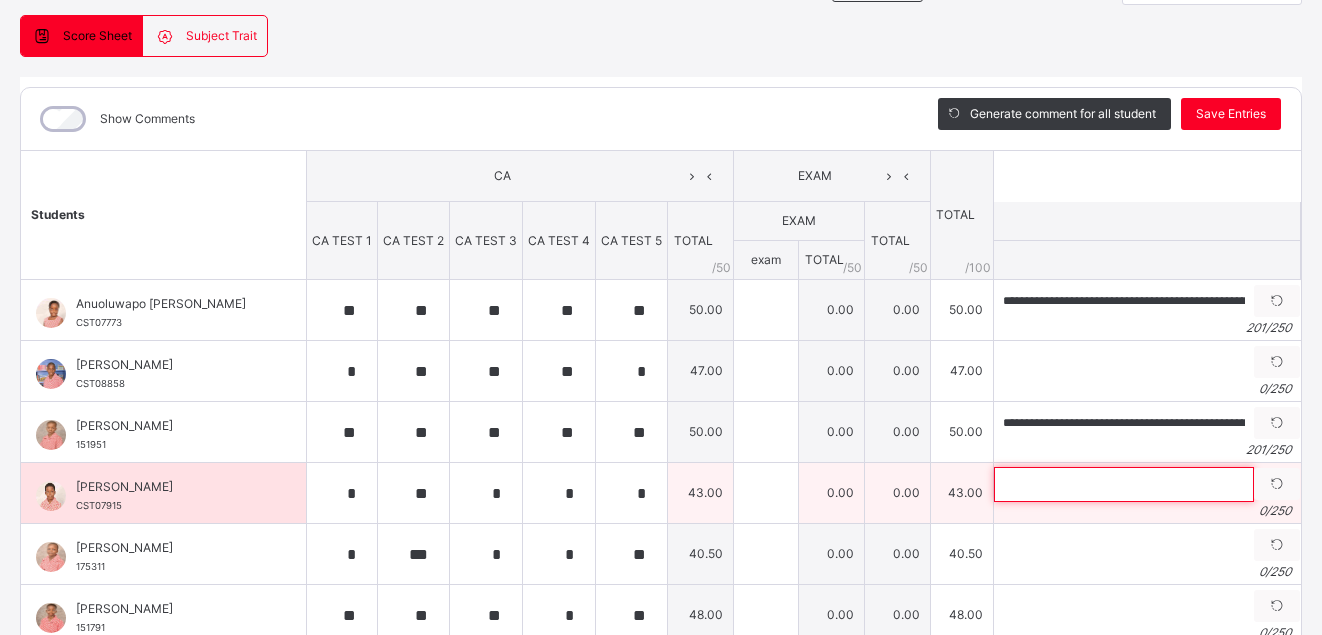 click at bounding box center (1124, 484) 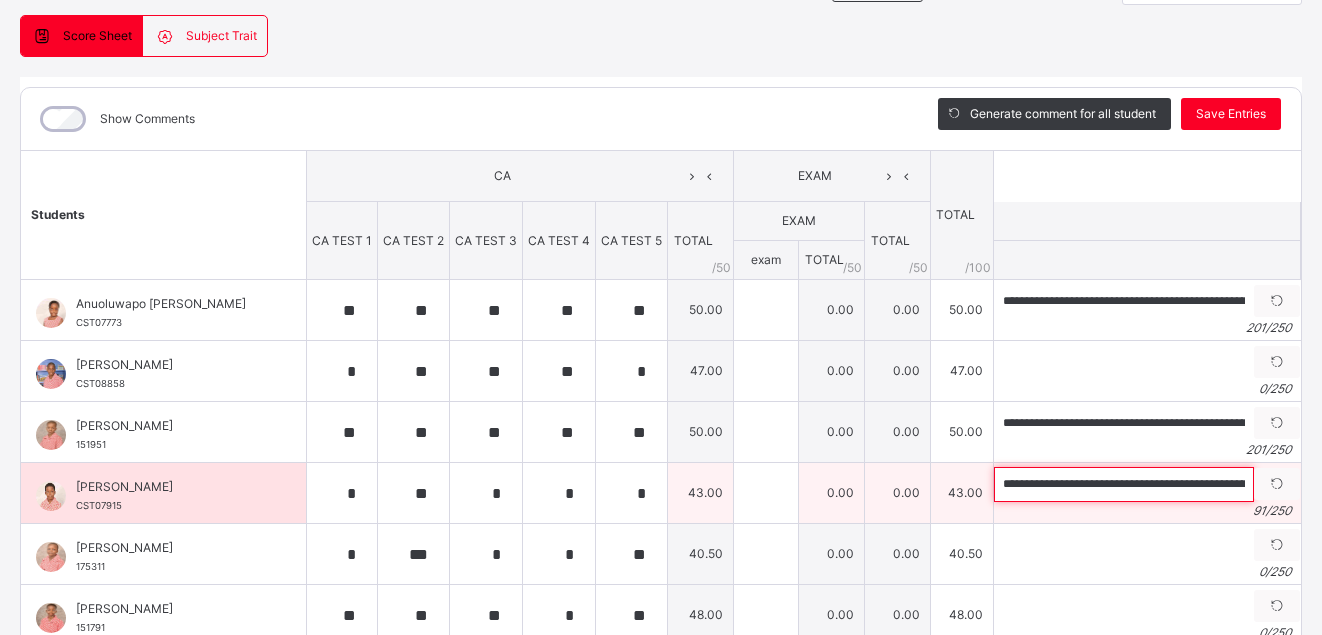 scroll, scrollTop: 0, scrollLeft: 281, axis: horizontal 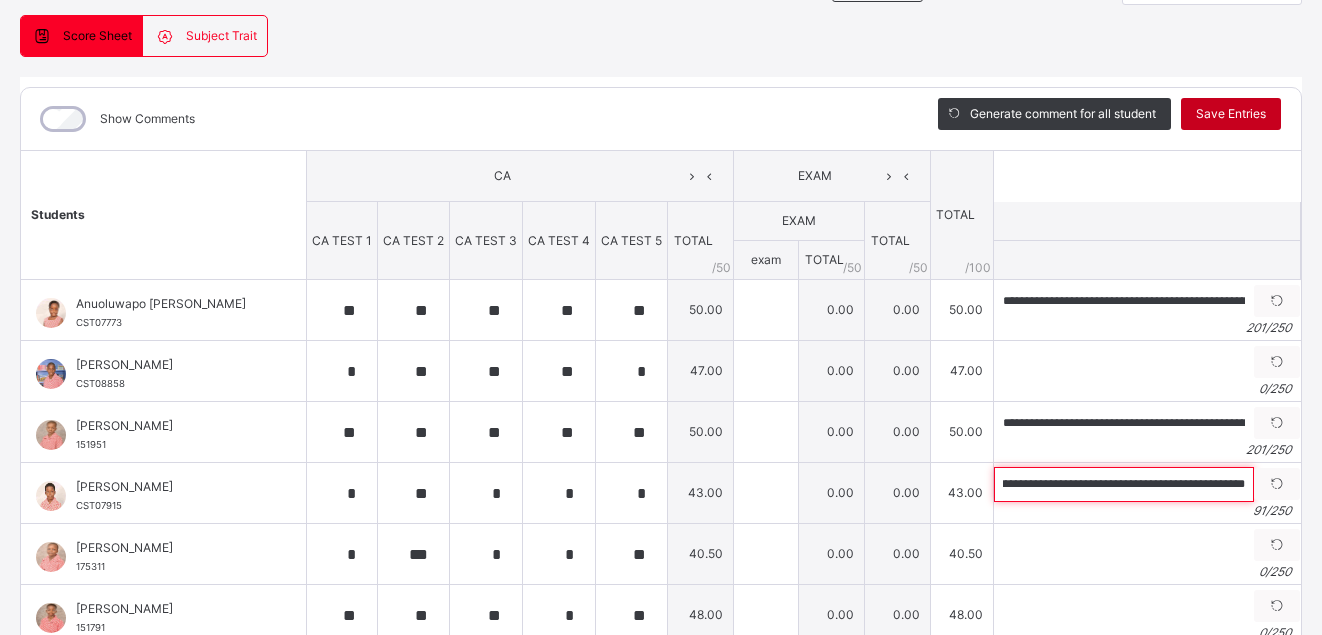 type on "**********" 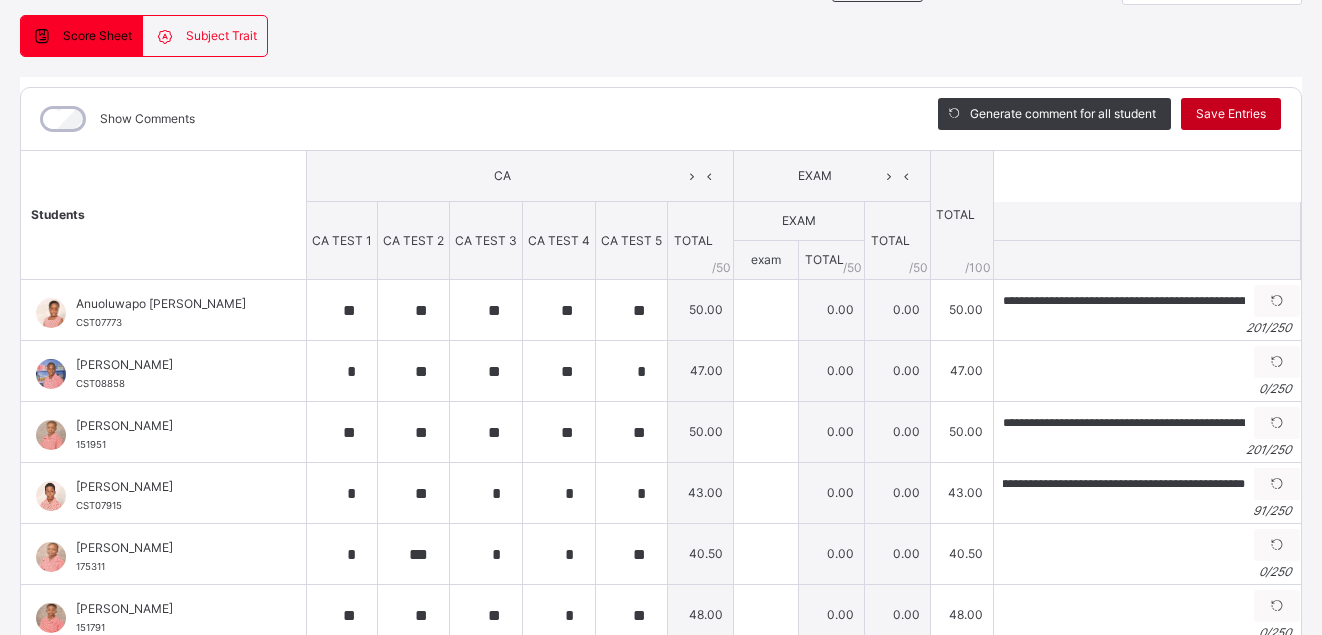 scroll, scrollTop: 0, scrollLeft: 0, axis: both 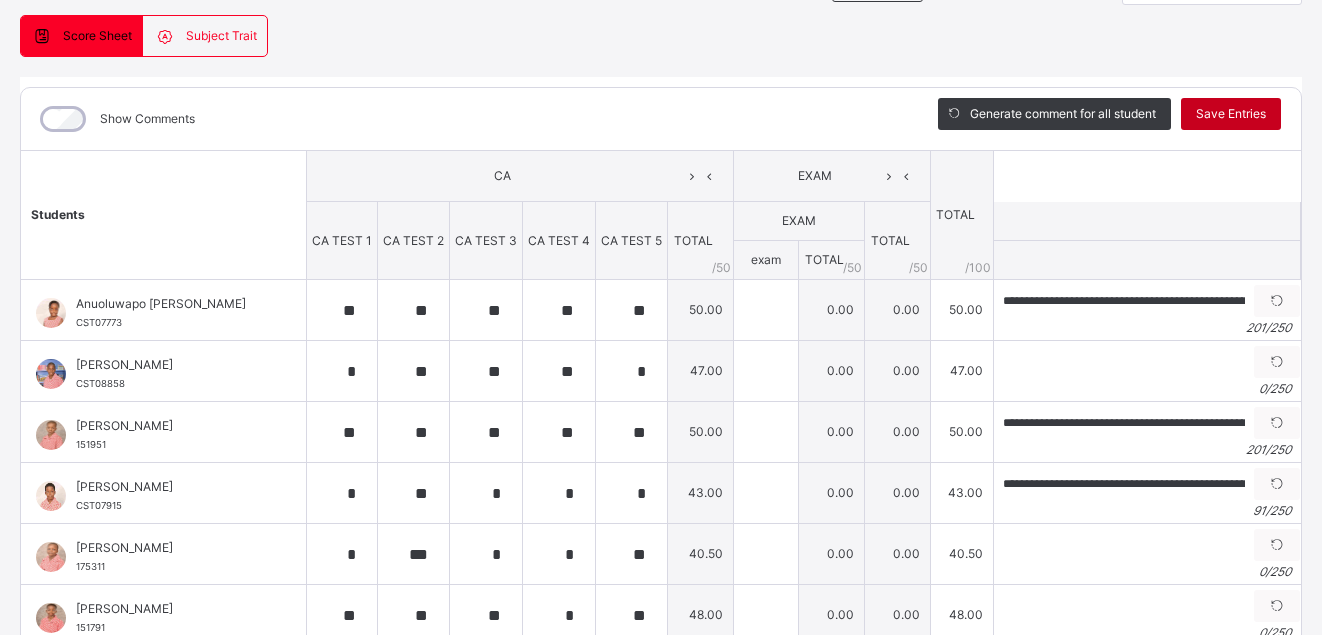 click on "Save Entries" at bounding box center [1231, 114] 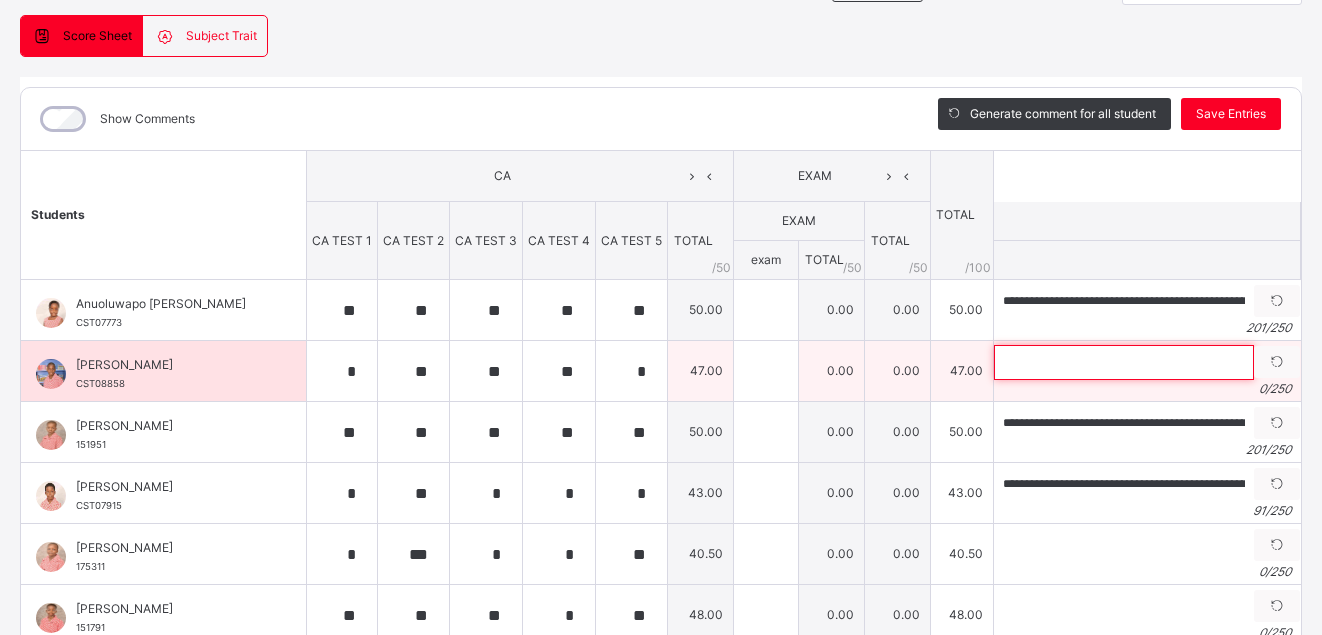 click at bounding box center (1124, 362) 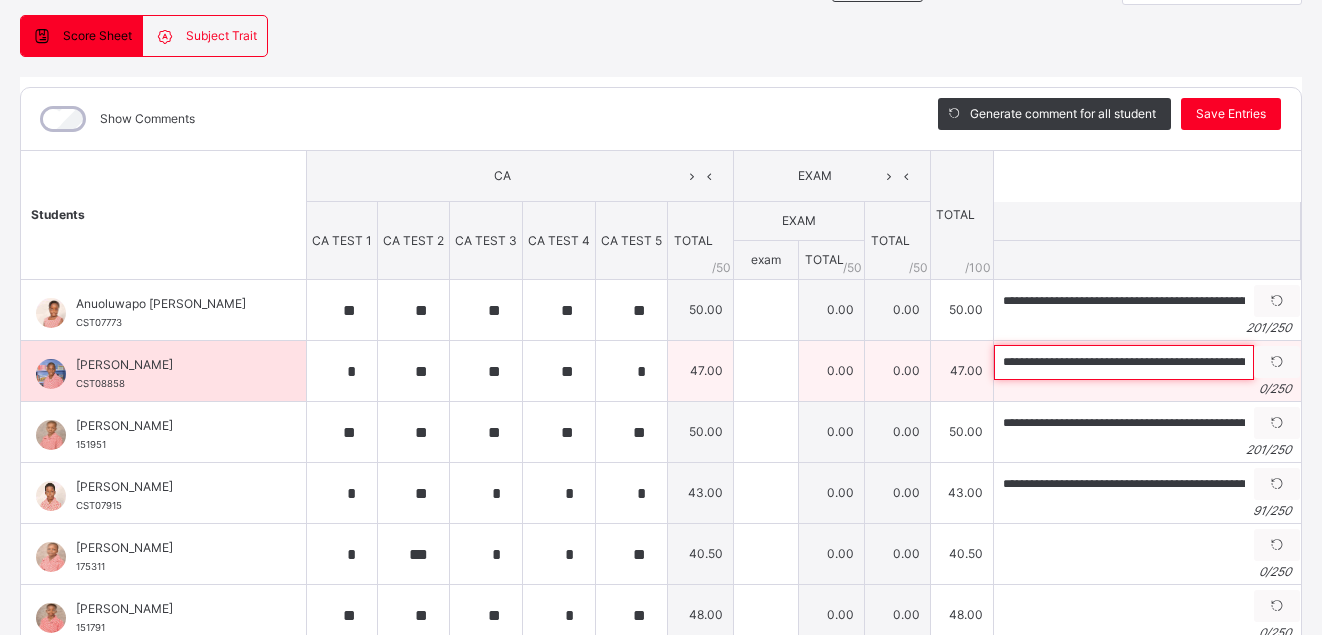 scroll, scrollTop: 0, scrollLeft: 863, axis: horizontal 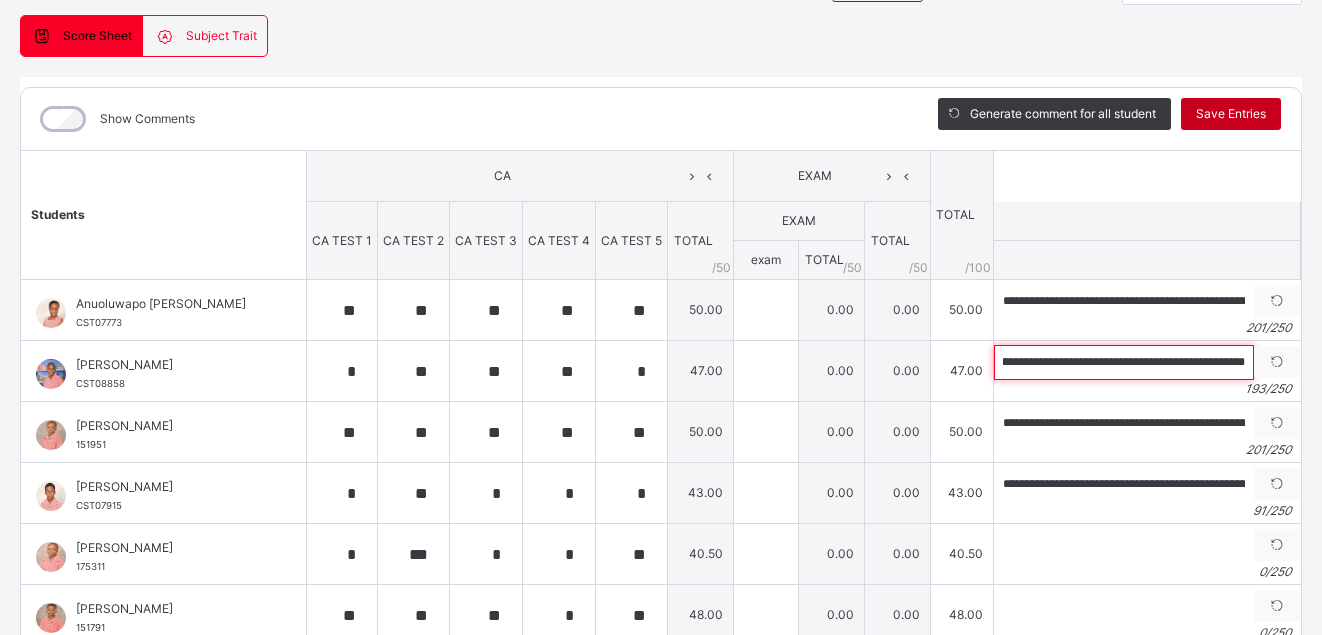 type on "**********" 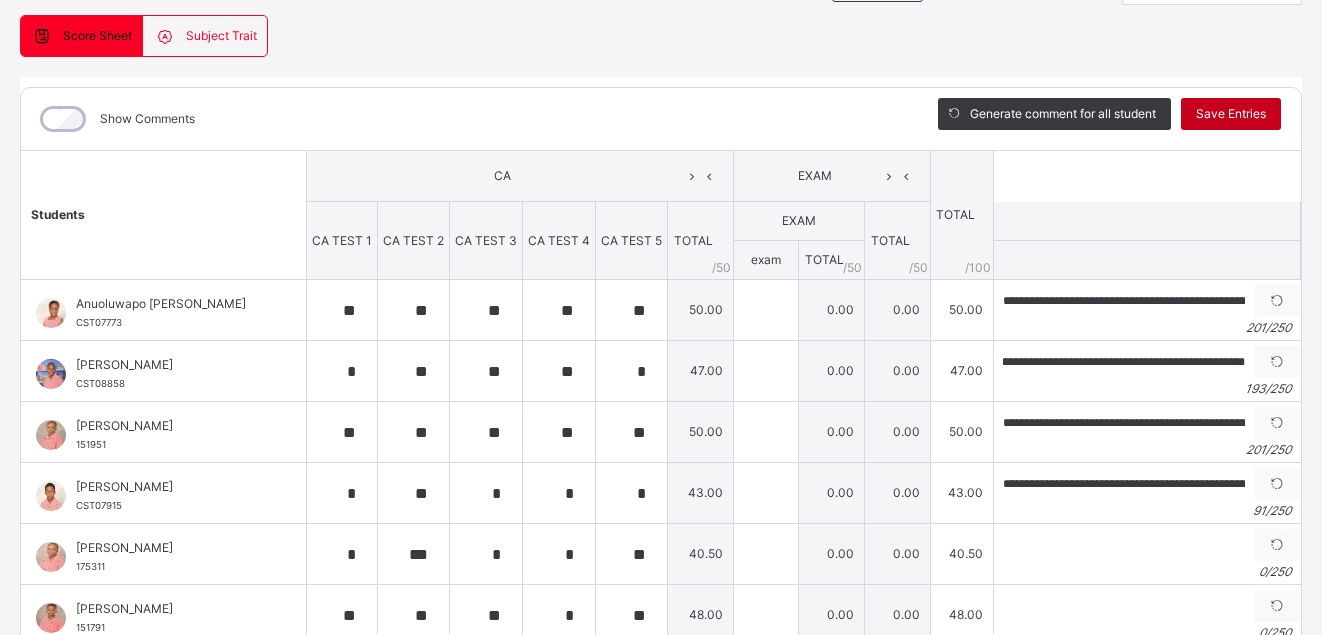 scroll, scrollTop: 0, scrollLeft: 0, axis: both 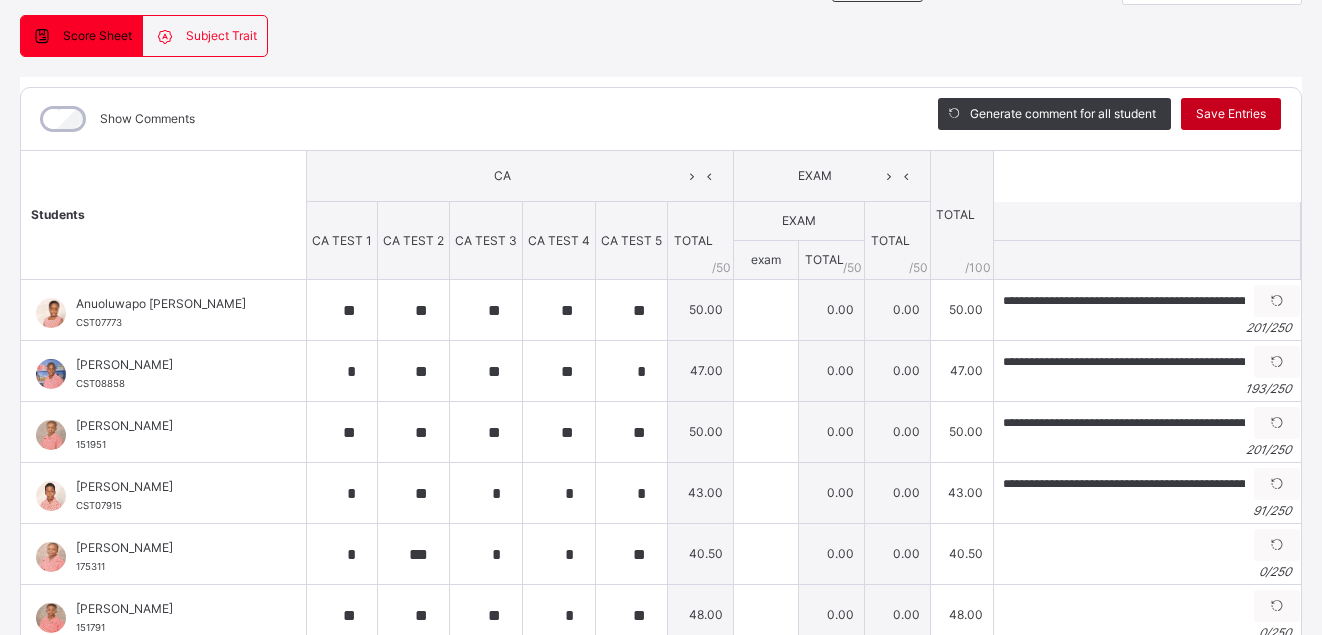 click on "Save Entries" at bounding box center [1231, 114] 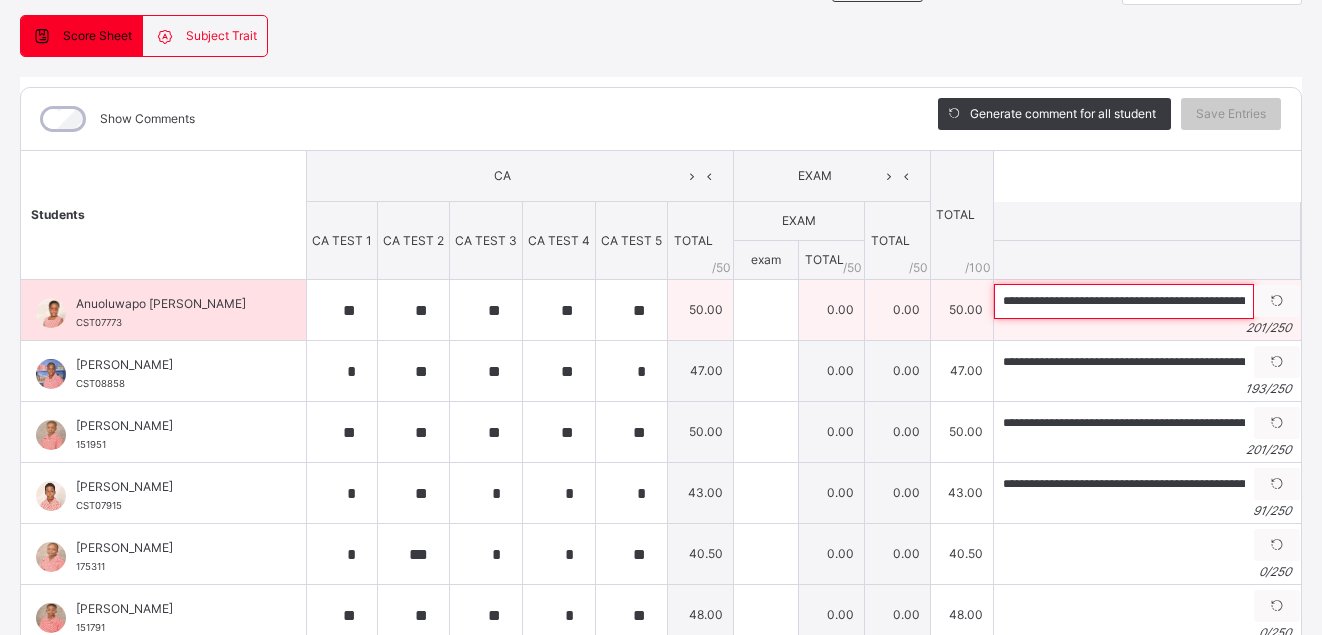 click on "**********" at bounding box center (1124, 301) 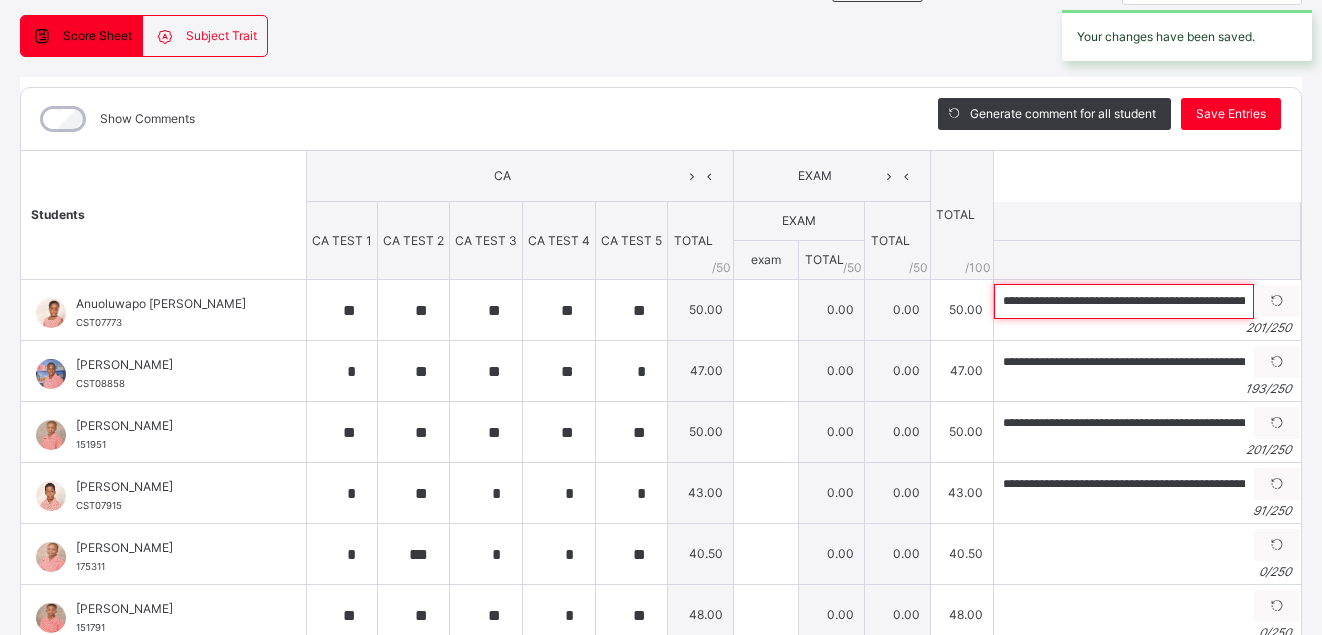 click on "**********" at bounding box center (1124, 301) 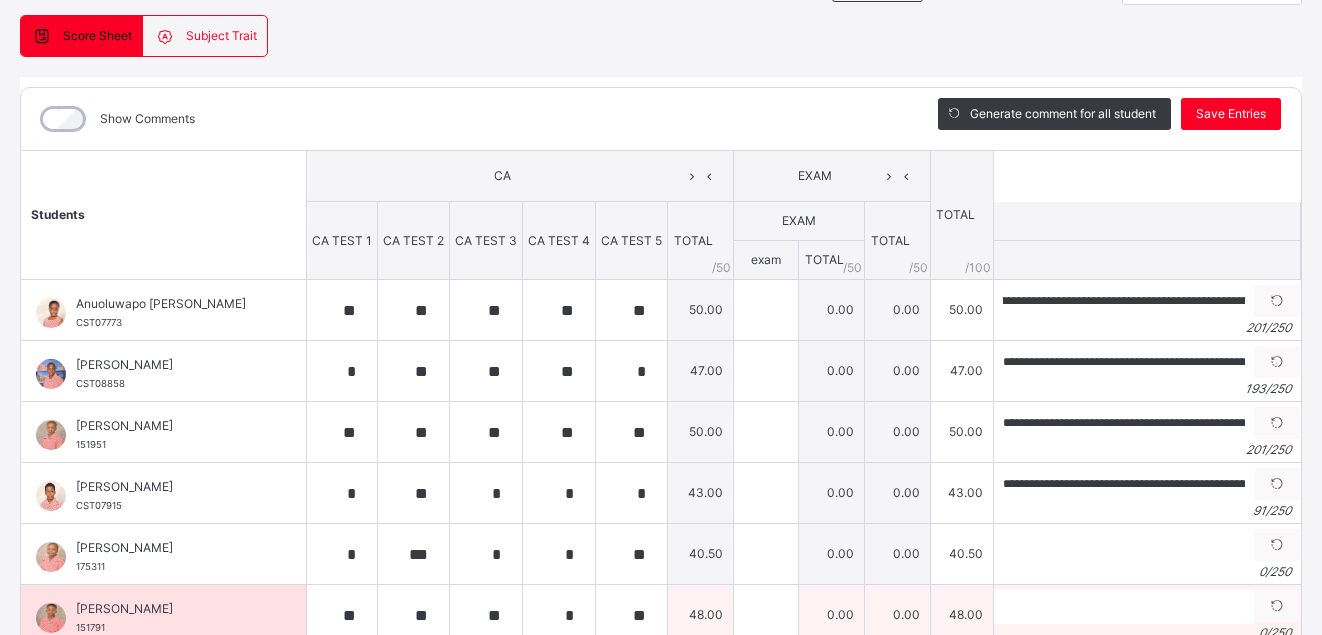 scroll, scrollTop: 0, scrollLeft: 0, axis: both 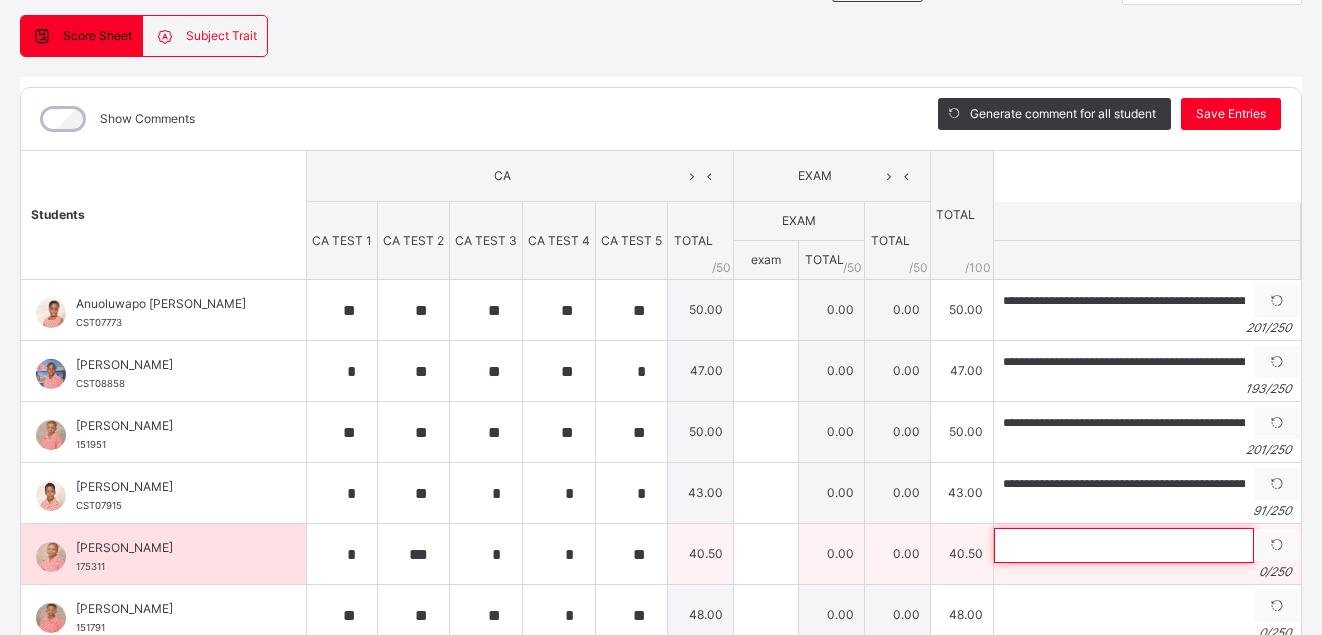 click at bounding box center (1124, 545) 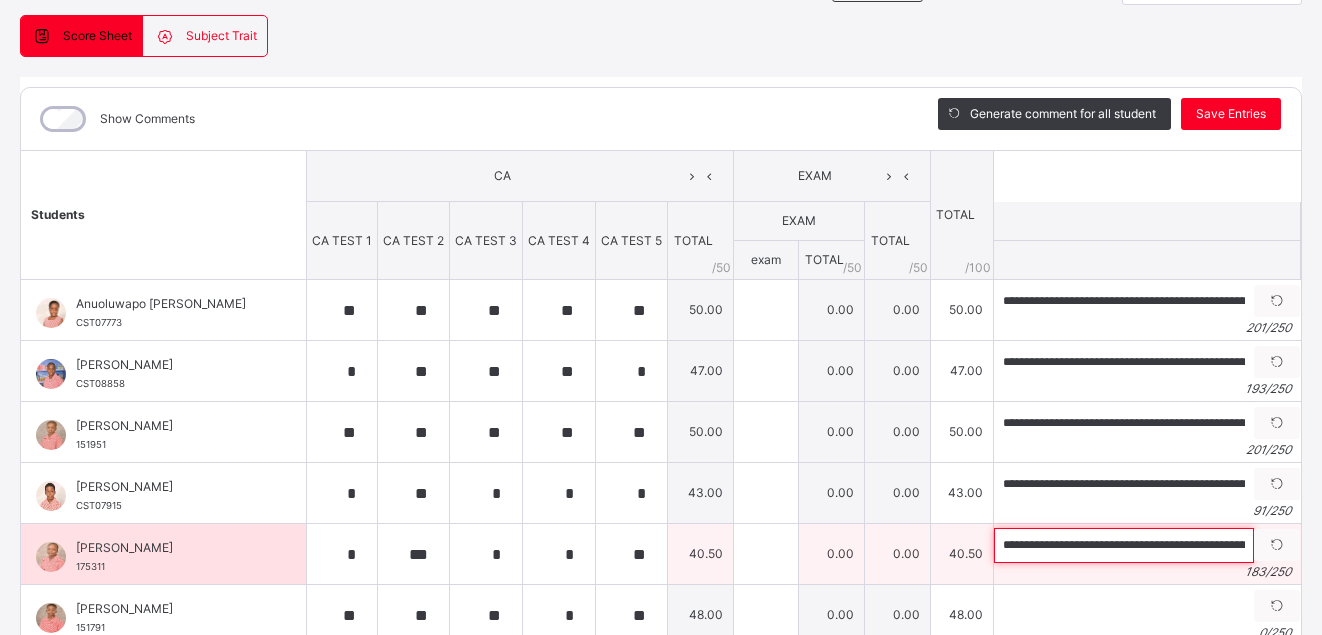 scroll, scrollTop: 0, scrollLeft: 789, axis: horizontal 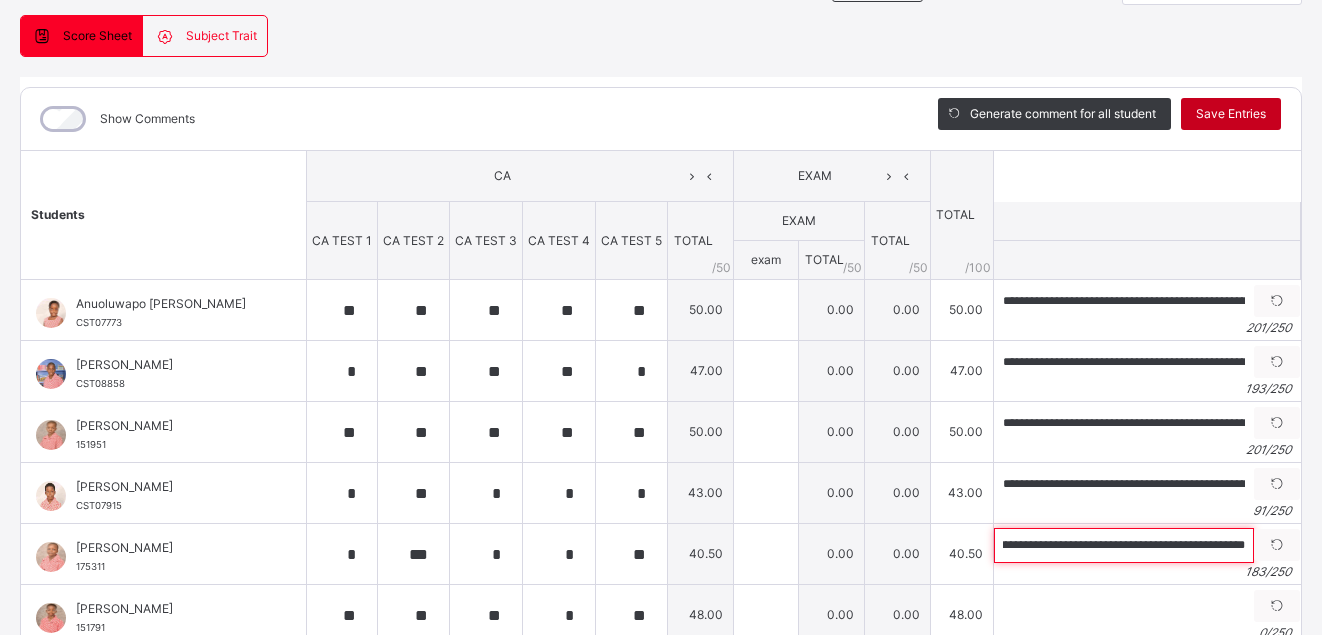 type on "**********" 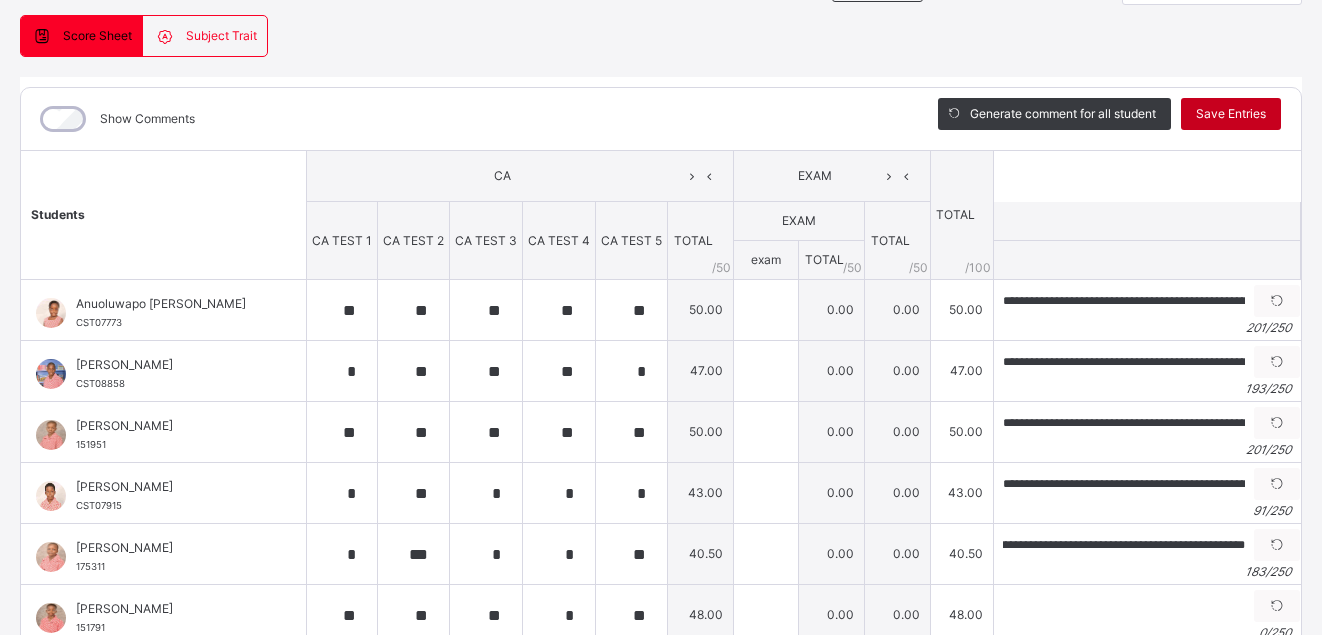 scroll, scrollTop: 0, scrollLeft: 0, axis: both 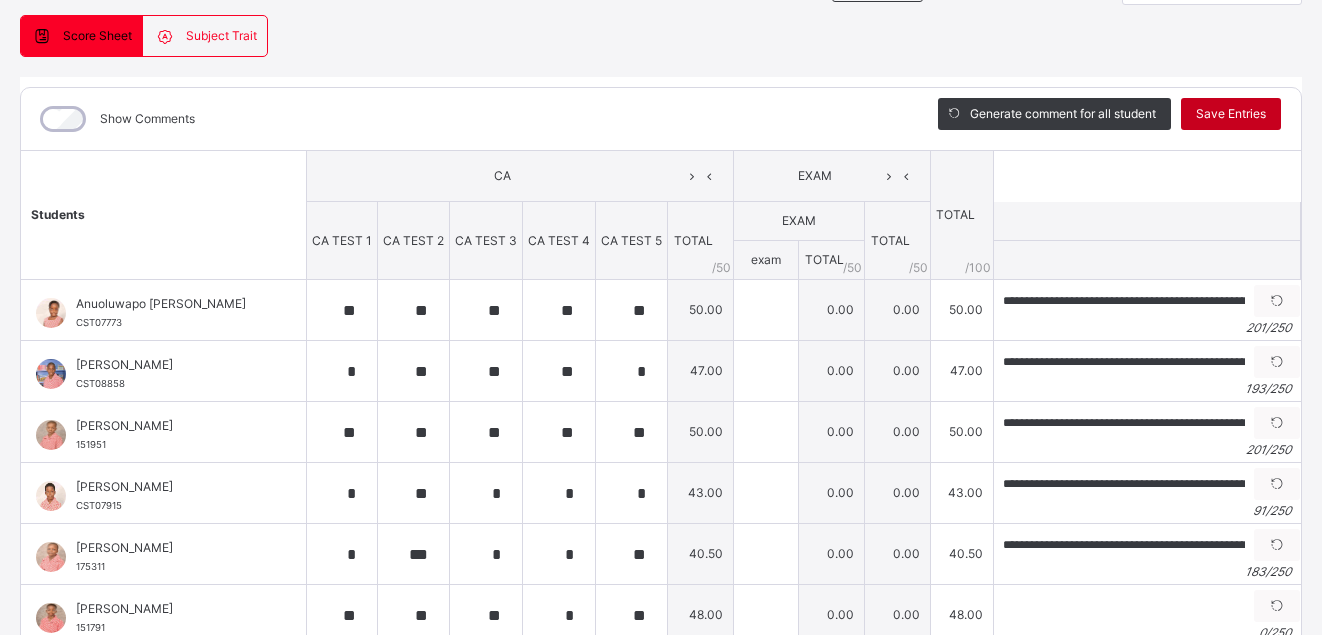 click on "Save Entries" at bounding box center [1231, 114] 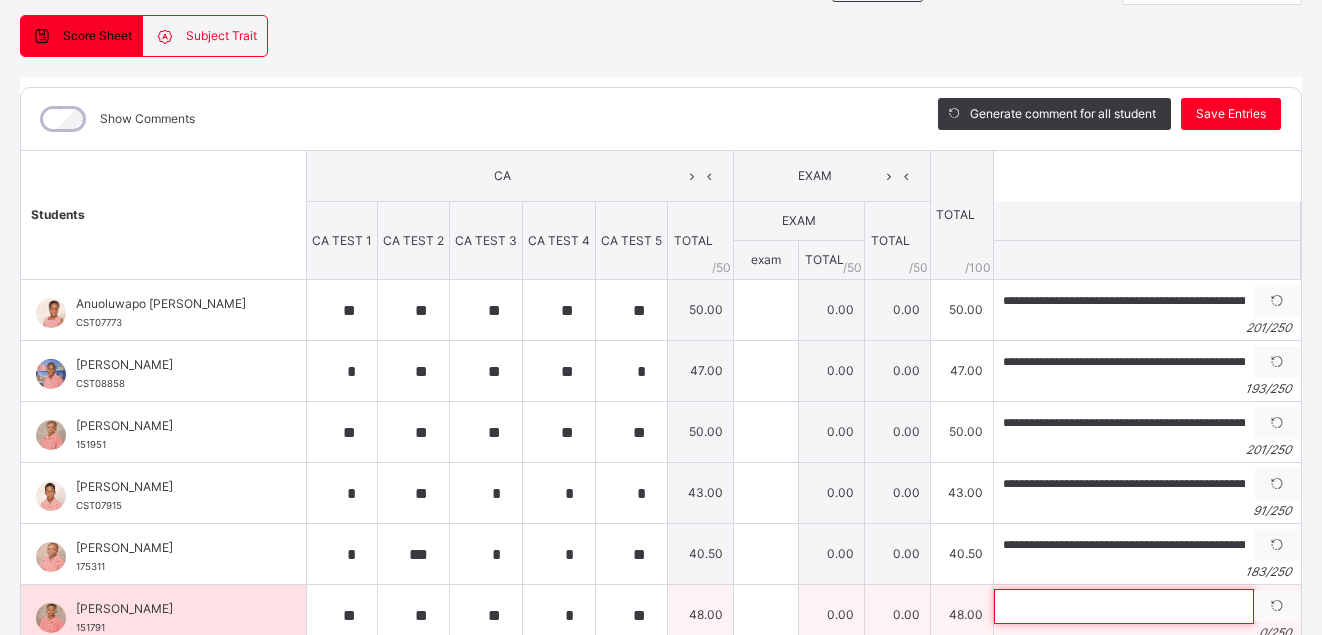 click at bounding box center (1124, 606) 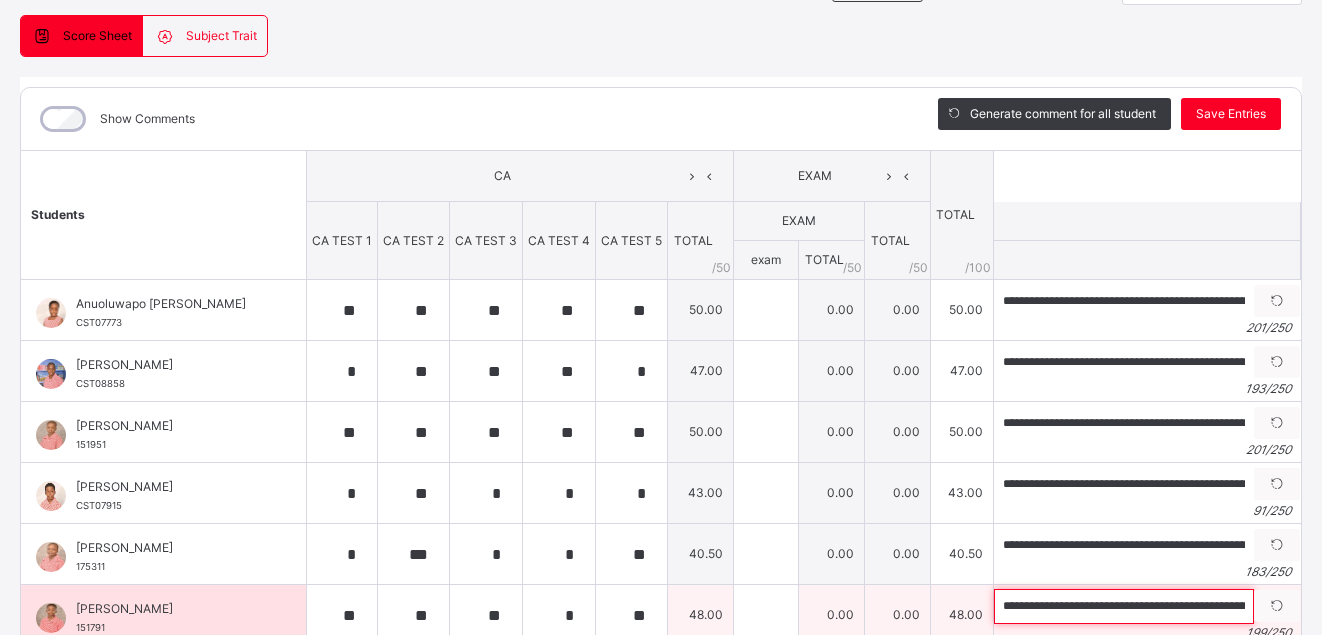 scroll, scrollTop: 0, scrollLeft: 908, axis: horizontal 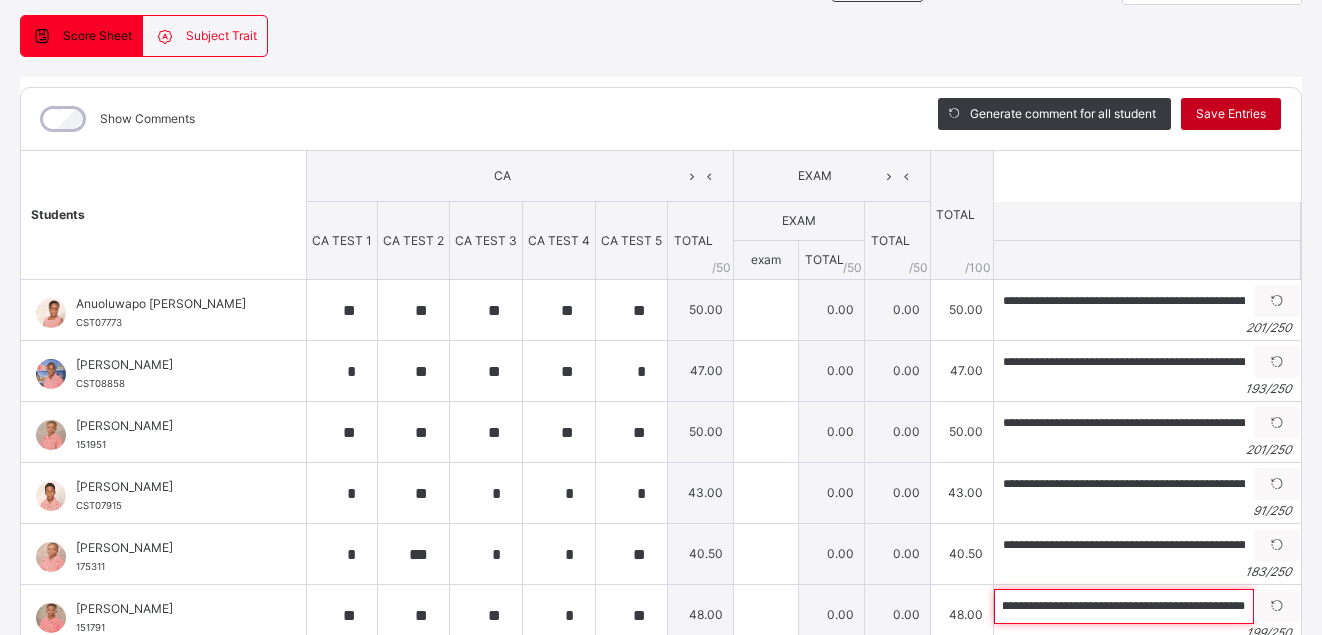 type on "**********" 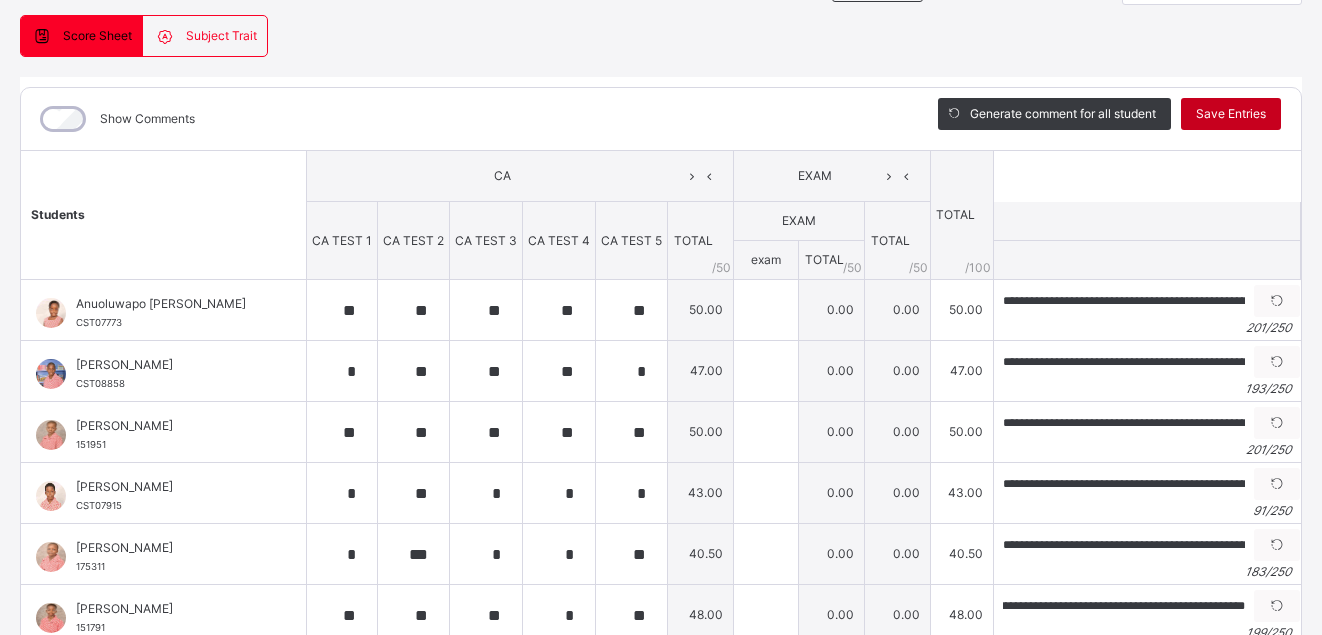 scroll, scrollTop: 0, scrollLeft: 0, axis: both 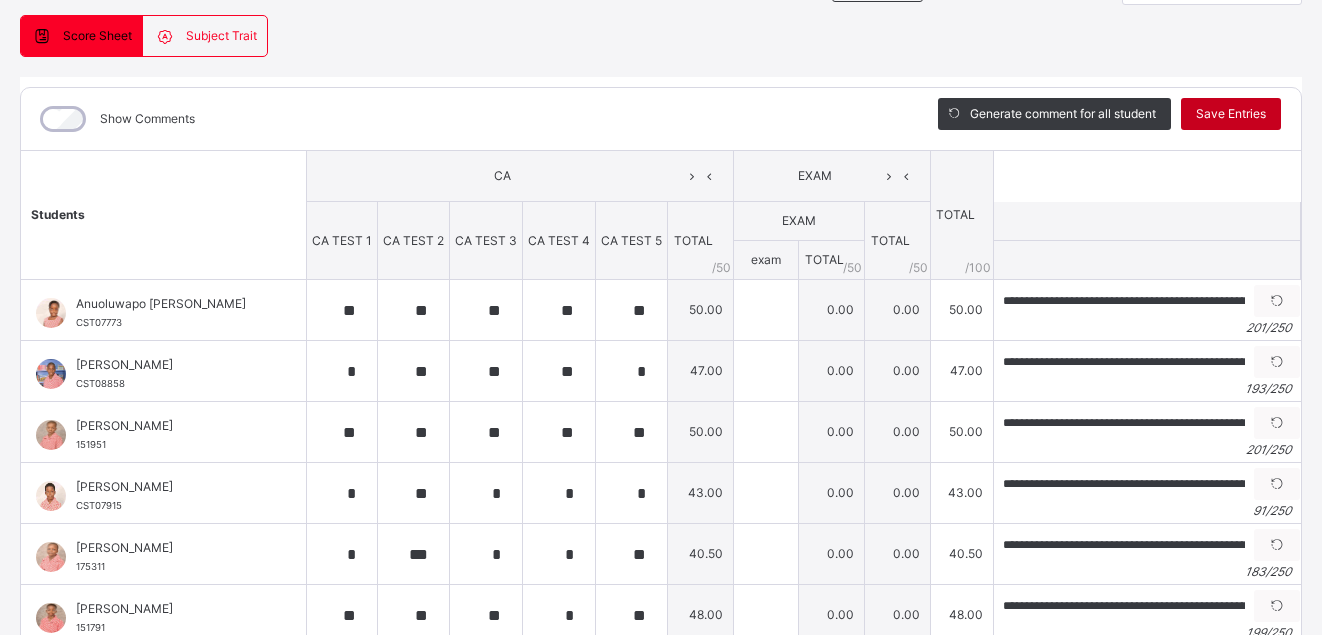 click on "Save Entries" at bounding box center (1231, 114) 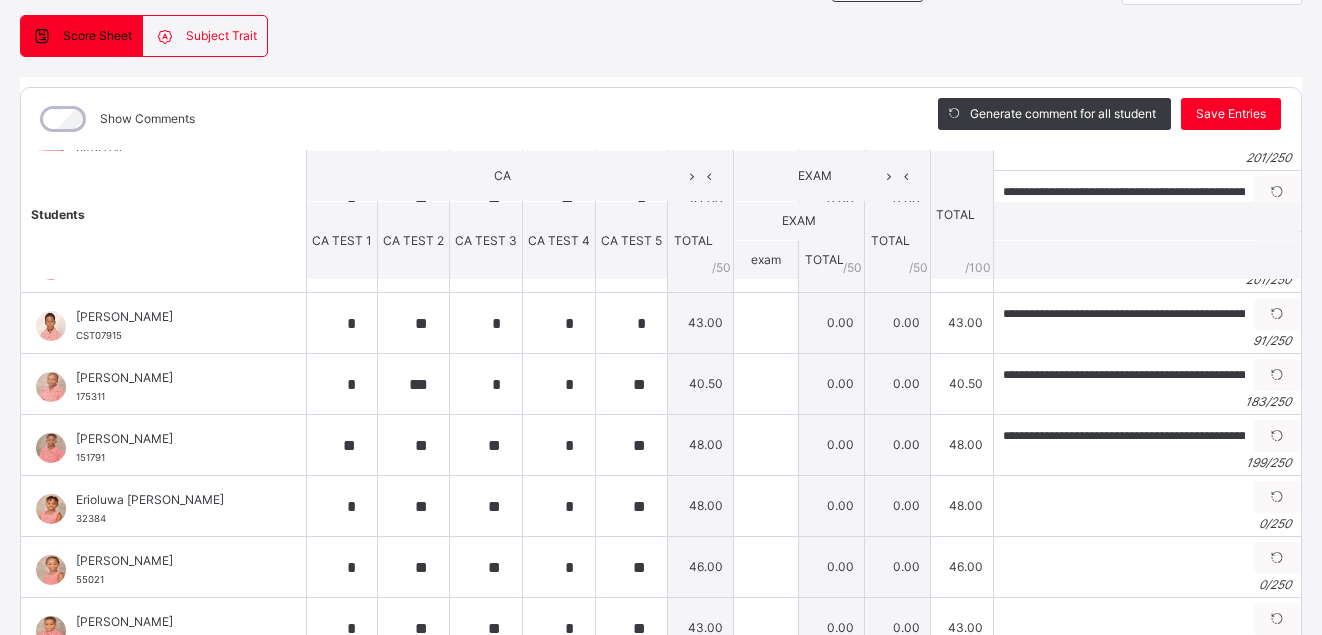 scroll, scrollTop: 183, scrollLeft: 0, axis: vertical 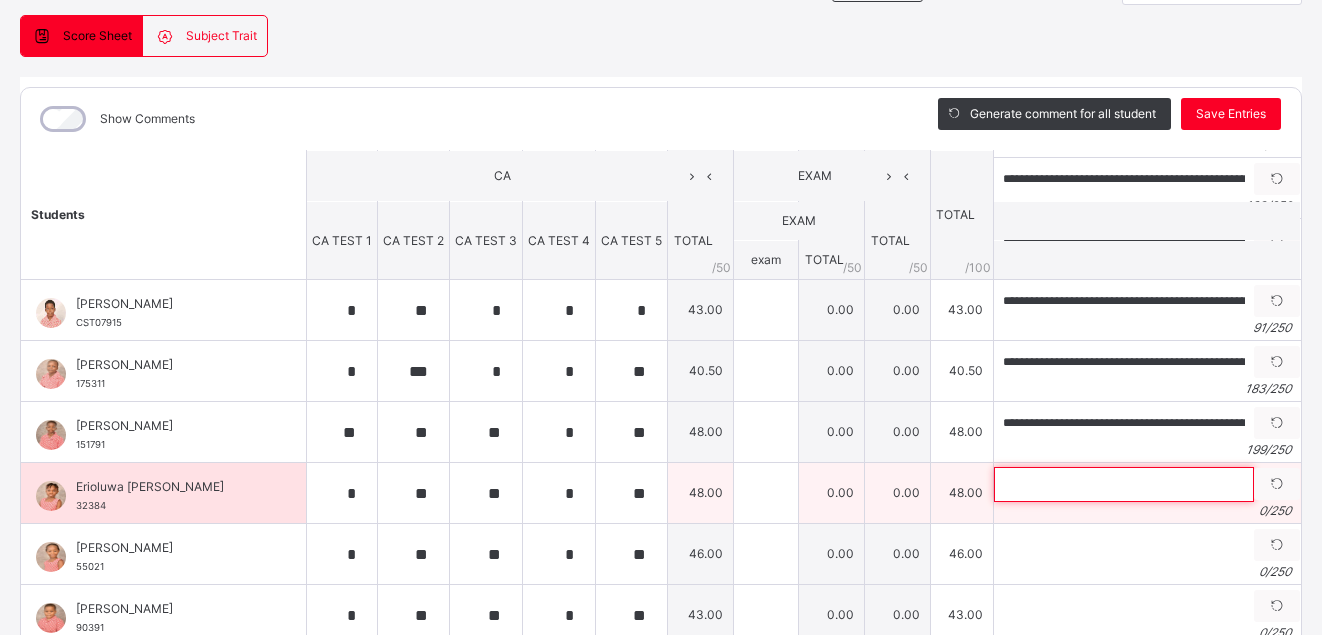click at bounding box center [1124, 484] 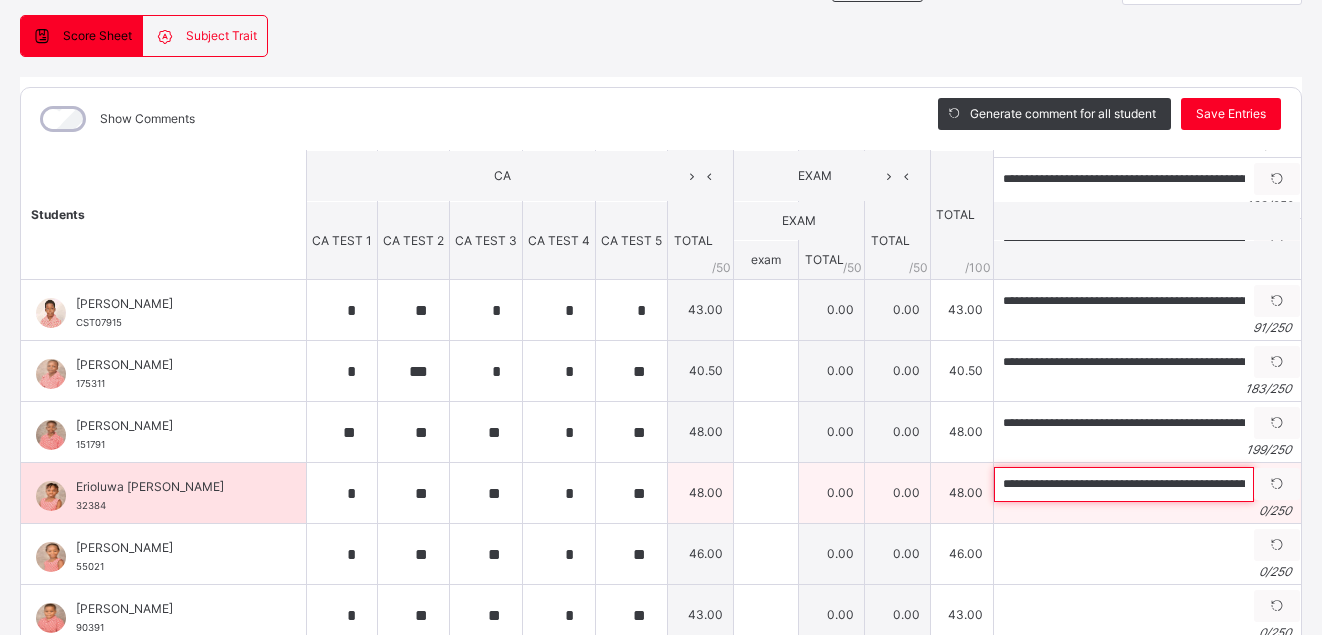 scroll, scrollTop: 0, scrollLeft: 885, axis: horizontal 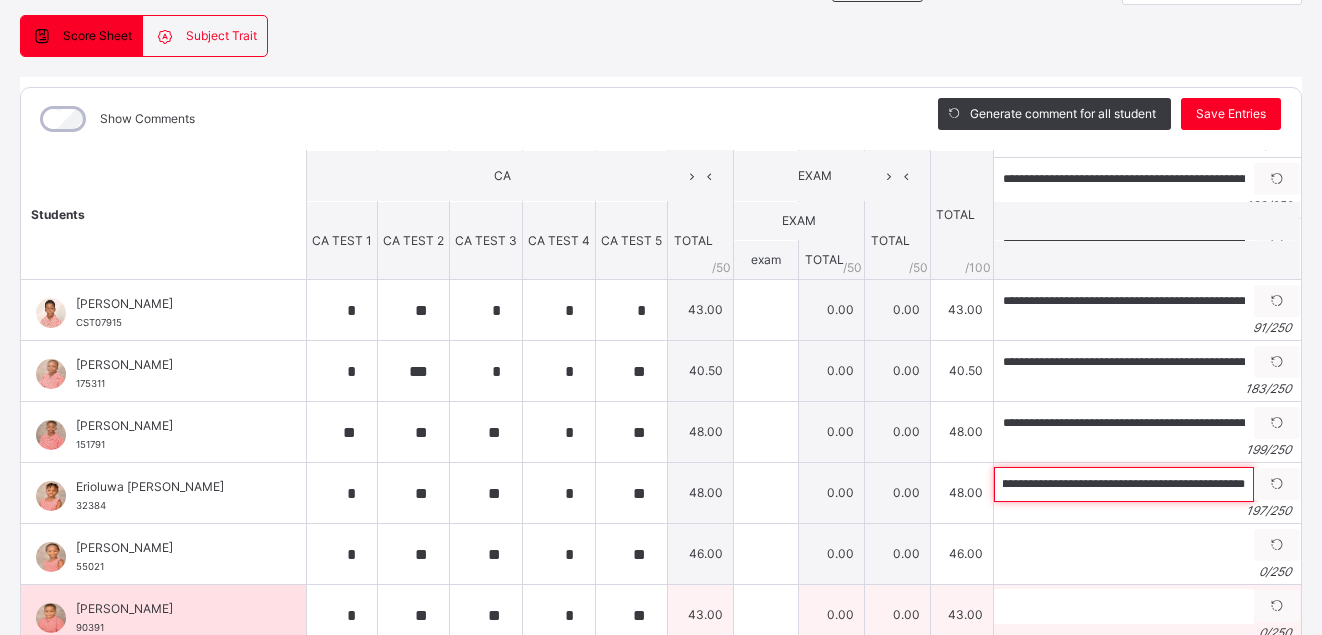 type on "**********" 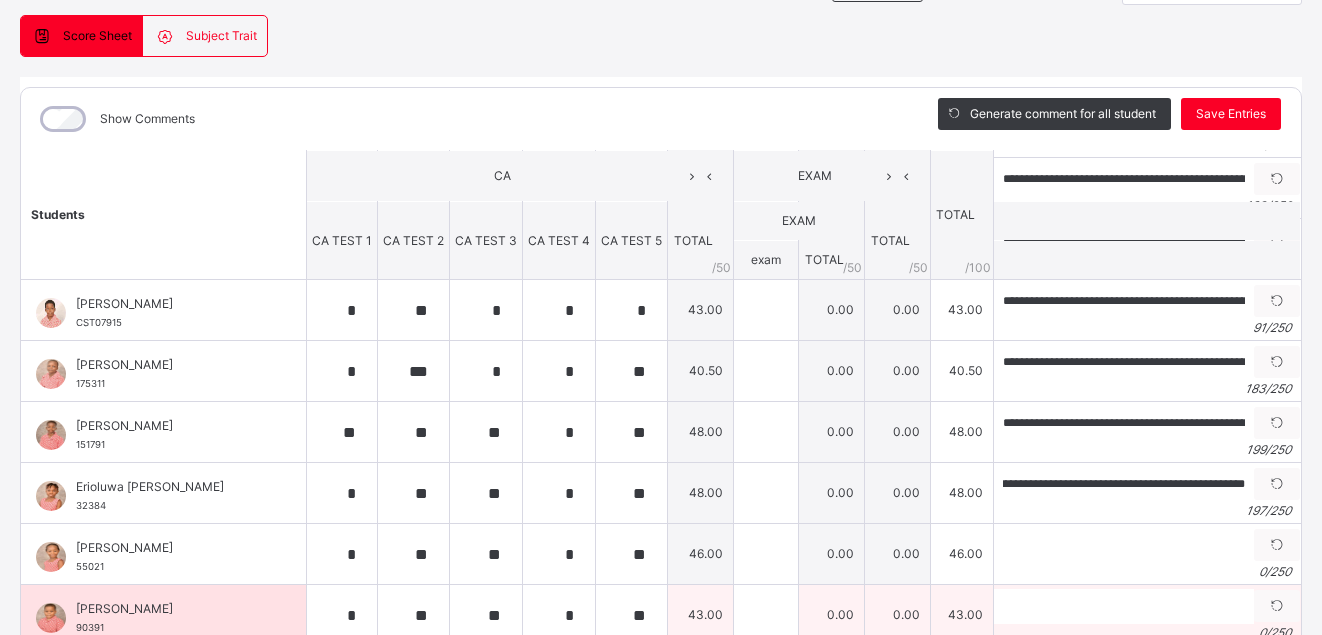 scroll, scrollTop: 0, scrollLeft: 0, axis: both 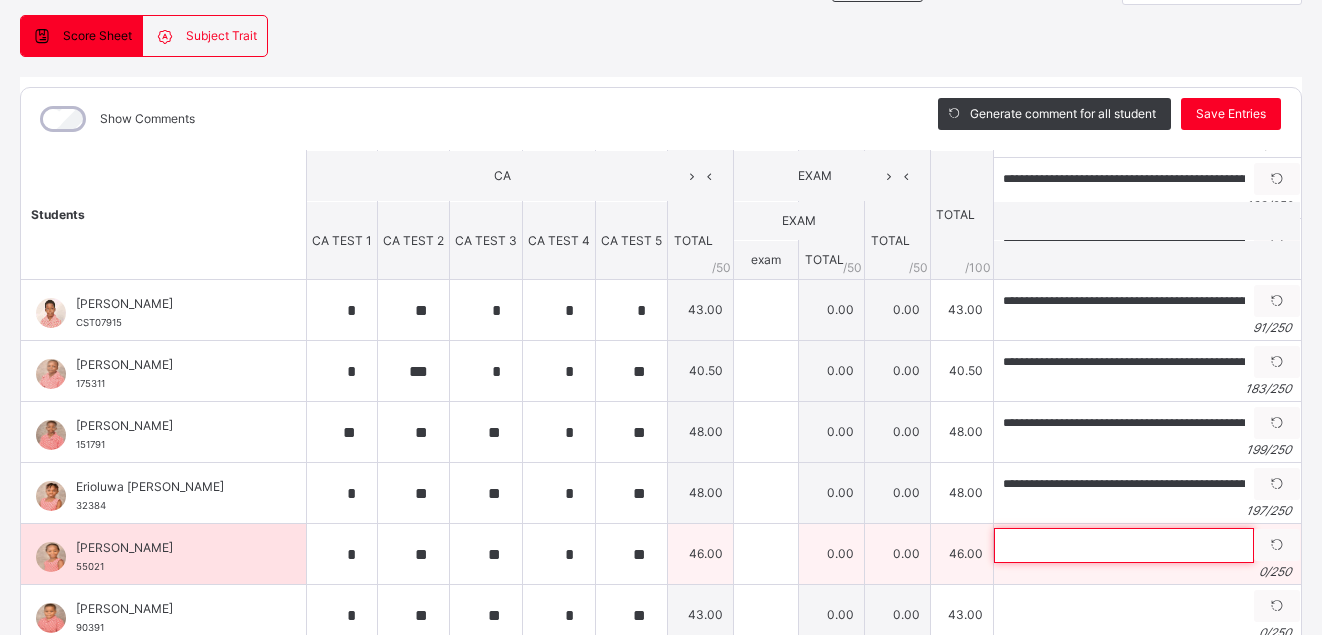 click at bounding box center (1124, 545) 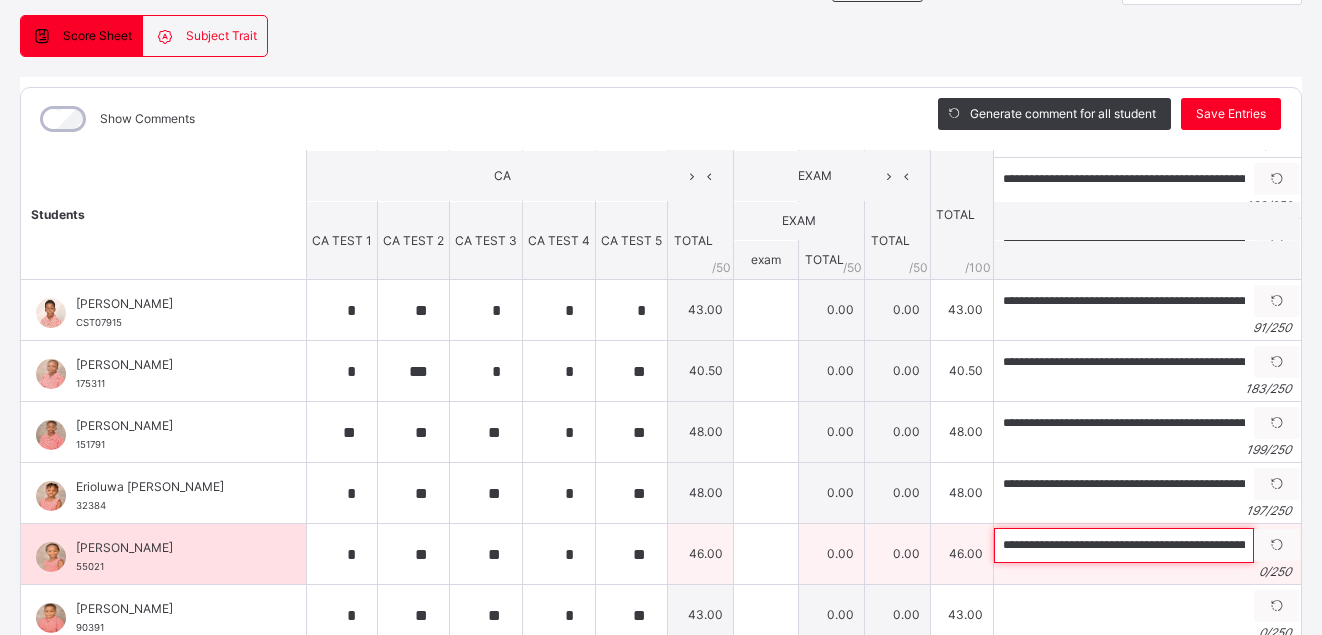 scroll, scrollTop: 0, scrollLeft: 914, axis: horizontal 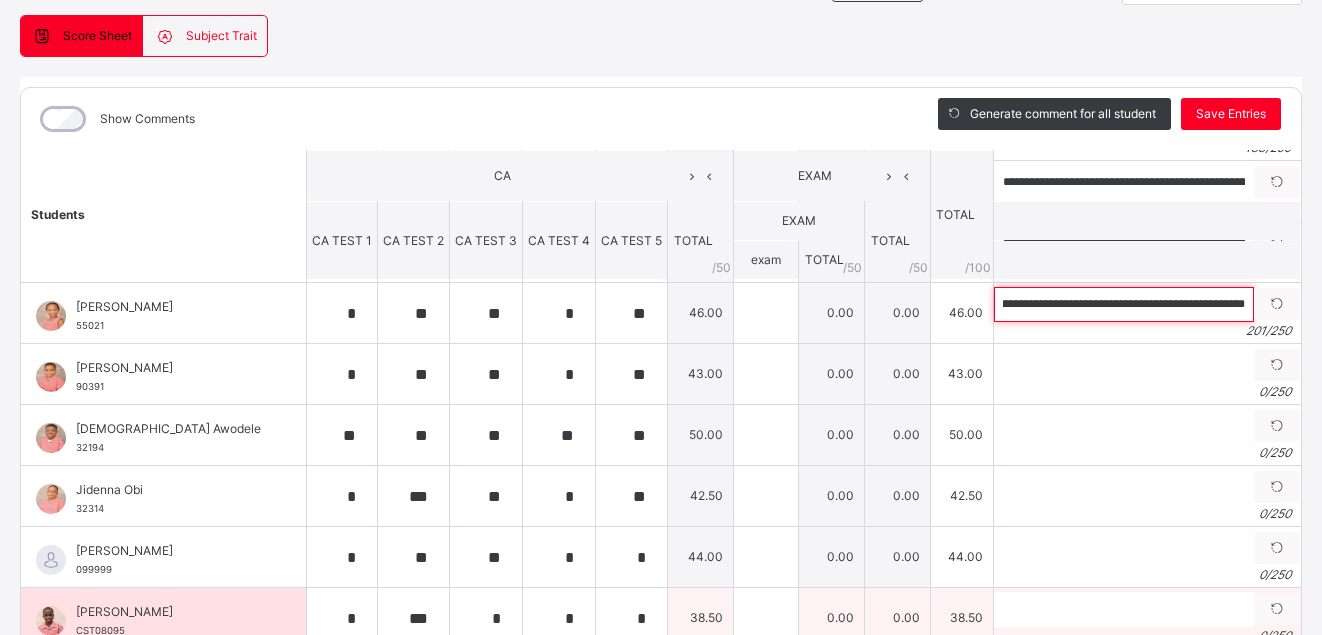 type on "**********" 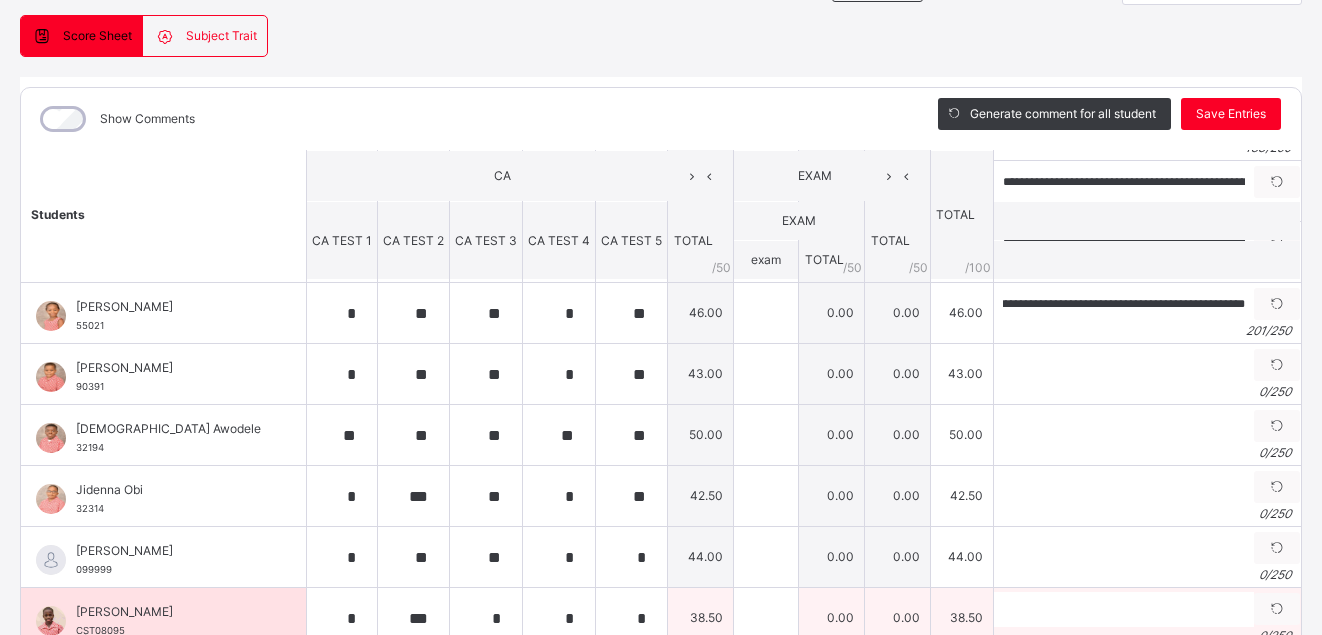 scroll, scrollTop: 0, scrollLeft: 0, axis: both 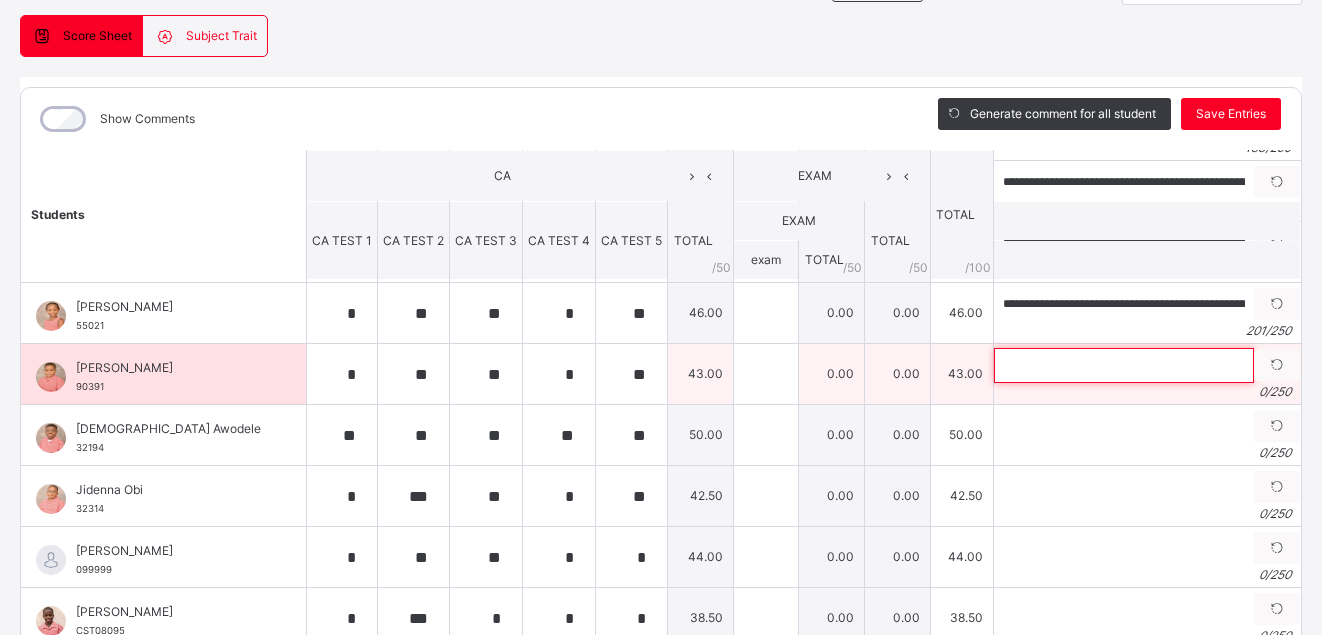 click at bounding box center (1124, 365) 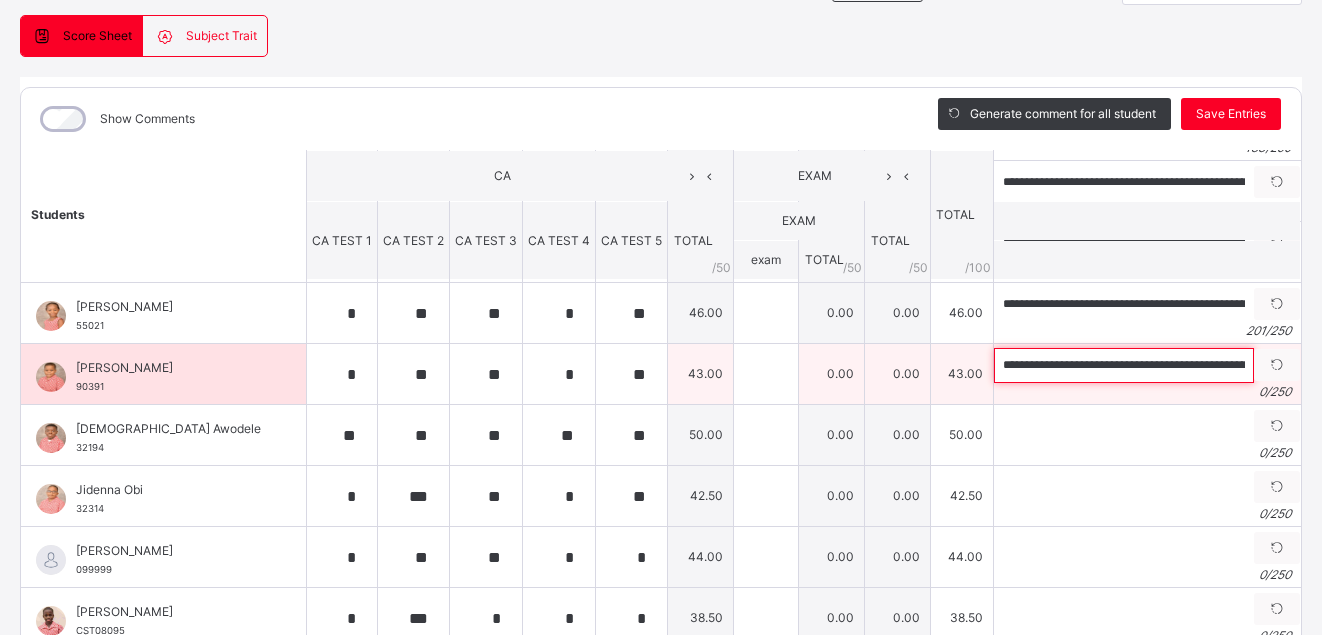 scroll, scrollTop: 0, scrollLeft: 1083, axis: horizontal 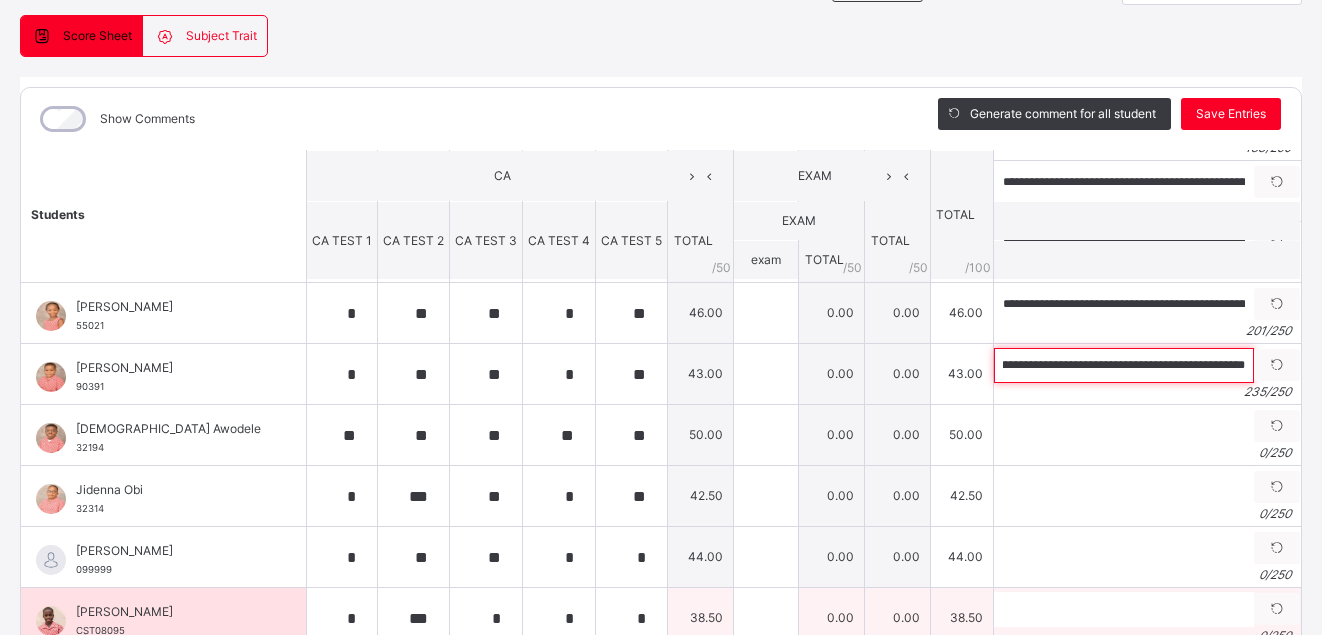 type on "**********" 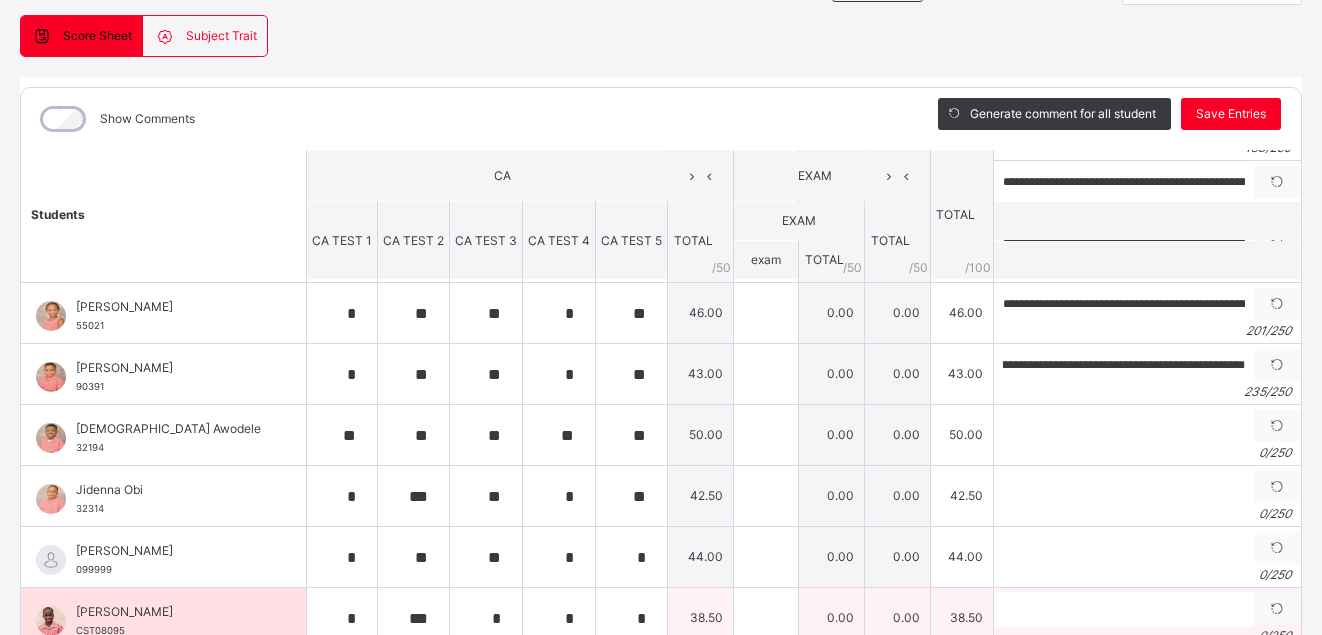 scroll, scrollTop: 0, scrollLeft: 0, axis: both 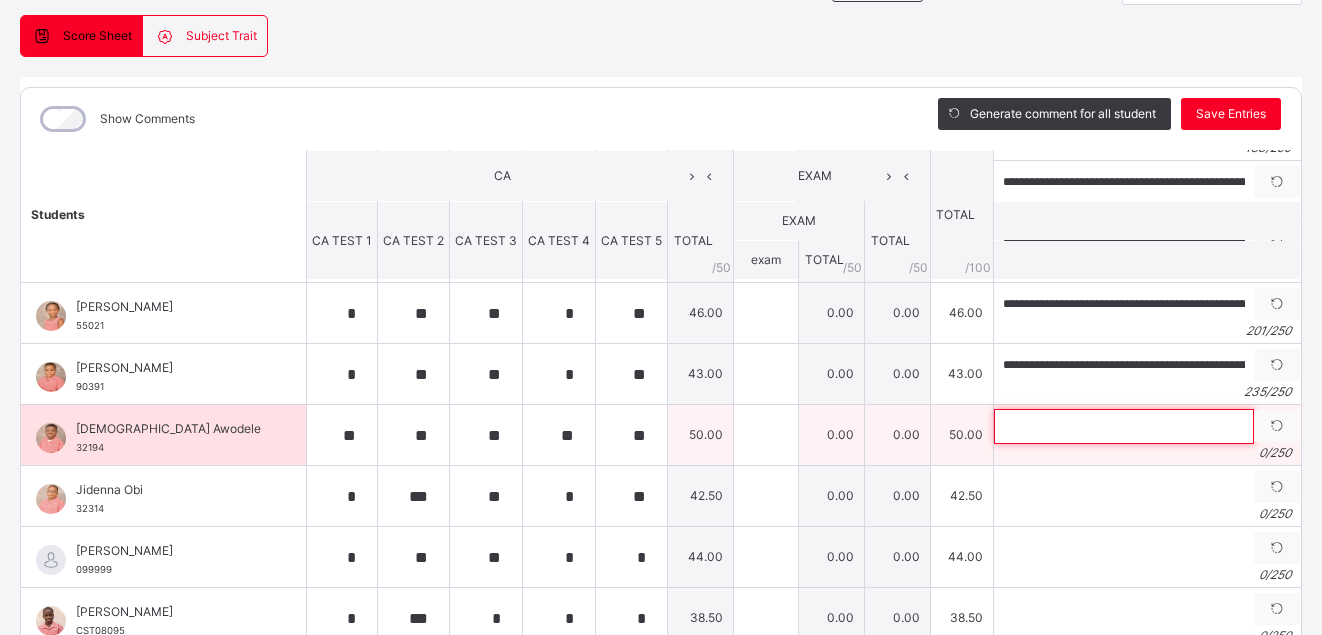 click at bounding box center [1124, 426] 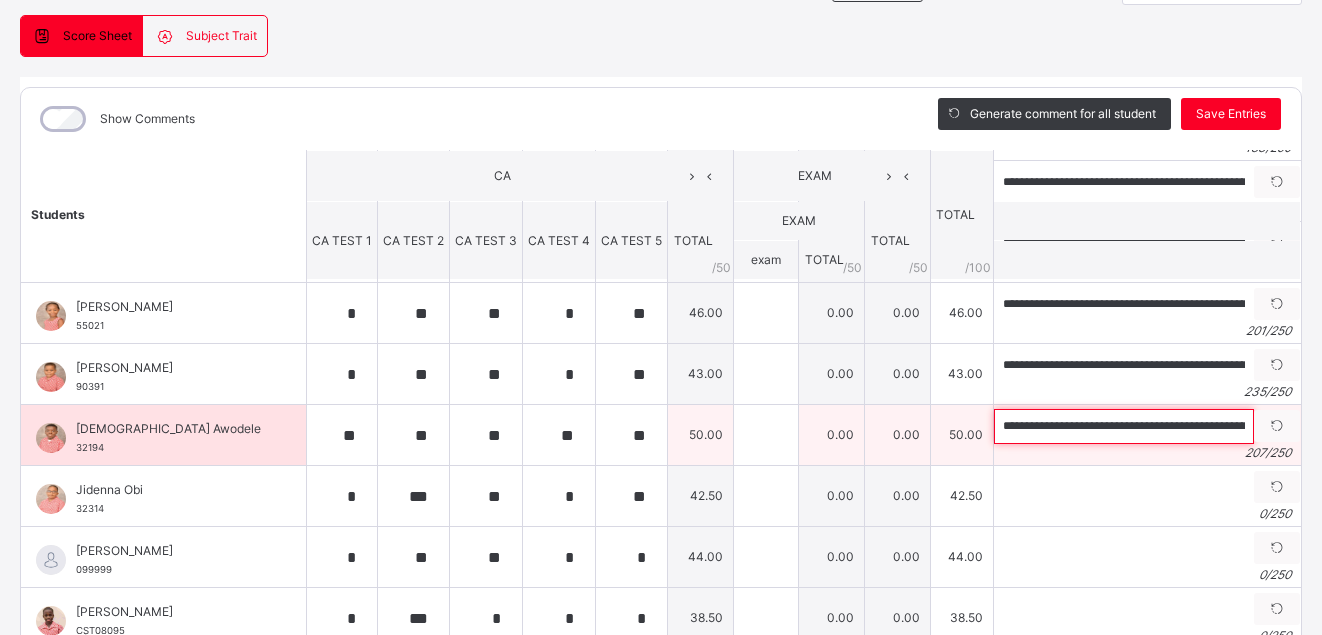 scroll, scrollTop: 0, scrollLeft: 932, axis: horizontal 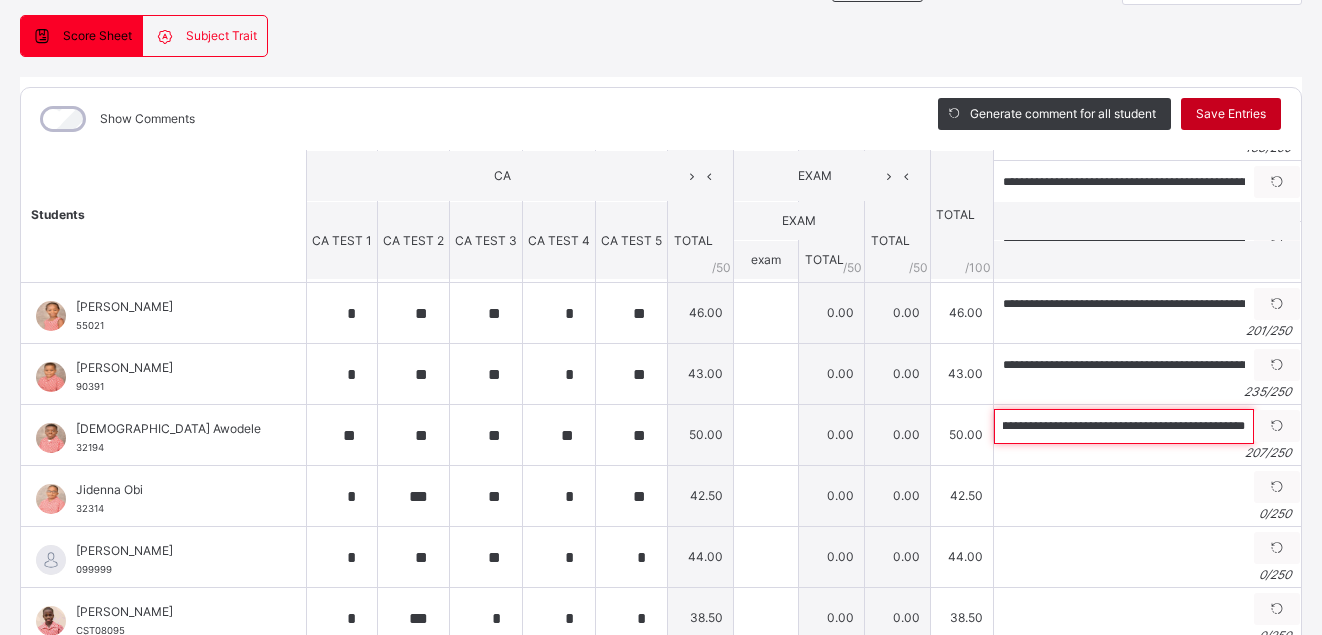 type on "**********" 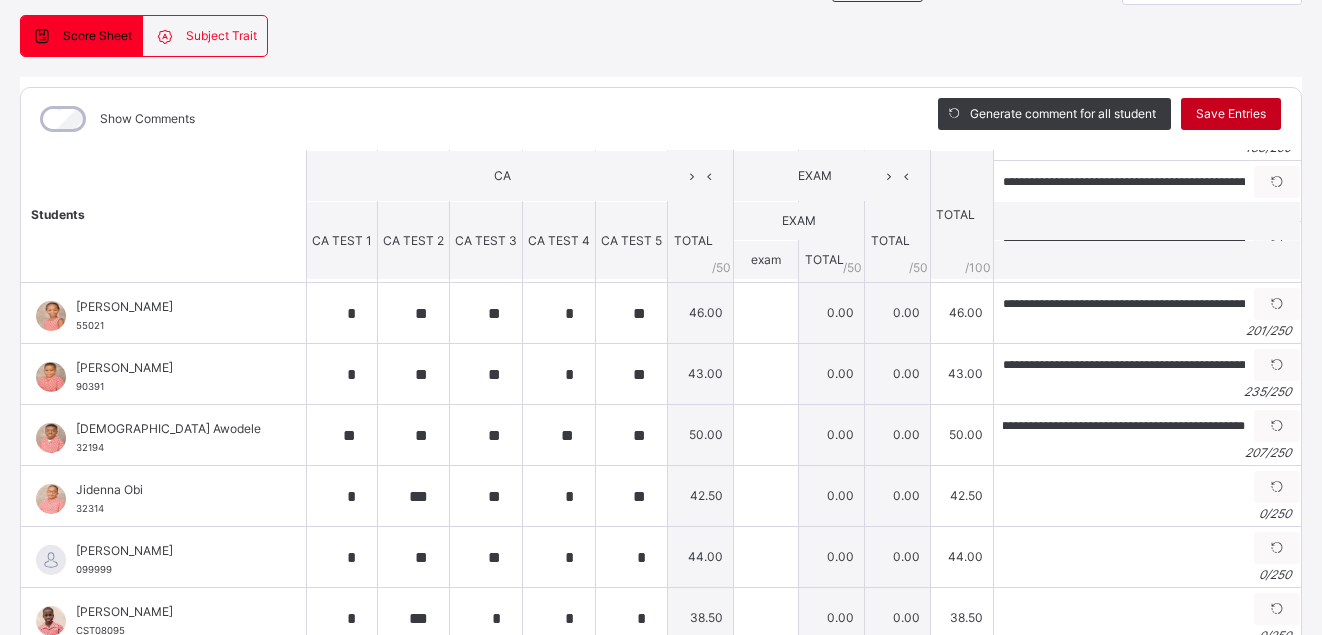 scroll, scrollTop: 0, scrollLeft: 0, axis: both 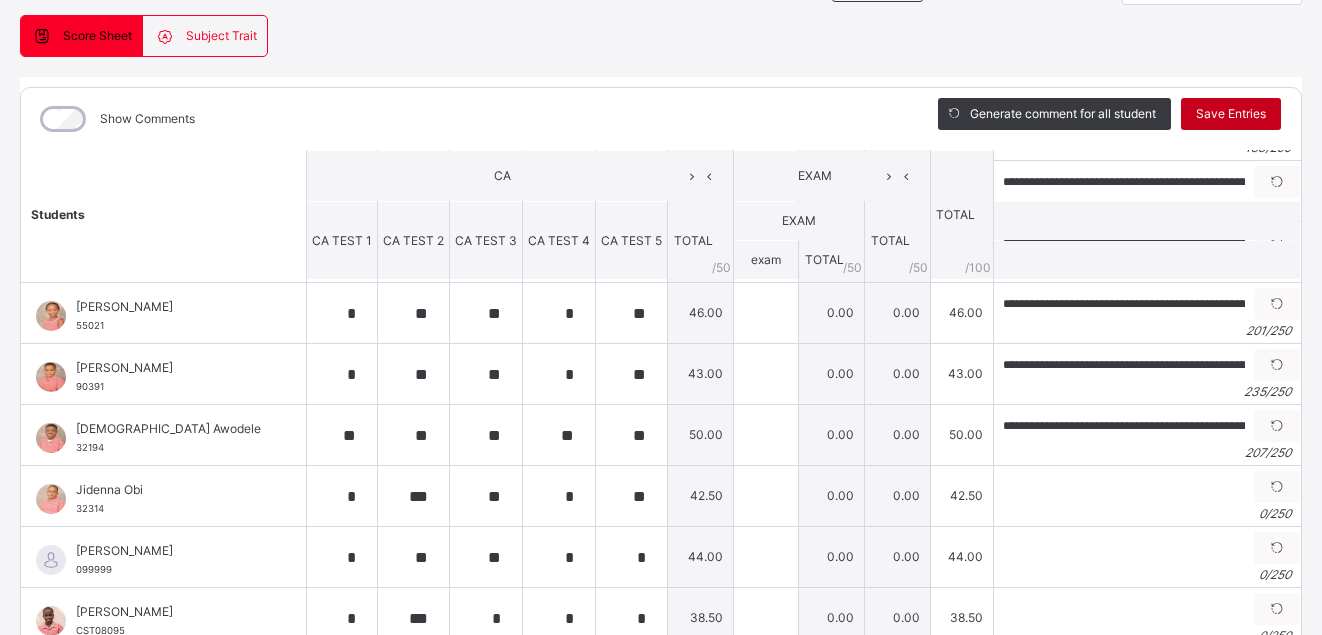 click on "Save Entries" at bounding box center (1231, 114) 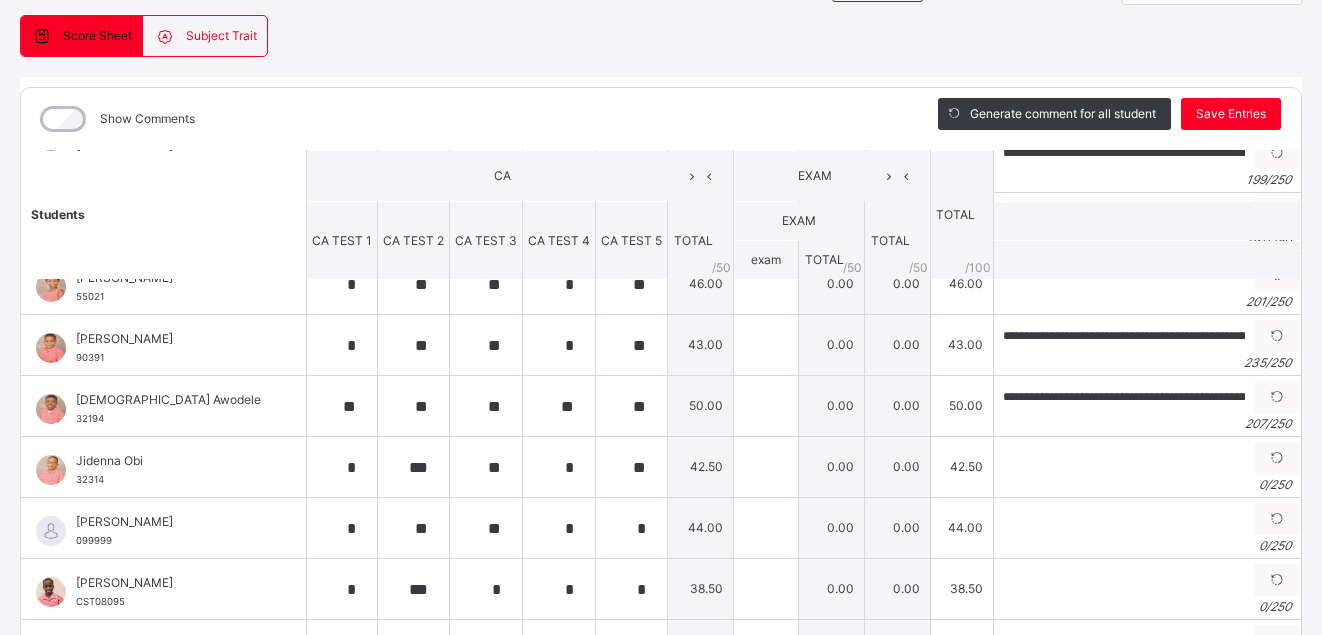 scroll, scrollTop: 457, scrollLeft: 0, axis: vertical 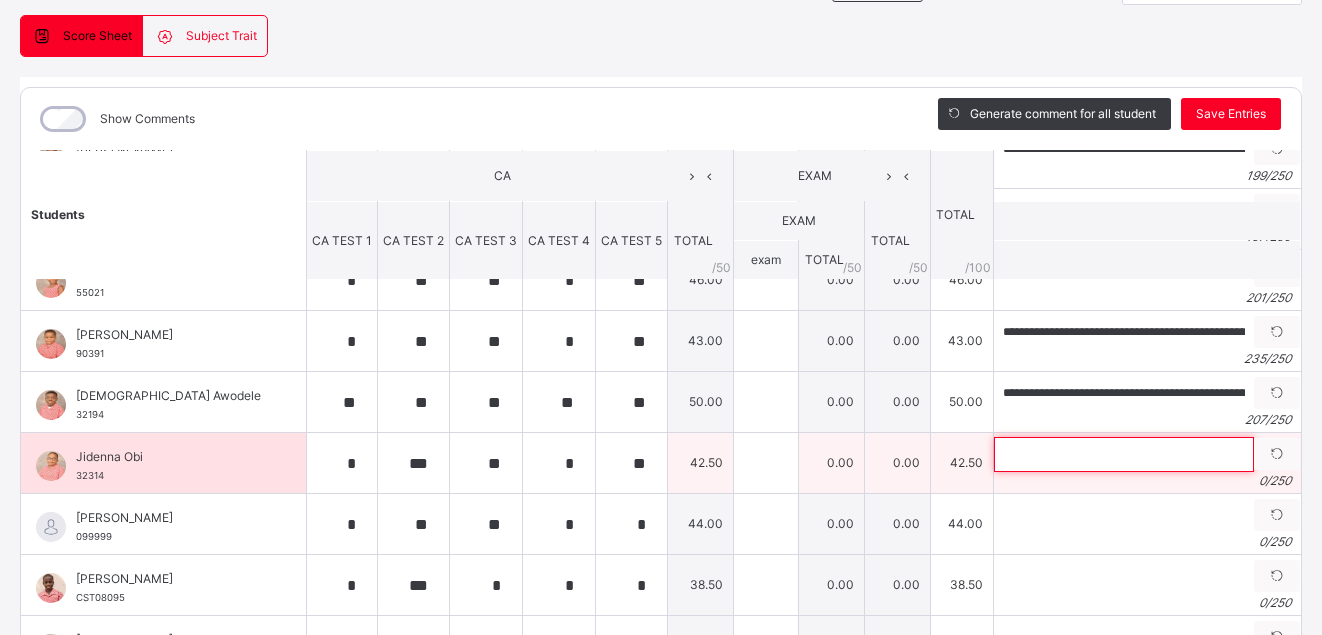 click at bounding box center (1124, 454) 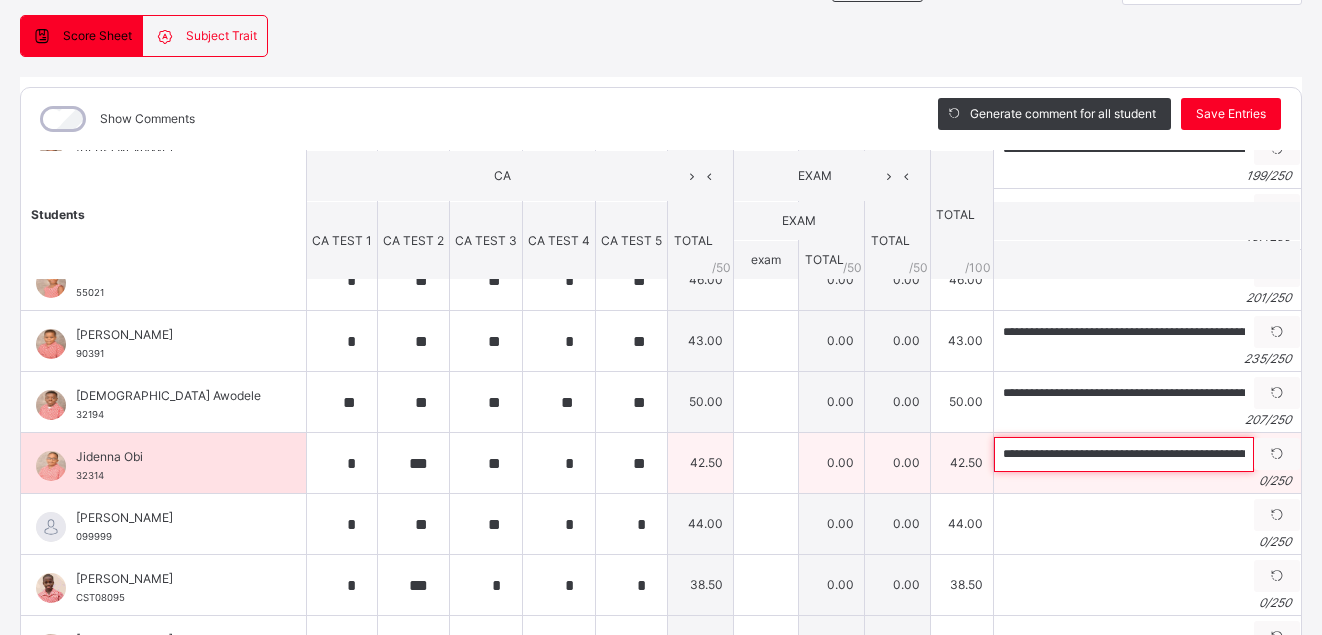 scroll, scrollTop: 0, scrollLeft: 1102, axis: horizontal 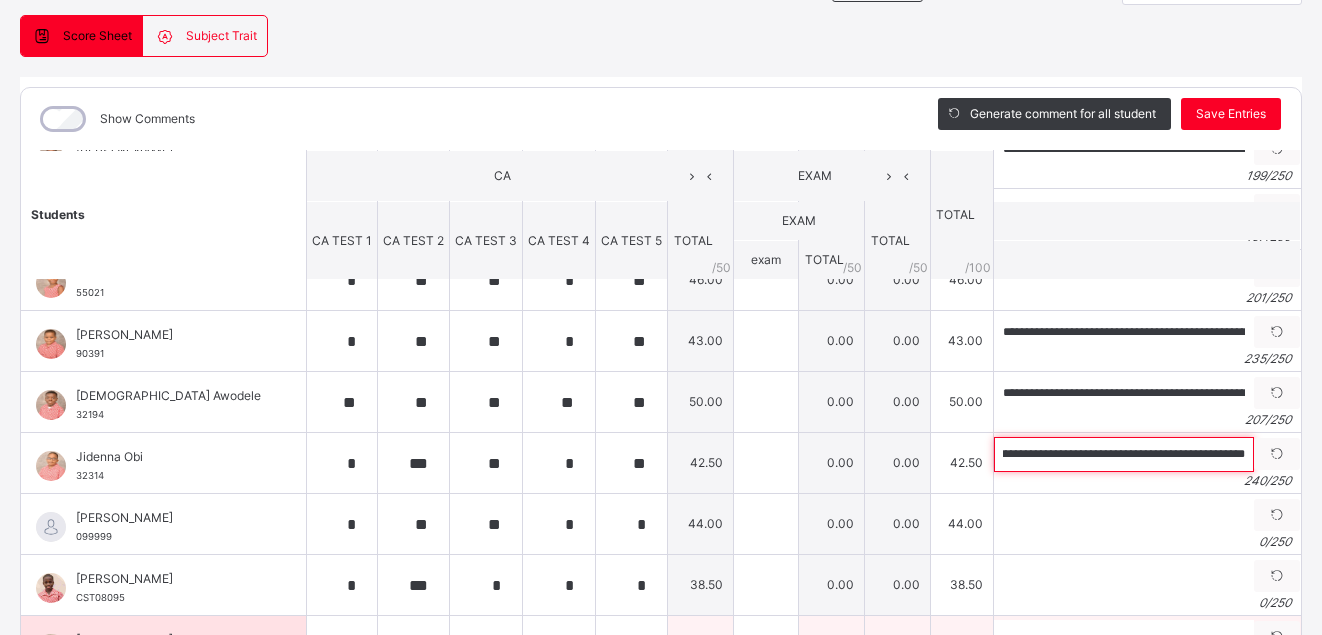type on "**********" 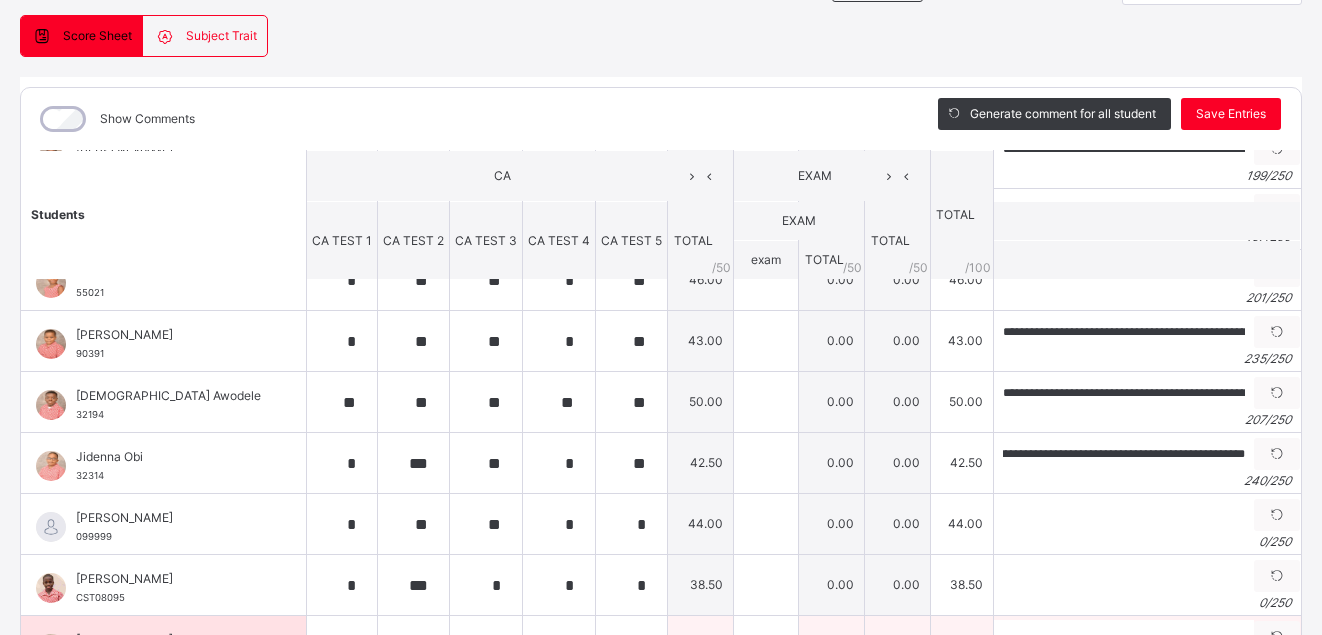 scroll, scrollTop: 0, scrollLeft: 0, axis: both 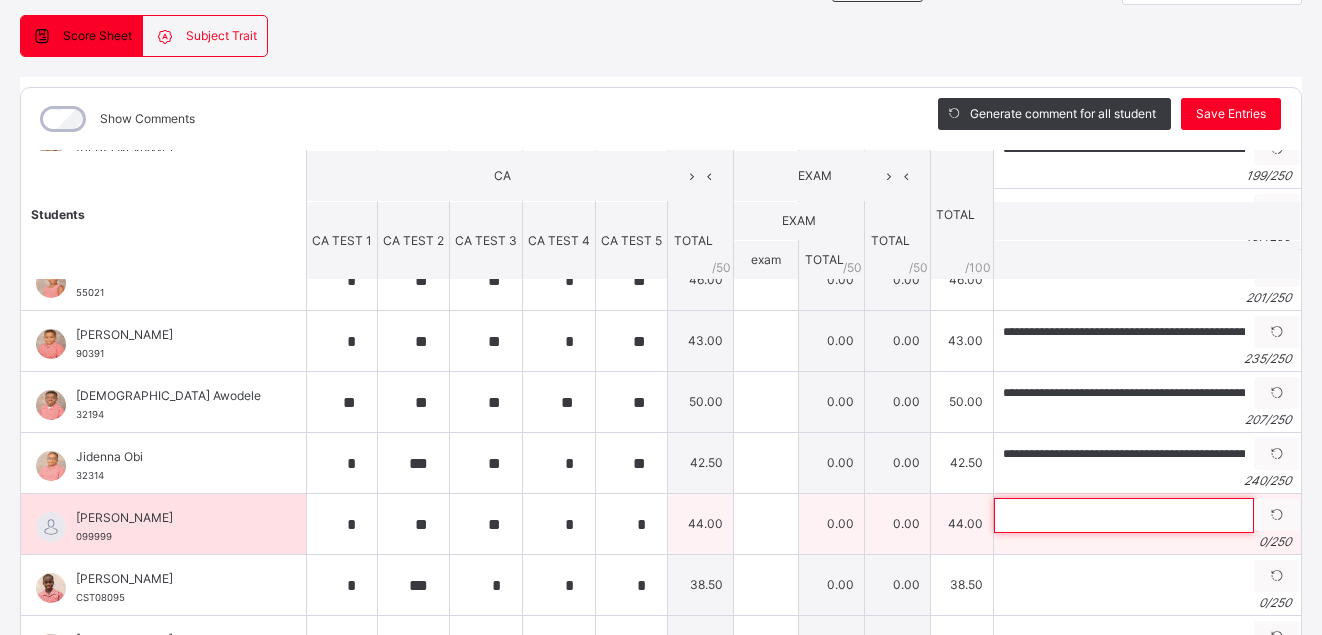 click at bounding box center (1124, 515) 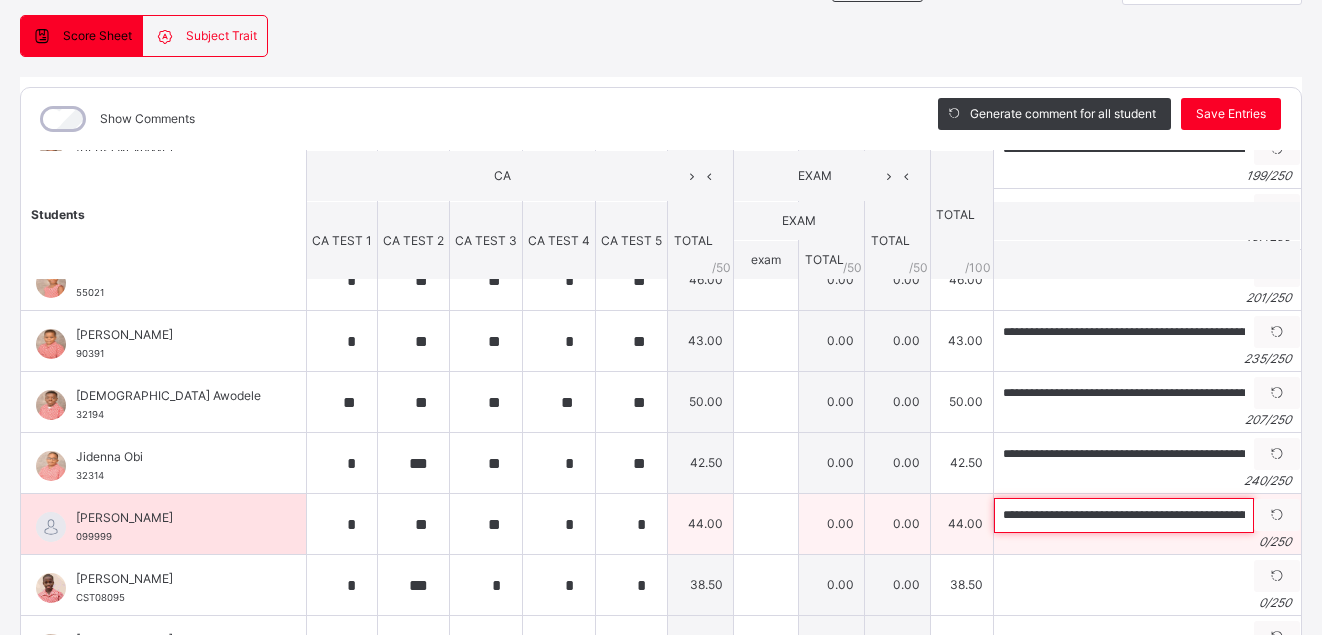 scroll, scrollTop: 0, scrollLeft: 588, axis: horizontal 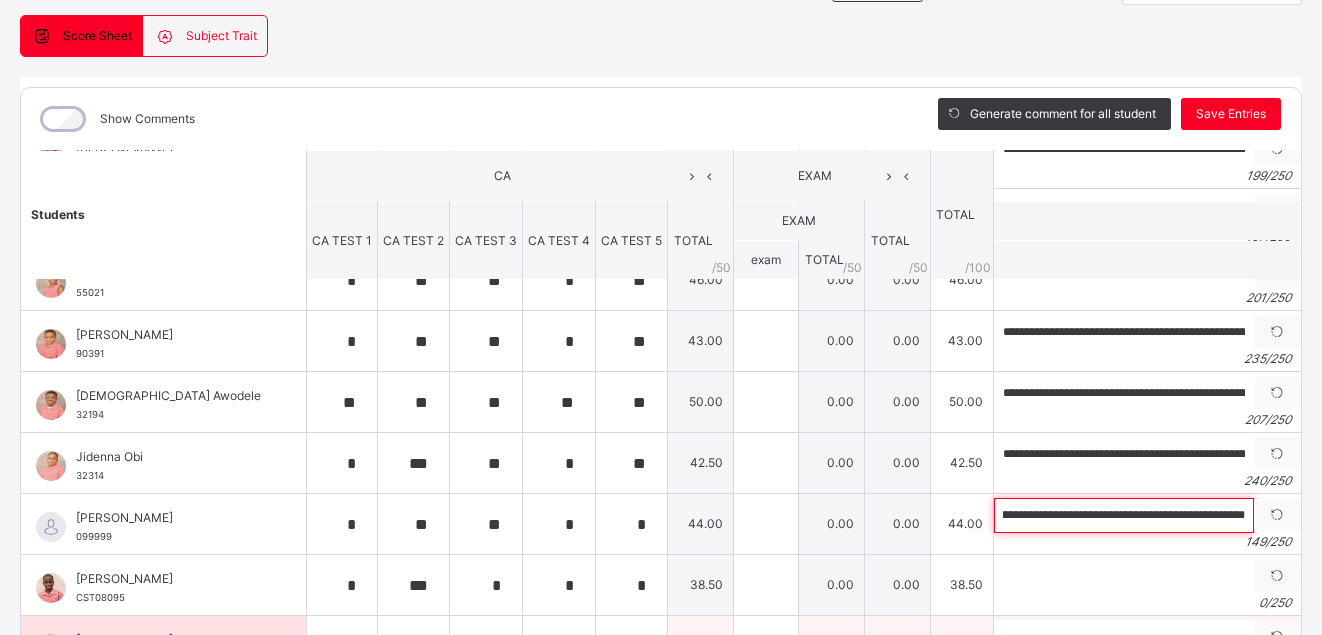 type on "**********" 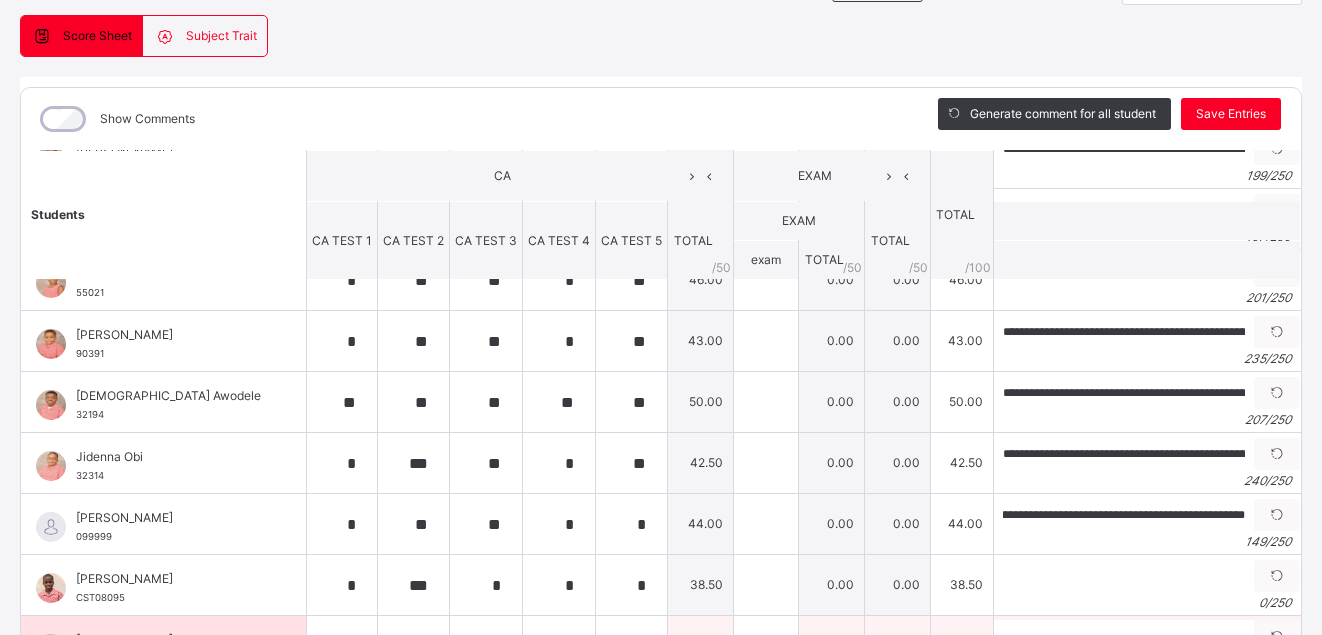 scroll, scrollTop: 0, scrollLeft: 0, axis: both 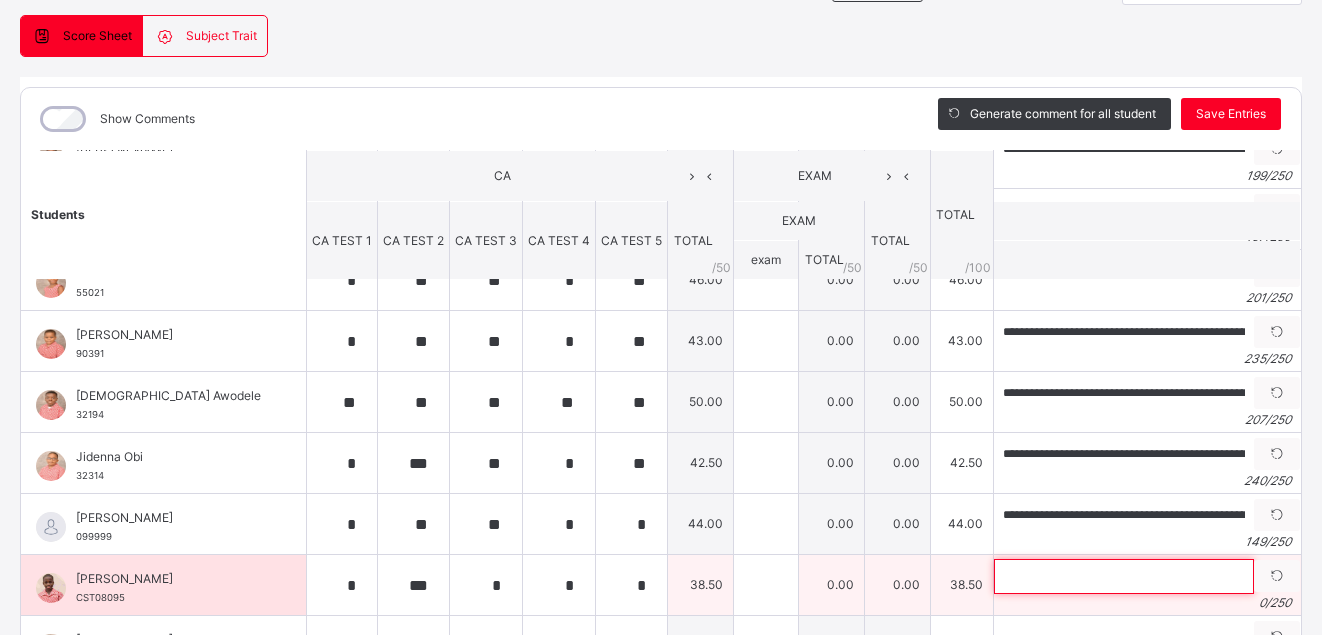 click at bounding box center [1124, 576] 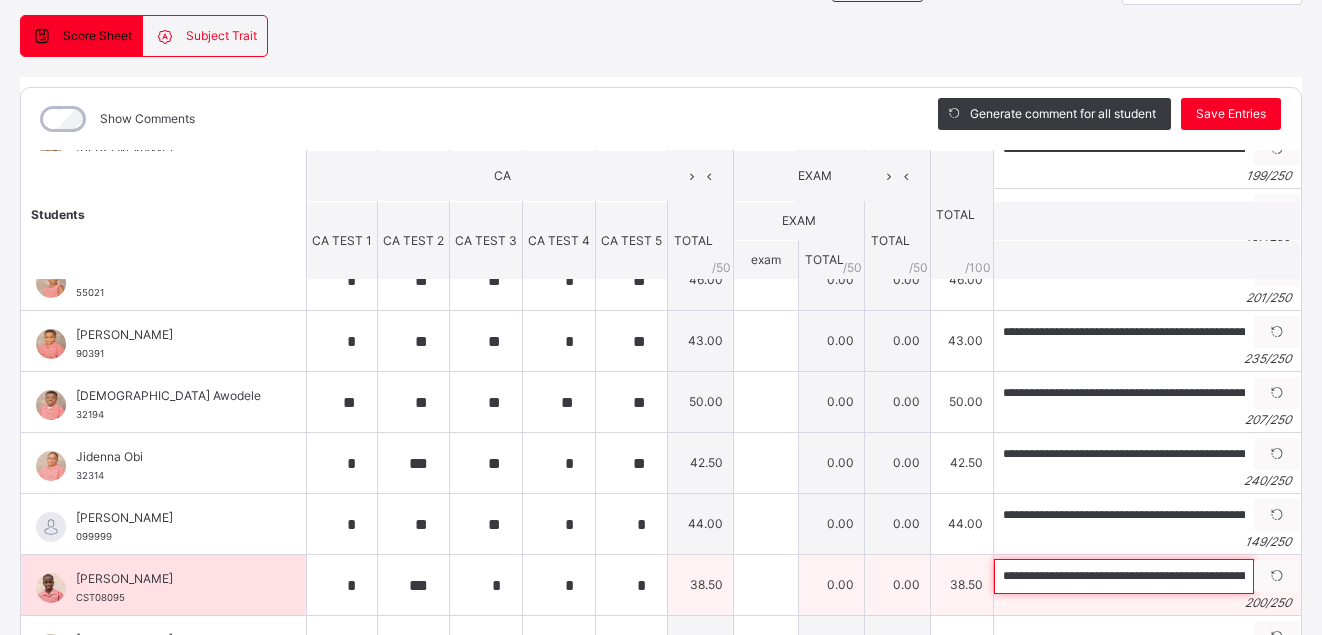 scroll, scrollTop: 0, scrollLeft: 920, axis: horizontal 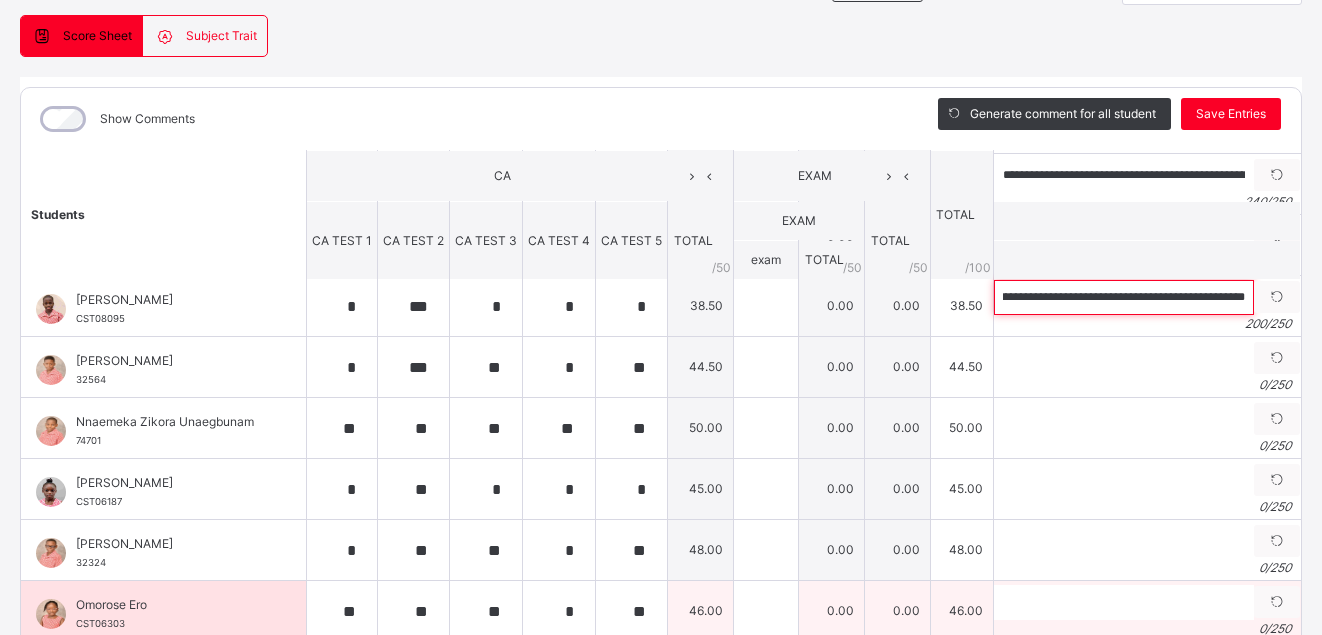type on "**********" 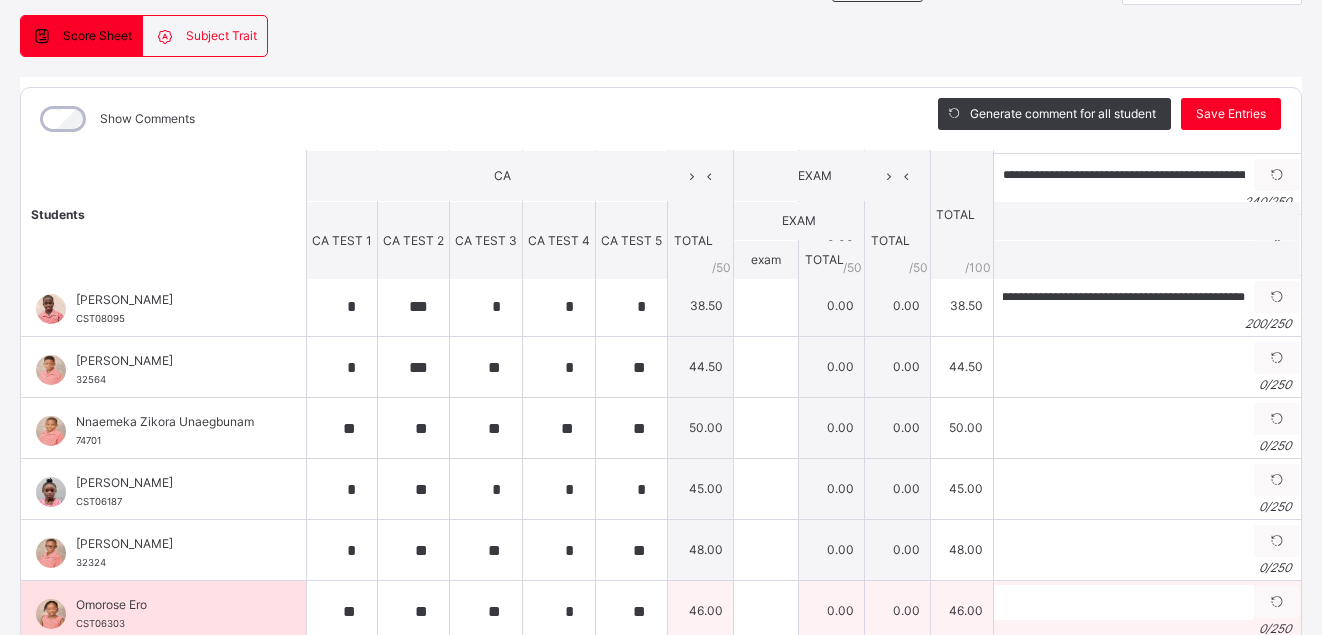 scroll, scrollTop: 0, scrollLeft: 0, axis: both 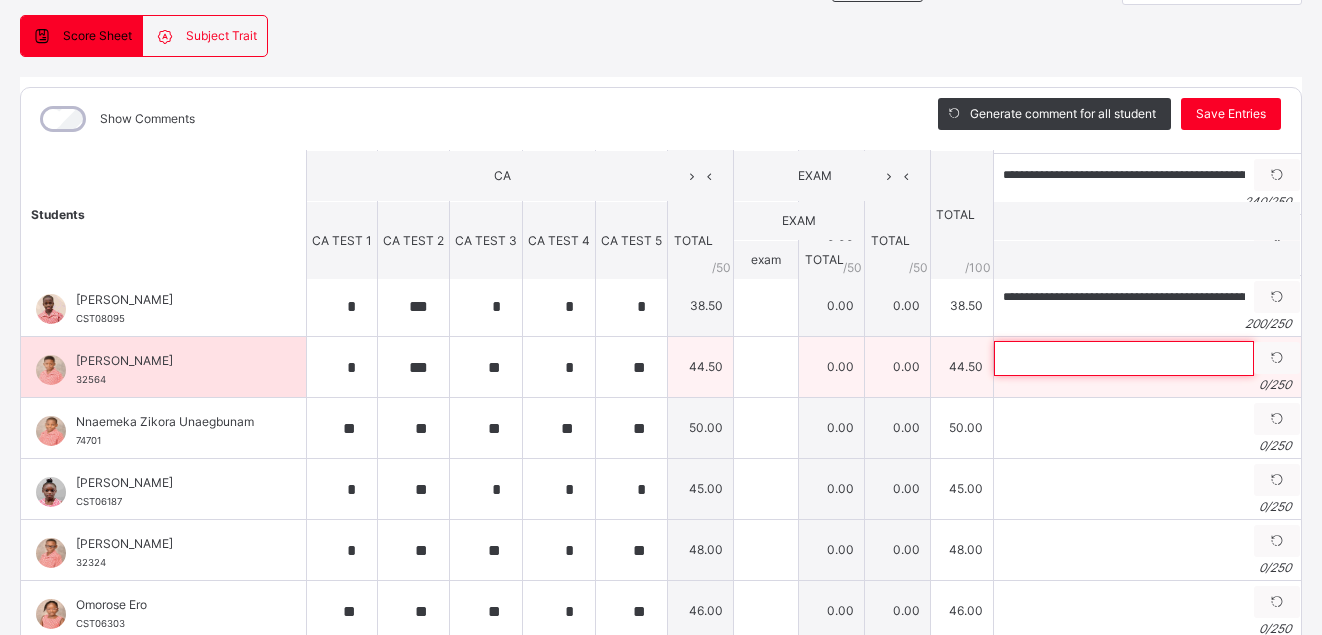 click at bounding box center [1124, 358] 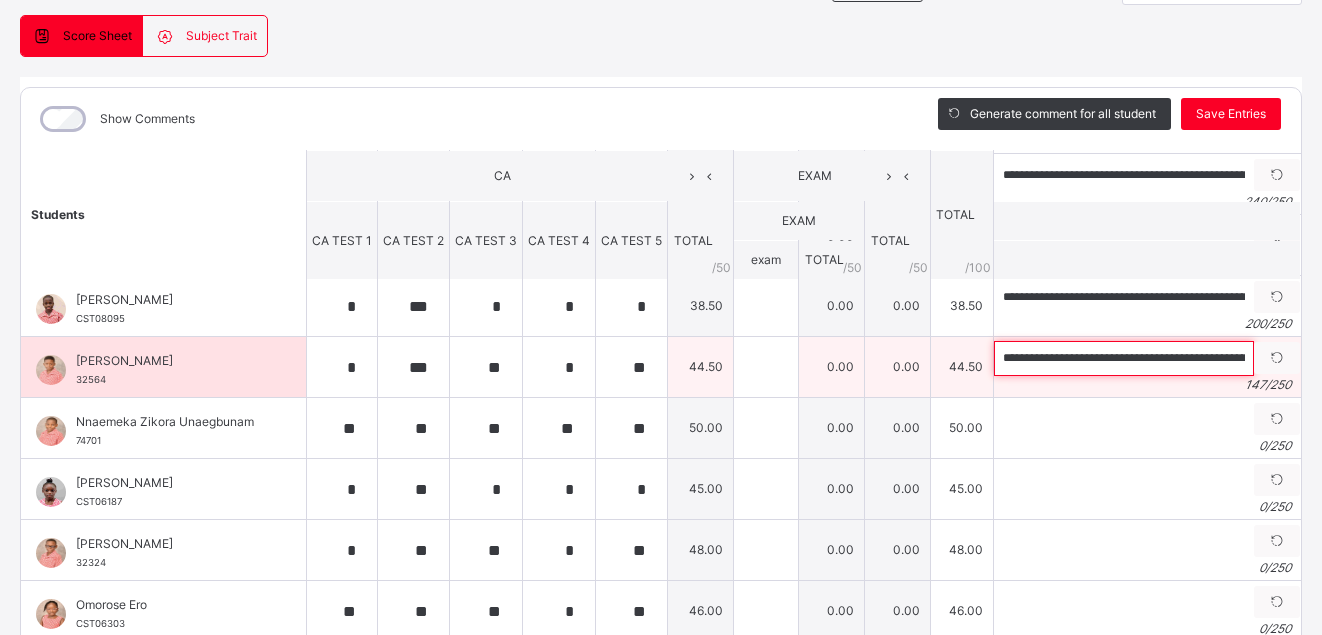 scroll, scrollTop: 0, scrollLeft: 586, axis: horizontal 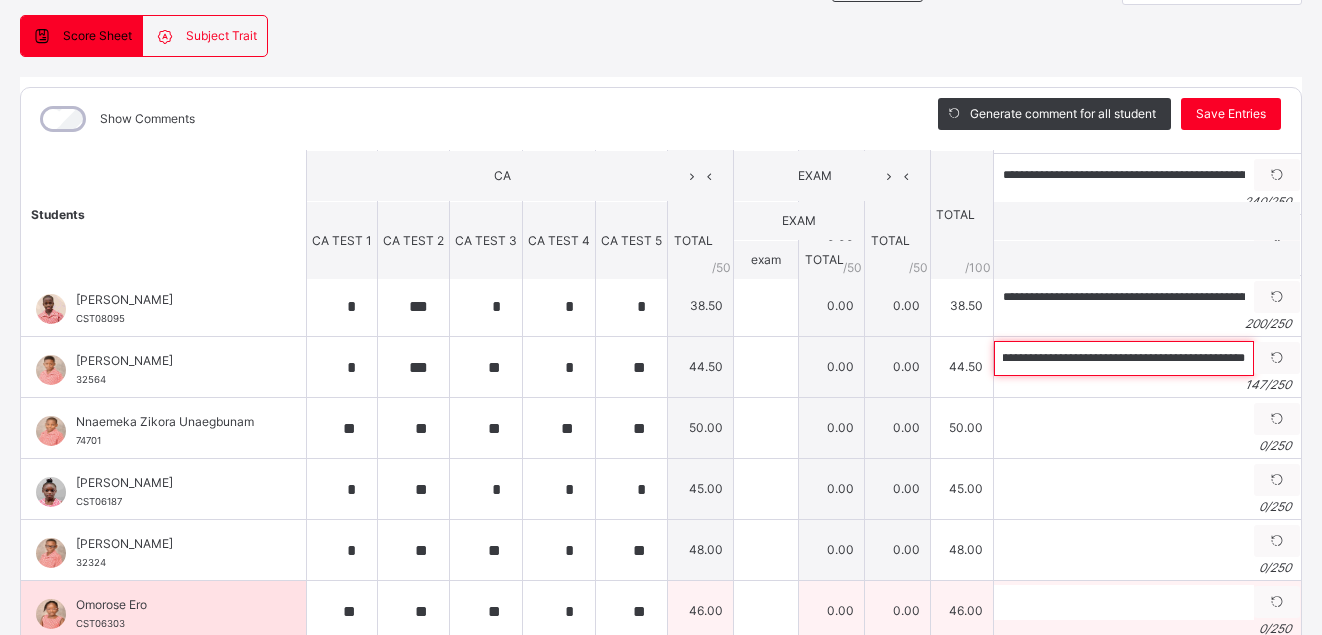 type on "**********" 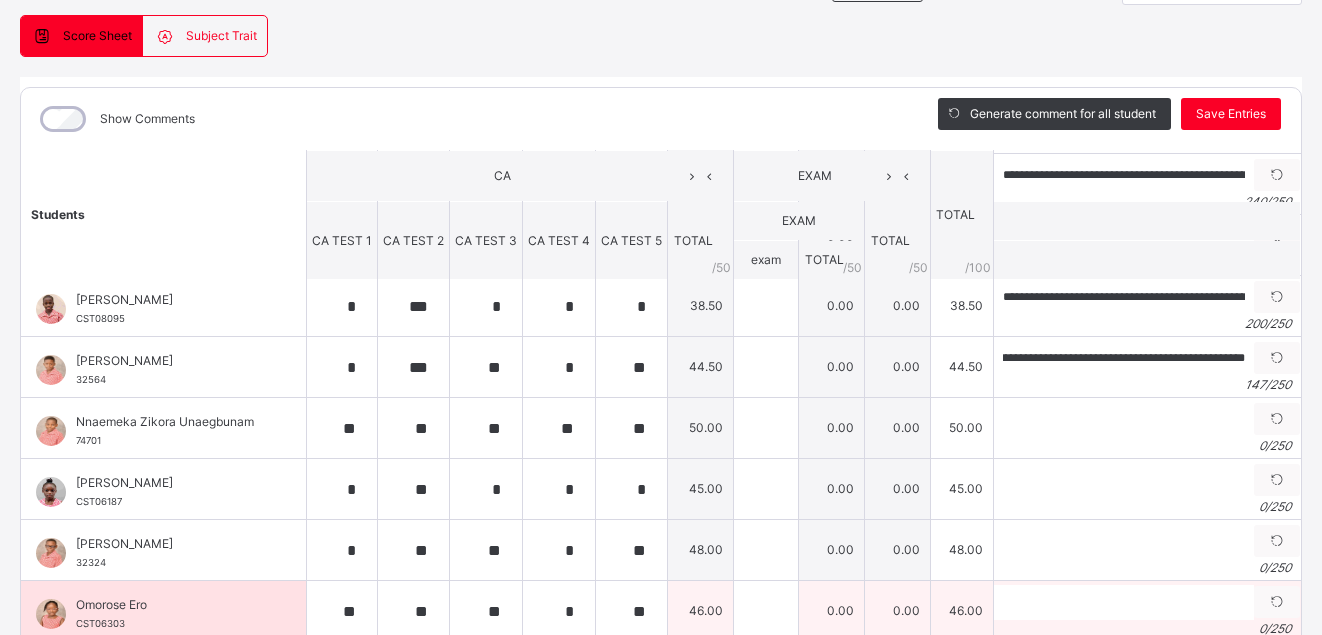 scroll, scrollTop: 0, scrollLeft: 0, axis: both 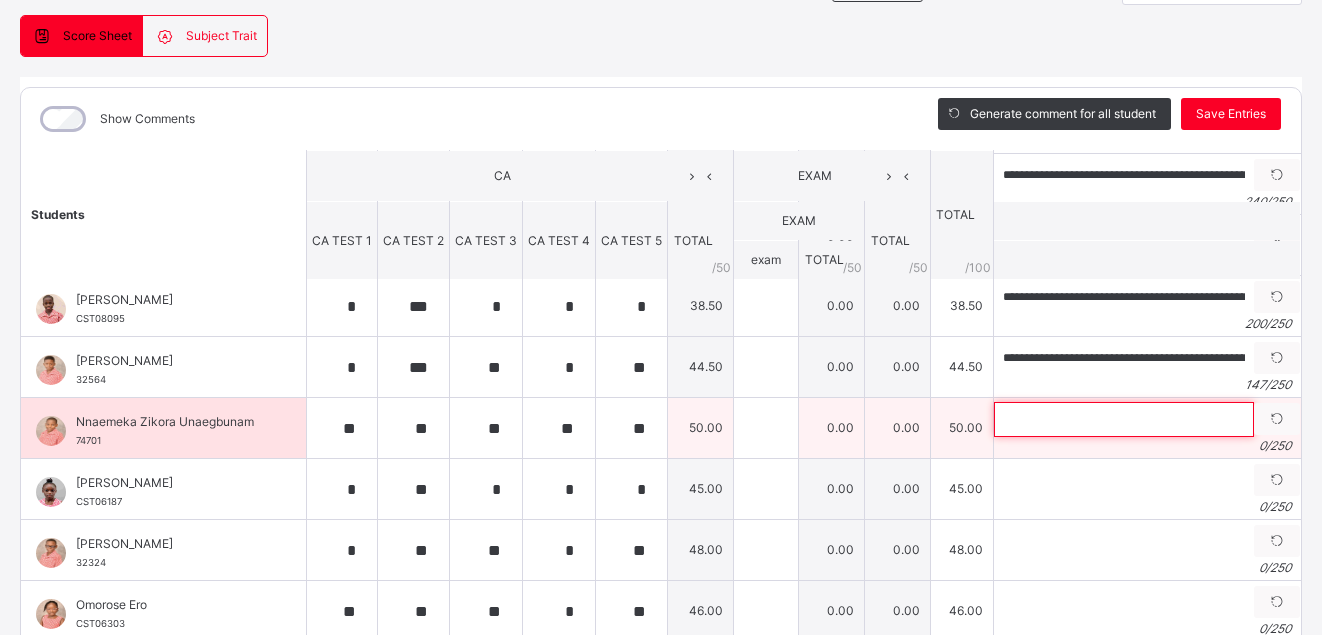 click at bounding box center (1124, 419) 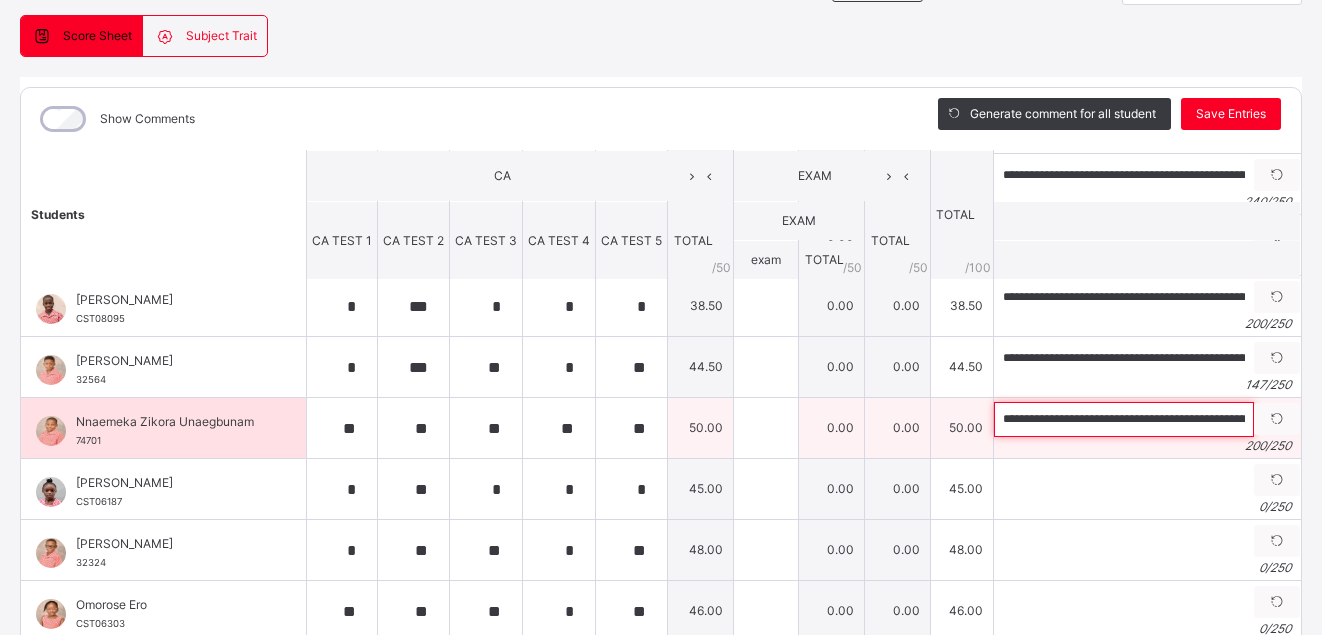 scroll, scrollTop: 0, scrollLeft: 910, axis: horizontal 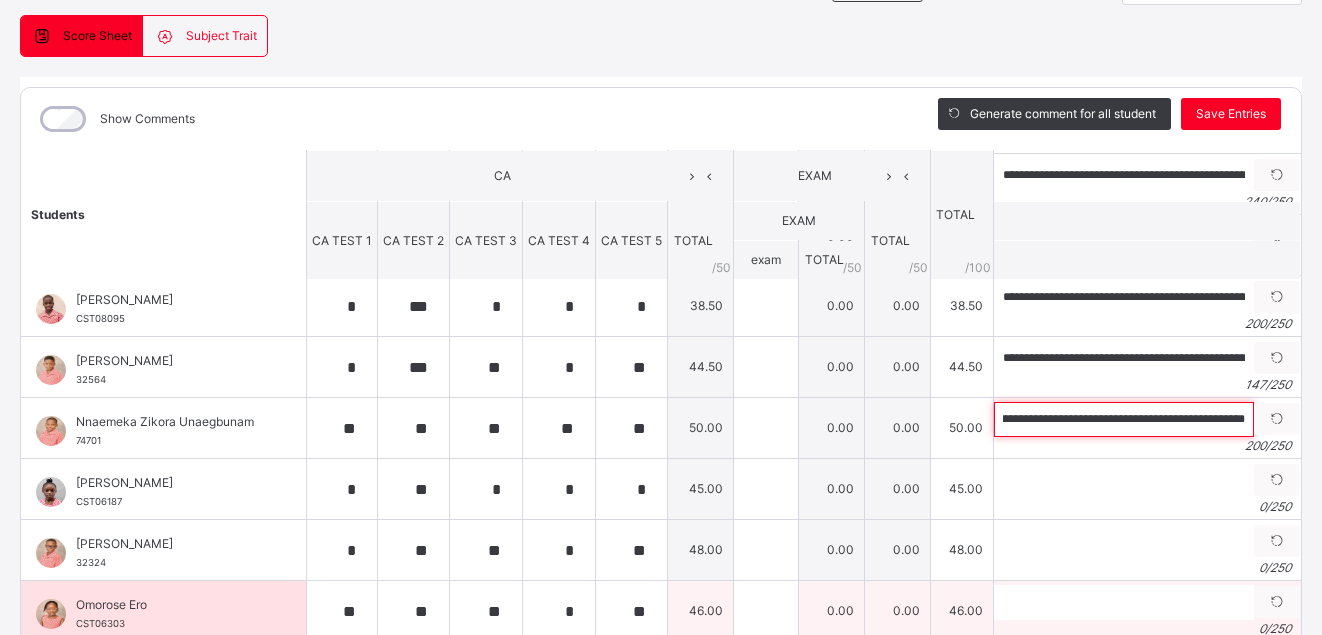 type on "**********" 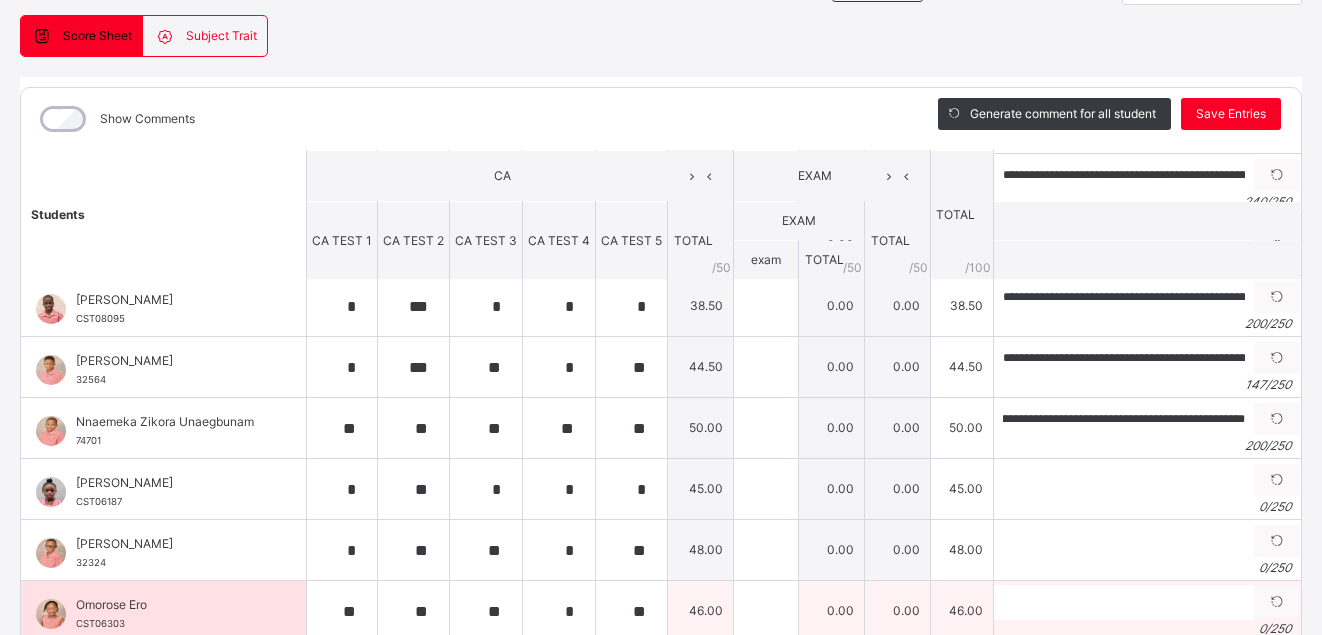 scroll, scrollTop: 0, scrollLeft: 0, axis: both 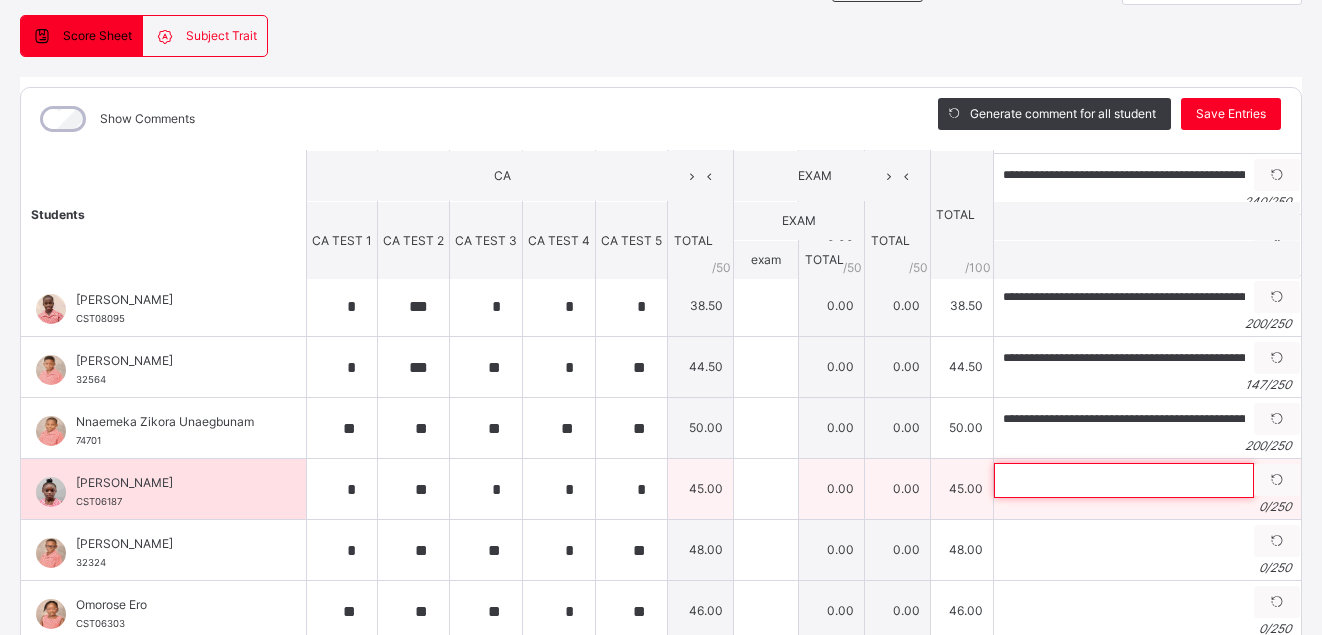 click at bounding box center (1124, 480) 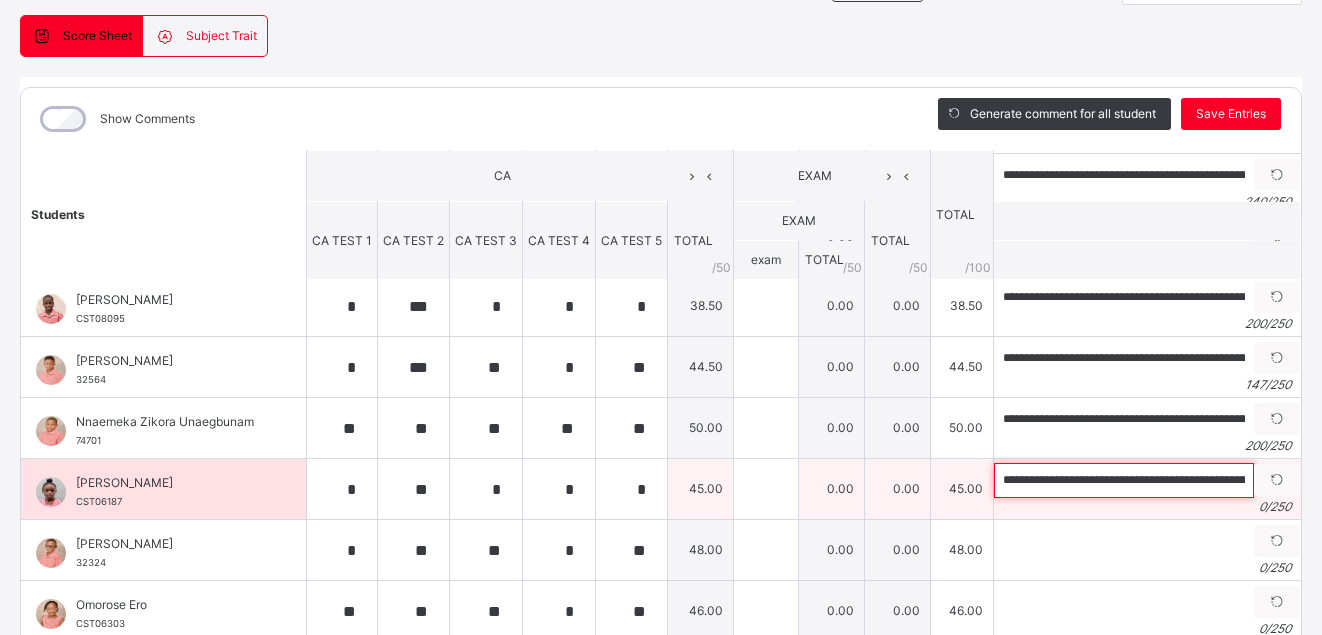scroll, scrollTop: 0, scrollLeft: 937, axis: horizontal 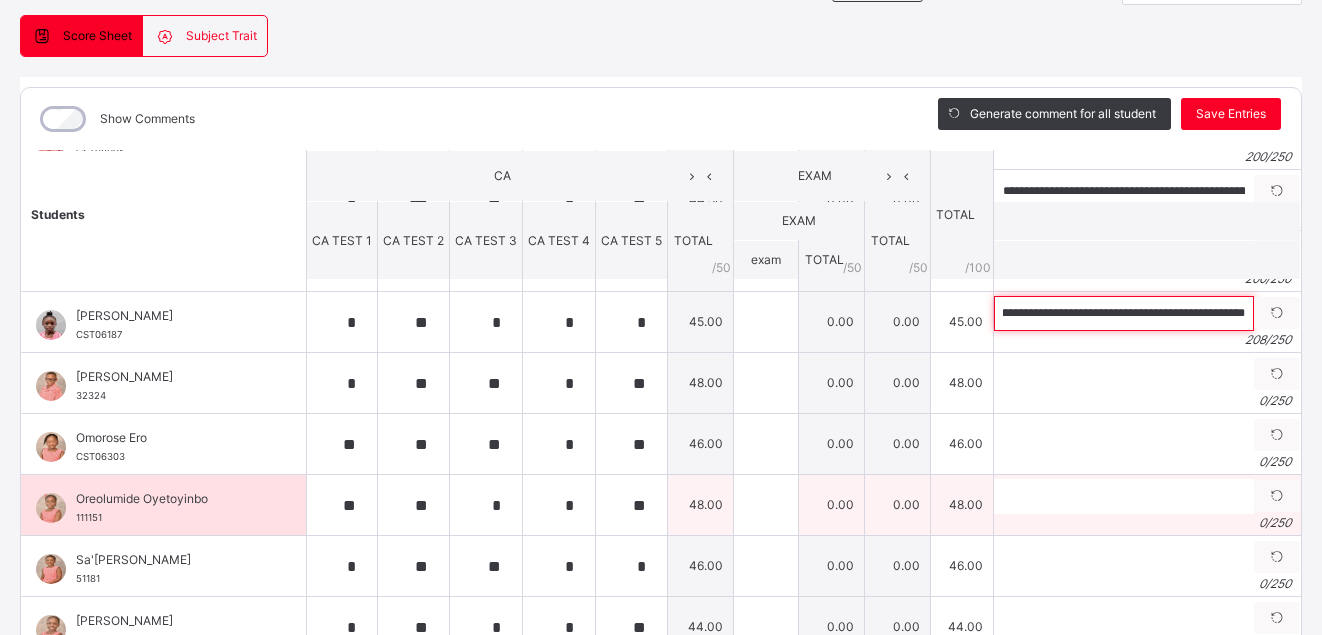 type on "**********" 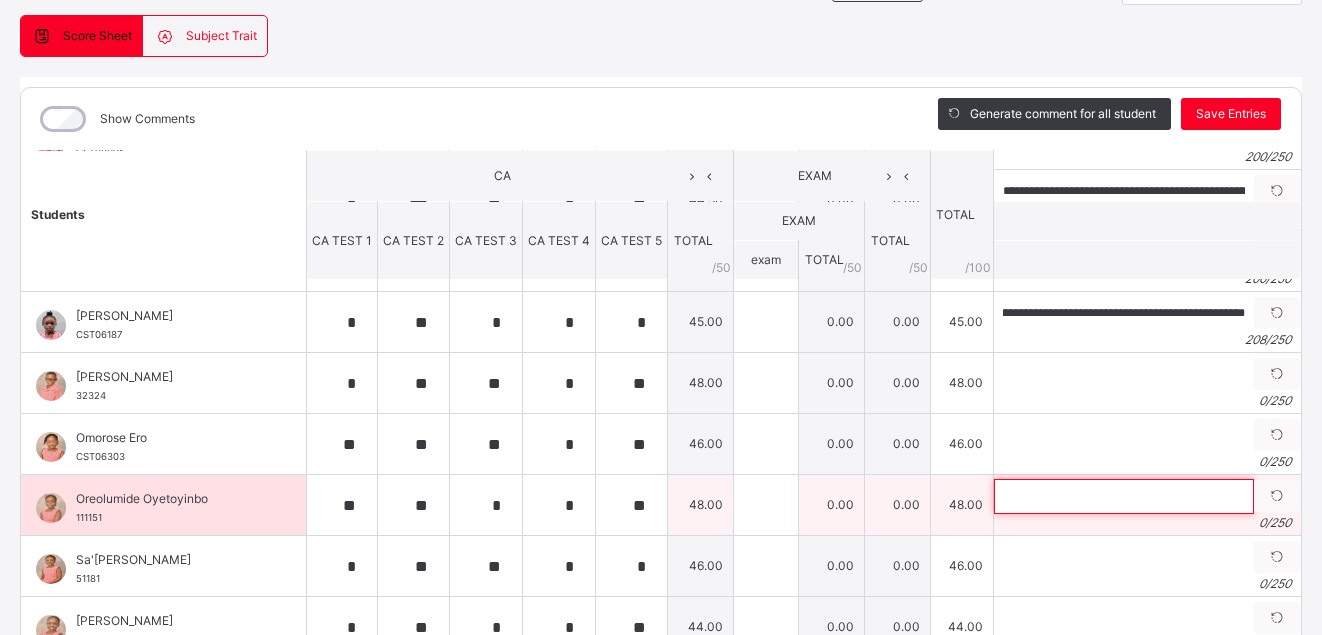 scroll, scrollTop: 0, scrollLeft: 0, axis: both 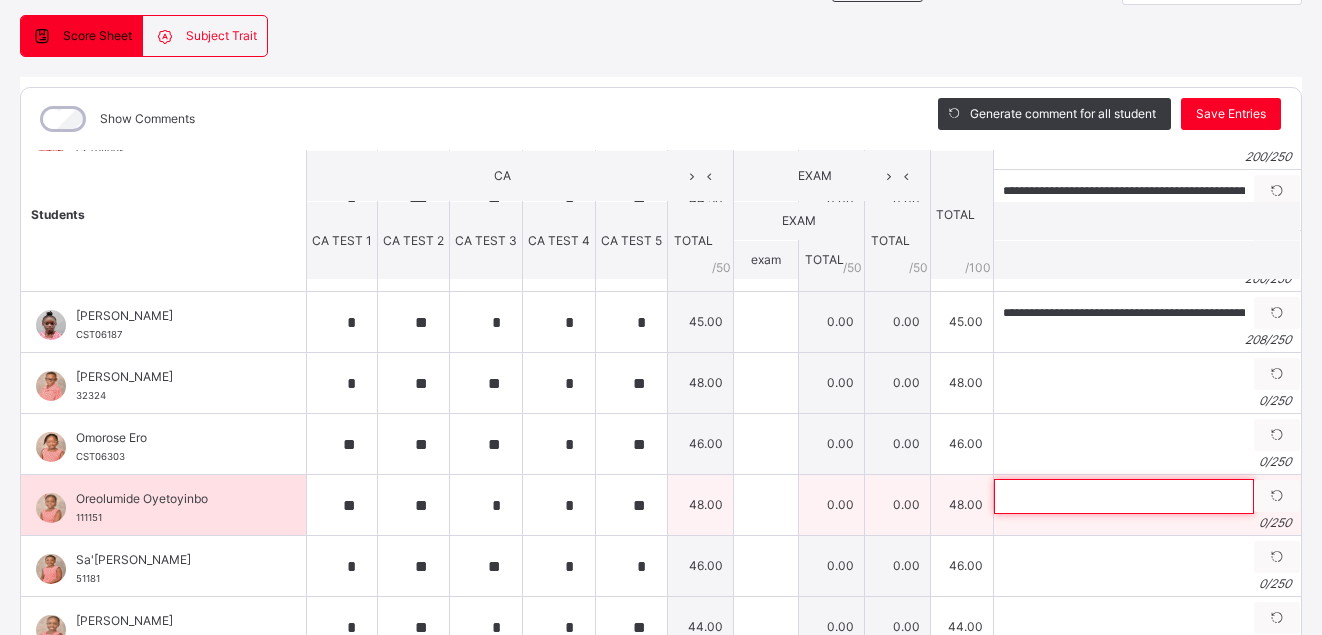 click at bounding box center [1124, 496] 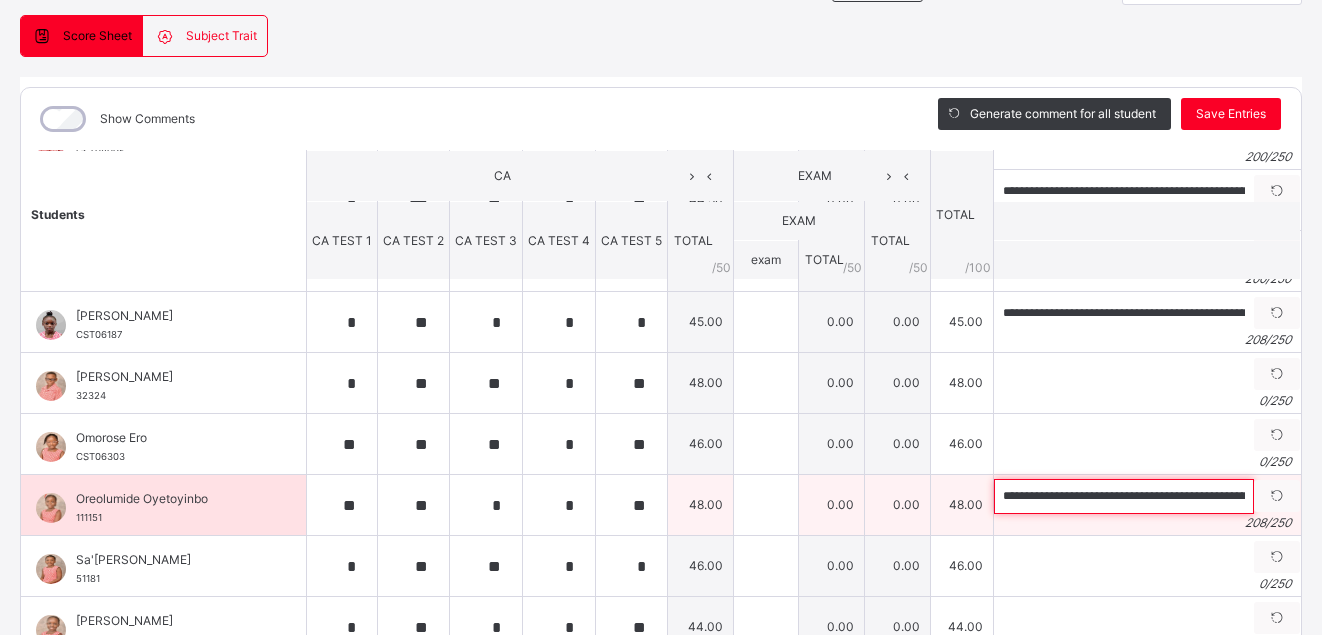 scroll, scrollTop: 0, scrollLeft: 937, axis: horizontal 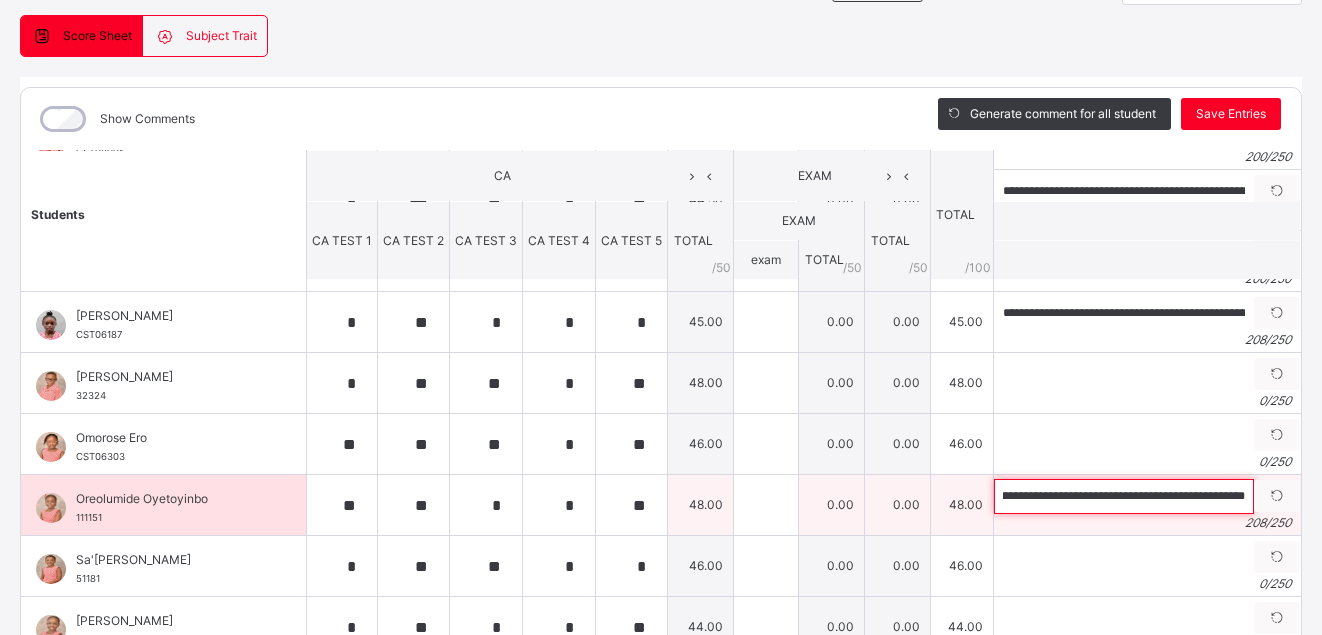 click on "**********" at bounding box center [1124, 496] 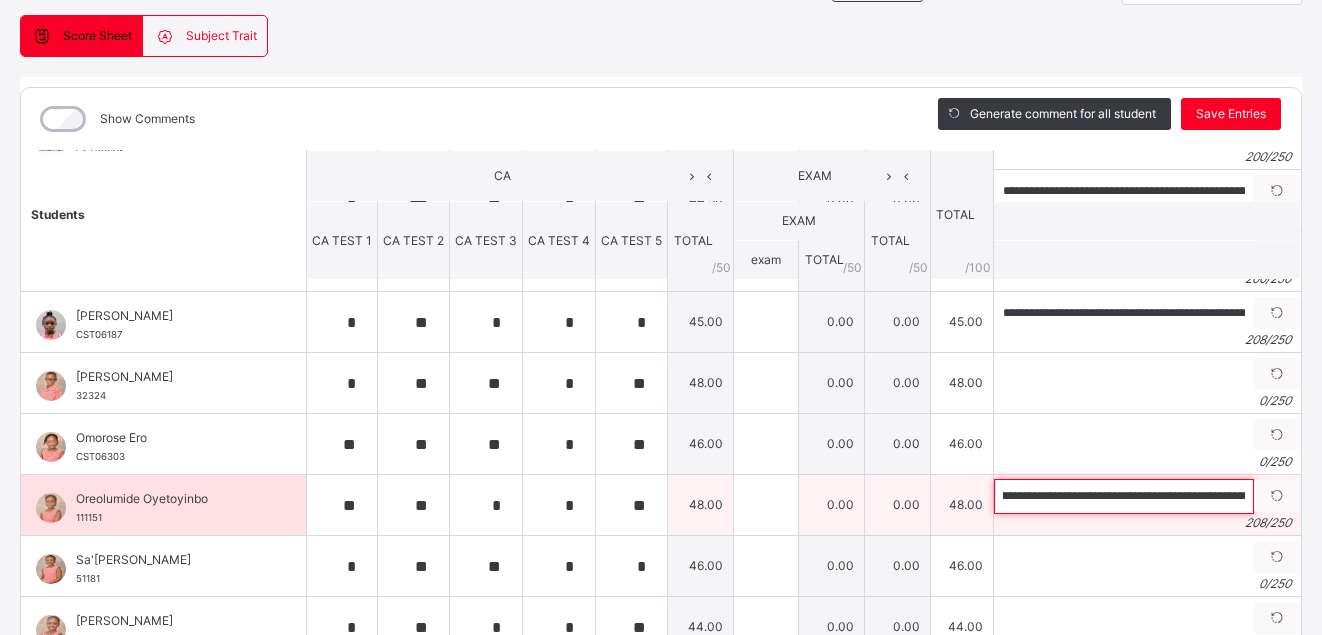 scroll, scrollTop: 0, scrollLeft: 0, axis: both 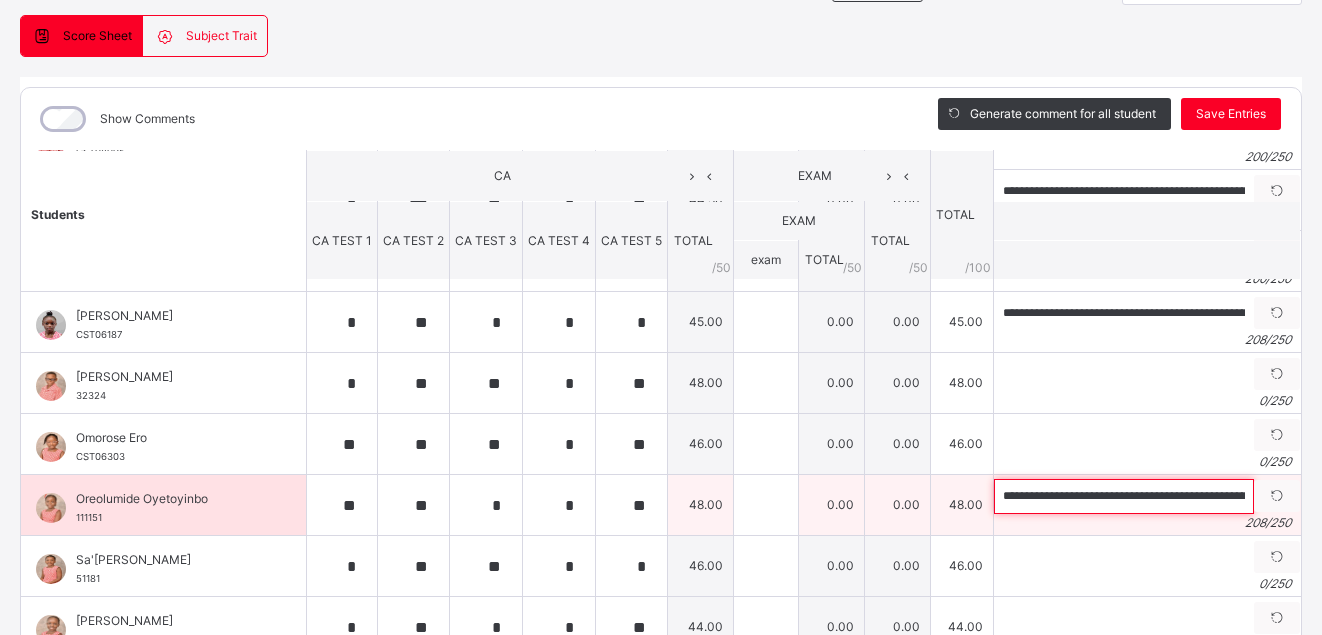 click on "**********" at bounding box center (1124, 496) 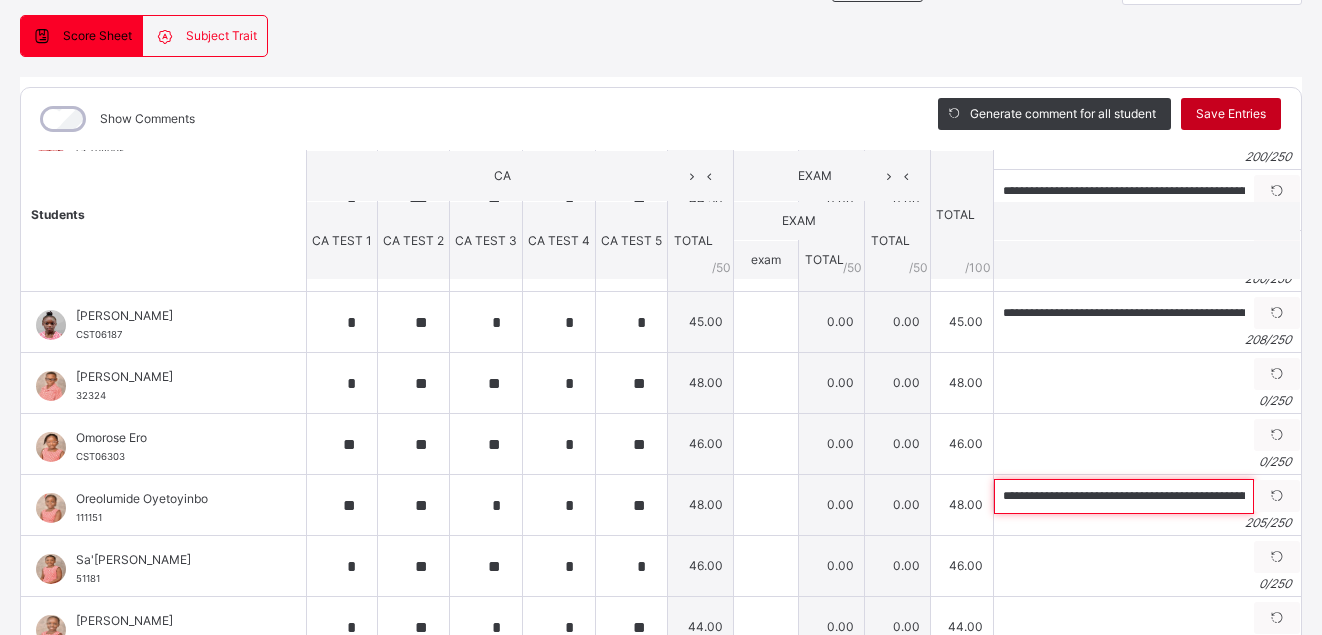 type on "**********" 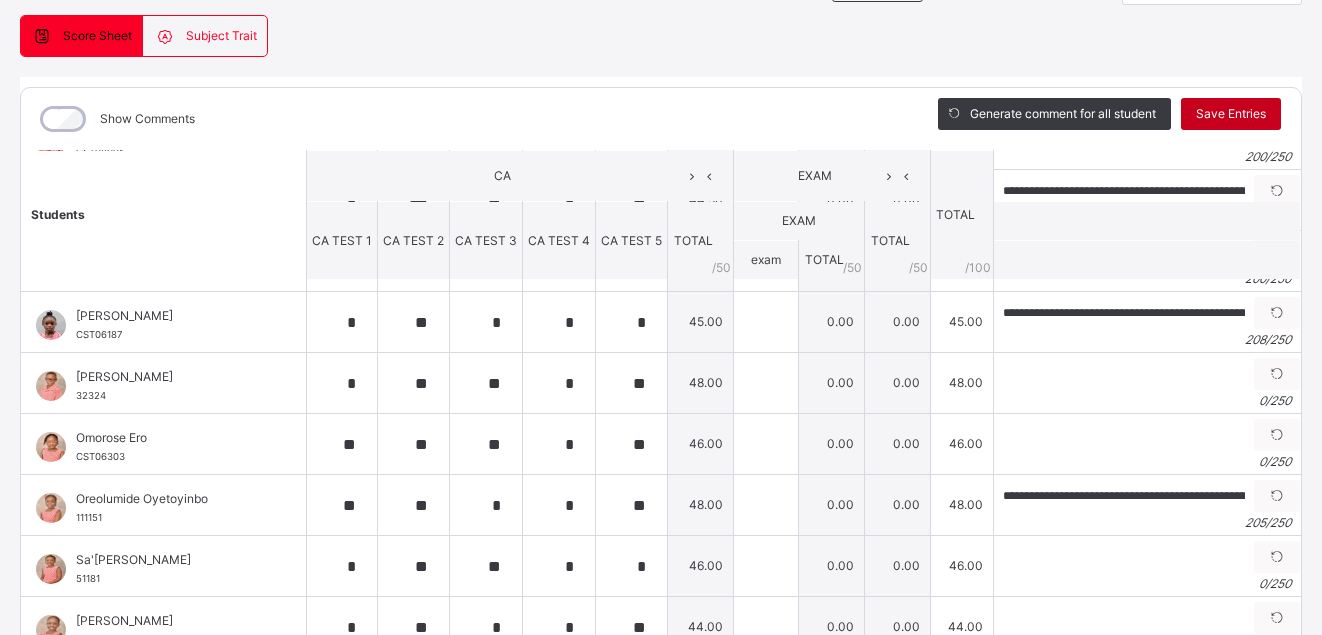 click on "Save Entries" at bounding box center (1231, 114) 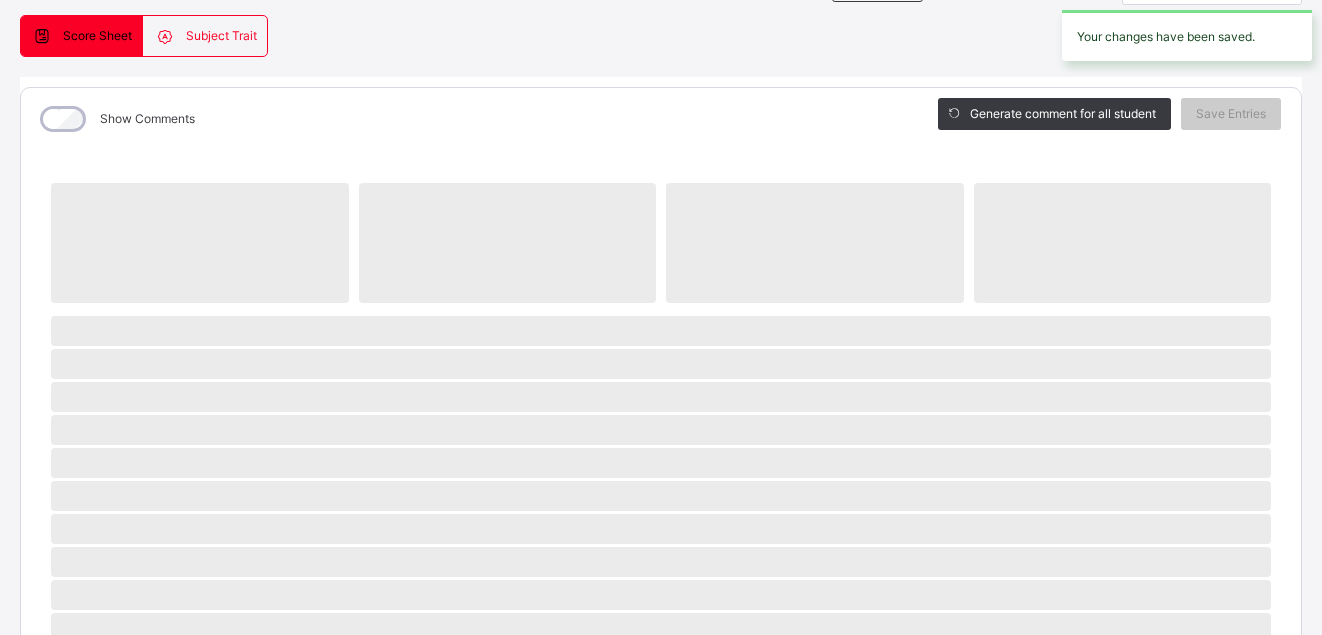 click on "‌" at bounding box center [661, 397] 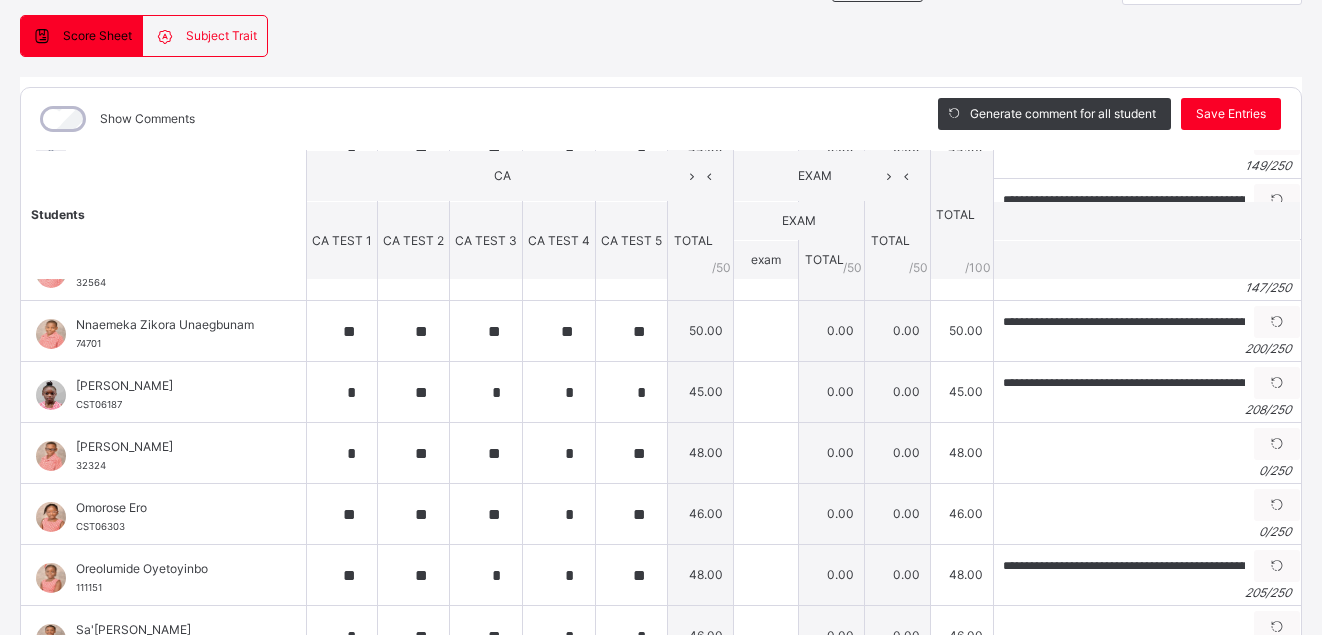 scroll, scrollTop: 839, scrollLeft: 0, axis: vertical 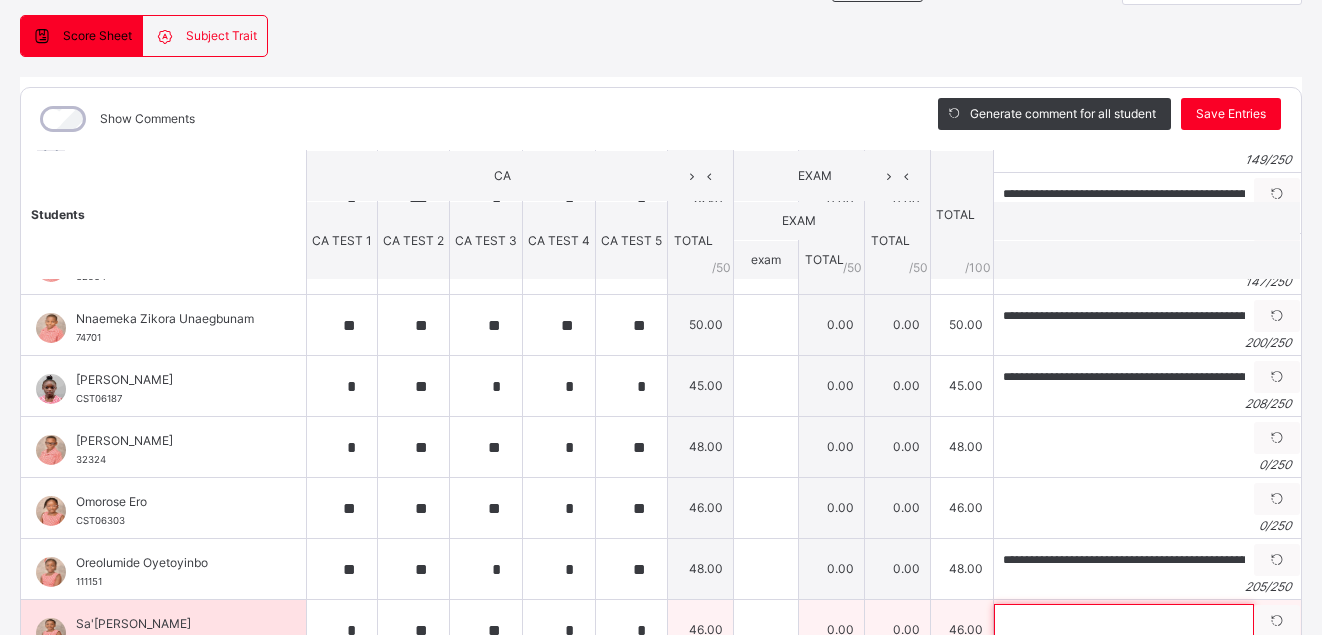 click at bounding box center [1124, 621] 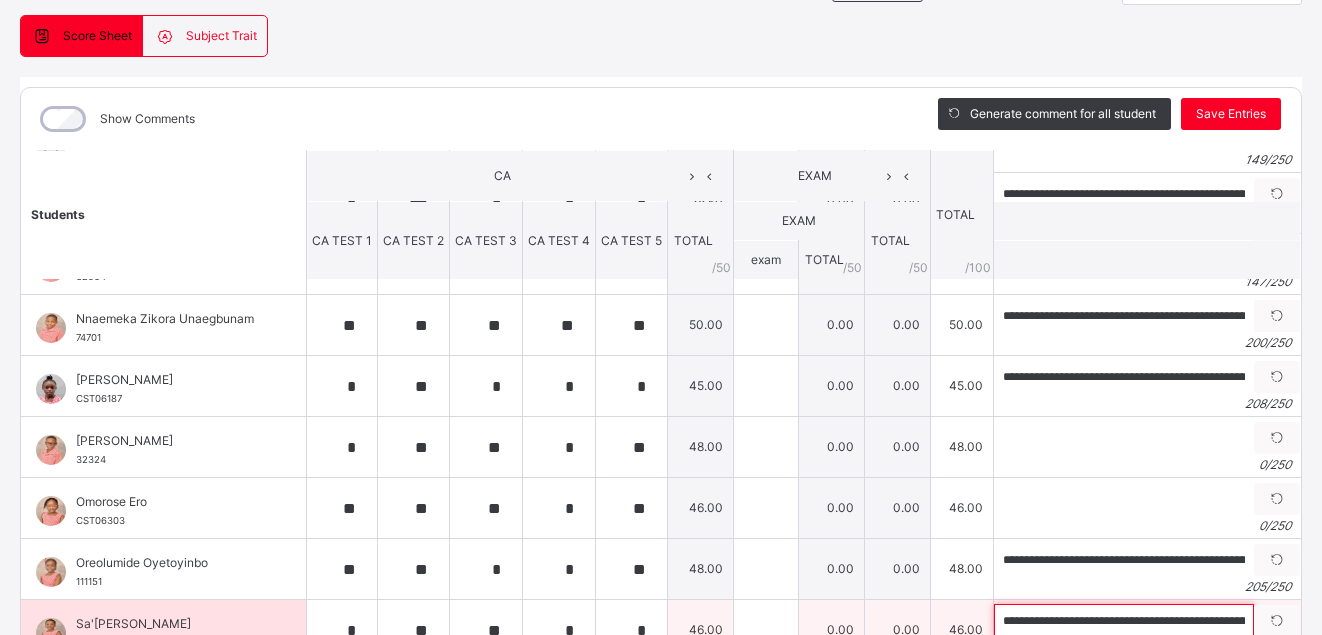 scroll, scrollTop: 0, scrollLeft: 974, axis: horizontal 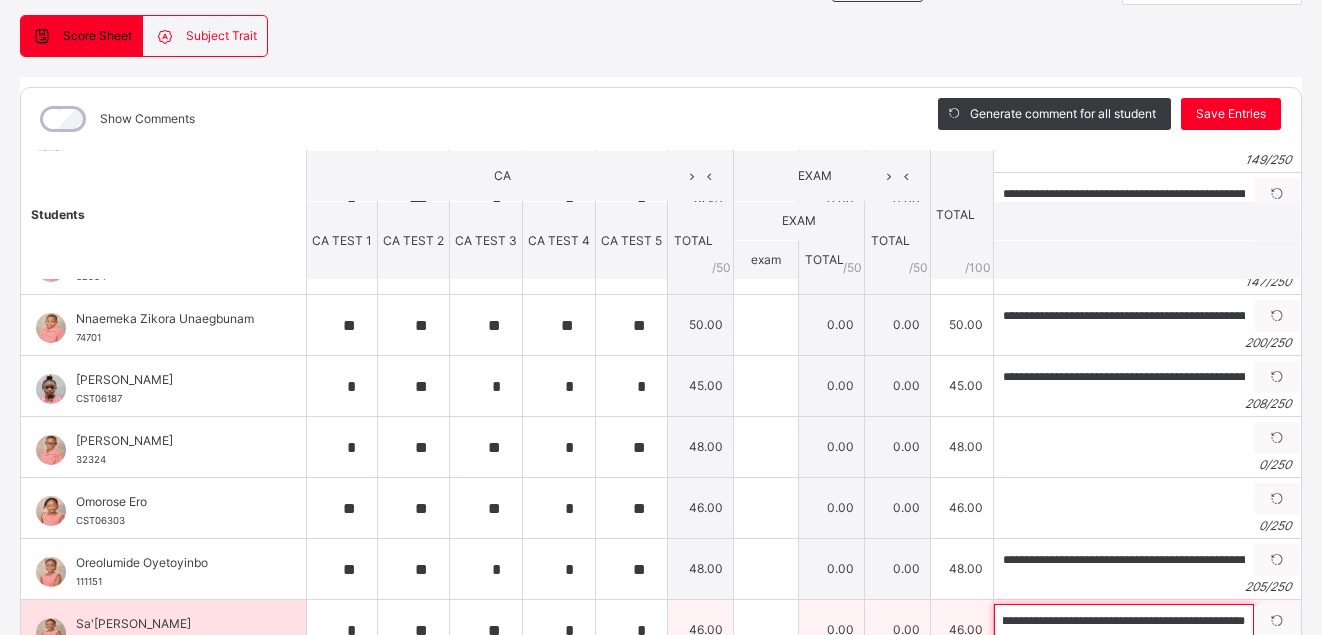 click on "**********" at bounding box center [1124, 621] 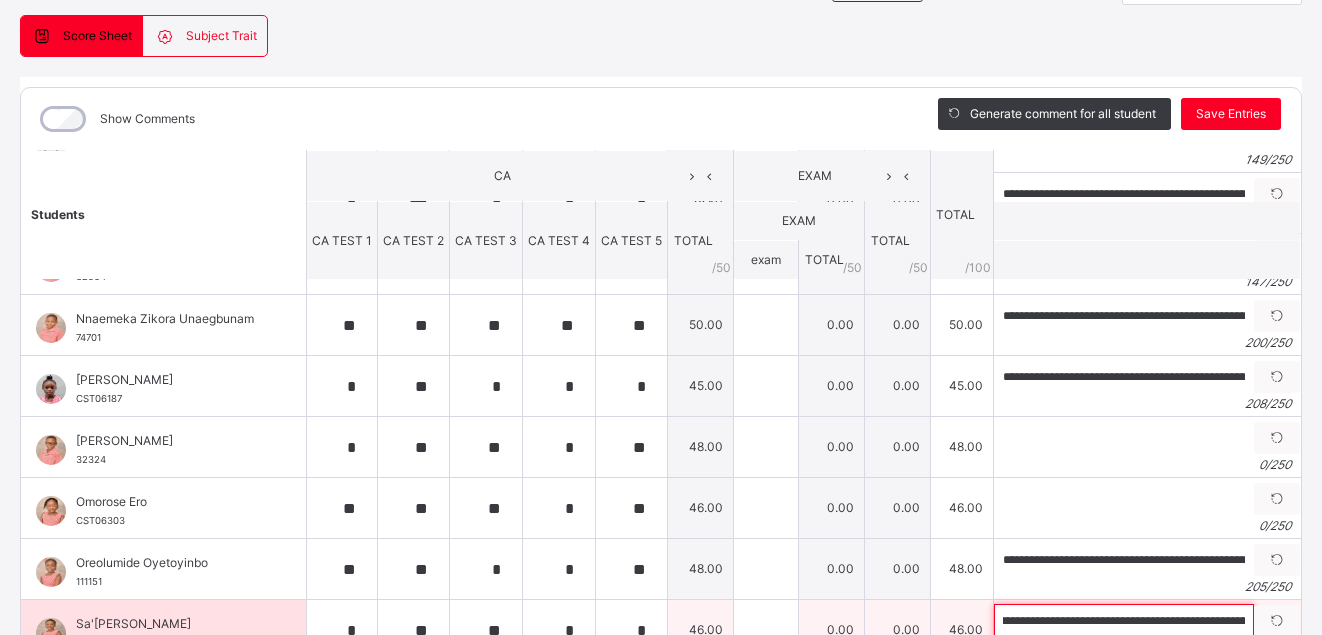 scroll, scrollTop: 0, scrollLeft: 0, axis: both 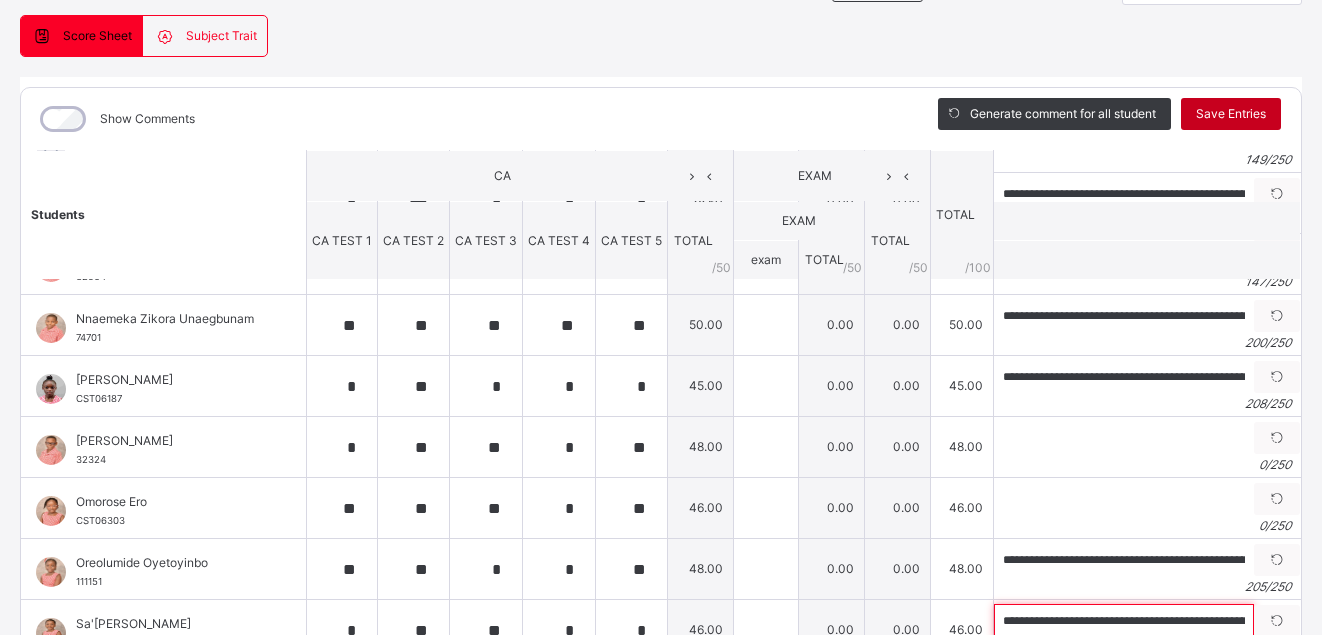 type on "**********" 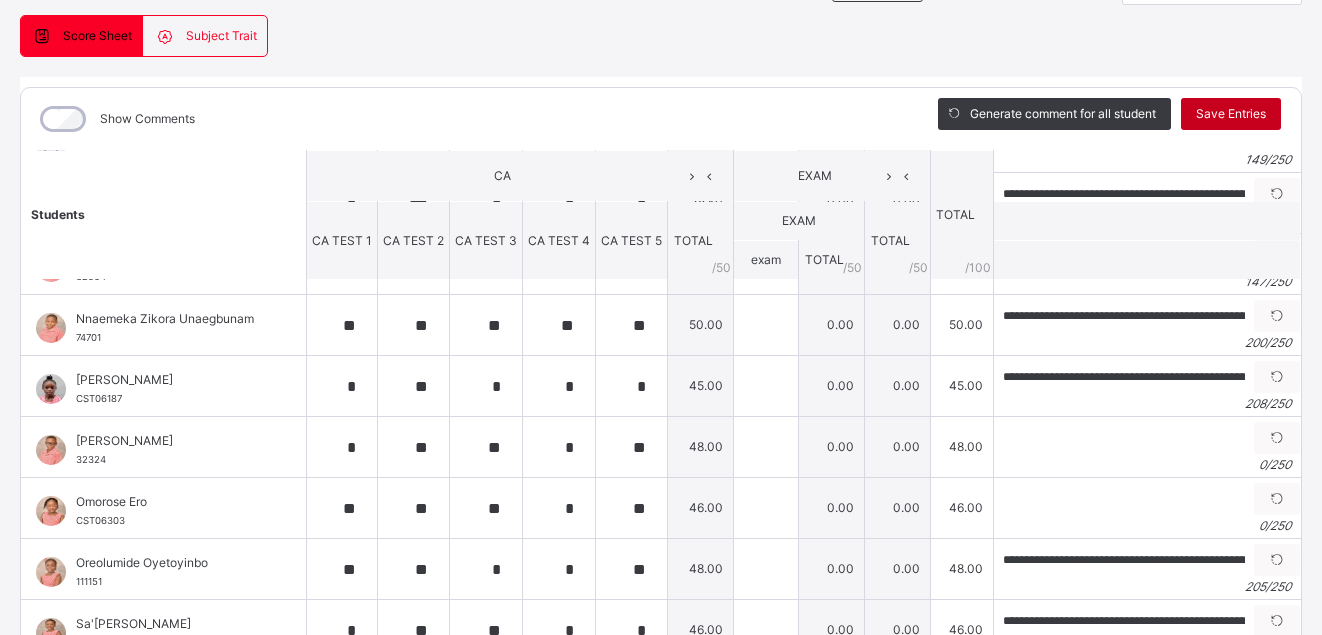 click on "Save Entries" at bounding box center [1231, 114] 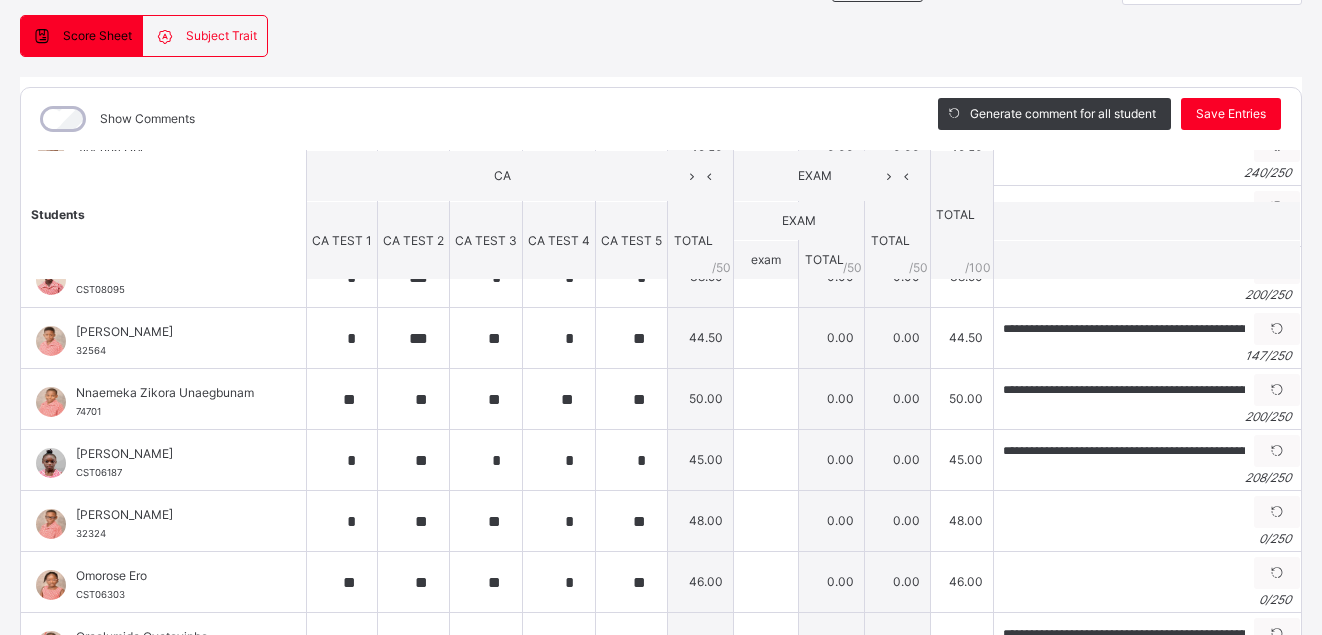 scroll, scrollTop: 926, scrollLeft: 0, axis: vertical 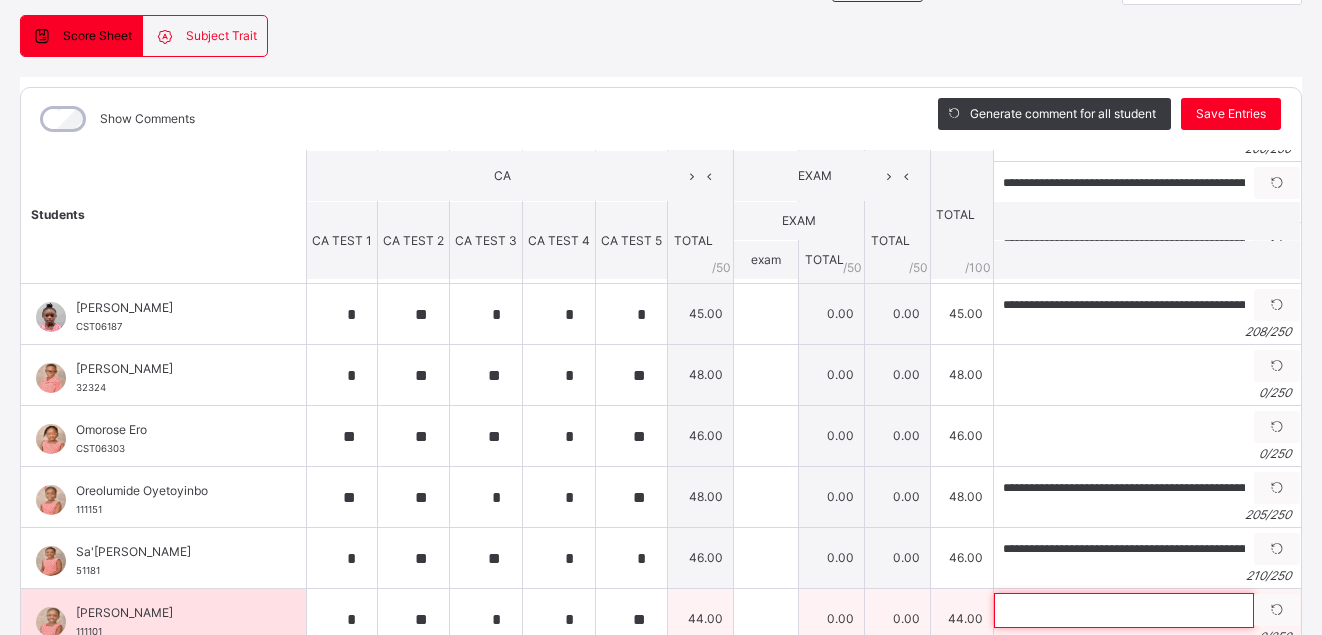 click at bounding box center [1124, 610] 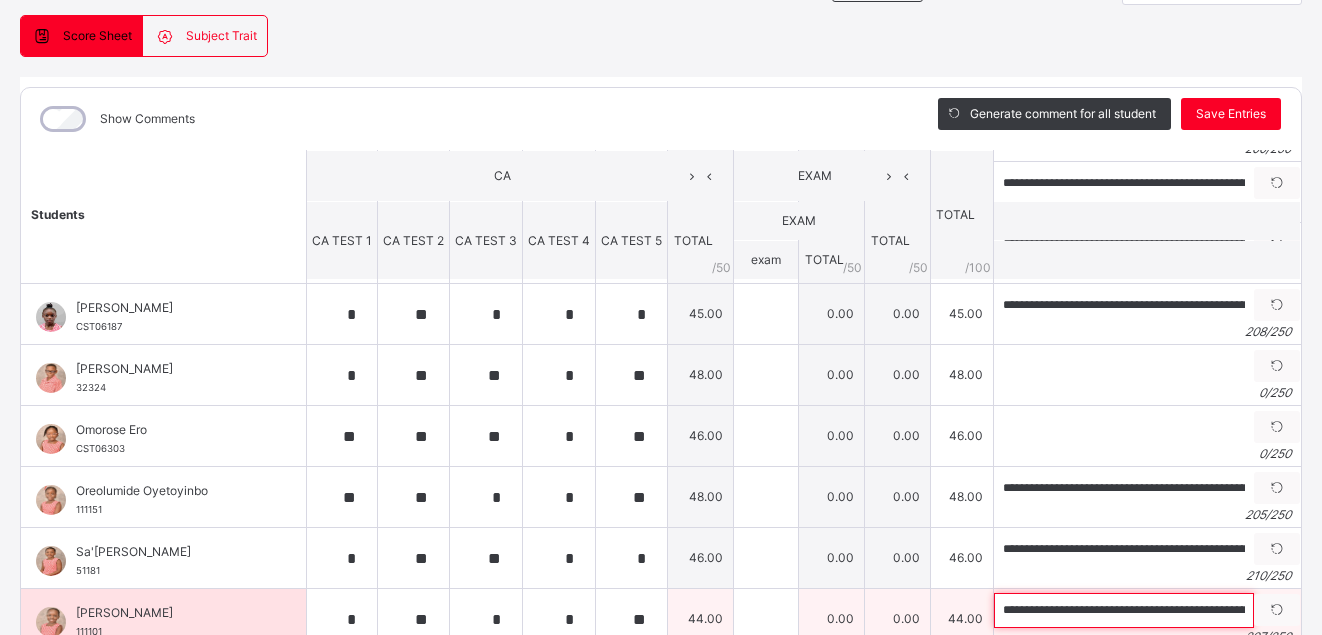 scroll, scrollTop: 0, scrollLeft: 958, axis: horizontal 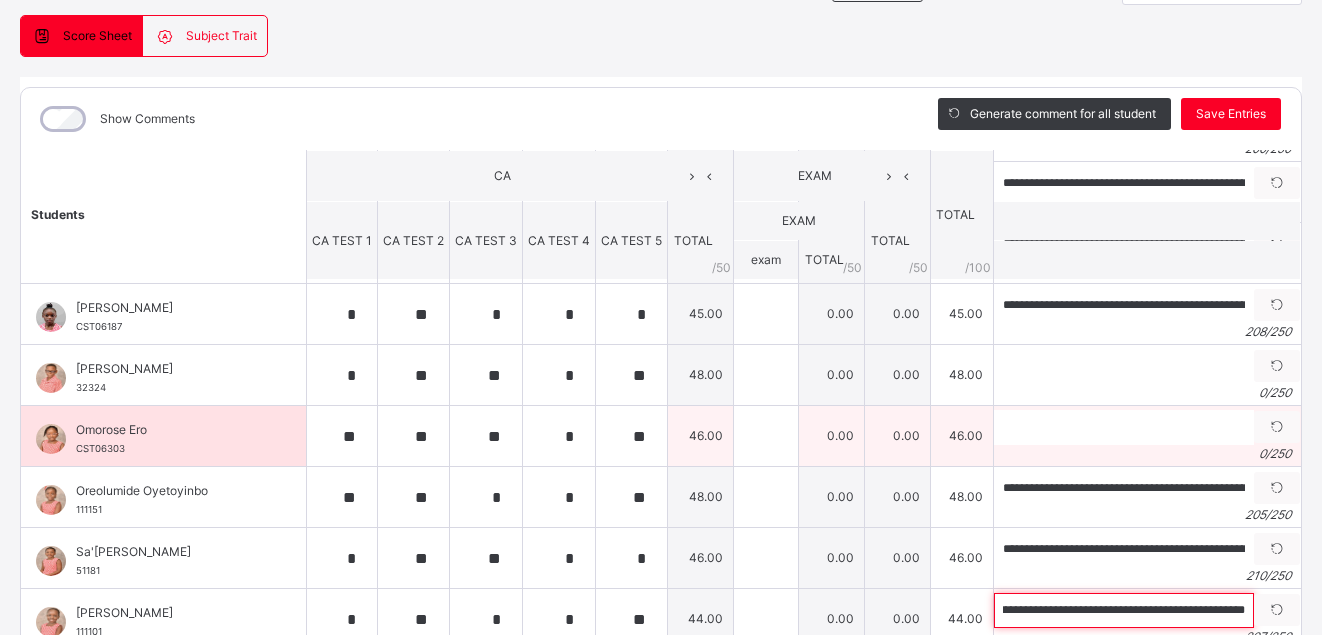type on "**********" 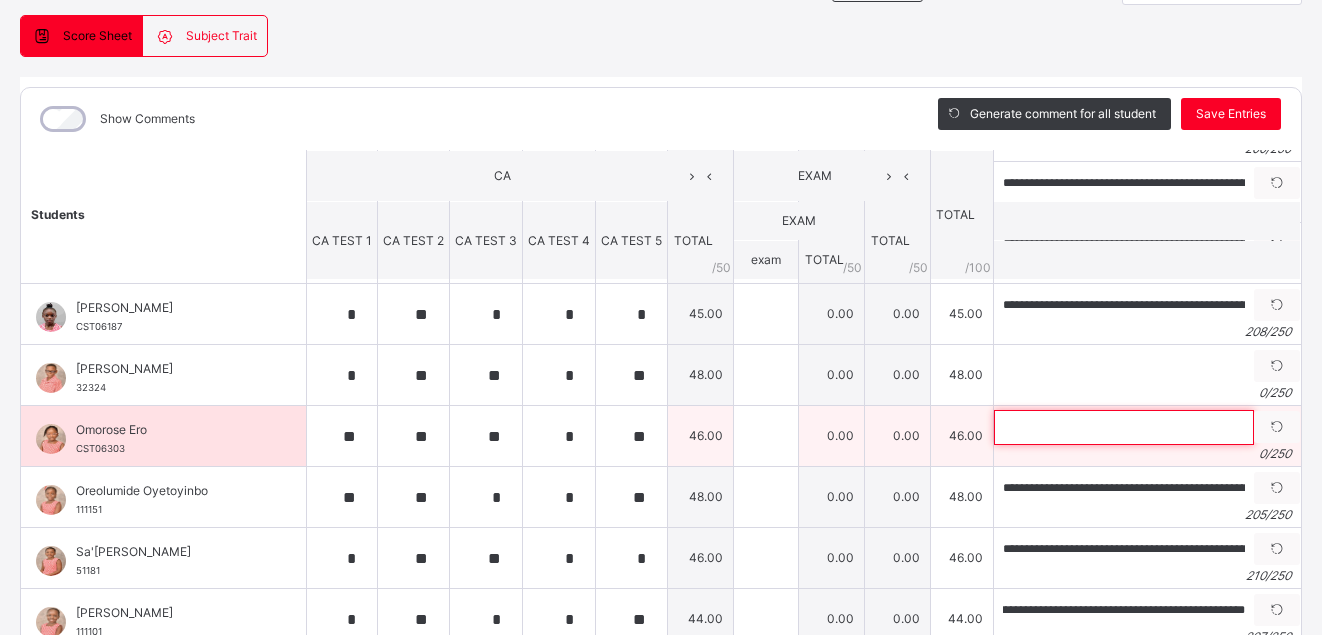 scroll, scrollTop: 0, scrollLeft: 0, axis: both 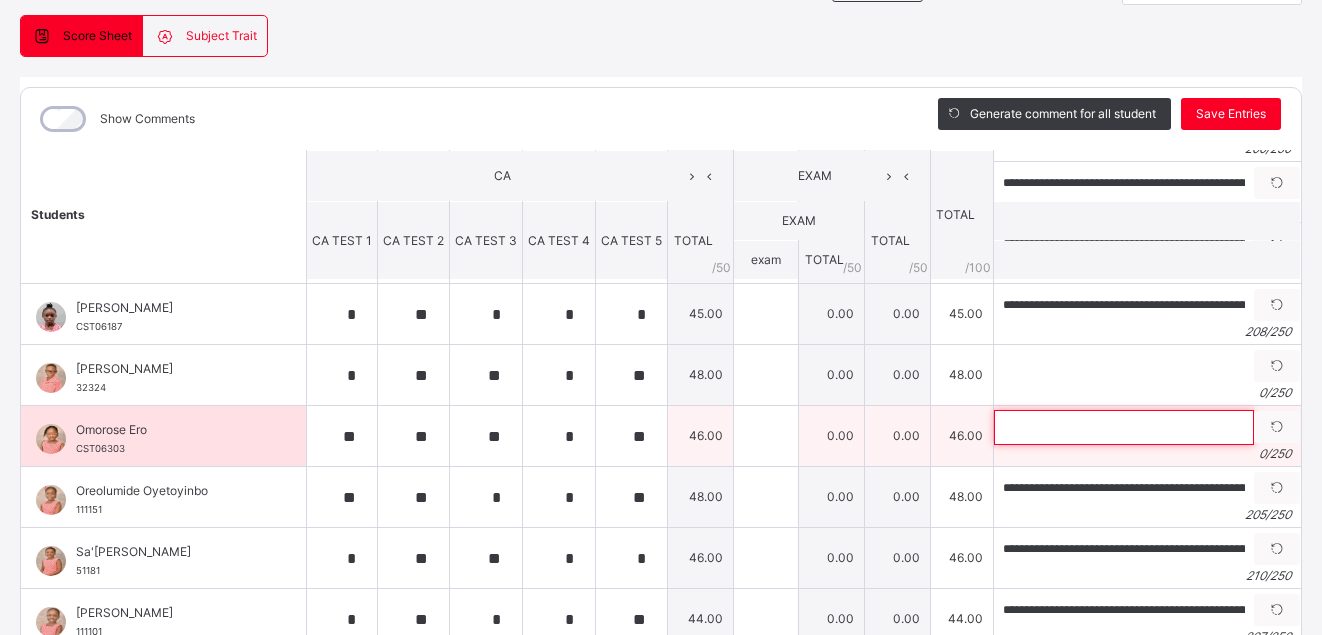 click at bounding box center [1124, 427] 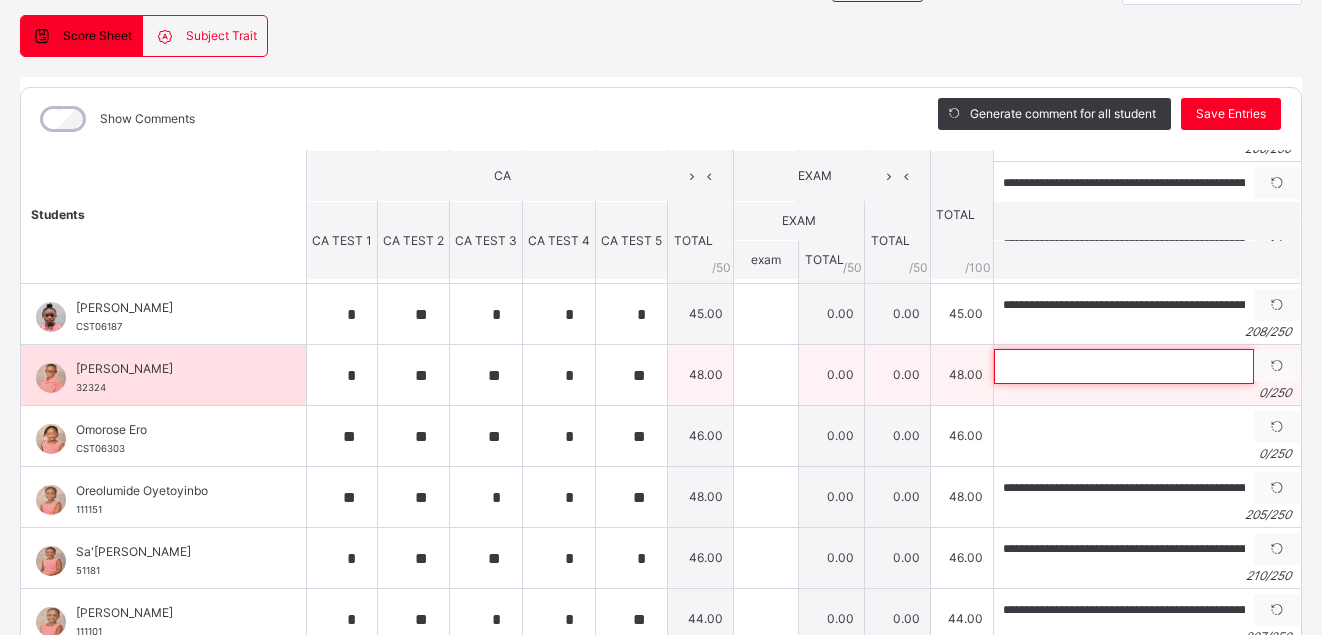 click at bounding box center [1124, 366] 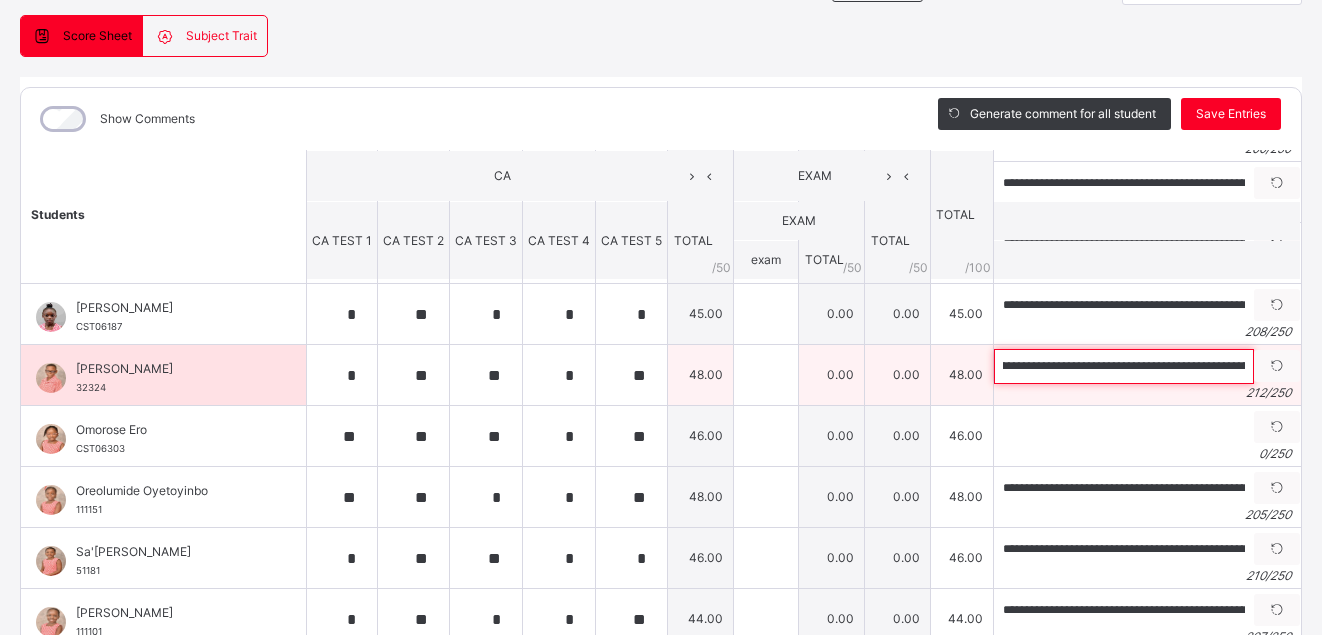 scroll, scrollTop: 0, scrollLeft: 0, axis: both 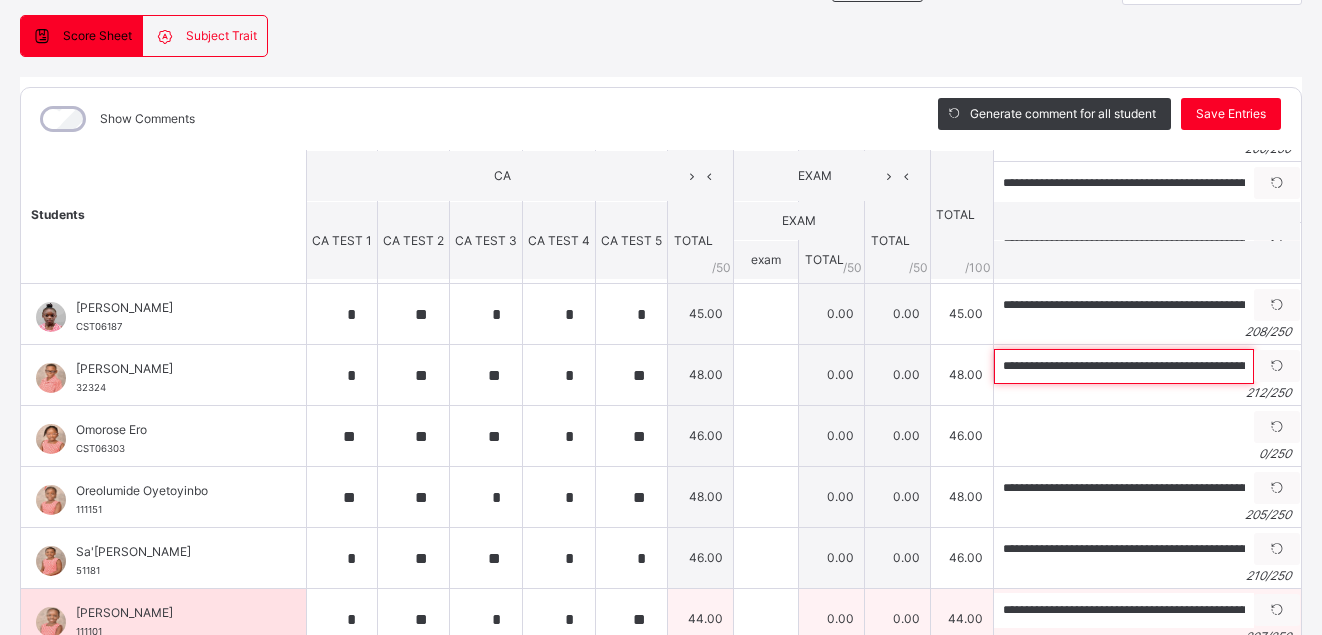 type on "**********" 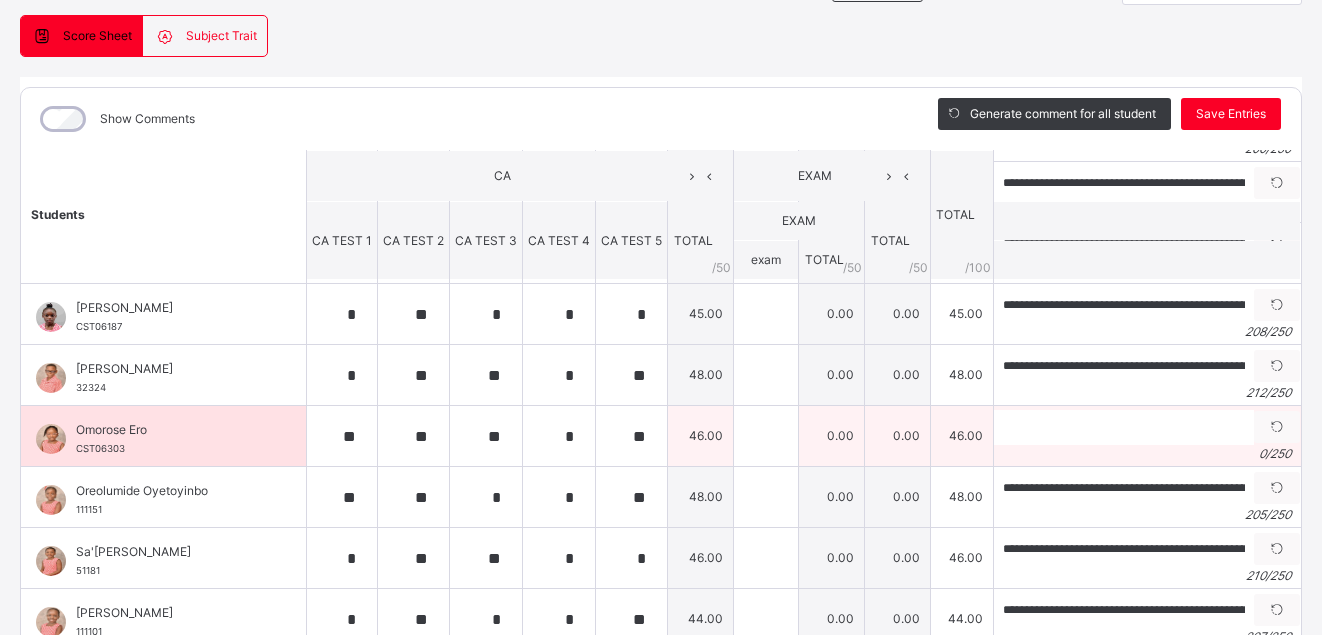 click on "Generate comment 0 / 250" at bounding box center (1146, 436) 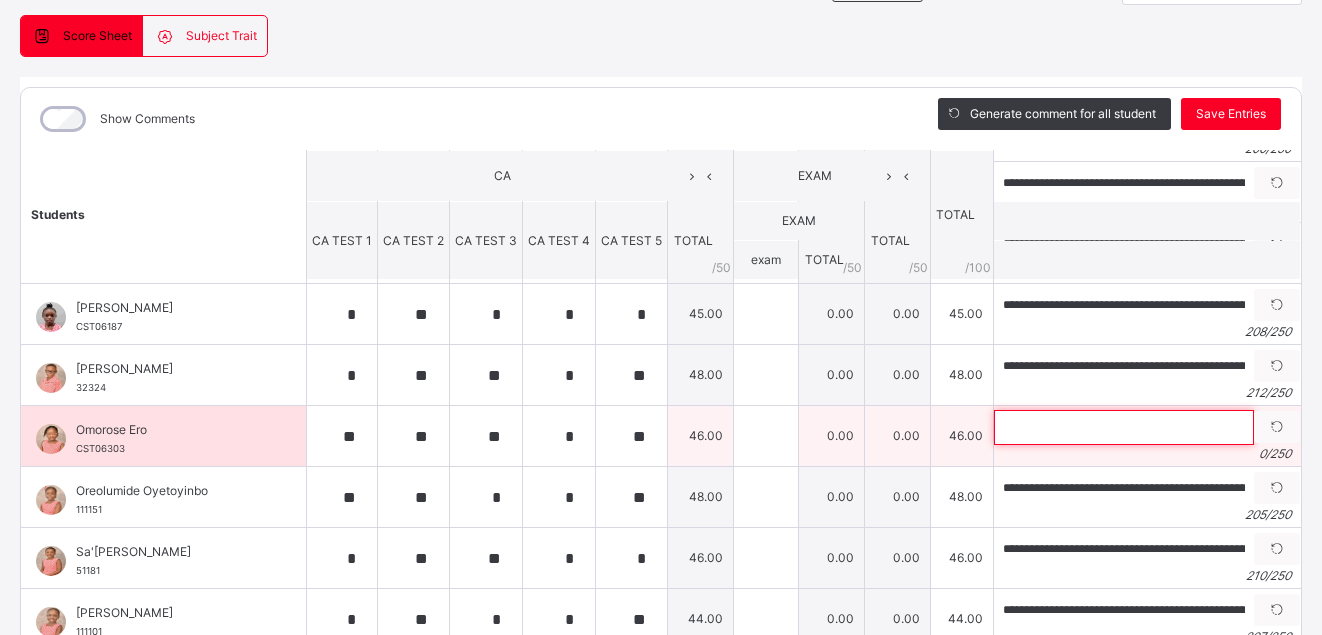 click at bounding box center [1124, 427] 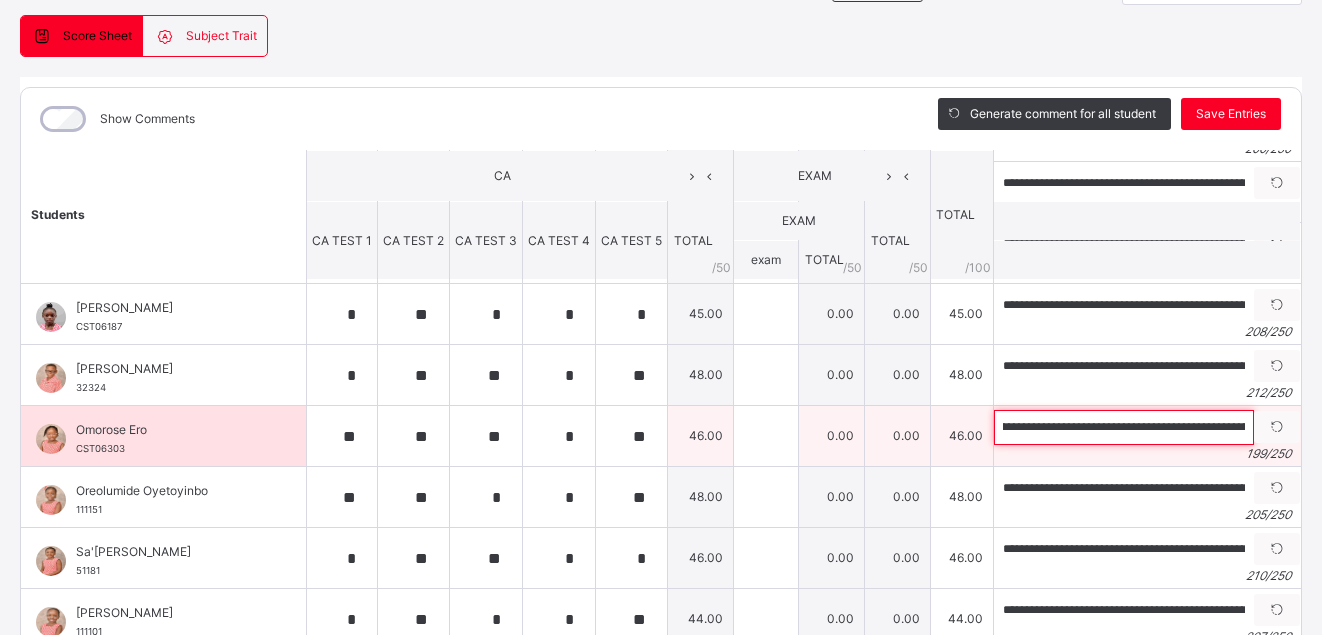 scroll, scrollTop: 0, scrollLeft: 0, axis: both 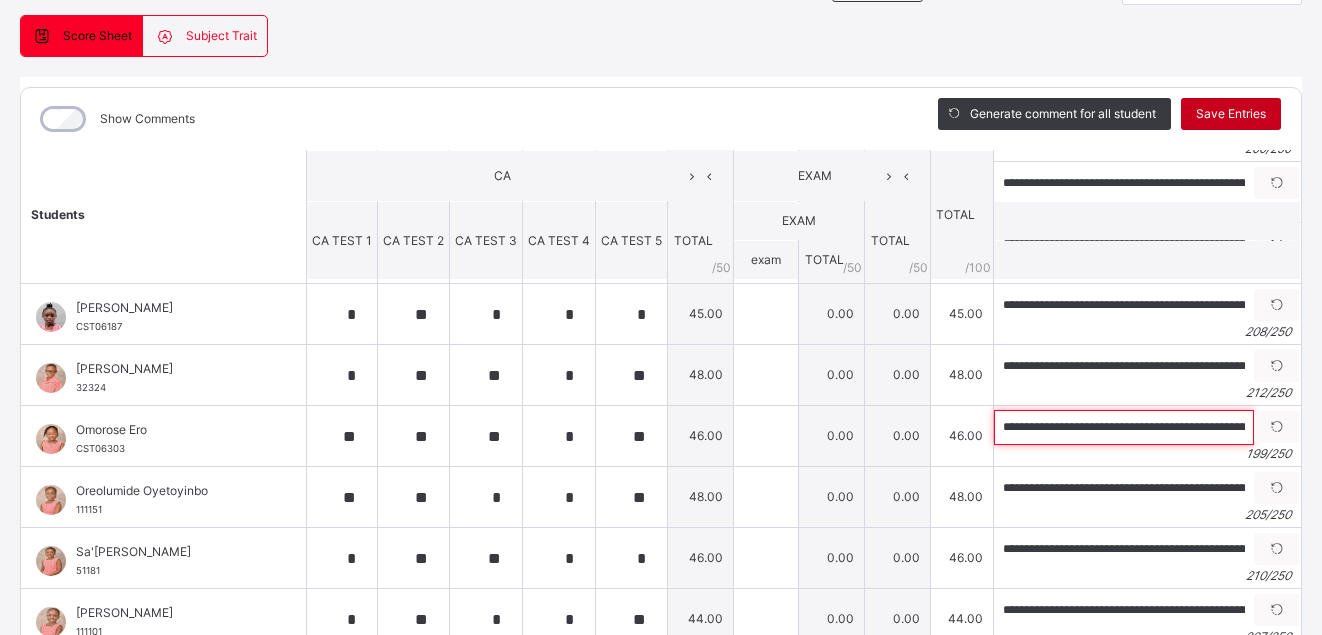 type on "**********" 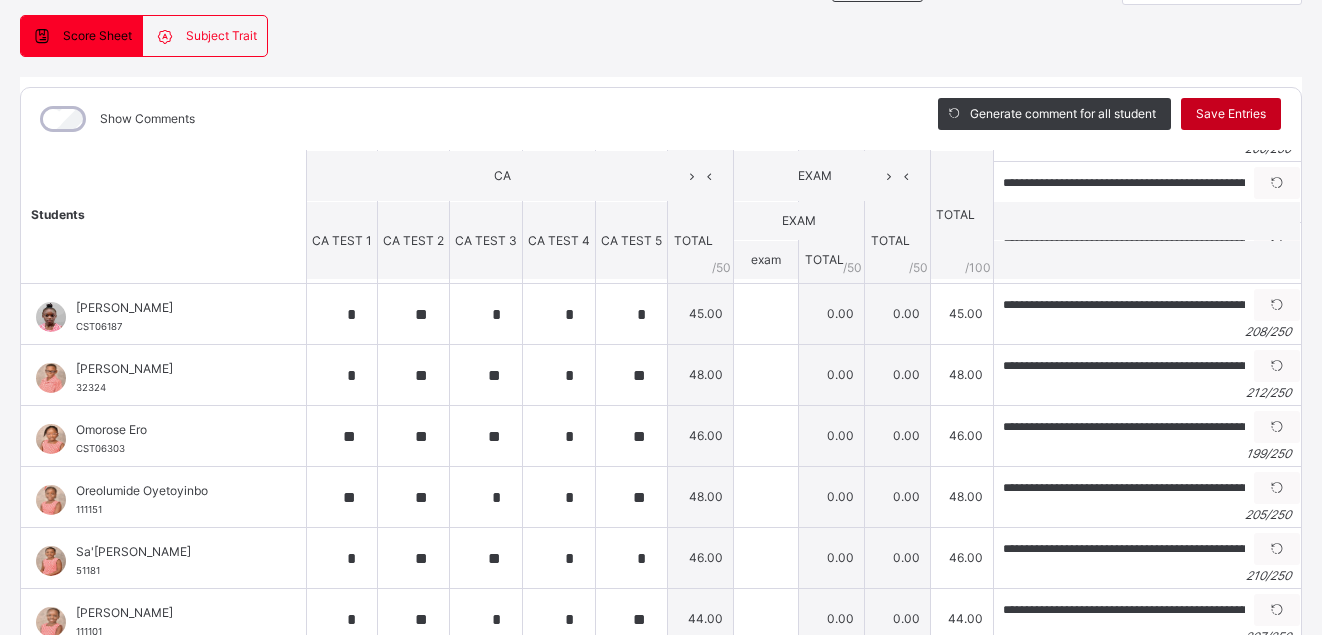 click on "Save Entries" at bounding box center [1231, 114] 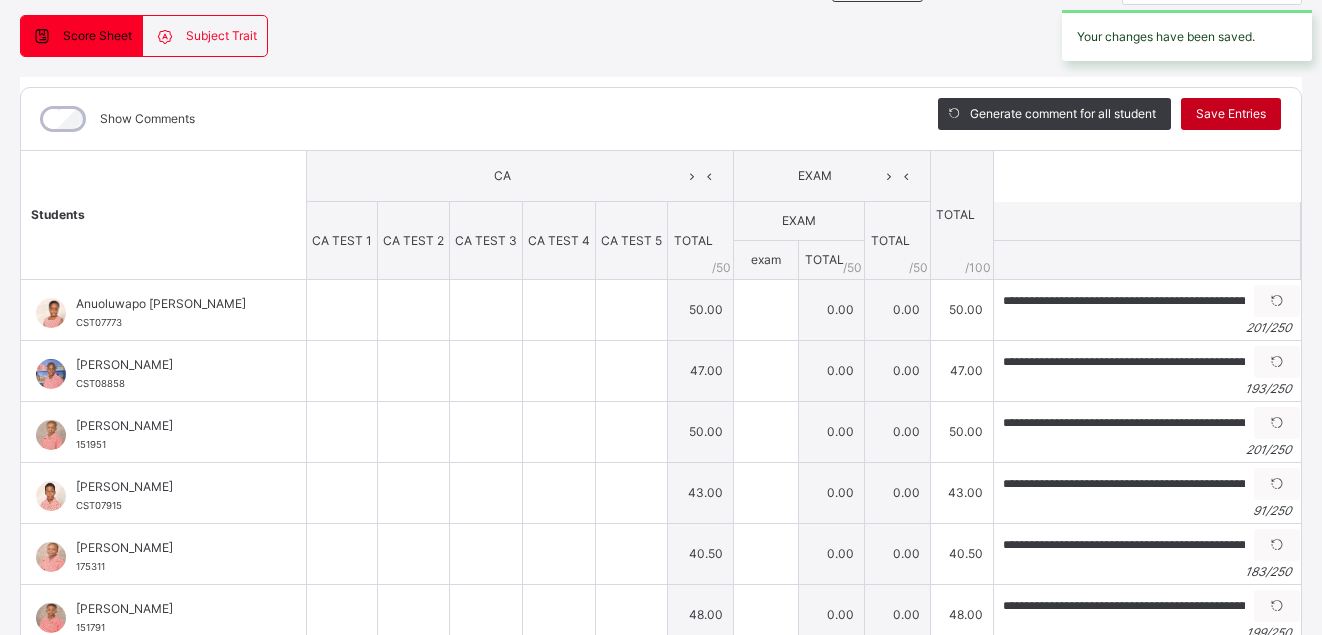 type on "**" 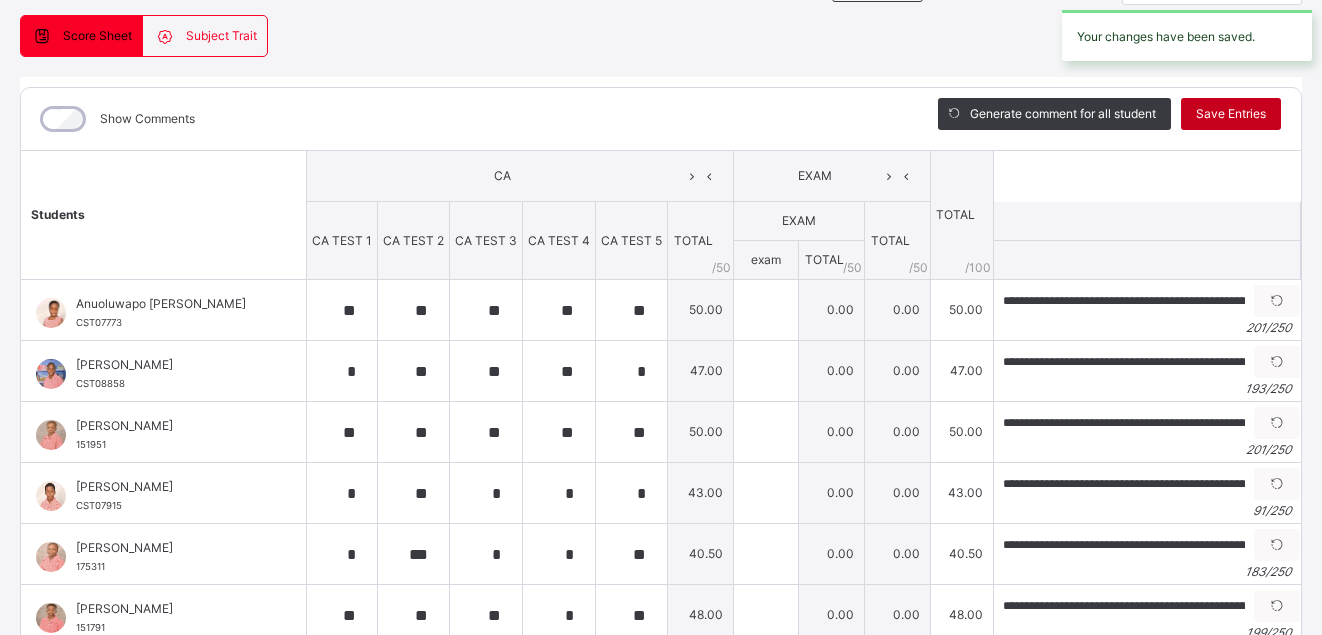 type on "**" 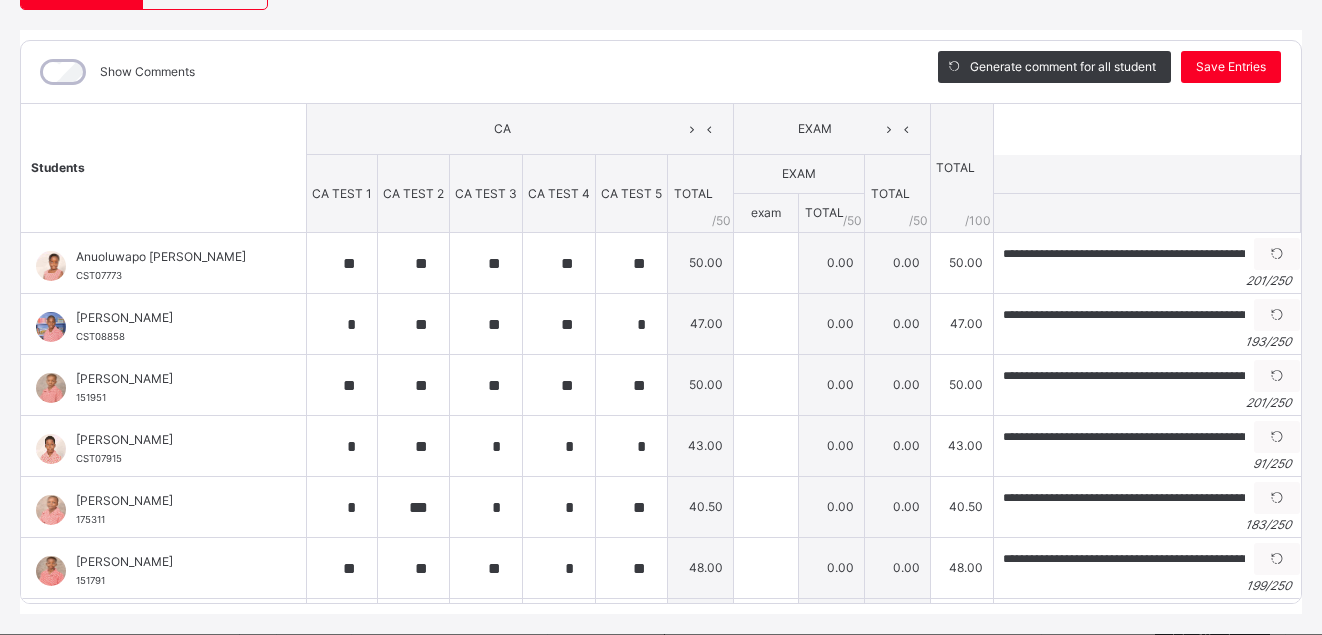 scroll, scrollTop: 228, scrollLeft: 0, axis: vertical 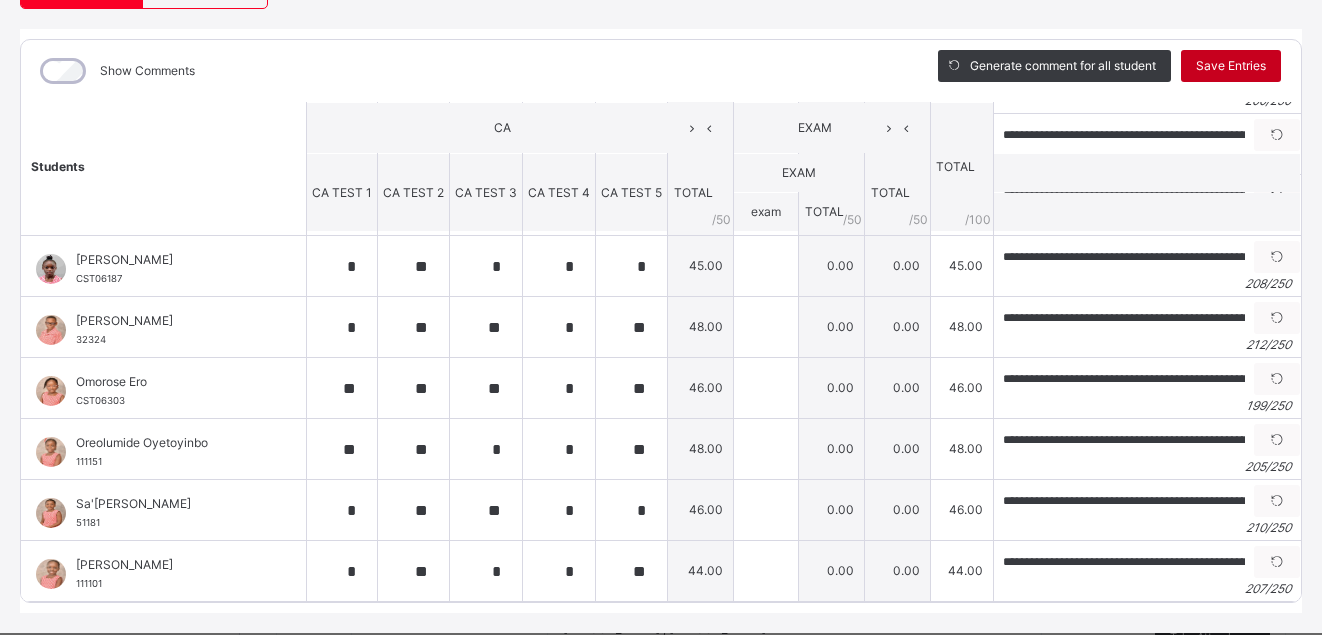 click on "Save Entries" at bounding box center (1231, 66) 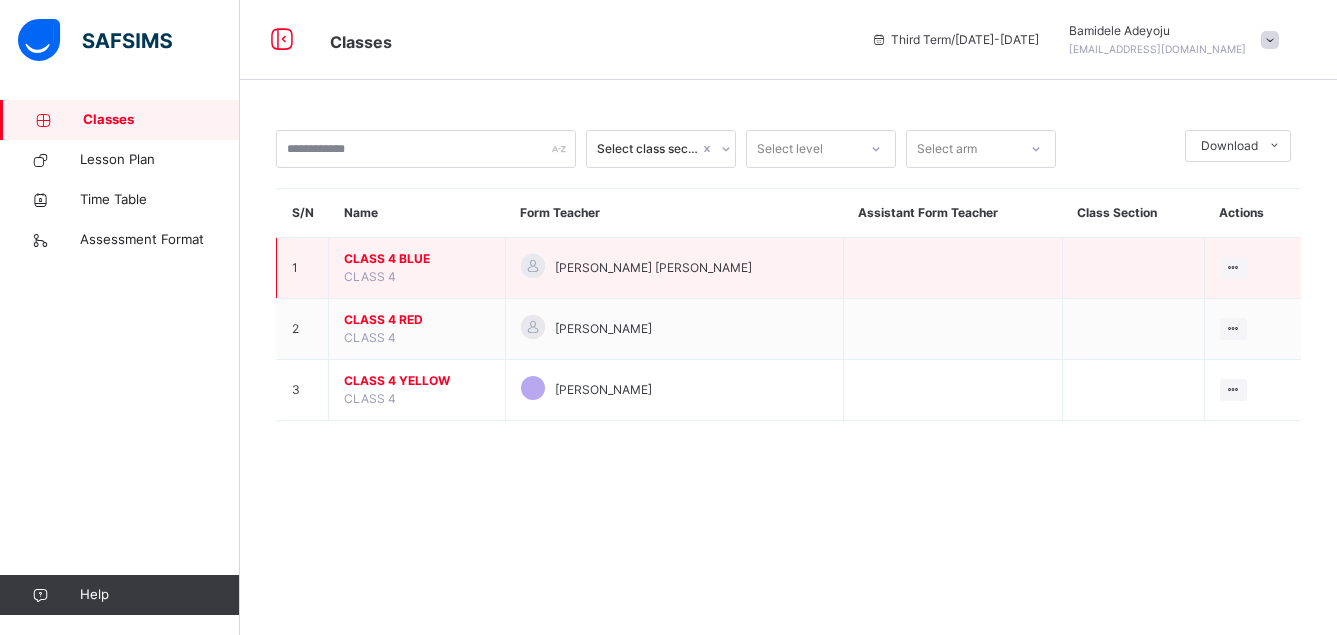 click on "CLASS 4   BLUE" at bounding box center (417, 259) 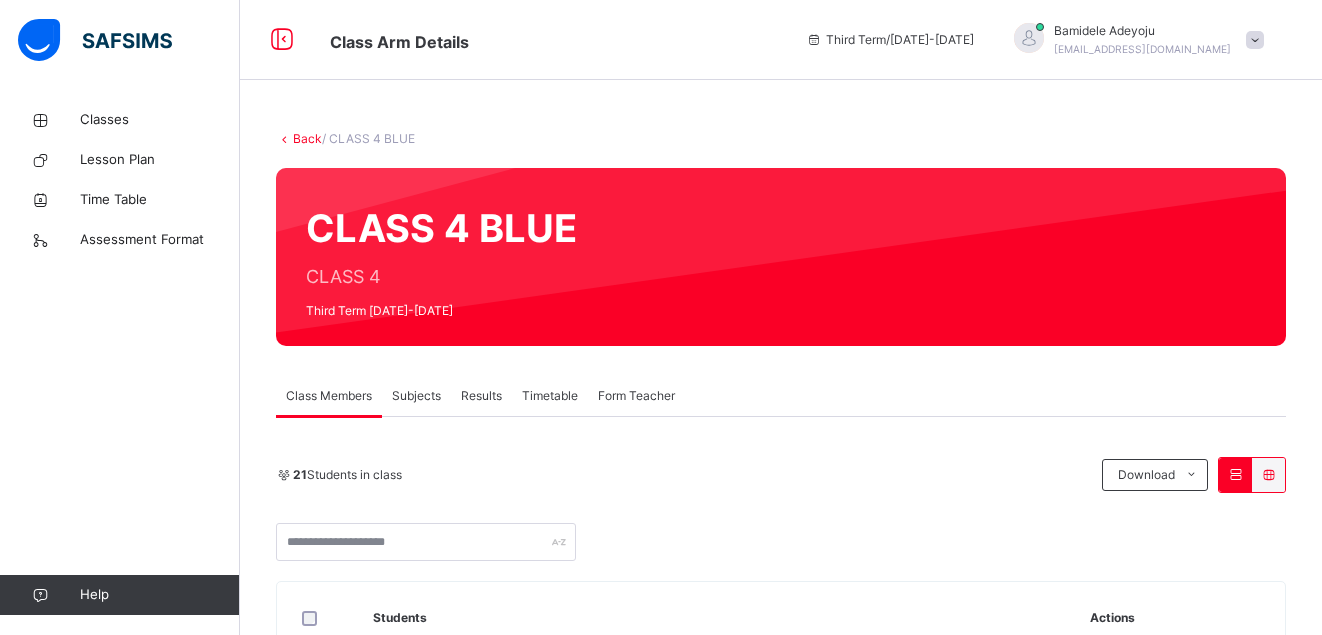 click on "Subjects" at bounding box center (416, 396) 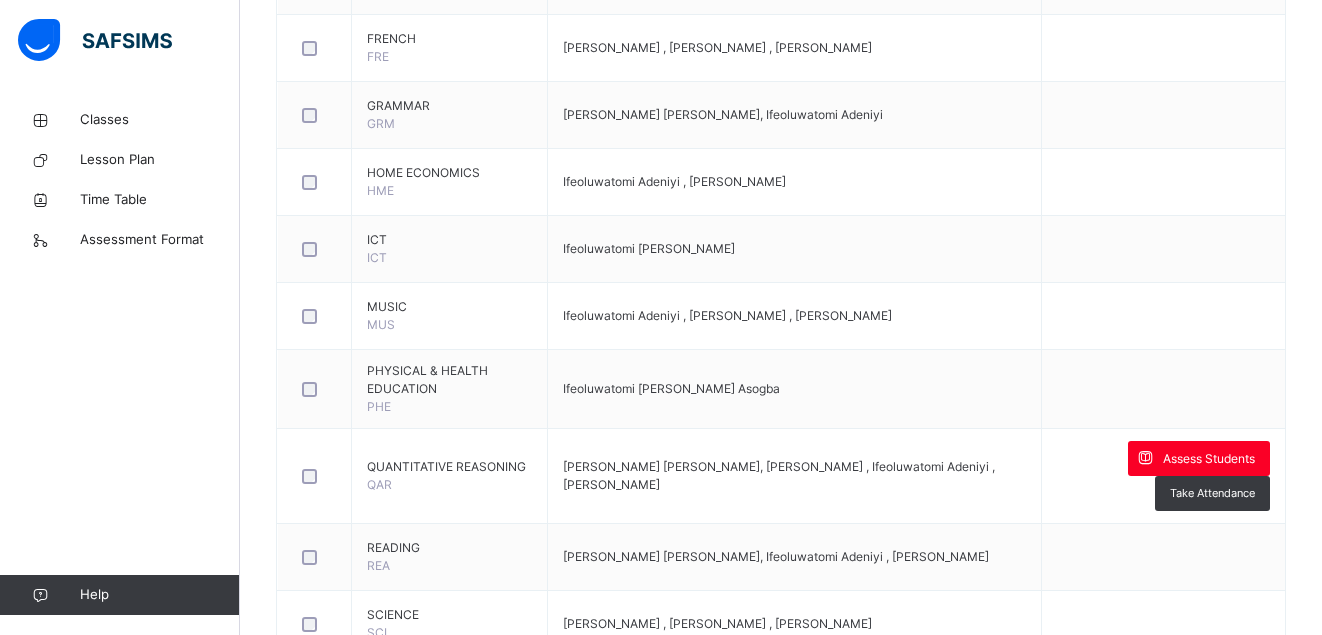 scroll, scrollTop: 1139, scrollLeft: 0, axis: vertical 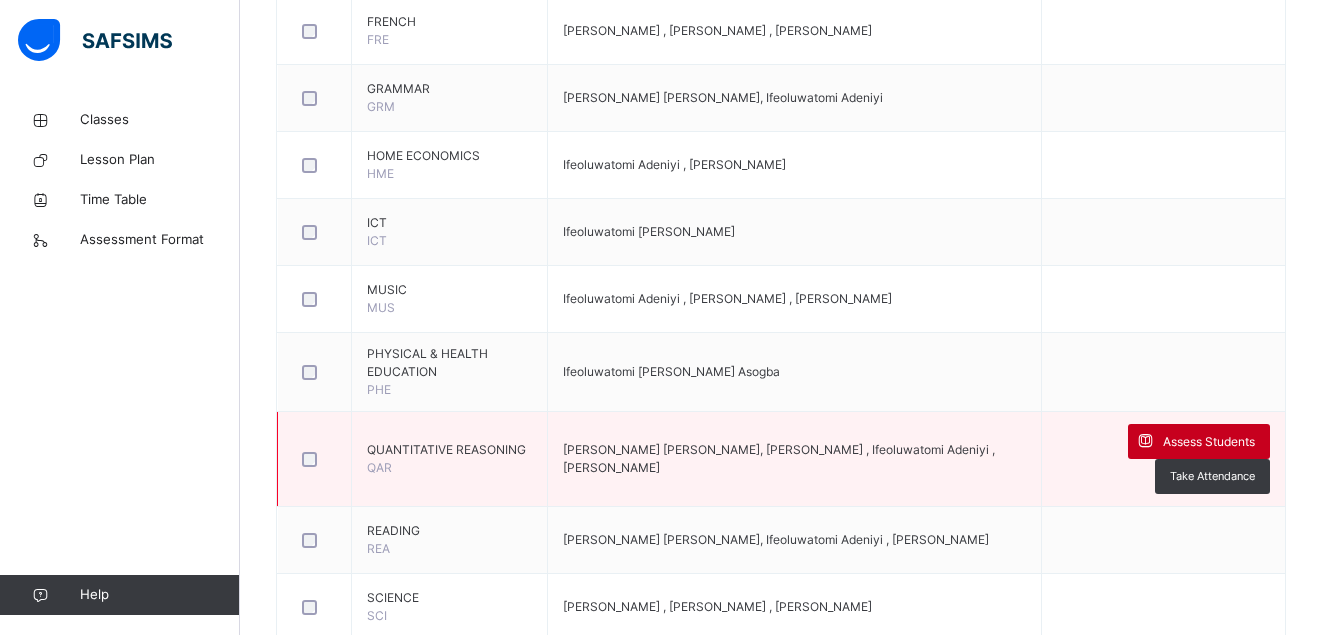 click on "Assess Students" at bounding box center (1209, 442) 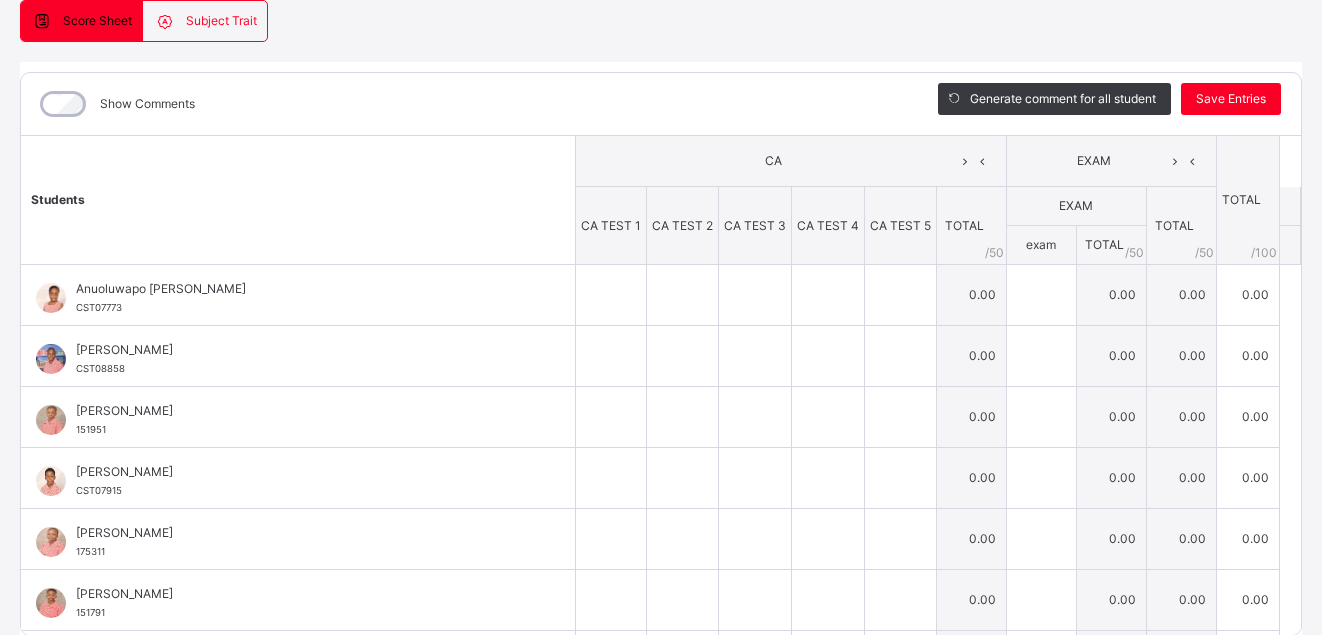 scroll, scrollTop: 200, scrollLeft: 0, axis: vertical 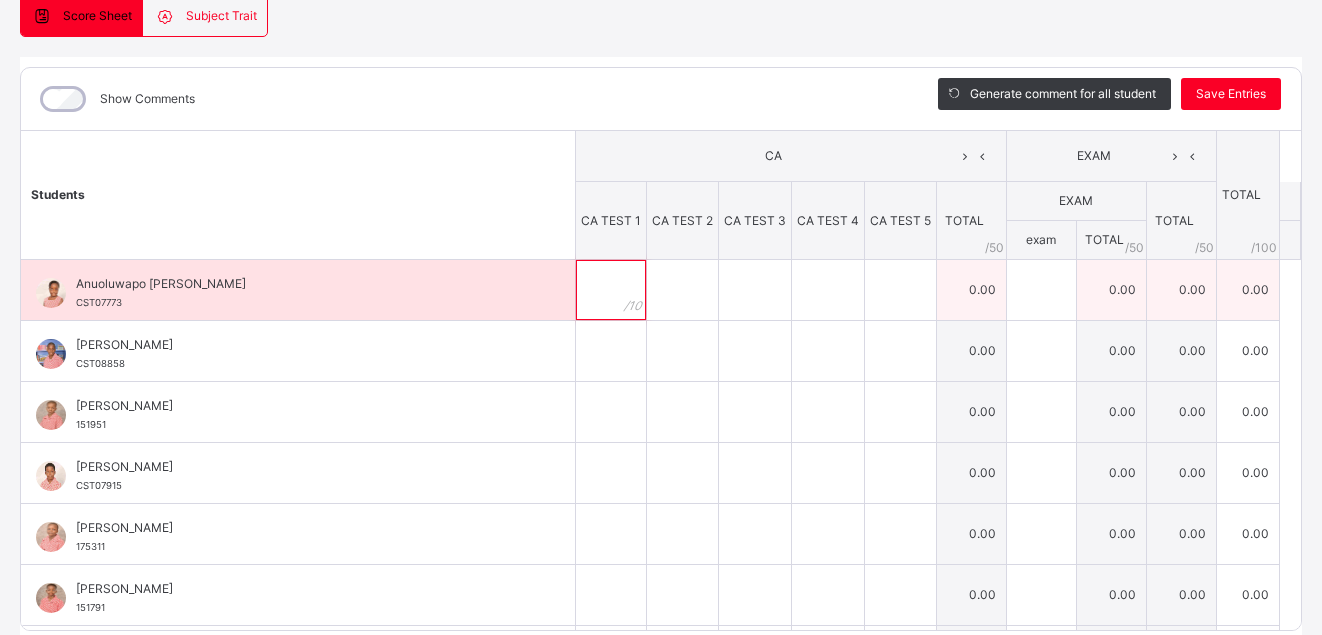 click at bounding box center (611, 290) 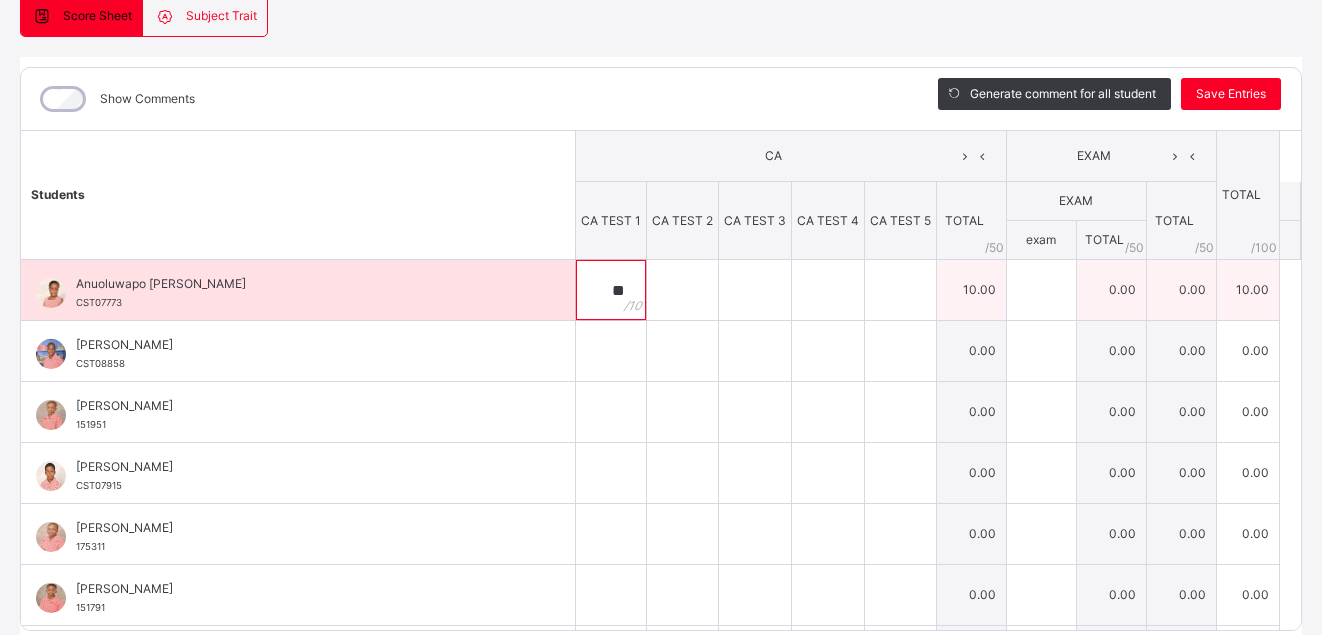 type on "**" 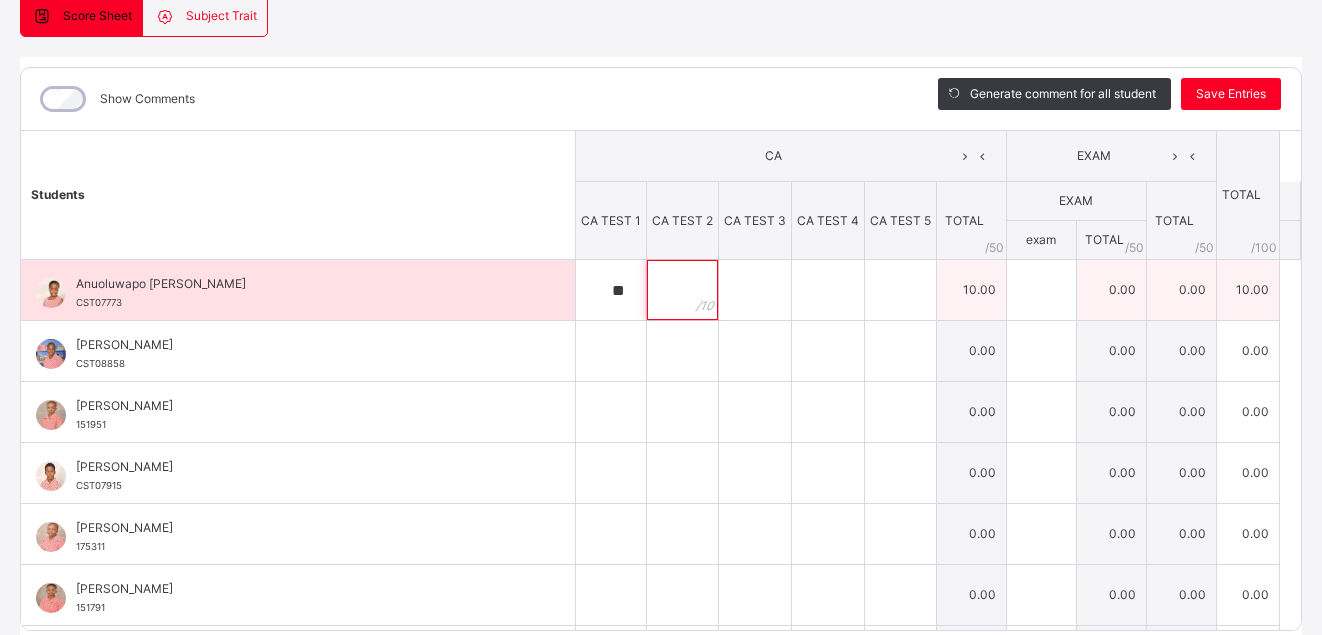 click at bounding box center [682, 290] 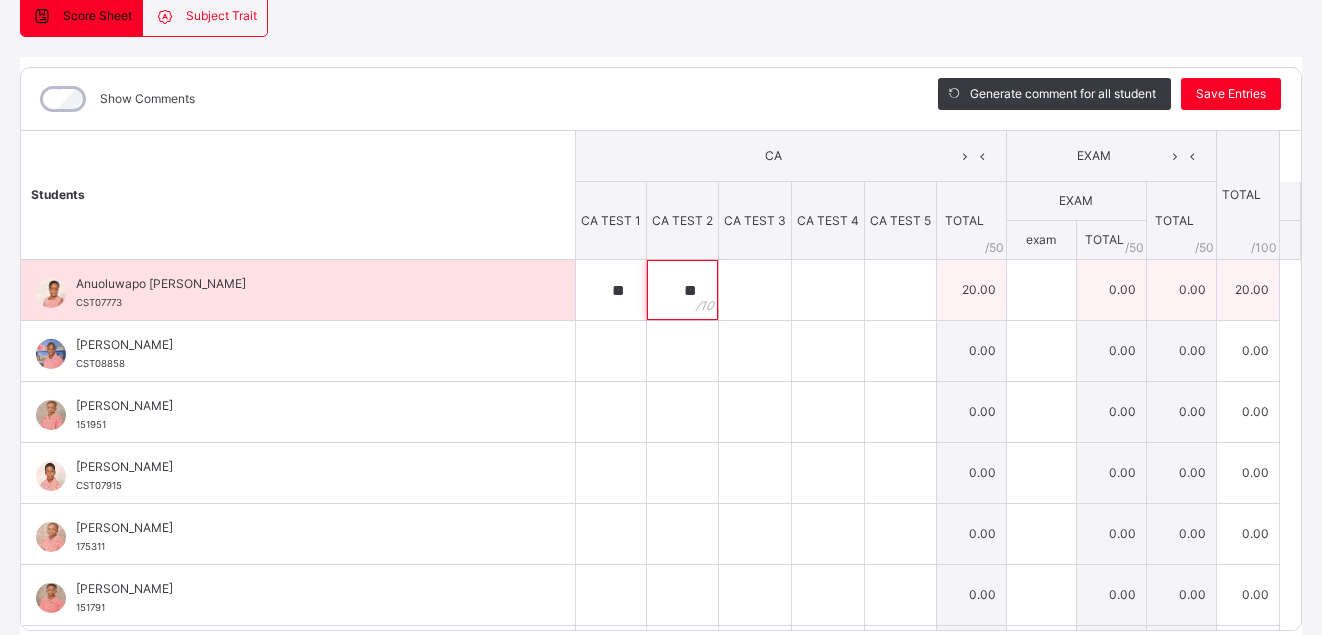 type on "**" 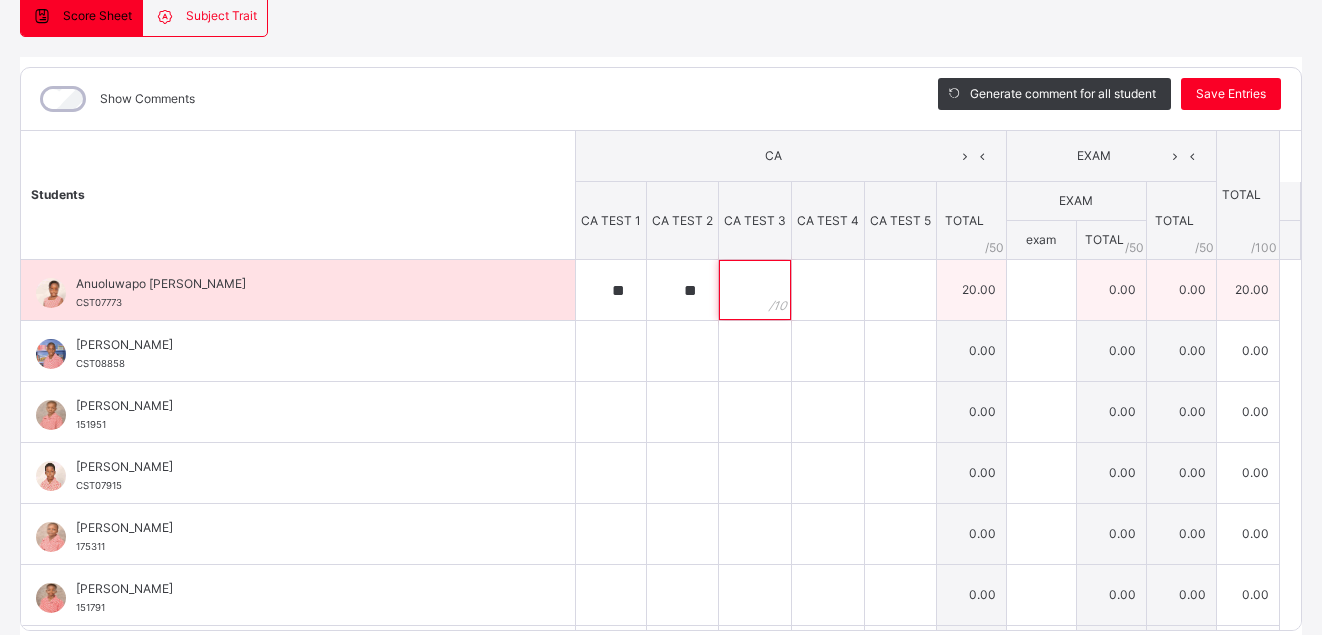 click at bounding box center (755, 290) 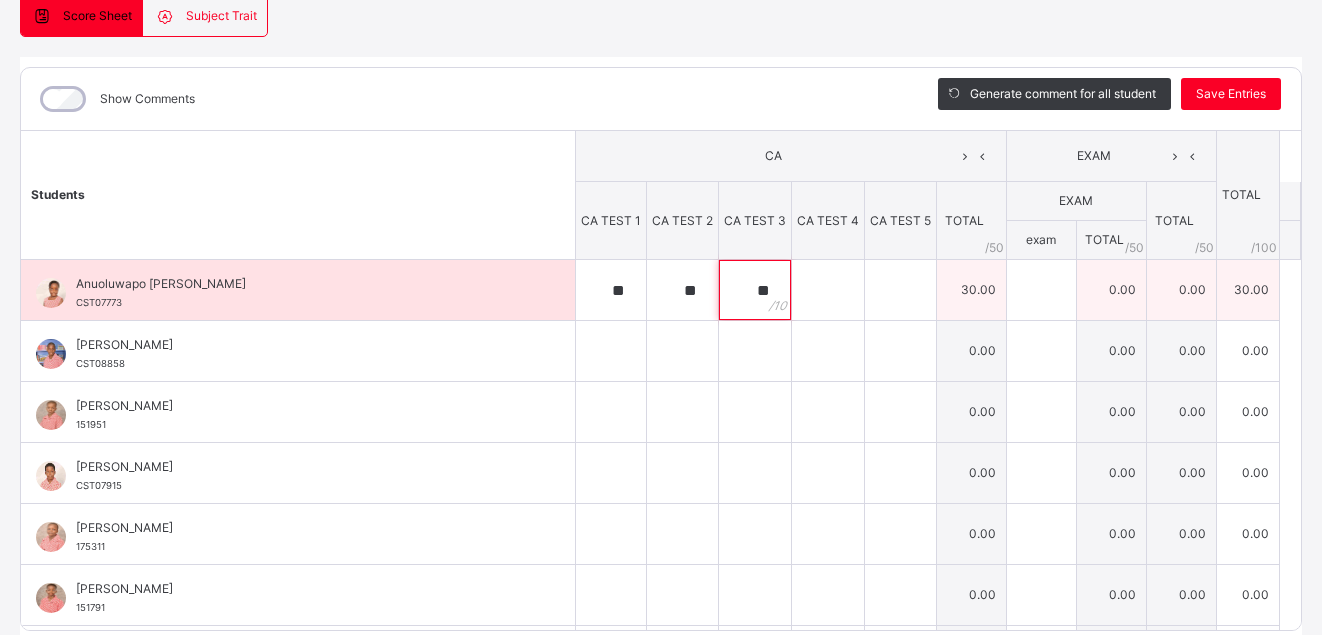 type on "**" 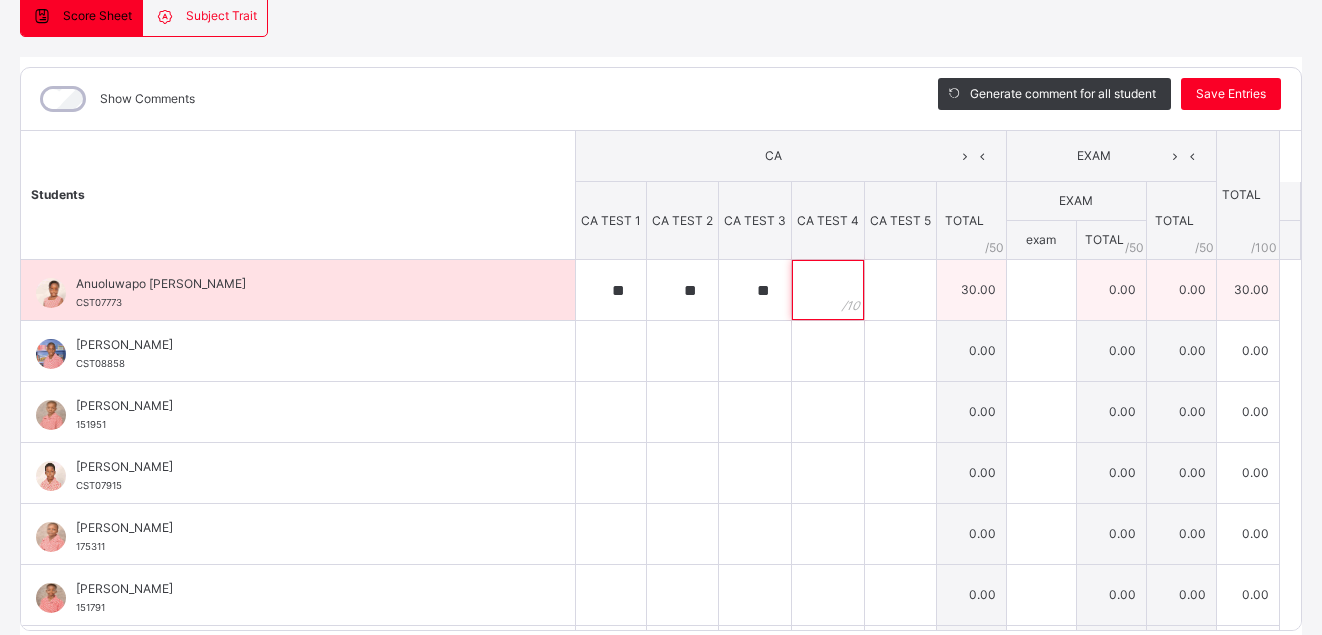 click at bounding box center (828, 290) 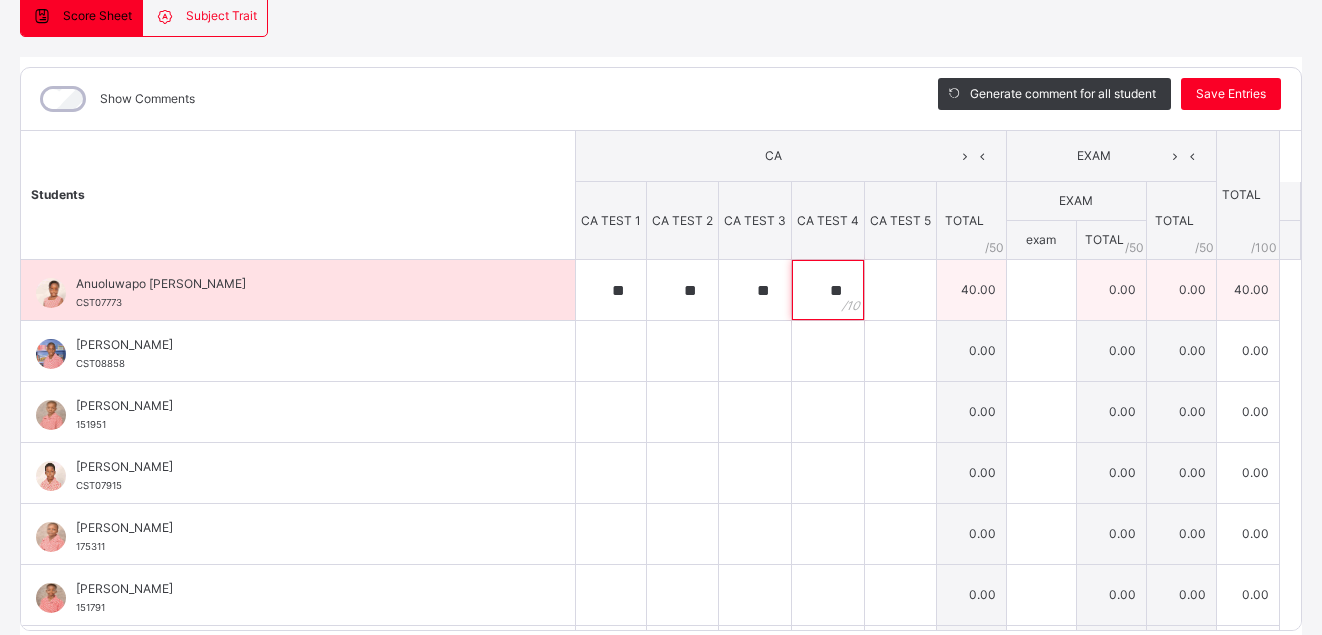 type on "**" 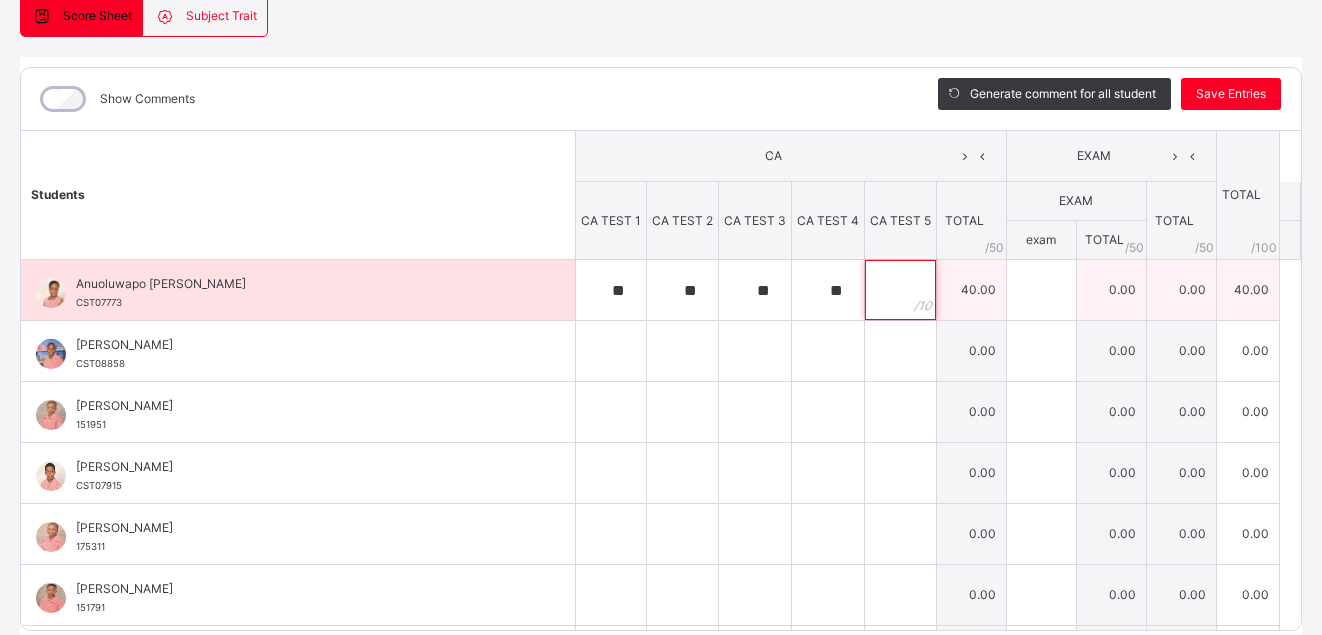 click at bounding box center (900, 290) 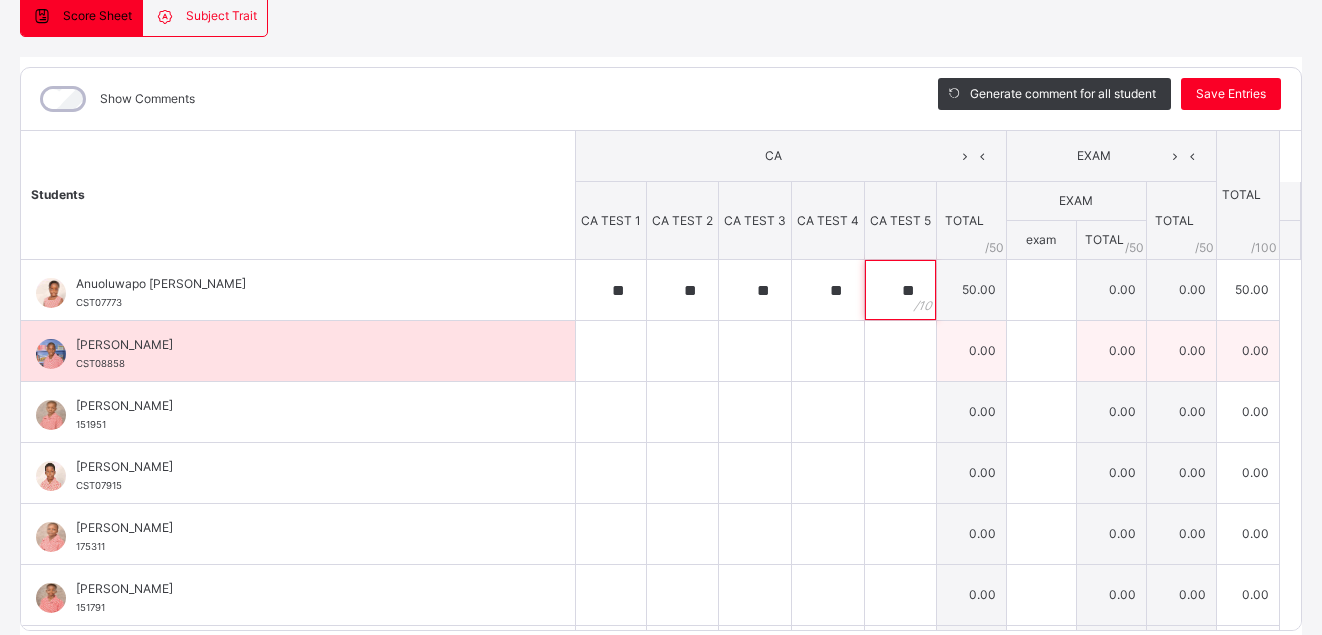 type on "**" 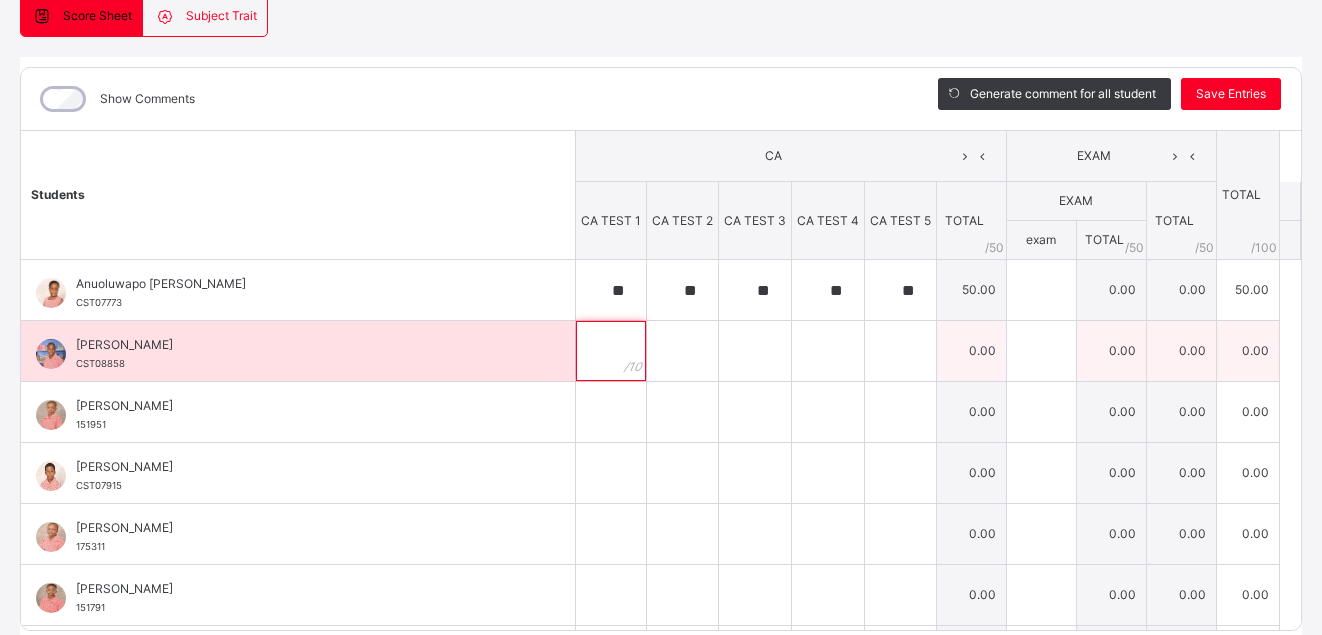 click at bounding box center (611, 351) 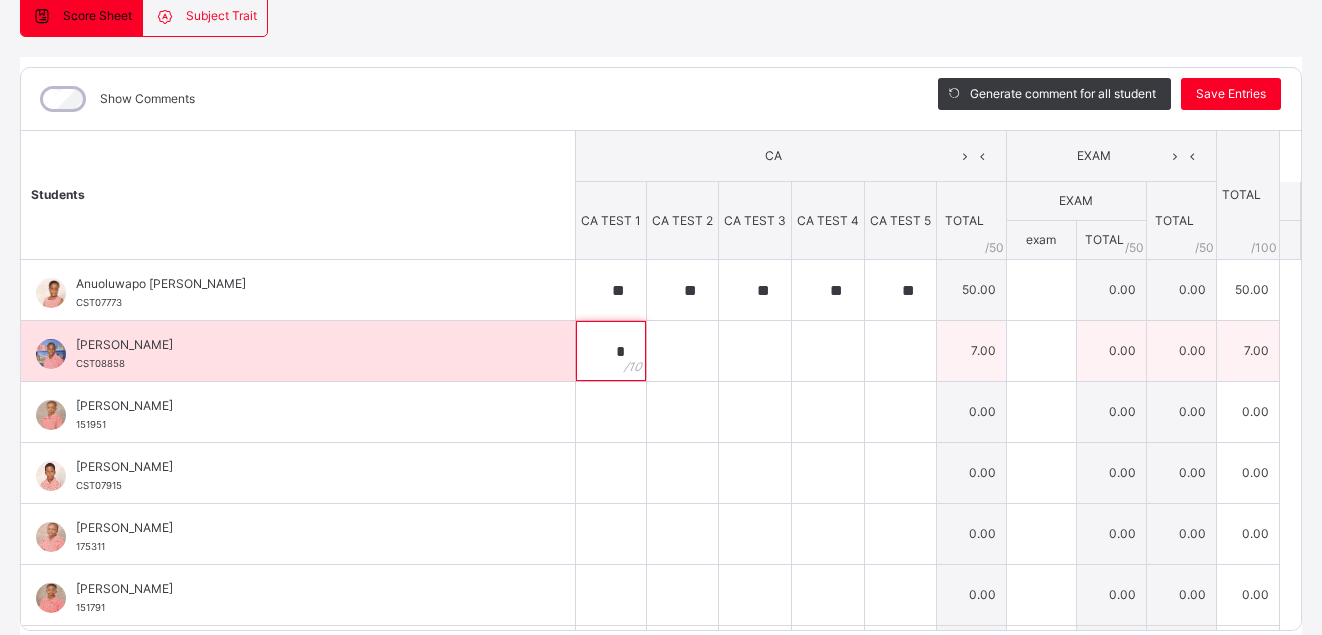 type on "*" 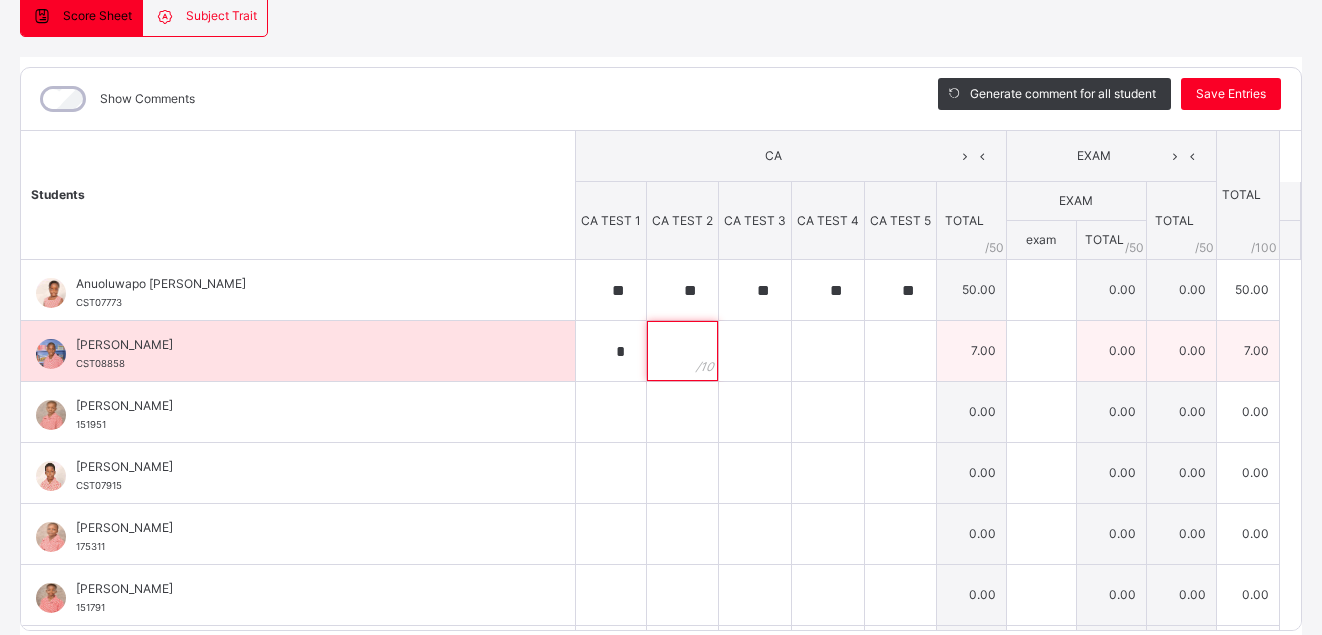 click at bounding box center [682, 351] 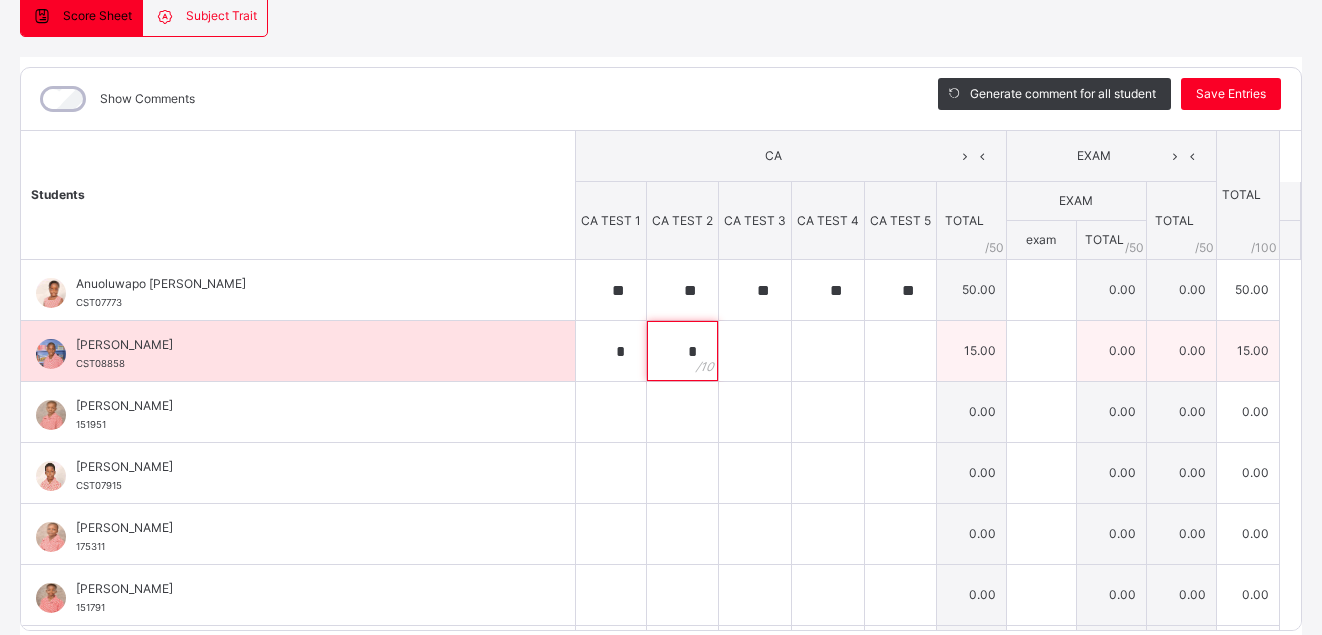 type on "*" 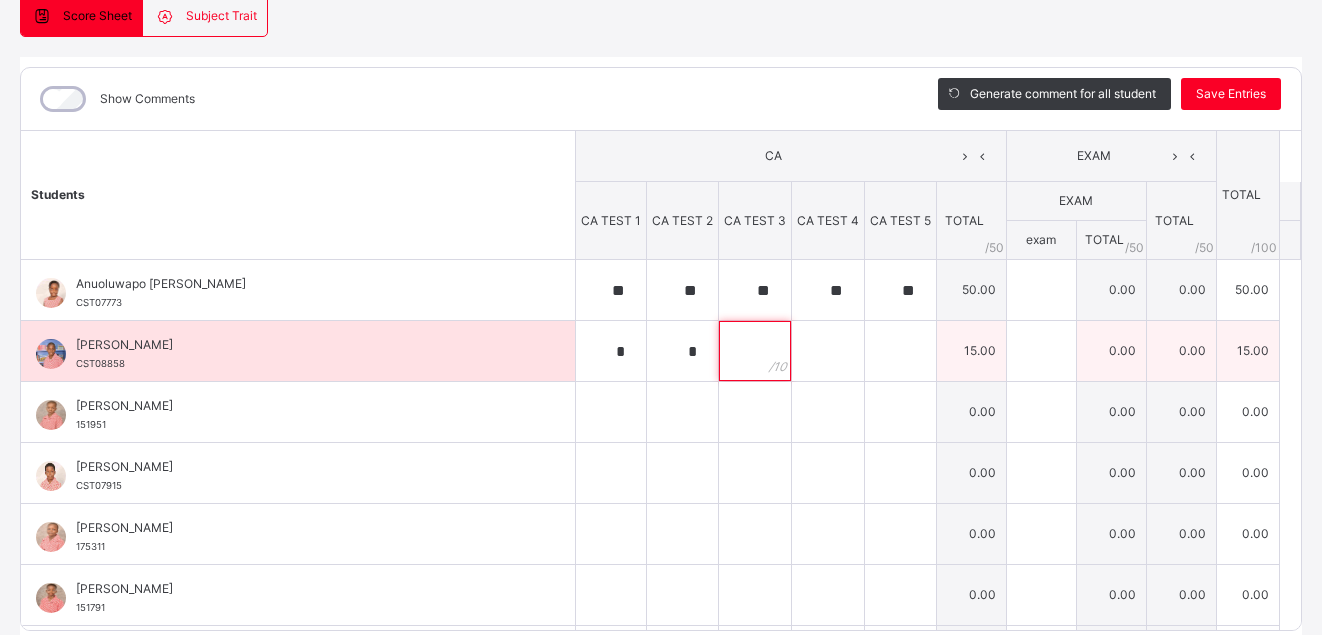 click at bounding box center [755, 351] 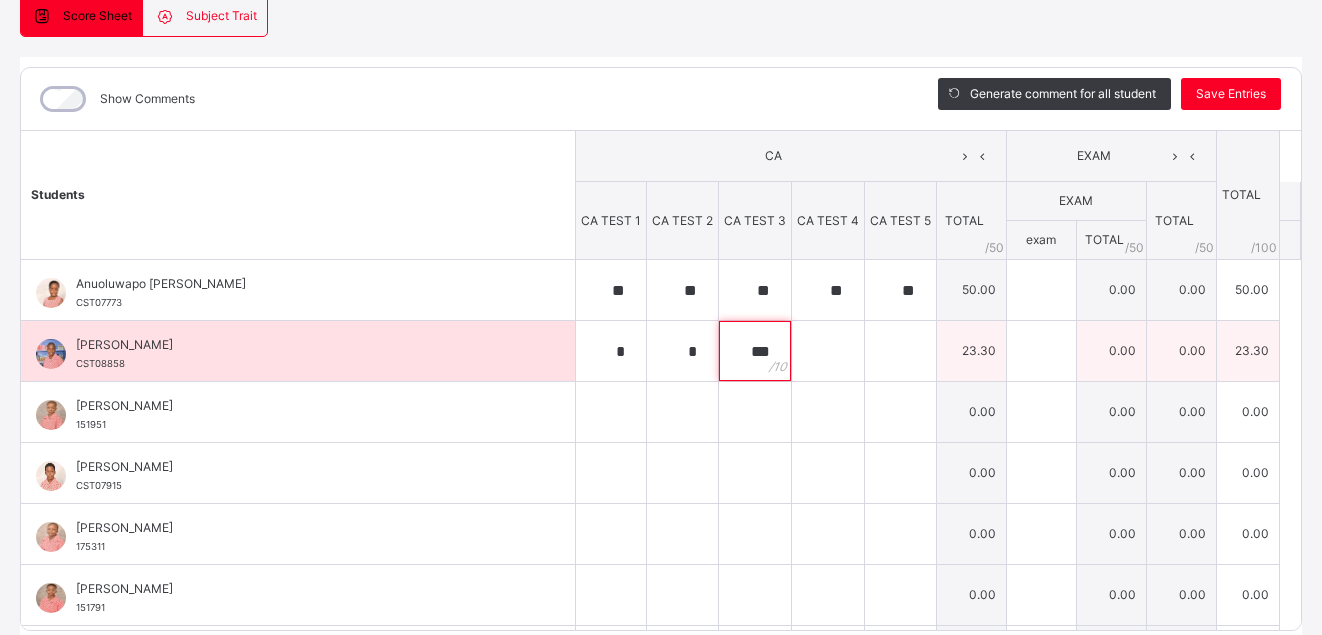 type on "***" 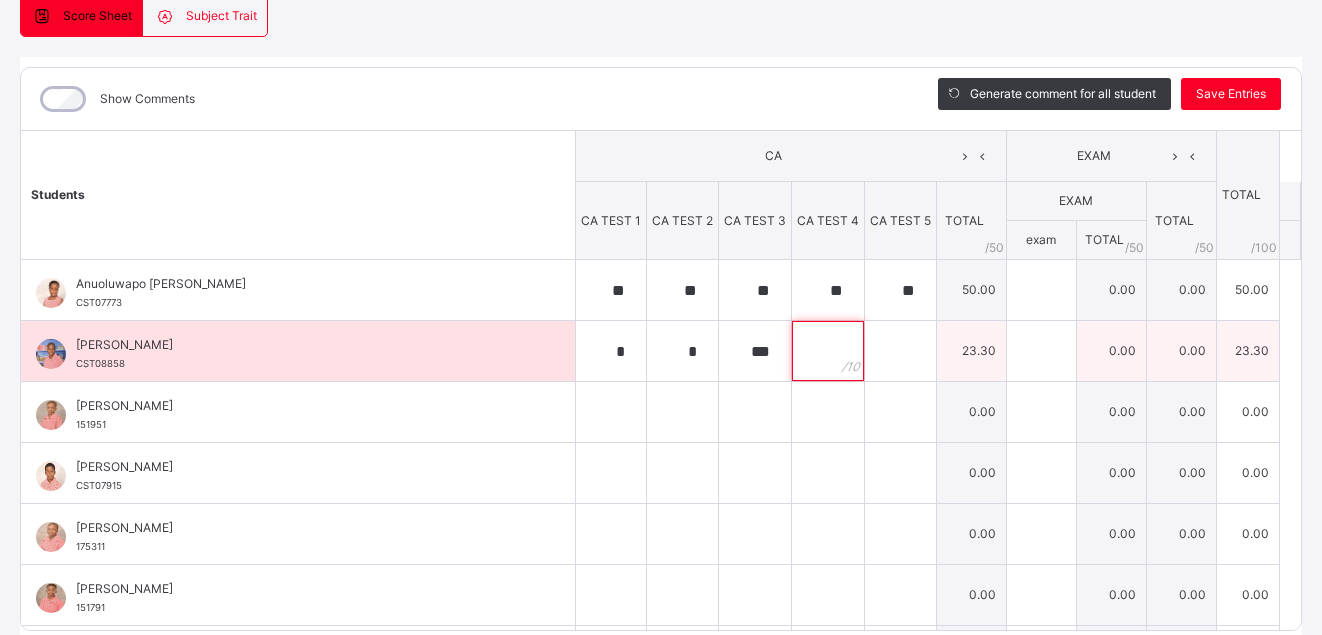 click at bounding box center (828, 351) 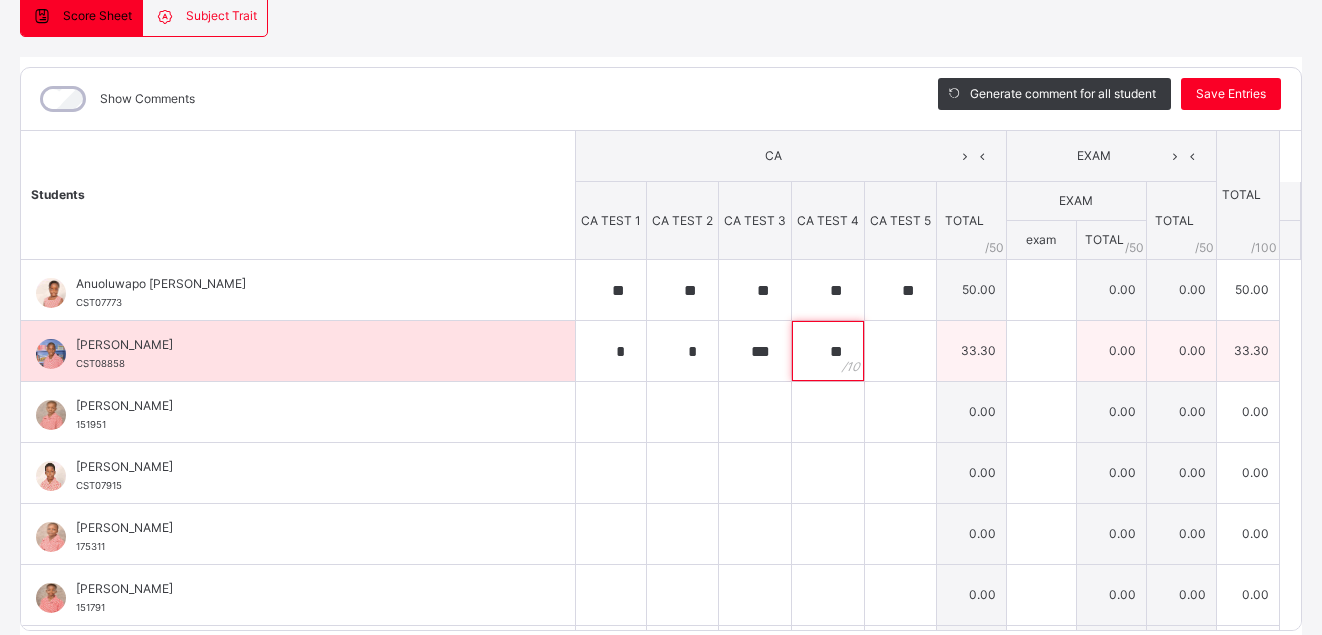 type on "**" 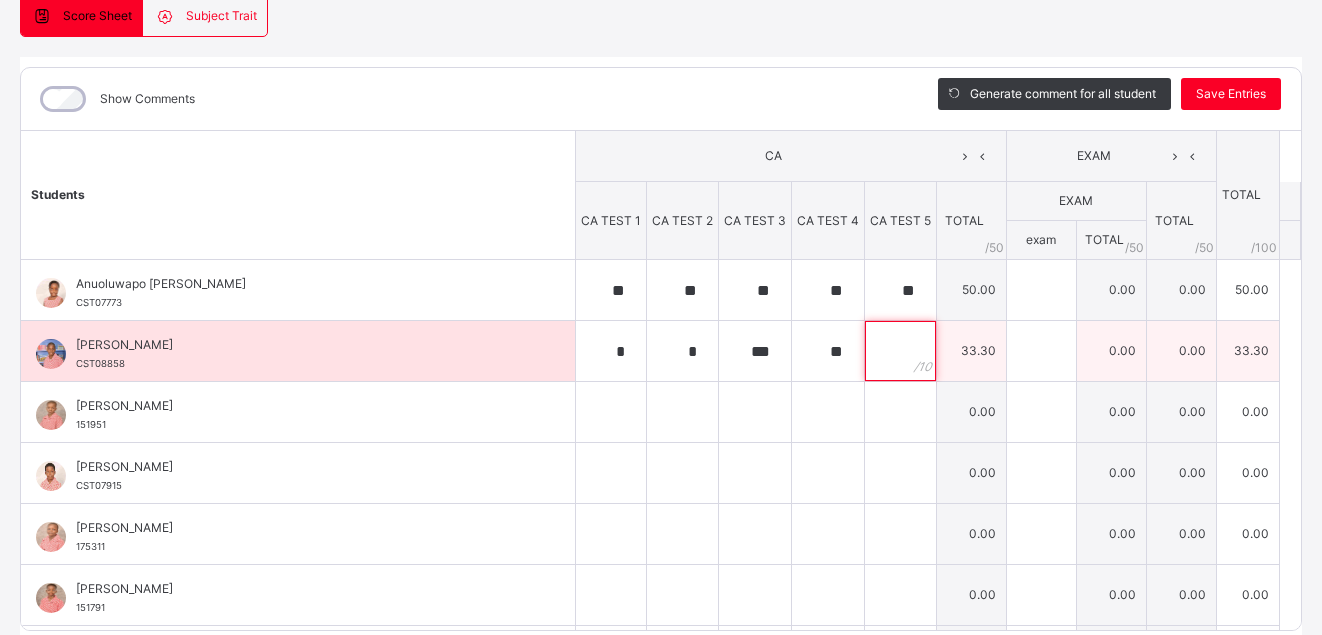 click at bounding box center (900, 351) 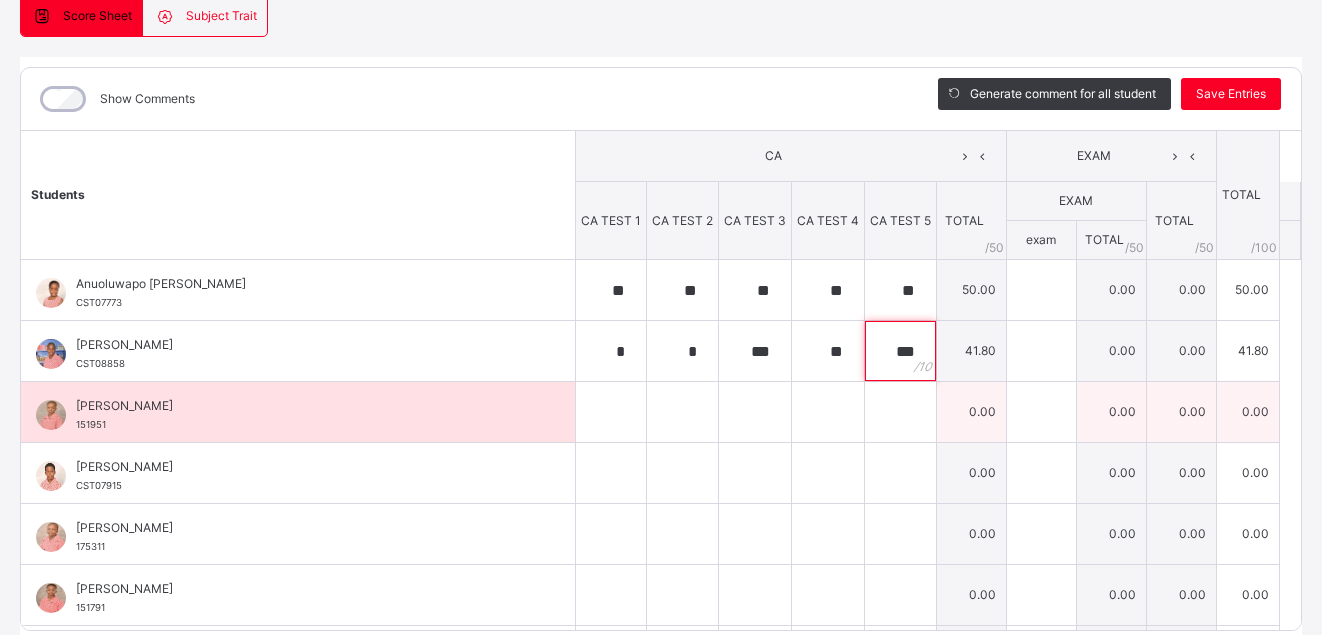 type on "***" 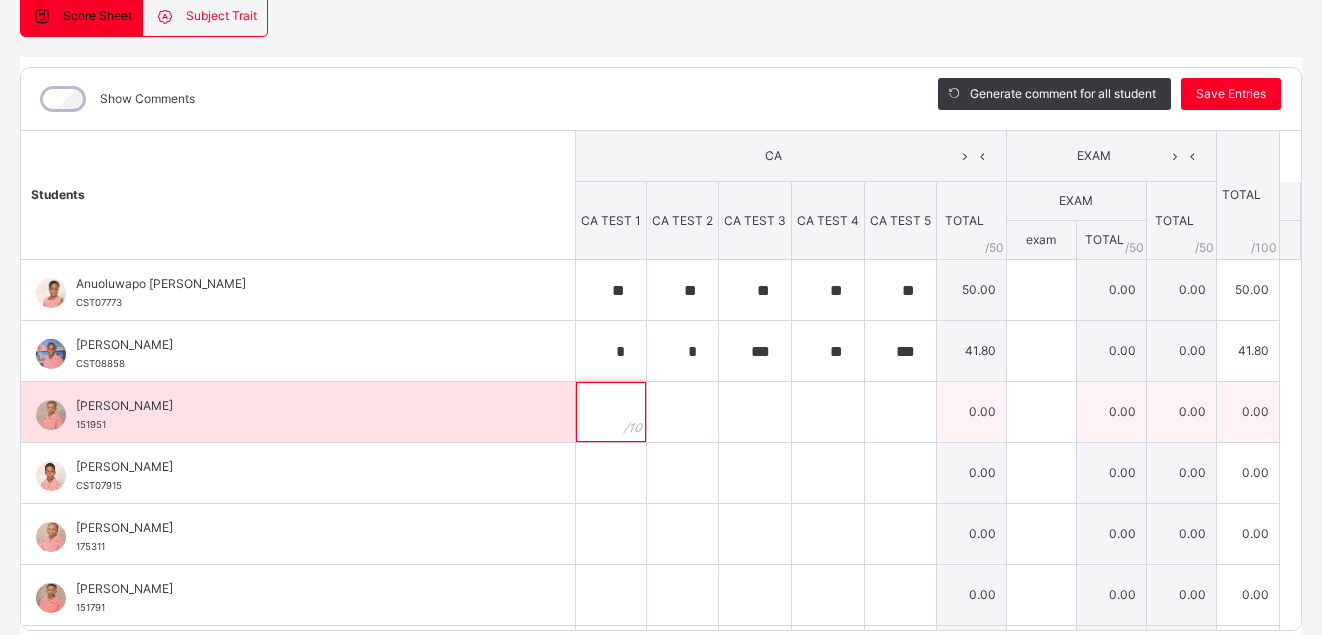 click at bounding box center (611, 412) 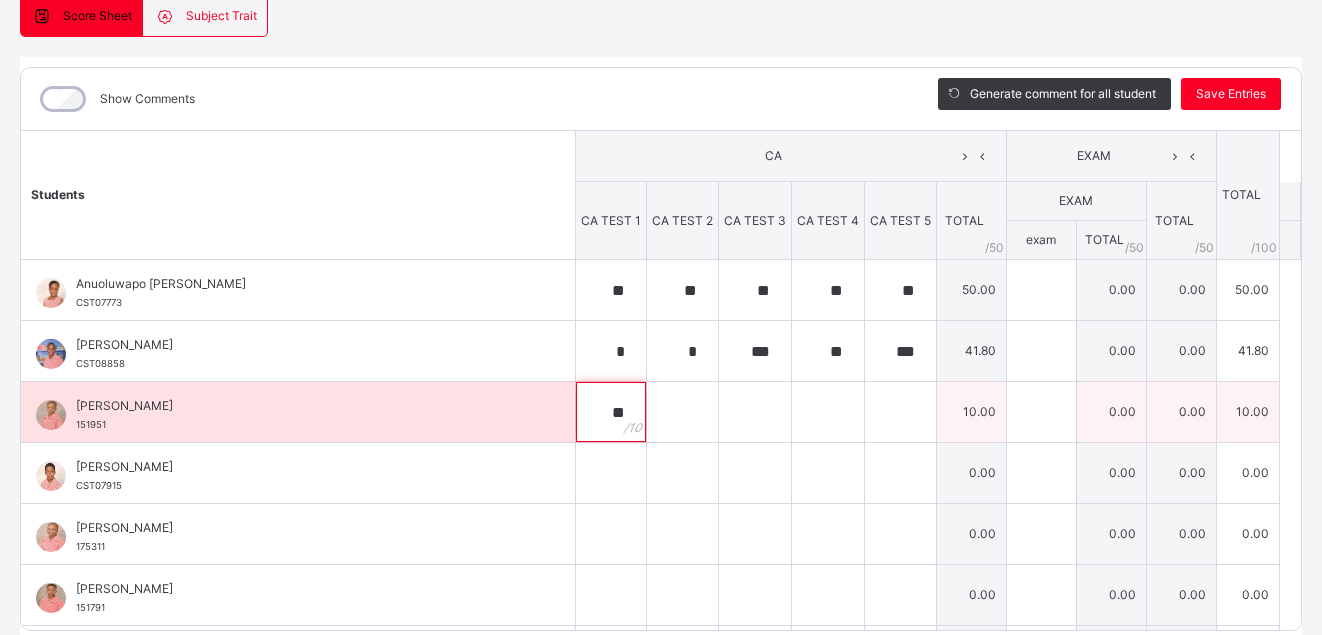 type on "**" 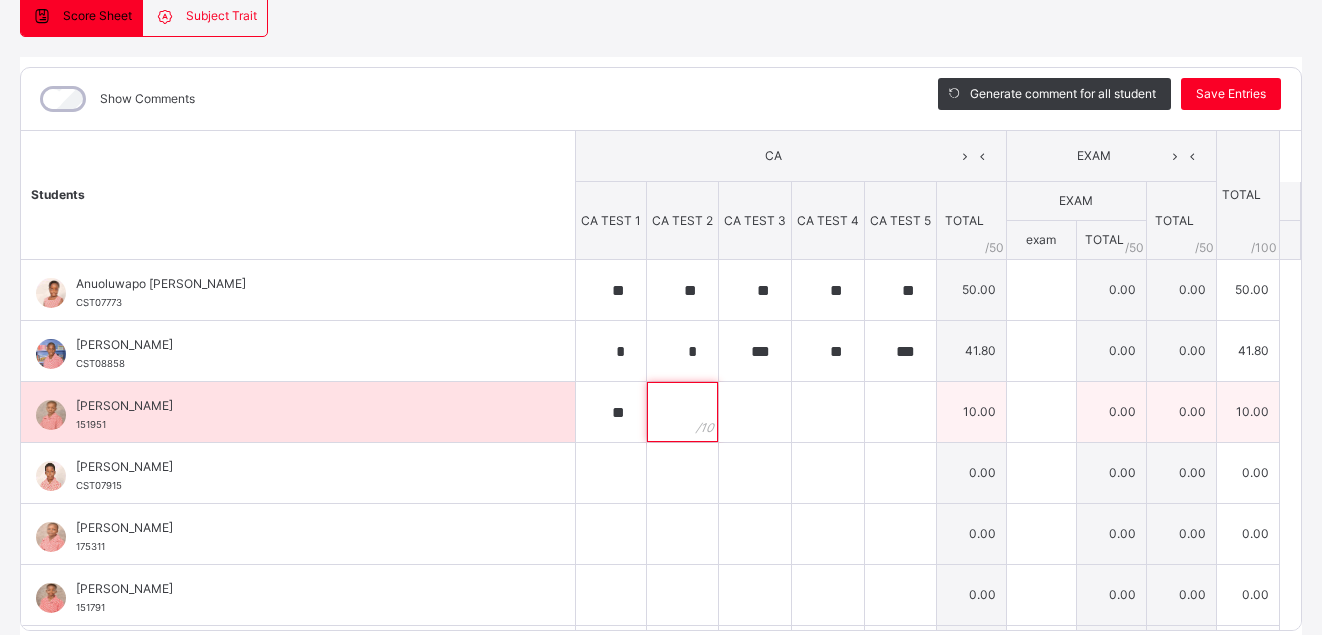 click at bounding box center [682, 412] 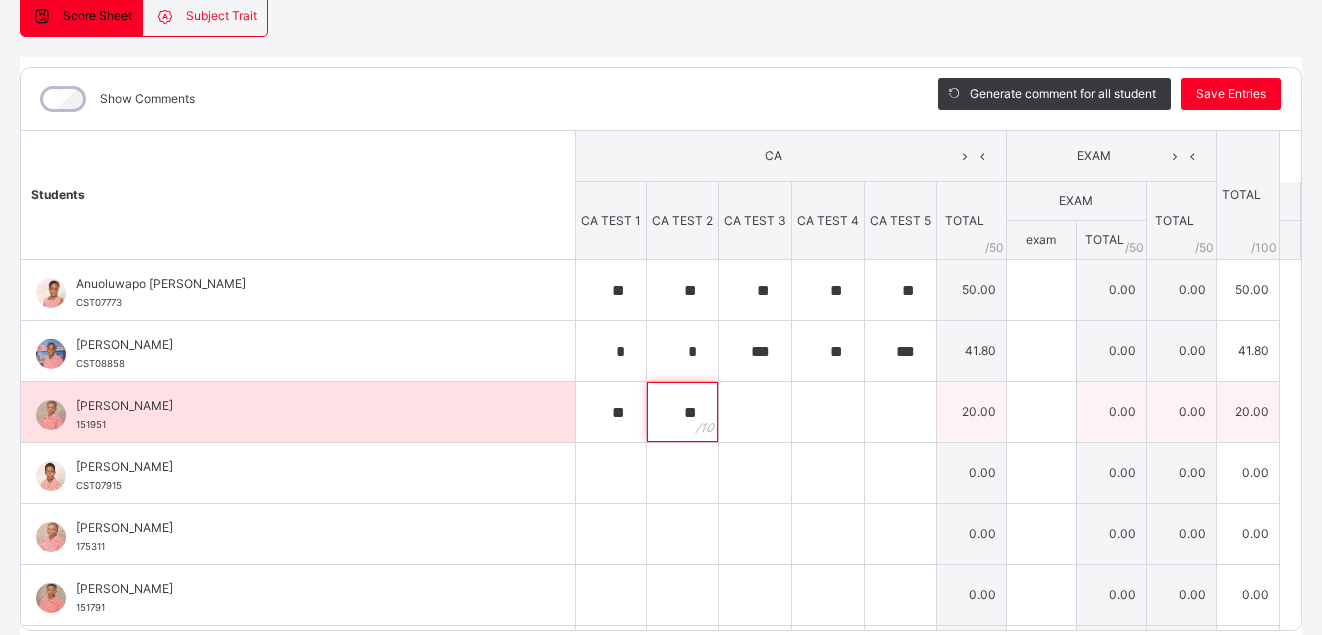 type on "**" 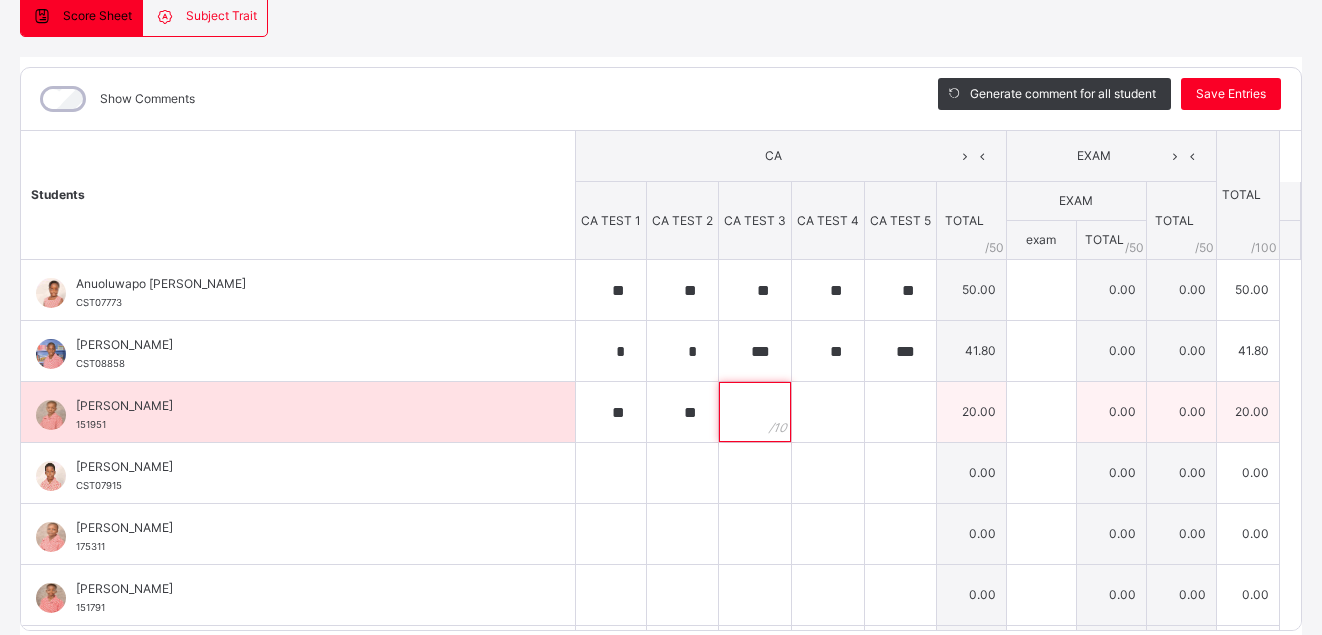 click at bounding box center (755, 412) 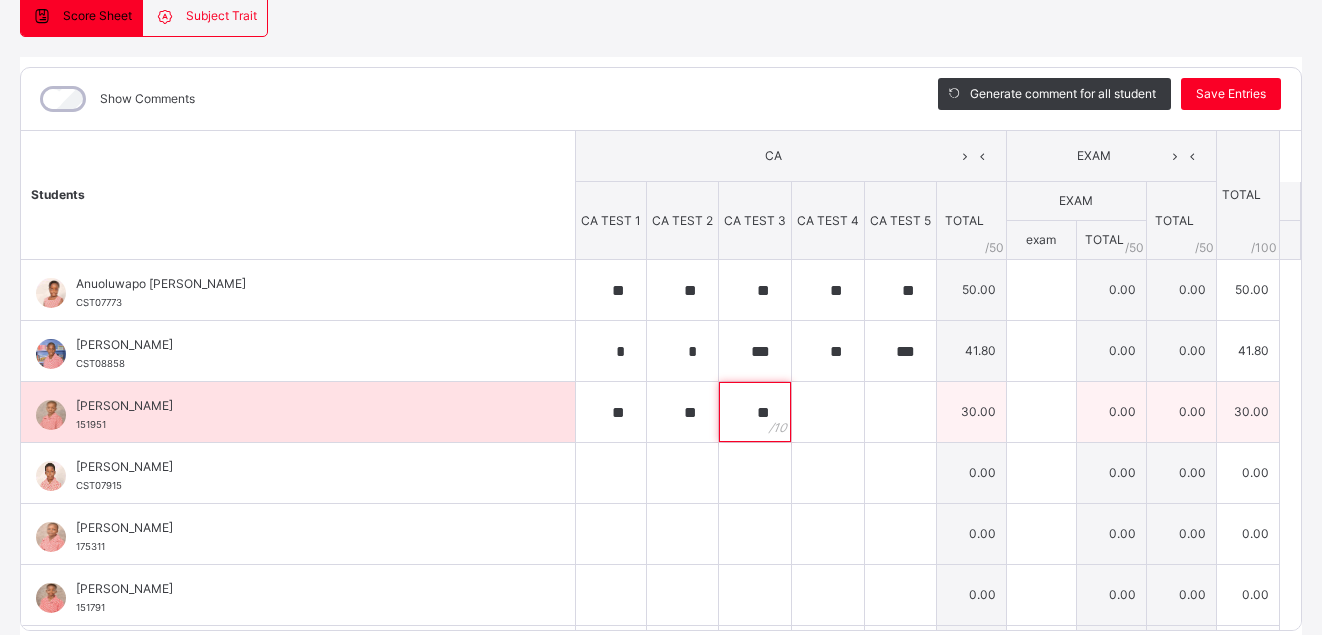 type on "**" 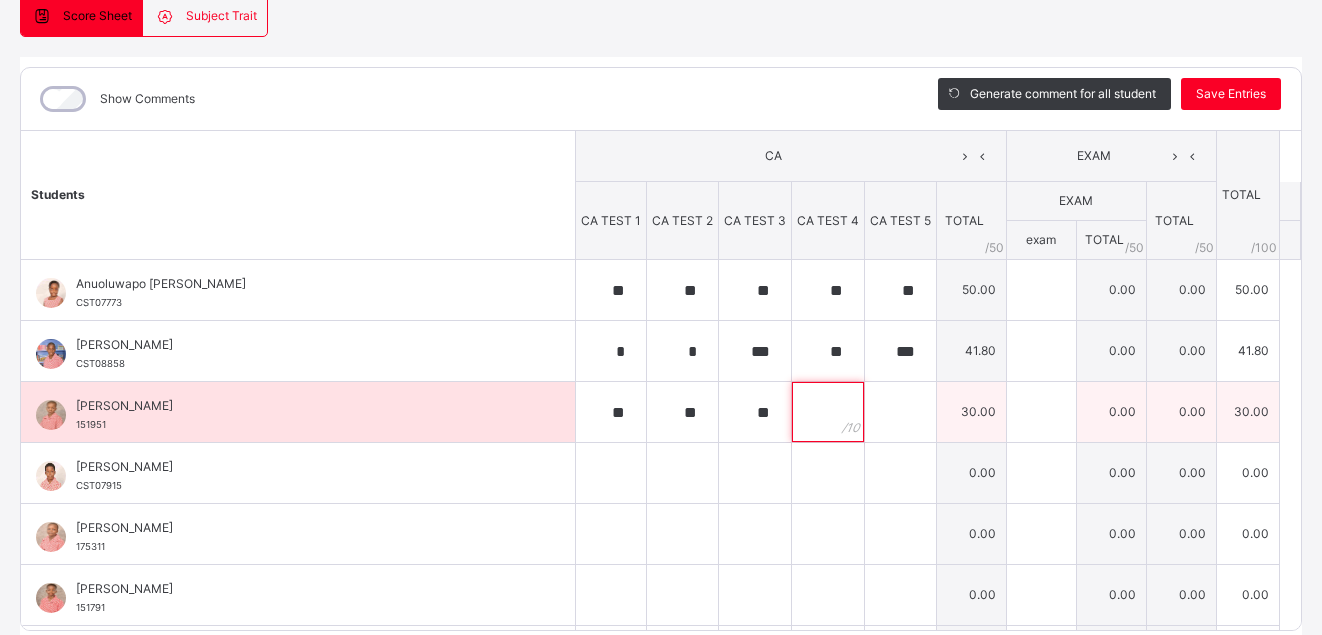 click at bounding box center (828, 412) 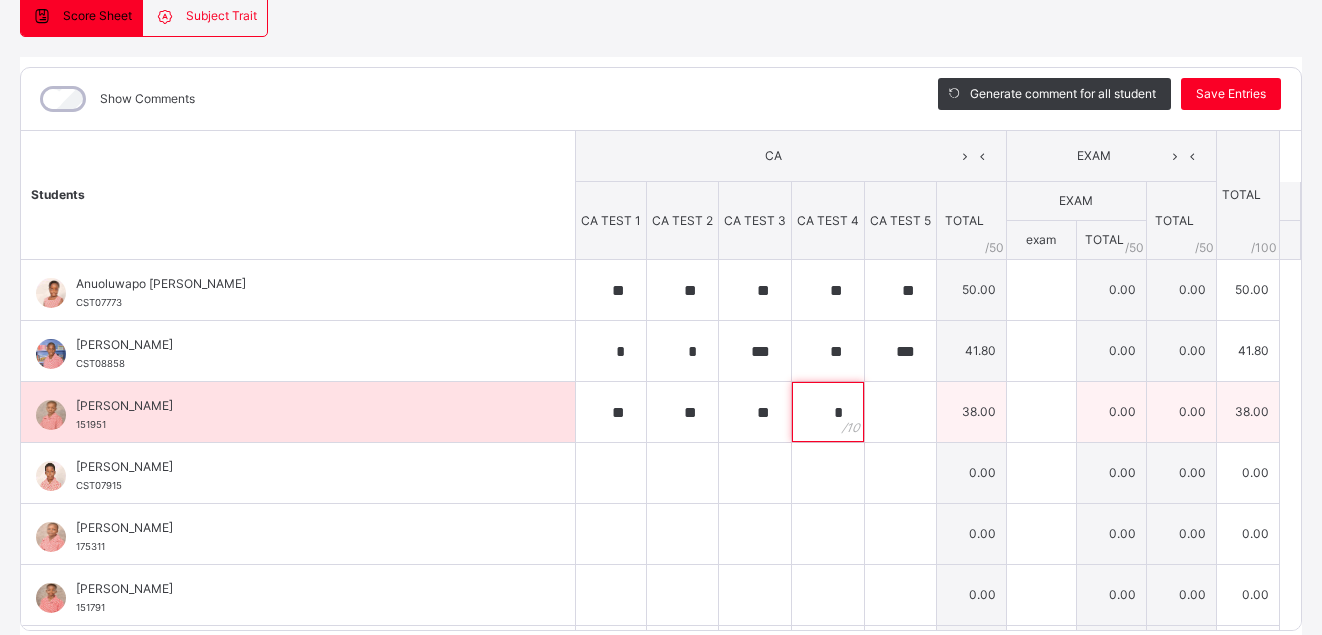 type on "*" 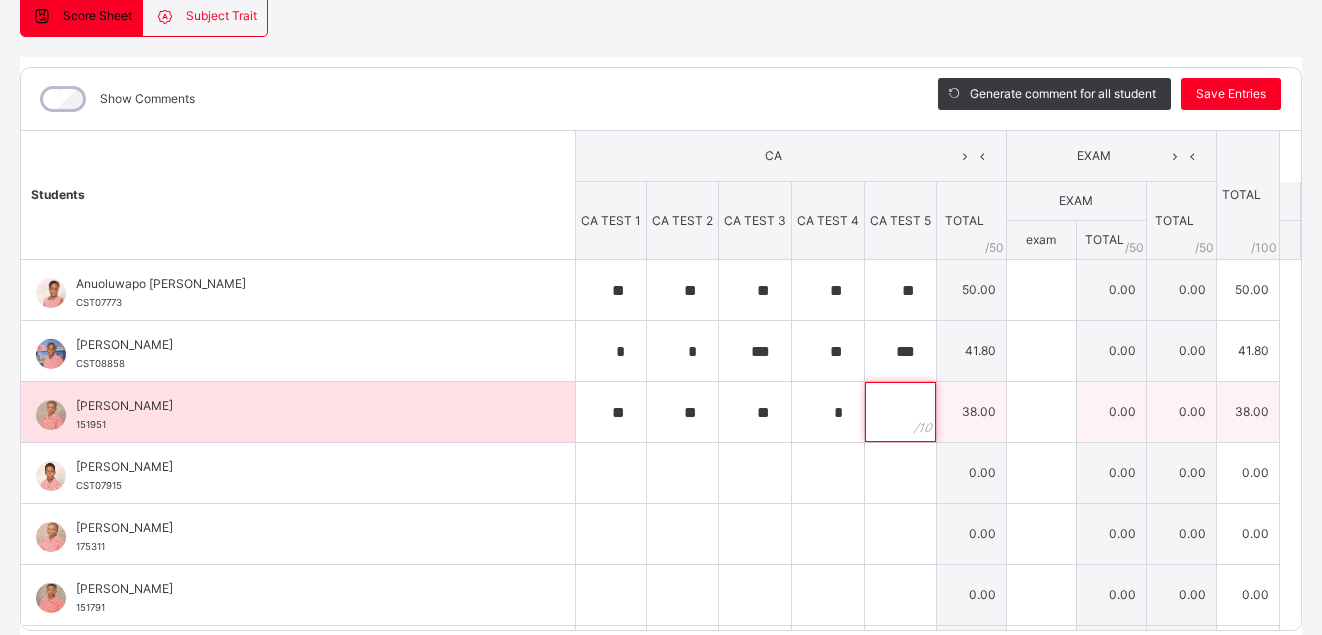 click at bounding box center [900, 412] 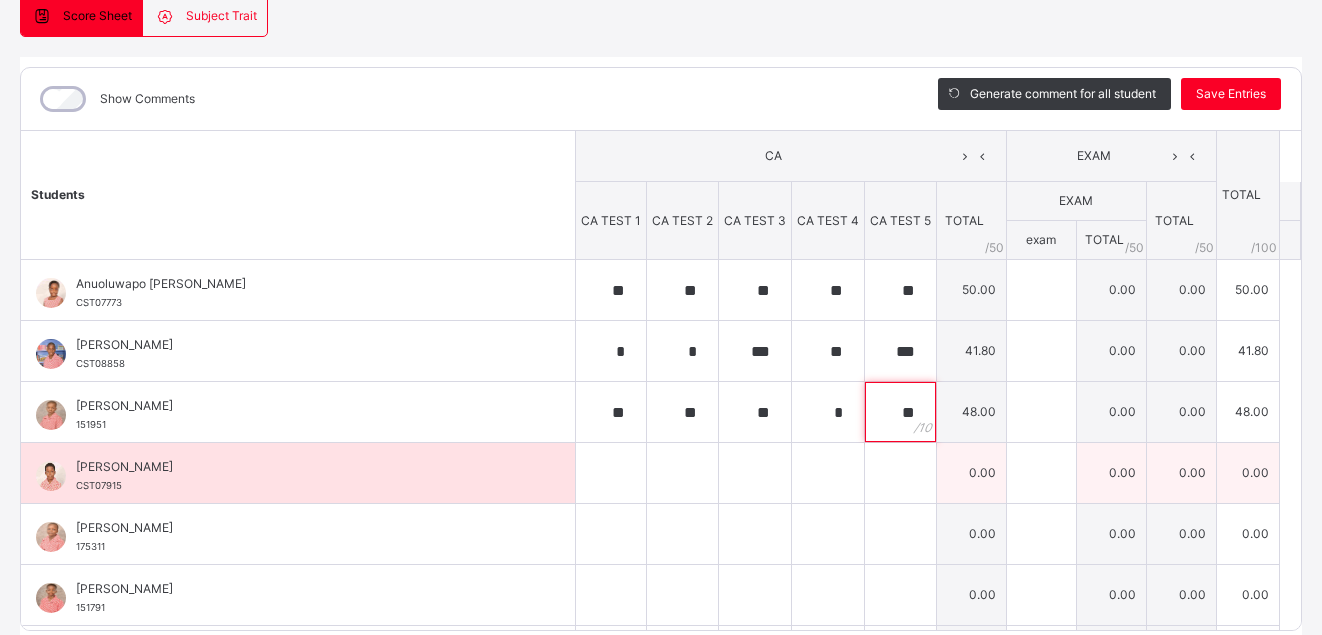 type on "**" 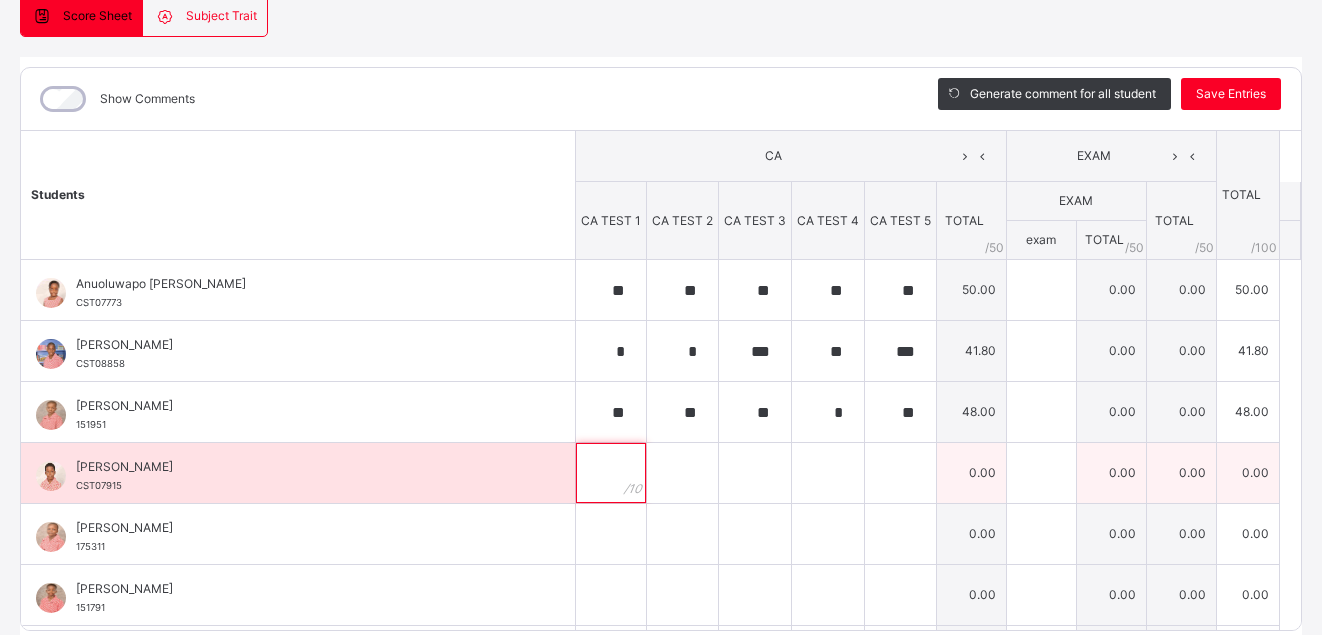 click at bounding box center [611, 473] 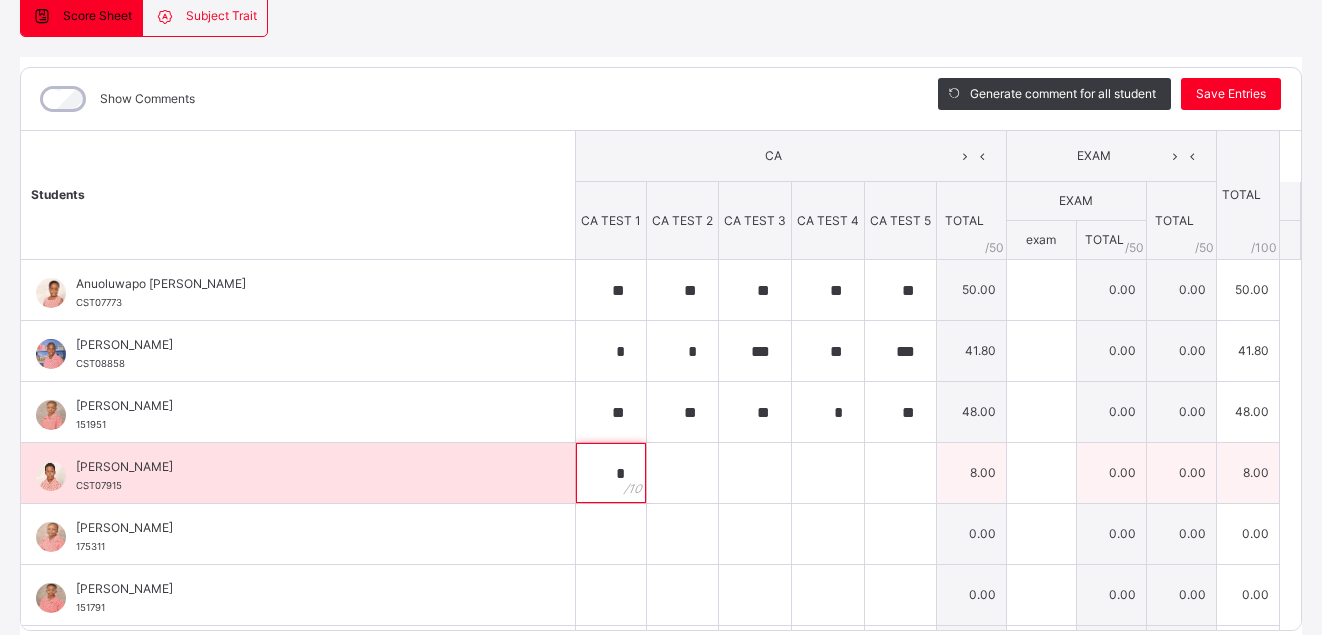 type on "*" 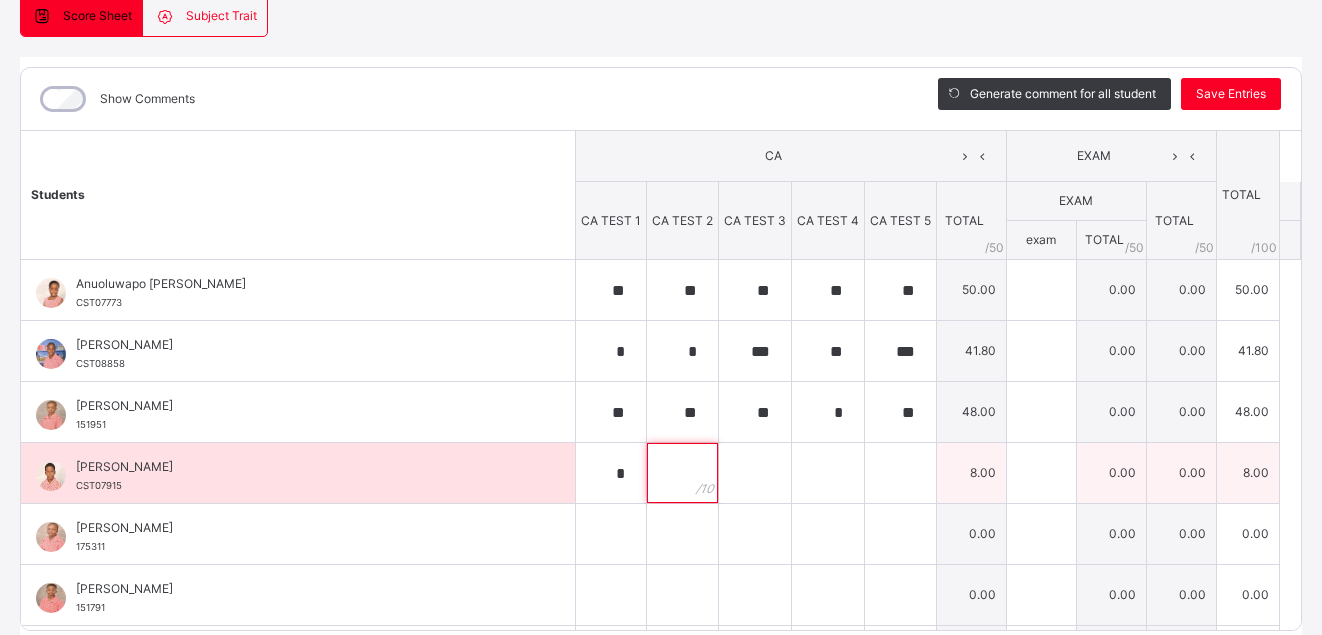 click at bounding box center [682, 473] 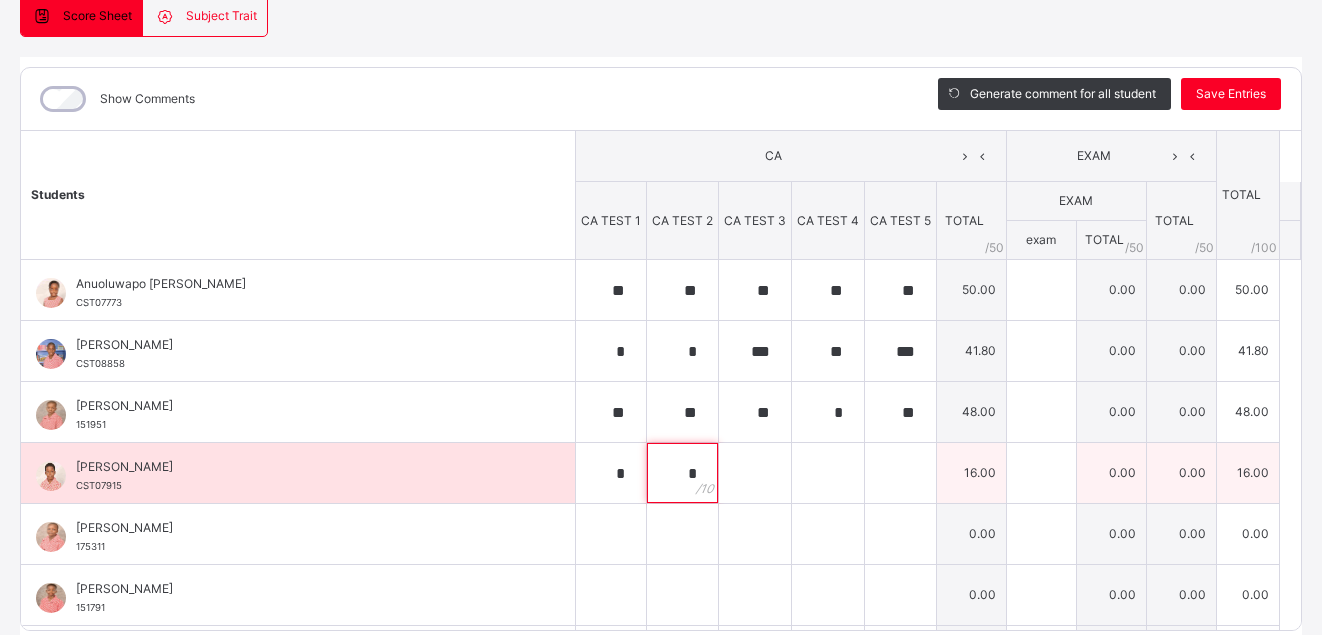 type on "*" 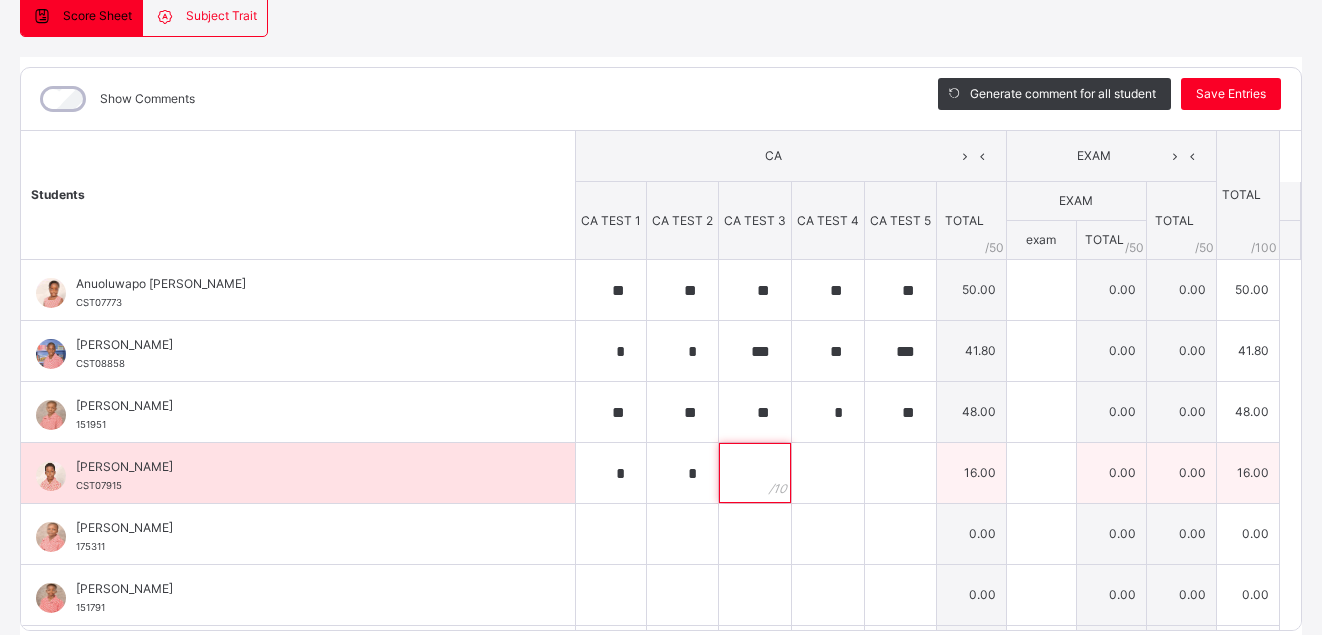 click at bounding box center [755, 473] 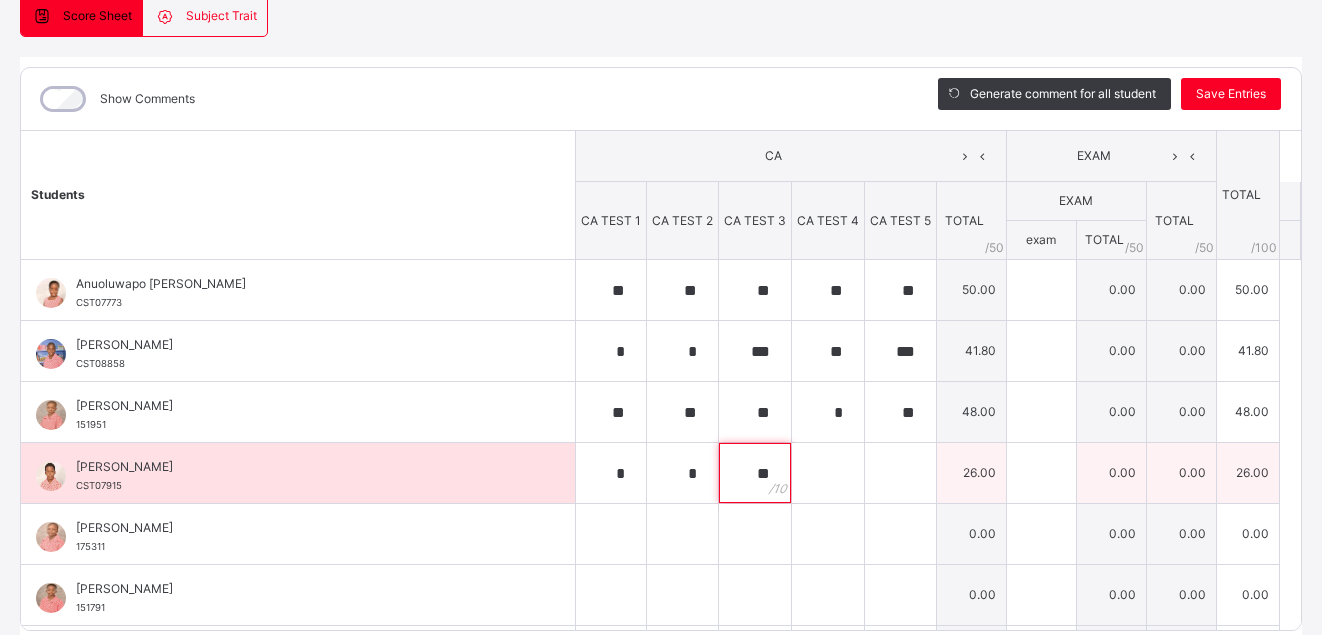 type on "**" 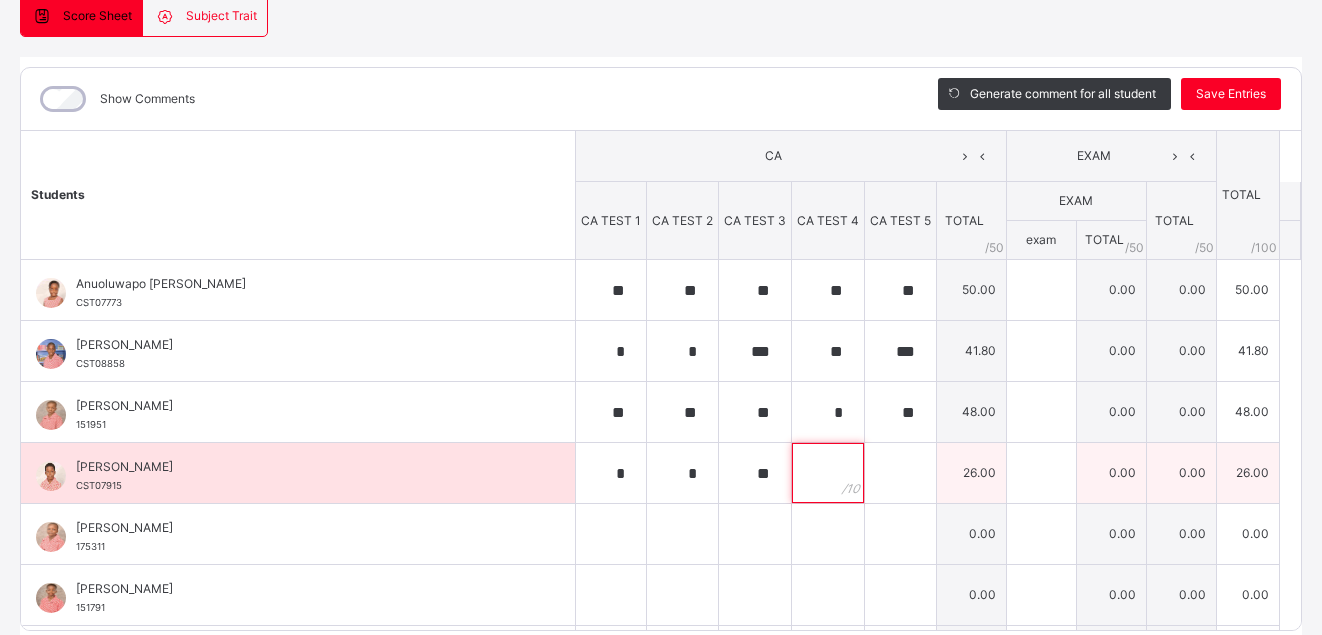click at bounding box center (828, 473) 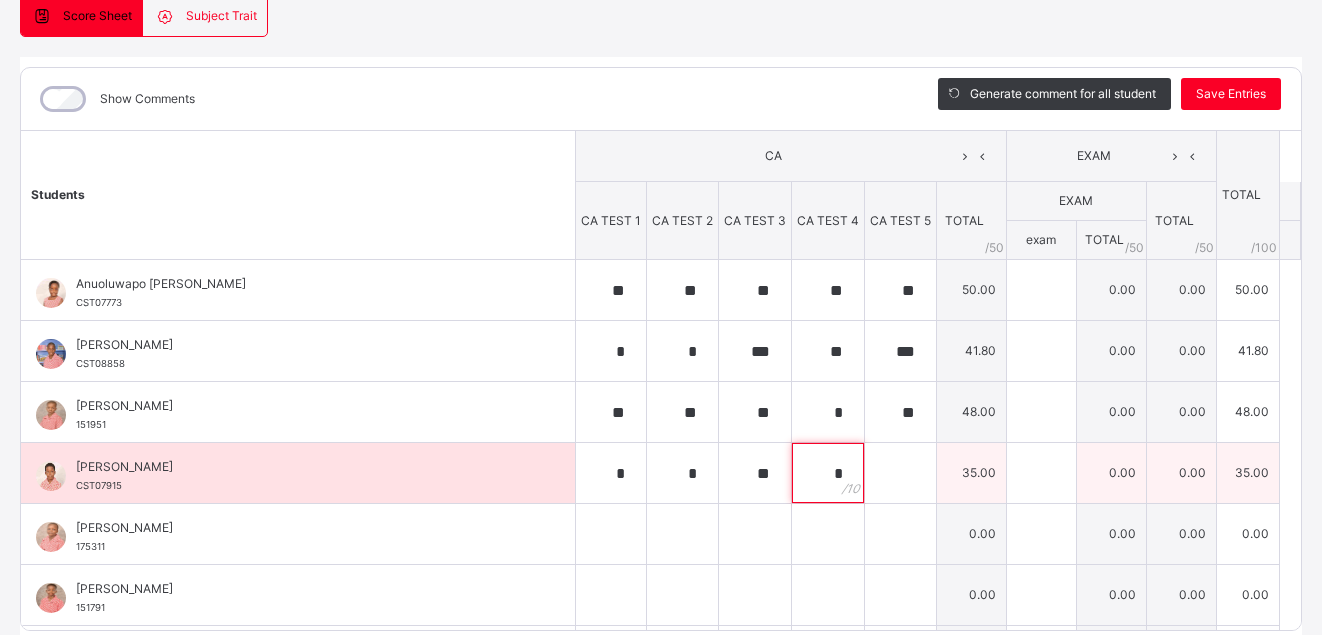 type on "*" 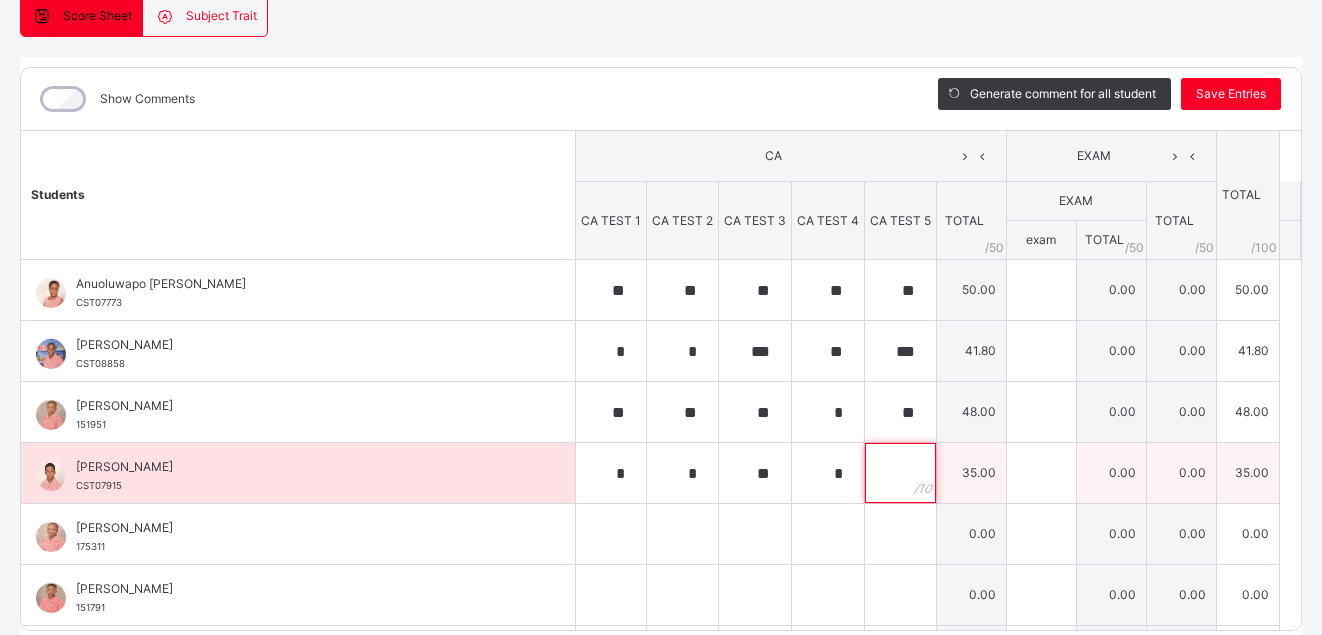 click at bounding box center [900, 473] 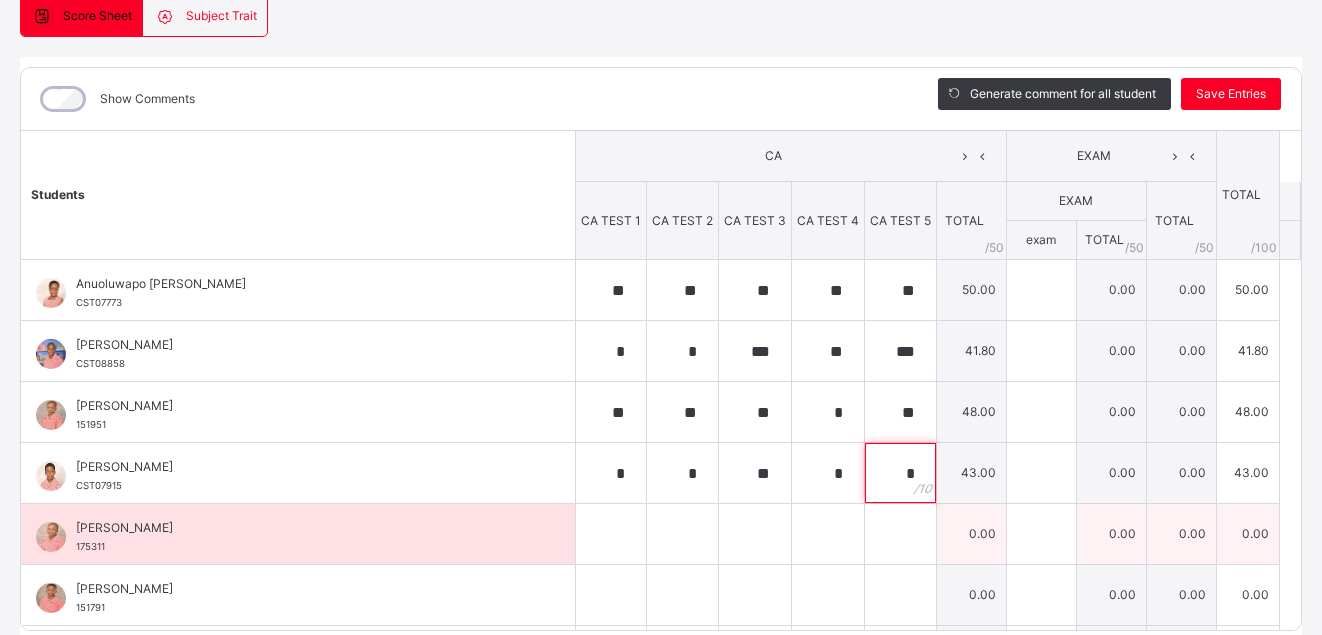 type on "*" 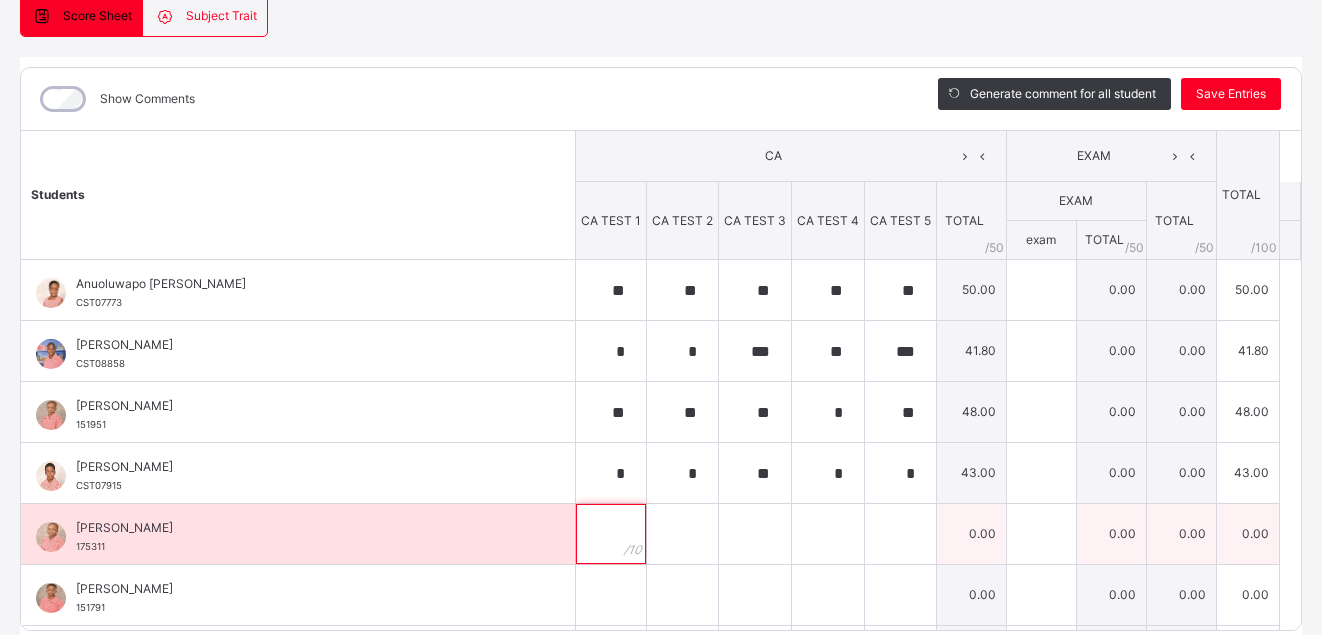 click at bounding box center (611, 534) 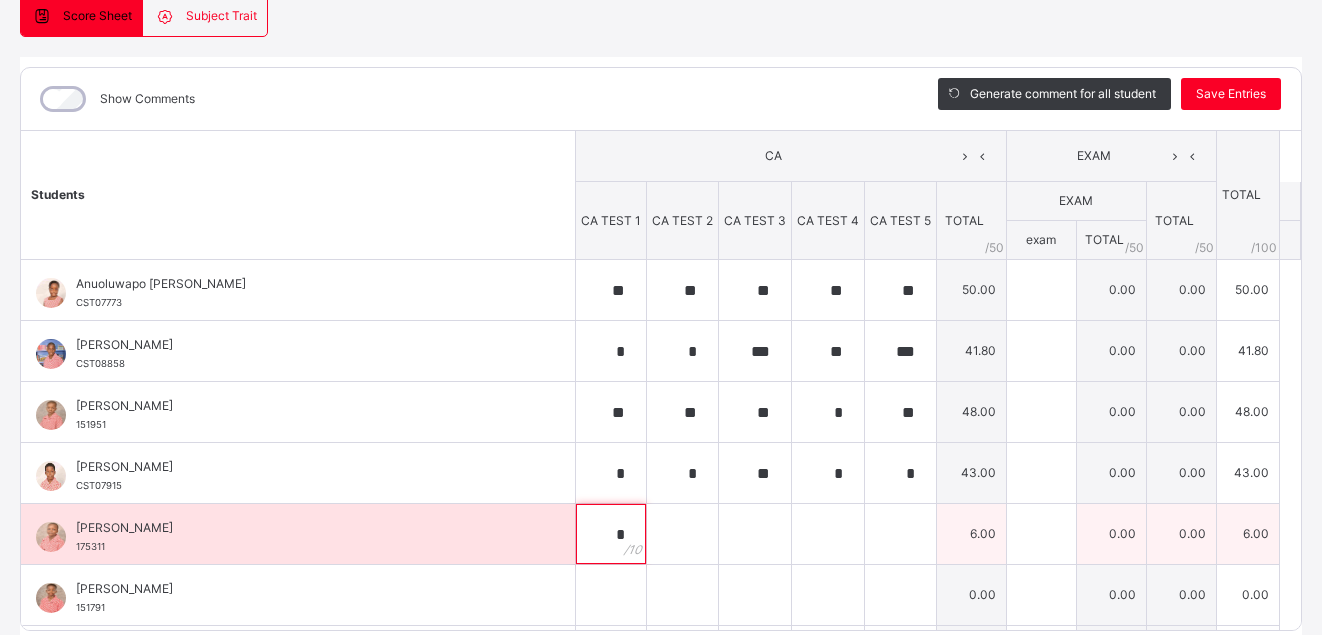type on "*" 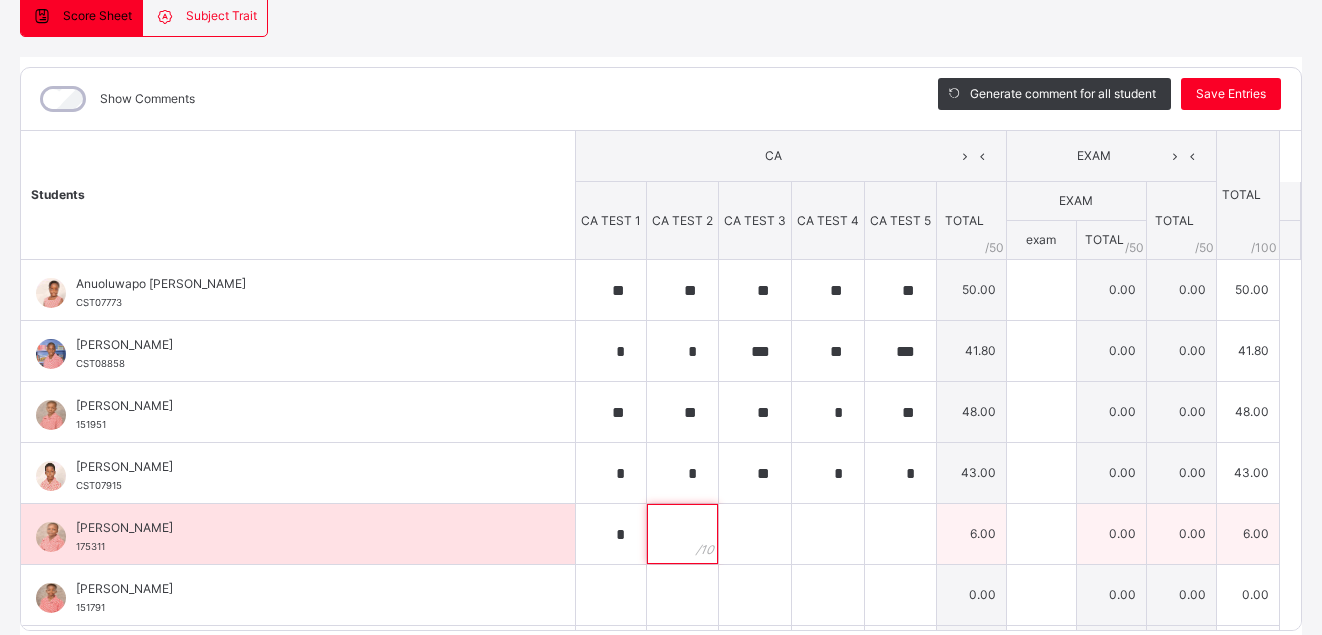 click at bounding box center (682, 534) 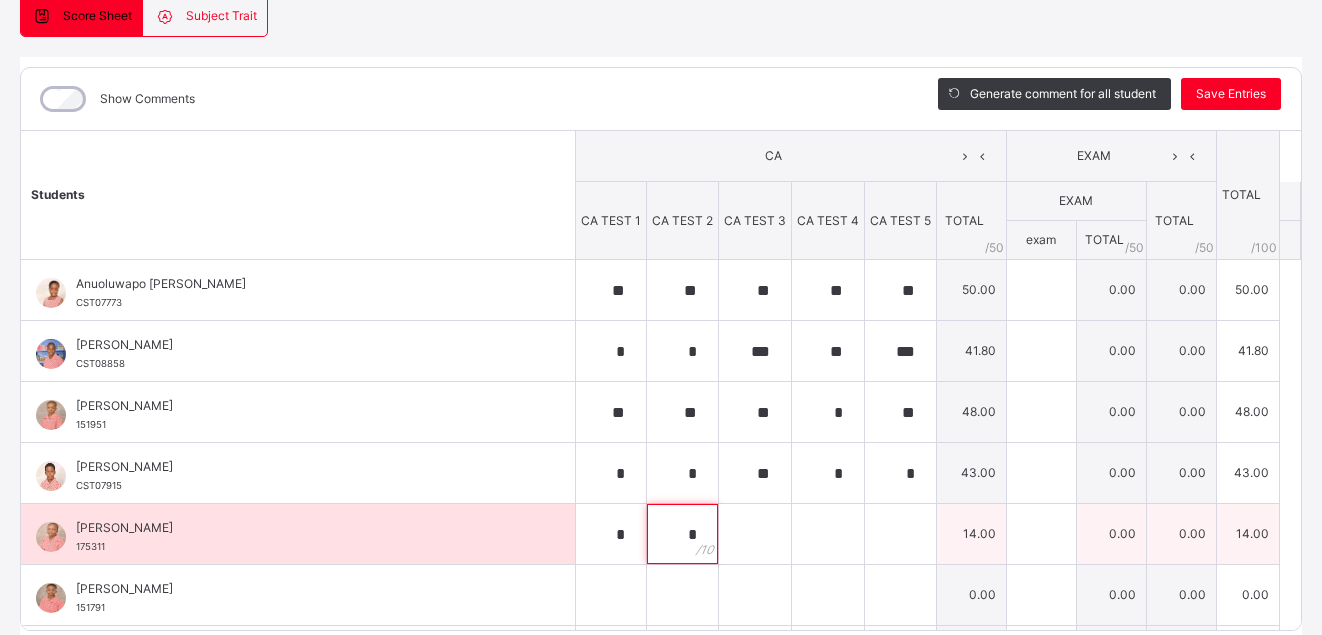 type on "*" 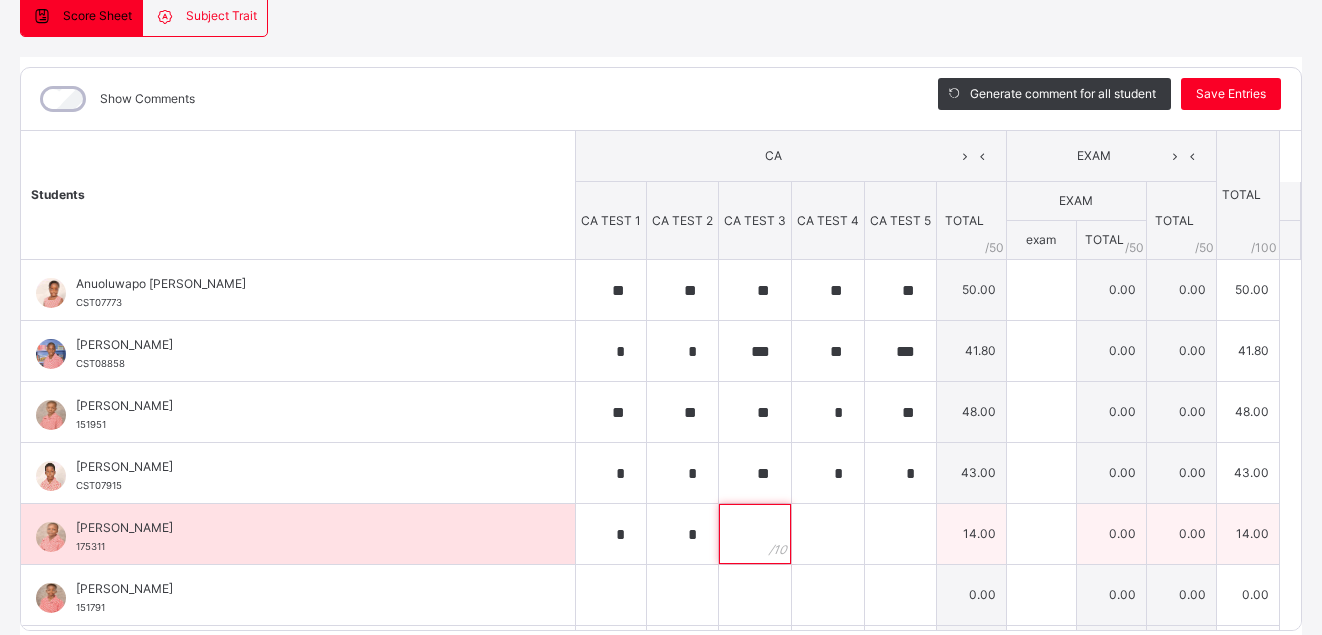 click at bounding box center (755, 534) 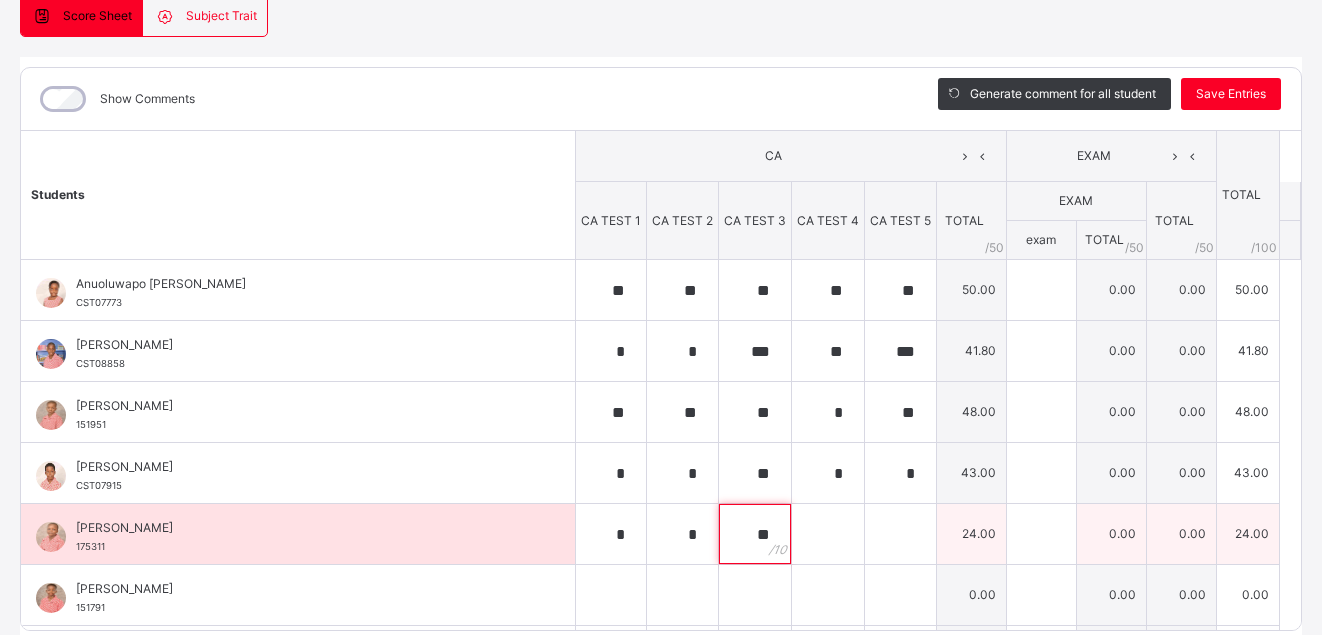type on "**" 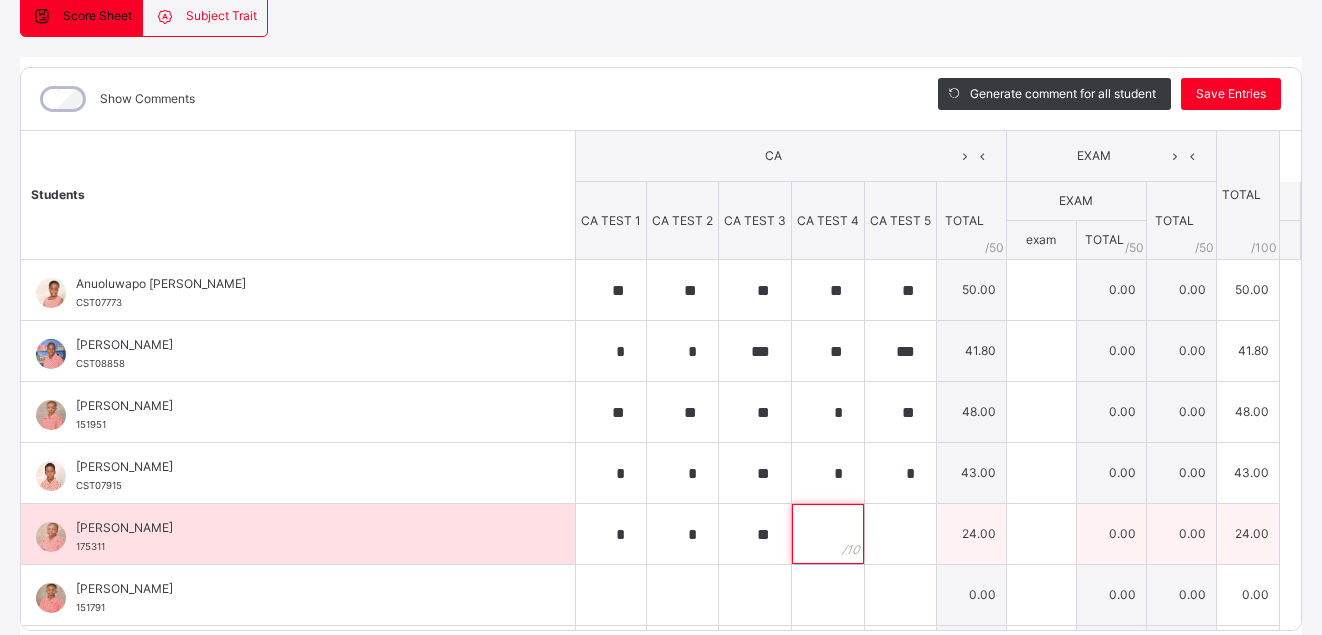 click at bounding box center [828, 534] 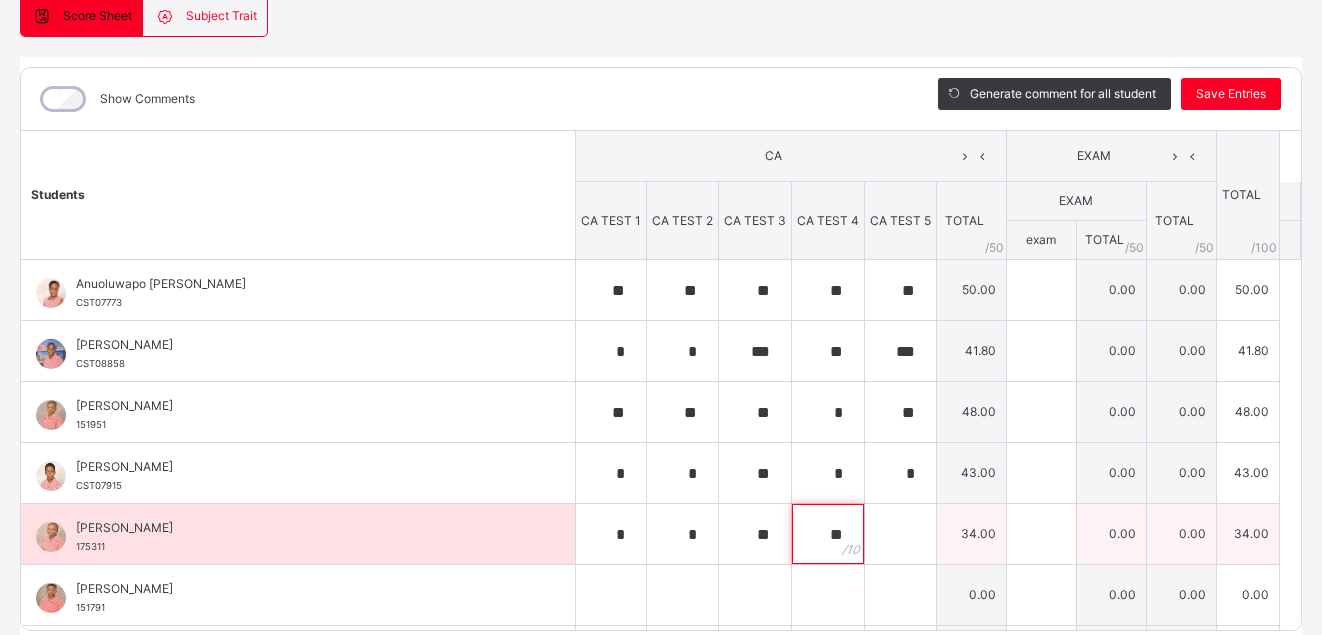 type on "**" 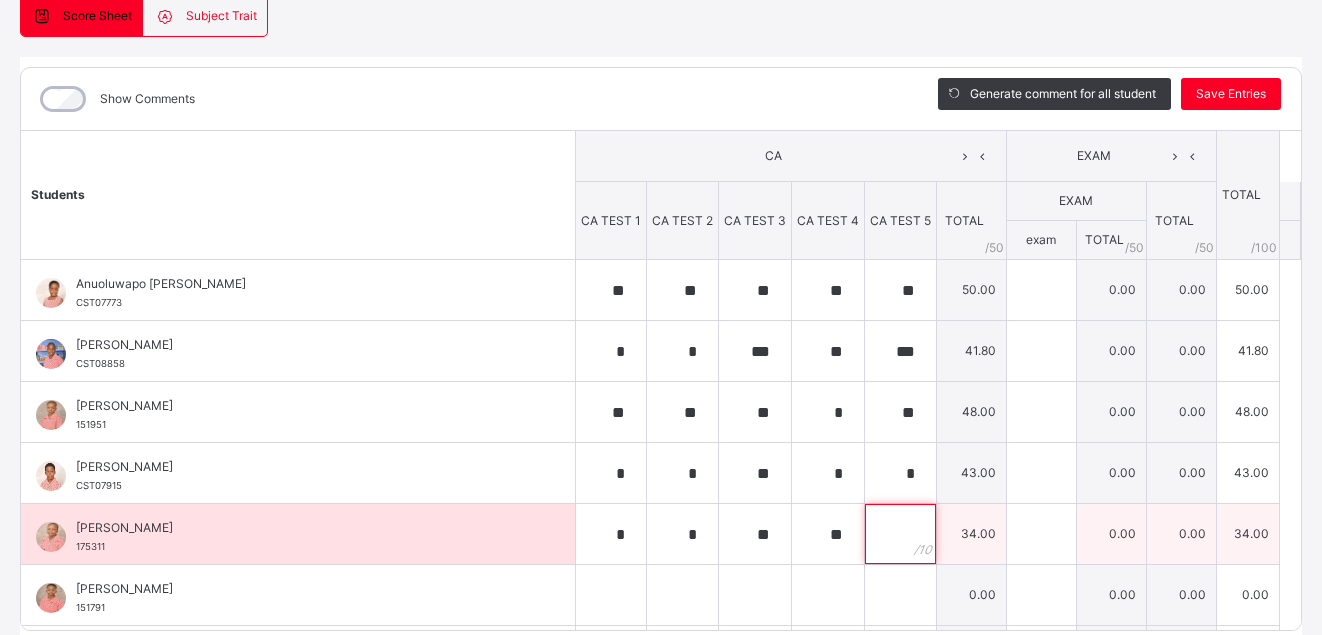 click at bounding box center (900, 534) 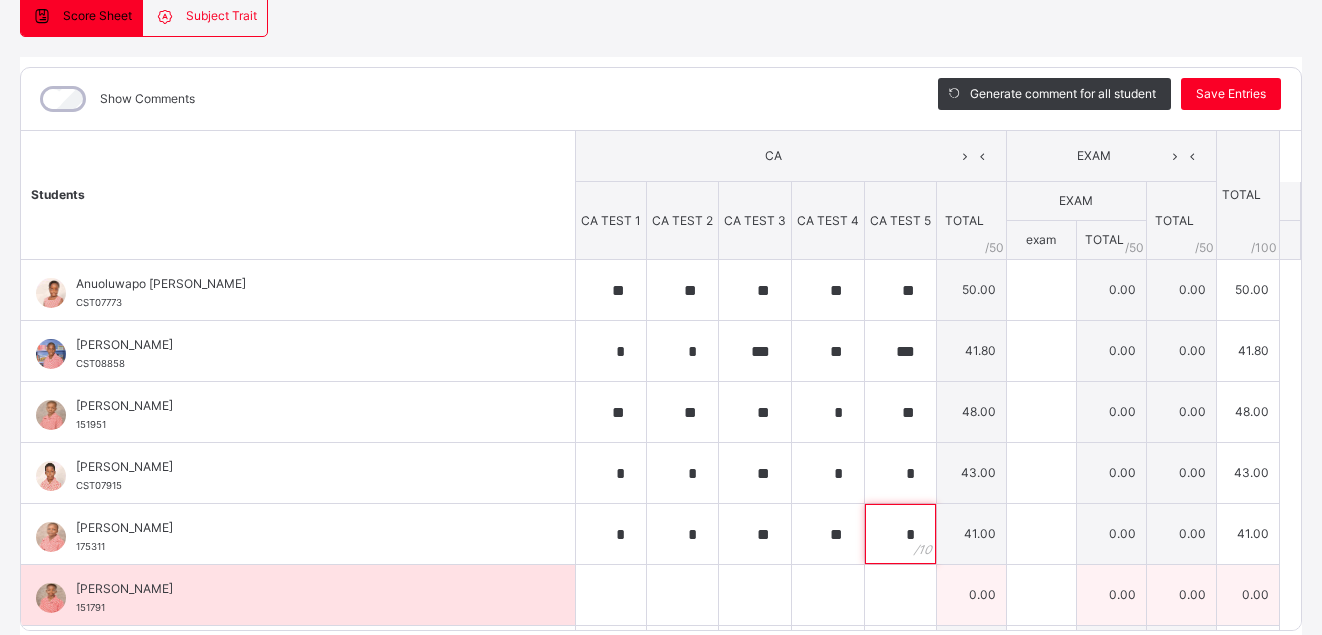 type on "*" 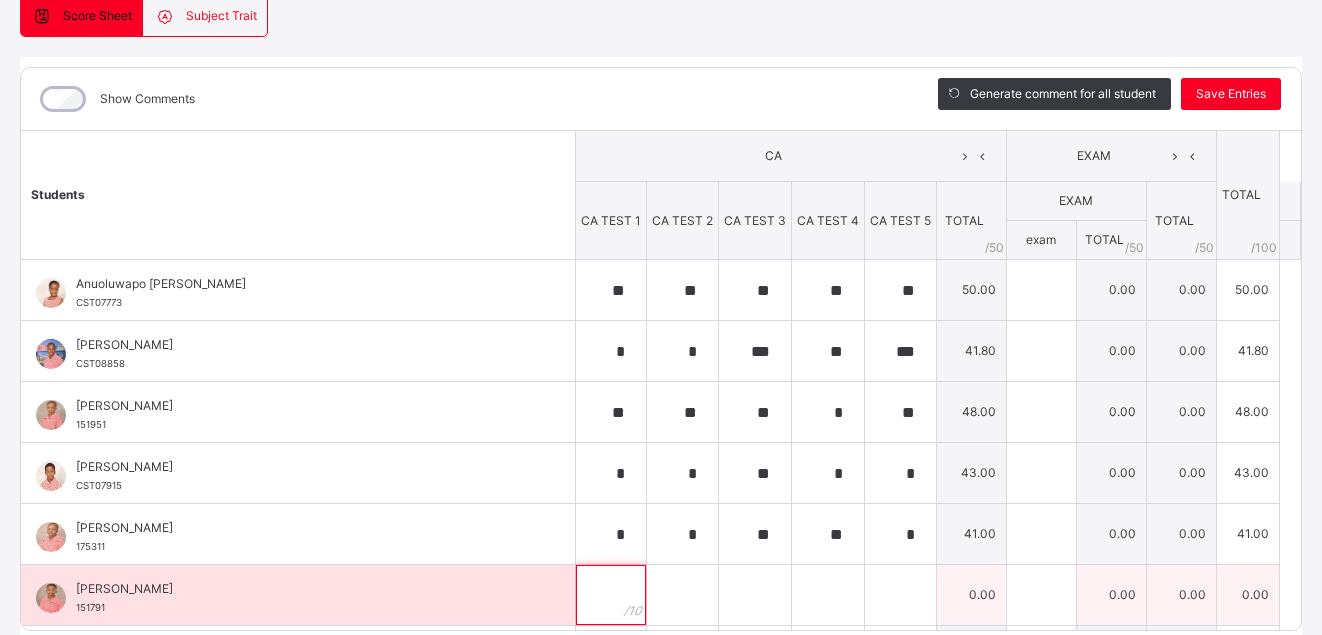 click at bounding box center [611, 595] 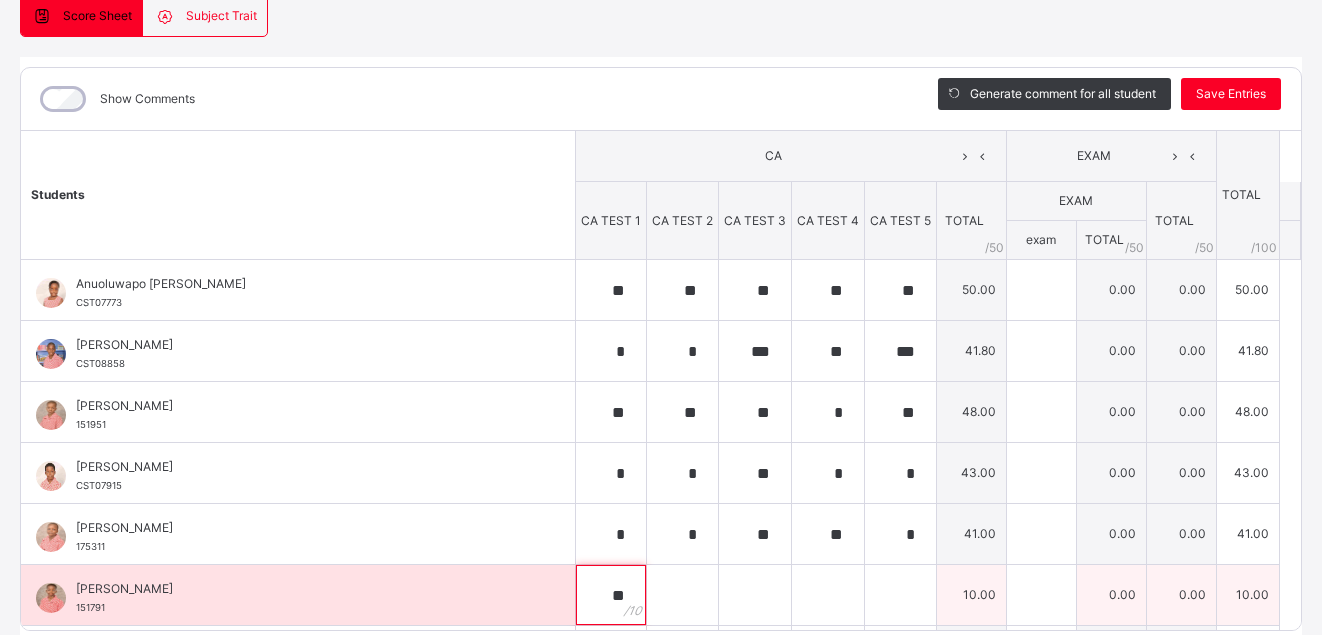 type on "**" 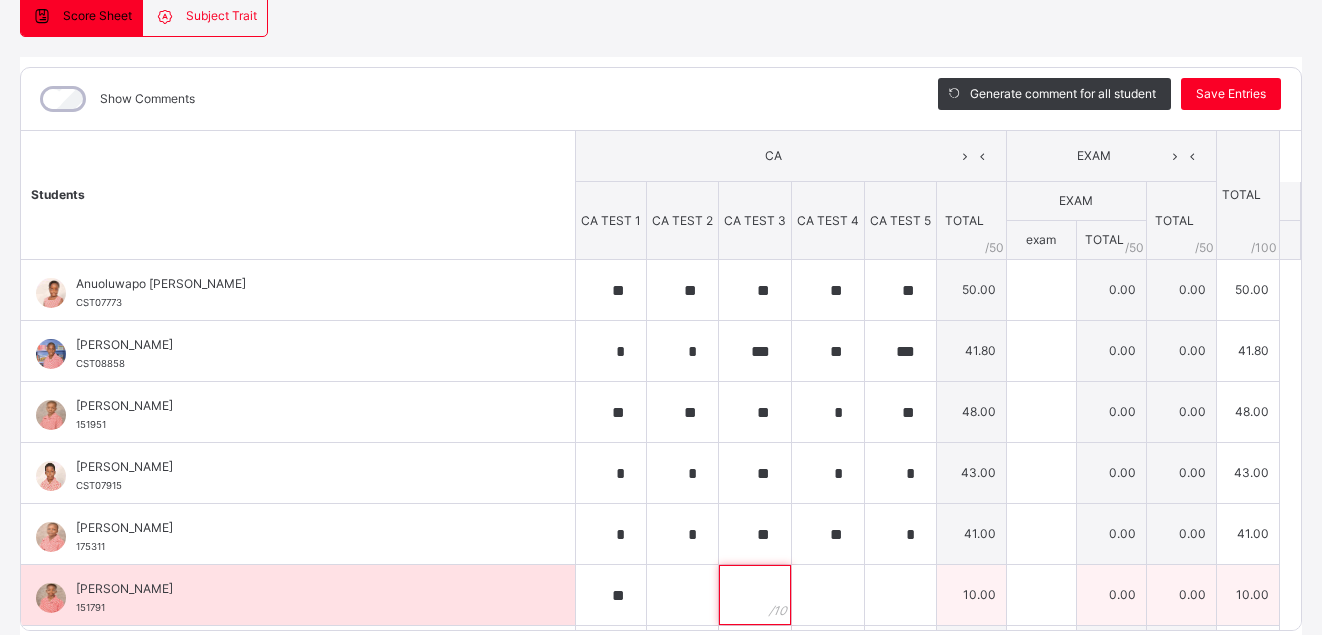 click at bounding box center [755, 595] 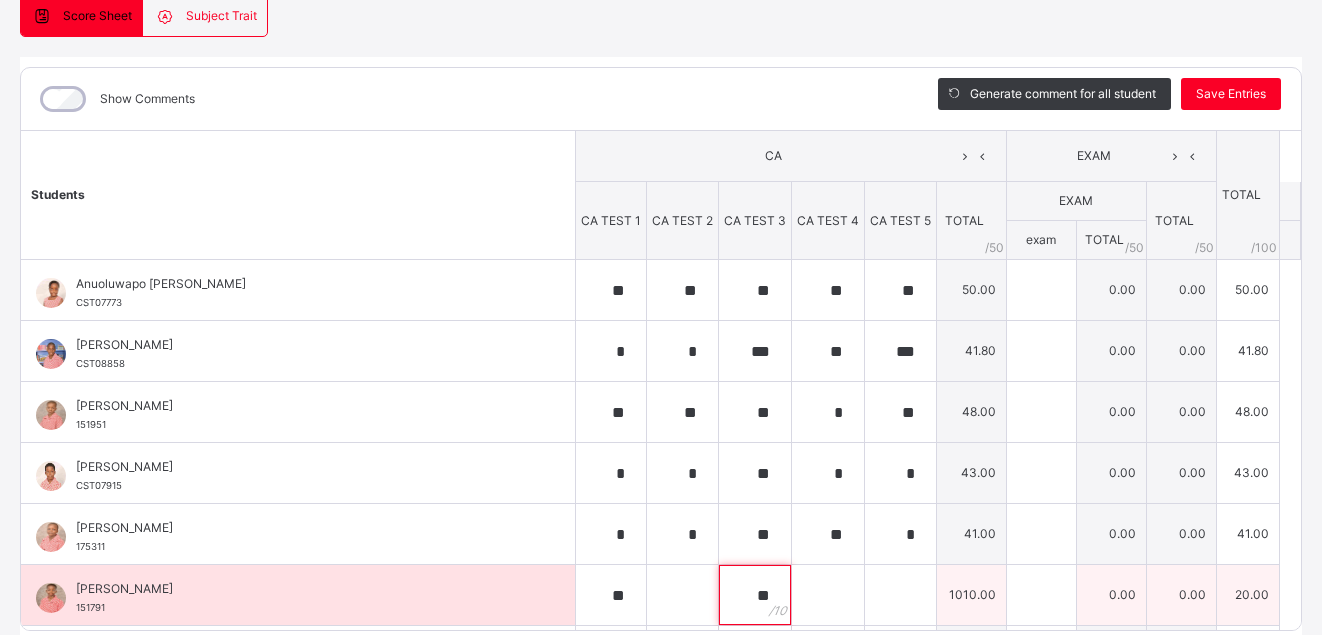 type on "**" 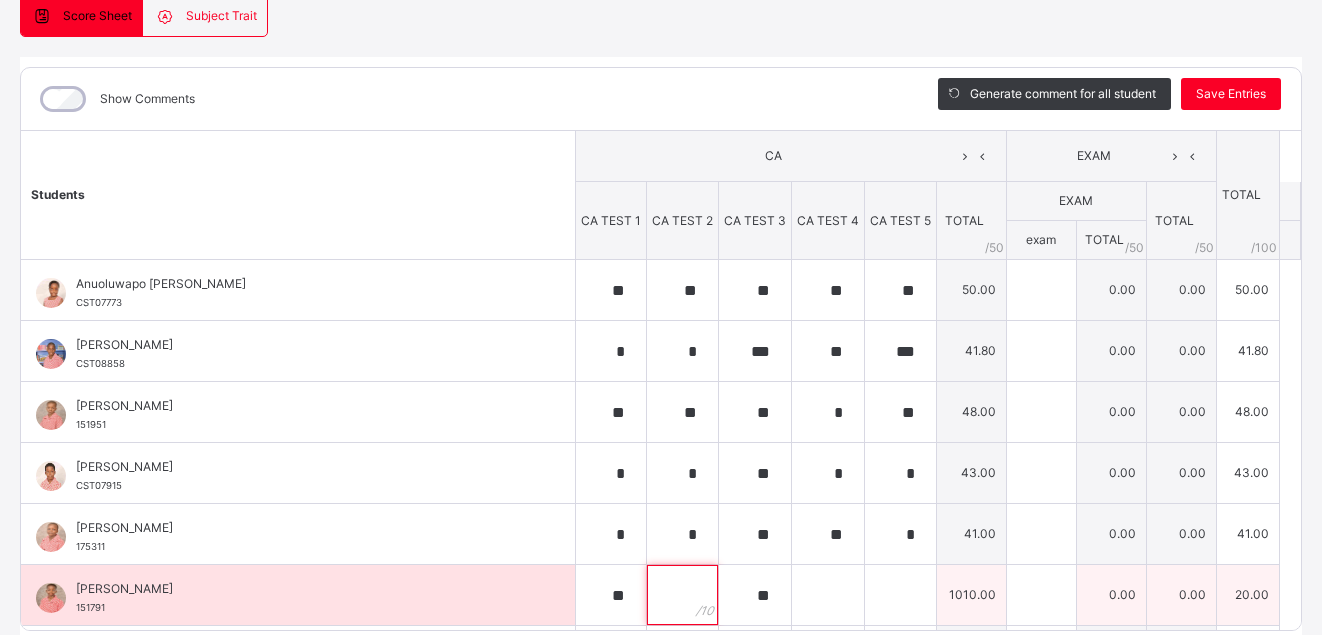 click at bounding box center (682, 595) 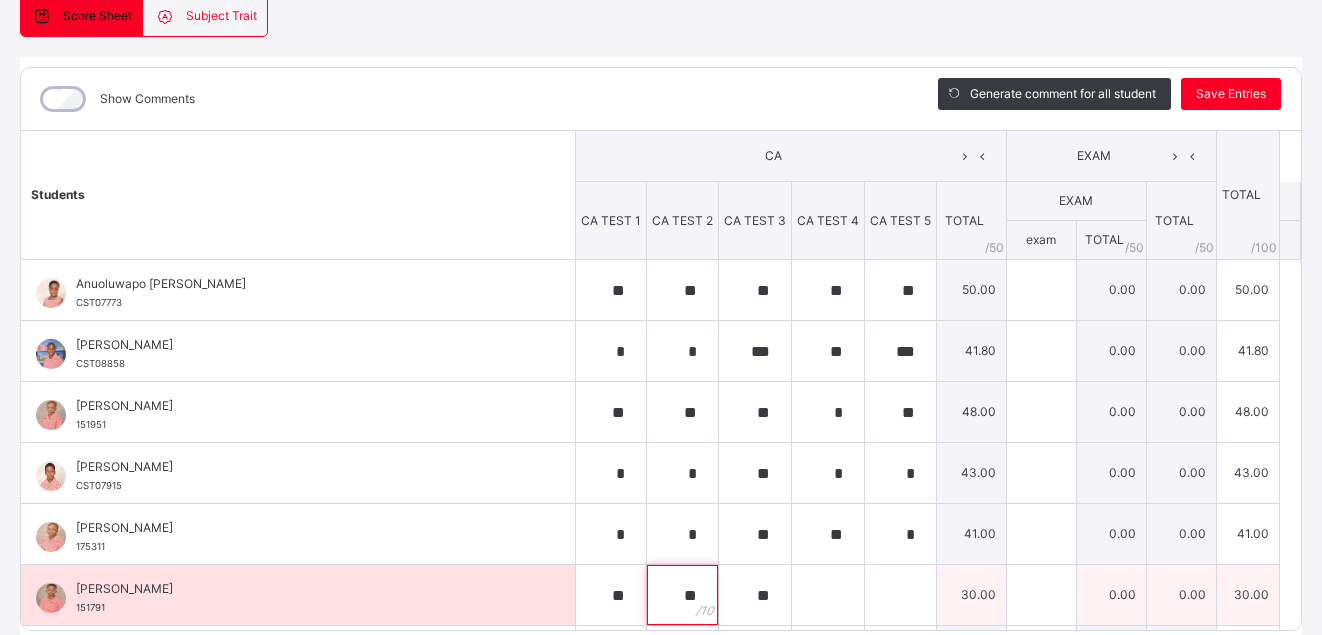 type on "**" 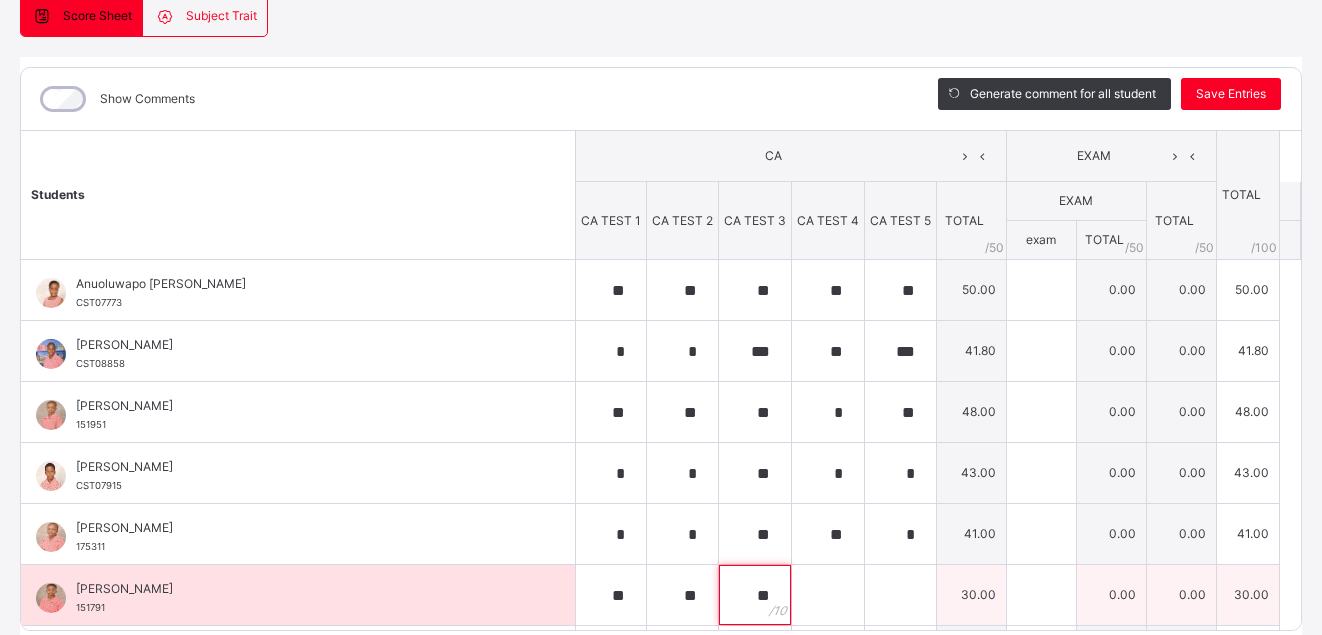 click on "**" at bounding box center (755, 595) 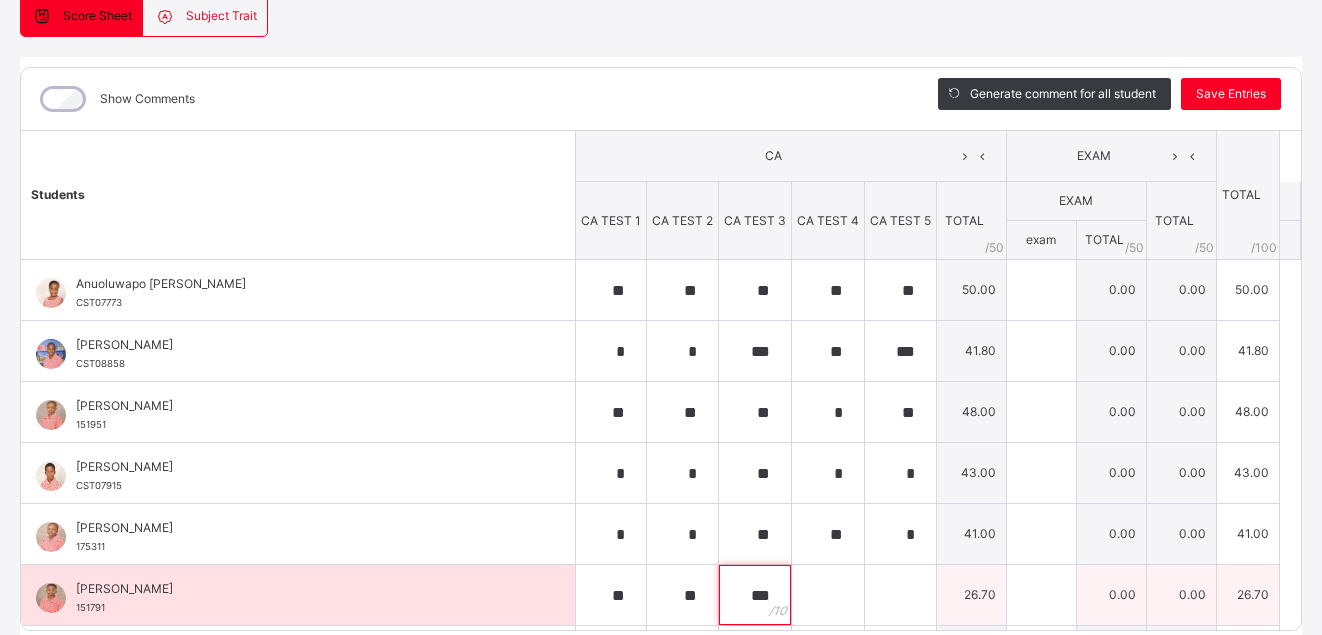 type on "***" 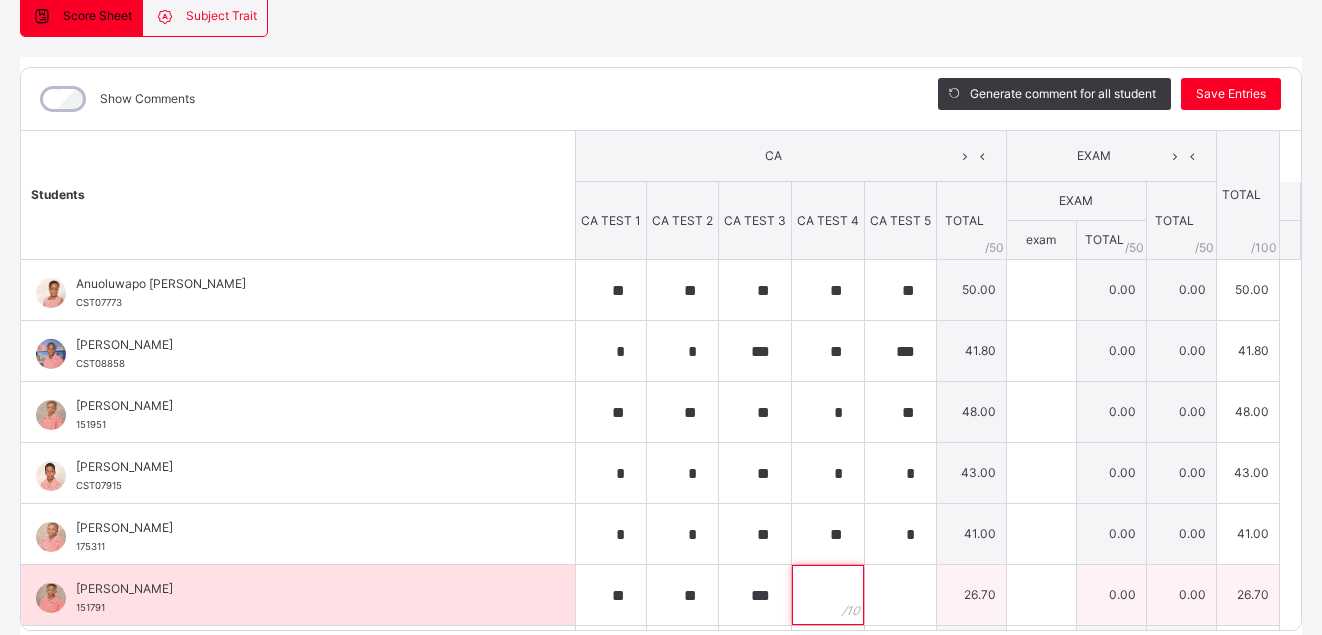 click at bounding box center [828, 595] 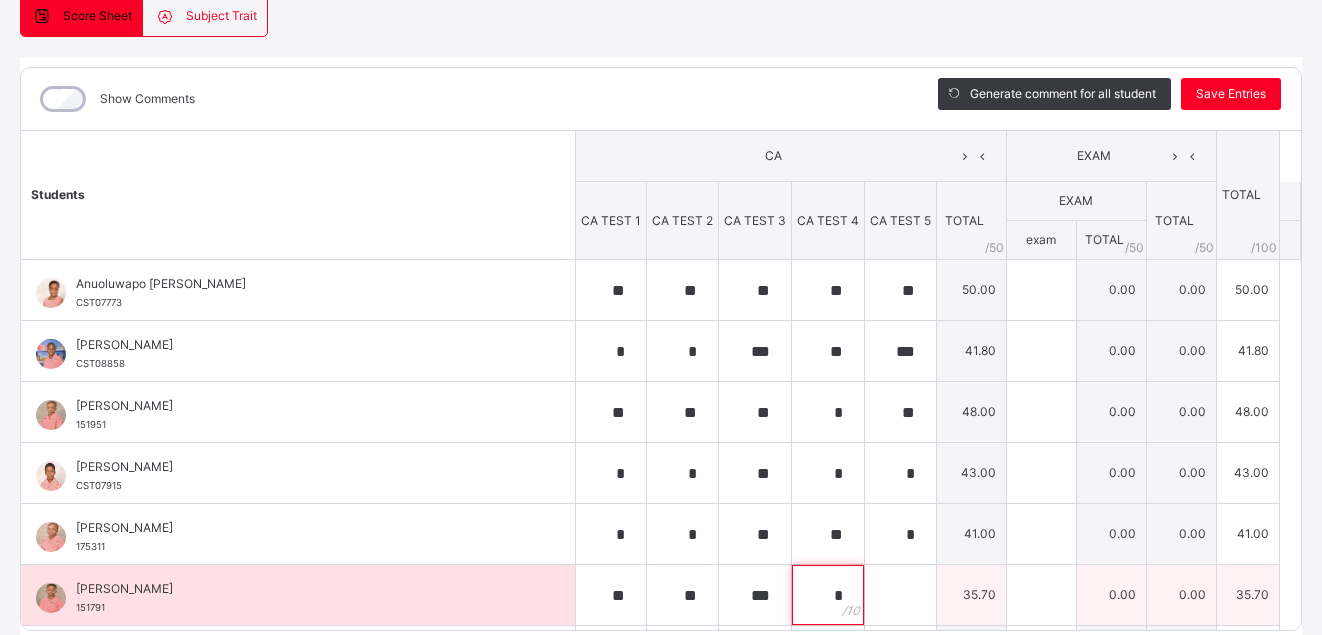 type on "*" 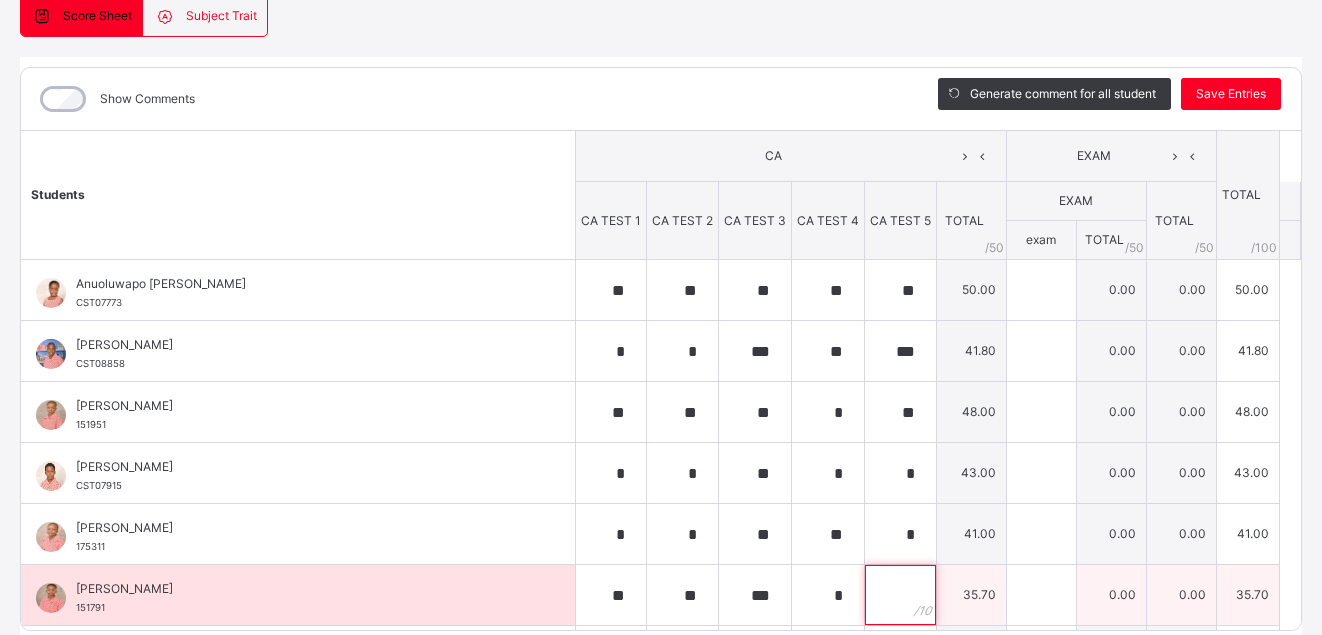 click at bounding box center [900, 595] 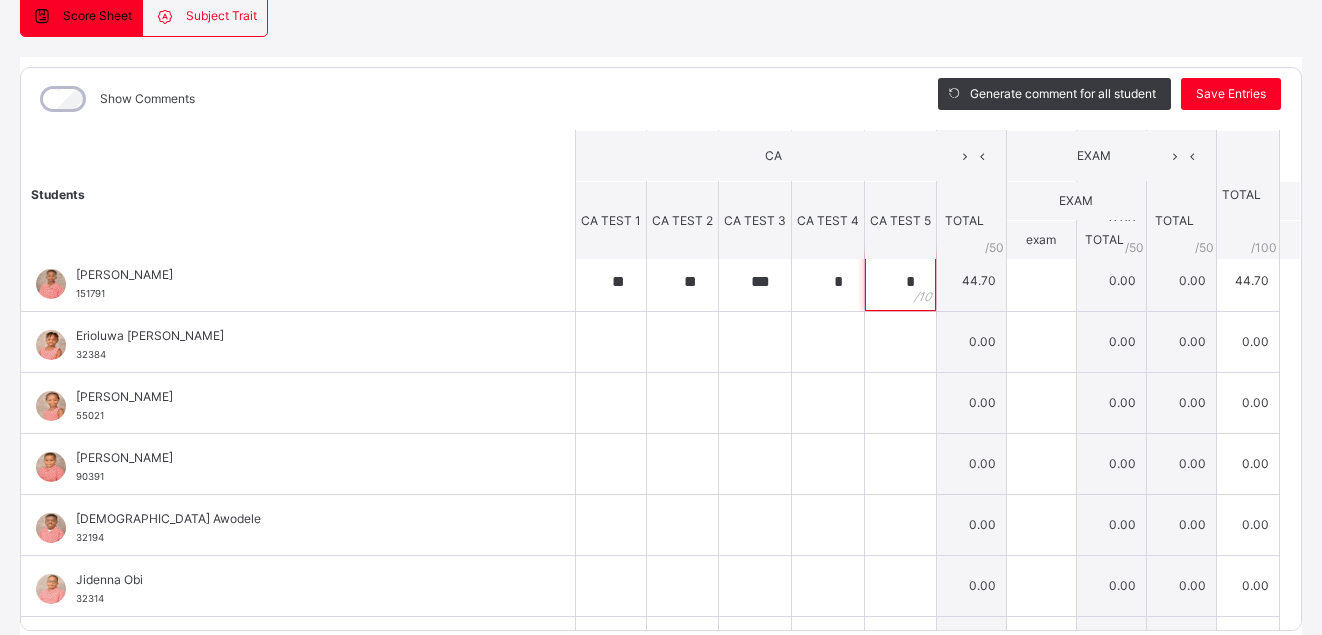 scroll, scrollTop: 317, scrollLeft: 0, axis: vertical 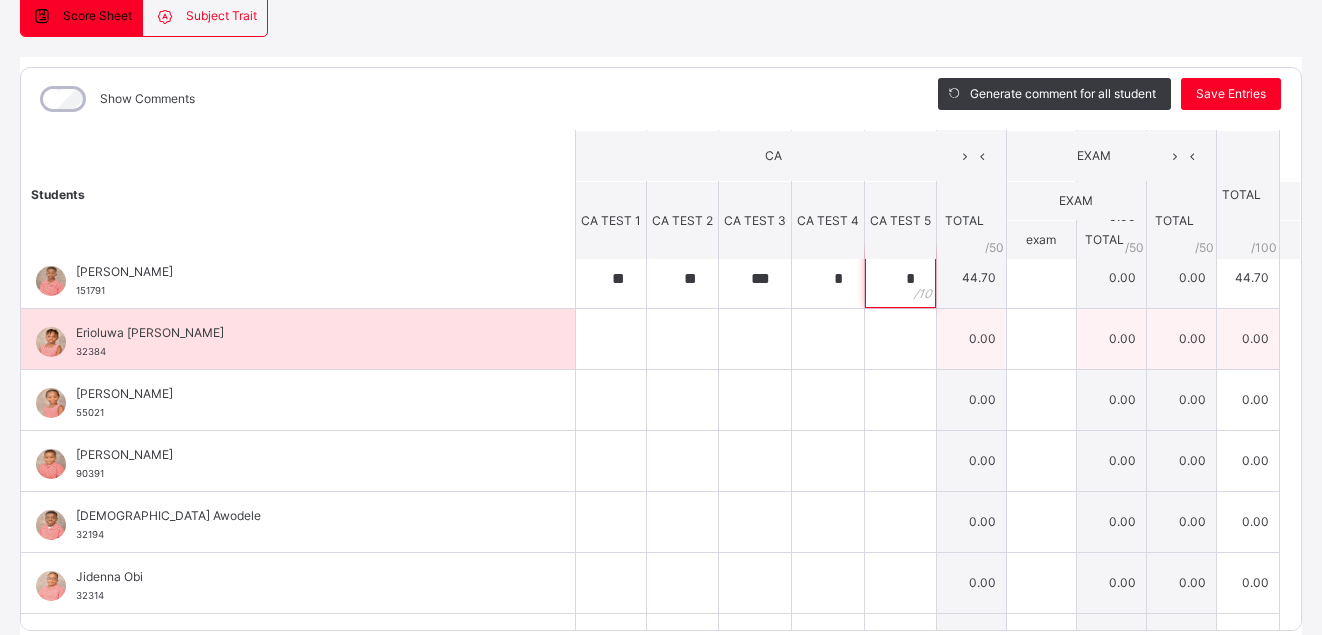 type on "*" 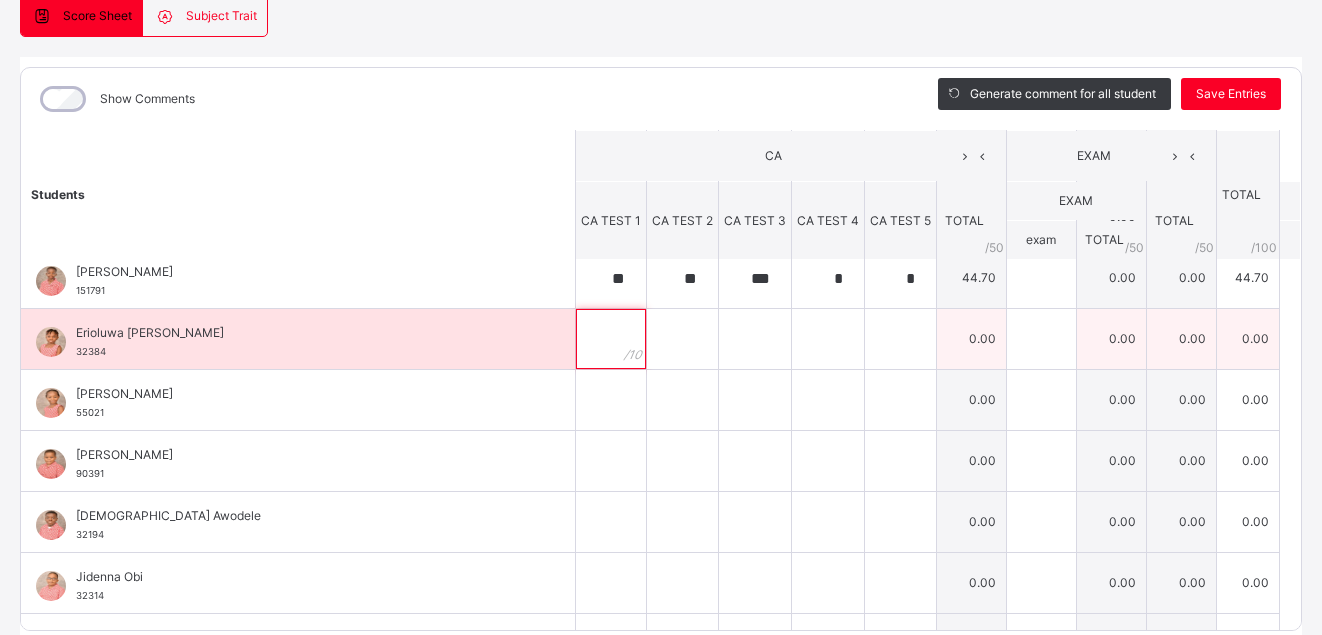 click at bounding box center (611, 339) 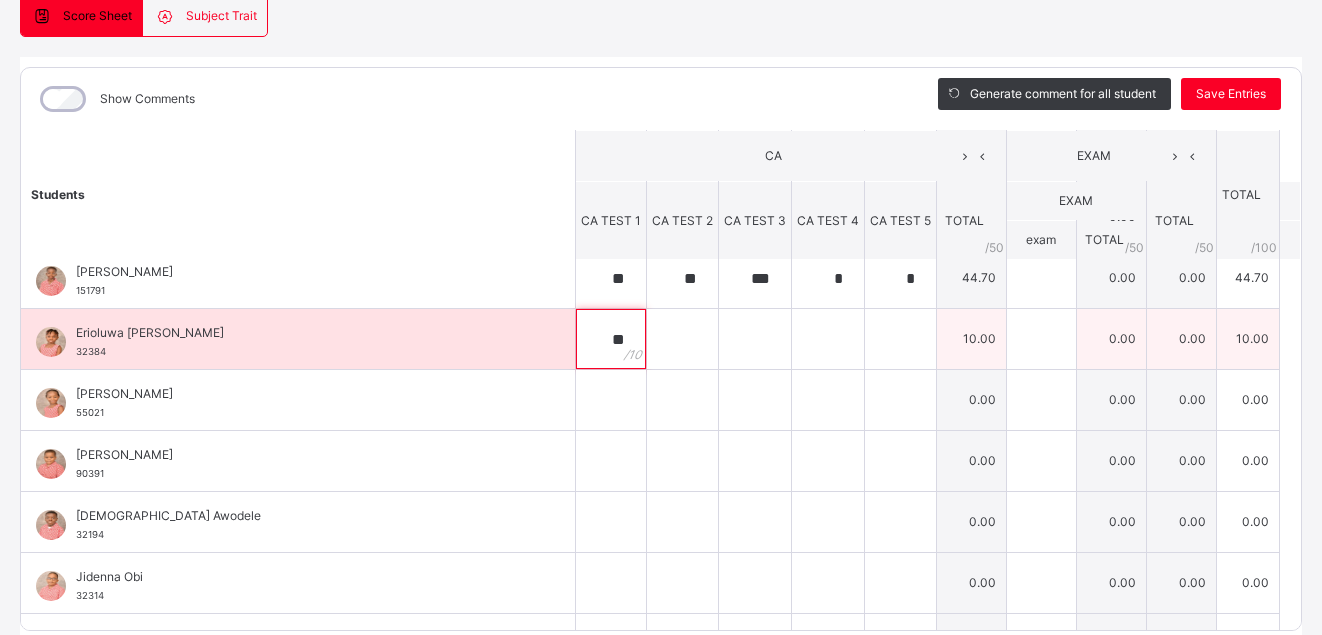 type on "**" 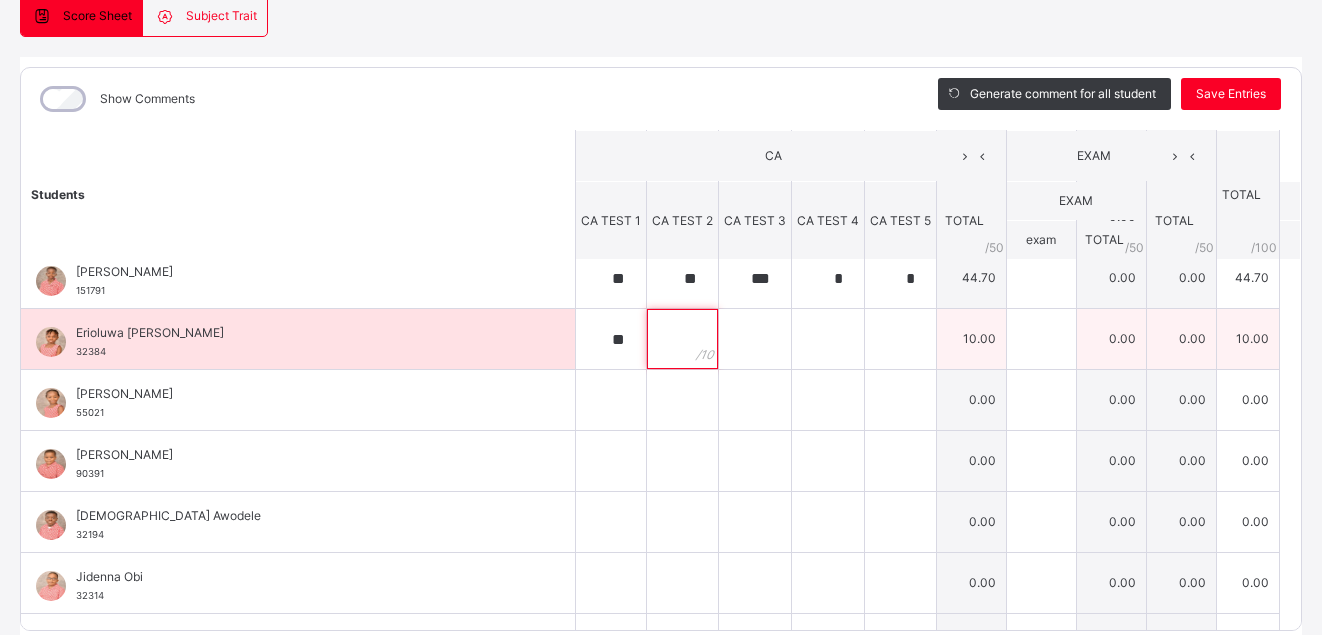 click at bounding box center [682, 339] 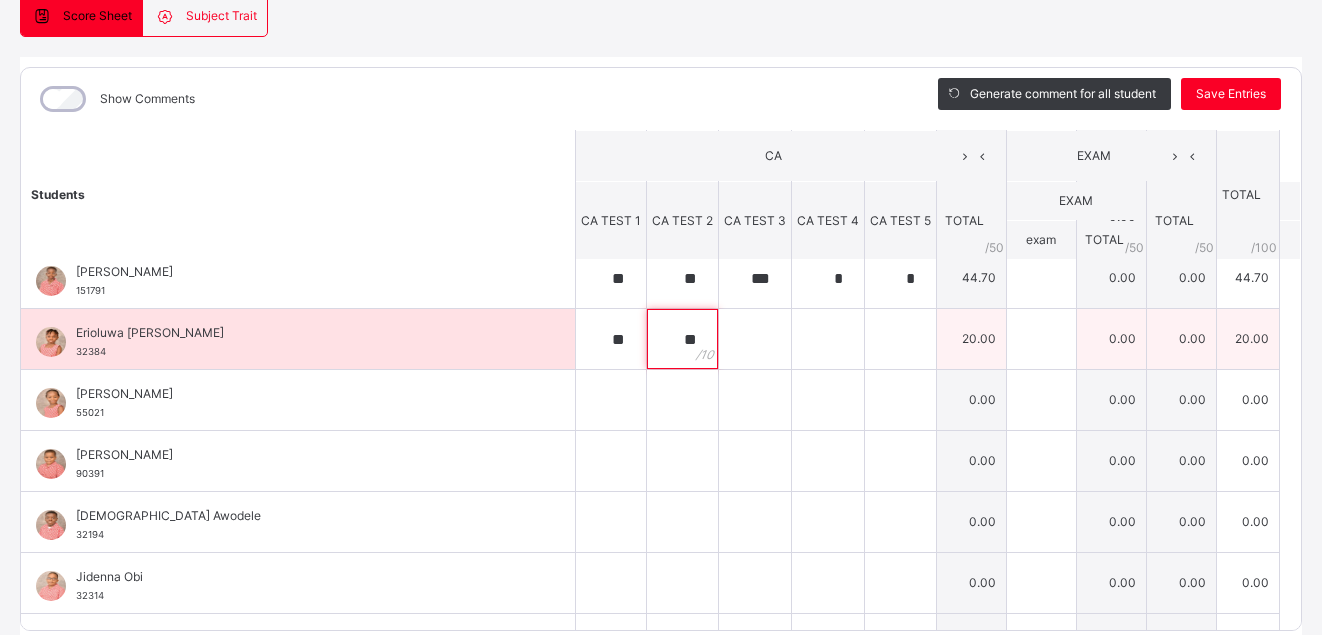 type on "**" 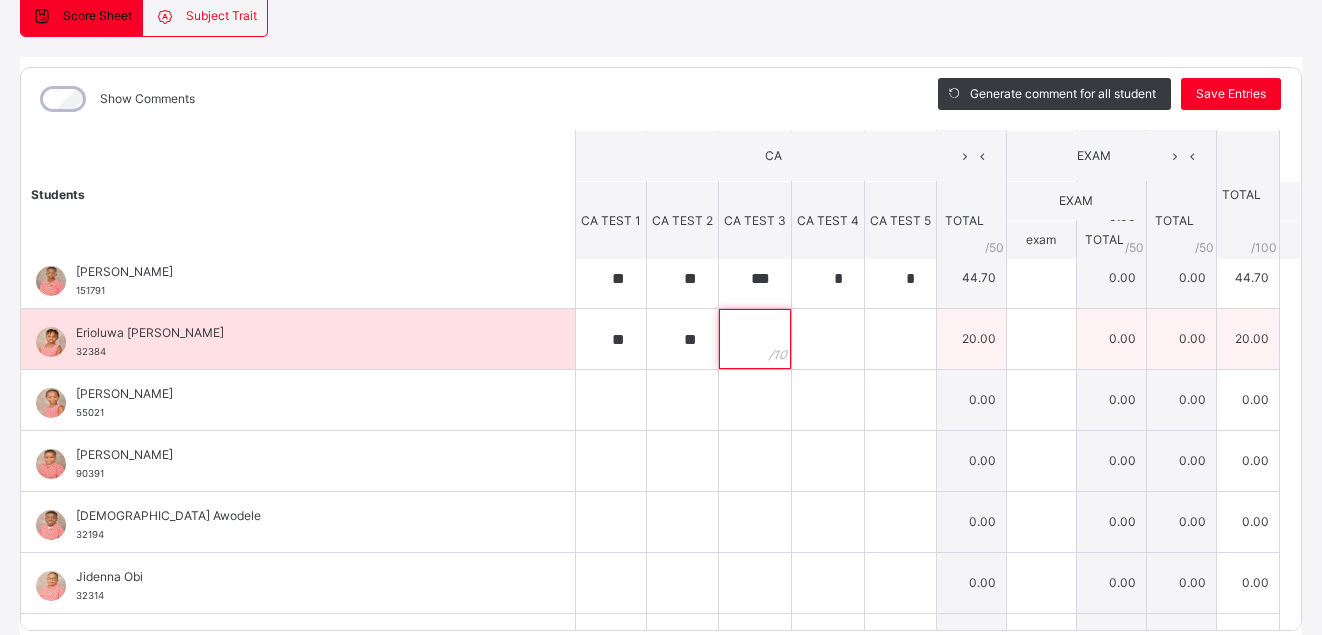 click at bounding box center [755, 339] 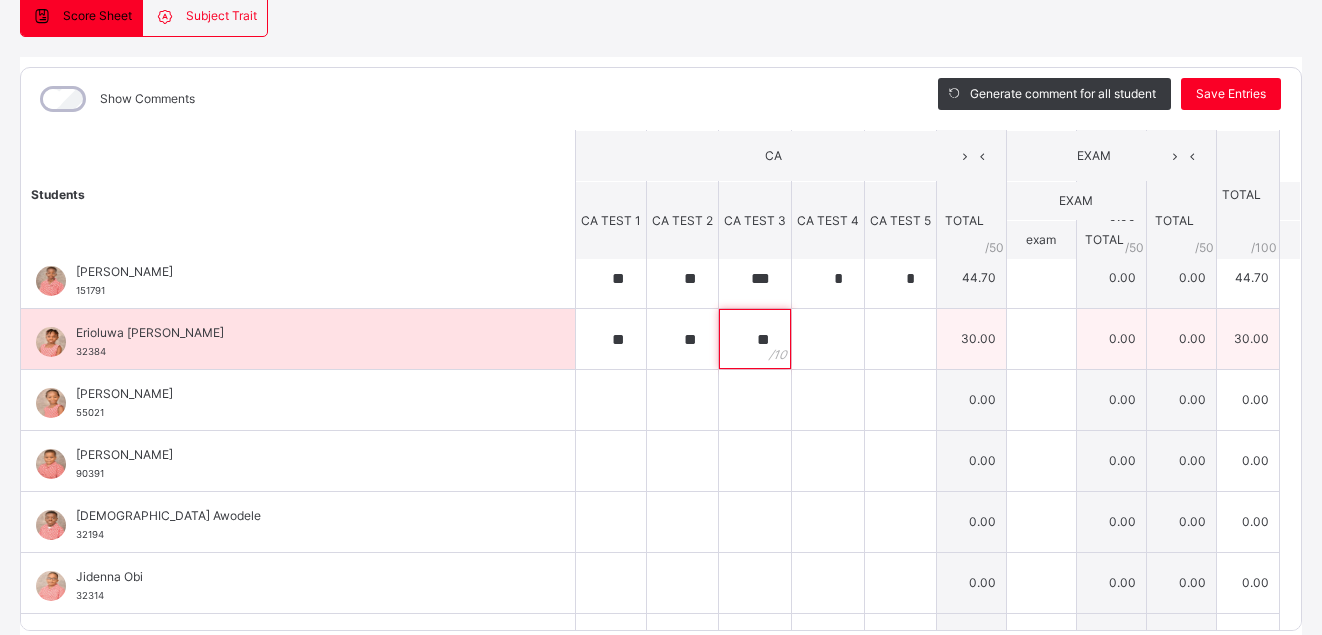 type on "**" 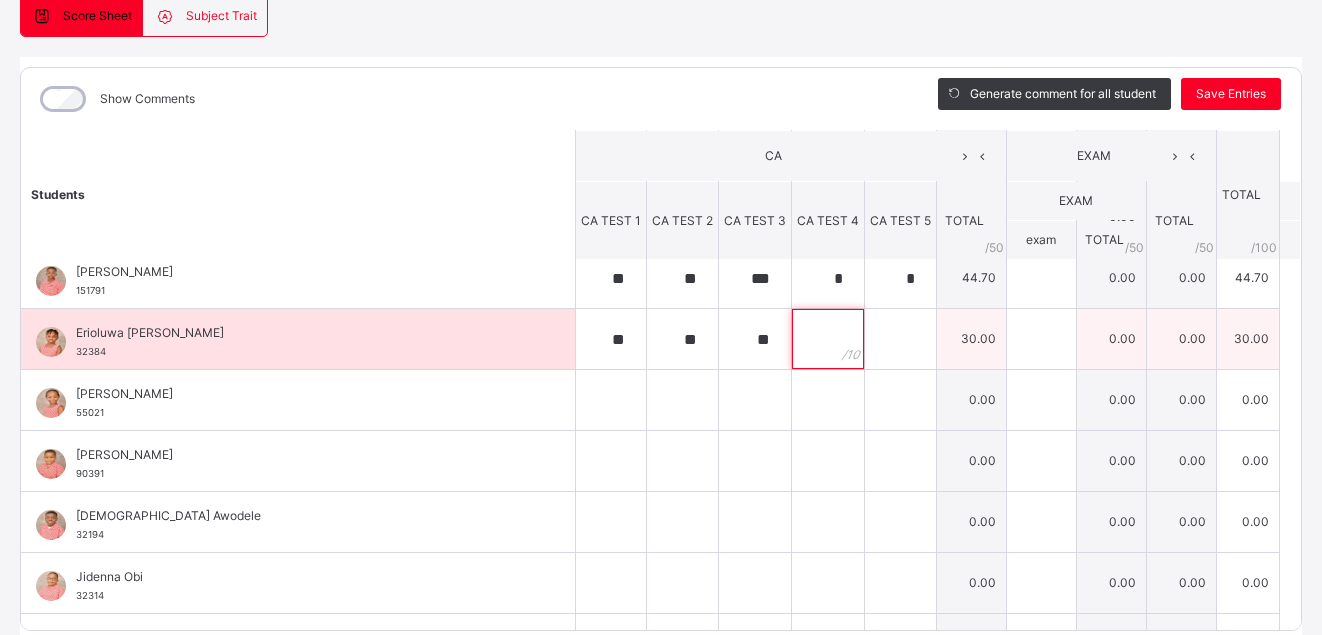 click at bounding box center [828, 339] 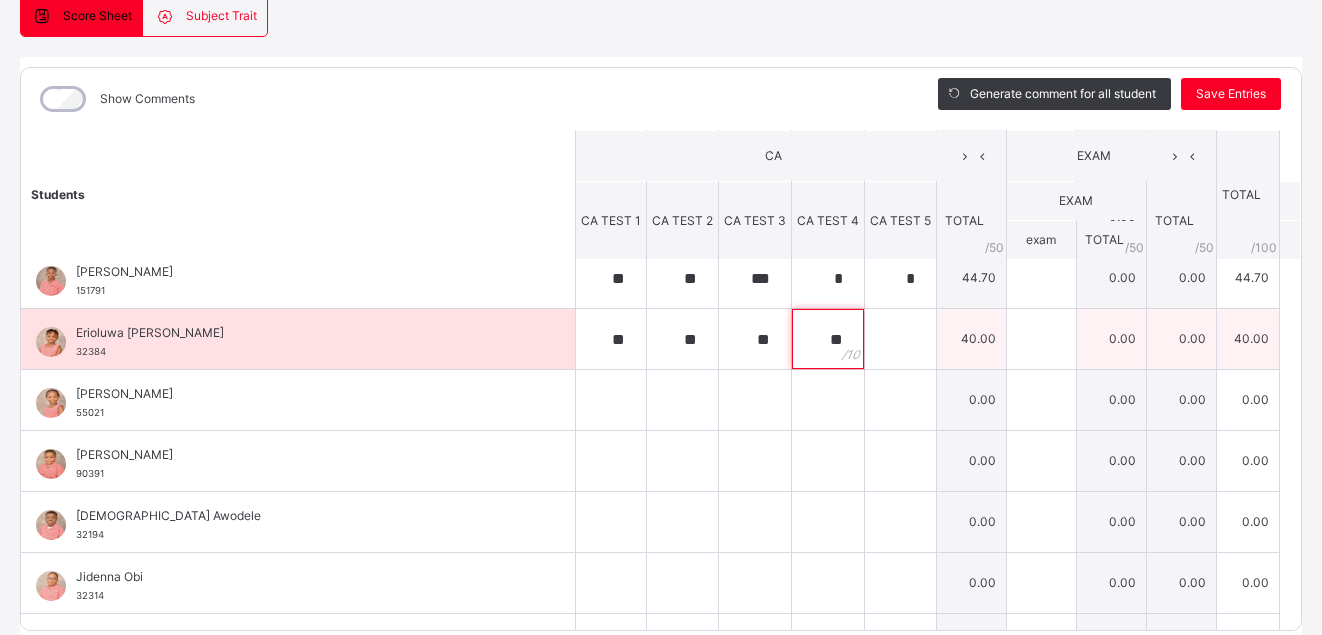 type on "**" 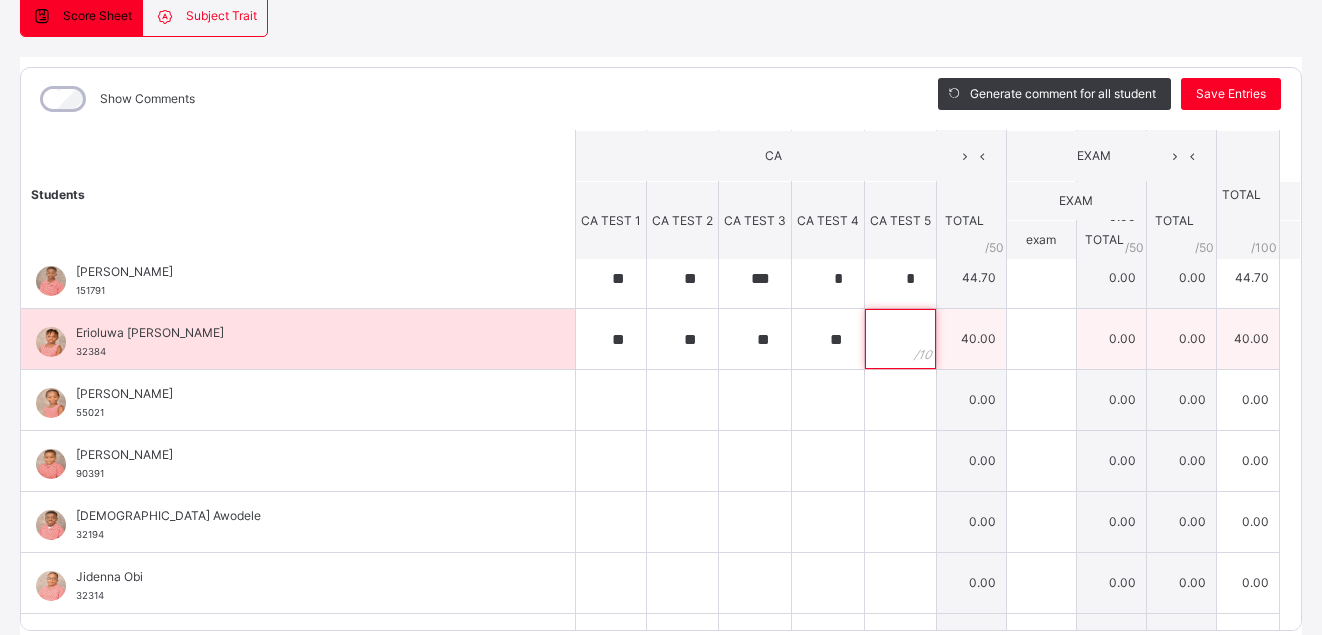 click at bounding box center (900, 339) 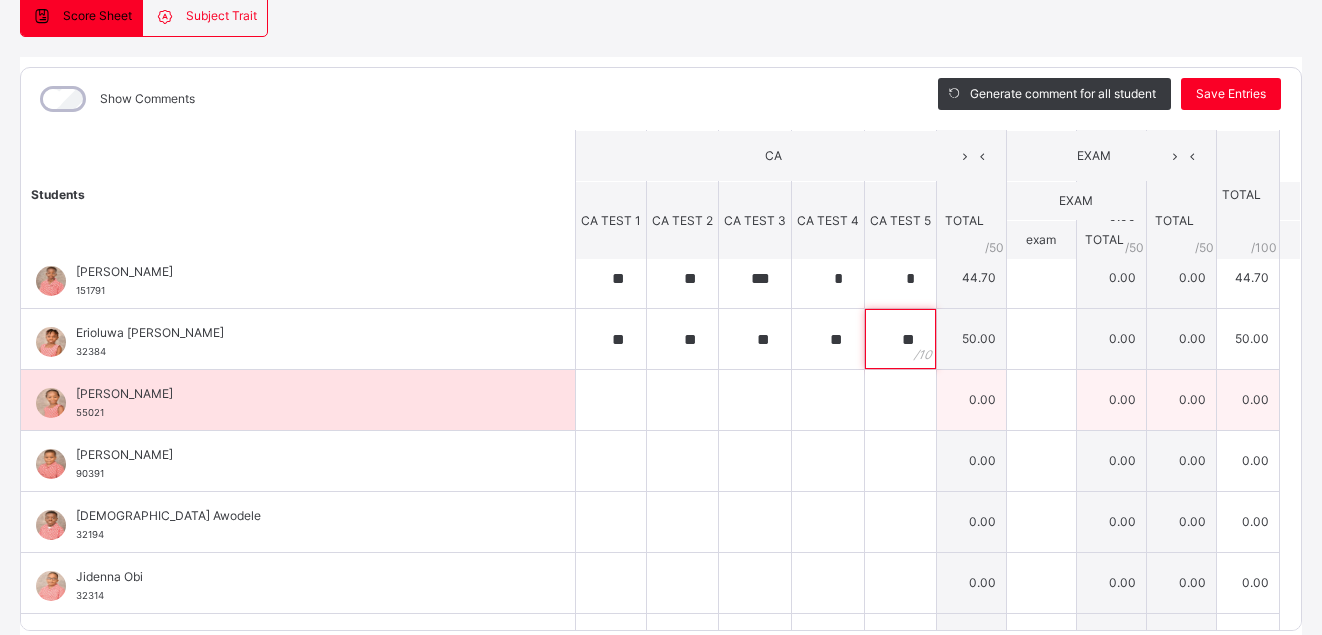 type on "**" 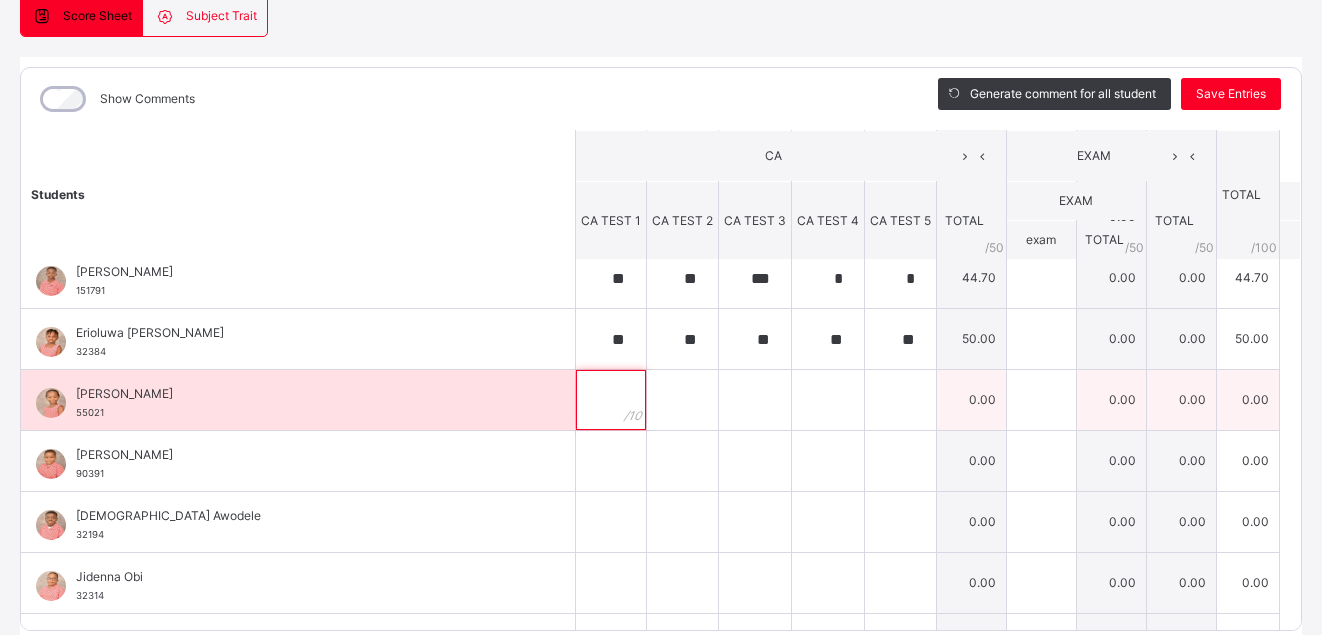 click at bounding box center (611, 400) 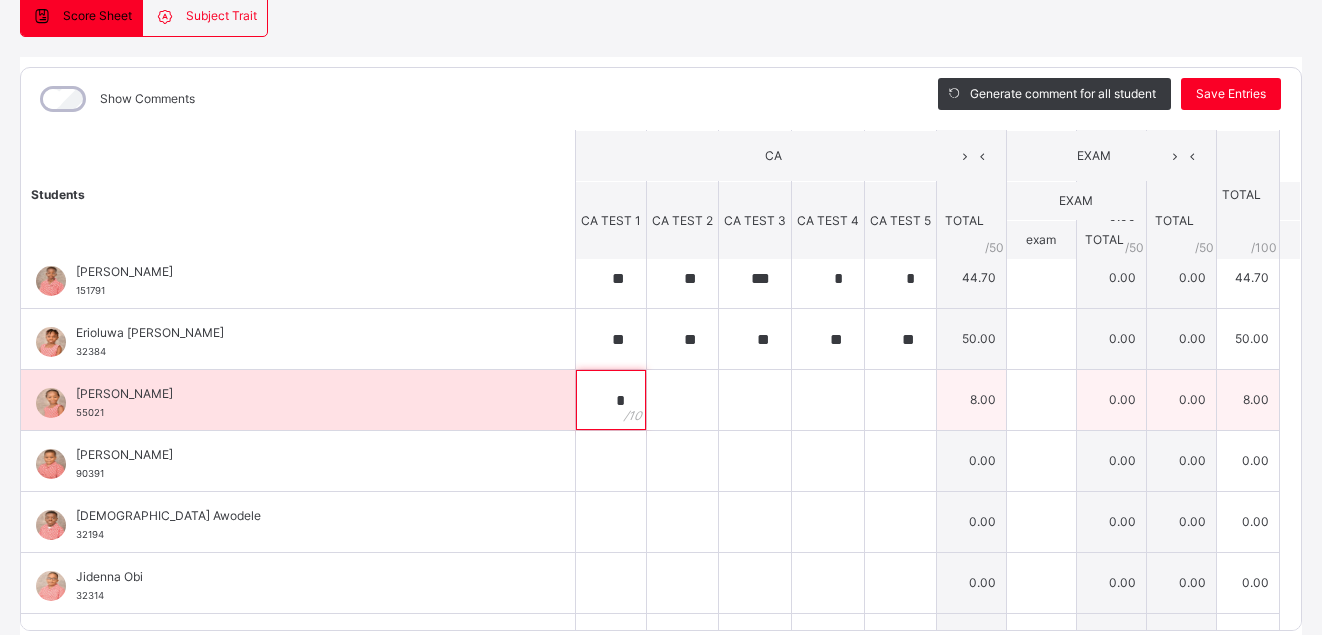 type on "*" 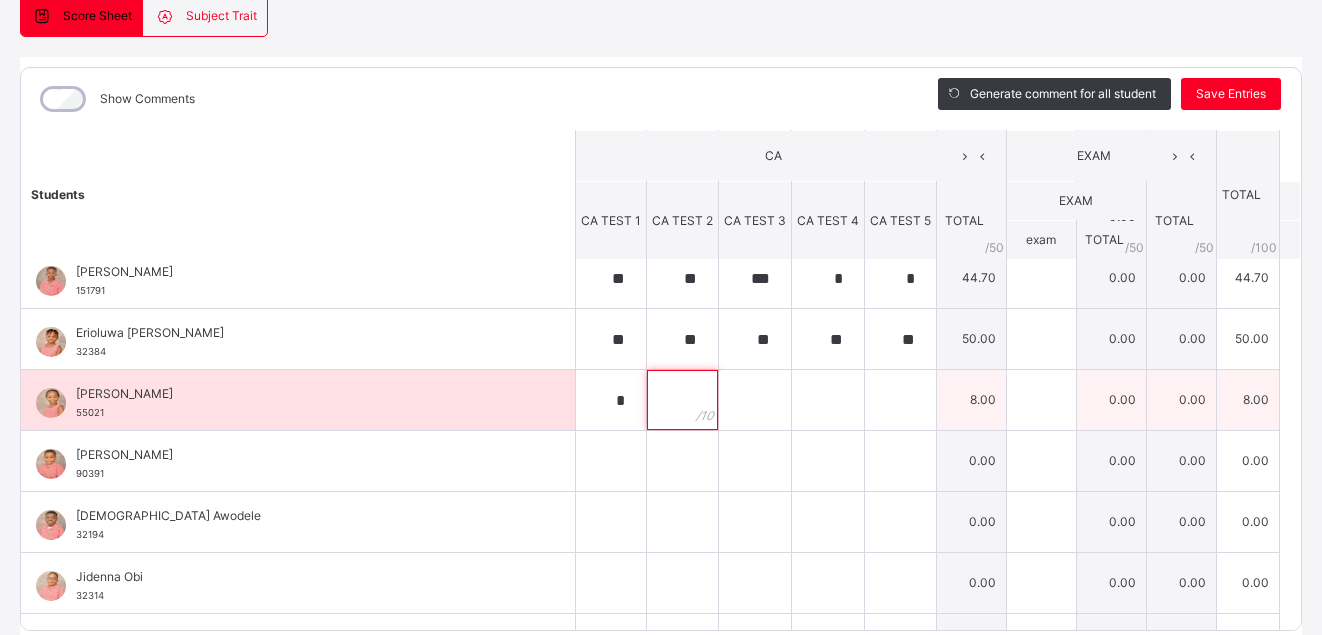 click at bounding box center [682, 400] 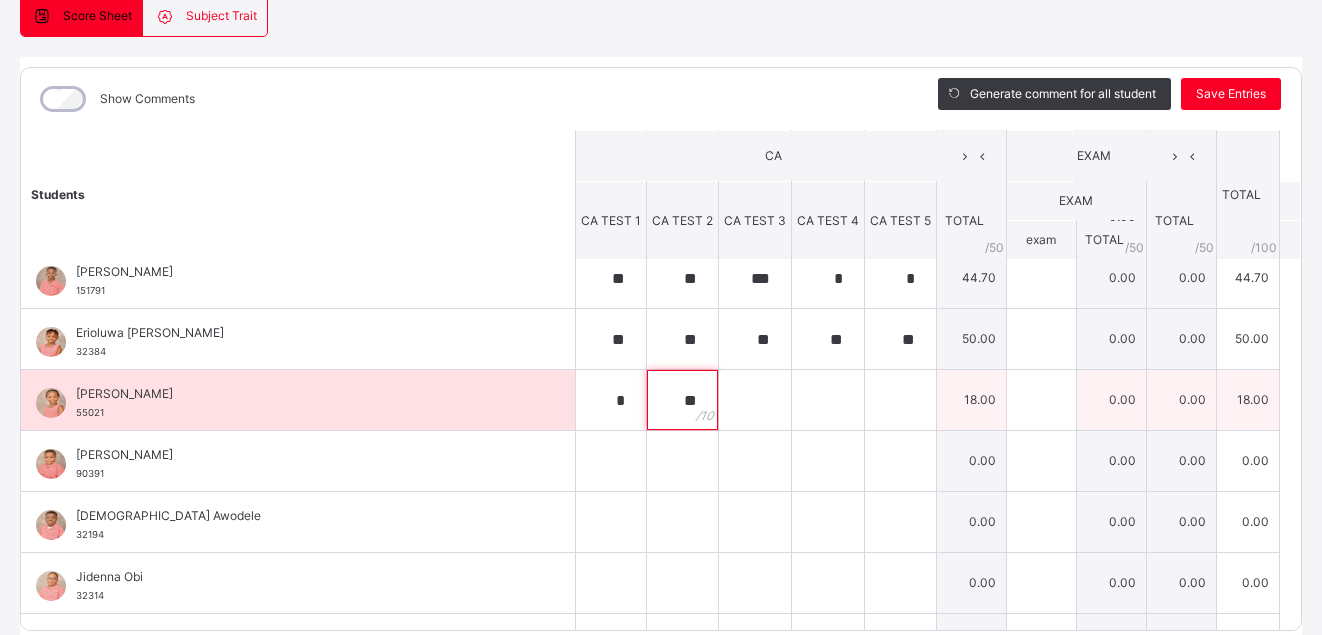 type on "**" 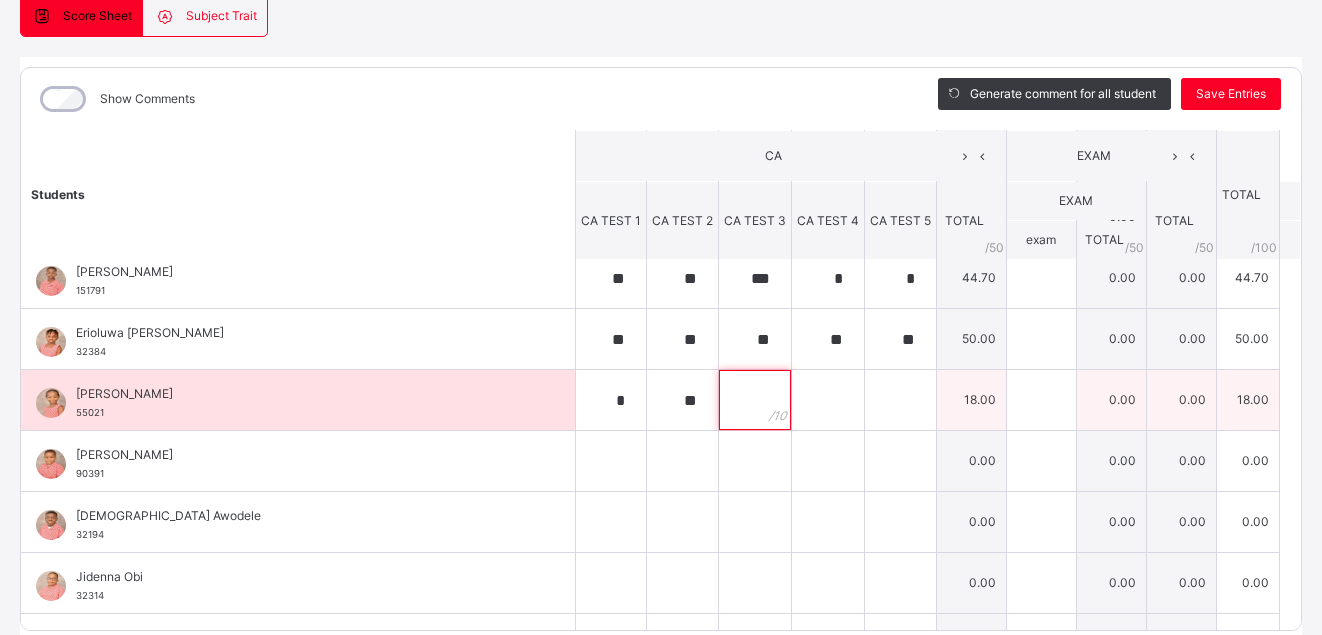click at bounding box center [755, 400] 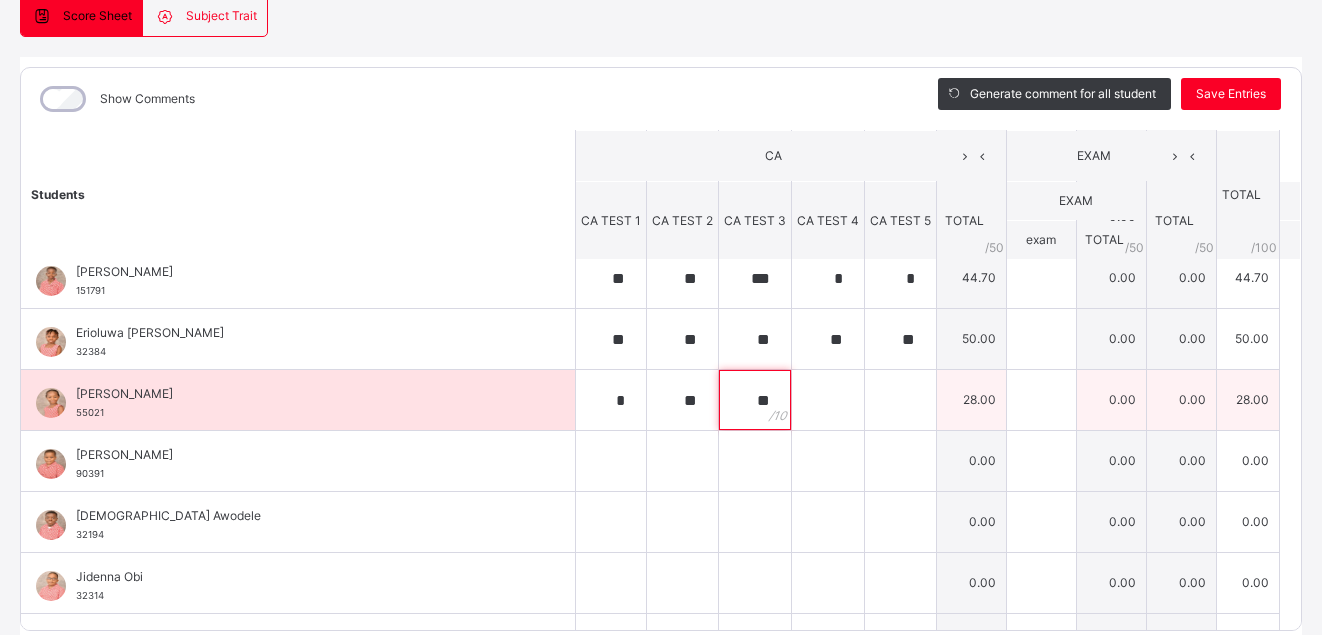 type on "**" 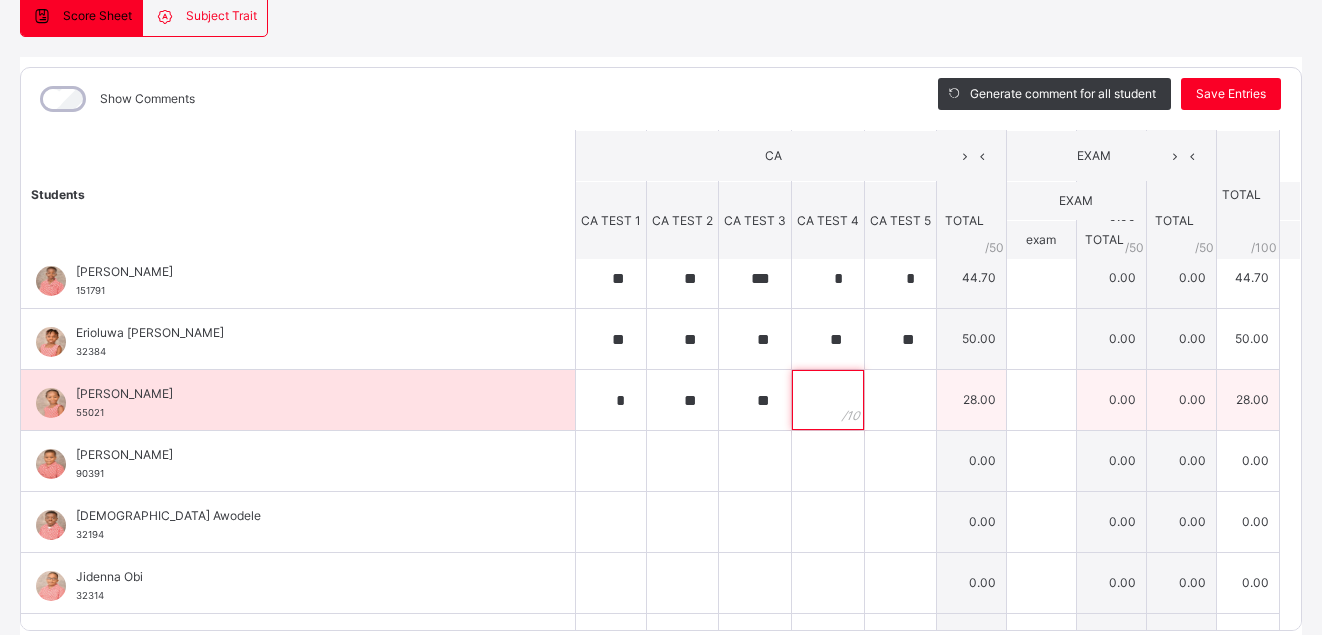 click at bounding box center (828, 400) 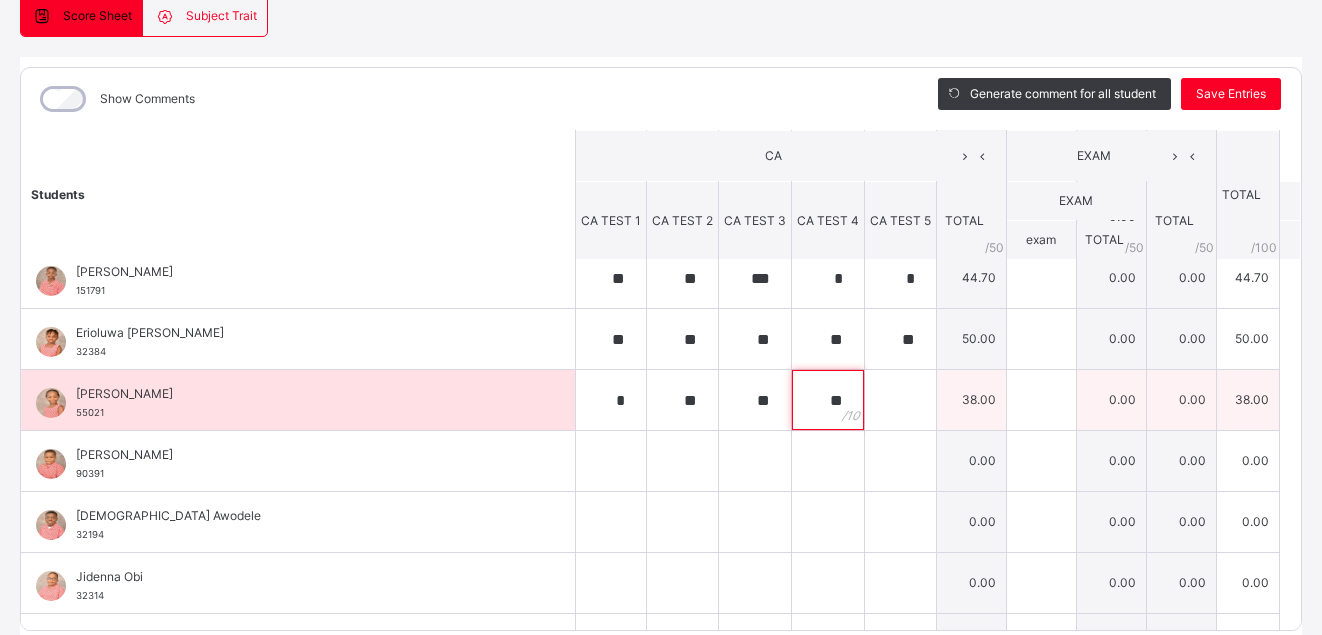 type on "**" 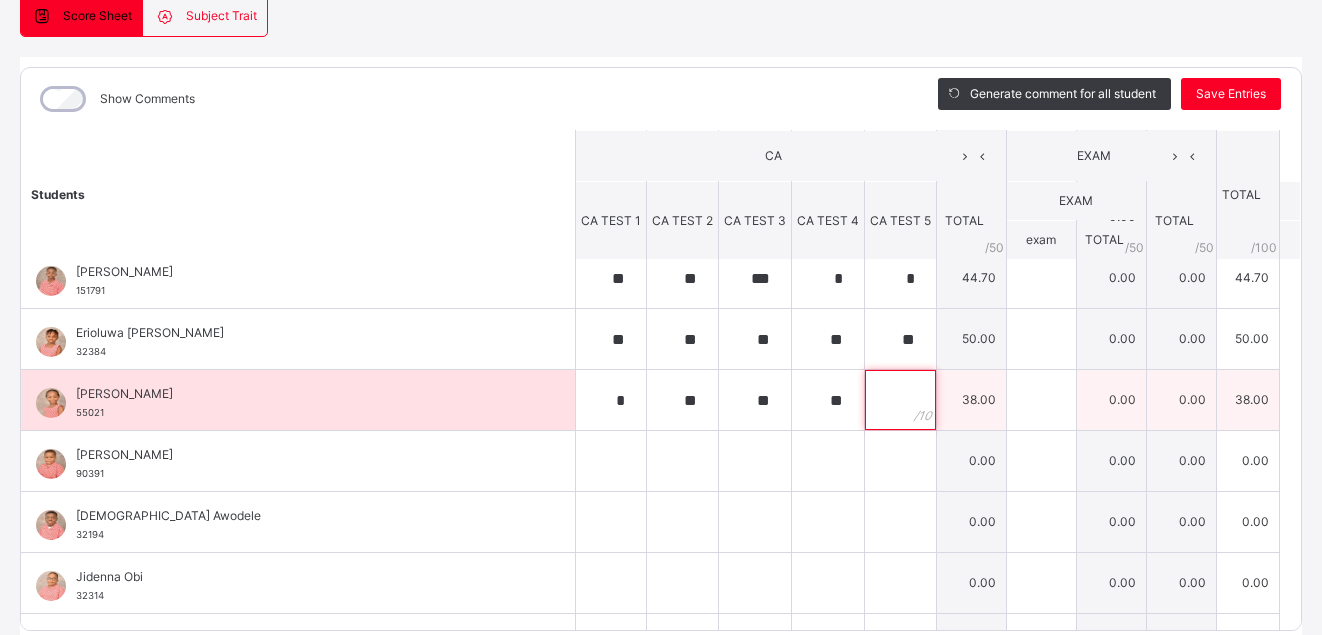 click at bounding box center [900, 400] 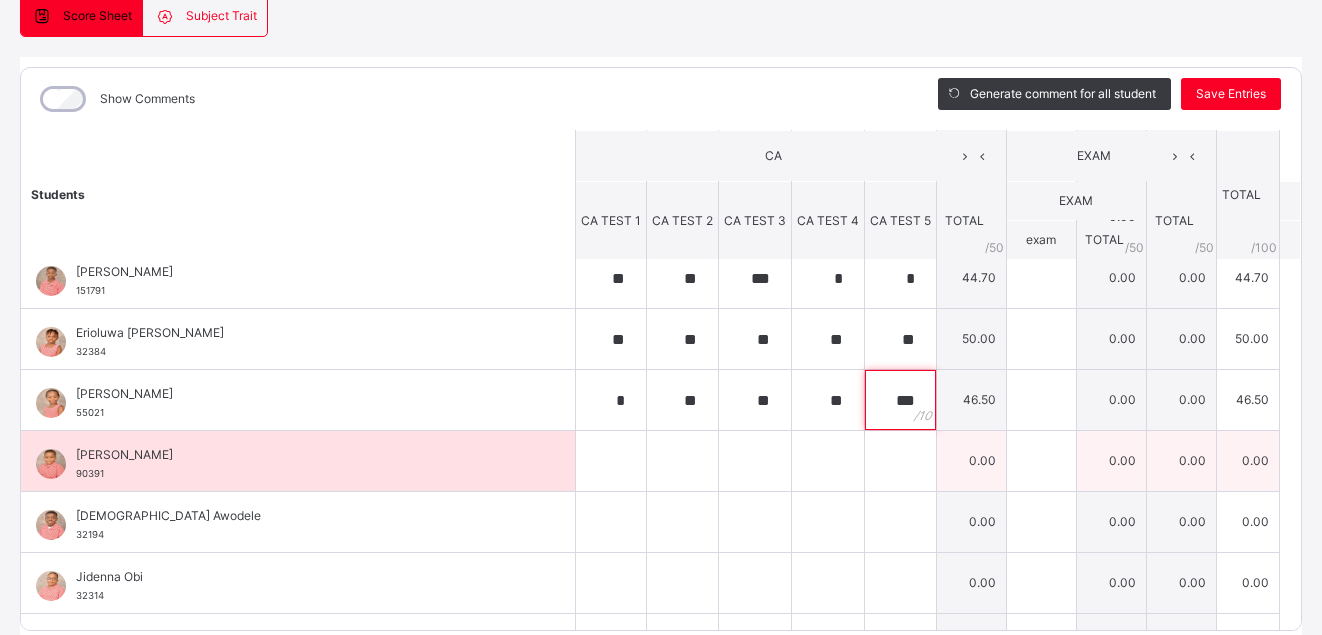 type on "***" 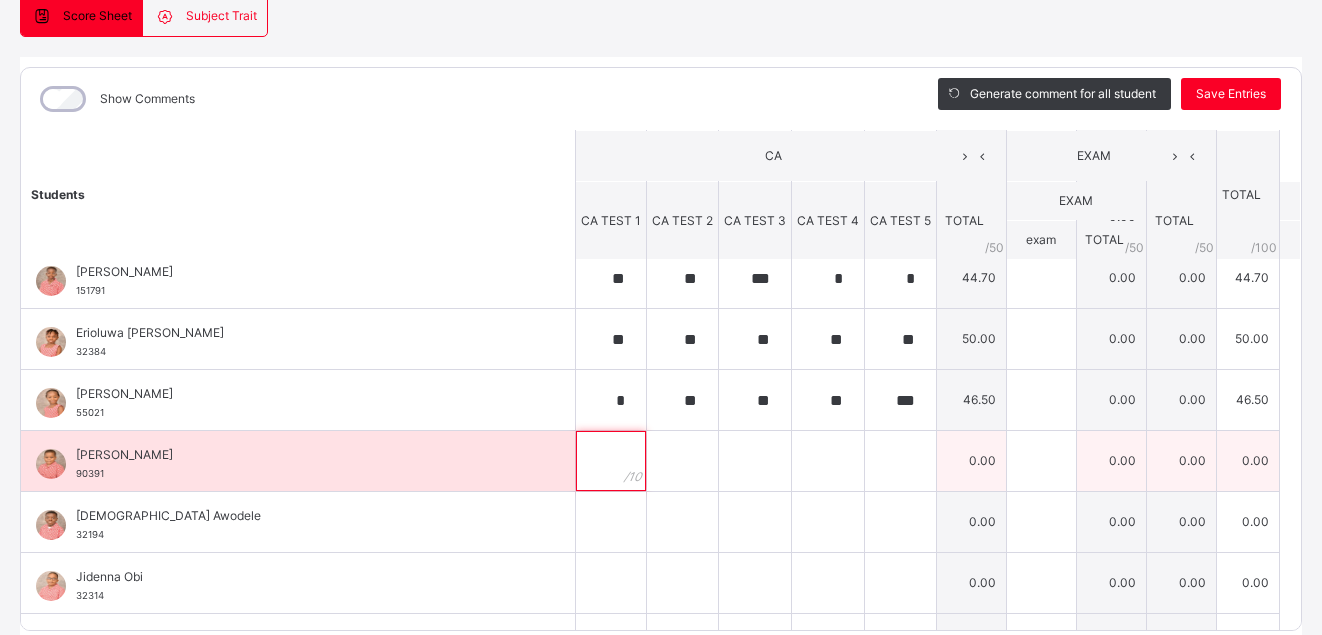 click at bounding box center (611, 461) 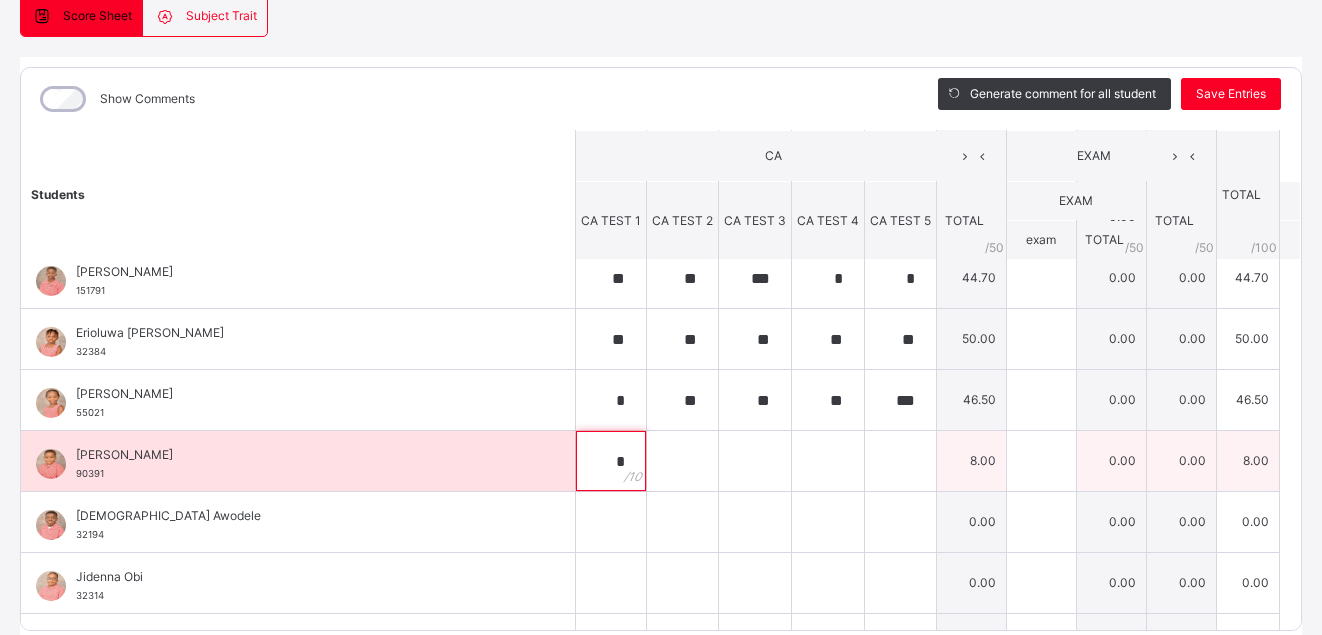 type on "*" 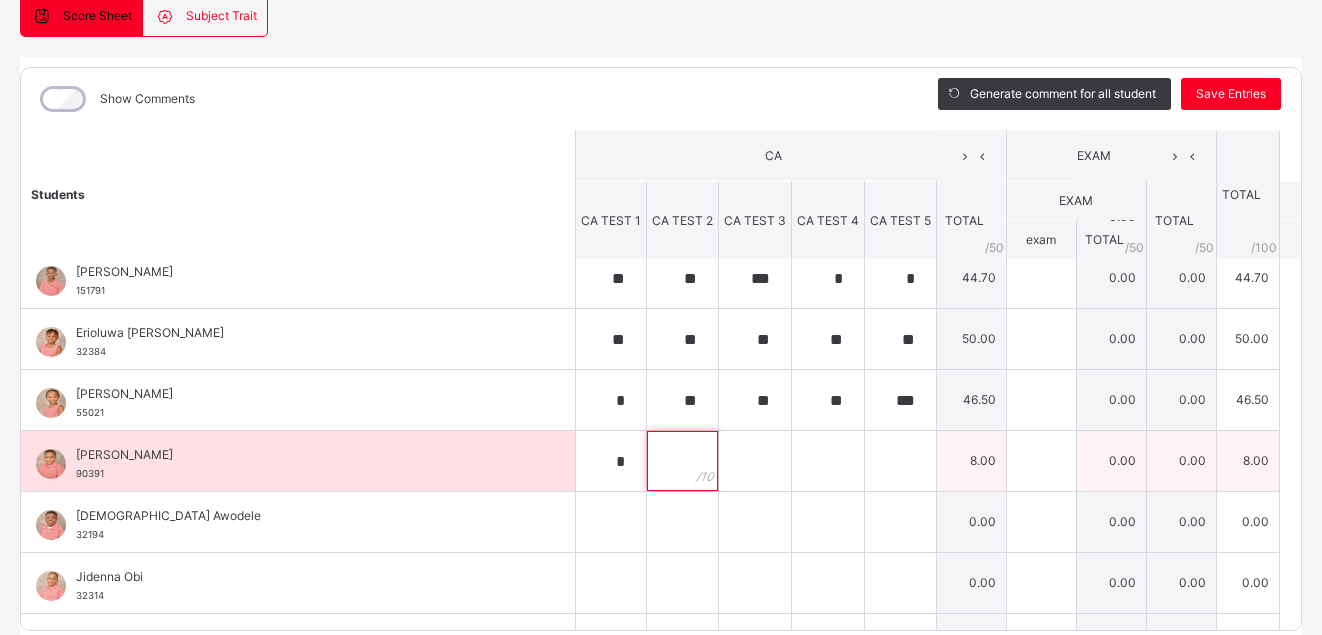 click at bounding box center (682, 461) 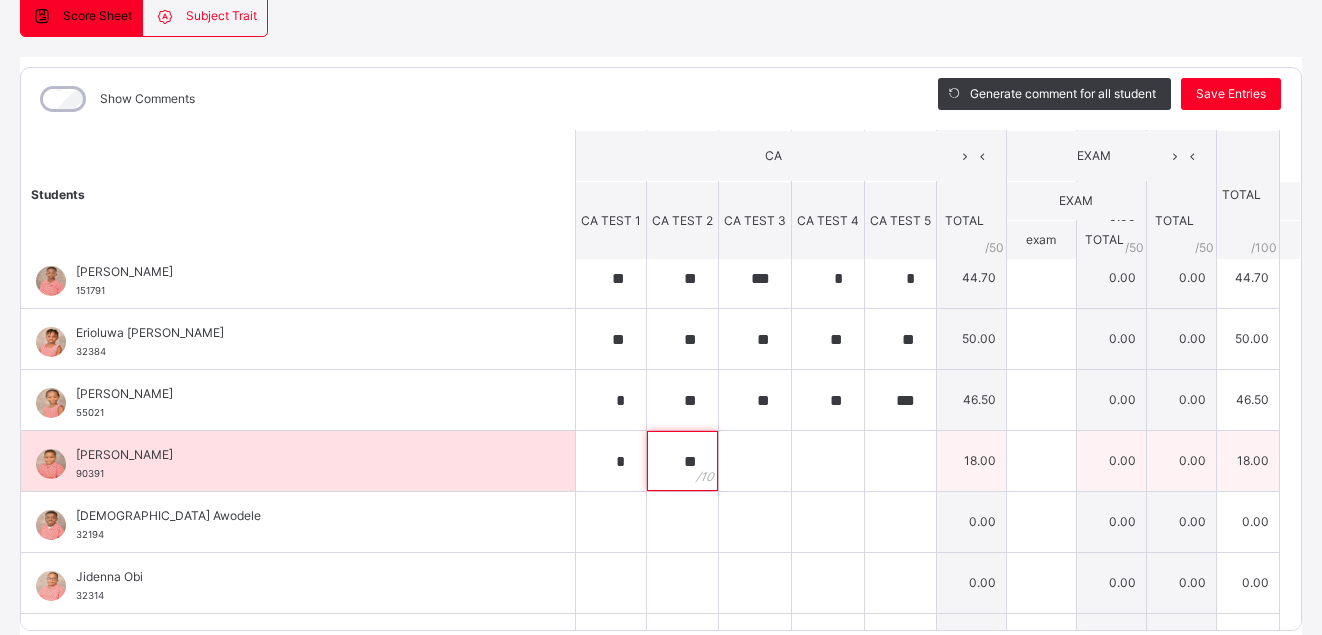type on "**" 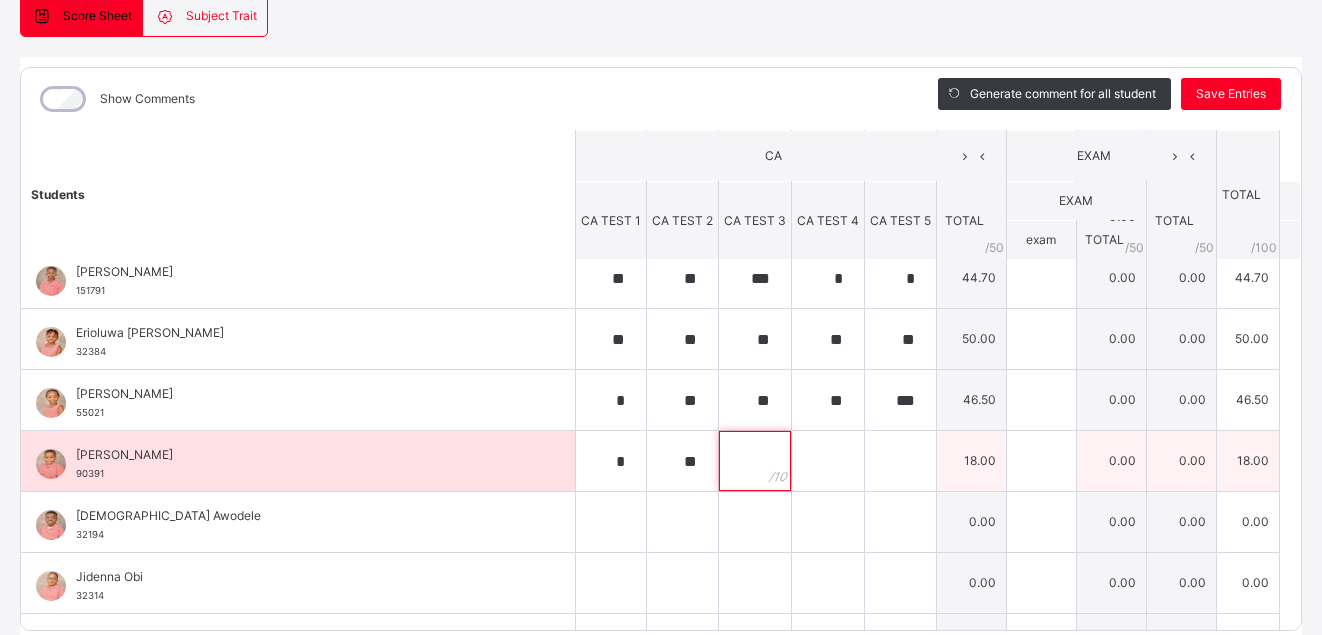 click at bounding box center [755, 461] 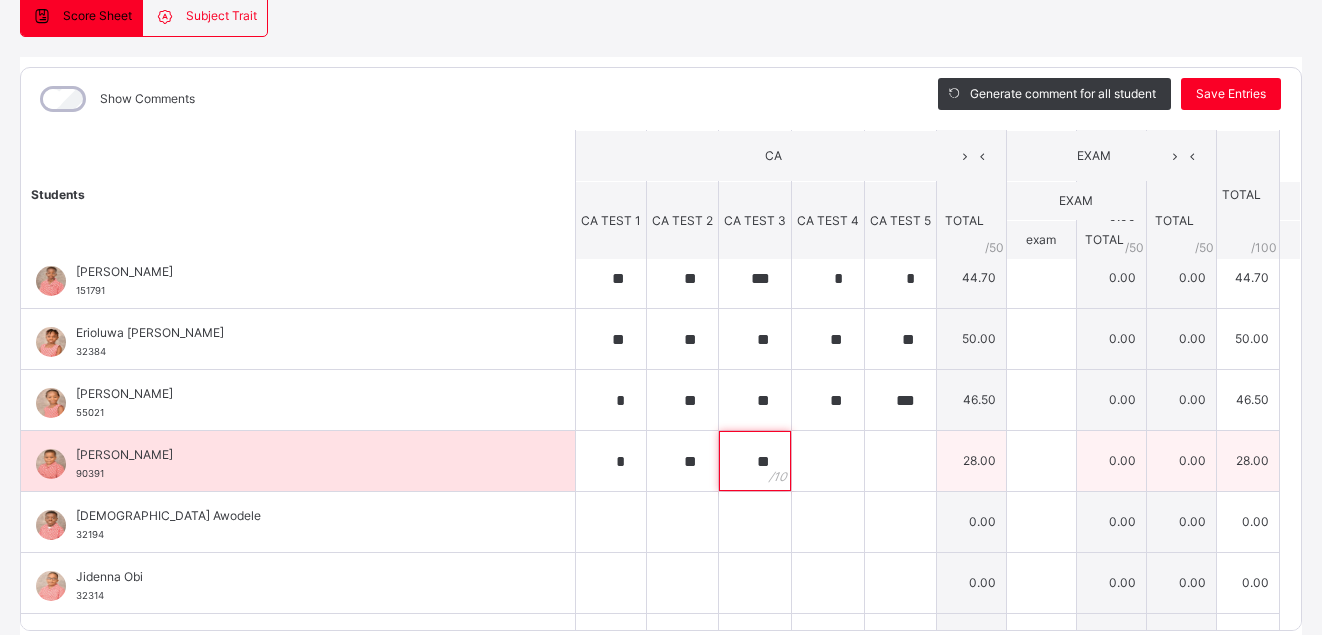 type on "**" 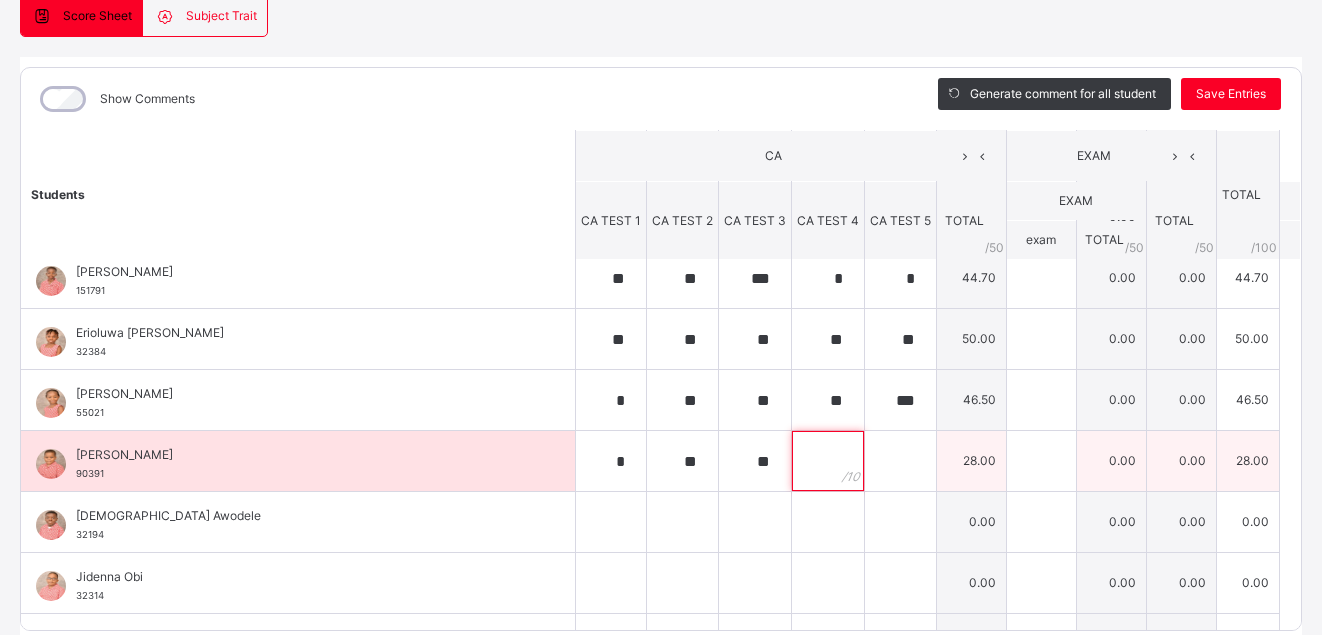 click at bounding box center (828, 461) 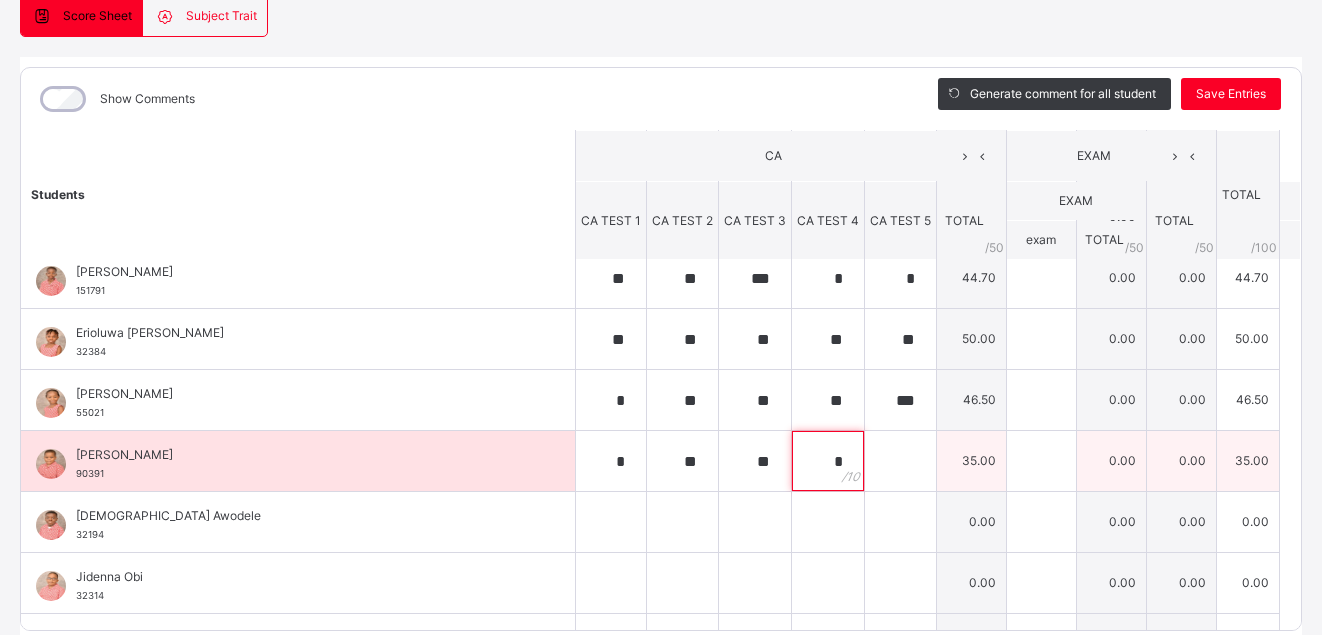 type on "*" 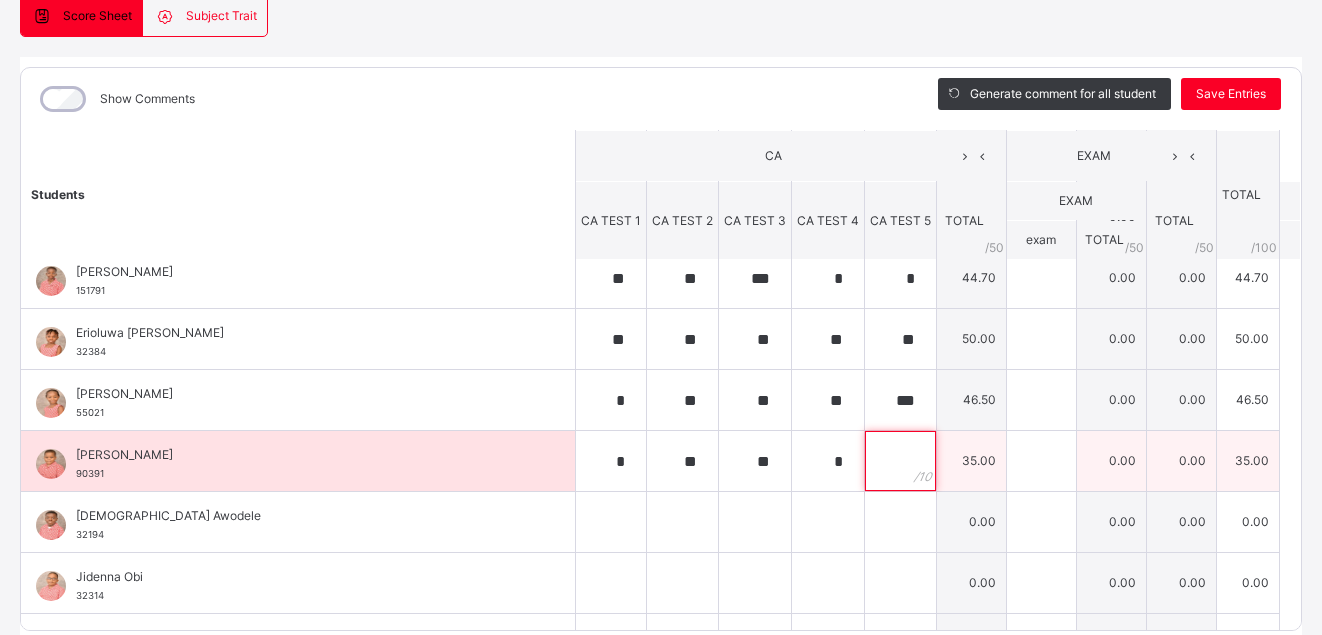 click at bounding box center [900, 461] 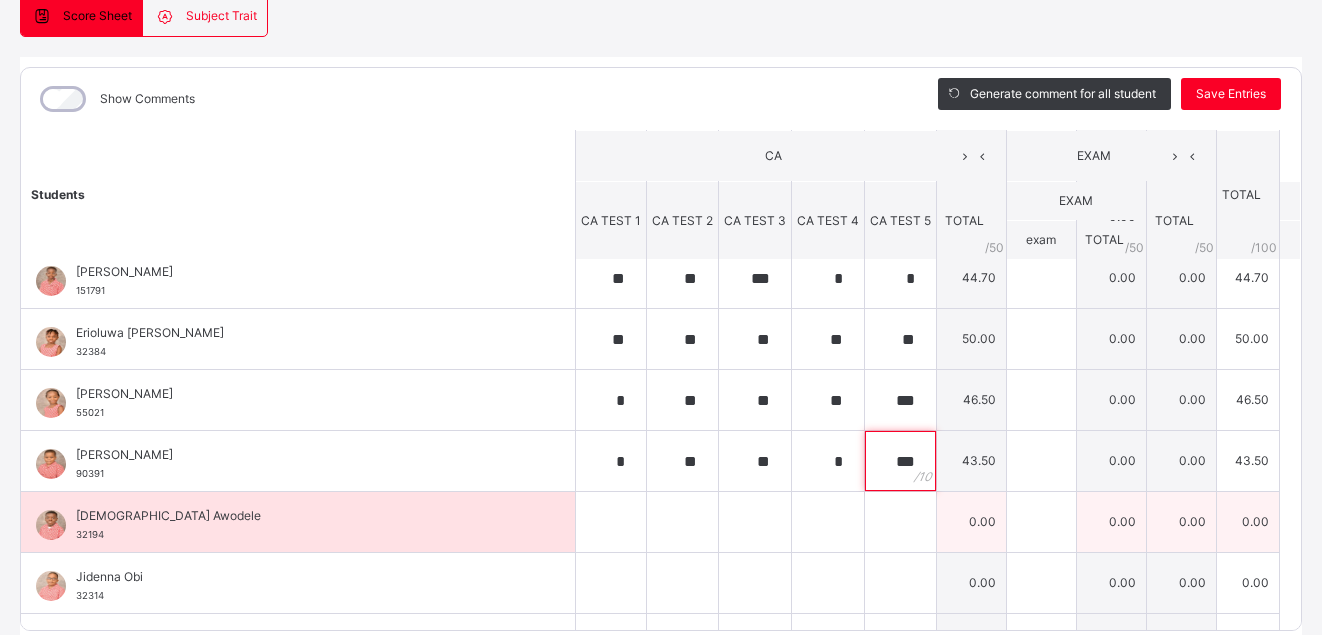 type on "***" 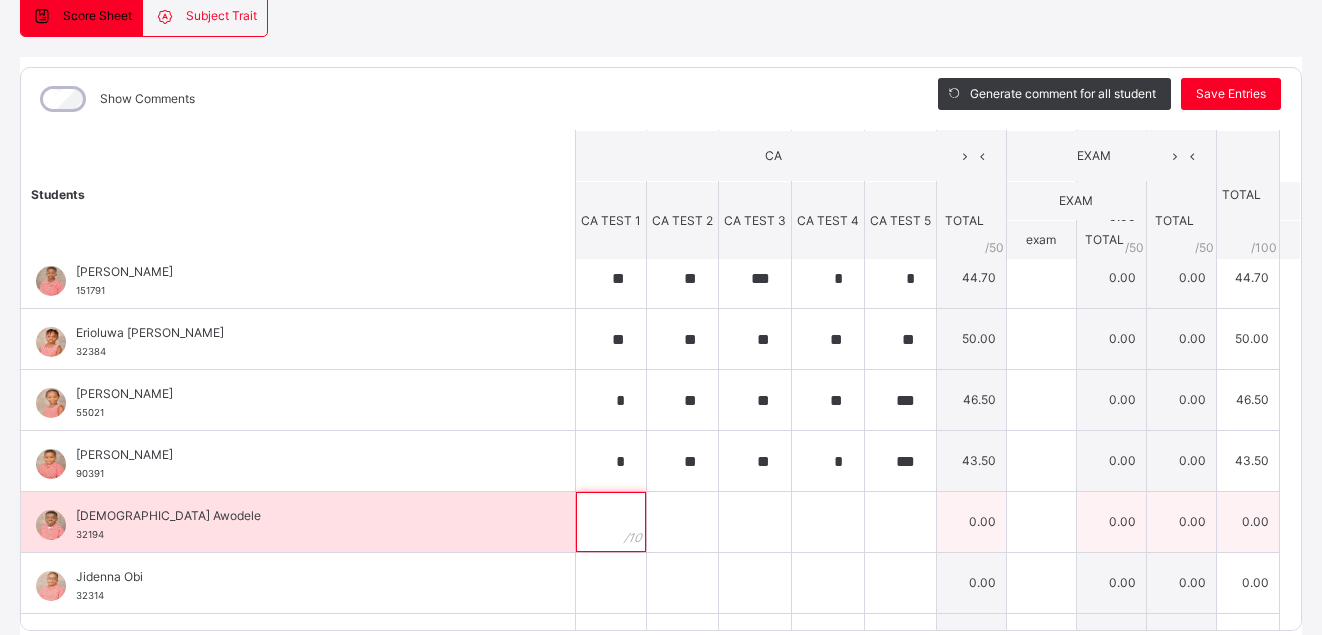 click at bounding box center (611, 522) 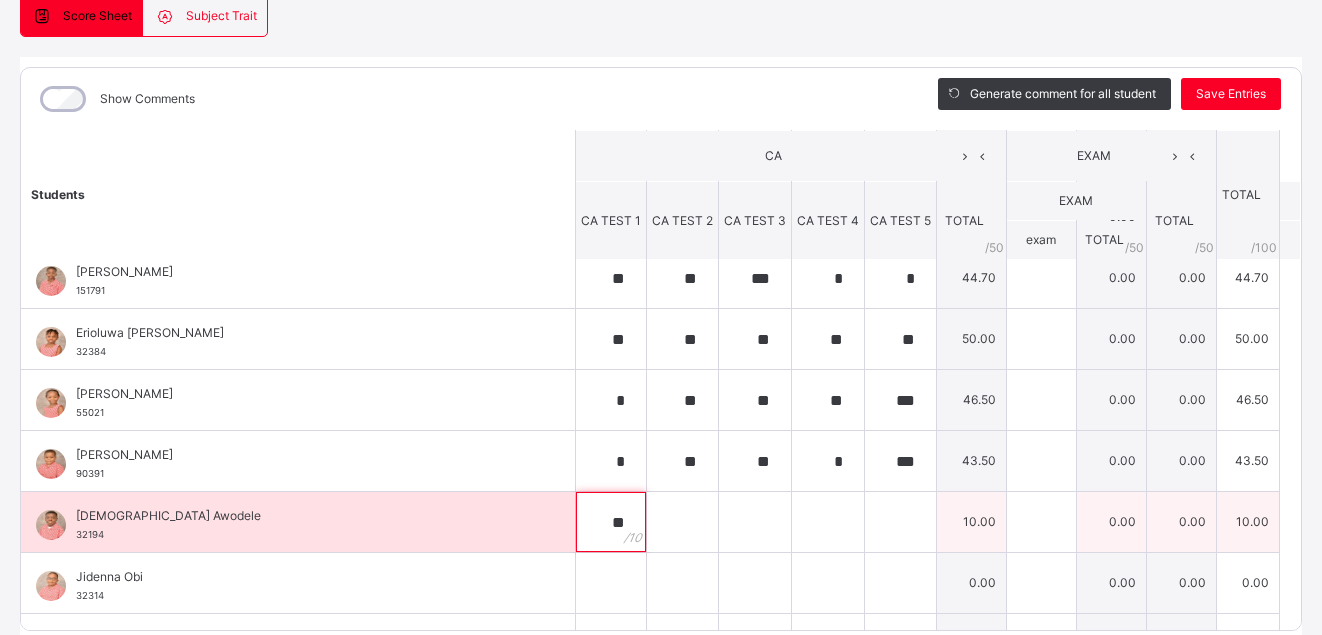 type on "**" 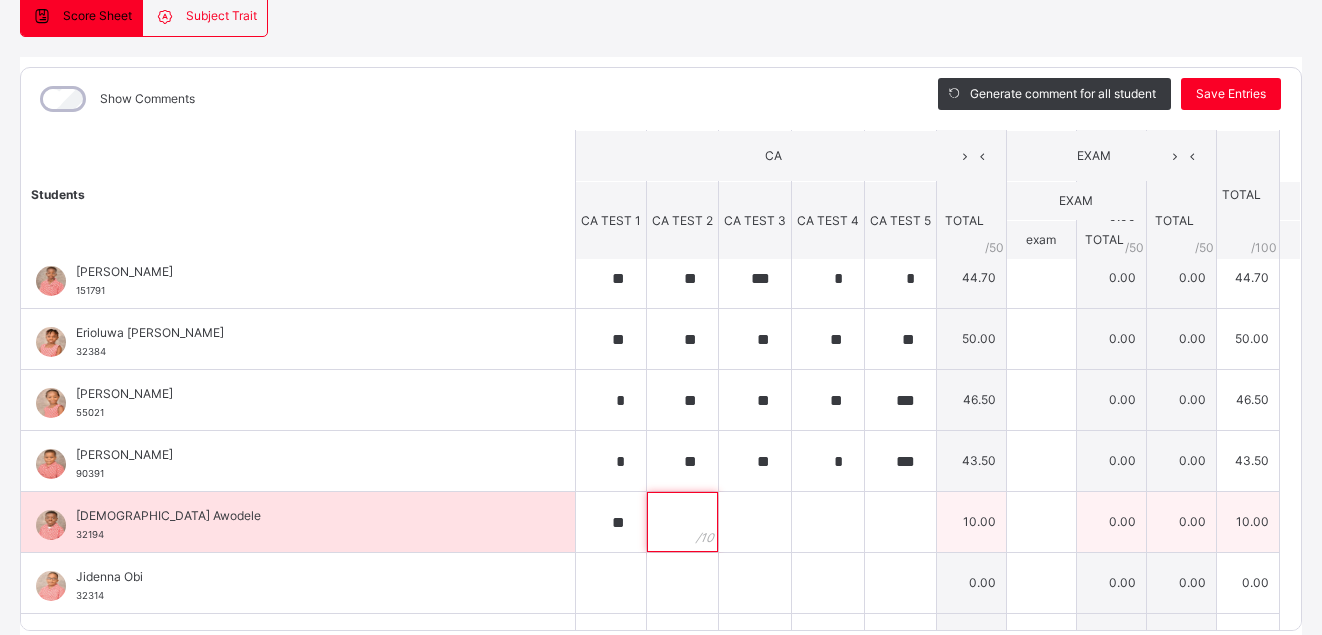 click at bounding box center (682, 522) 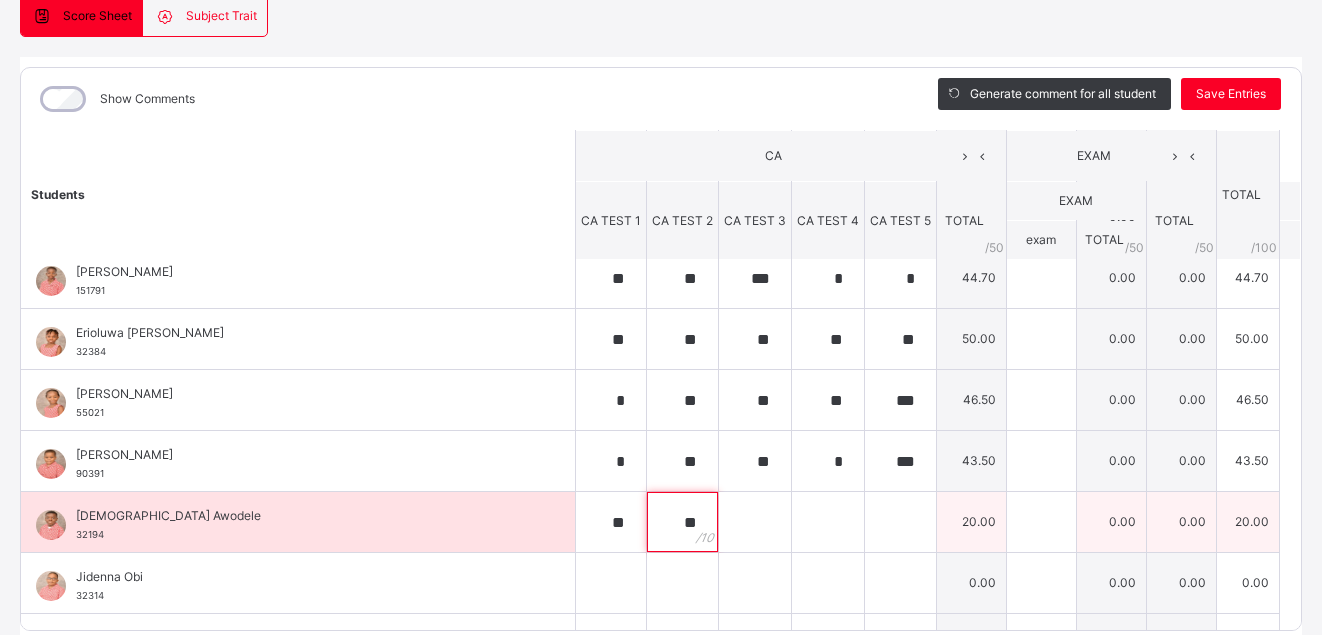 type on "**" 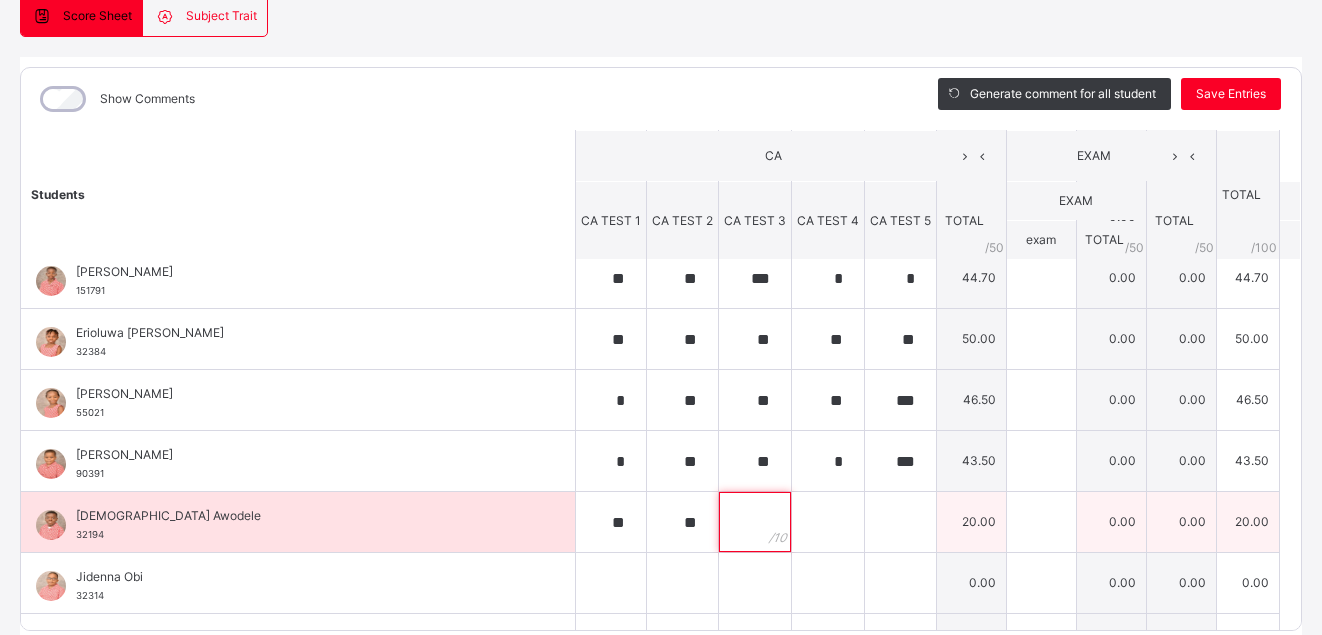 click at bounding box center (755, 522) 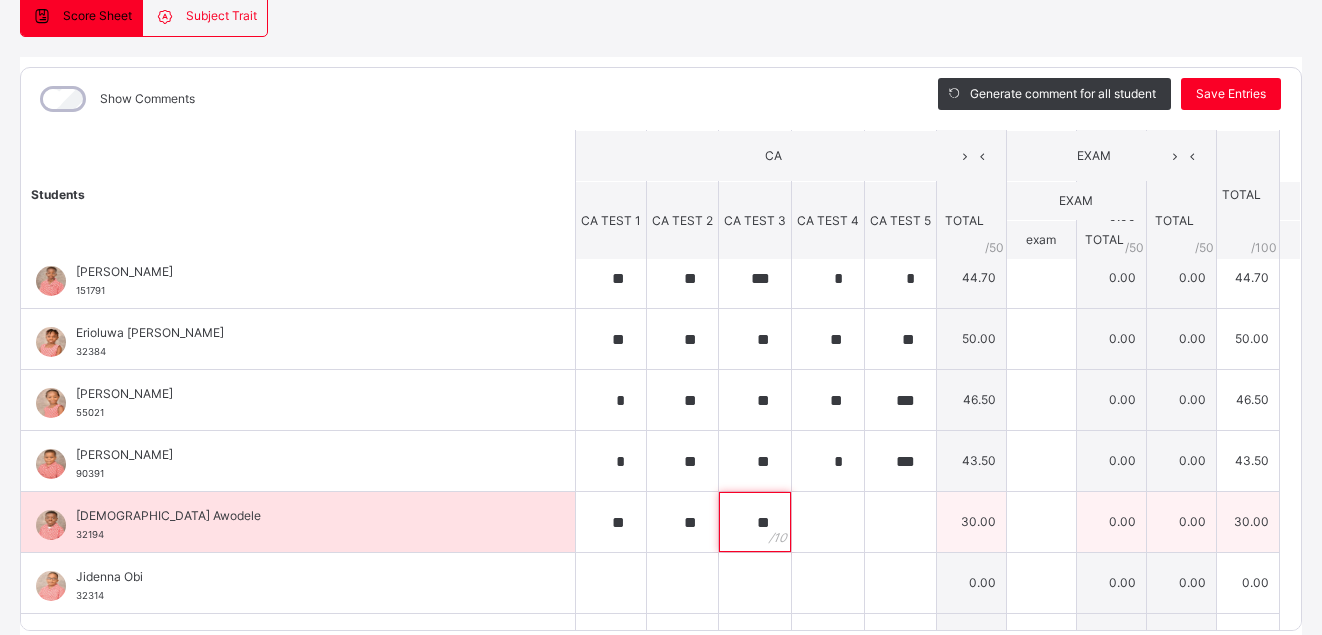 type on "**" 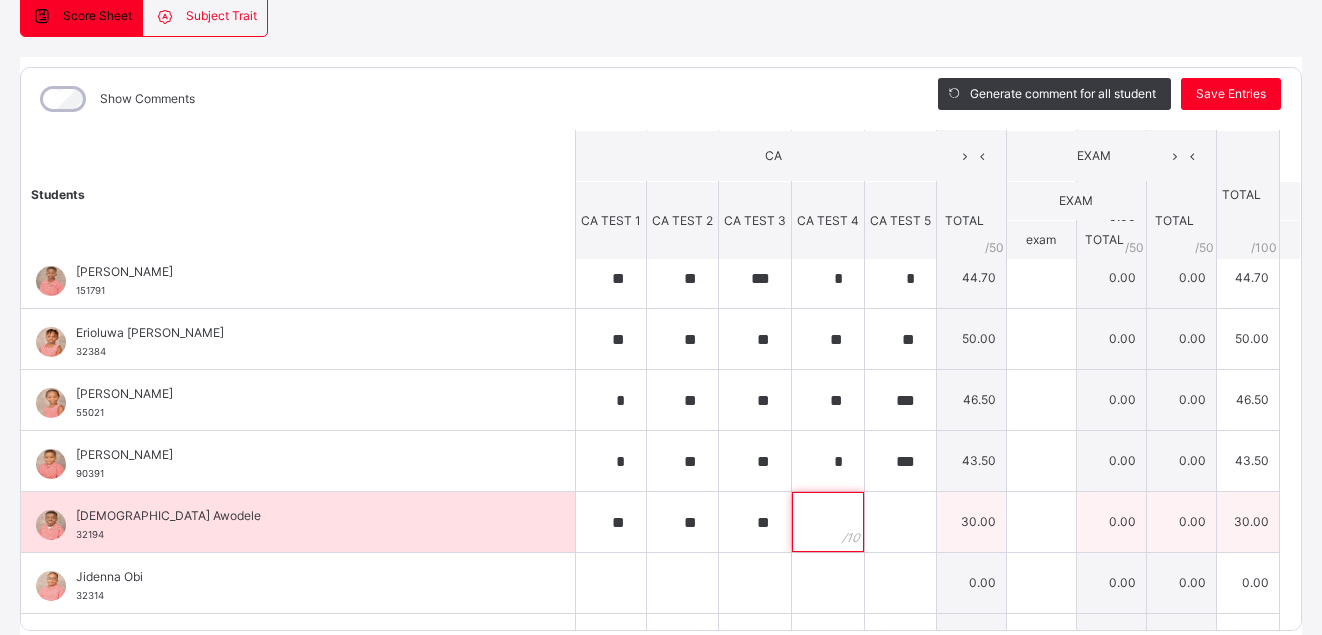 click at bounding box center [828, 522] 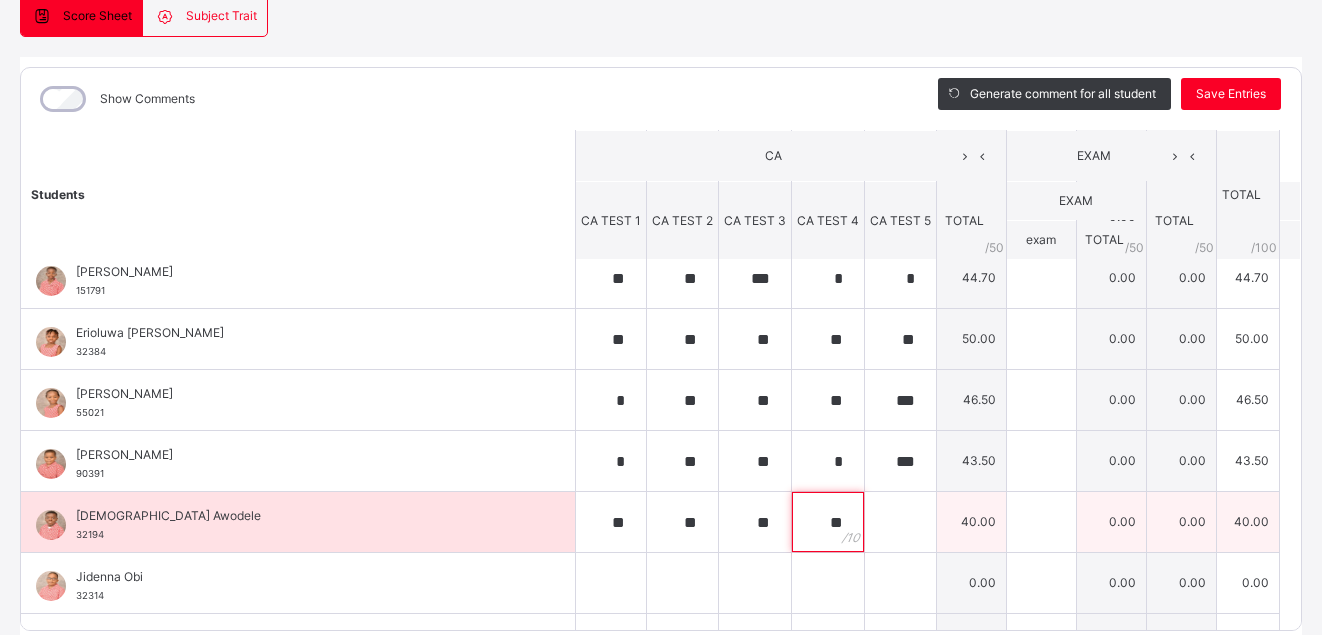 type on "**" 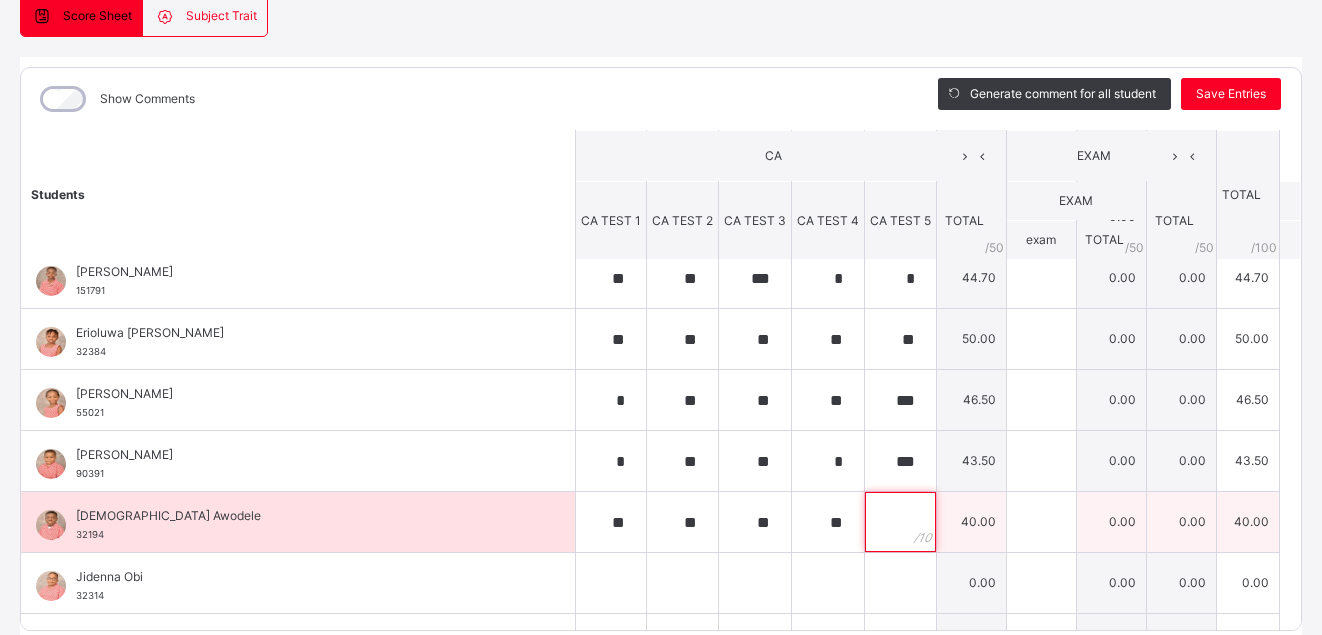 click at bounding box center (900, 522) 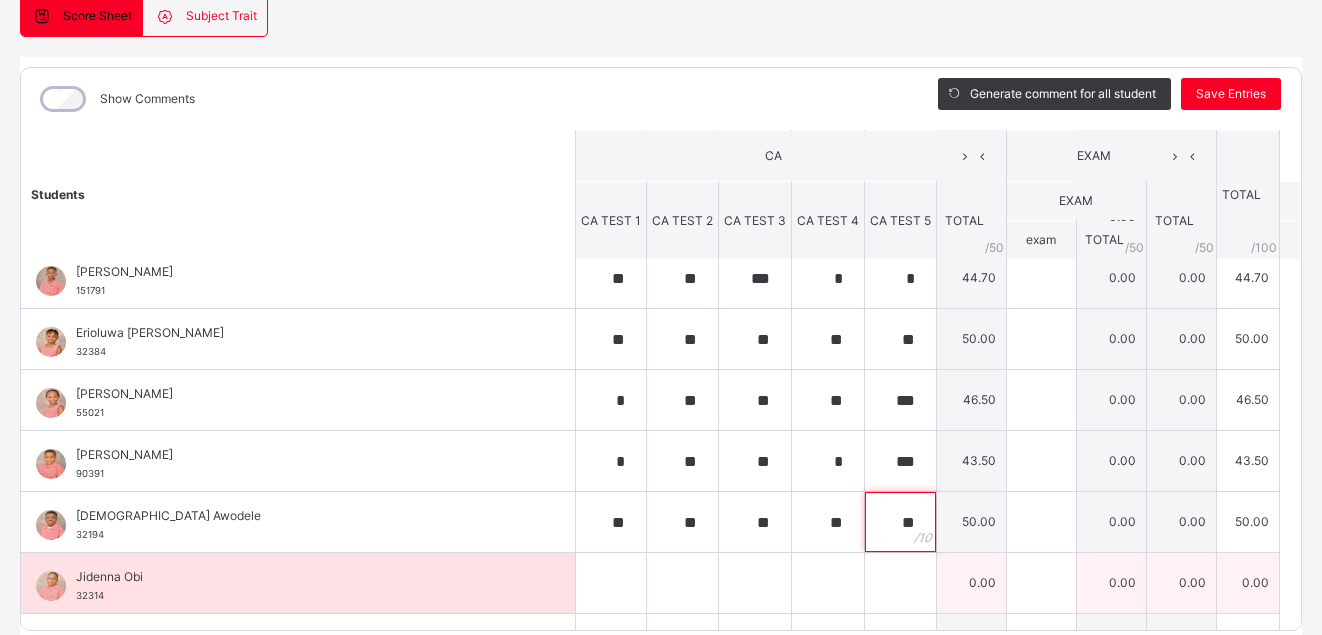 type on "**" 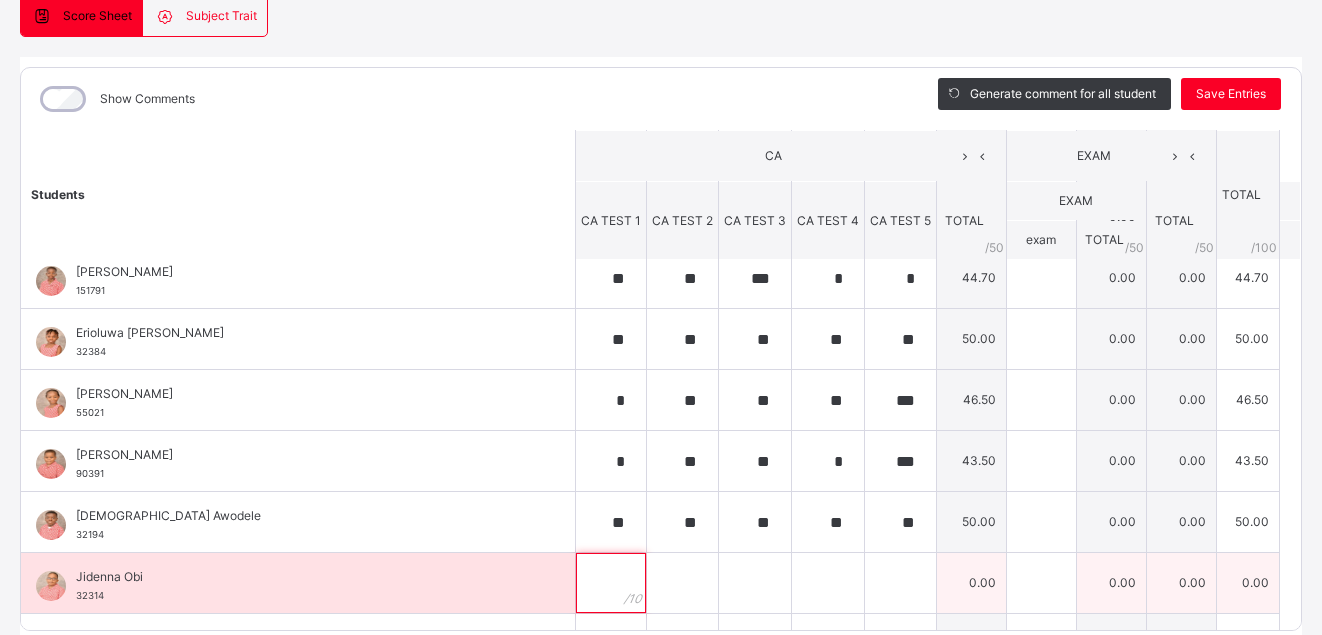 click at bounding box center [611, 583] 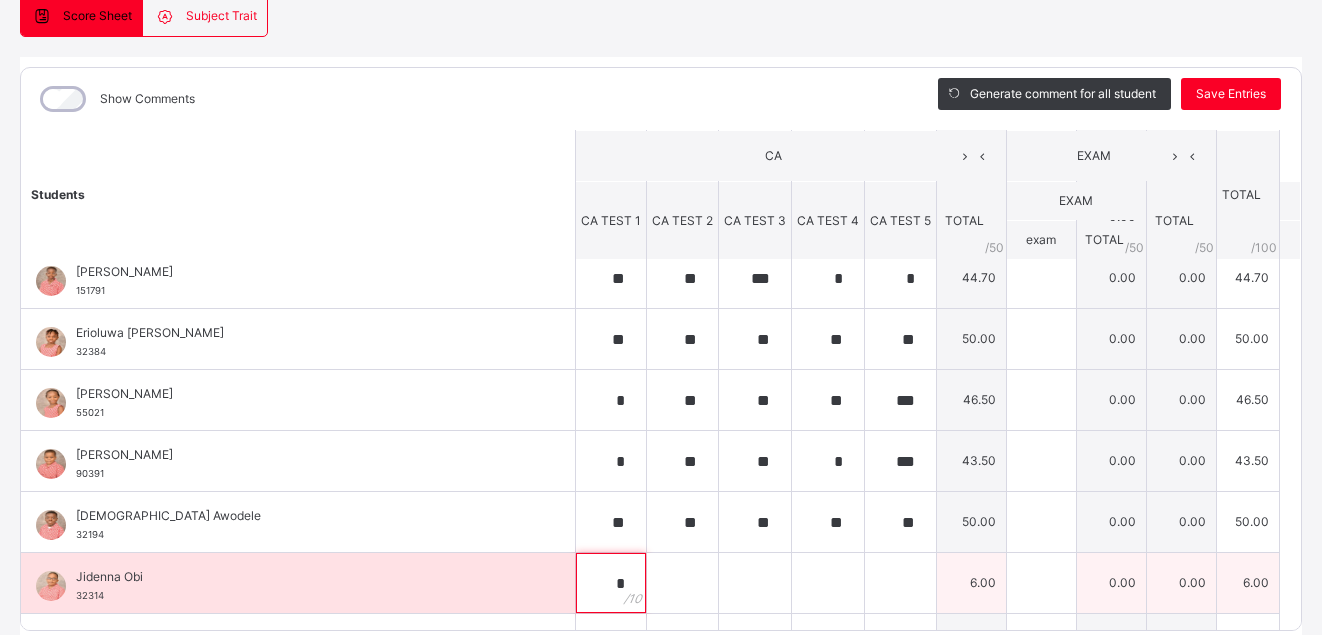type on "*" 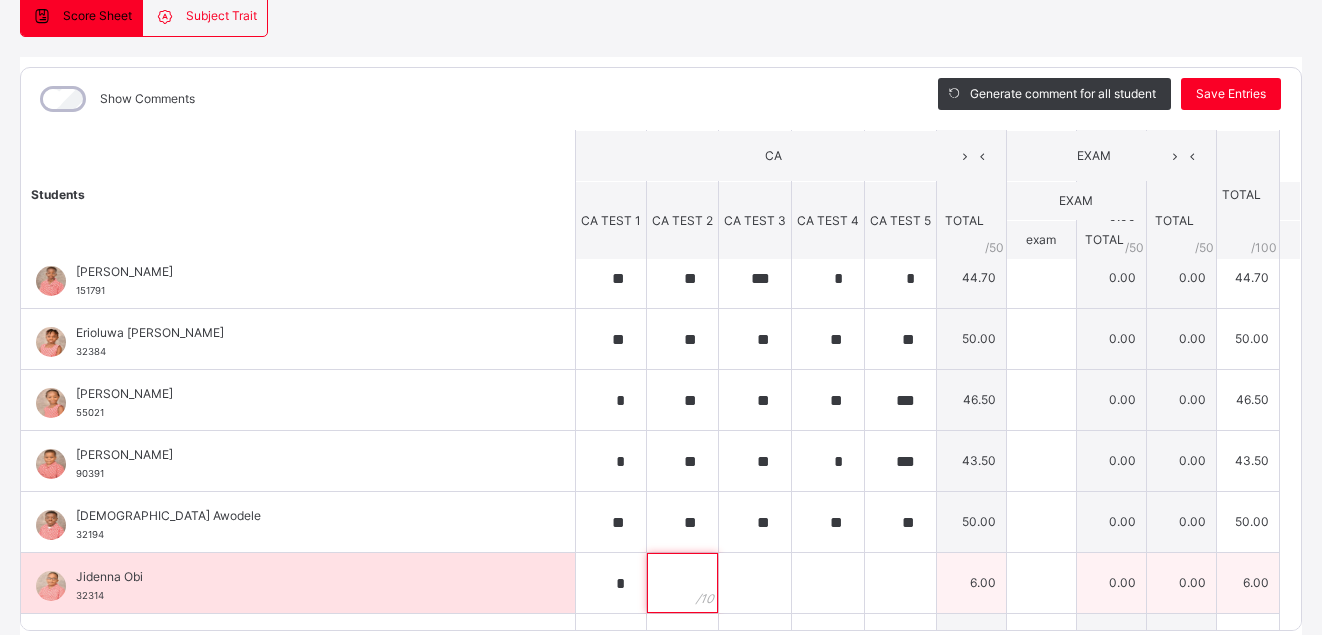 click at bounding box center (682, 583) 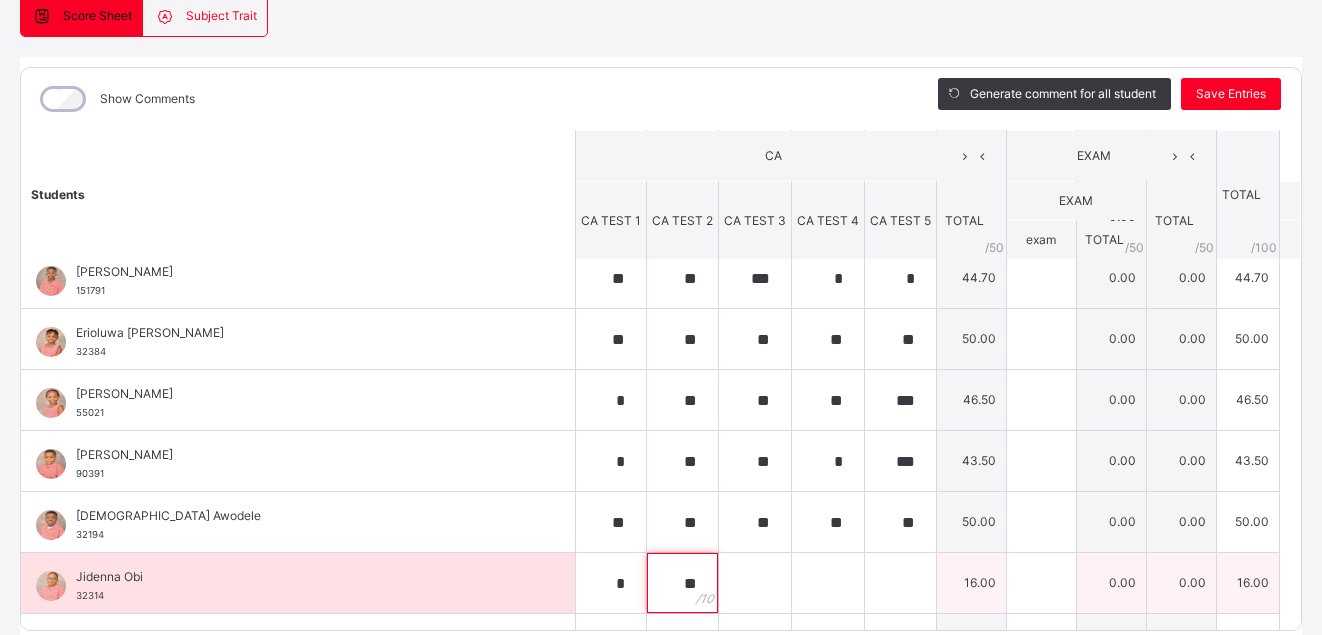 type on "**" 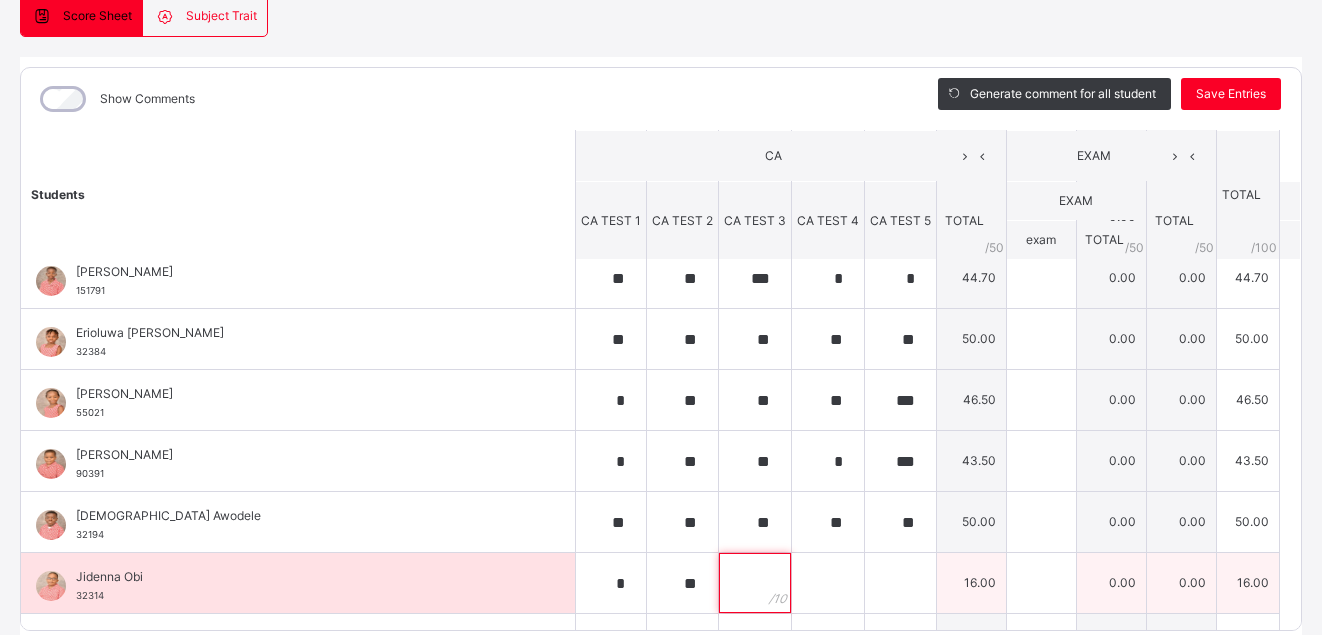 click at bounding box center [755, 583] 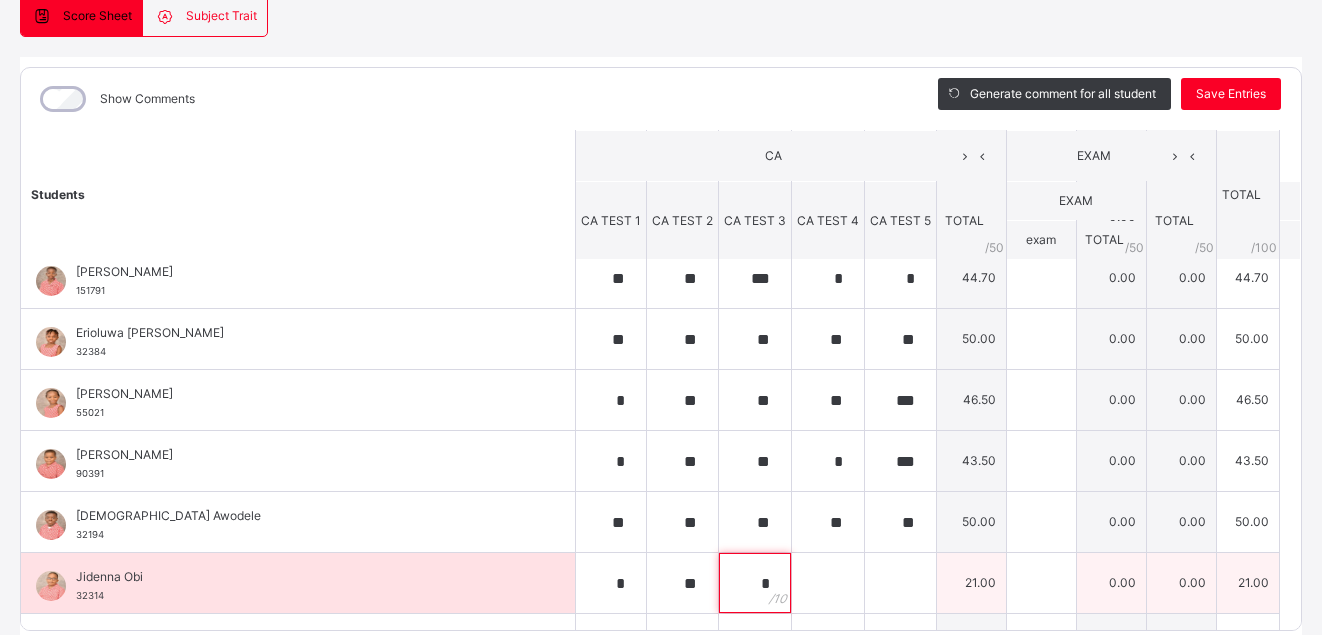 type on "*" 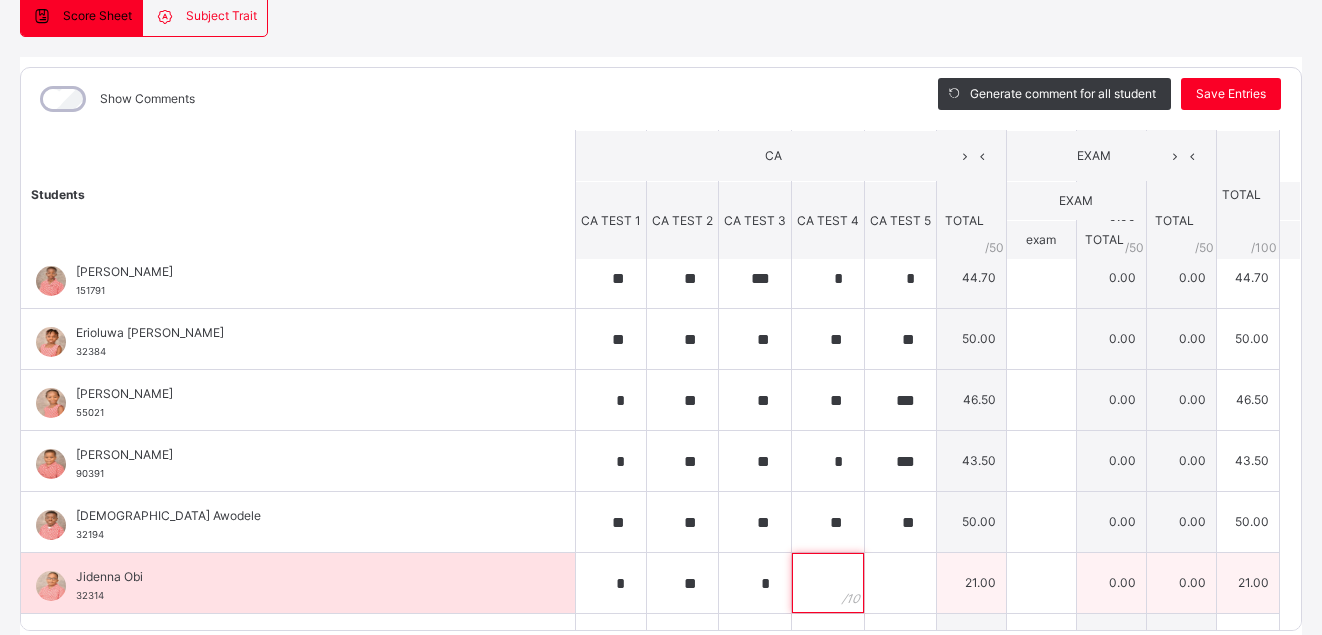 click at bounding box center (828, 583) 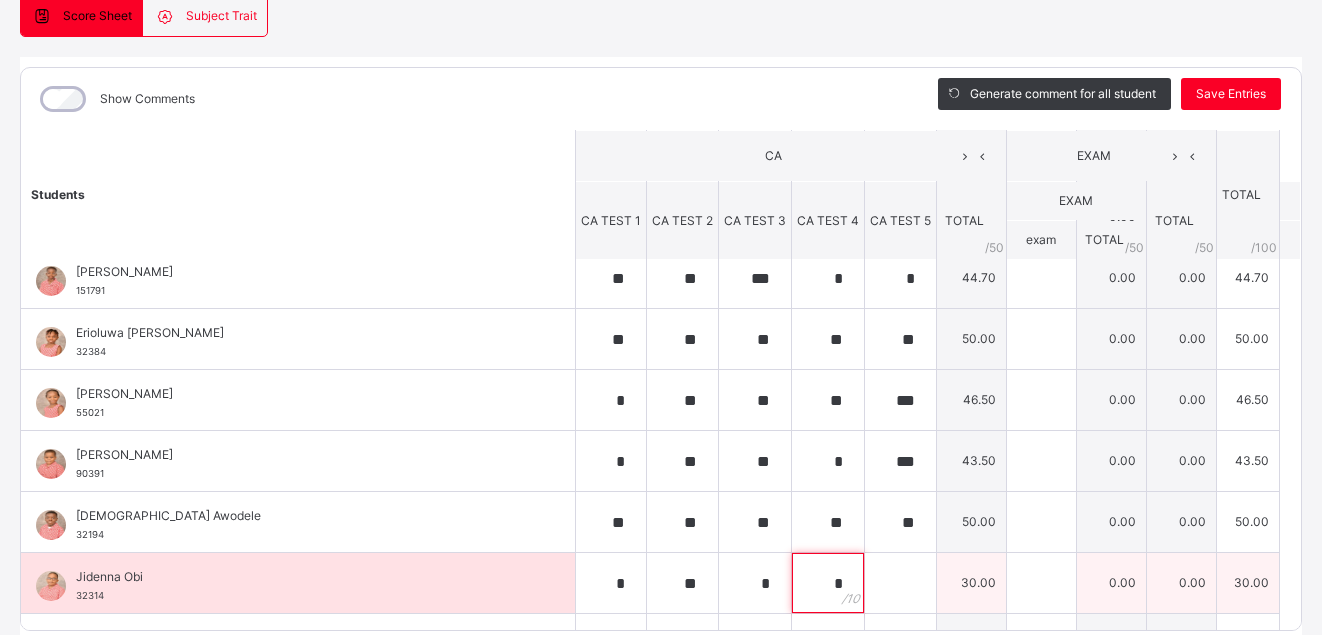 type on "*" 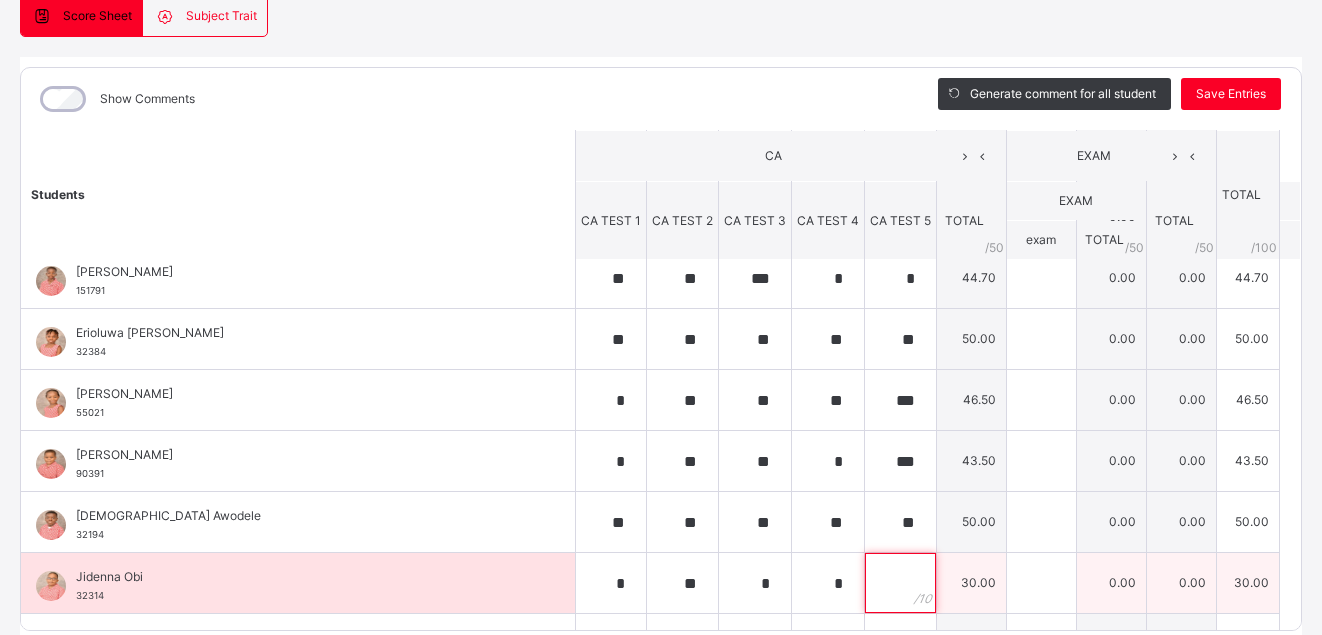 click at bounding box center (900, 583) 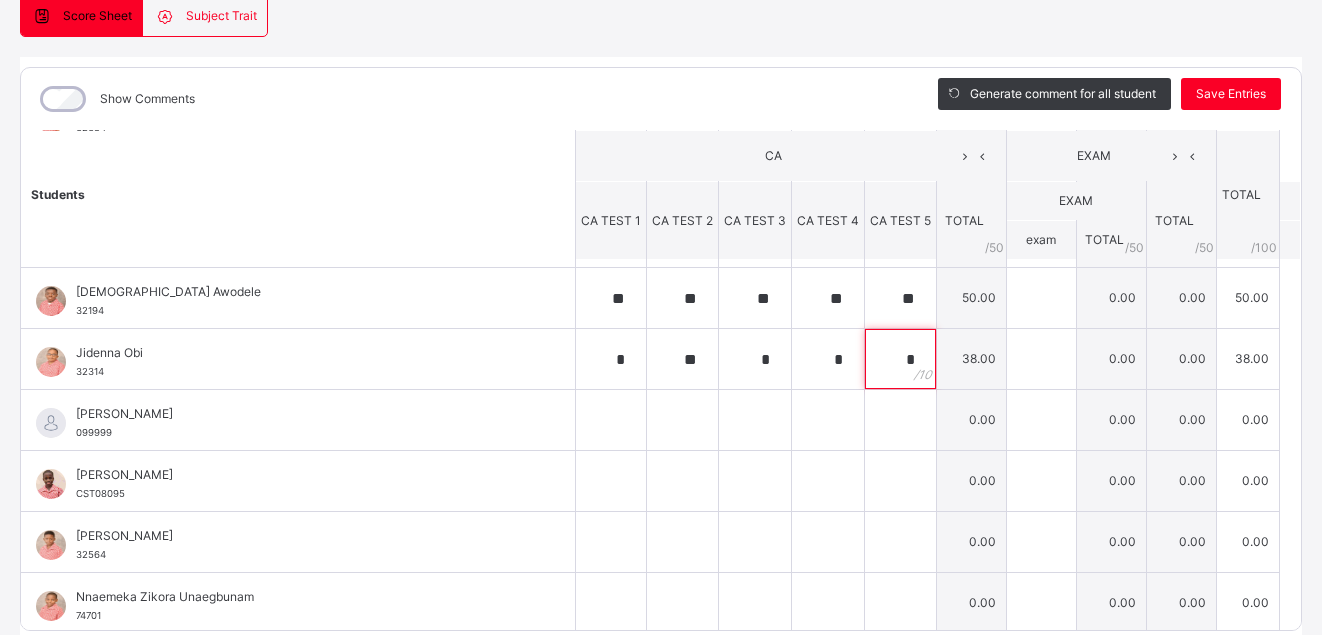 scroll, scrollTop: 547, scrollLeft: 0, axis: vertical 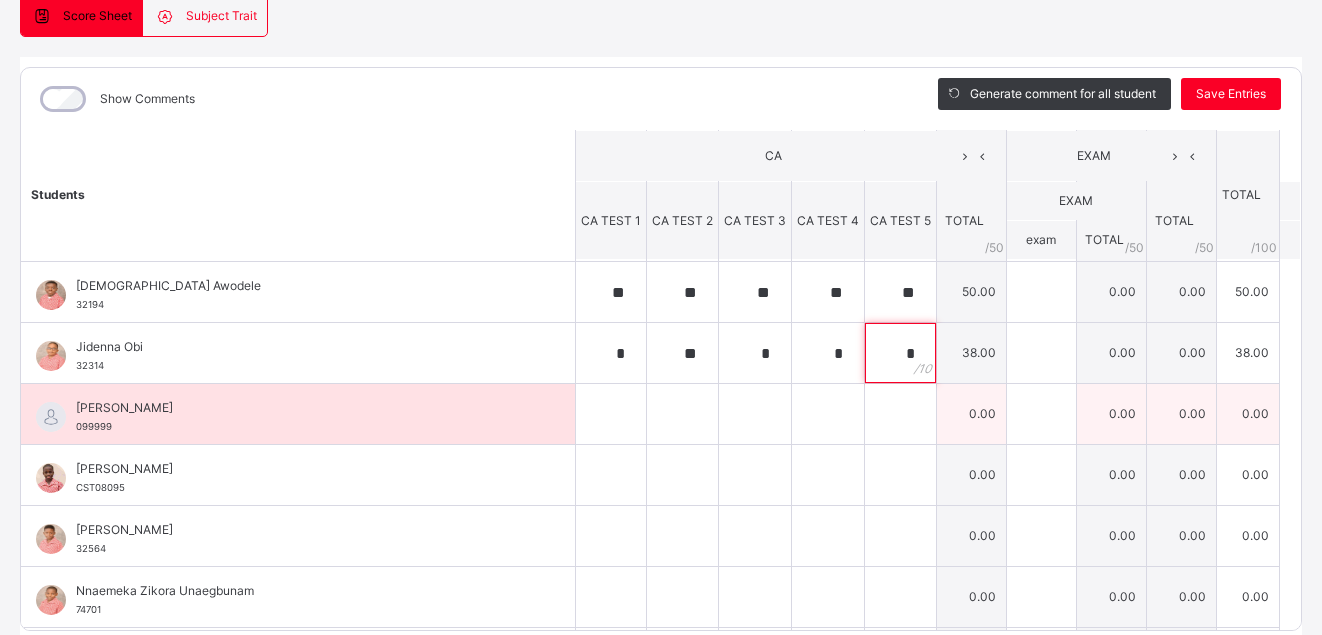 type on "*" 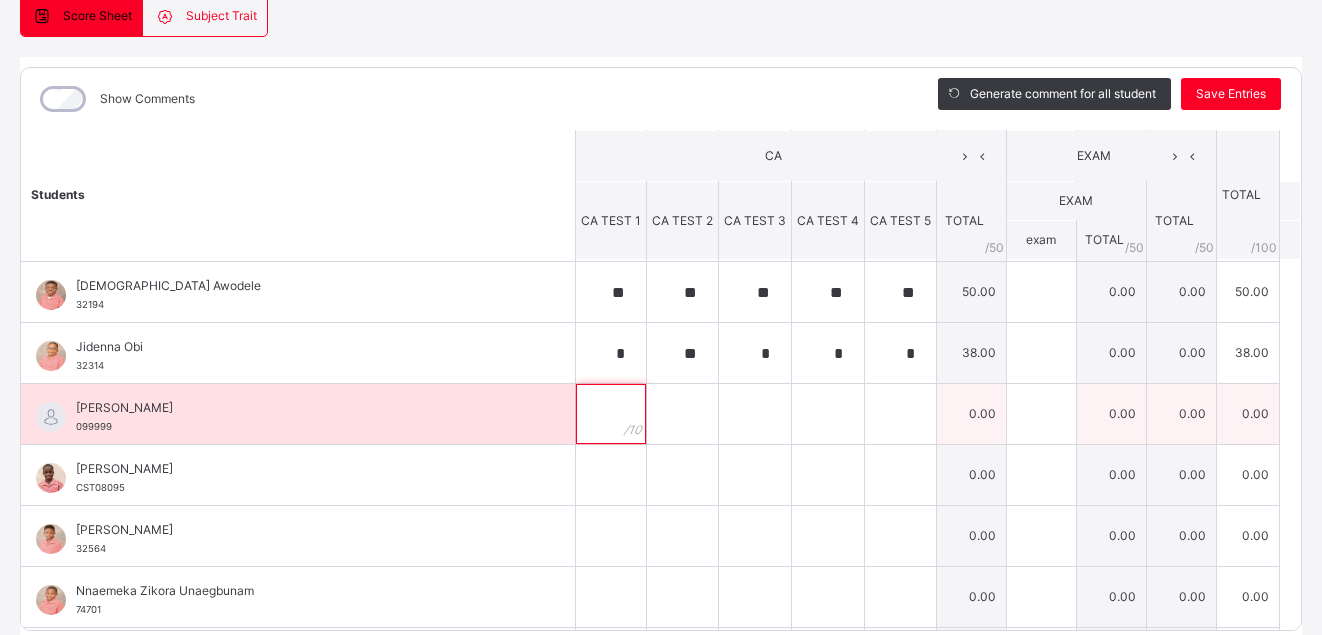 click at bounding box center (611, 414) 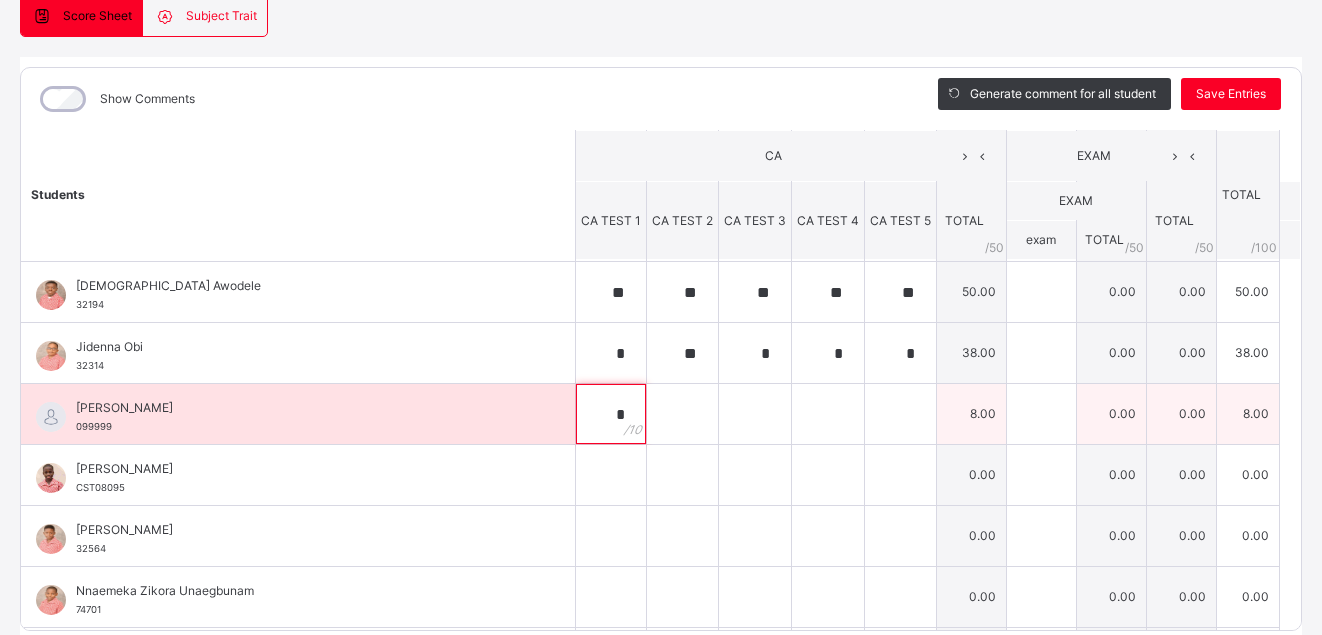 type on "*" 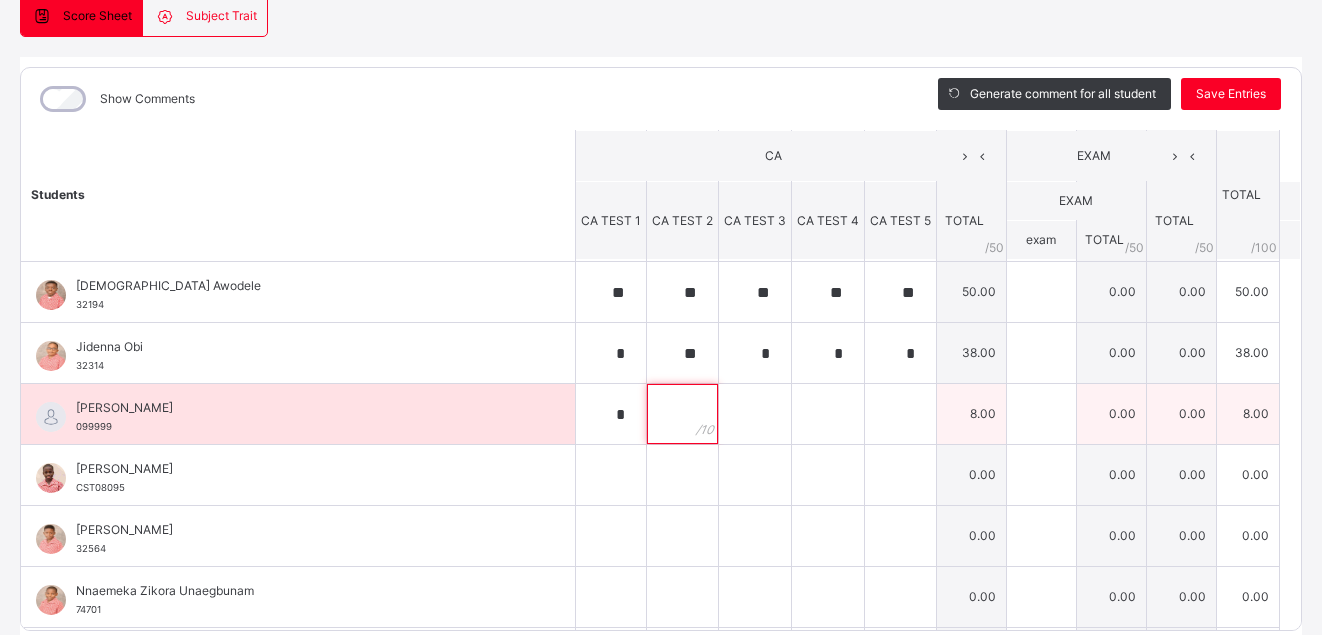 click at bounding box center (682, 414) 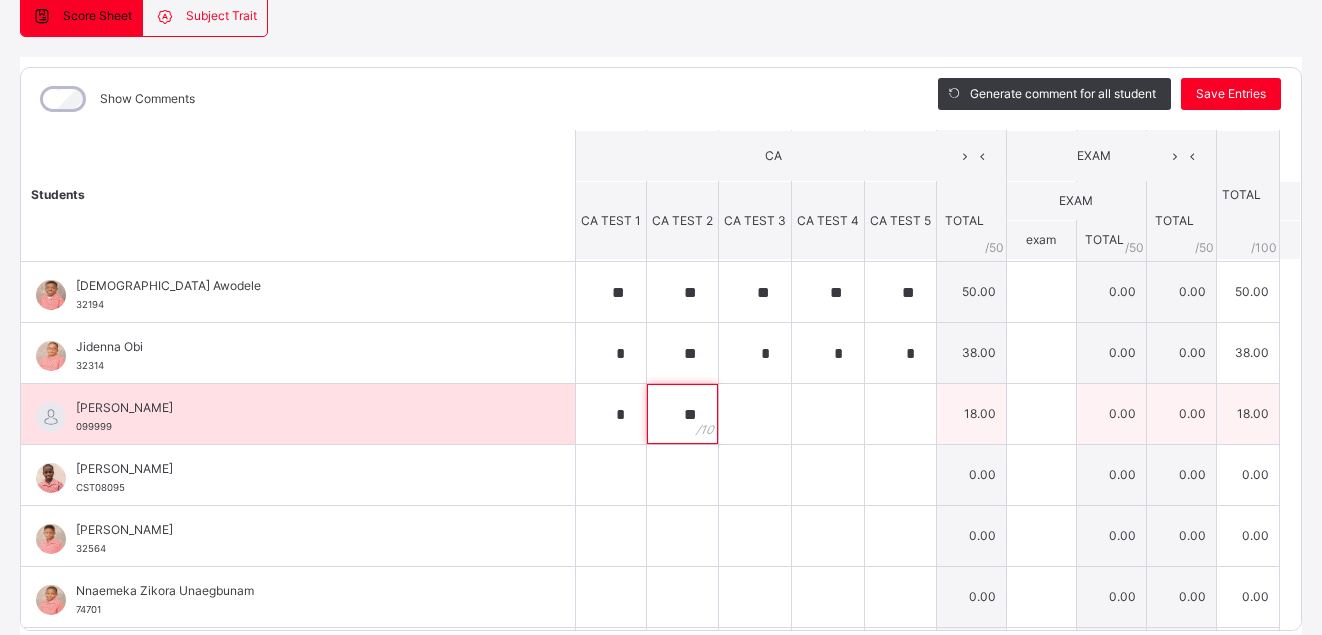 type on "**" 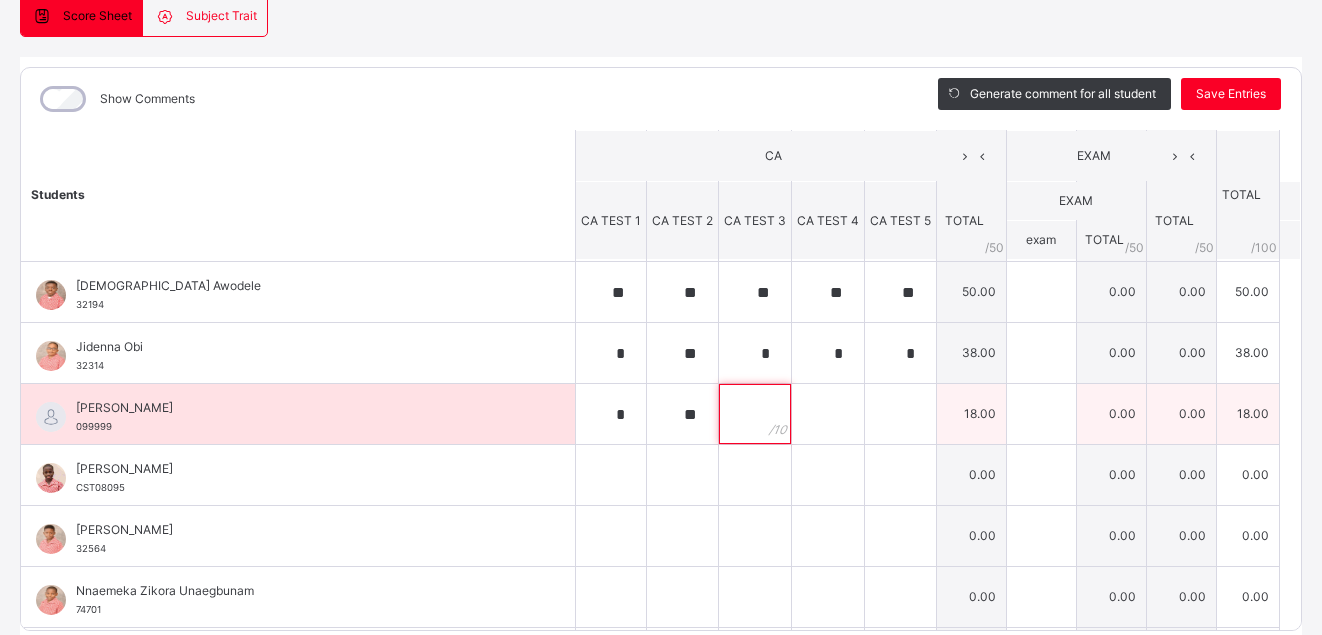 click at bounding box center [755, 414] 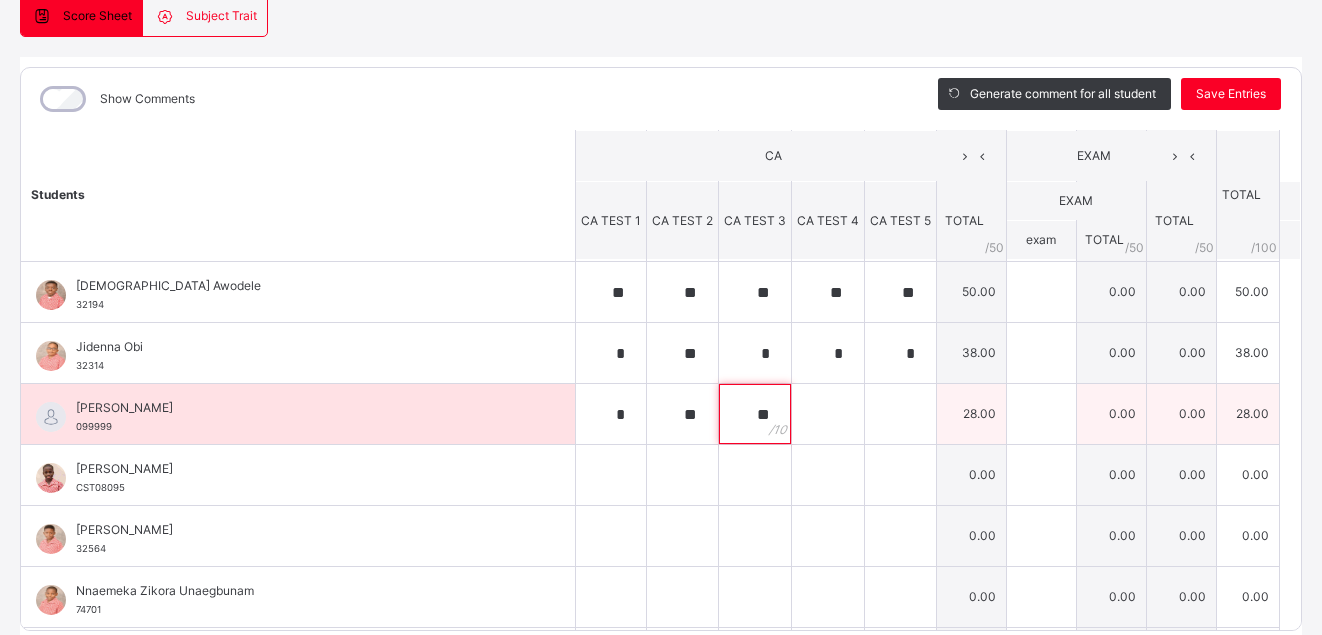 type on "**" 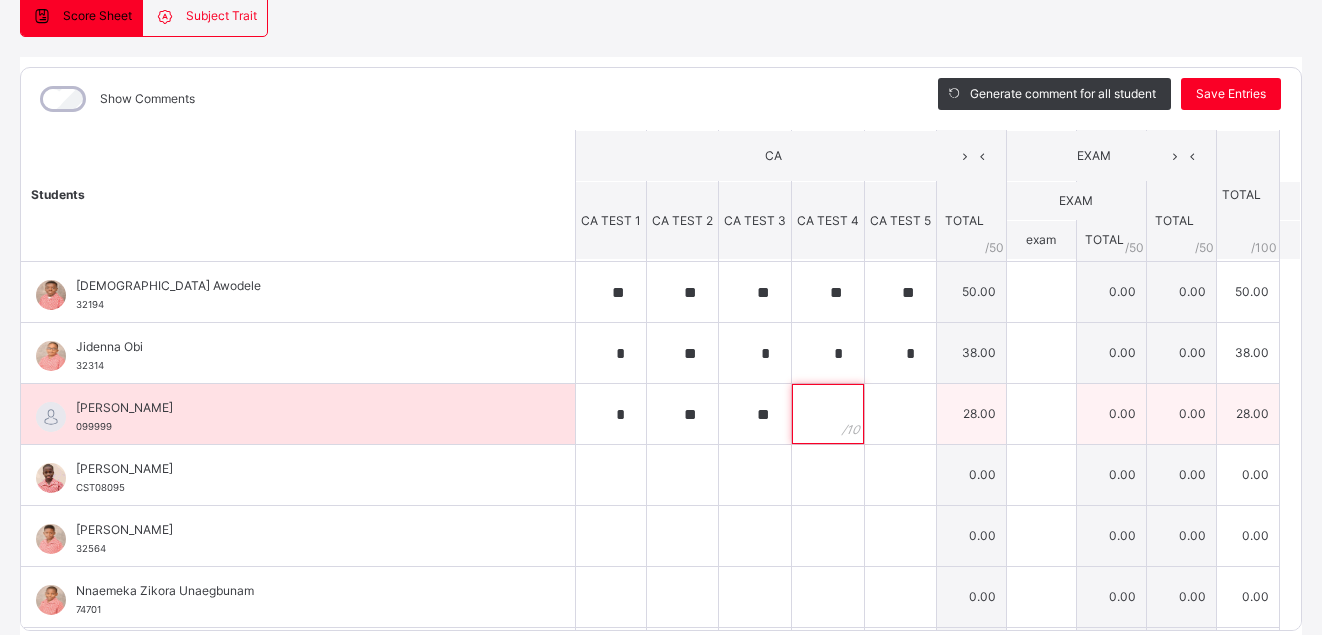 click at bounding box center (828, 414) 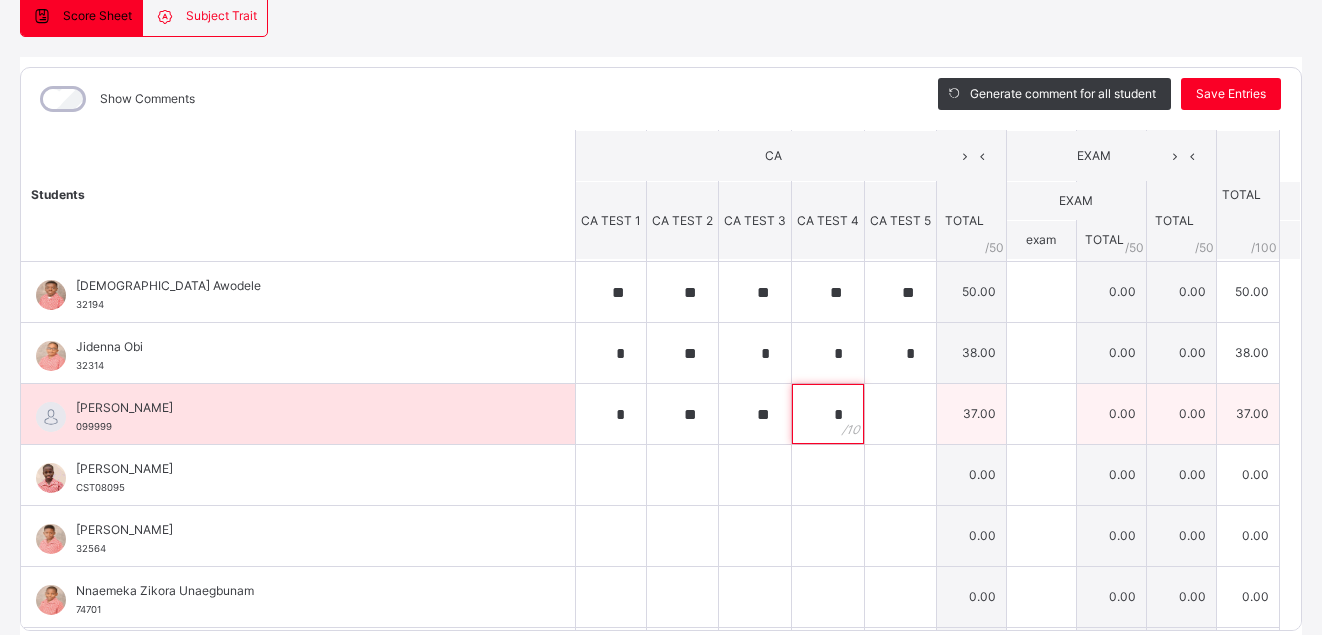 type on "*" 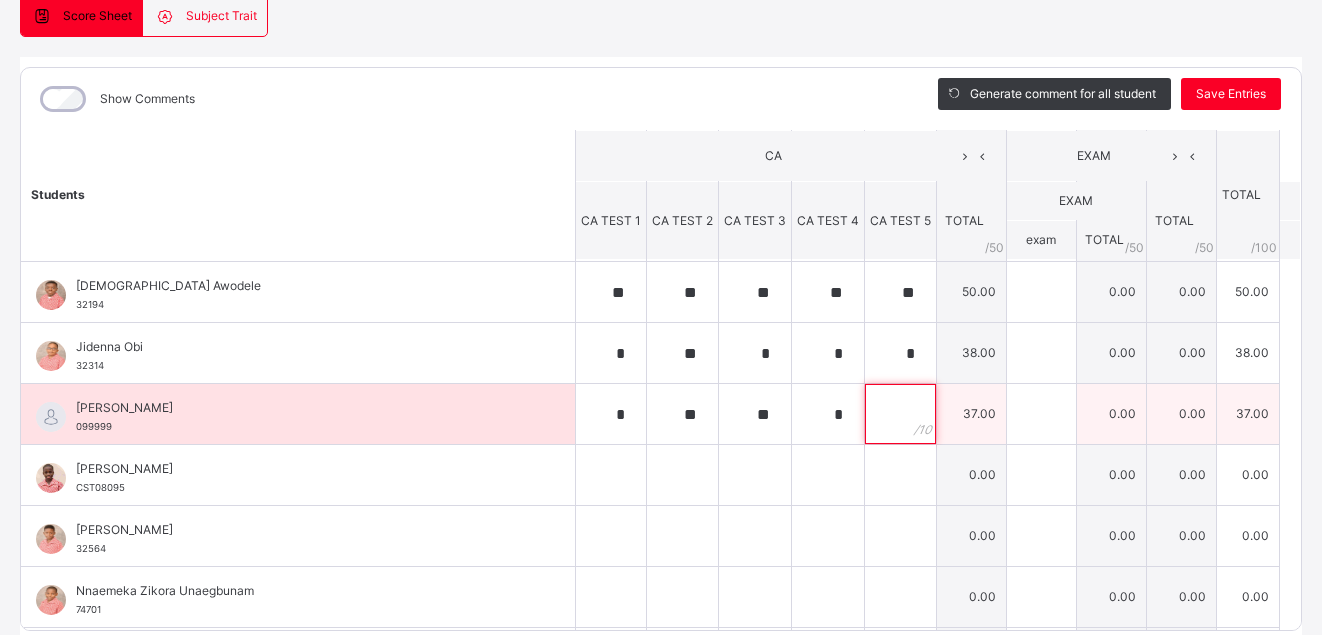click at bounding box center (900, 414) 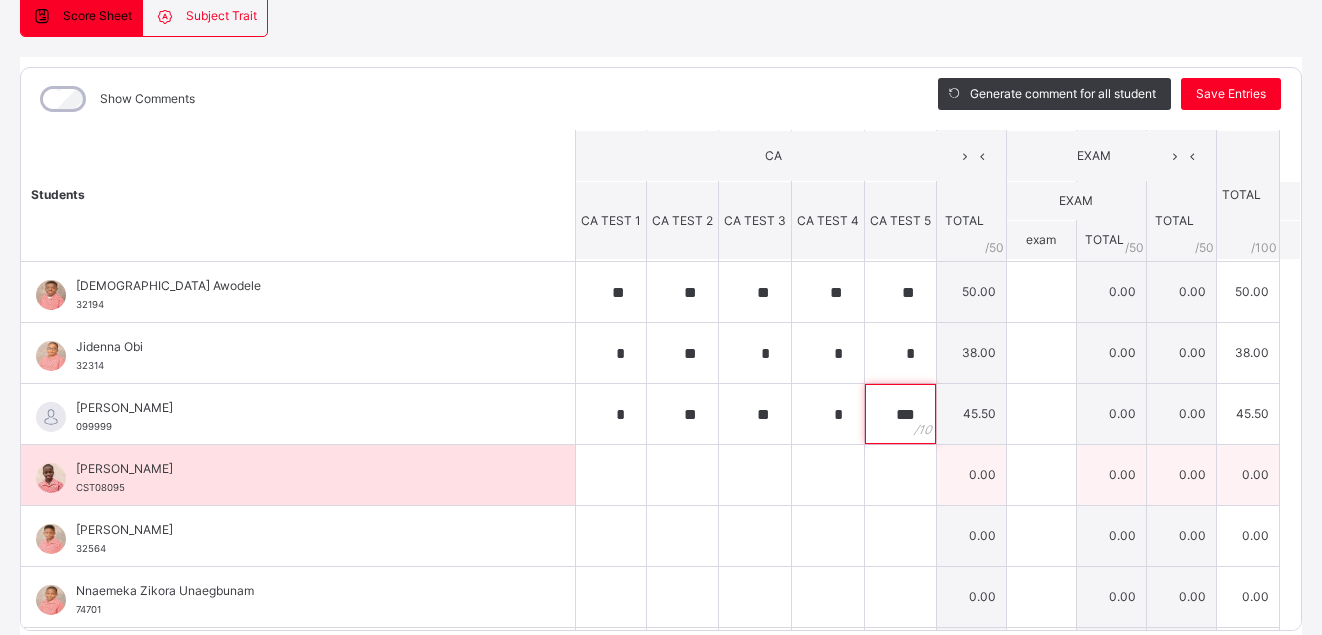 type on "***" 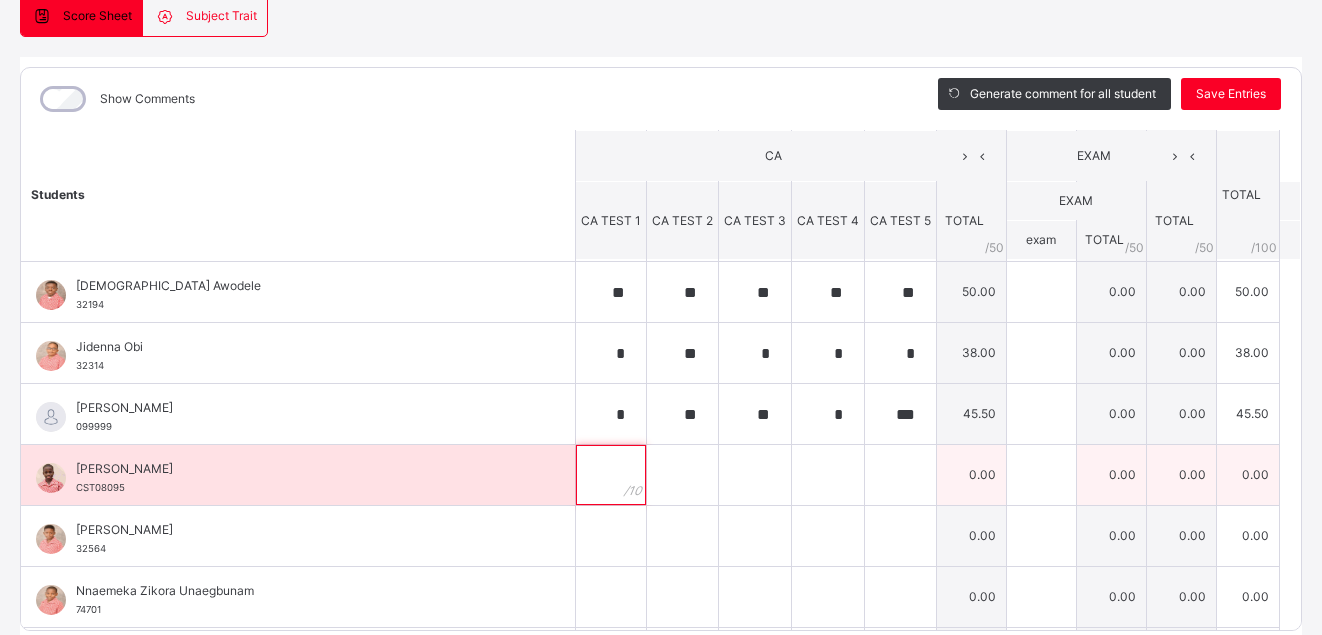 click at bounding box center (611, 475) 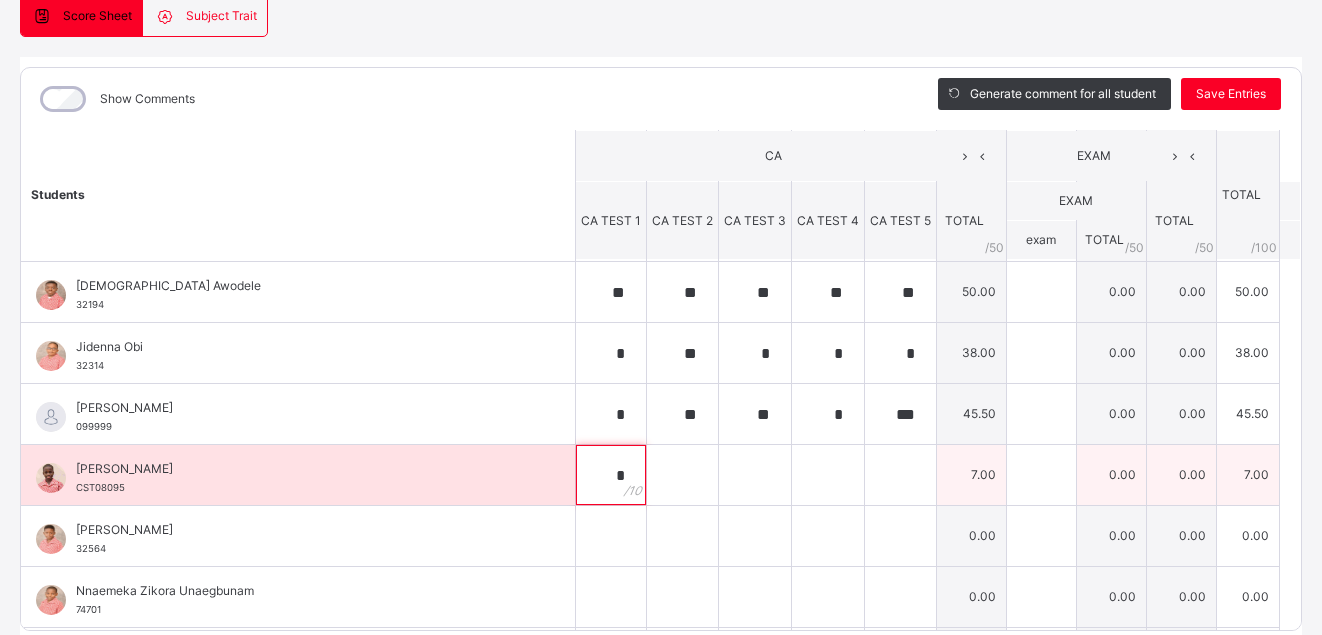 type on "*" 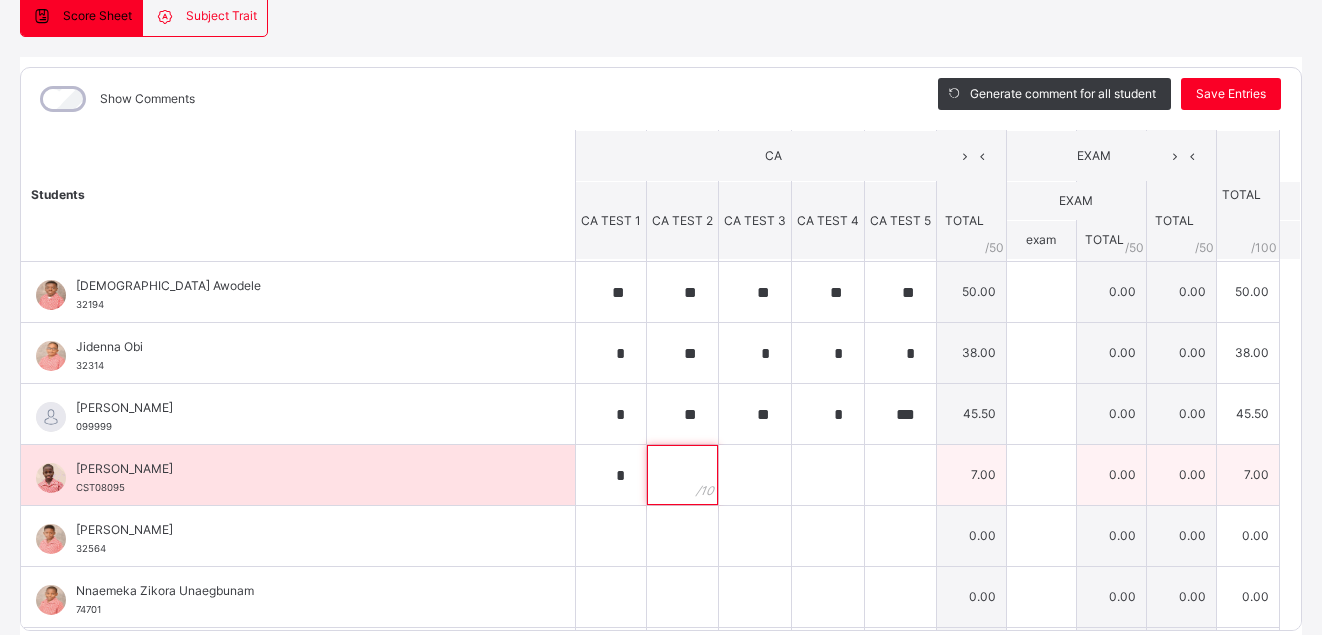 click at bounding box center (682, 475) 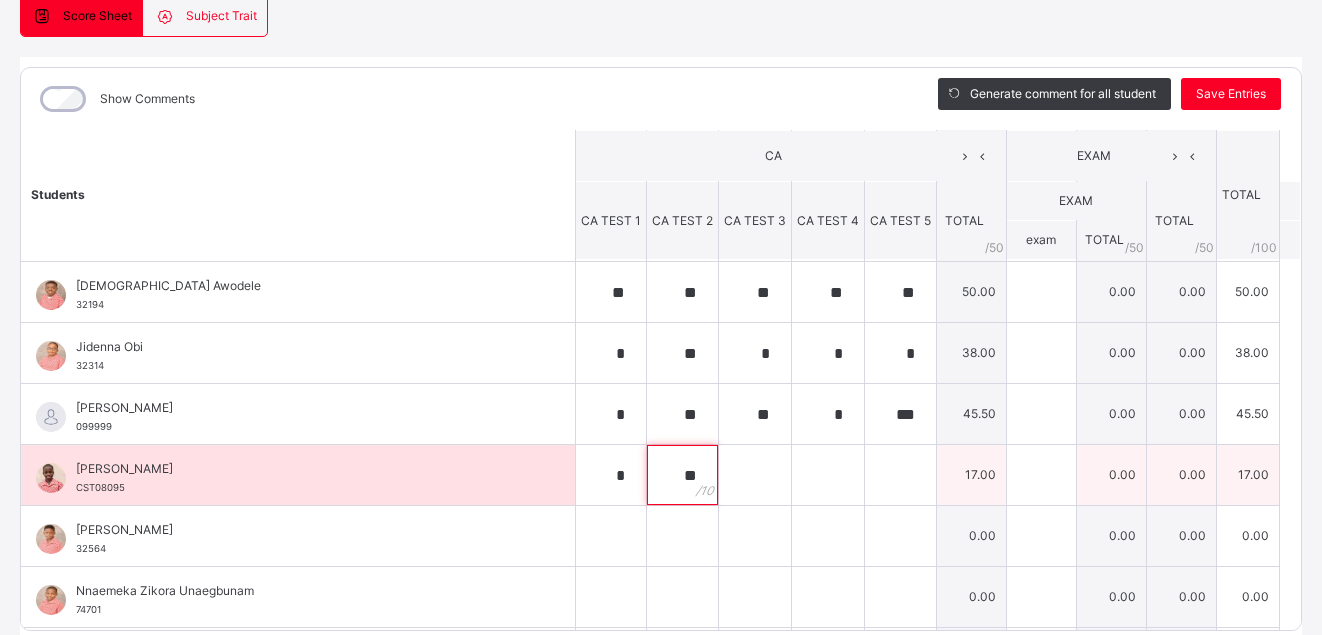 type on "**" 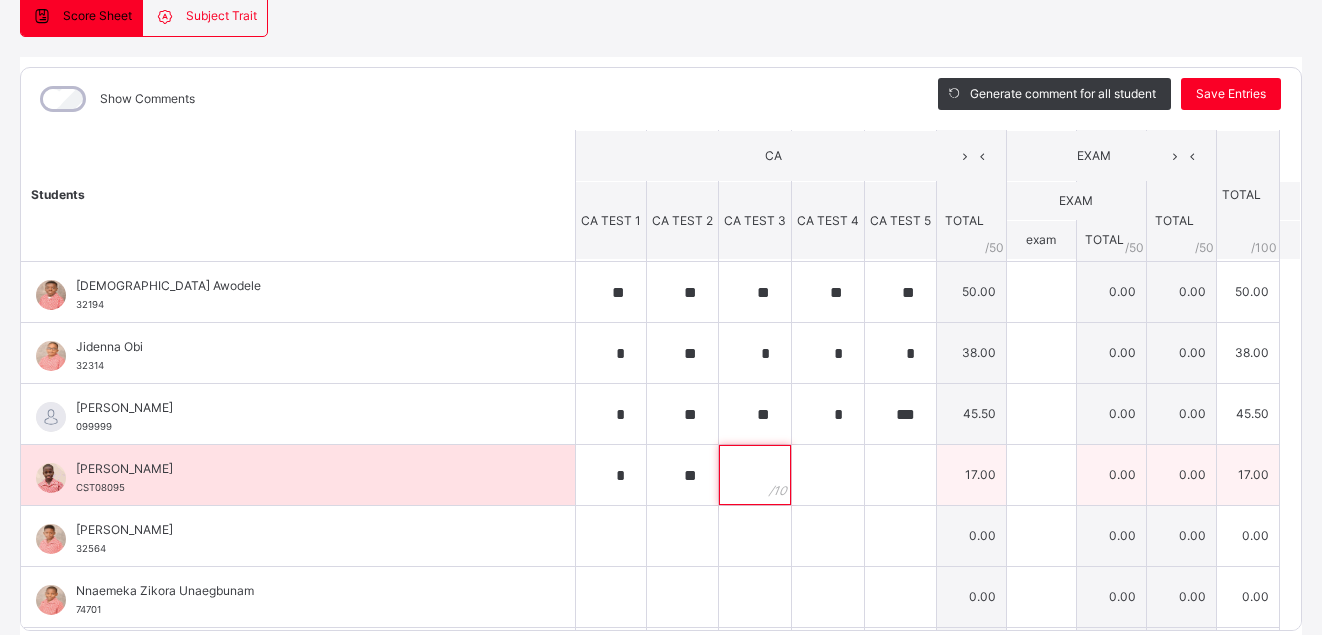 click at bounding box center (755, 475) 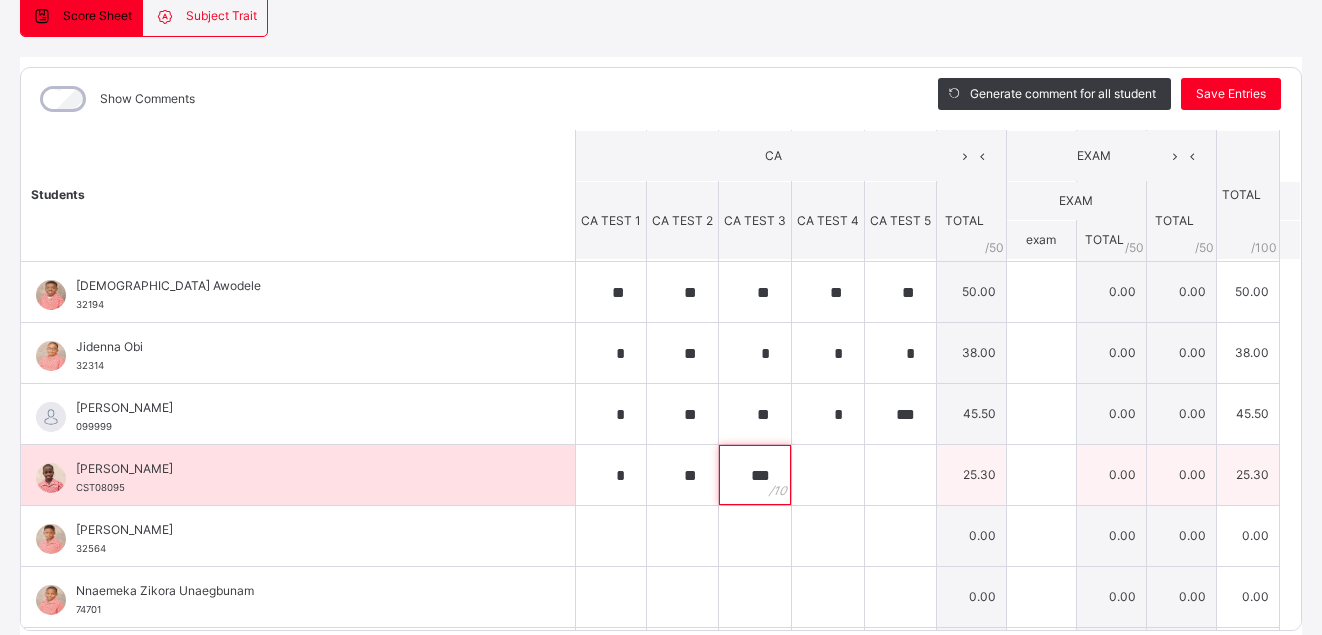type on "***" 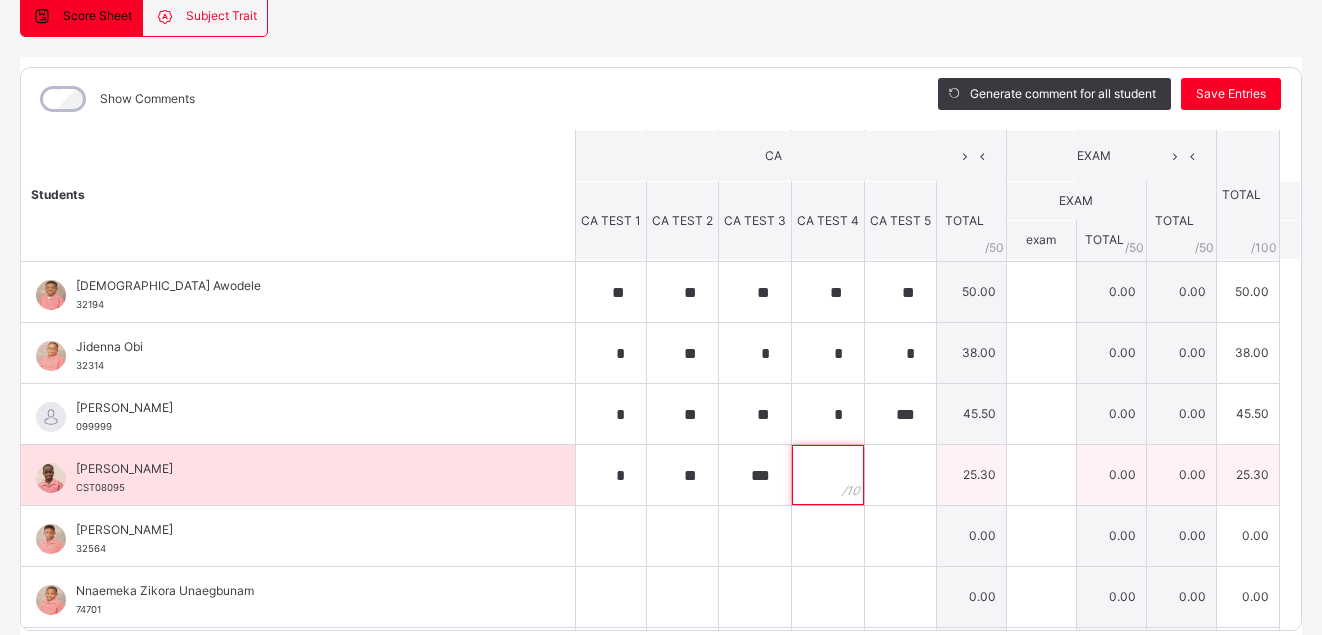 click at bounding box center (828, 475) 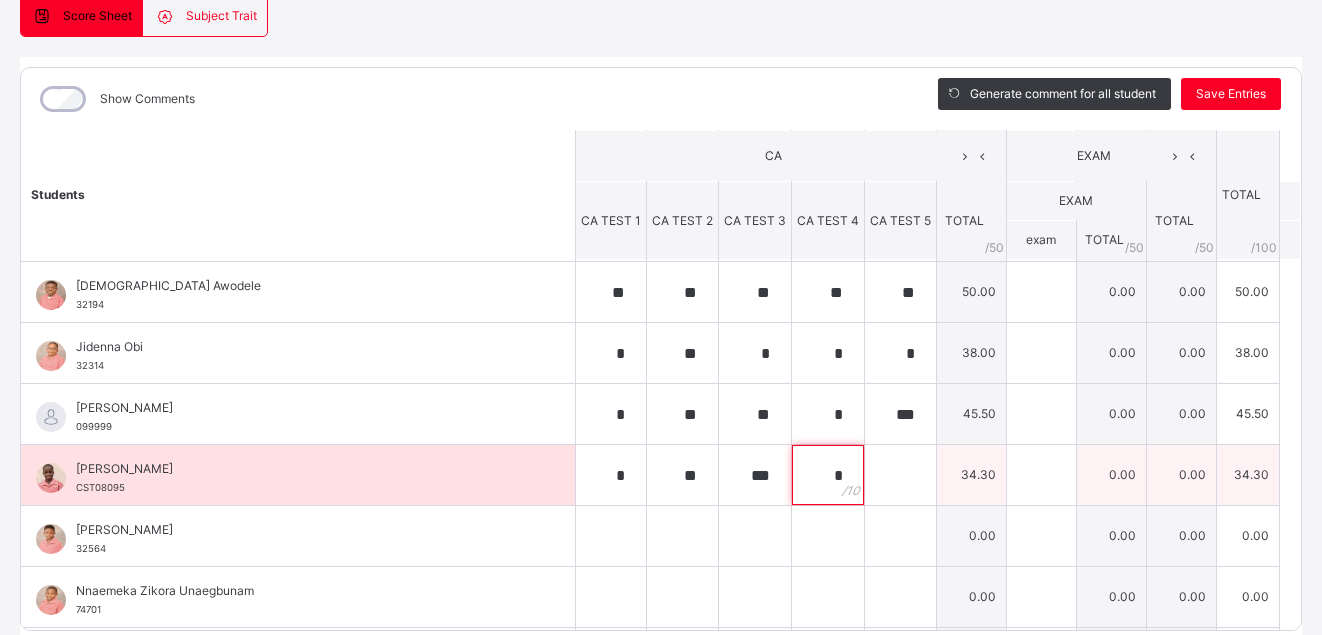 type on "*" 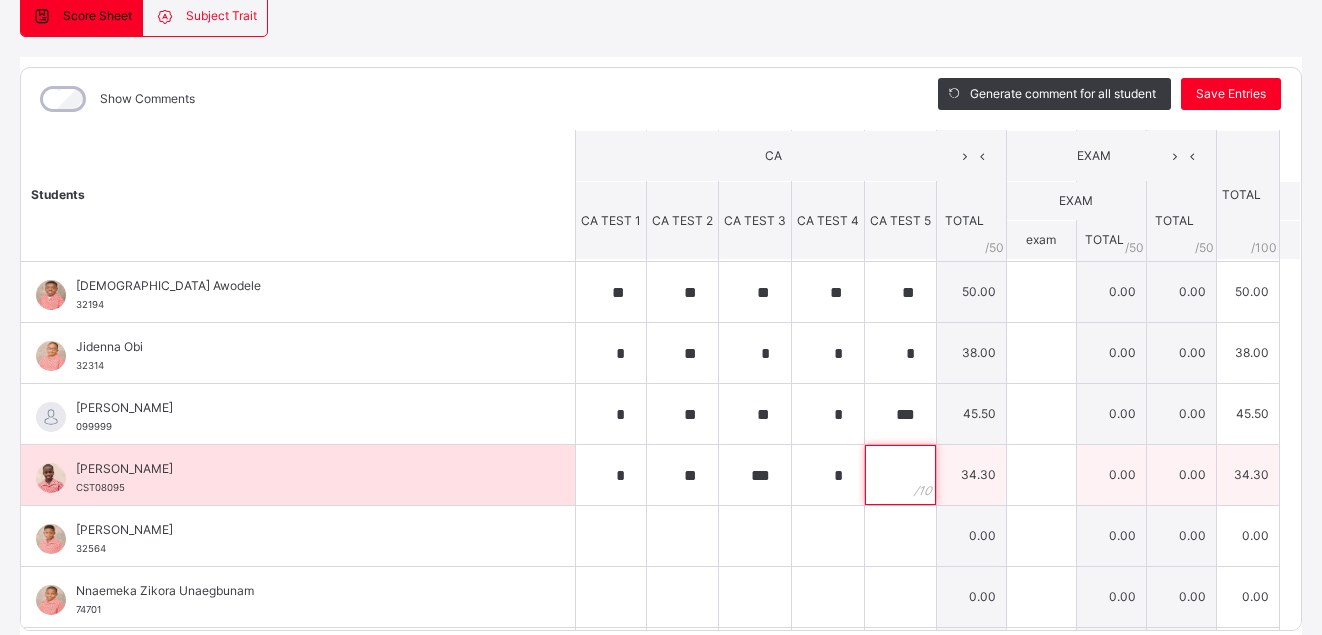 click at bounding box center [900, 475] 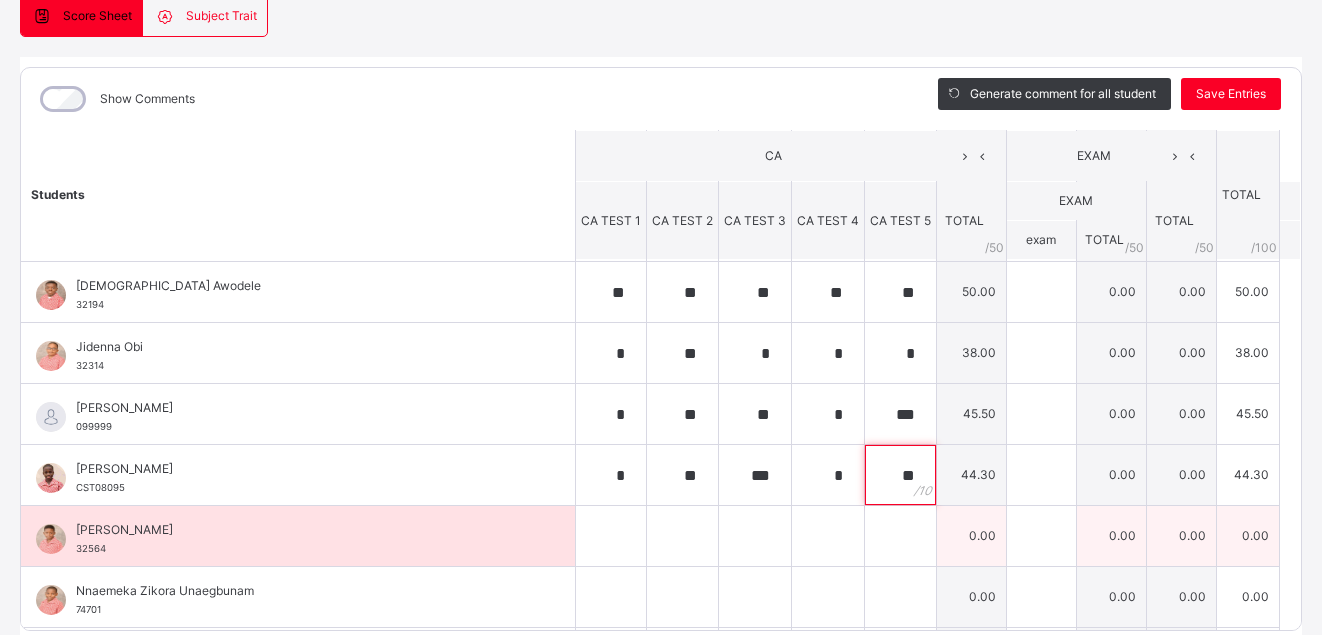type on "**" 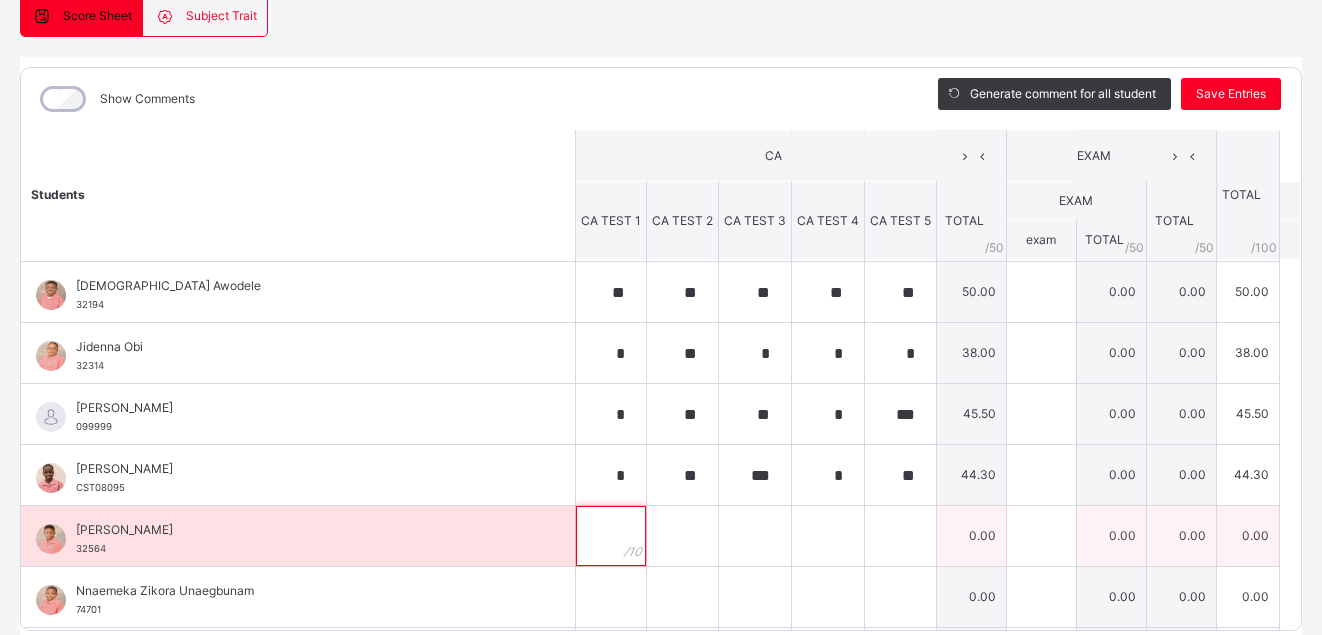 click at bounding box center (611, 536) 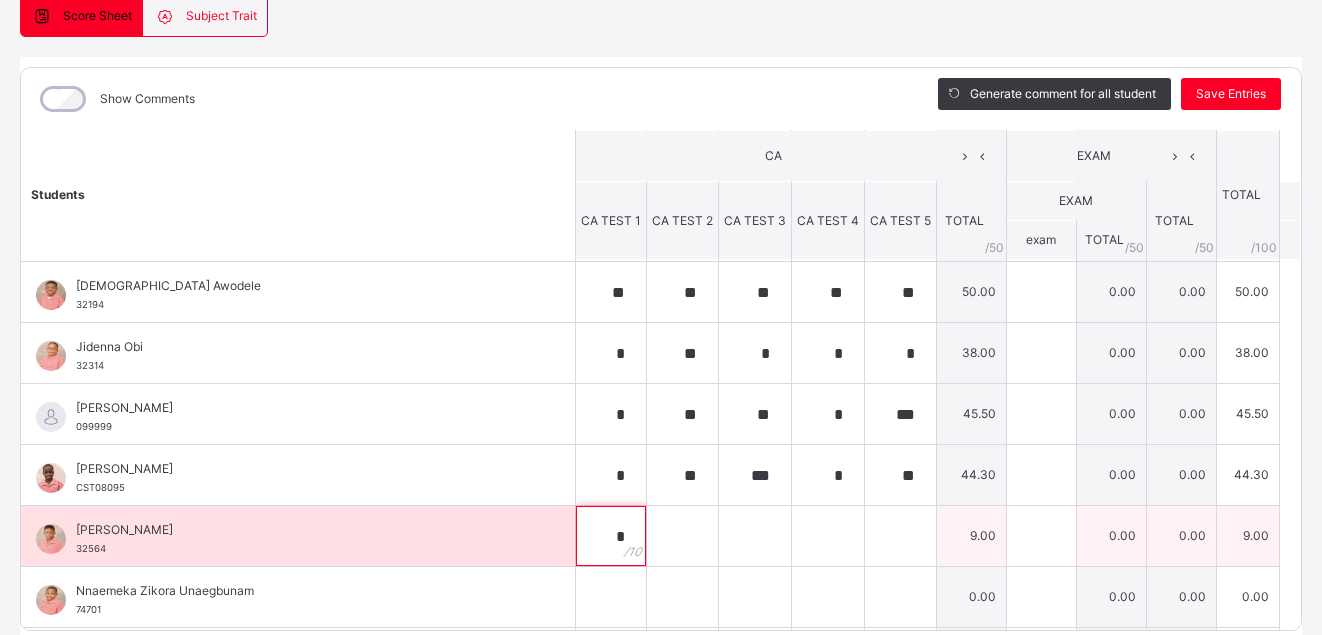 type 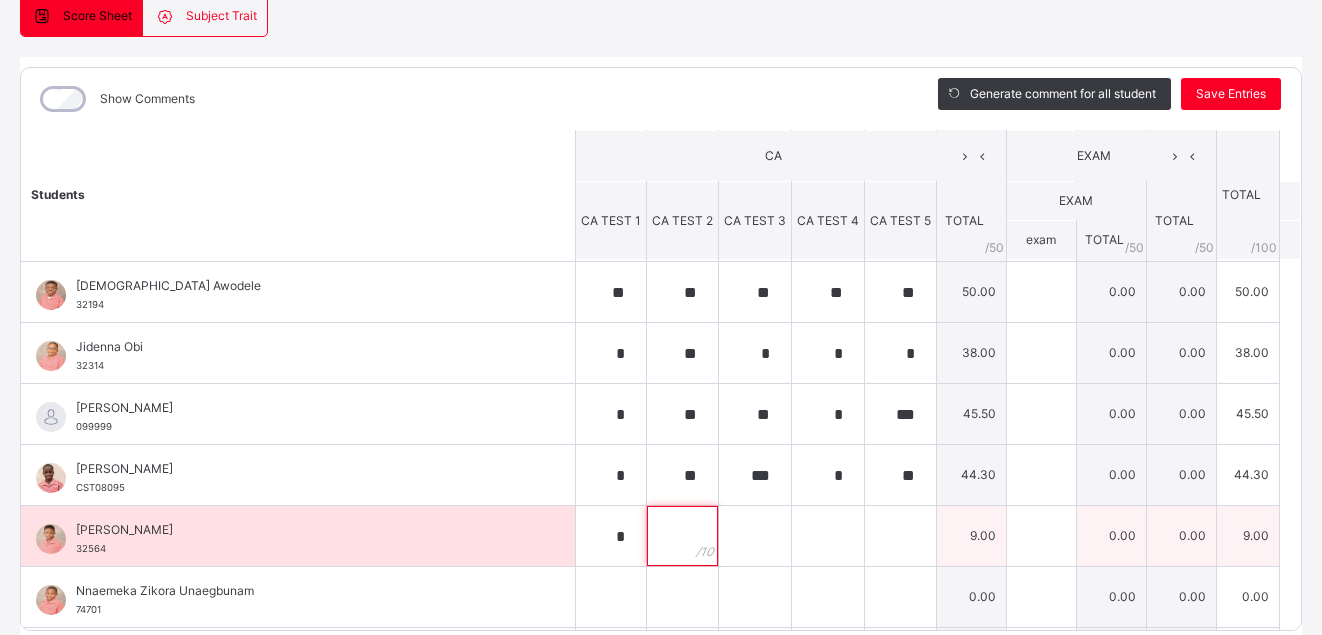 click at bounding box center (682, 536) 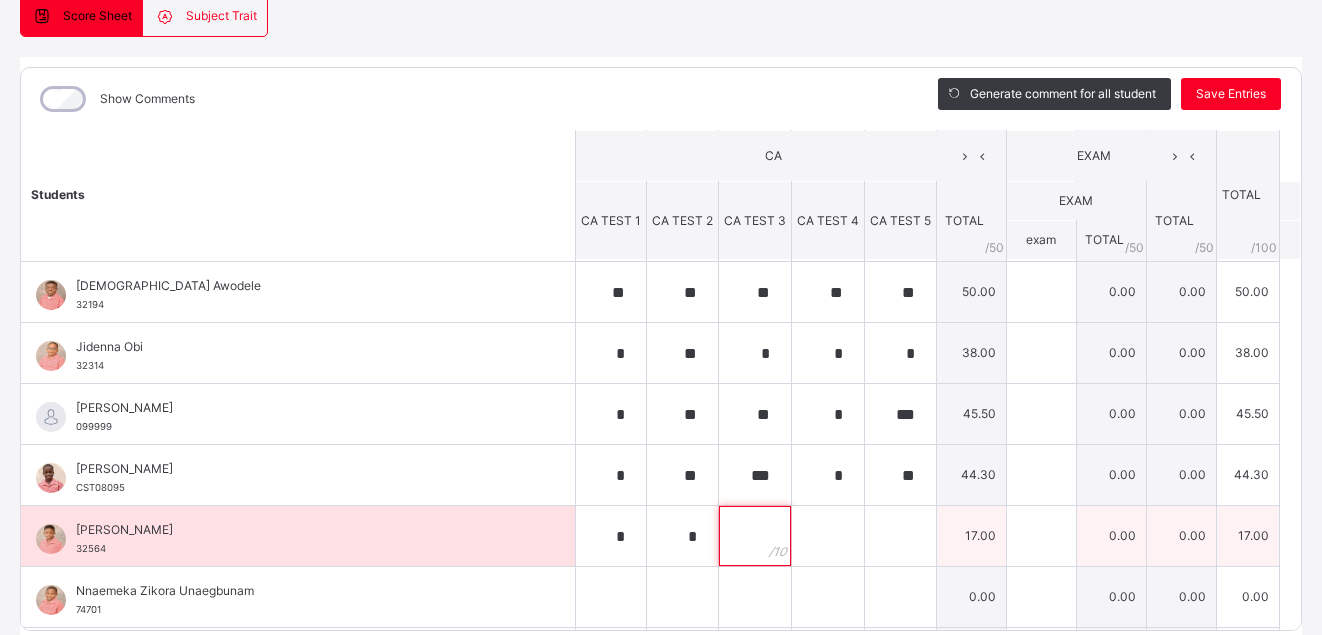 click at bounding box center (755, 536) 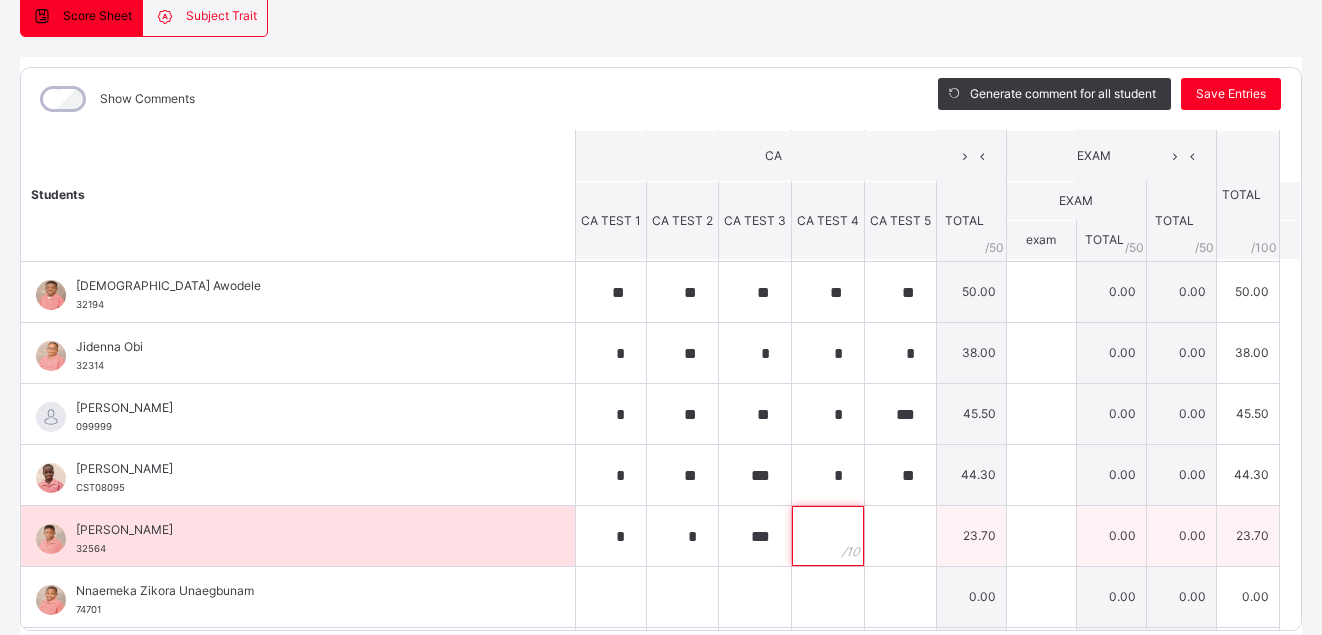 click at bounding box center (828, 536) 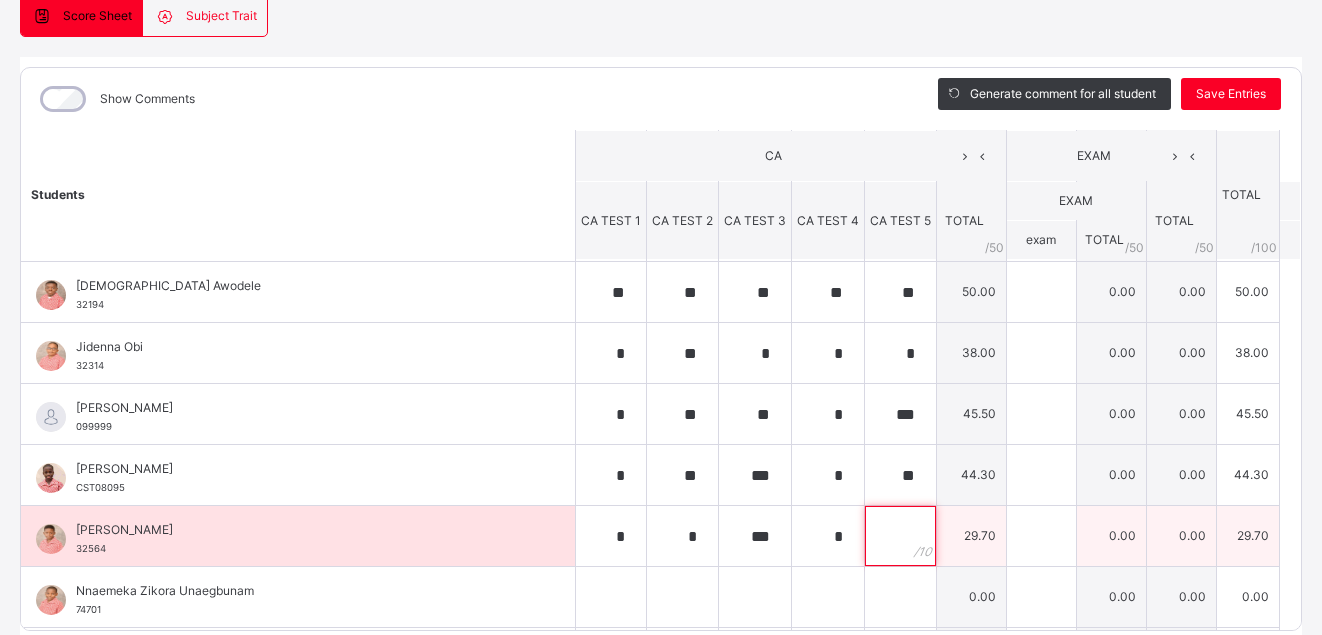 click at bounding box center (900, 536) 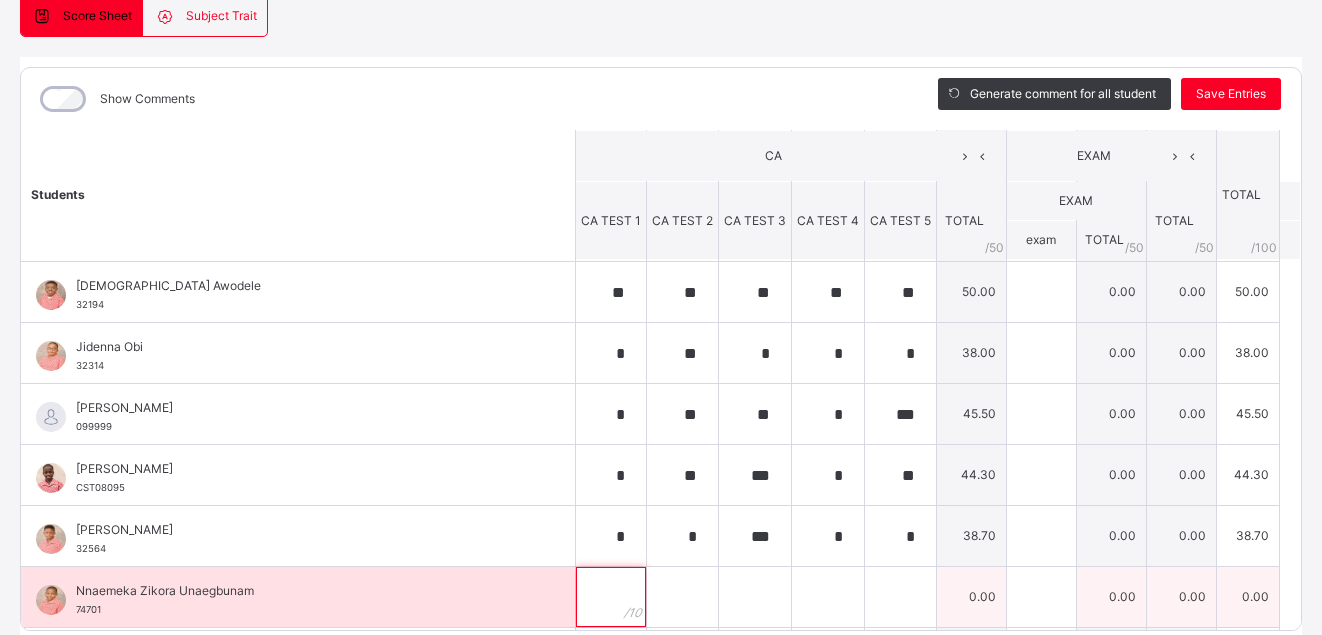 click at bounding box center [611, 597] 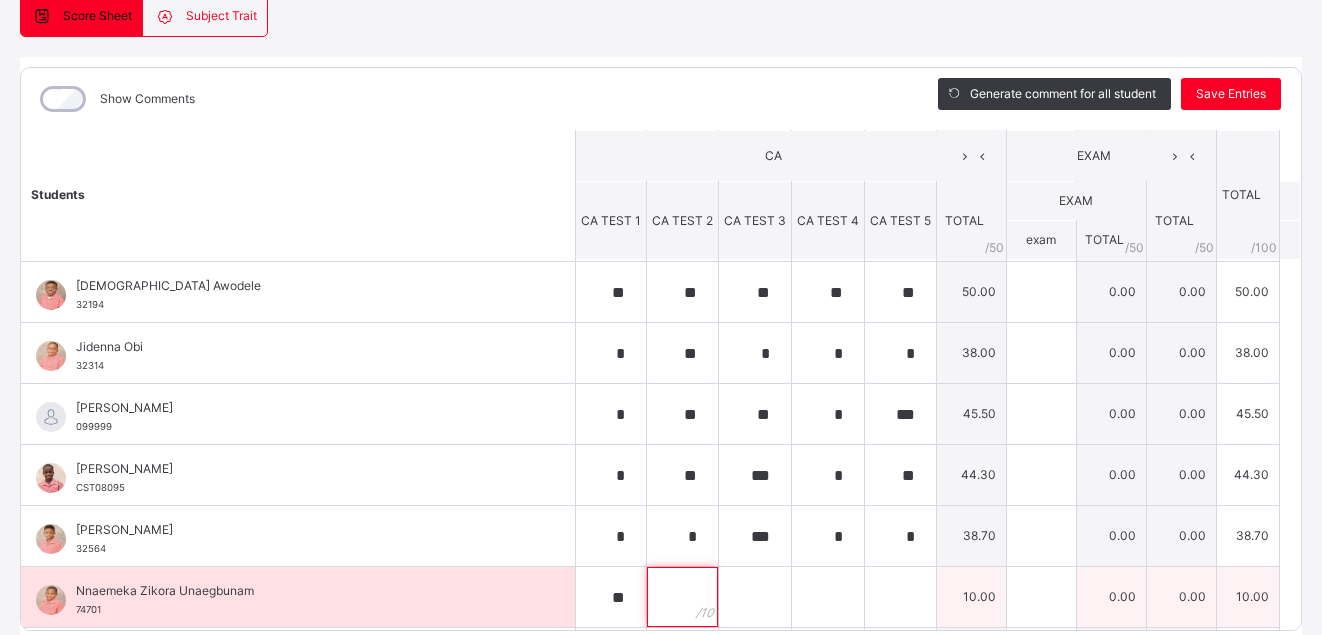 click at bounding box center (682, 597) 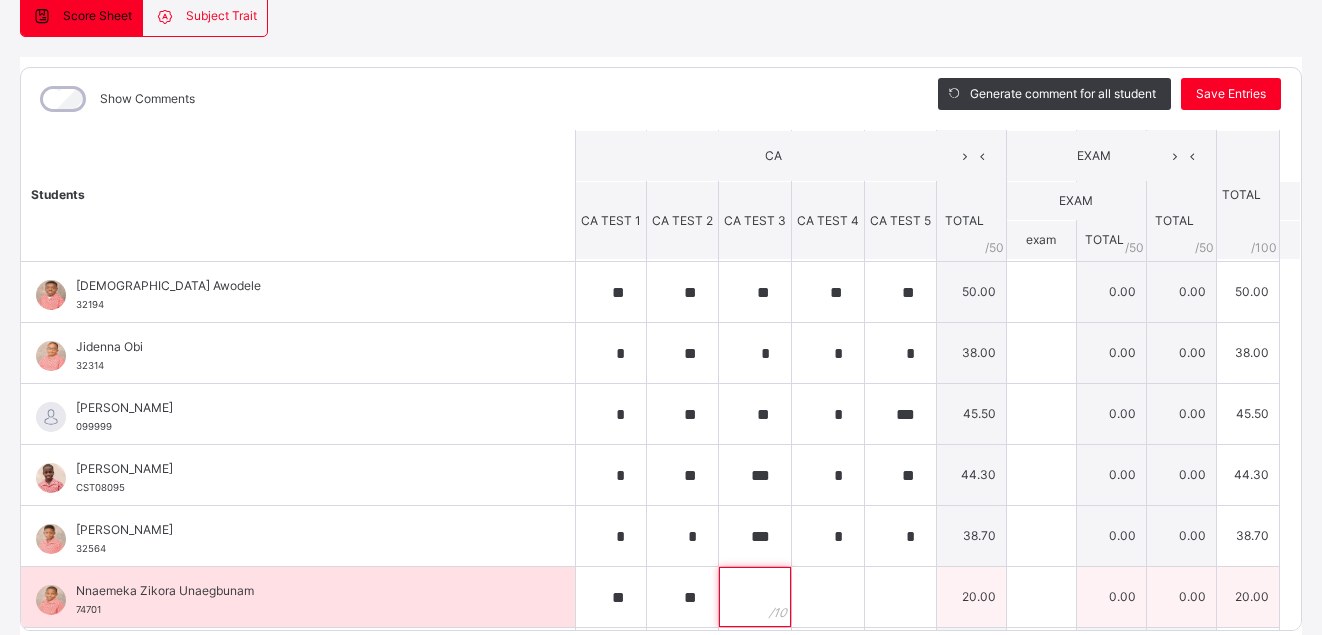 click at bounding box center (755, 597) 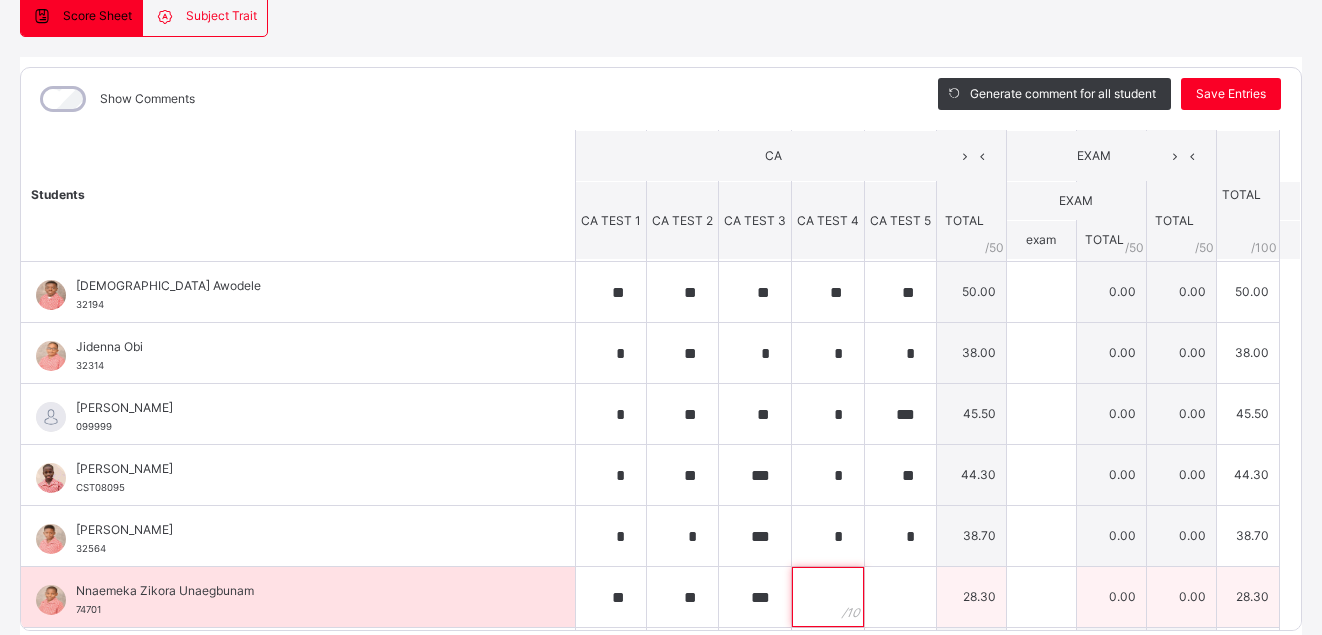 click at bounding box center (828, 597) 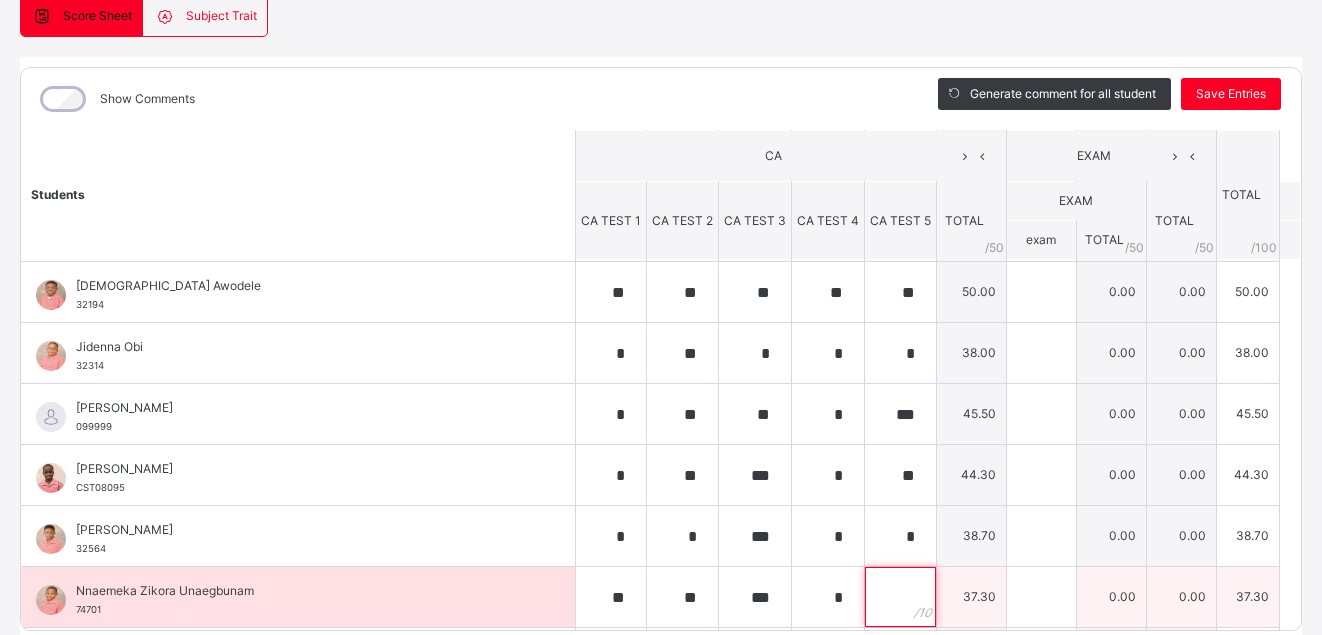 click at bounding box center [900, 597] 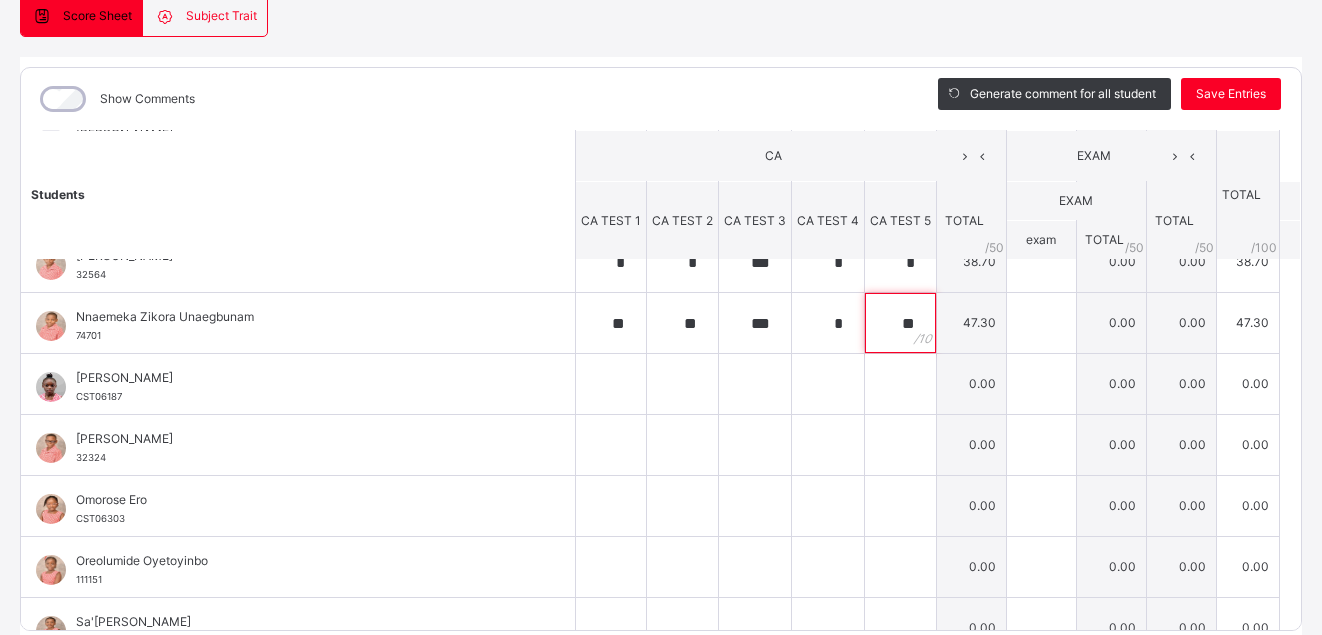 scroll, scrollTop: 827, scrollLeft: 0, axis: vertical 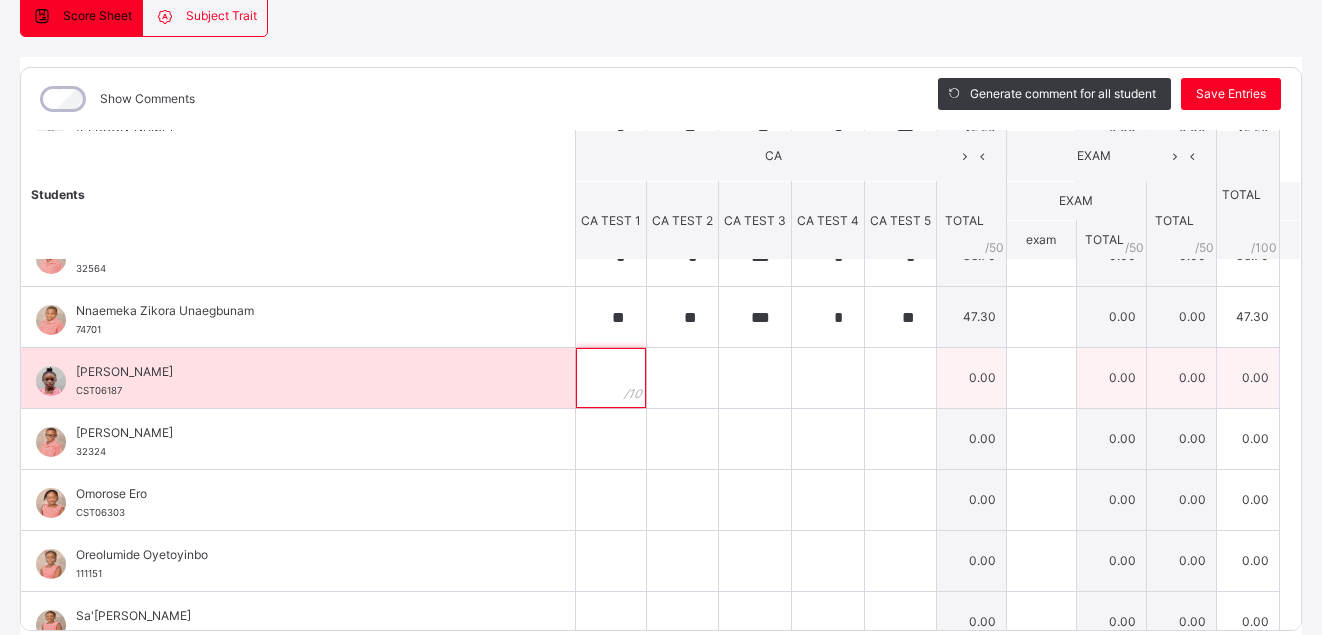 click at bounding box center (611, 378) 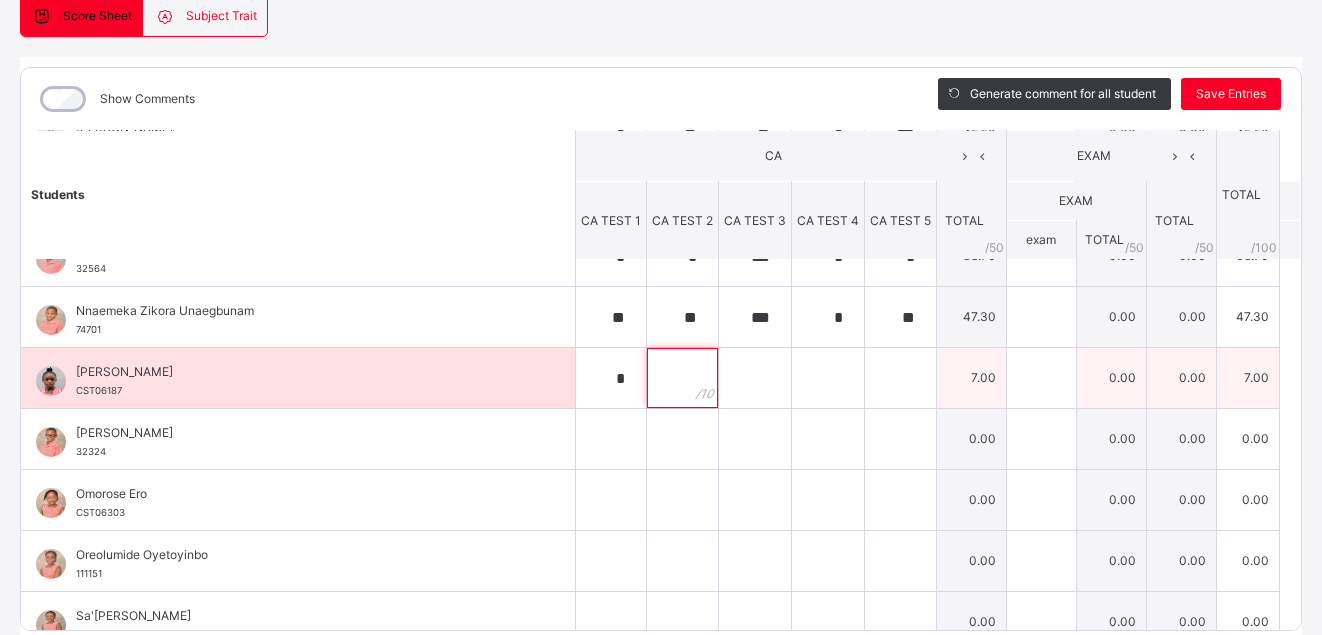 click at bounding box center (682, 378) 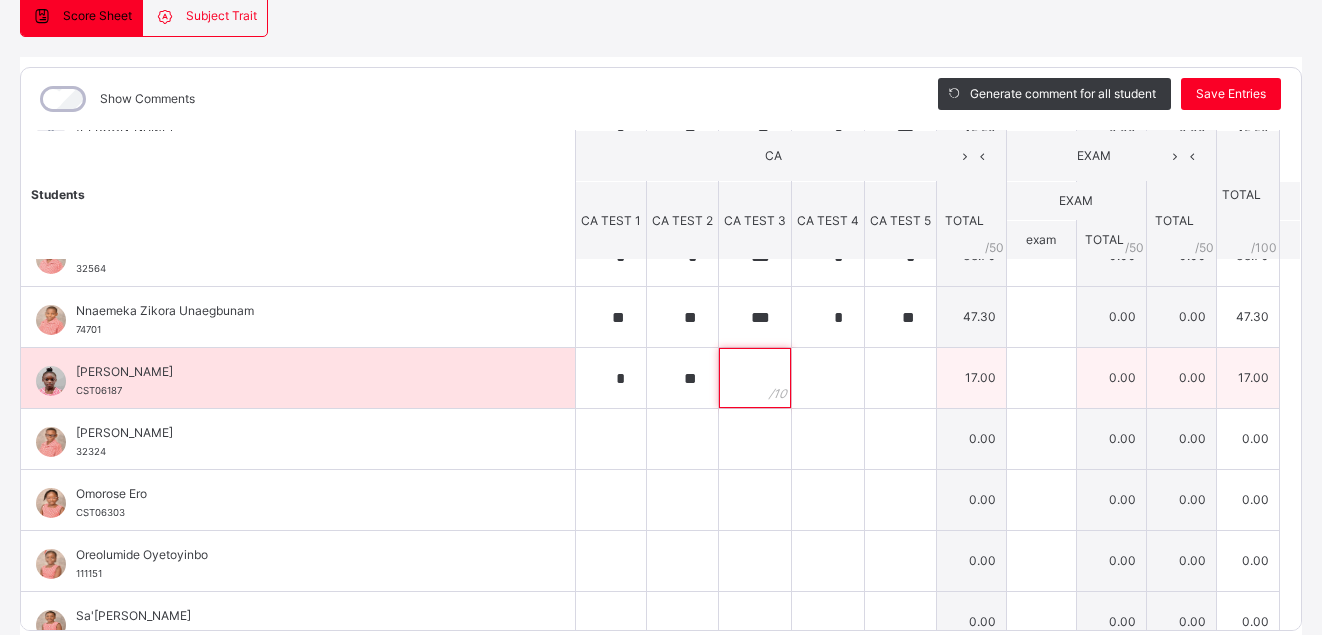 click at bounding box center (755, 378) 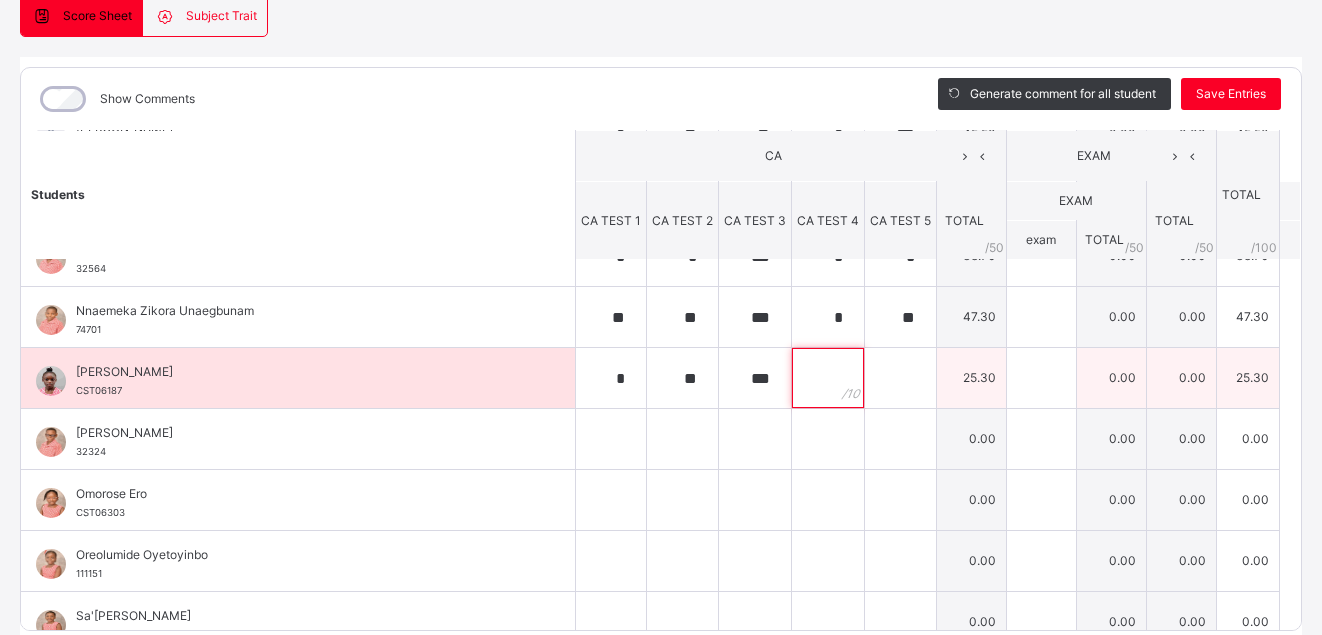 click at bounding box center [828, 378] 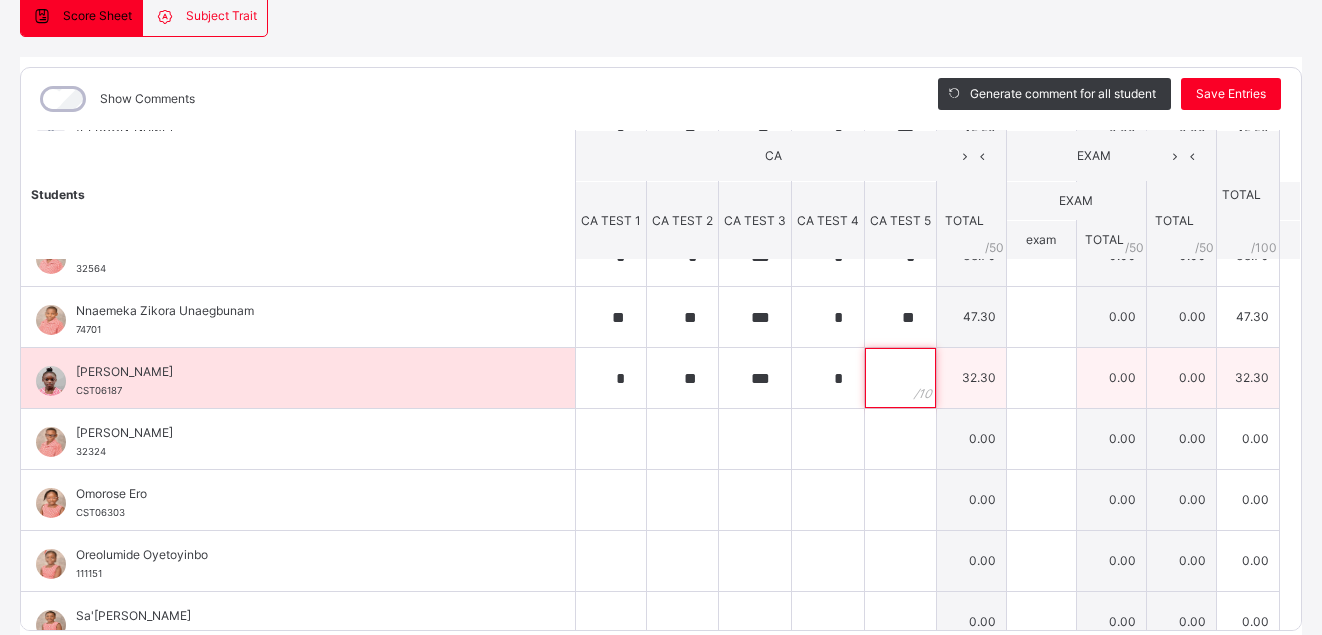 click at bounding box center (900, 378) 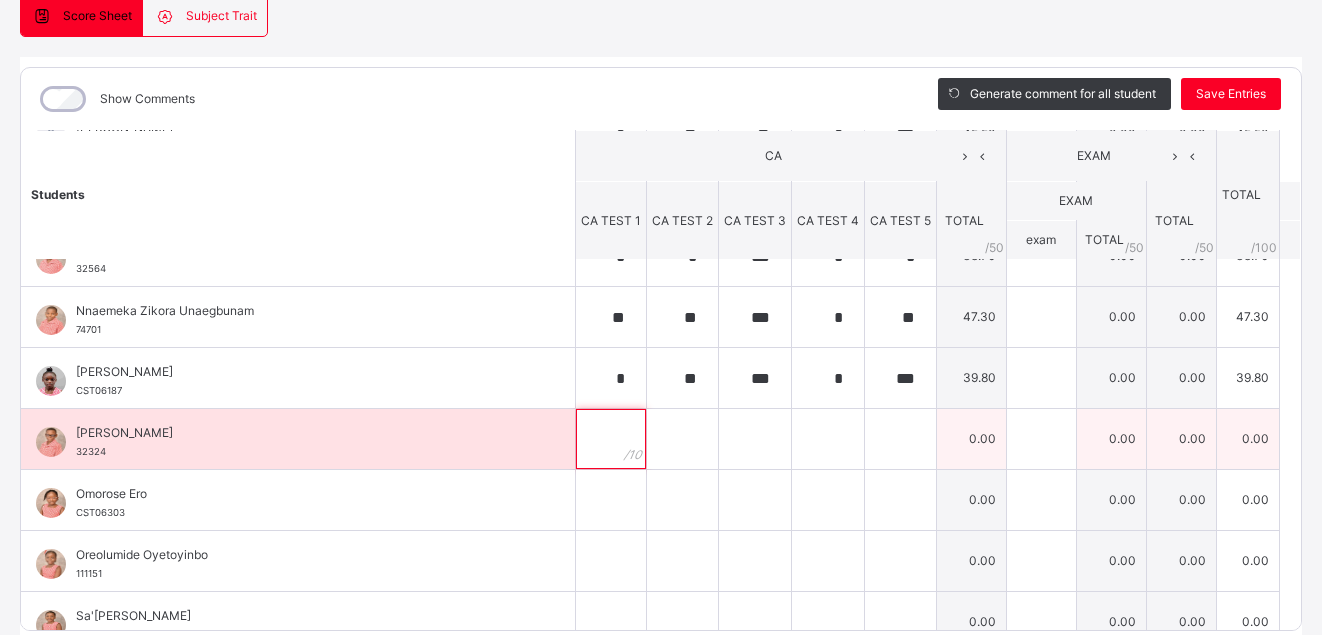 click at bounding box center (611, 439) 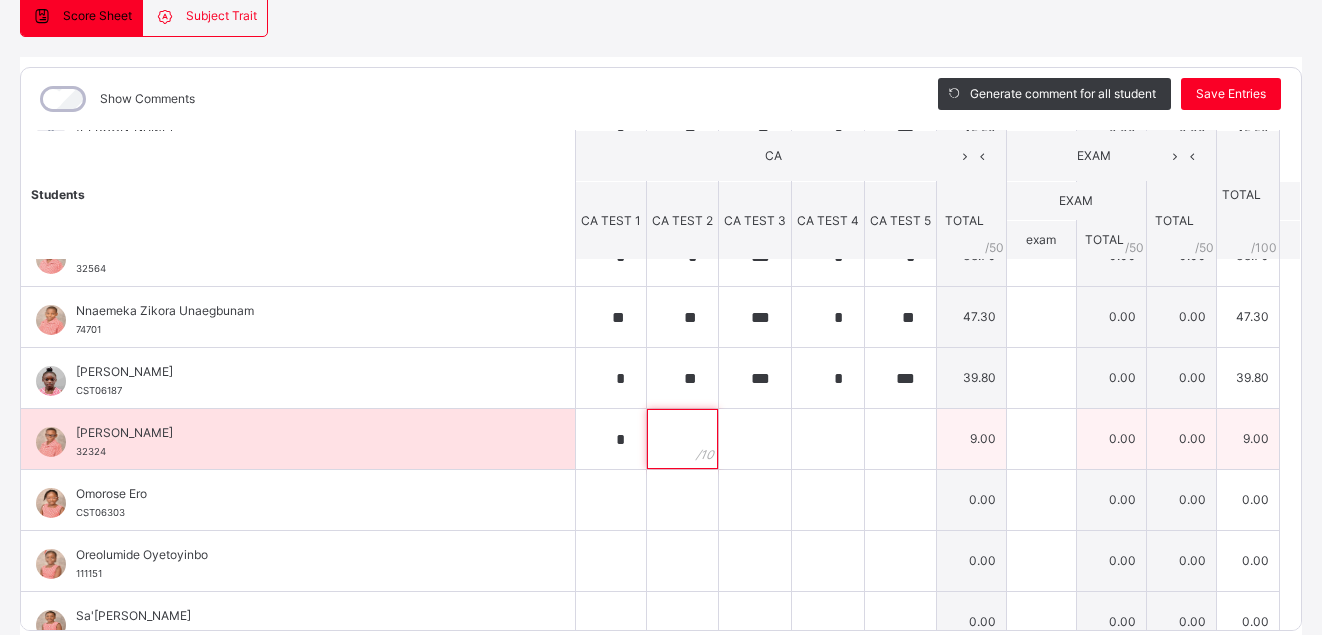 click at bounding box center [682, 439] 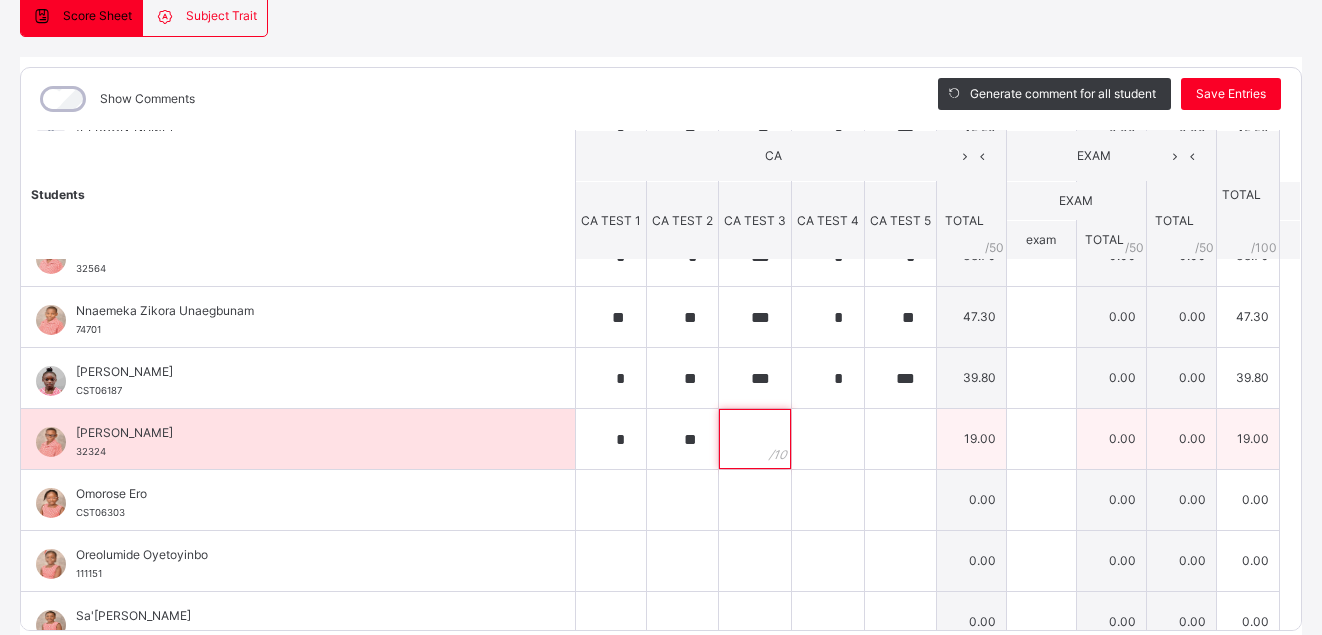 click at bounding box center (755, 439) 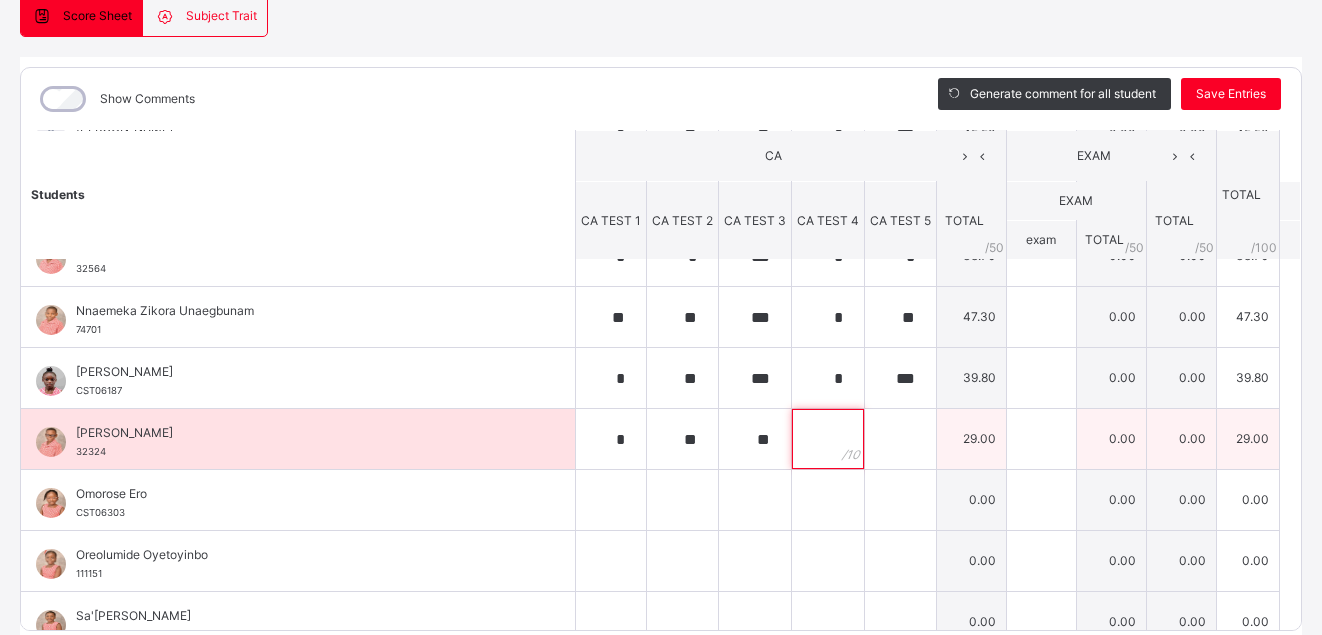 click at bounding box center [828, 439] 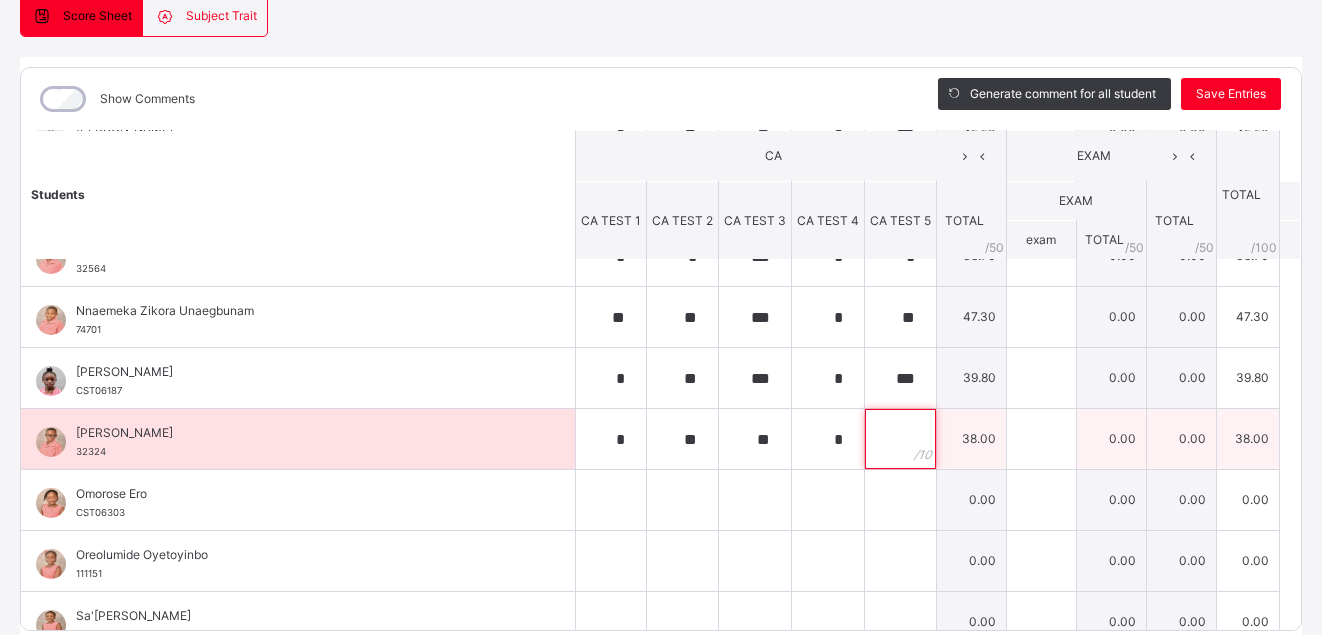 click at bounding box center [900, 439] 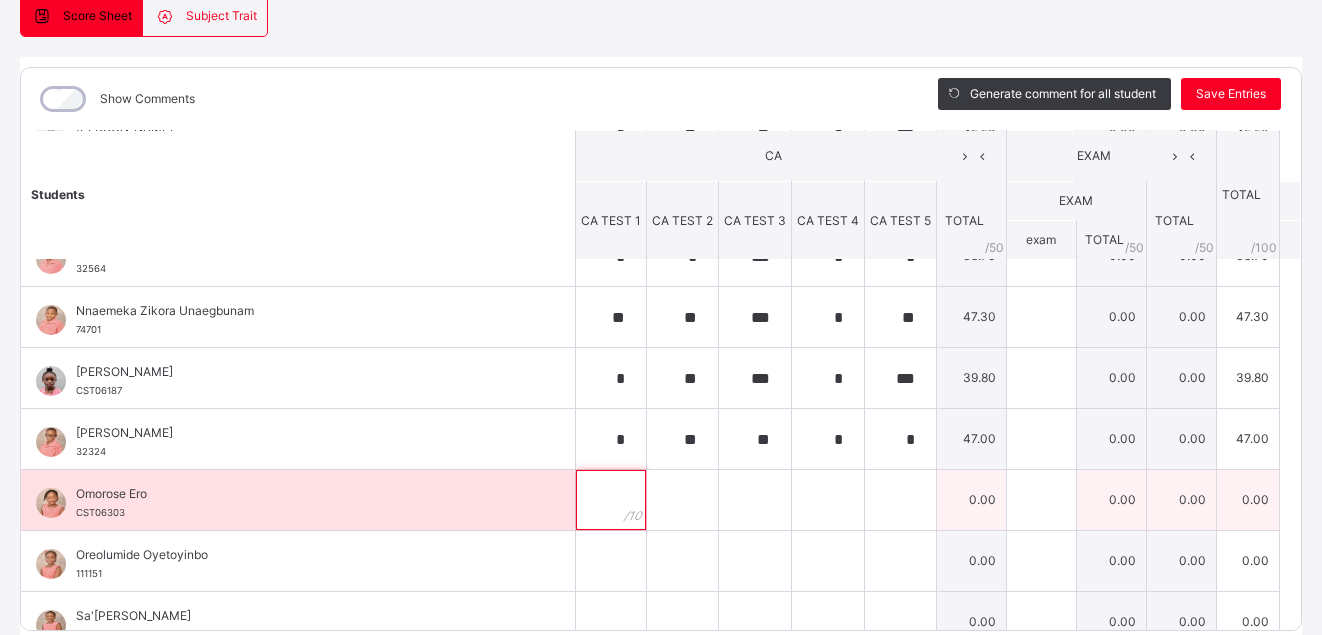 click at bounding box center (611, 500) 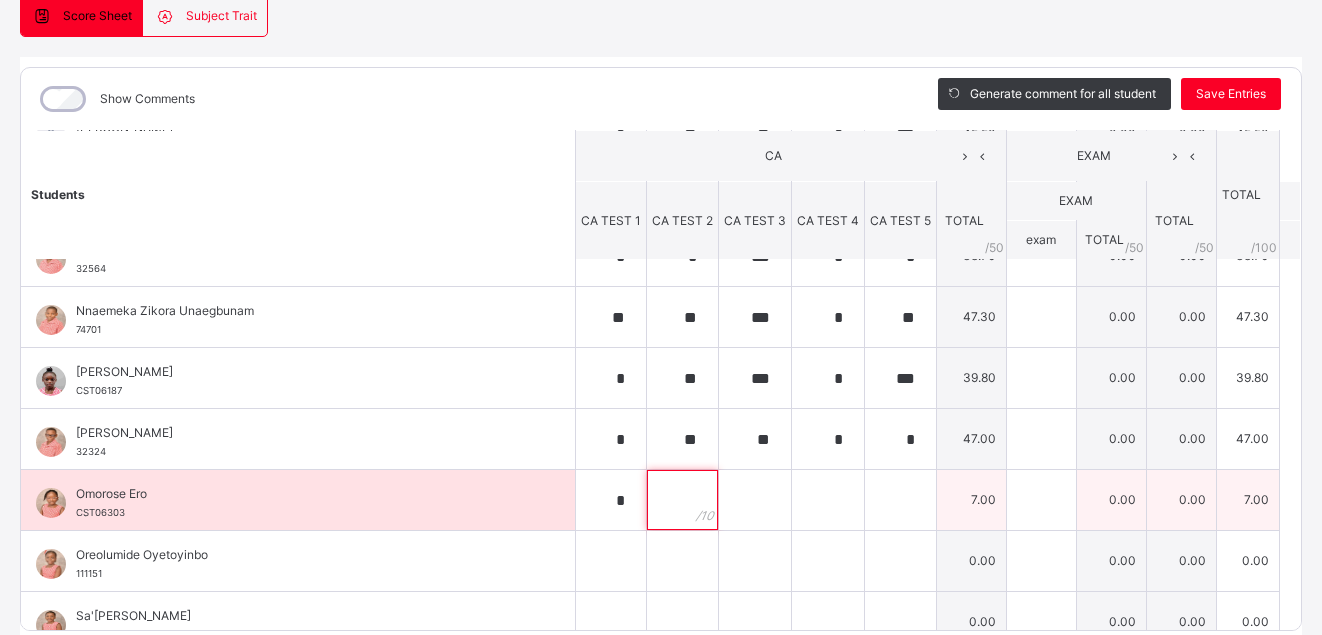 click at bounding box center (682, 500) 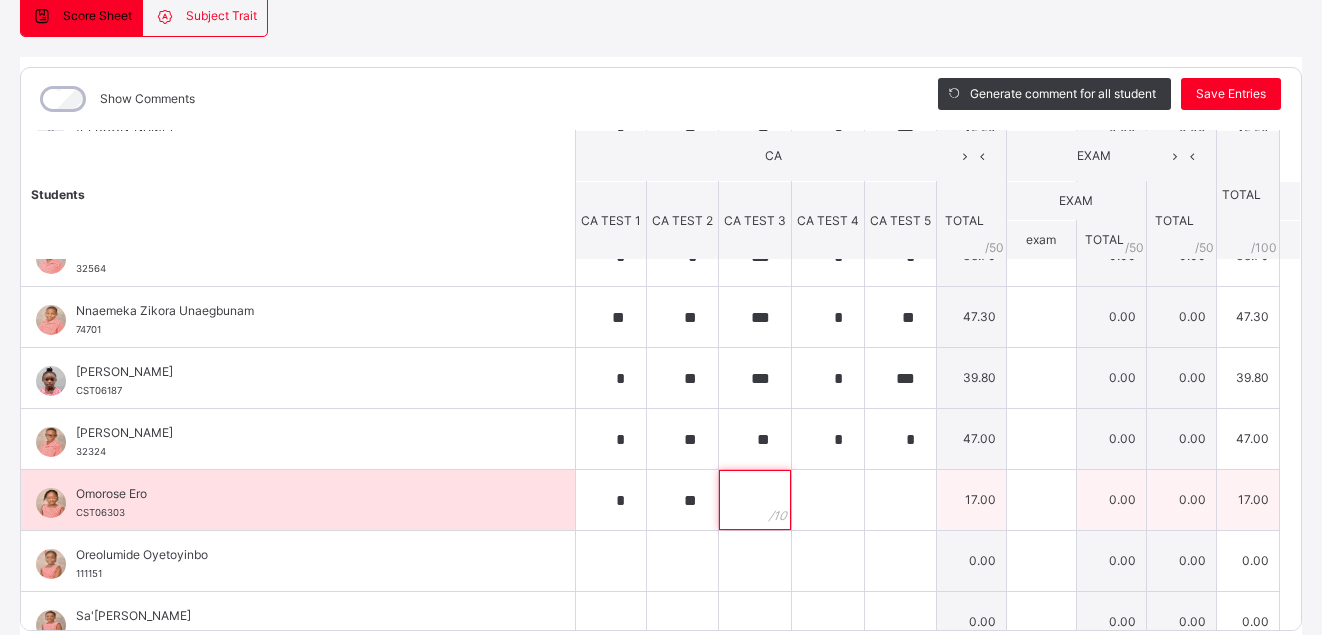 click at bounding box center [755, 500] 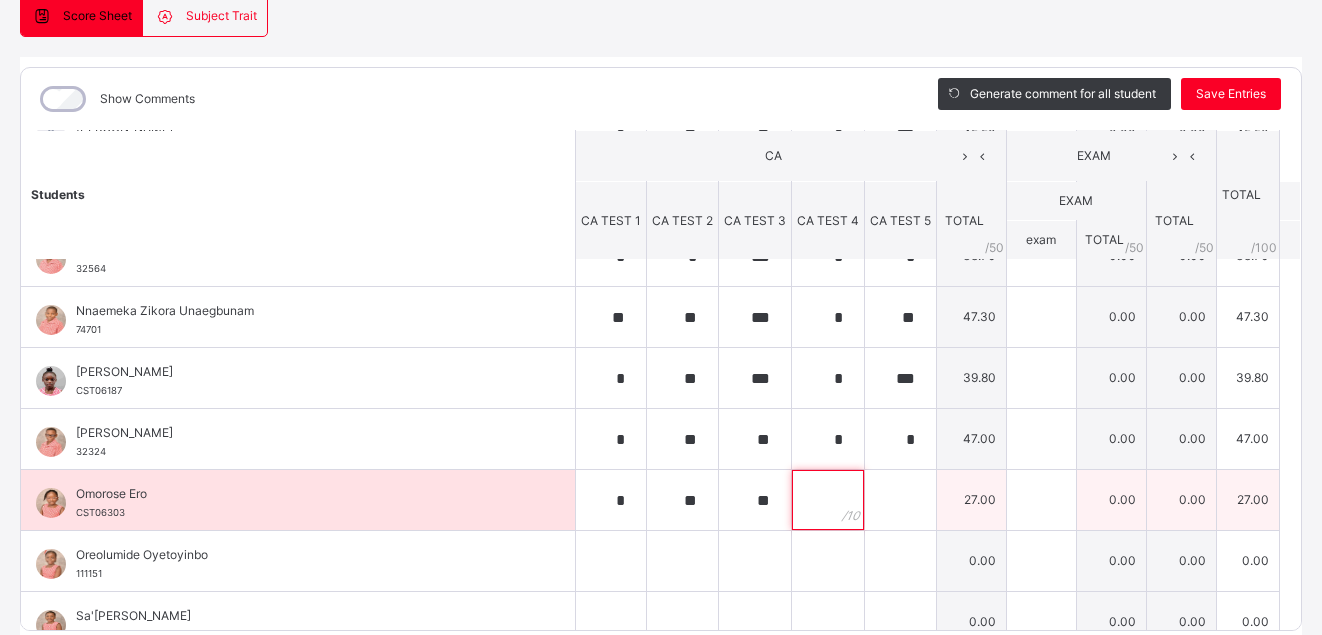 click at bounding box center (828, 500) 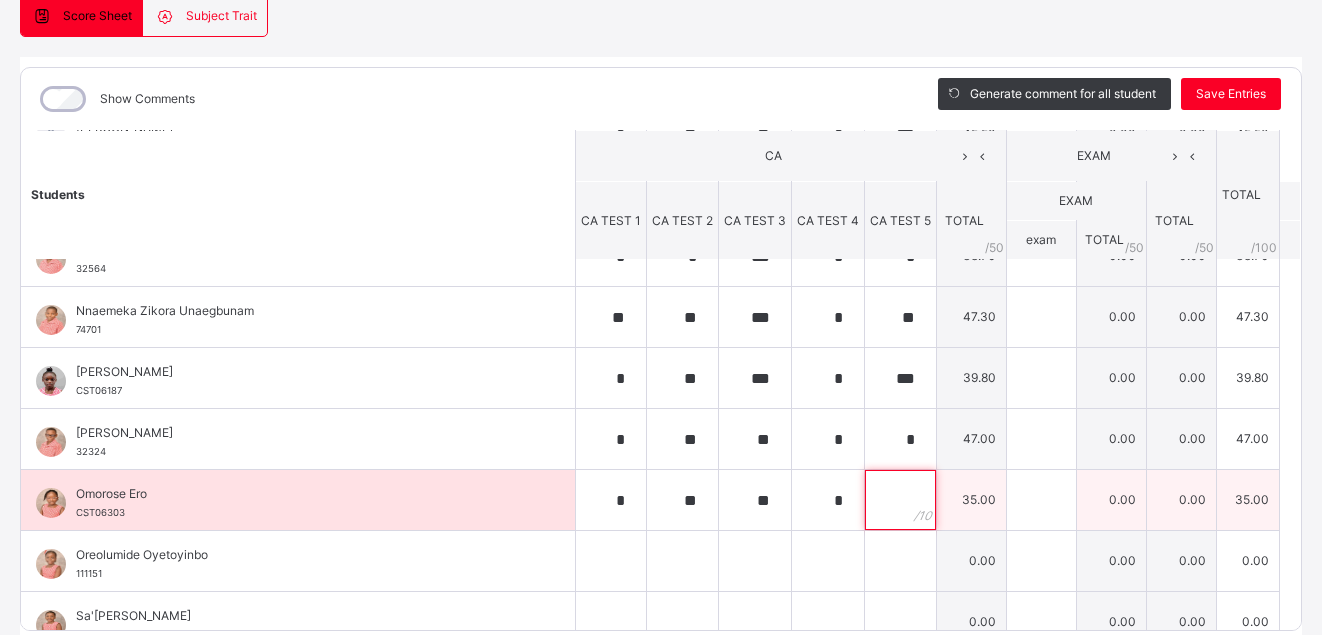 click at bounding box center (900, 500) 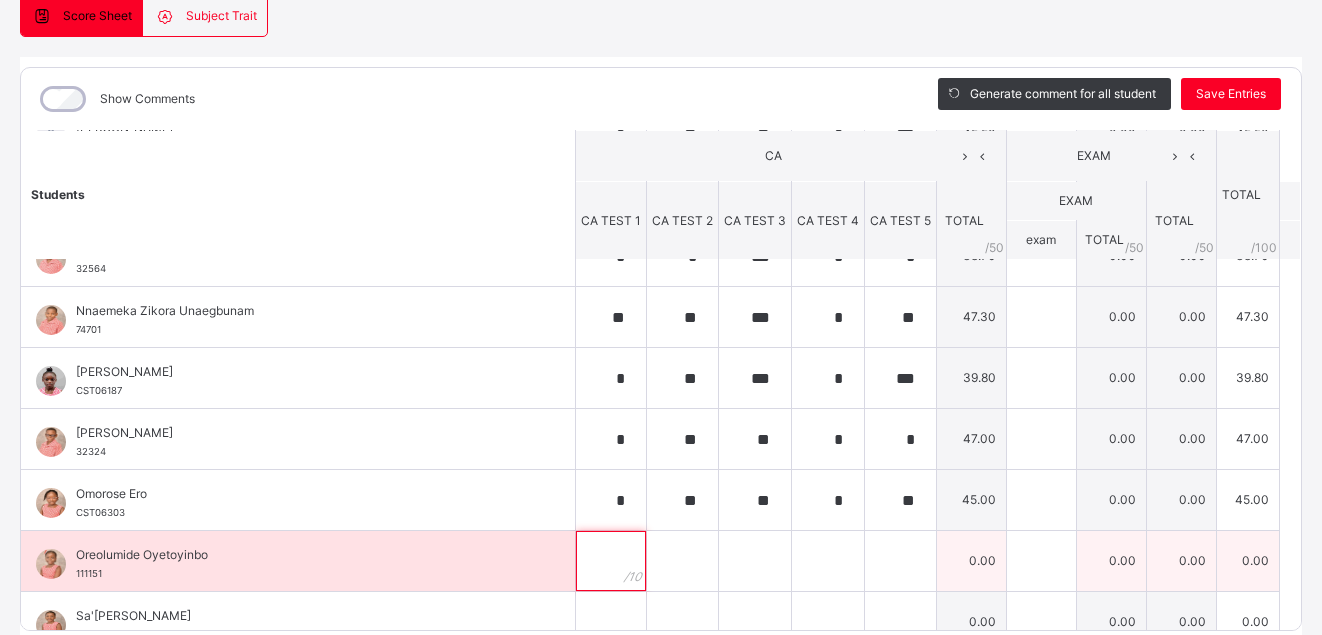 click at bounding box center (611, 561) 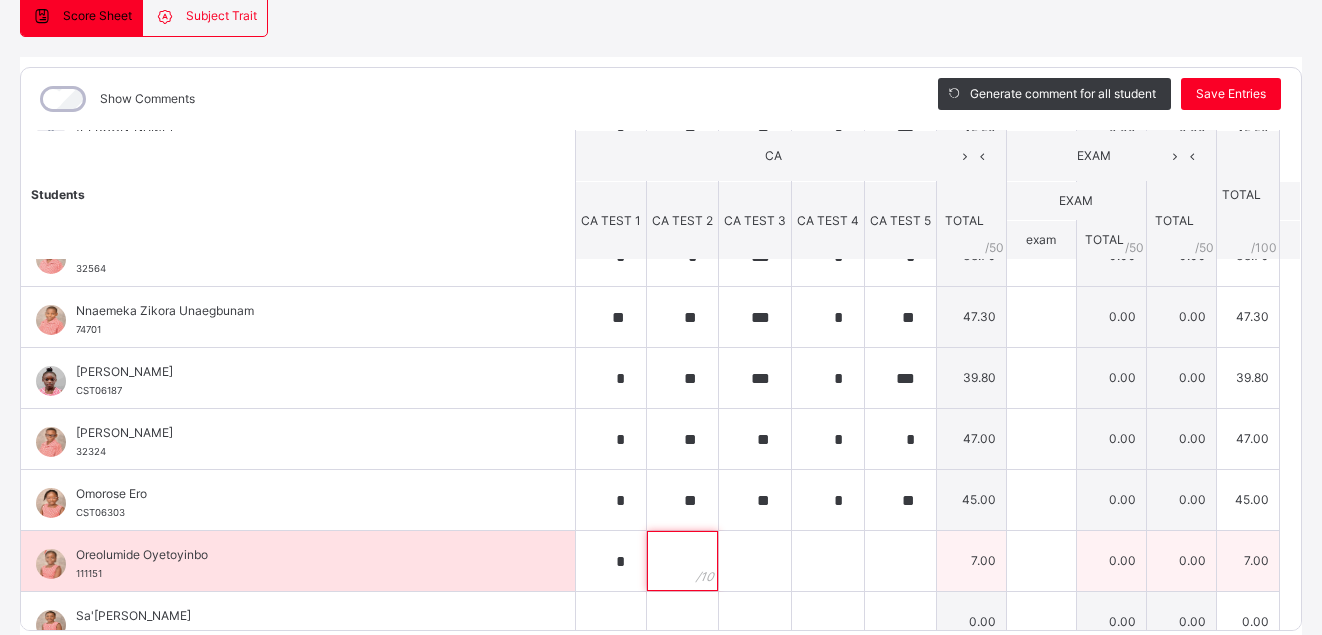 click at bounding box center [682, 561] 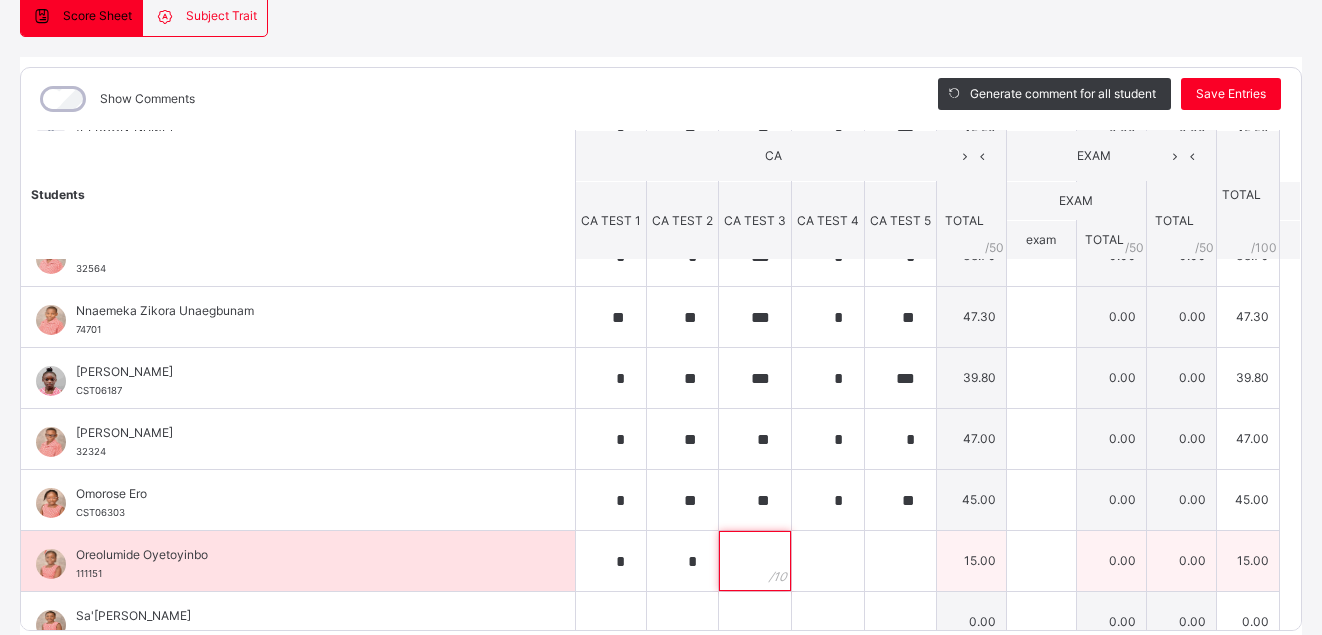 click at bounding box center (755, 561) 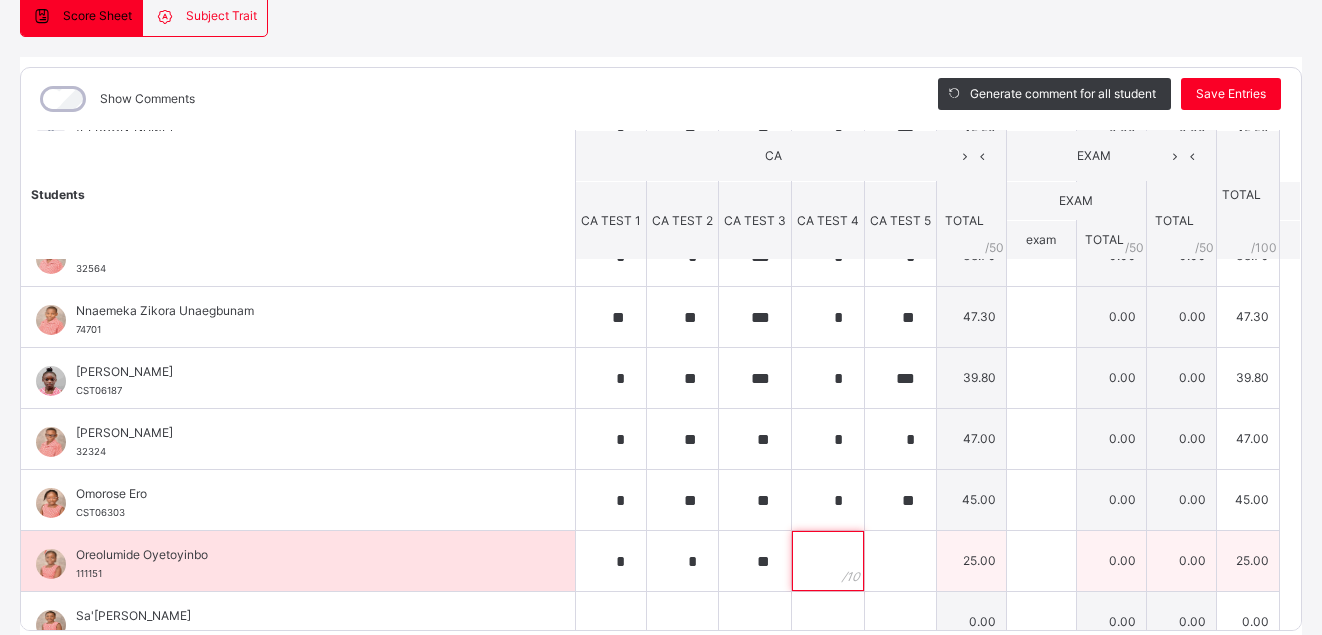 click at bounding box center (828, 561) 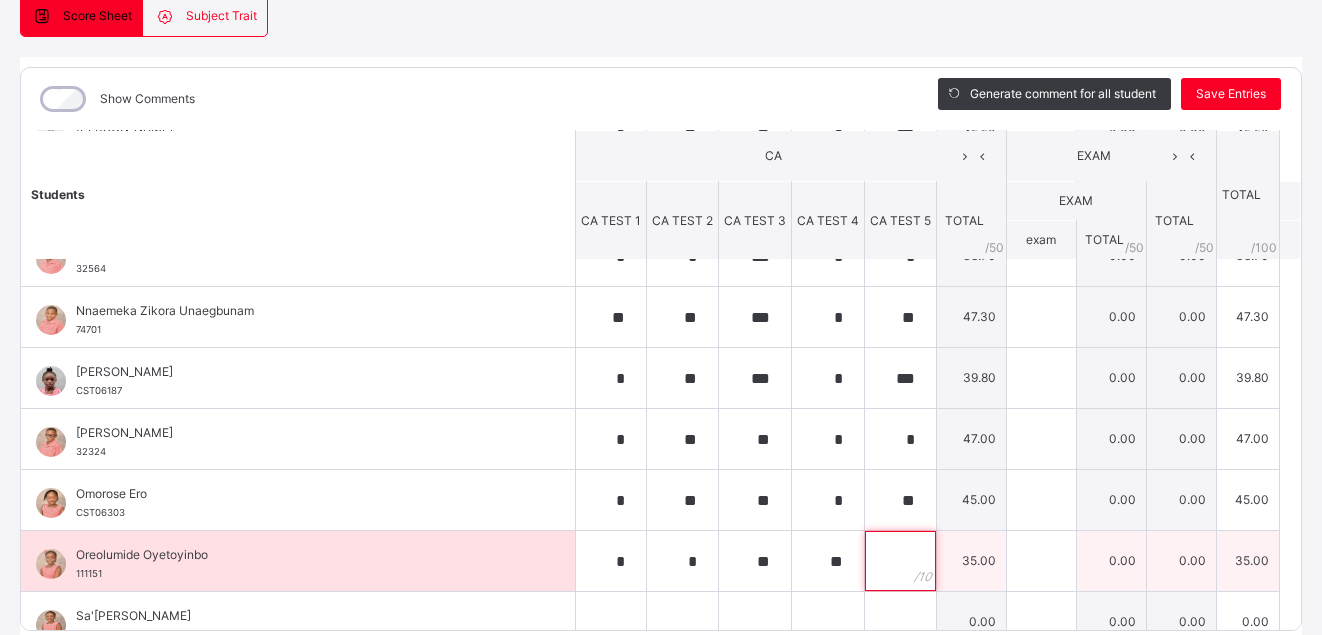click at bounding box center (900, 561) 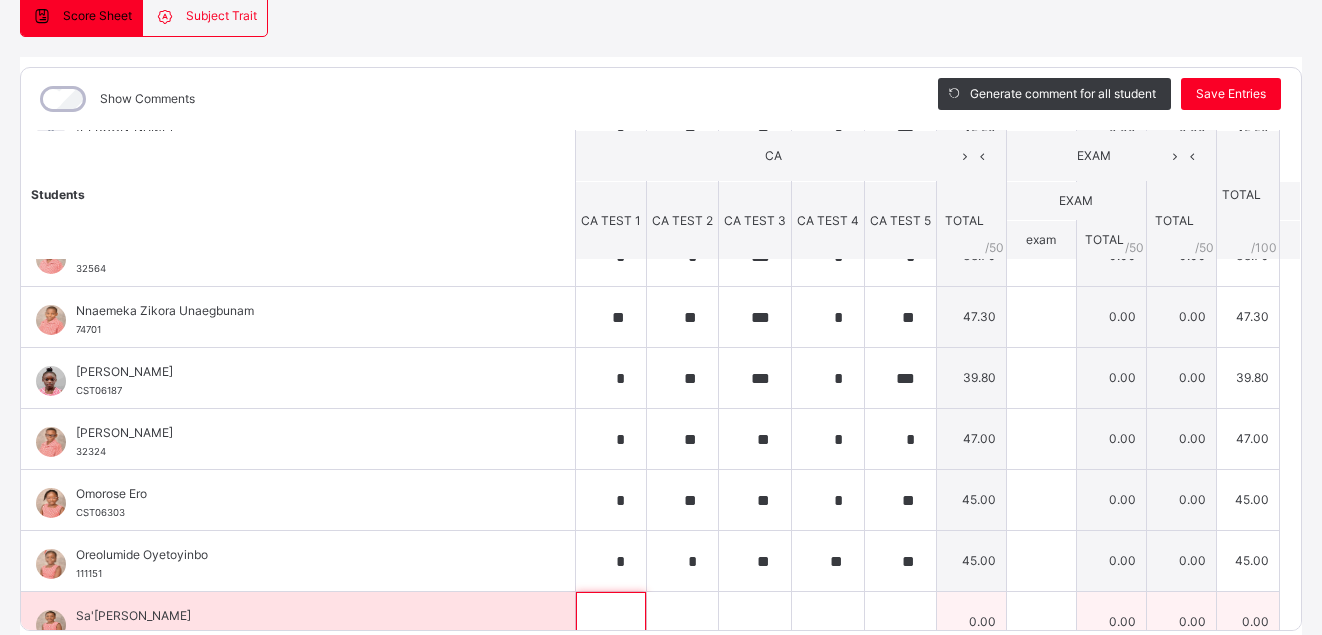 click at bounding box center (611, 622) 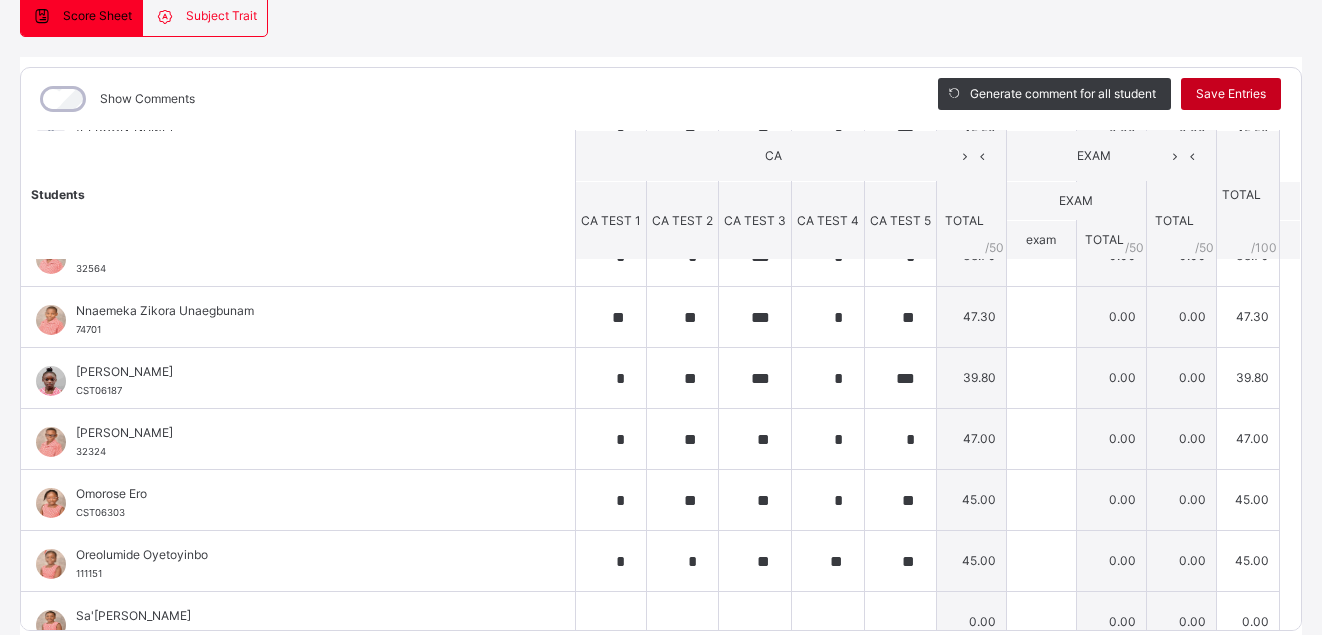 click on "Save Entries" at bounding box center (1231, 94) 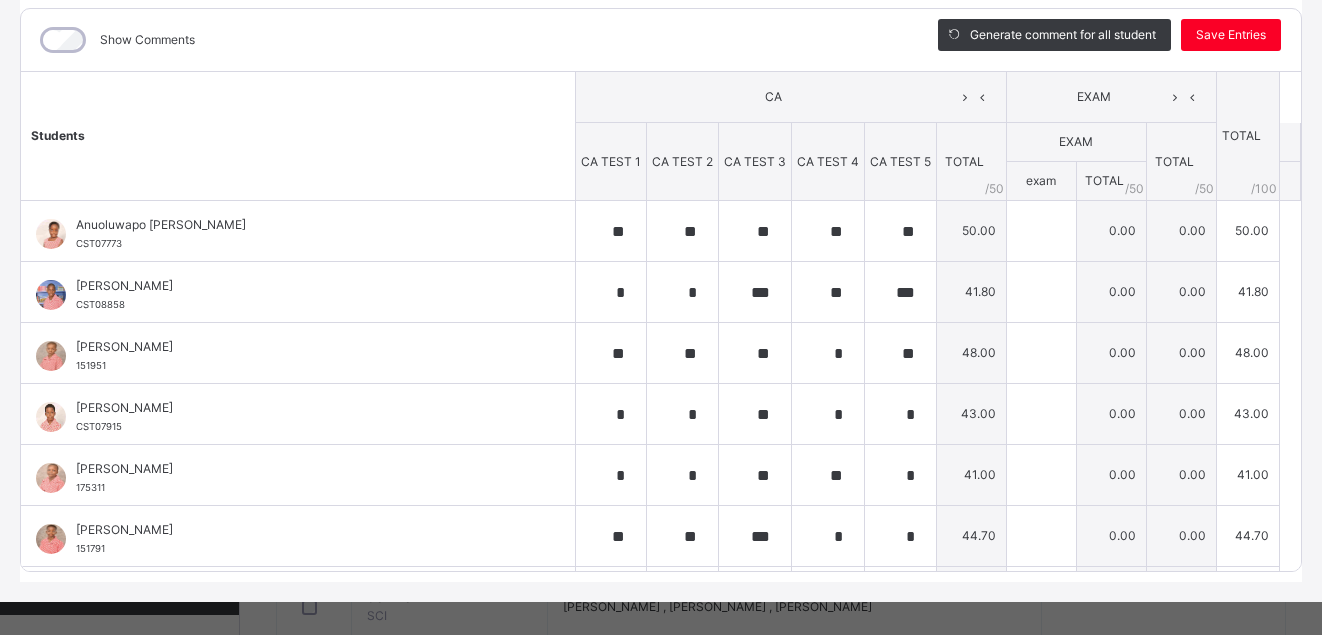 scroll, scrollTop: 276, scrollLeft: 0, axis: vertical 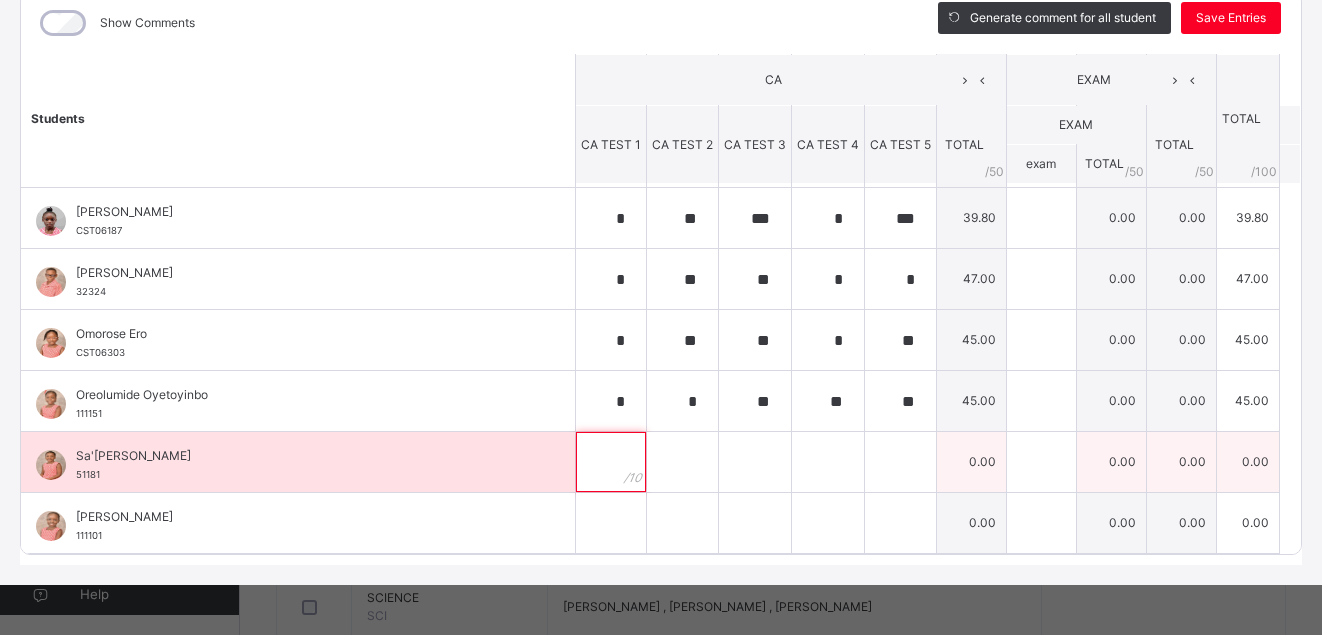 click at bounding box center [611, 462] 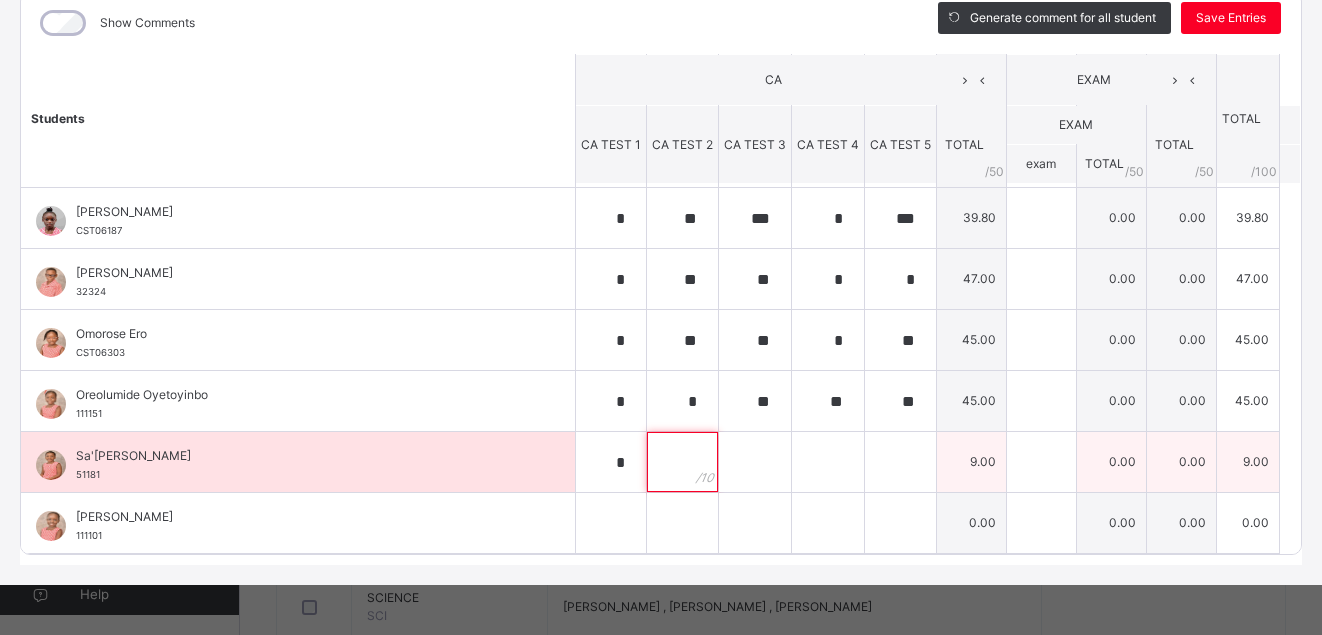 click at bounding box center (682, 462) 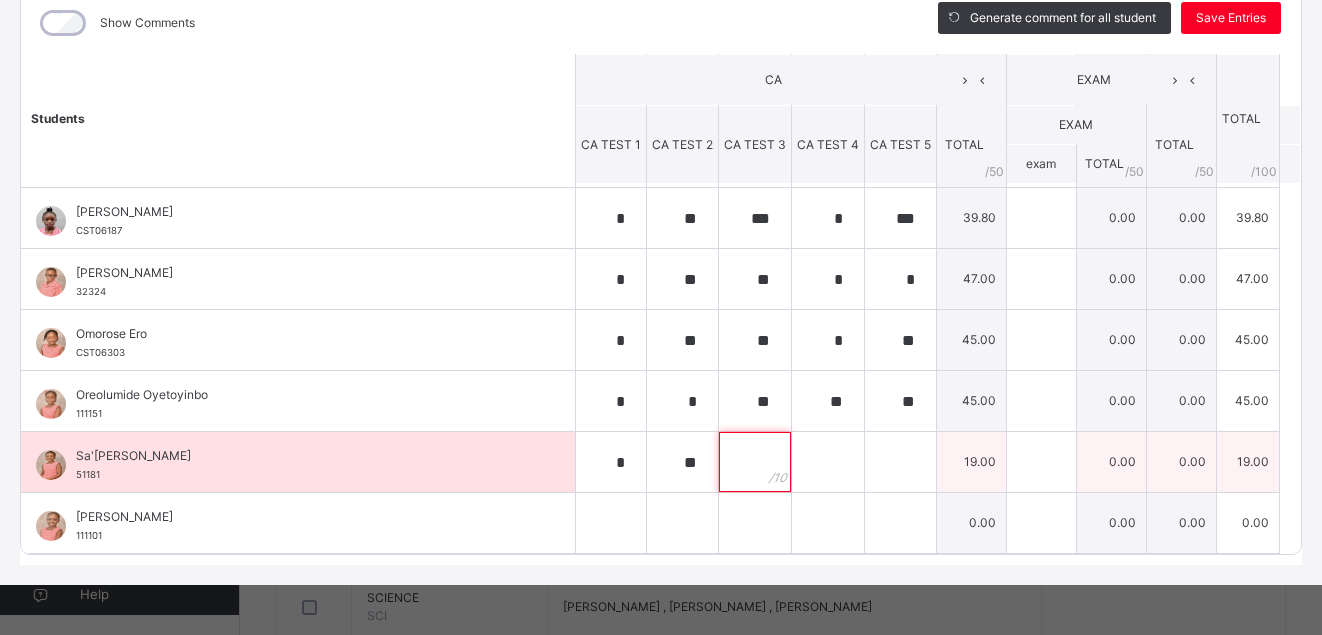 click at bounding box center [755, 462] 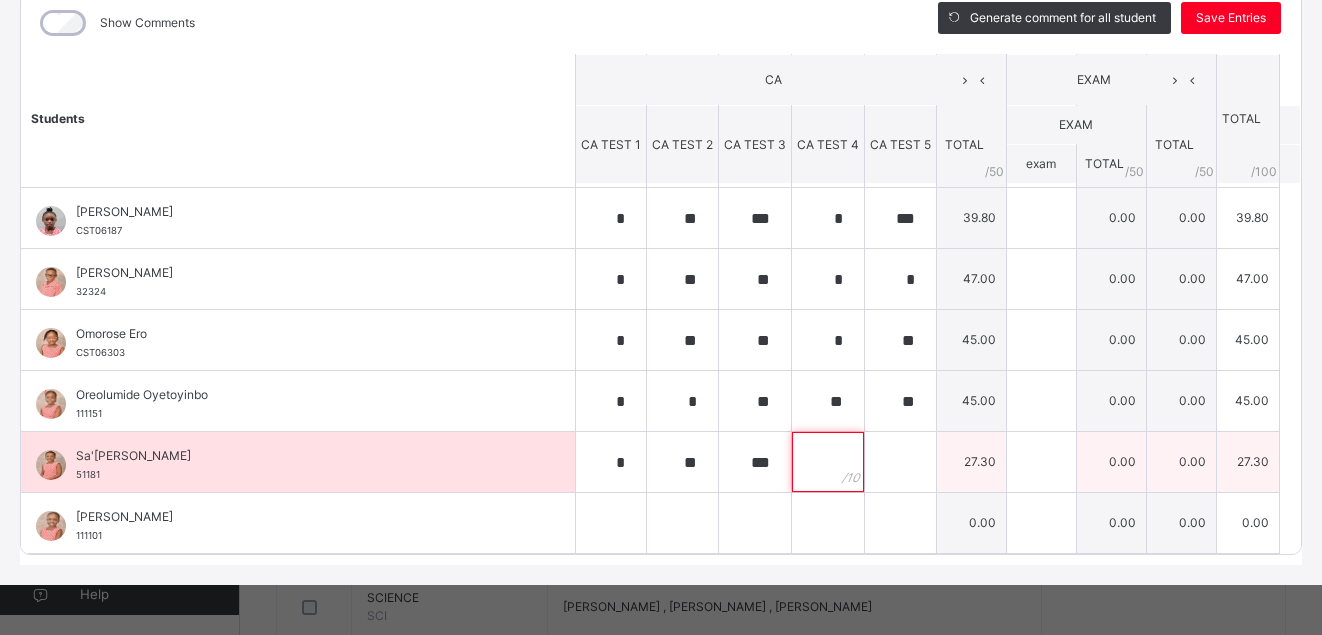 click at bounding box center (828, 462) 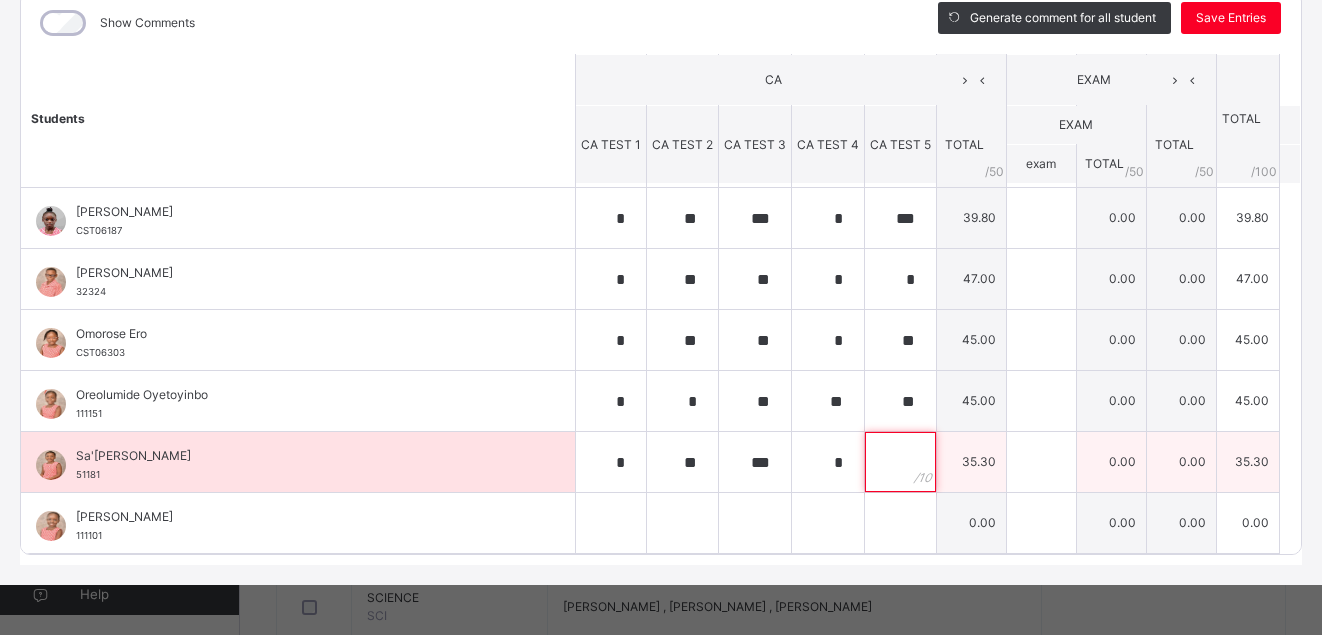 click at bounding box center [900, 462] 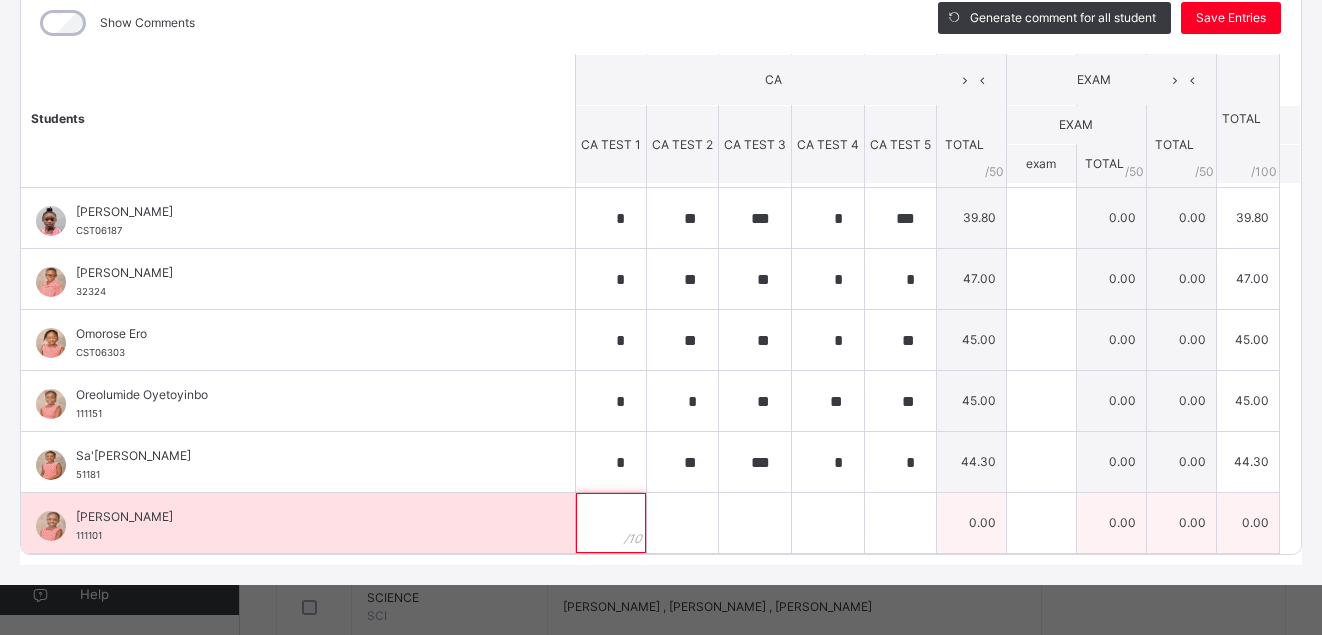 click at bounding box center [611, 523] 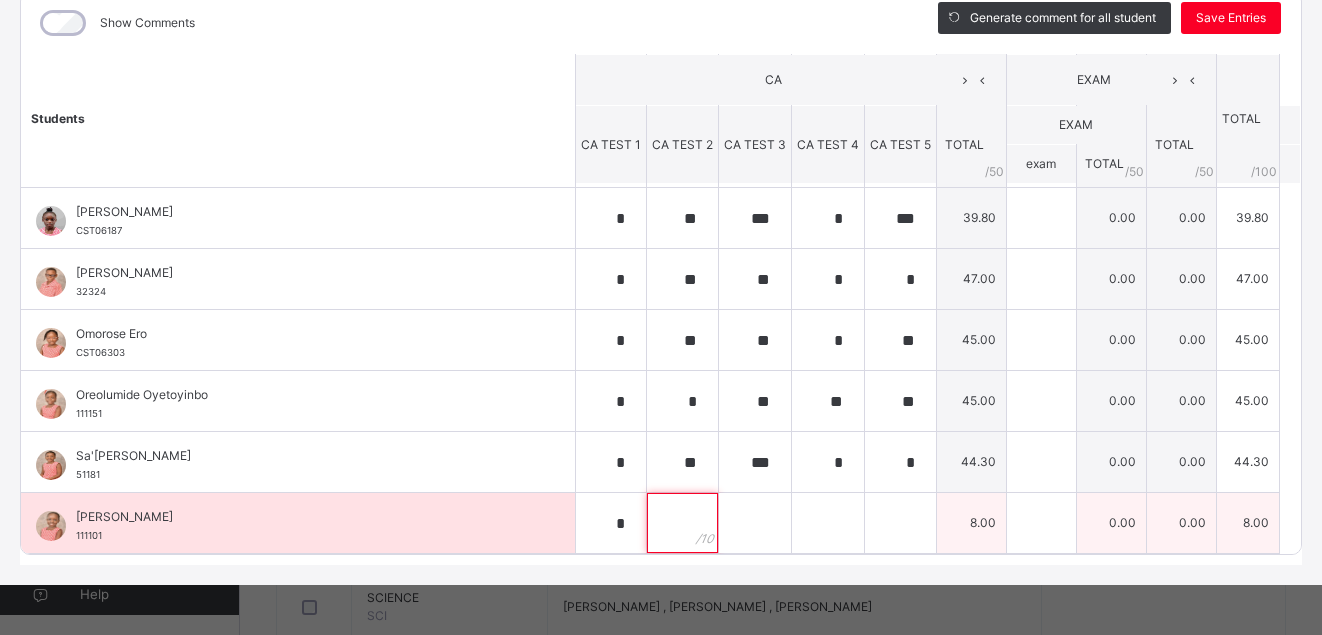 click at bounding box center (682, 523) 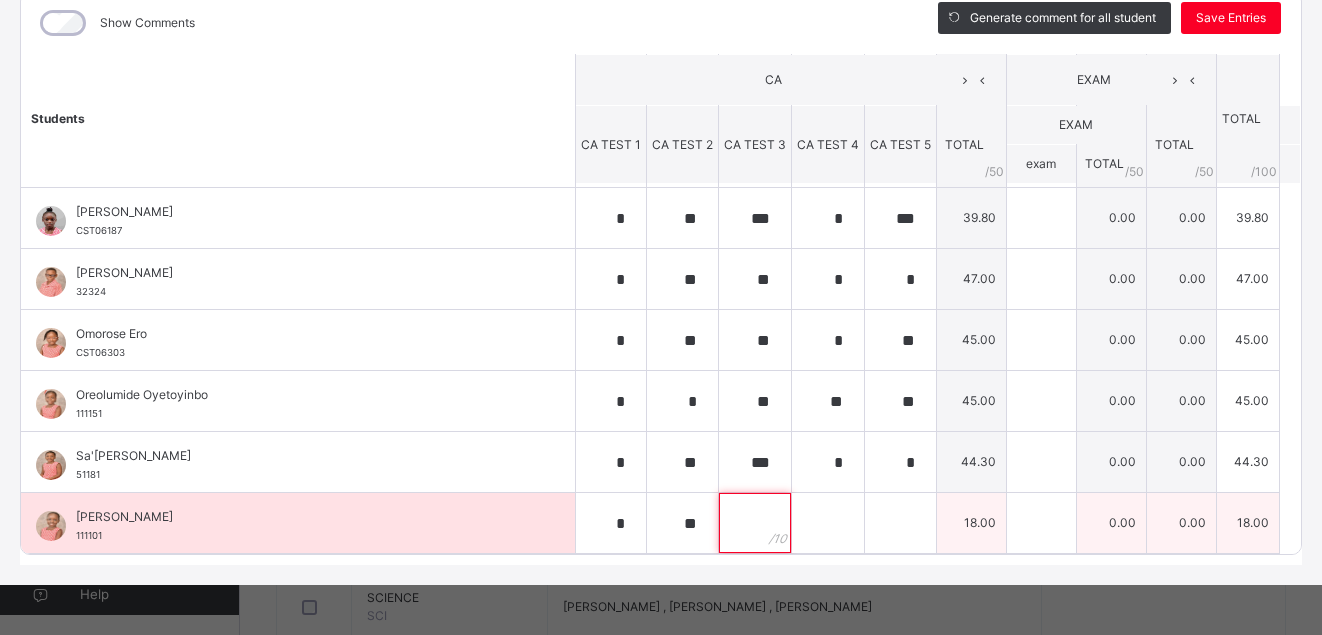 click at bounding box center (755, 523) 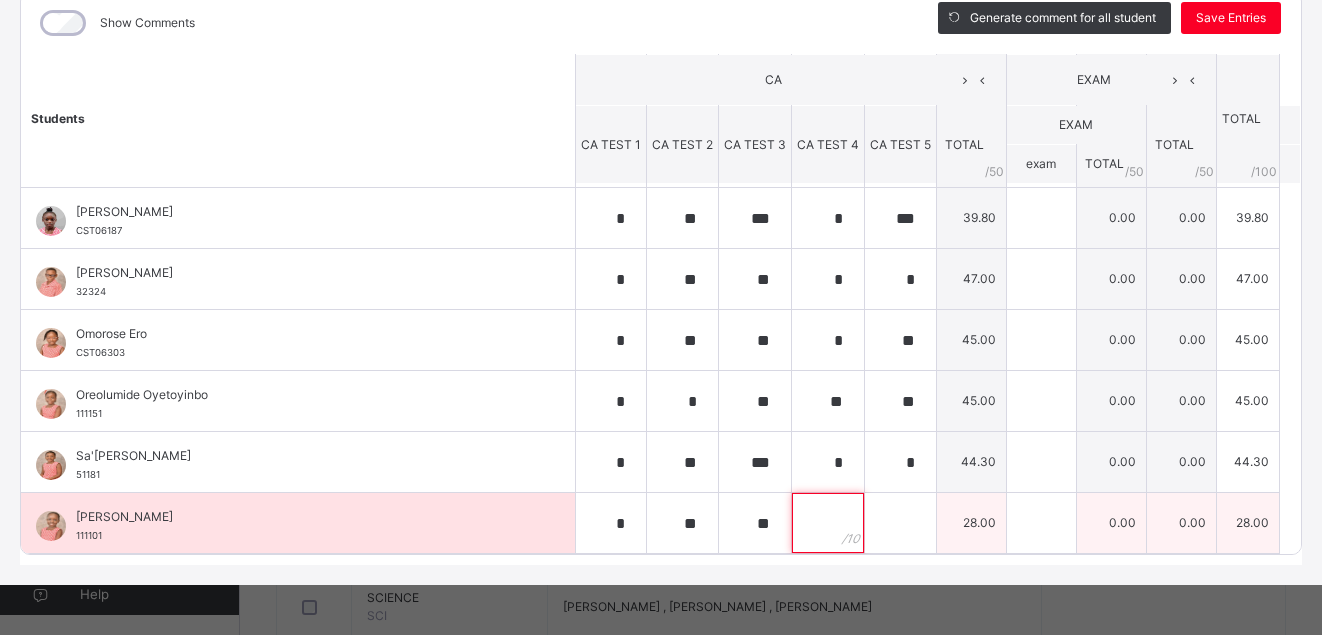 click at bounding box center [828, 523] 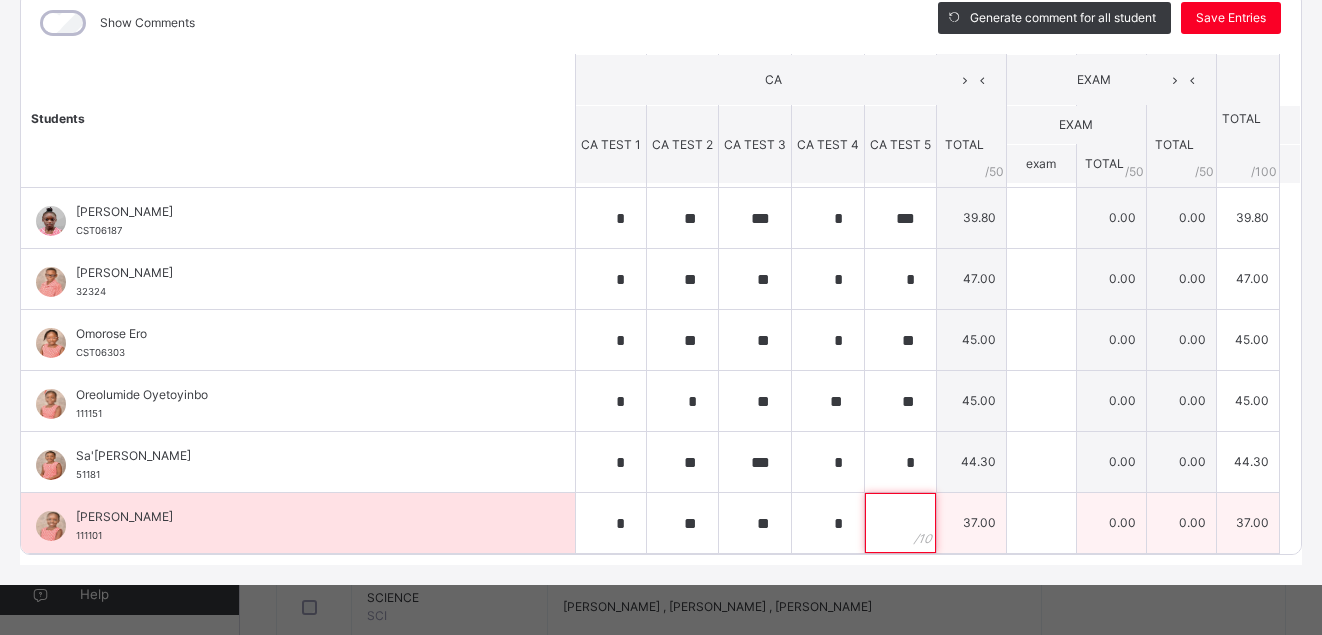 click at bounding box center (900, 523) 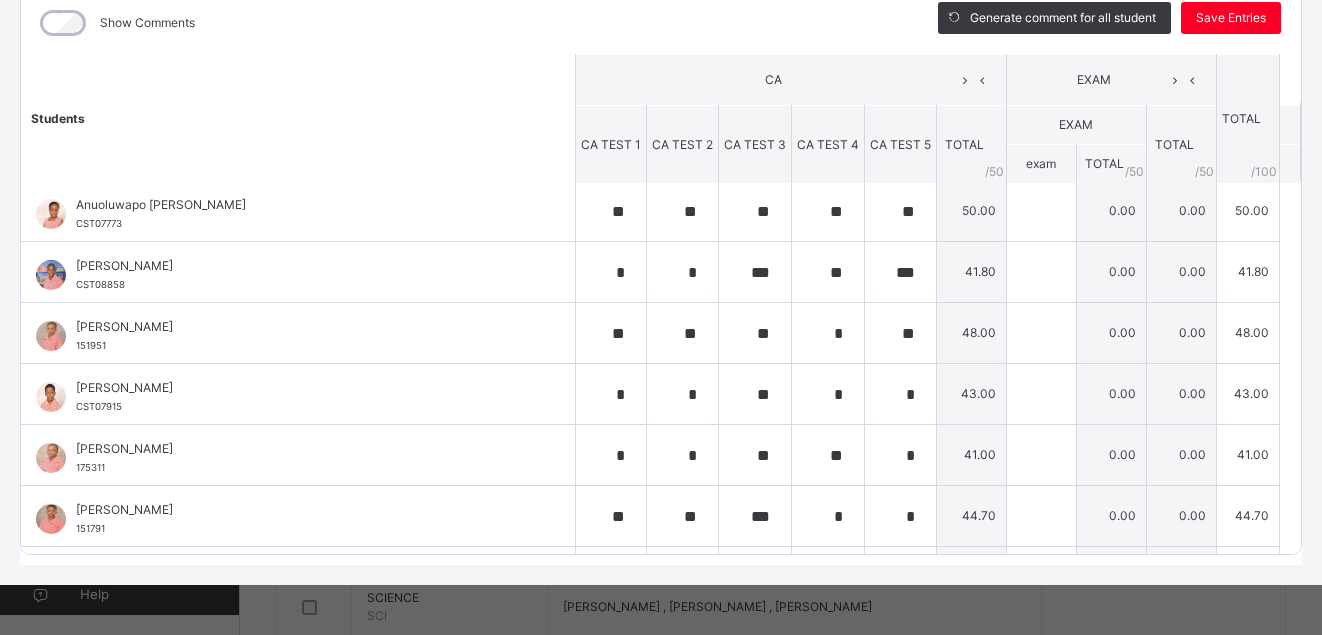 scroll, scrollTop: 0, scrollLeft: 0, axis: both 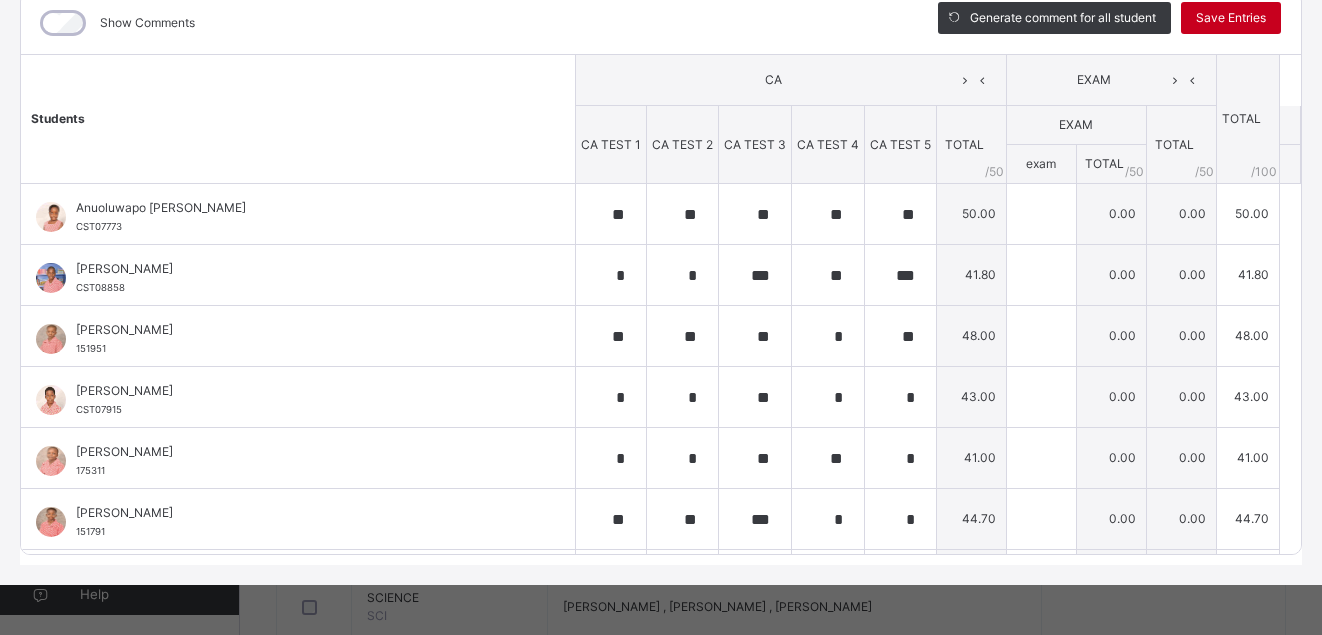 click on "Save Entries" at bounding box center (1231, 18) 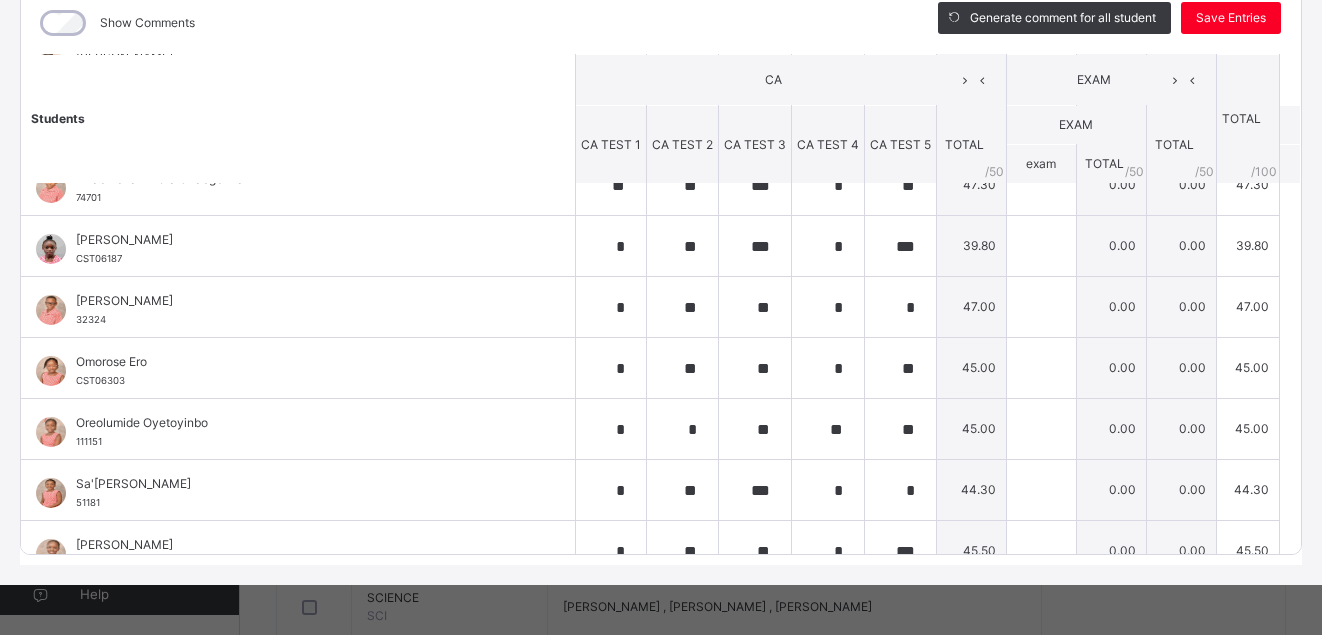 scroll, scrollTop: 911, scrollLeft: 0, axis: vertical 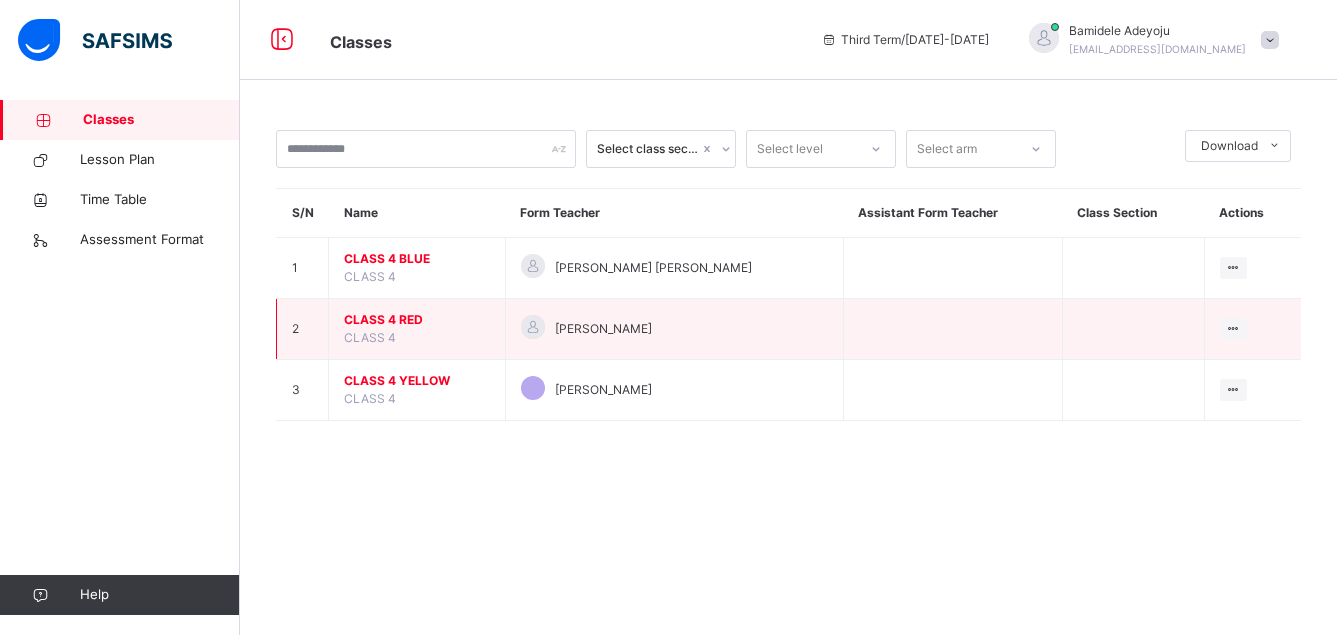 click on "CLASS 4   RED" at bounding box center [417, 320] 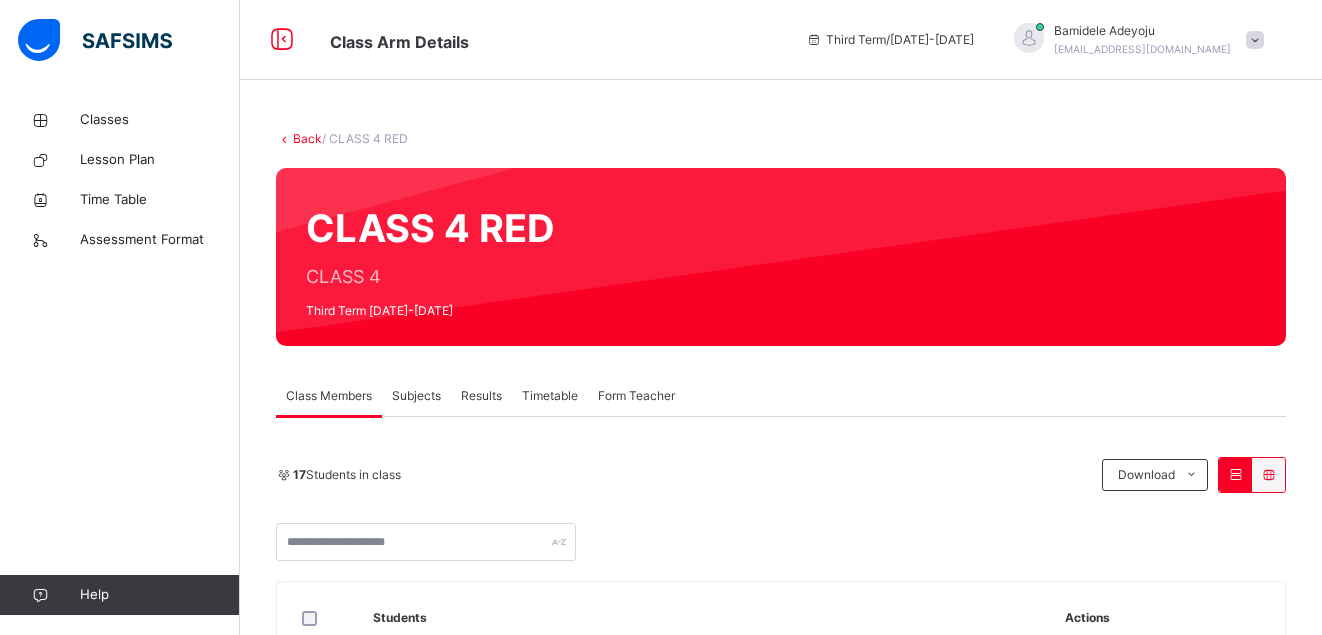 click on "Subjects" at bounding box center (416, 396) 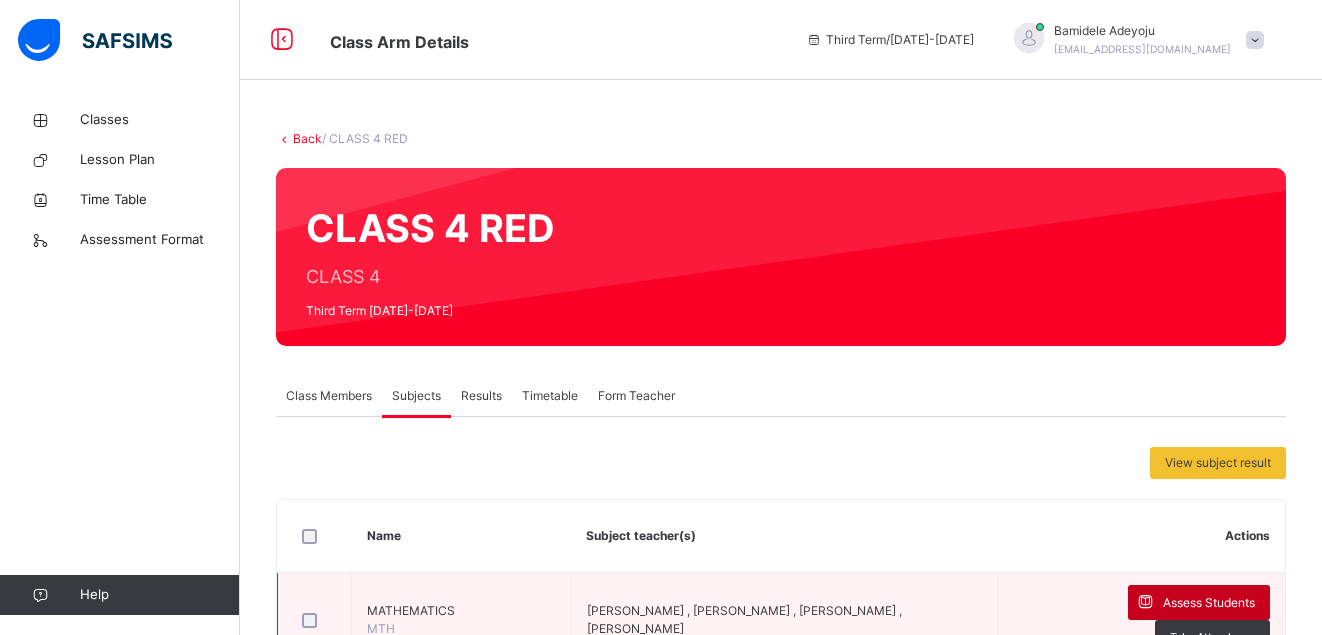 click on "Assess Students" at bounding box center [1209, 603] 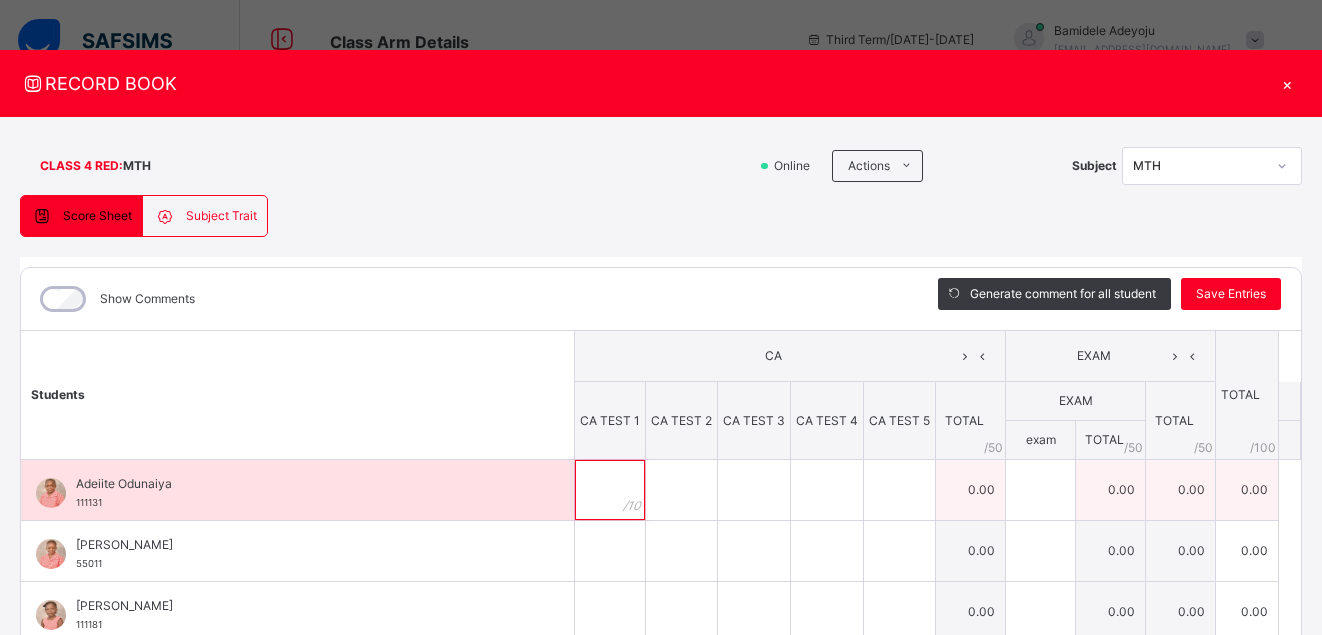 click at bounding box center (610, 490) 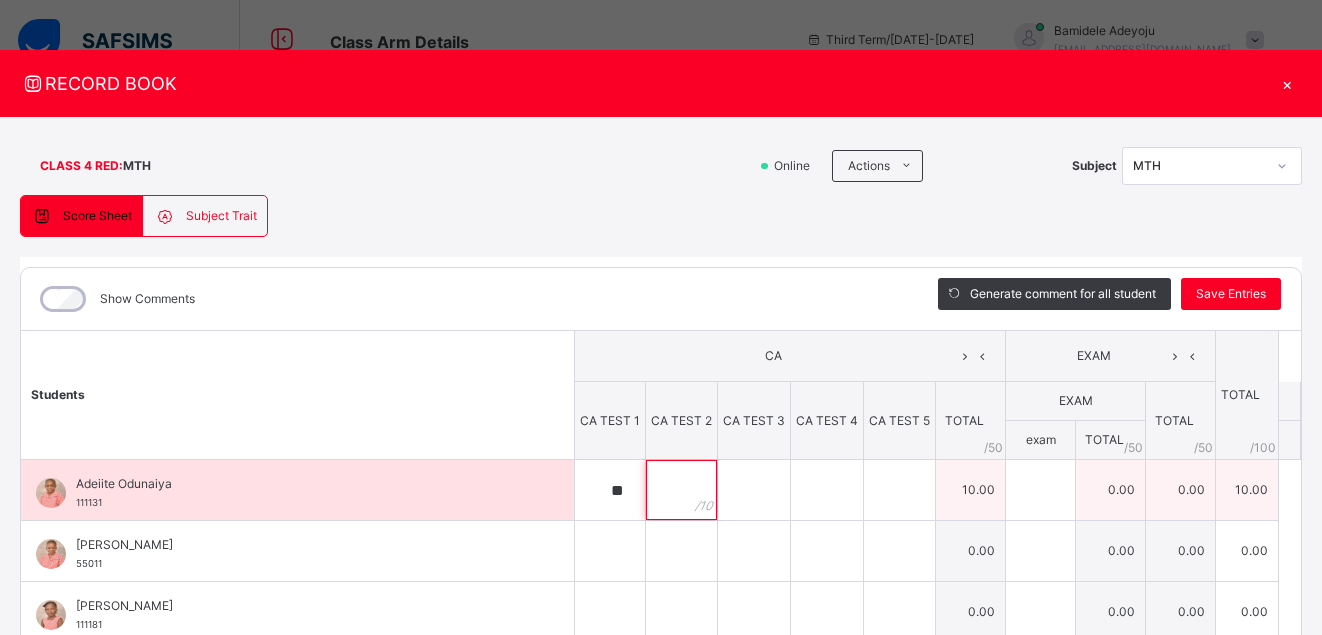 click at bounding box center [681, 490] 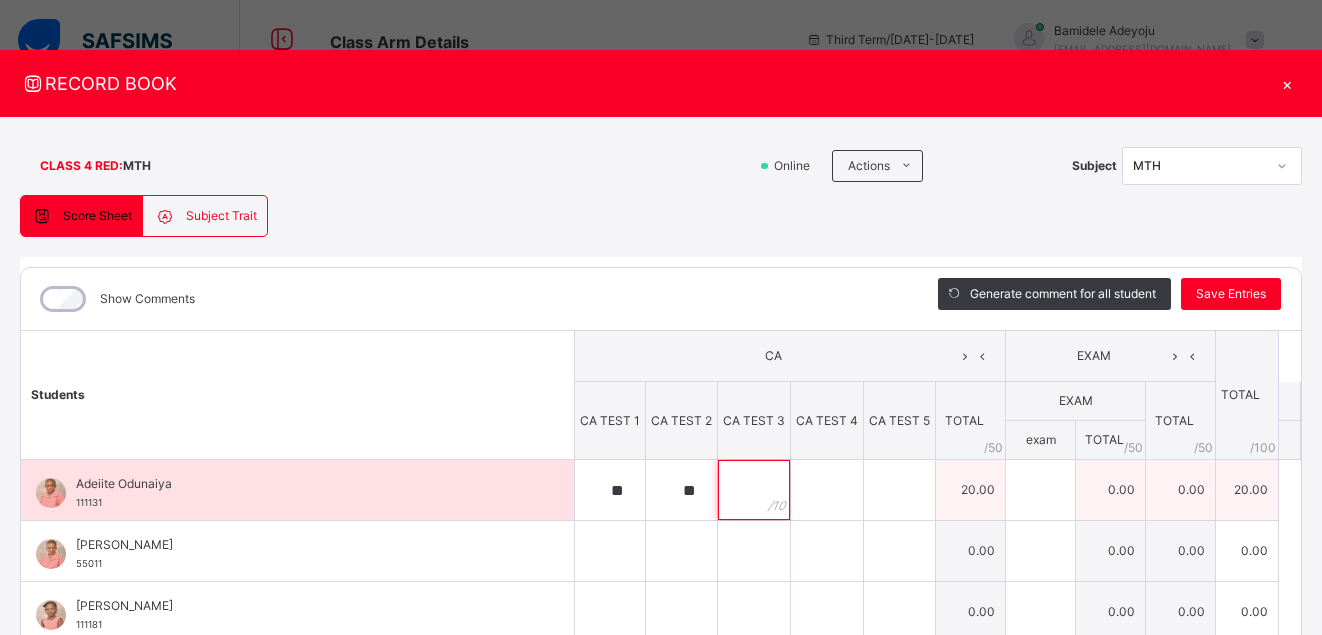 click at bounding box center [754, 490] 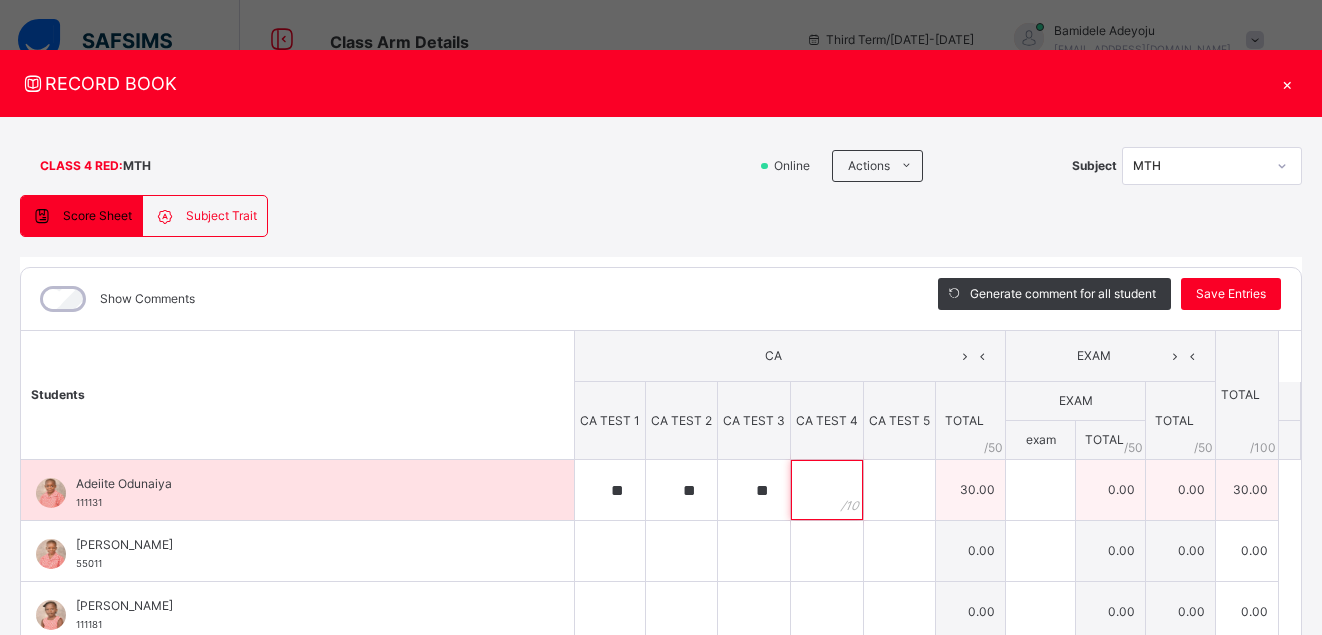 click at bounding box center (827, 490) 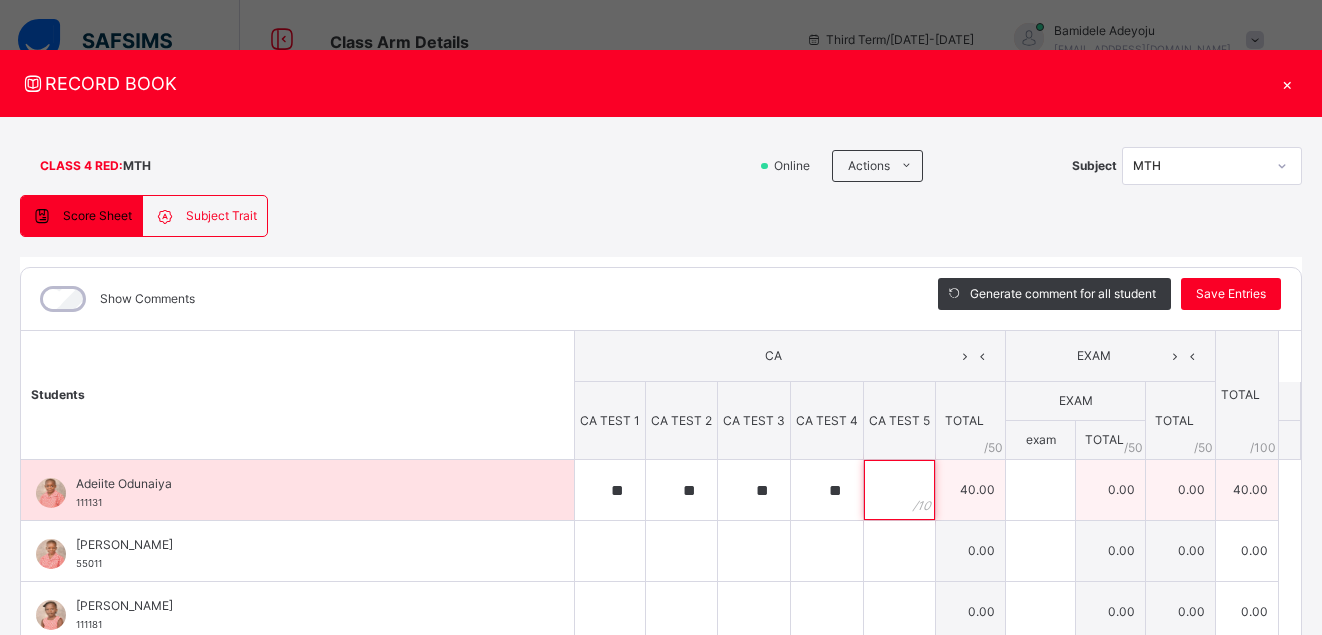 click at bounding box center [899, 490] 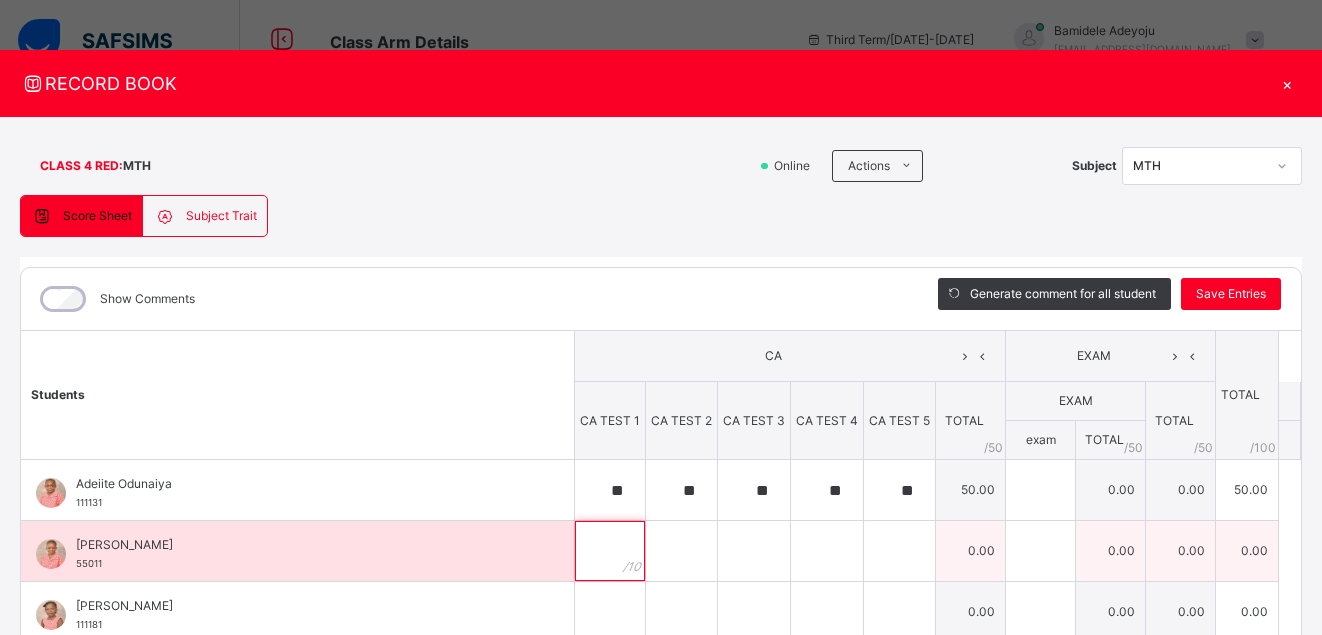 click at bounding box center (610, 551) 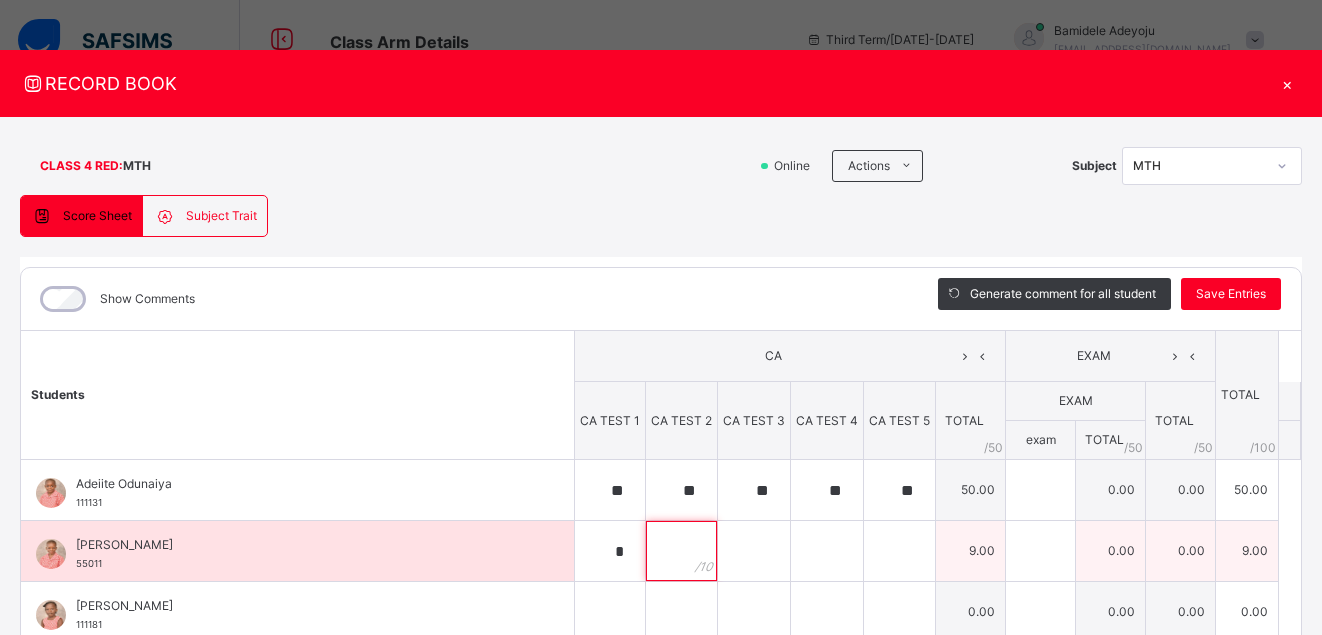 click at bounding box center (681, 551) 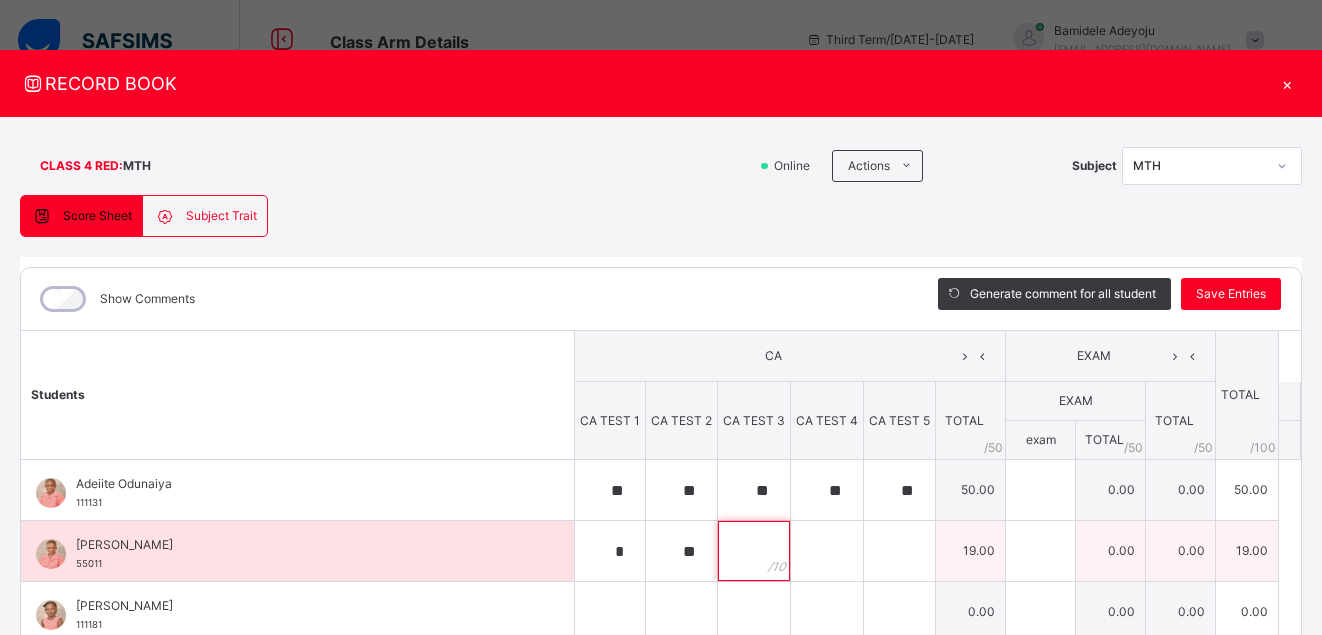 click at bounding box center (754, 551) 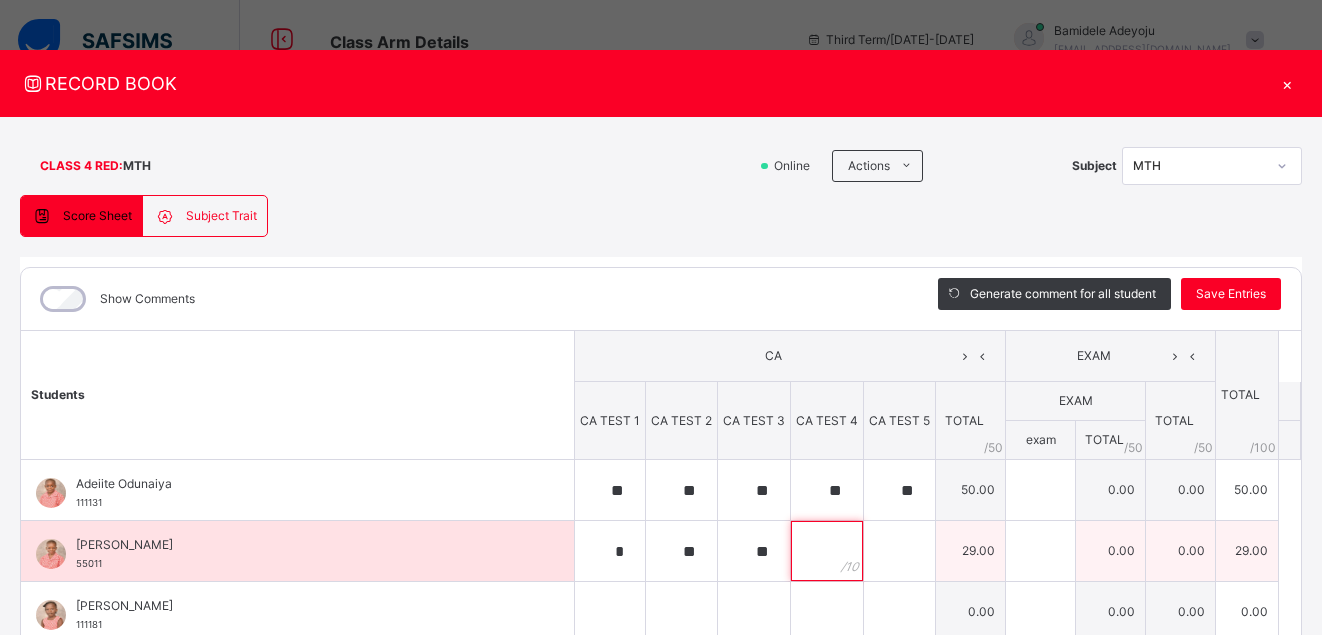 click at bounding box center [827, 551] 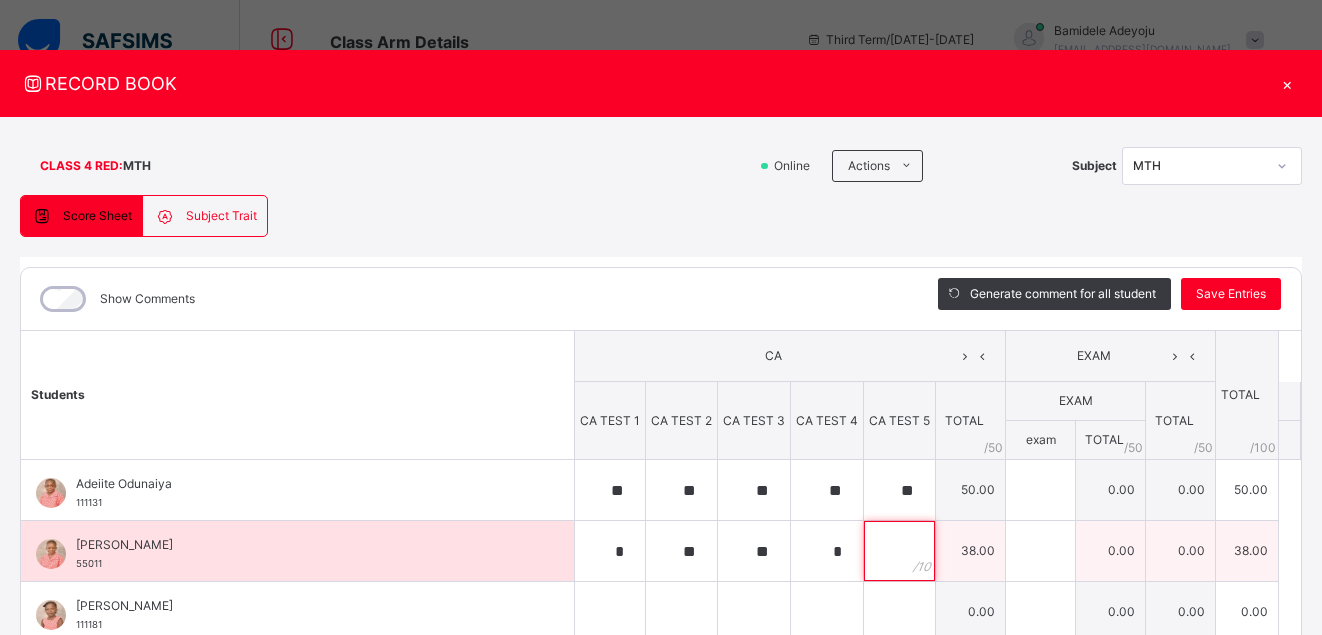 click at bounding box center (899, 551) 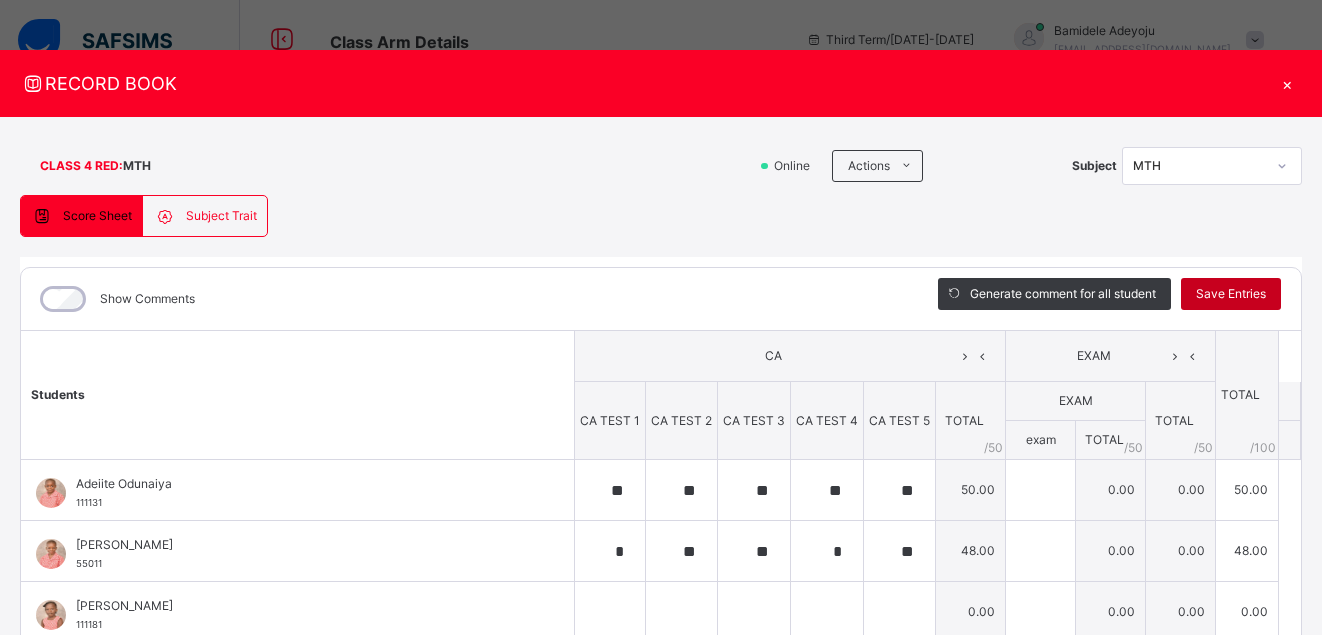 click on "Save Entries" at bounding box center [1231, 294] 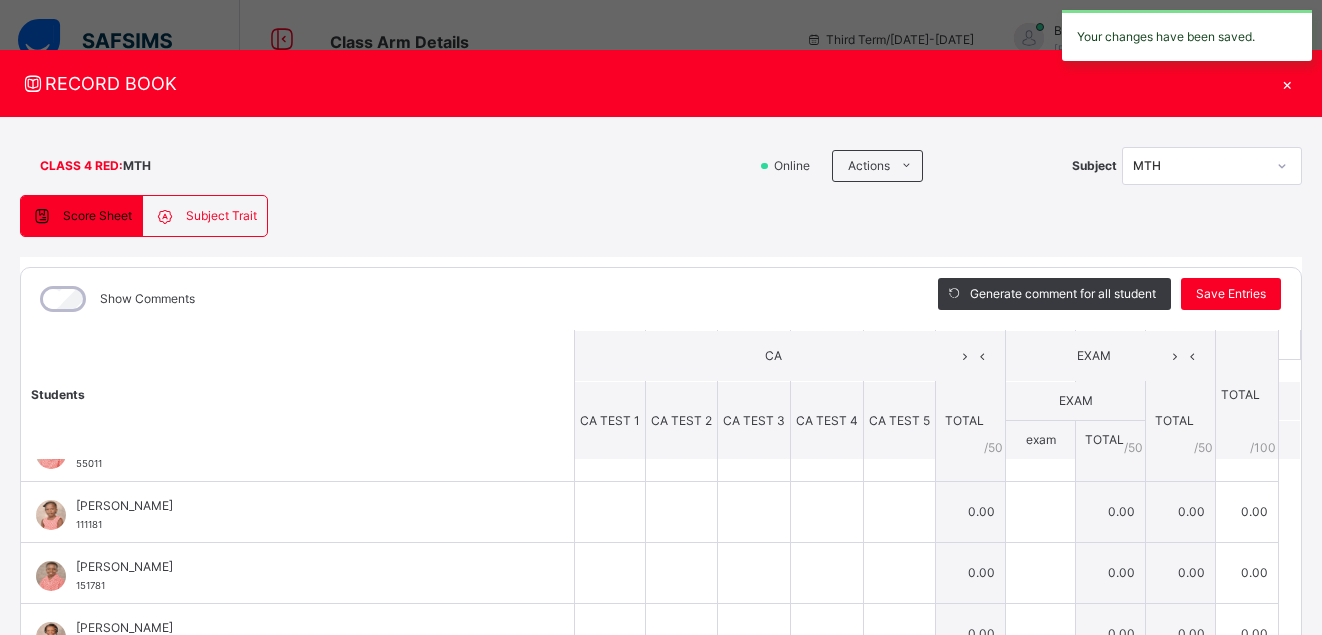 scroll, scrollTop: 98, scrollLeft: 0, axis: vertical 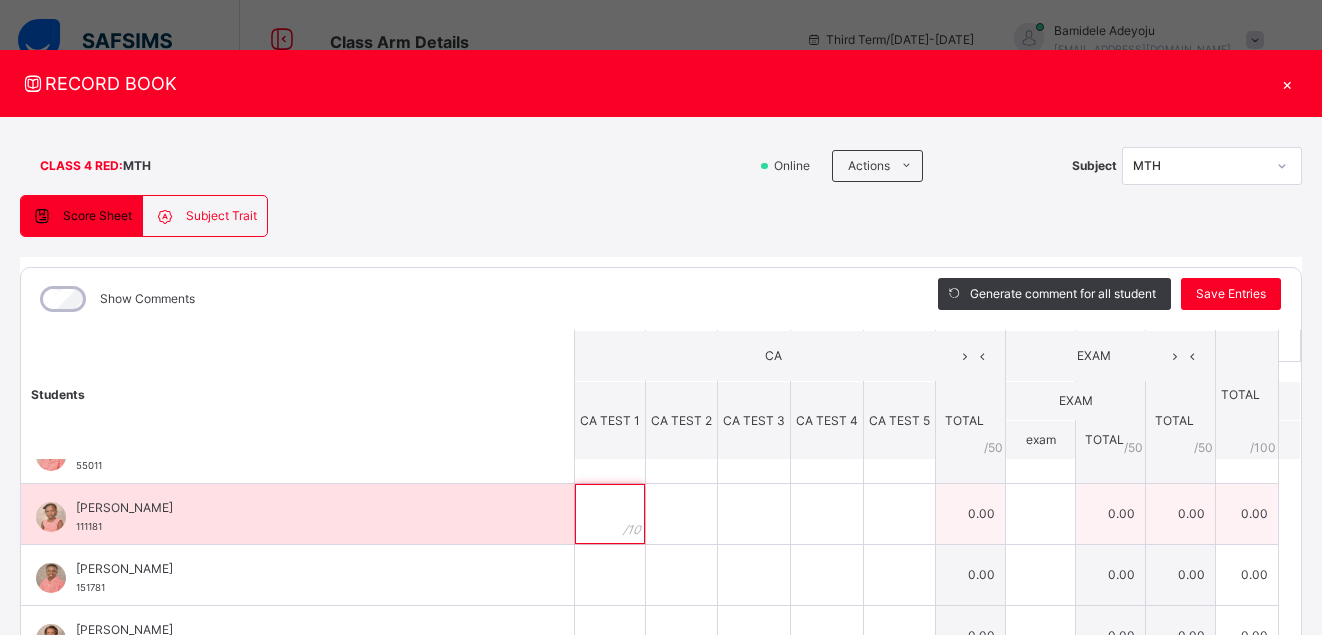 click at bounding box center [610, 514] 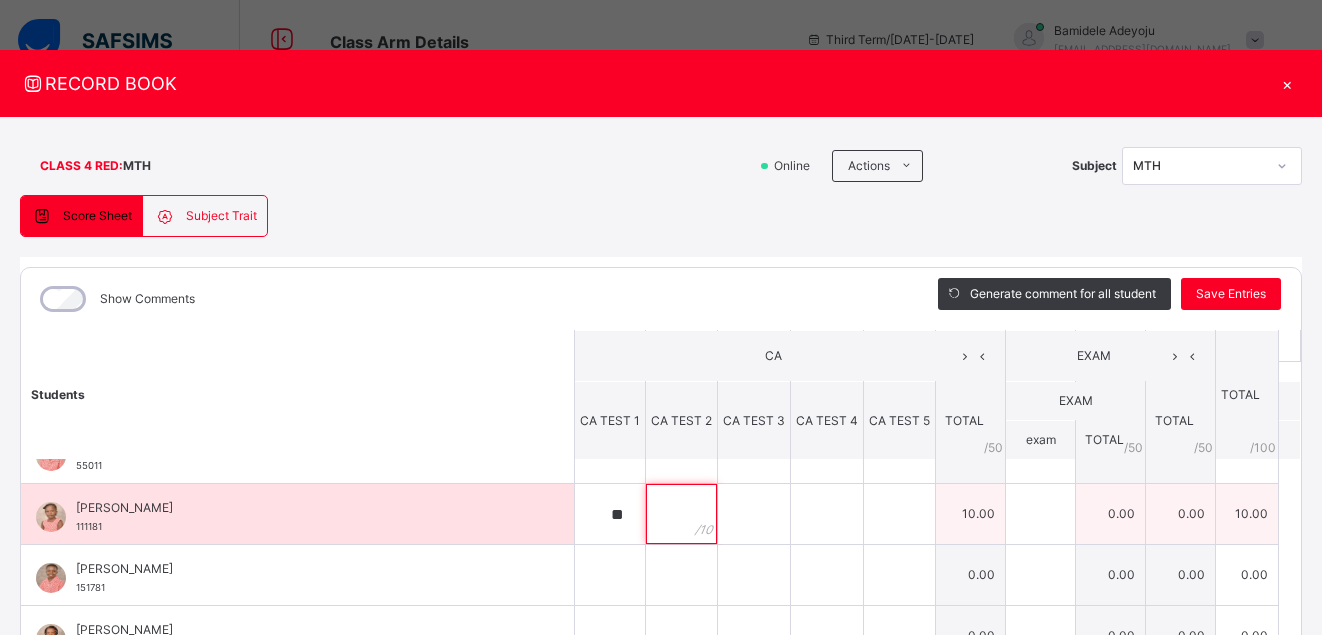 click at bounding box center (681, 514) 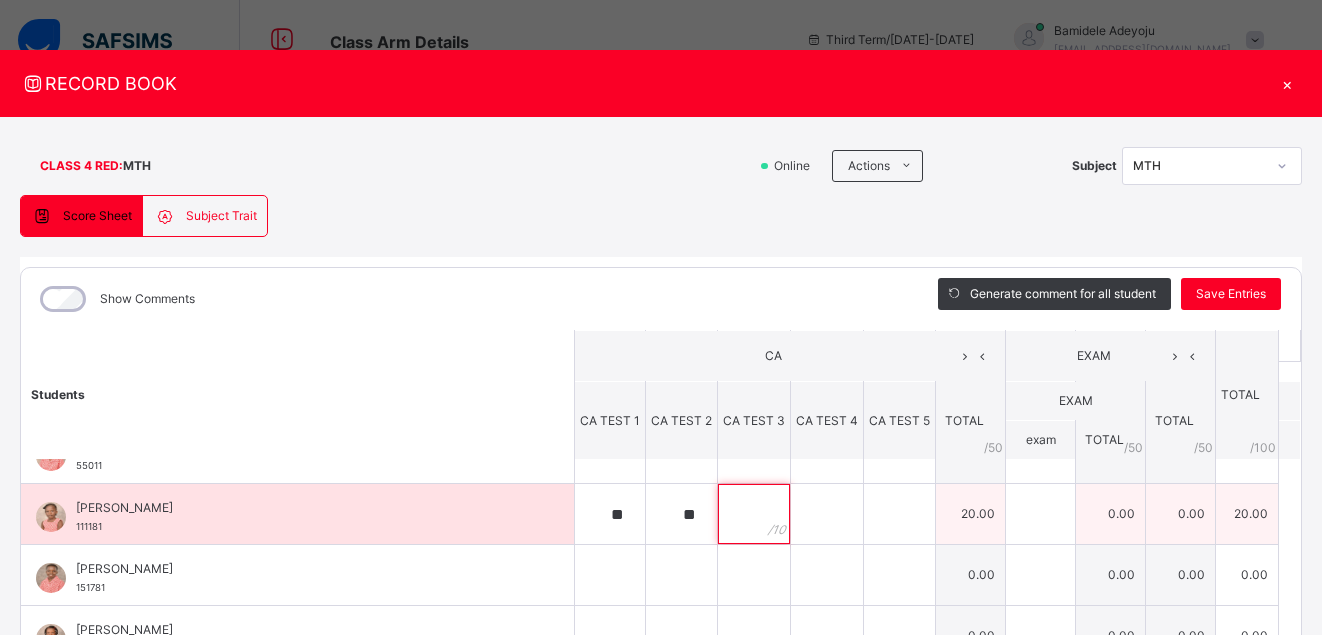 click at bounding box center (754, 514) 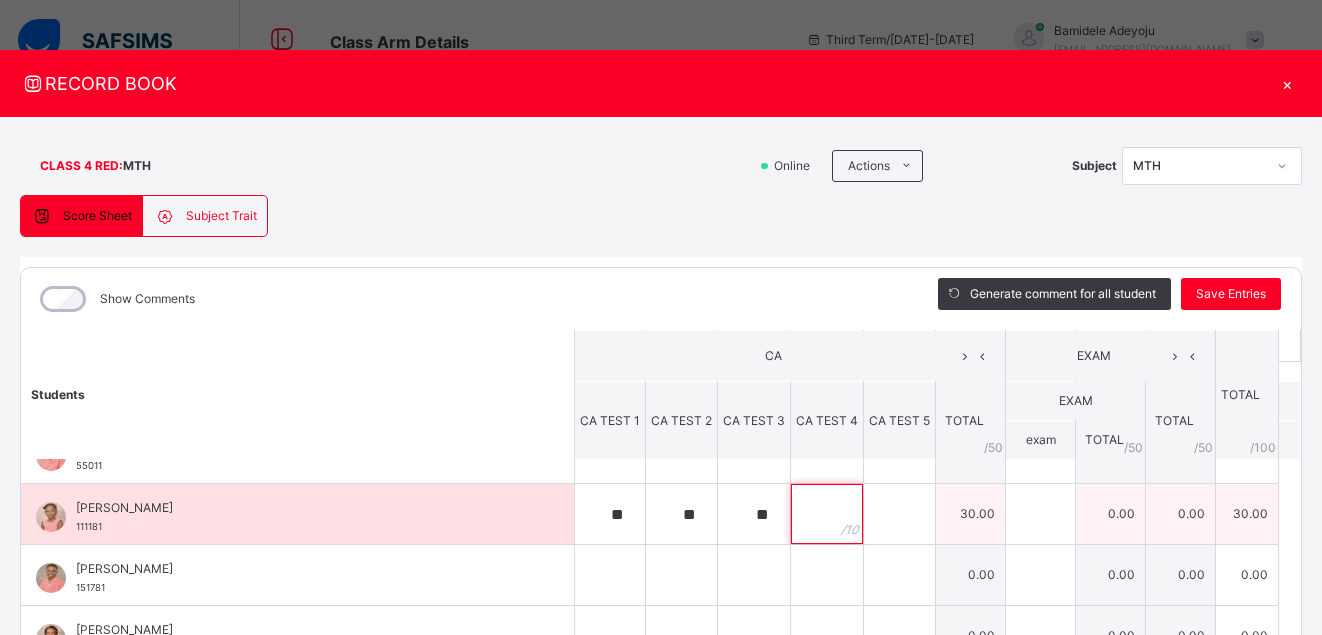 click at bounding box center (827, 514) 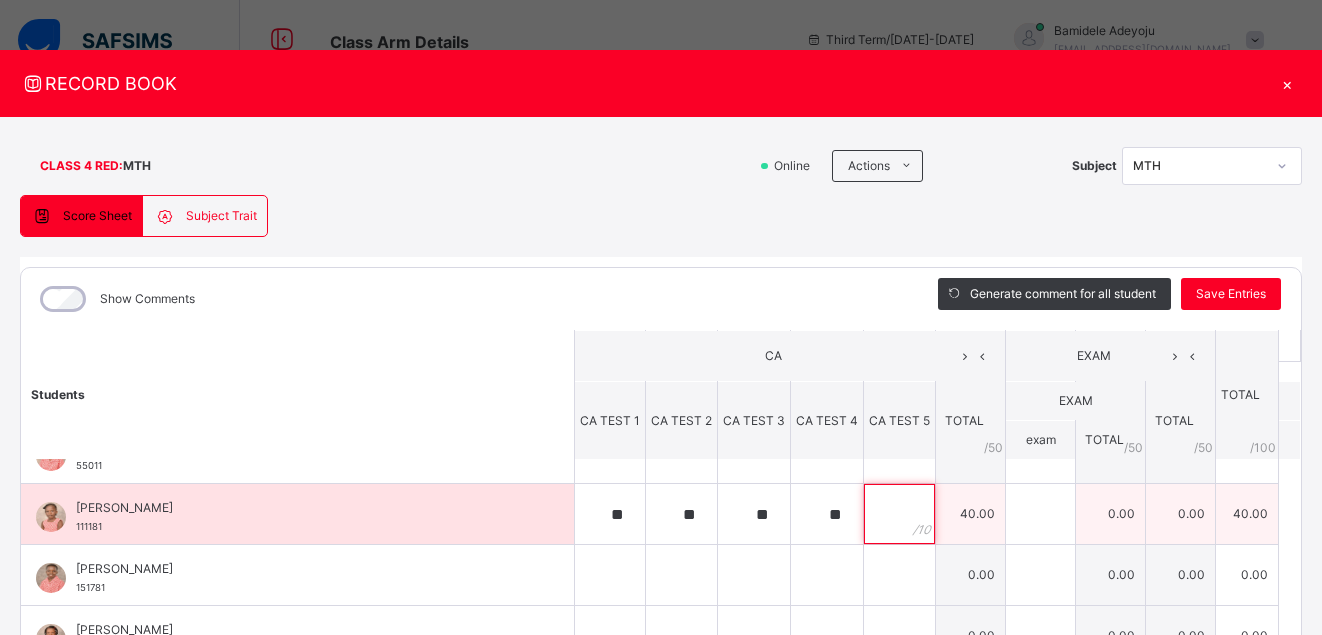 click at bounding box center (899, 514) 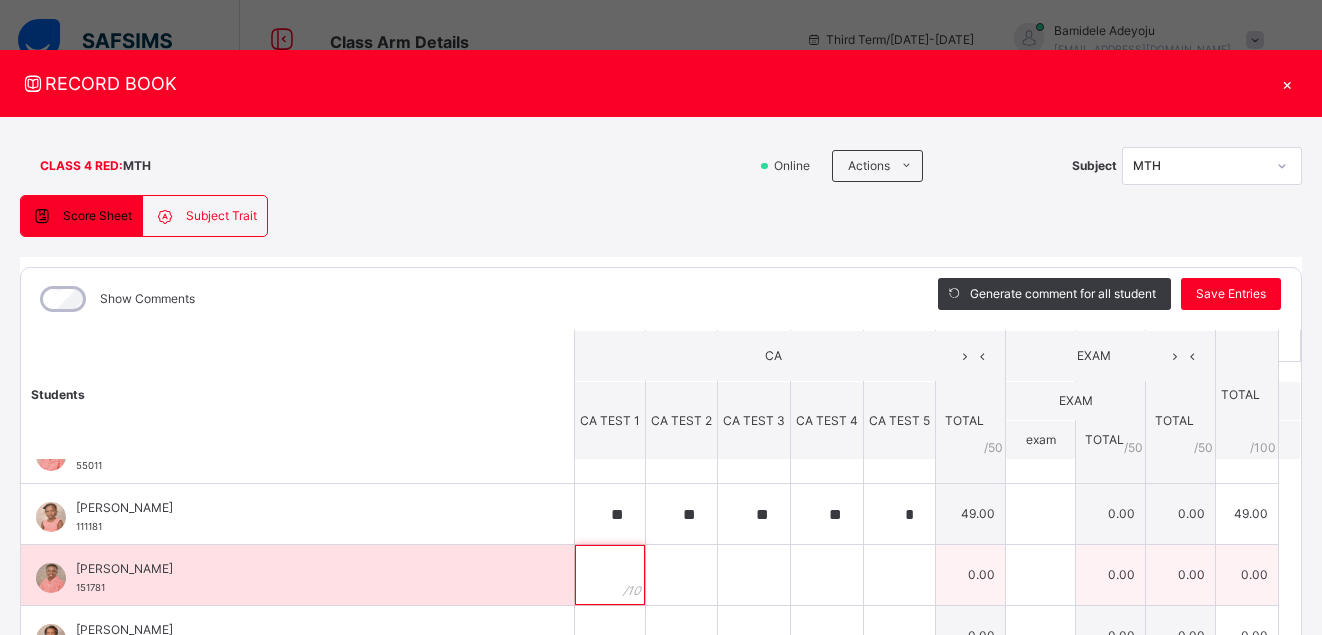click at bounding box center (610, 575) 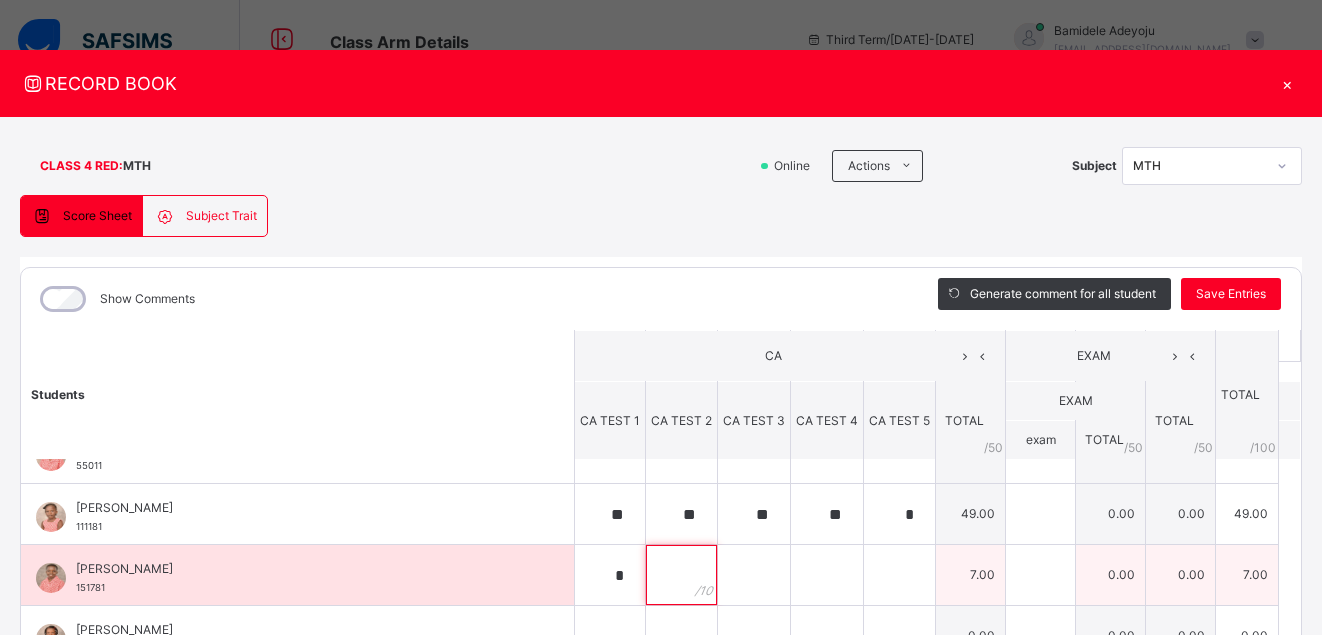 click at bounding box center [681, 575] 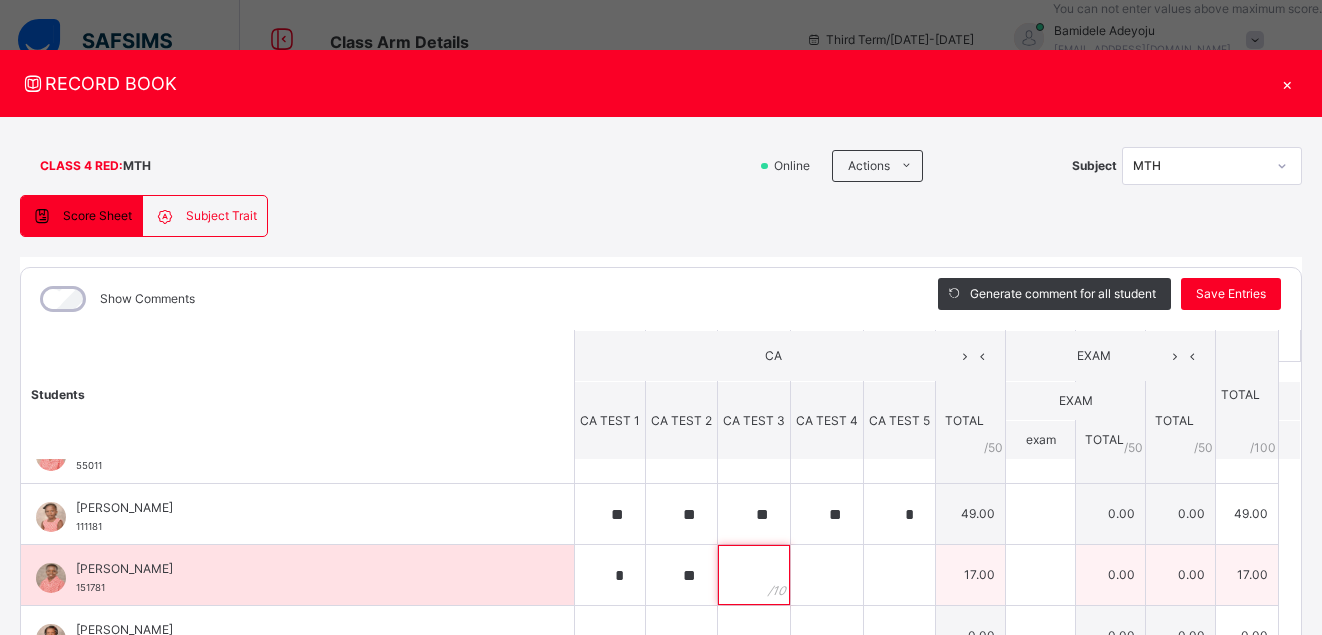 click at bounding box center [754, 575] 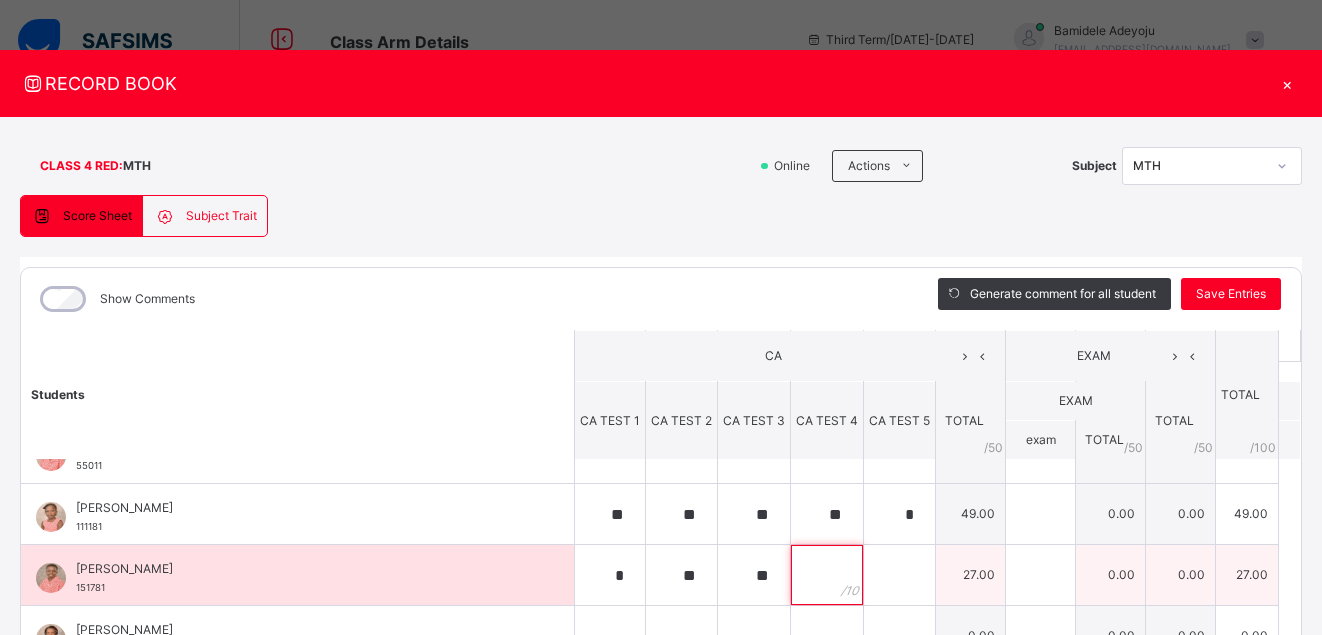 click at bounding box center [827, 575] 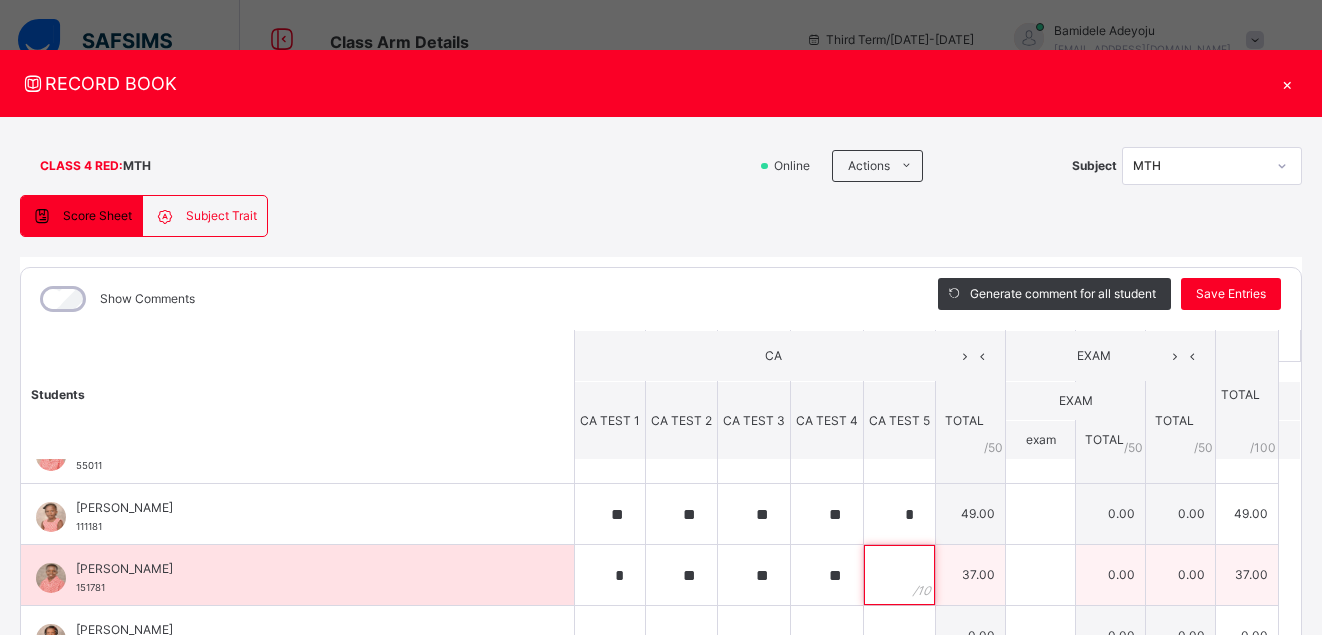 click at bounding box center (899, 575) 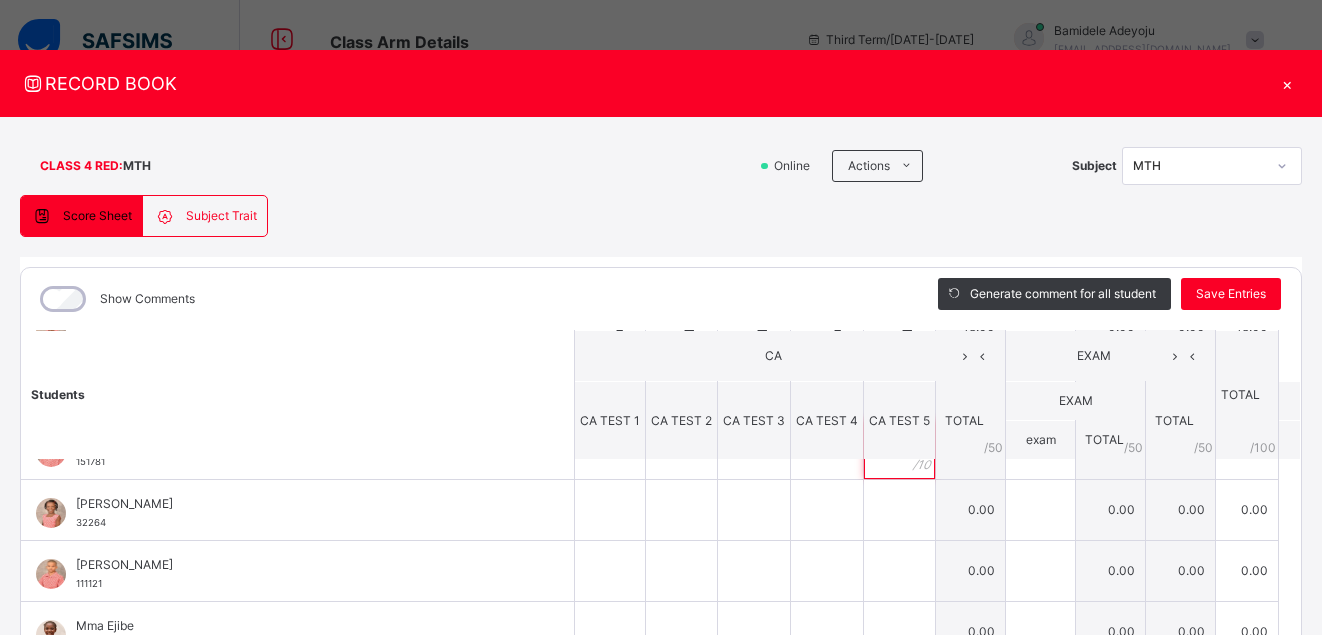 scroll, scrollTop: 221, scrollLeft: 0, axis: vertical 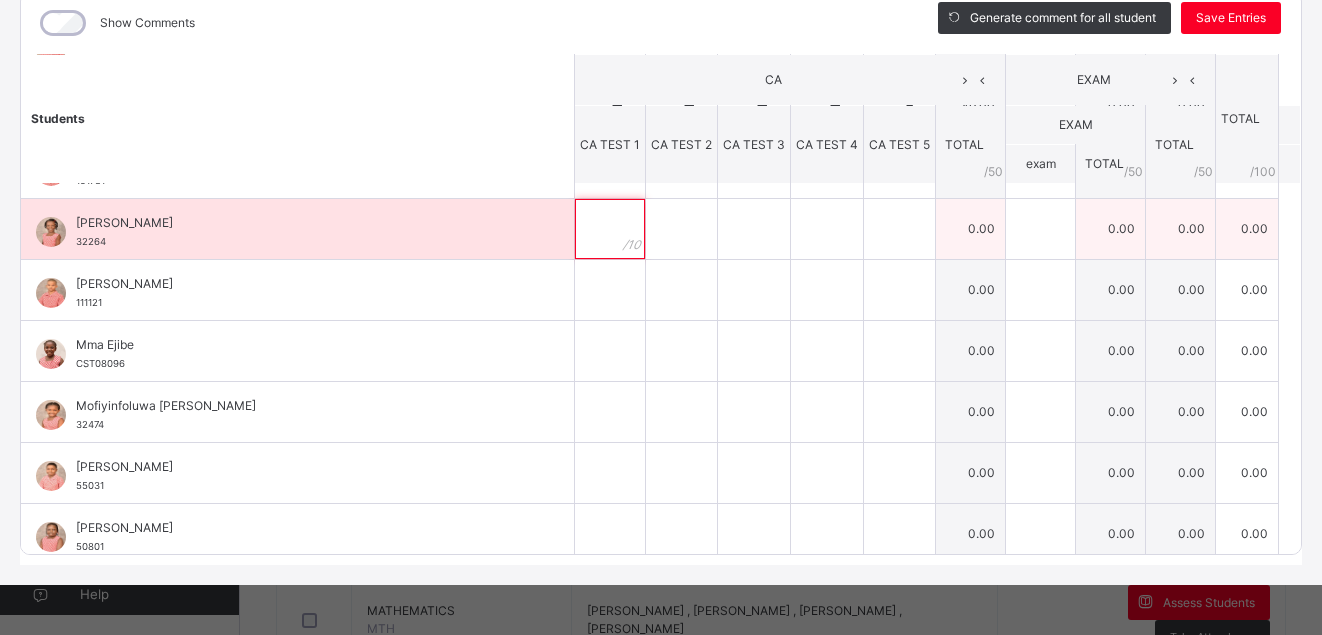 click at bounding box center (610, 229) 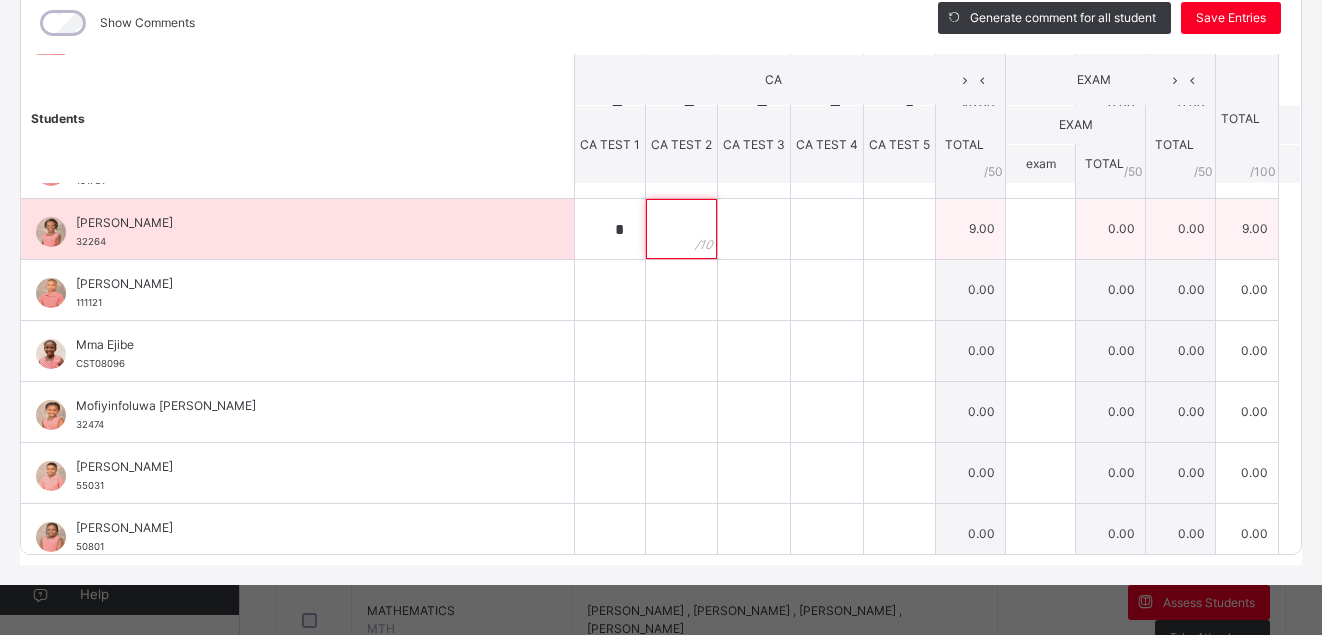 click at bounding box center (681, 229) 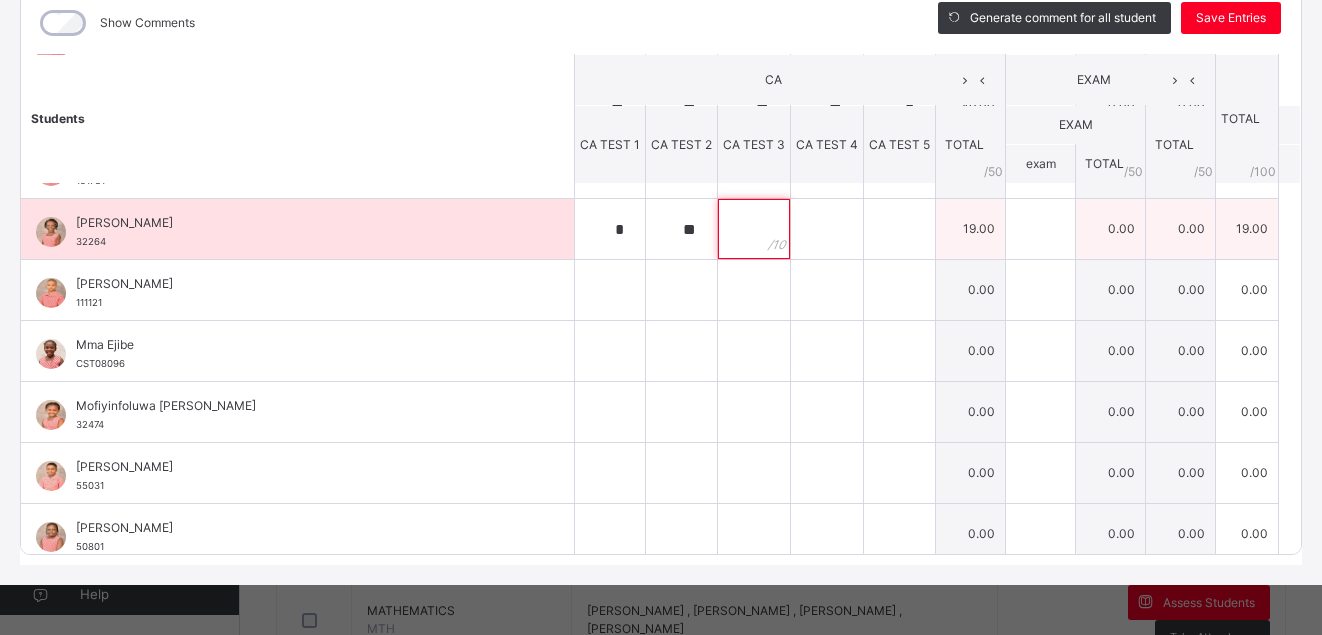click at bounding box center [754, 229] 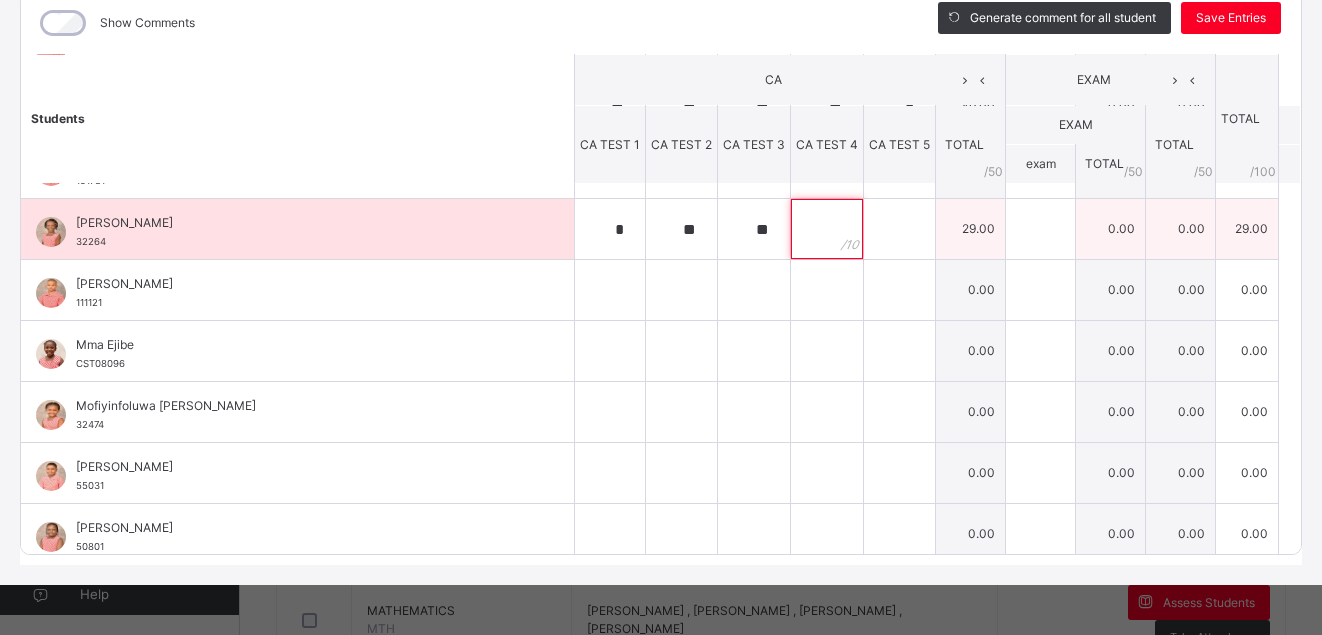 click at bounding box center (827, 229) 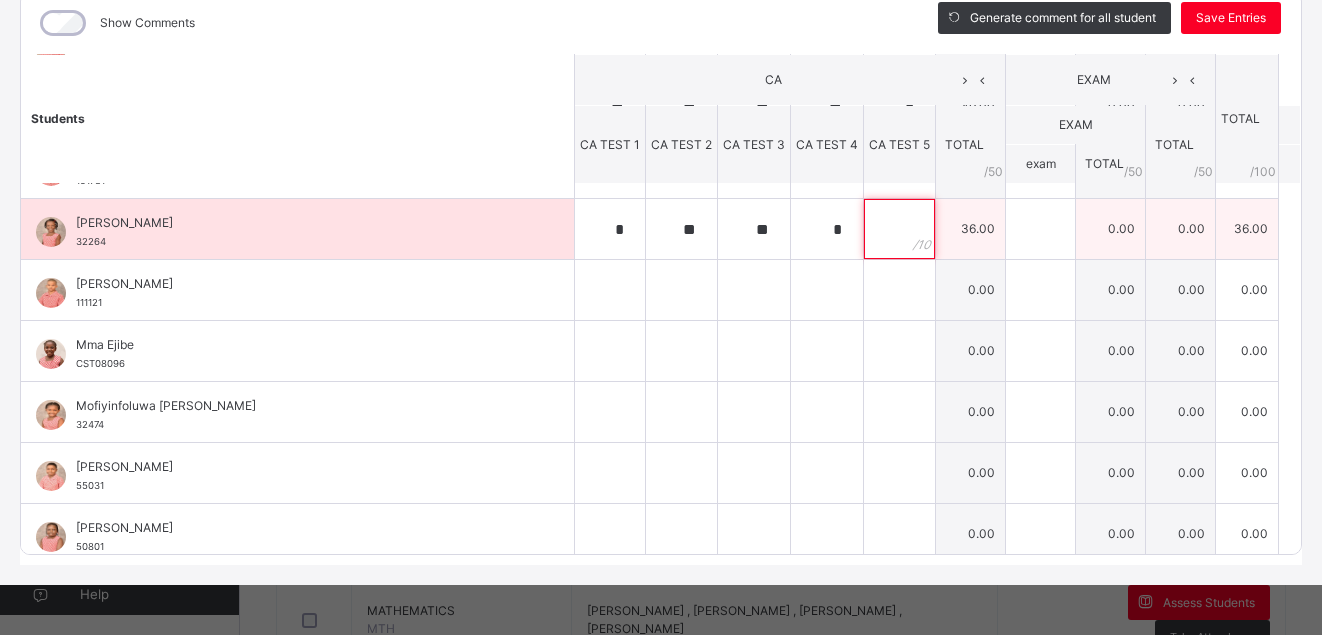 click at bounding box center [899, 229] 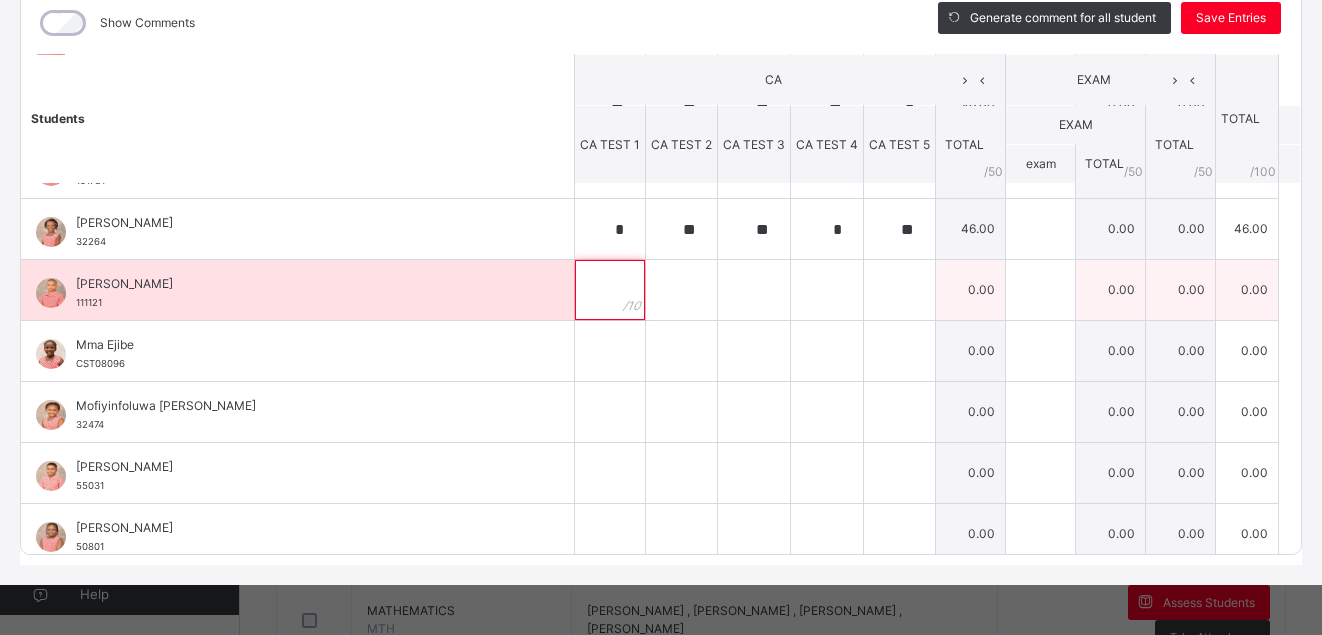 click at bounding box center [610, 290] 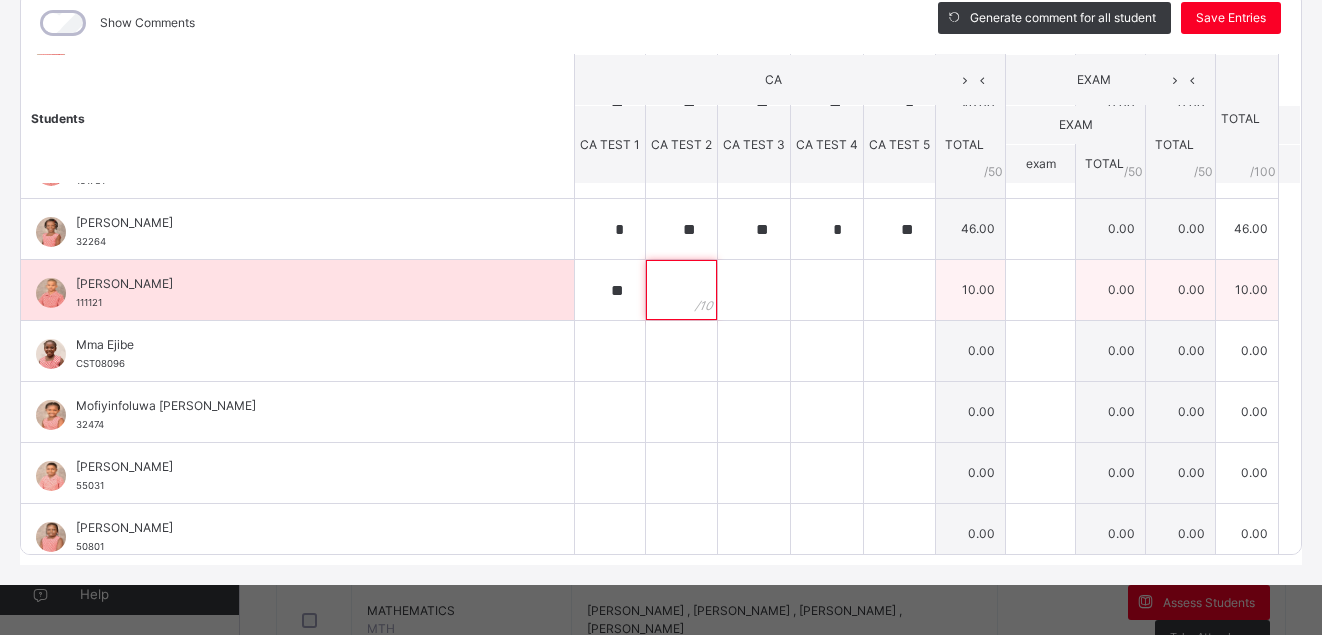 click at bounding box center [681, 290] 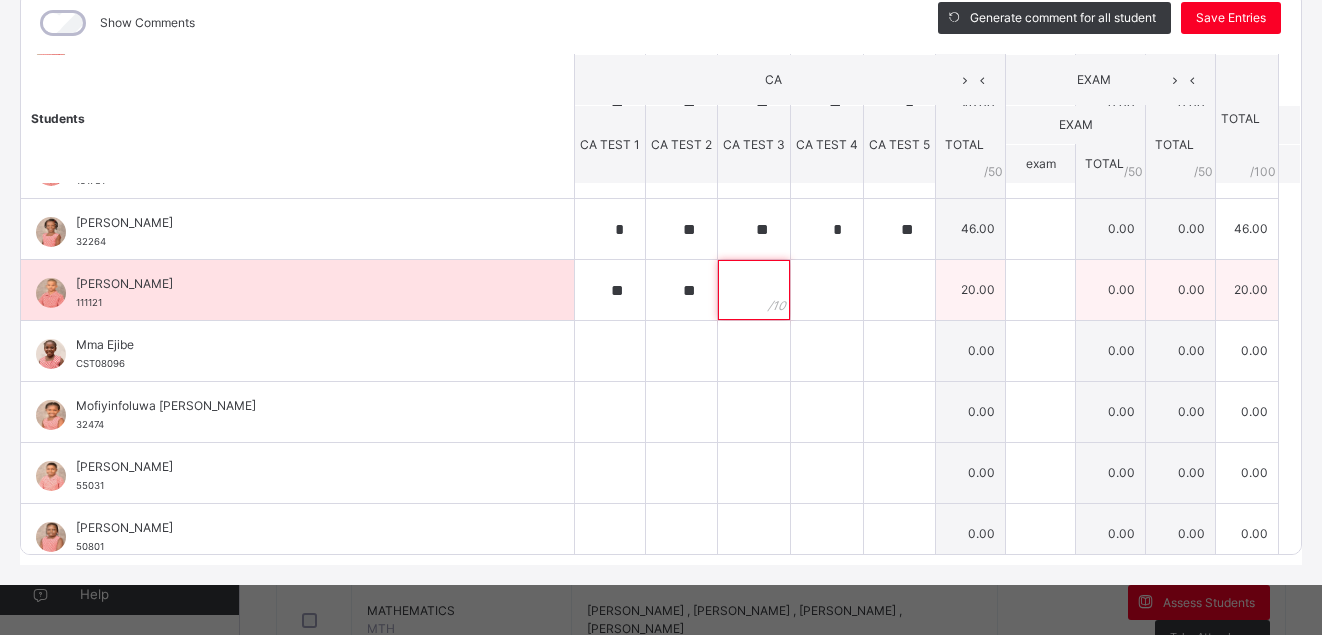 click at bounding box center (754, 290) 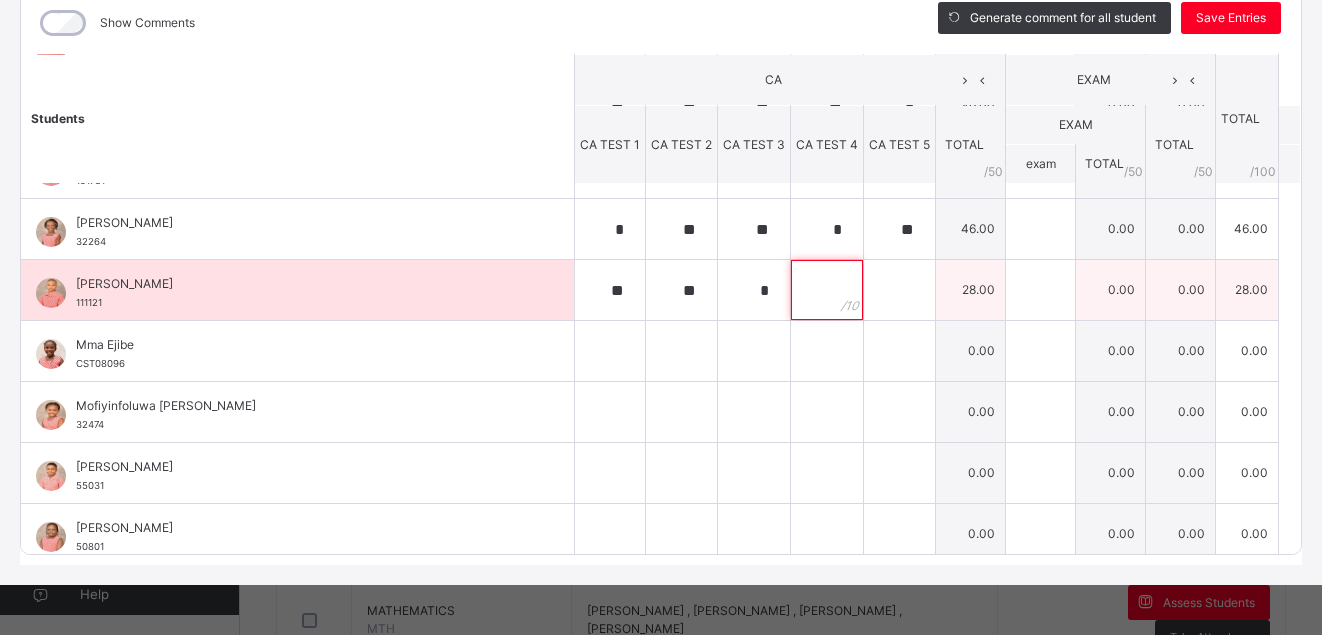 click at bounding box center (827, 290) 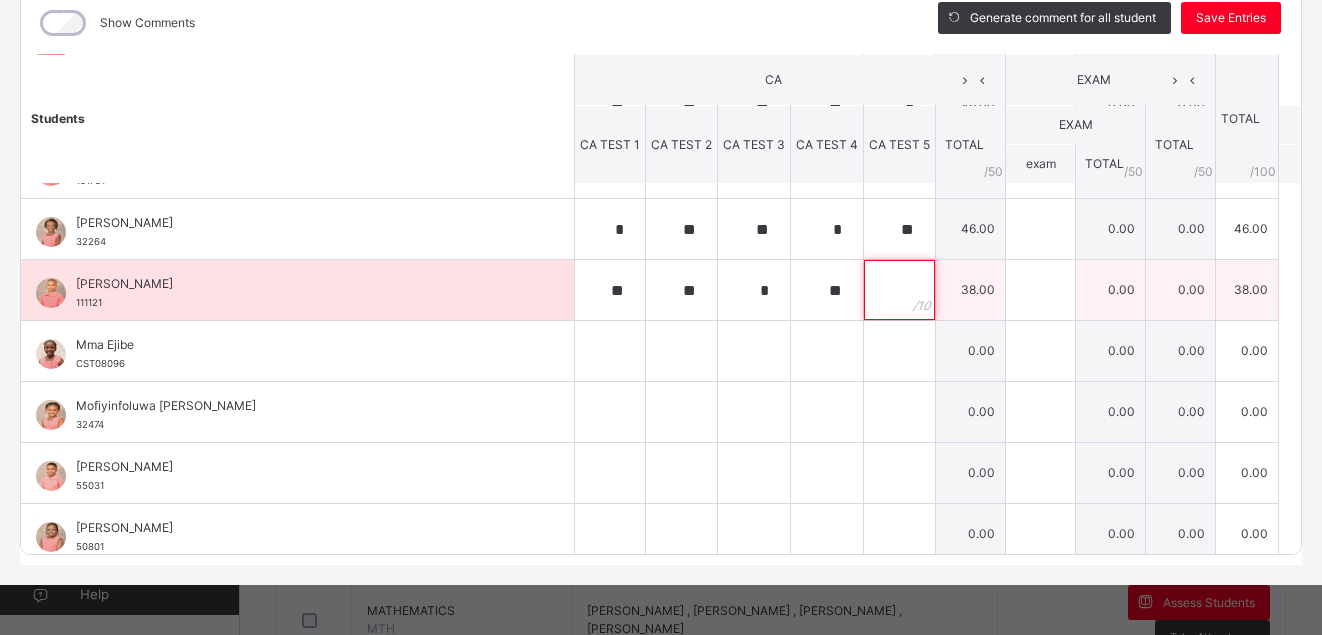 click at bounding box center (899, 290) 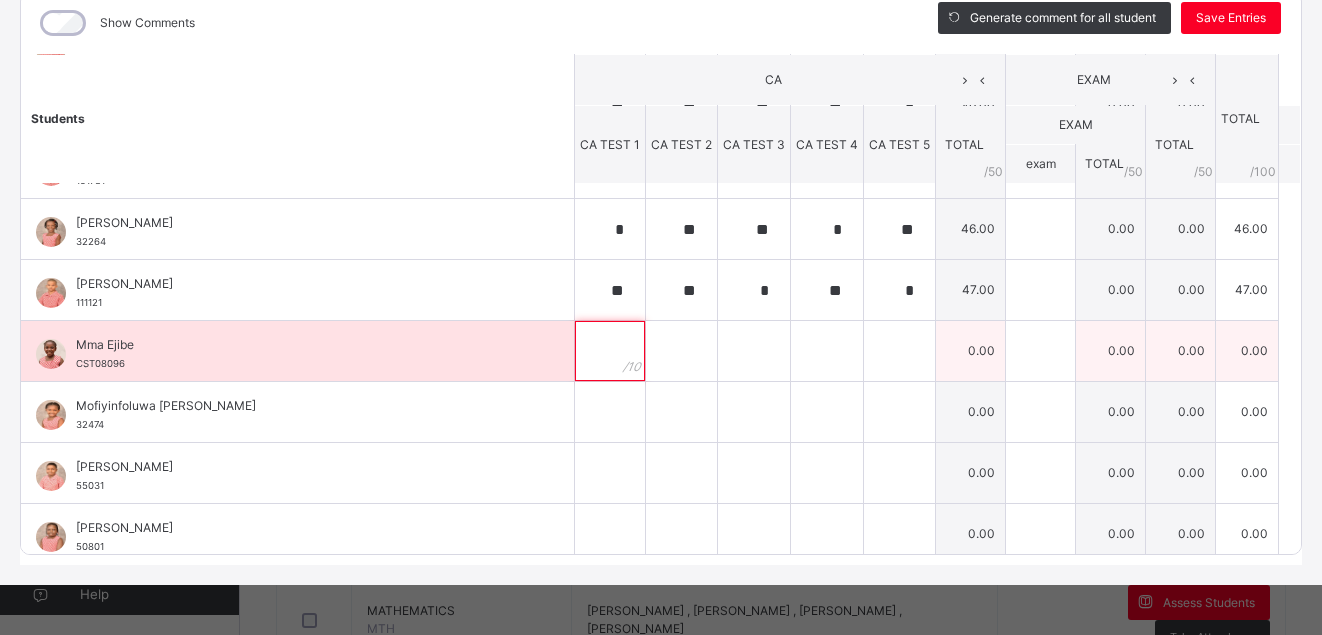 click at bounding box center [610, 351] 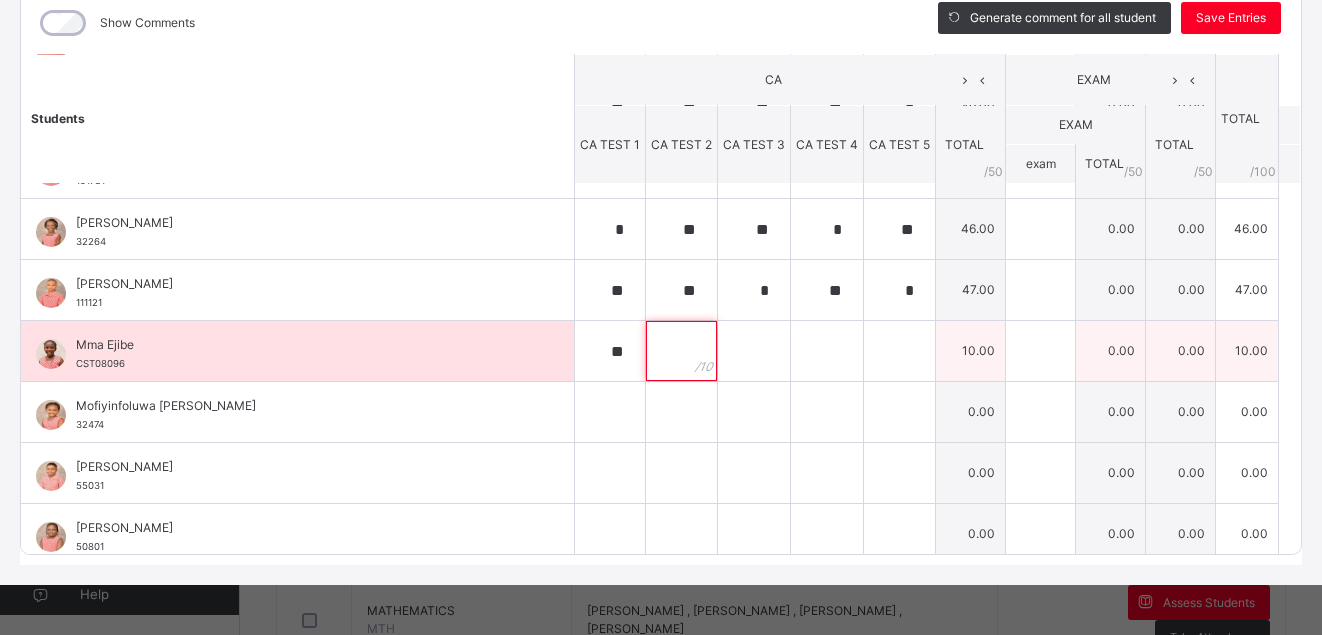 click at bounding box center [681, 351] 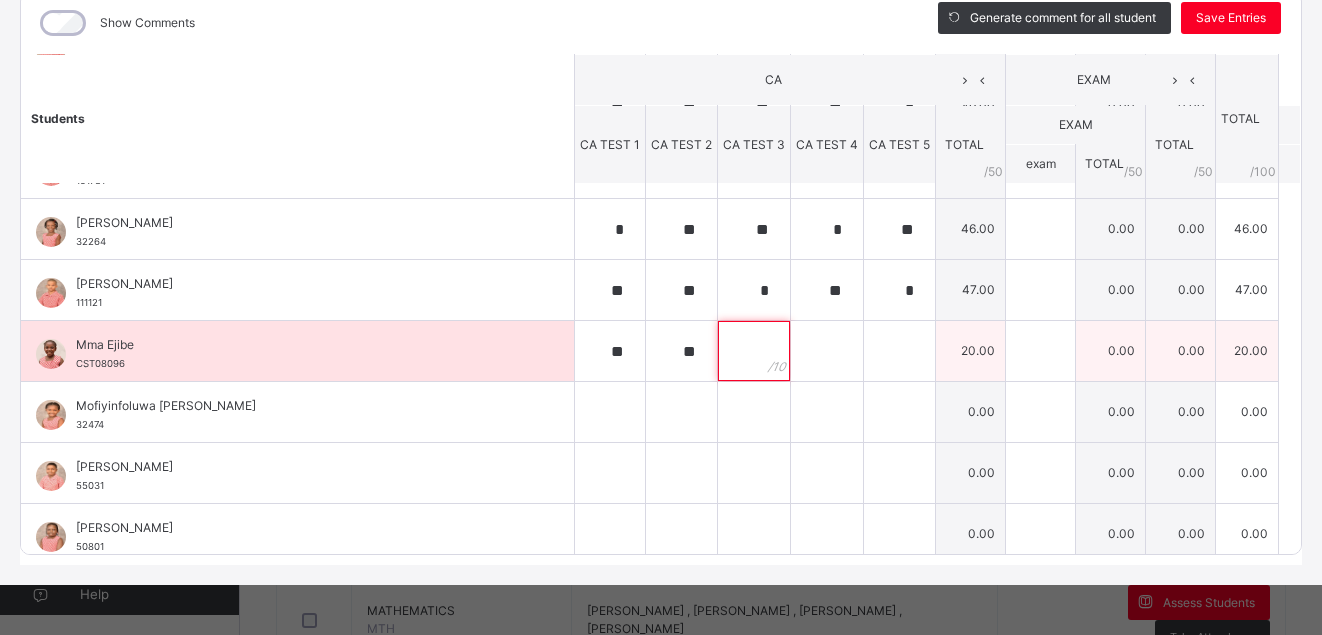 click at bounding box center (754, 351) 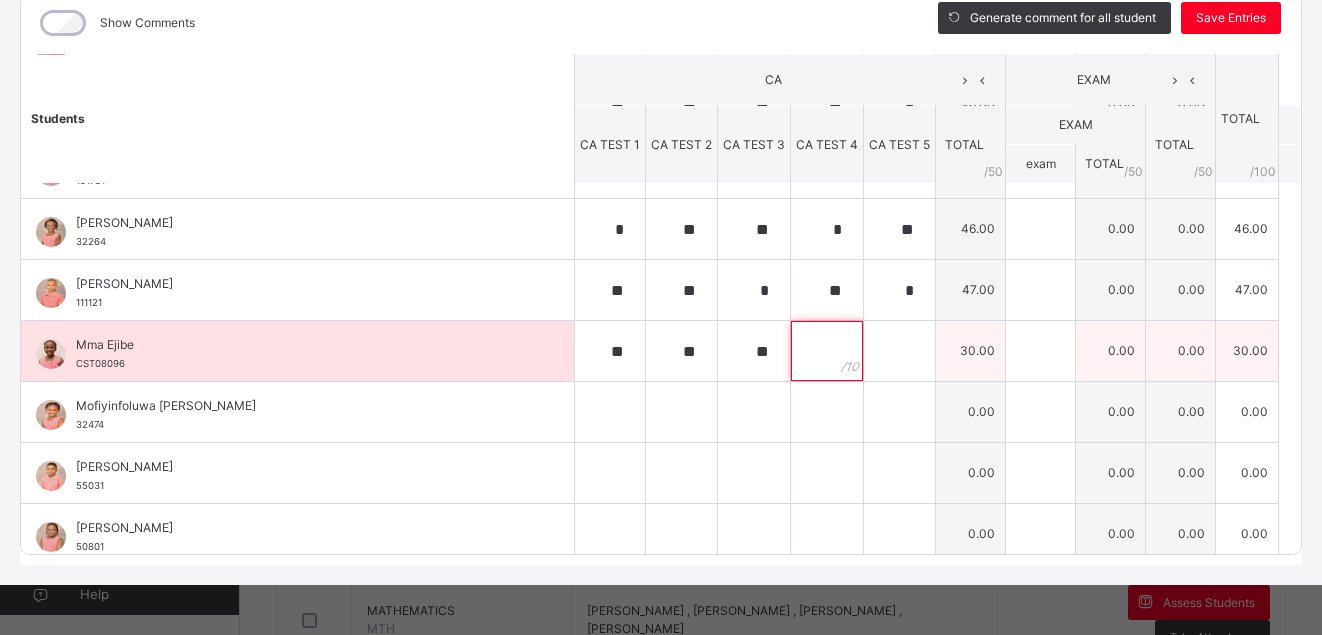 click at bounding box center [827, 351] 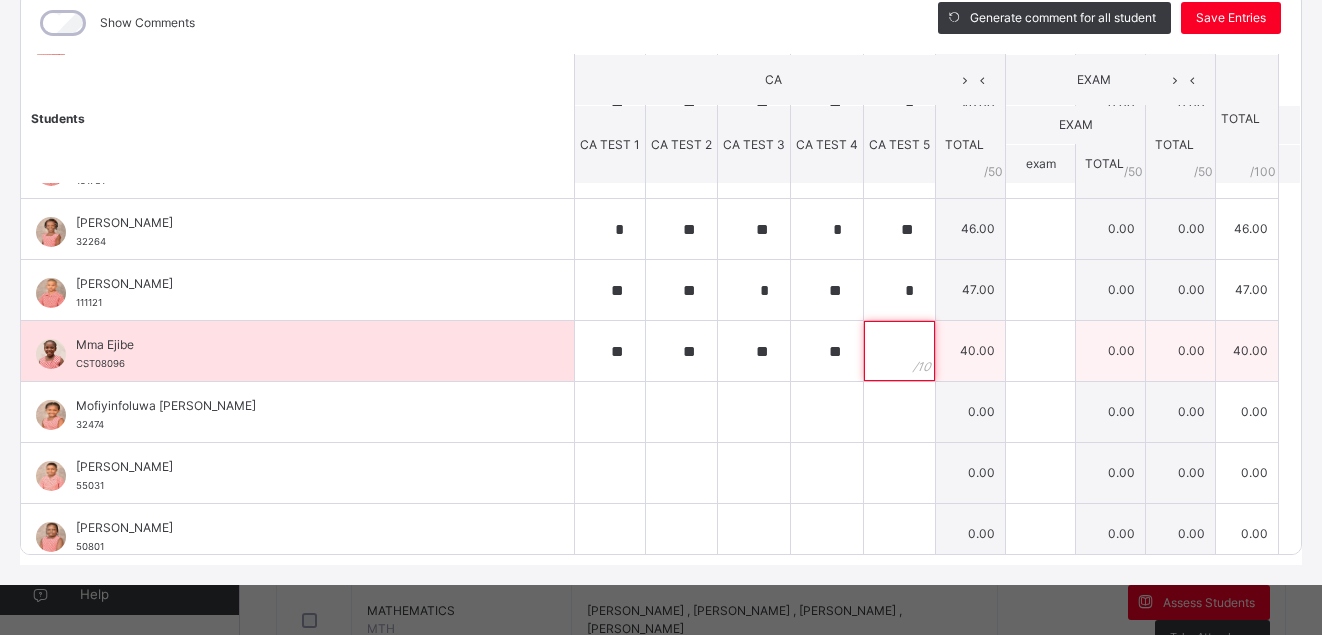 click at bounding box center [899, 351] 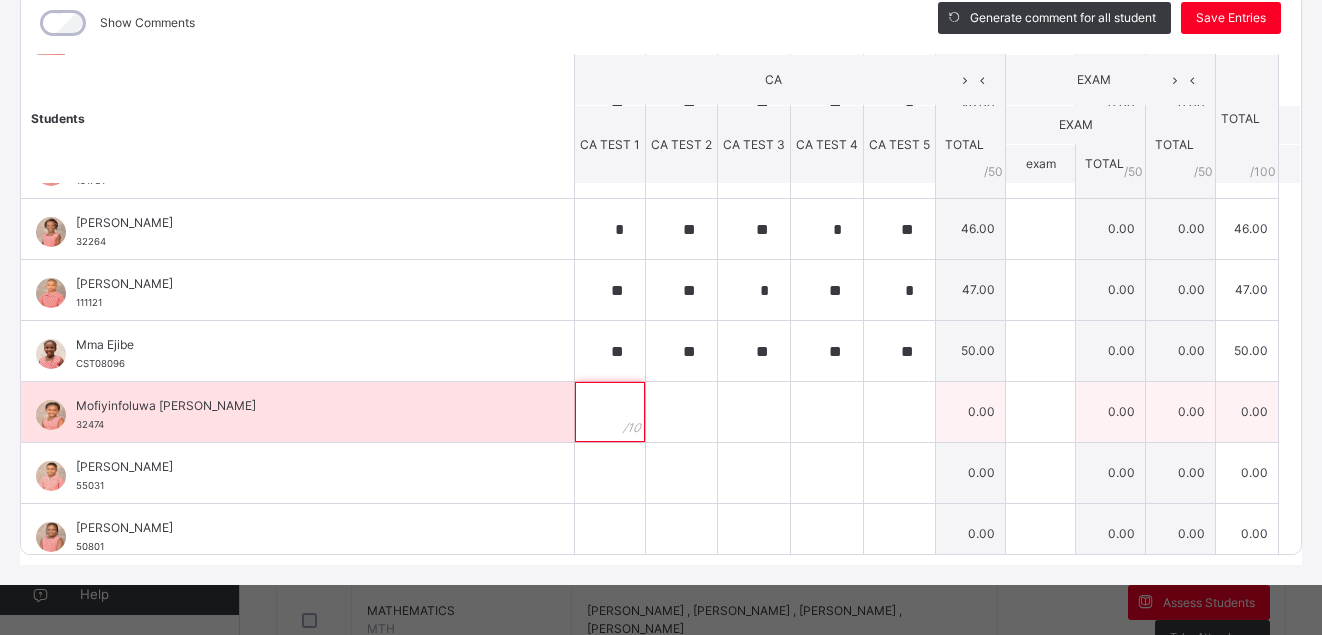 click at bounding box center [610, 412] 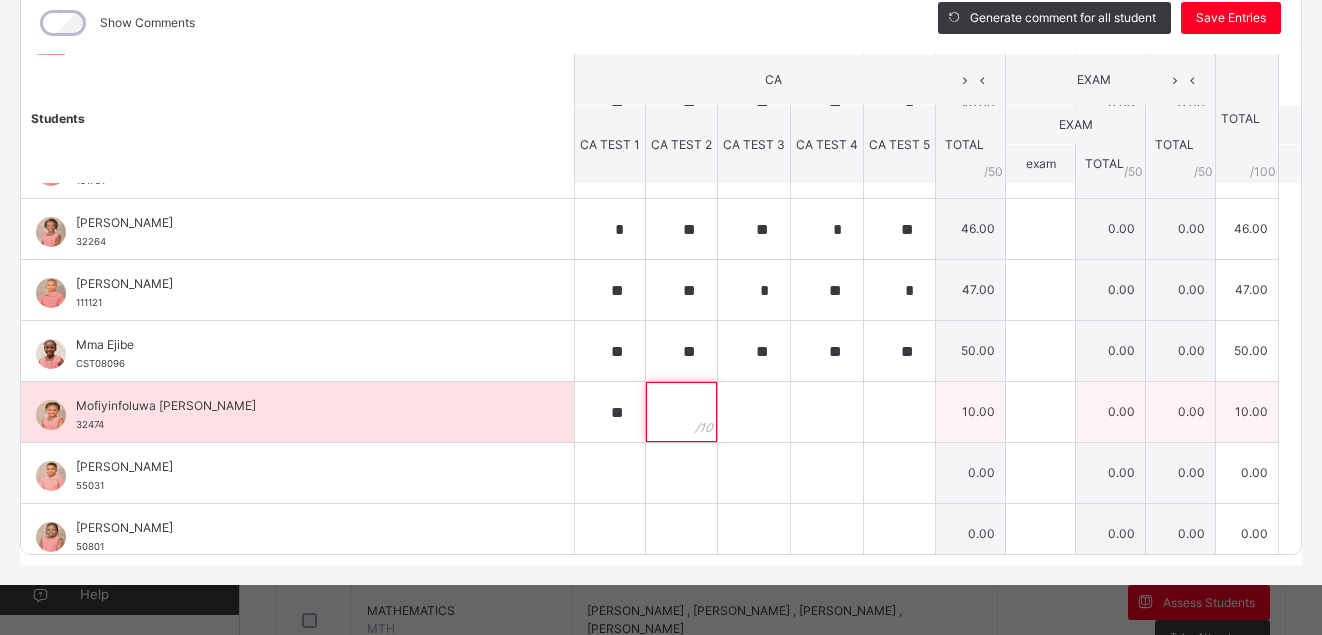 click at bounding box center [681, 412] 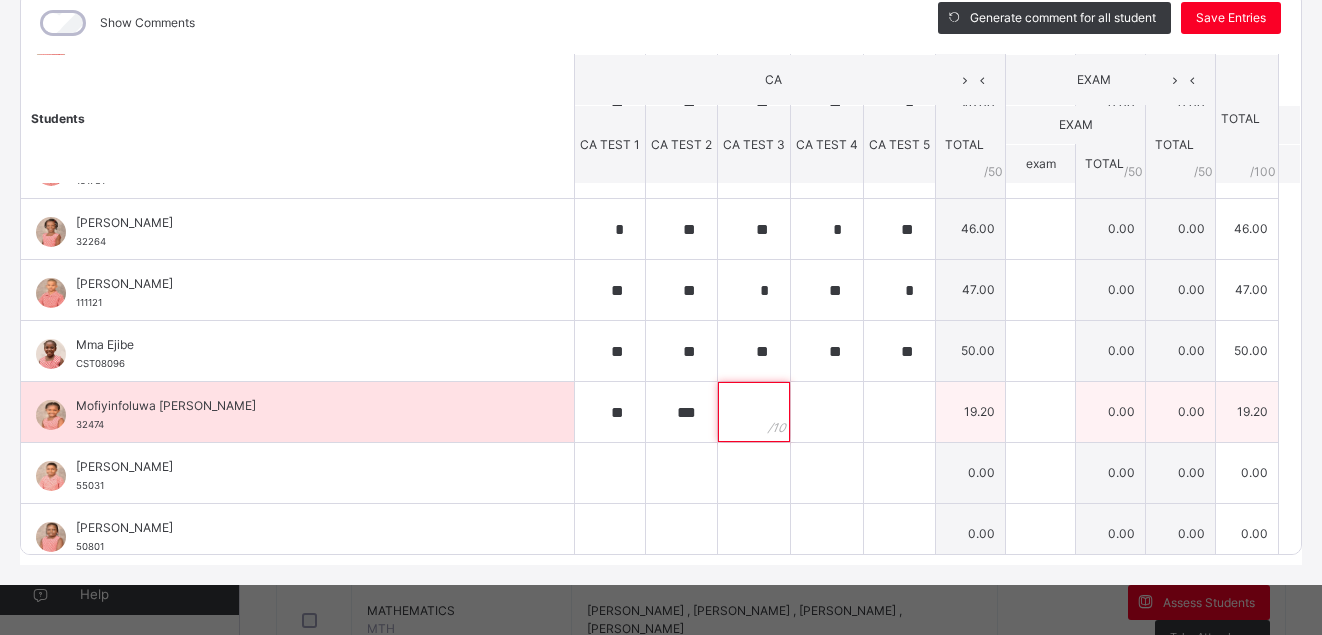 click at bounding box center (754, 412) 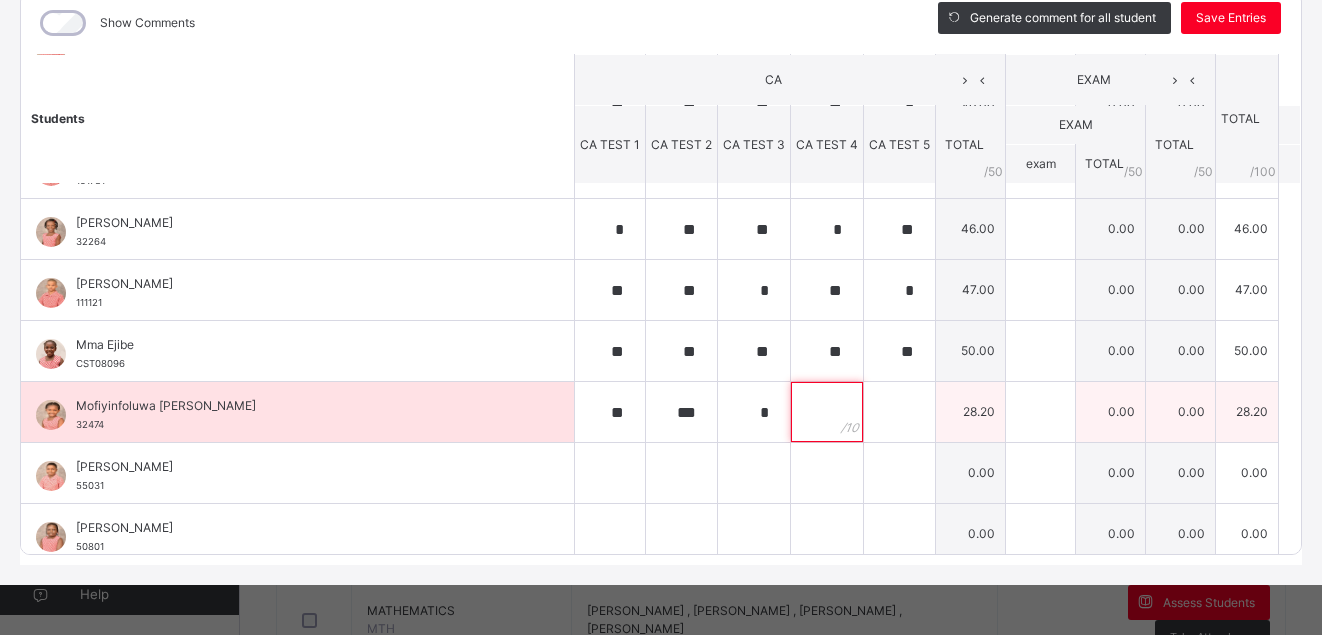 click at bounding box center (827, 412) 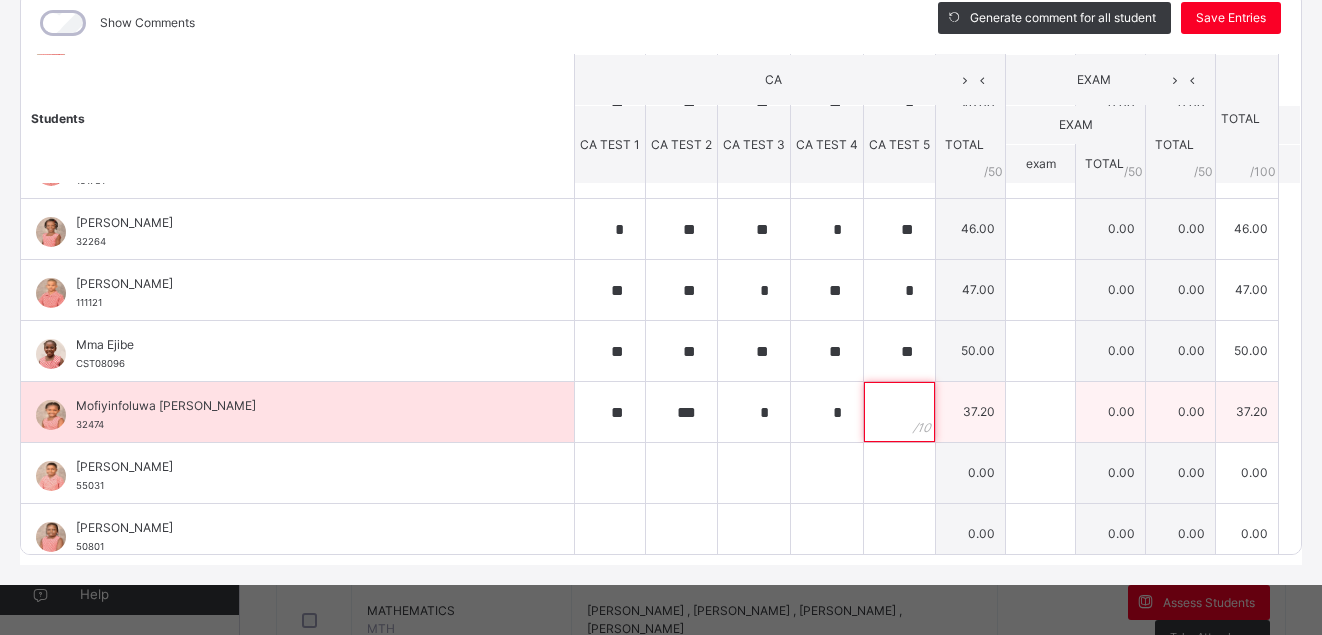 click at bounding box center [899, 412] 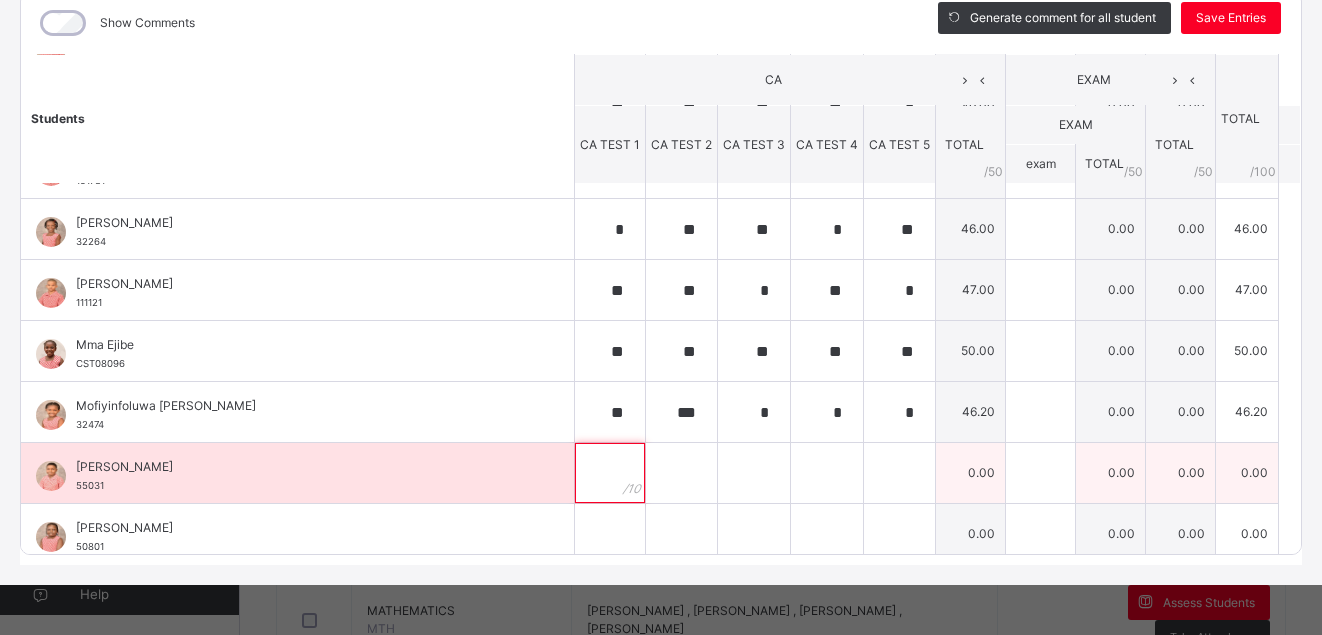 click at bounding box center (610, 473) 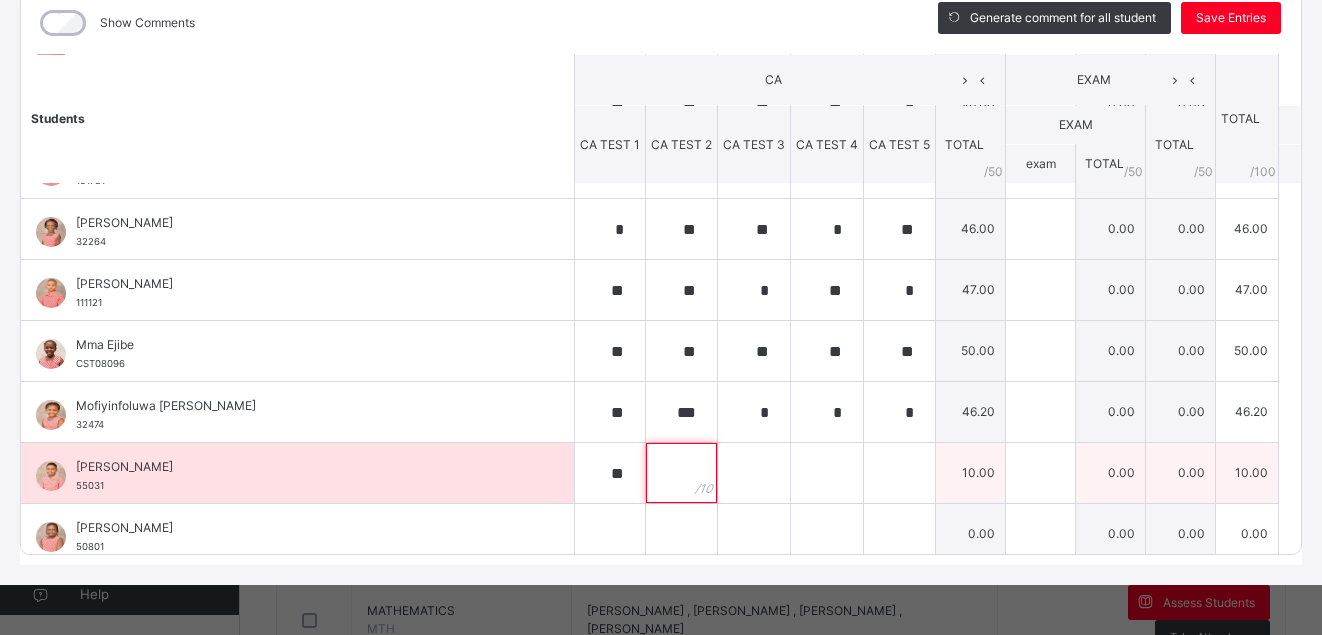 click at bounding box center [681, 473] 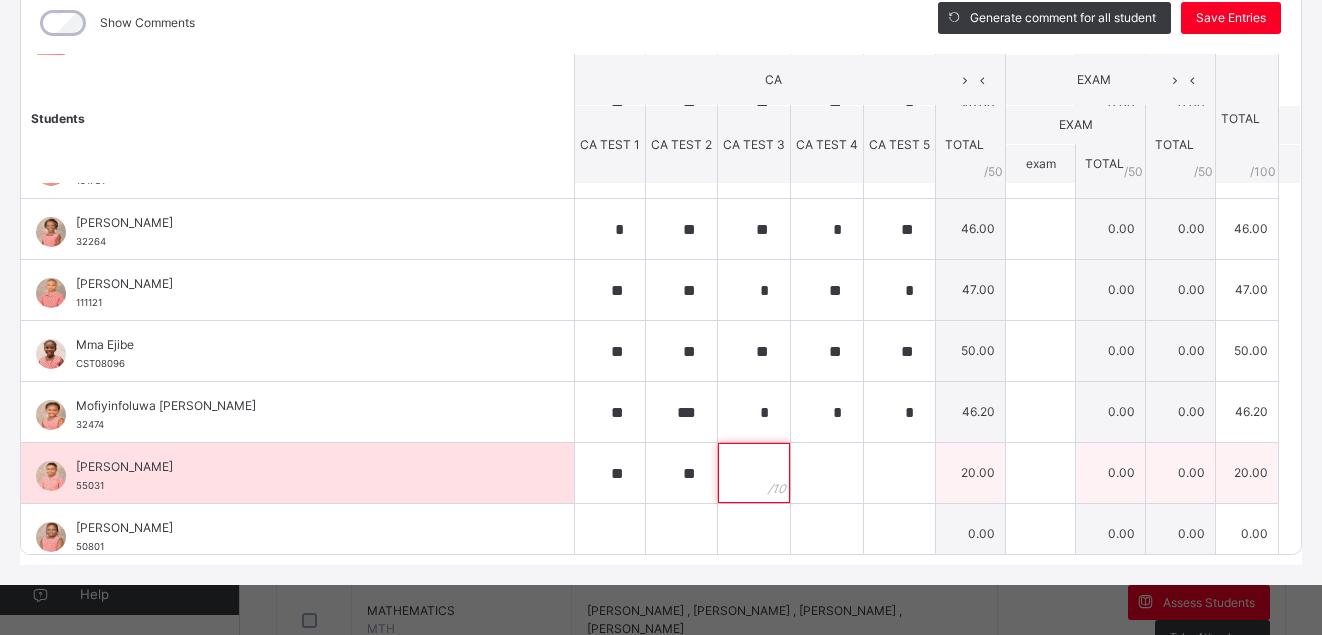 click at bounding box center [754, 473] 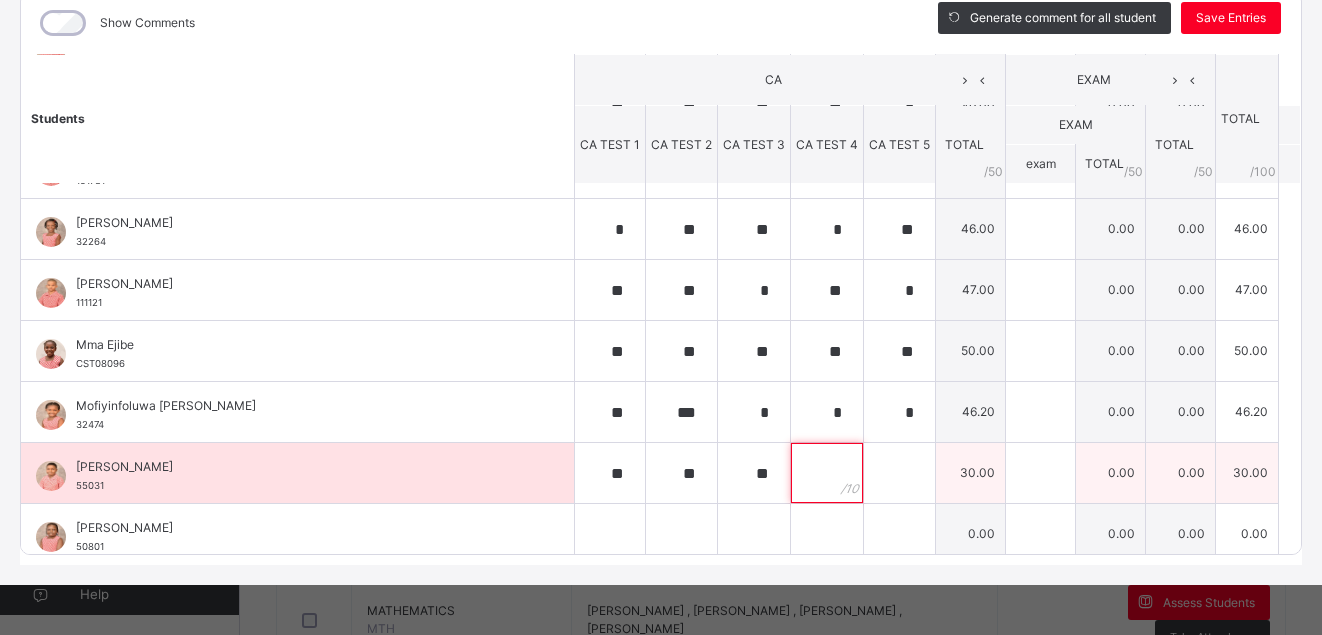 click at bounding box center (827, 473) 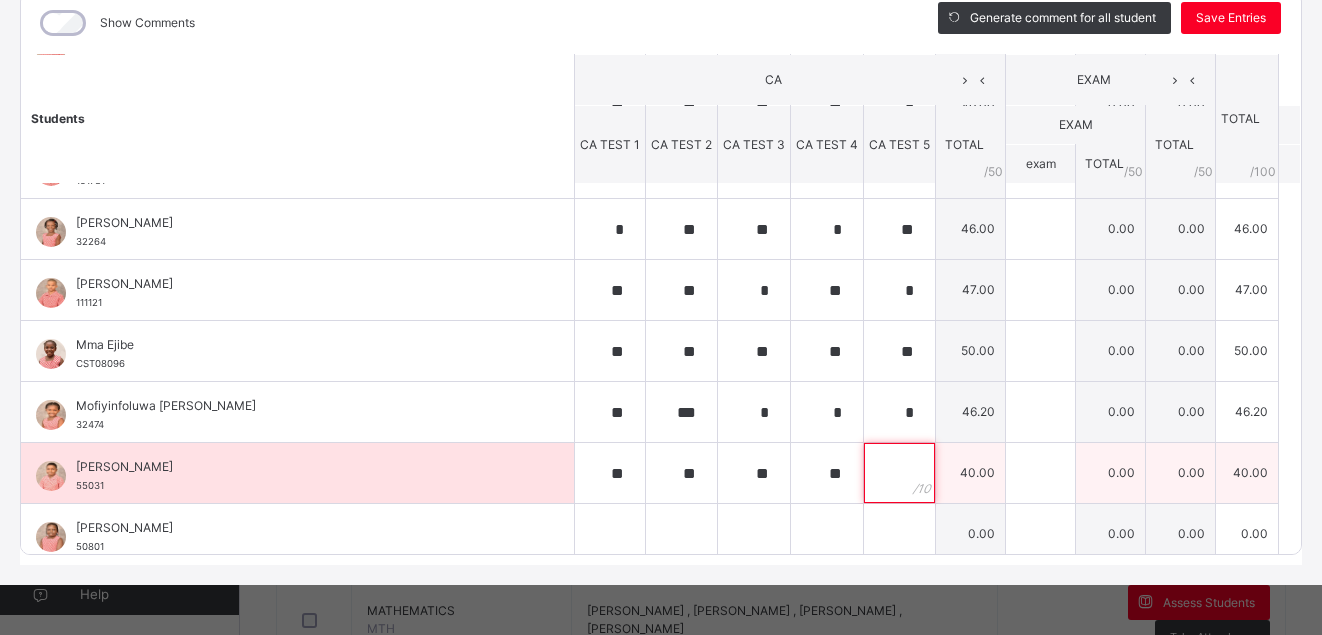 click at bounding box center [899, 473] 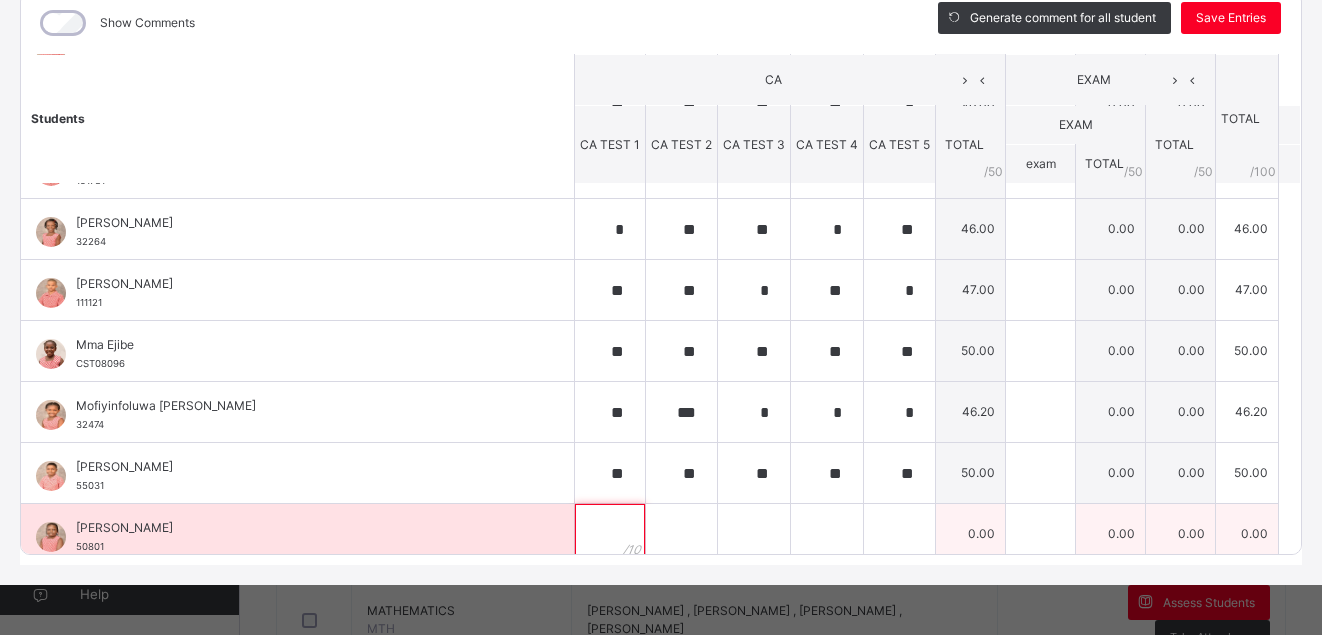 click at bounding box center (610, 534) 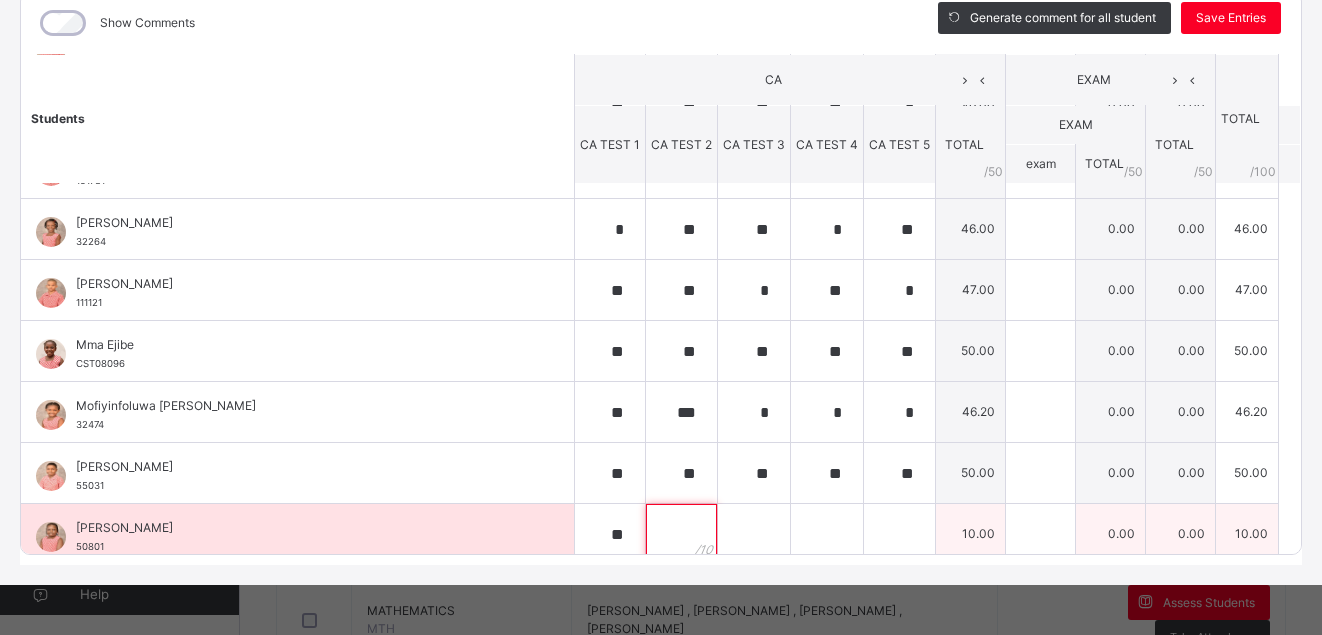 click at bounding box center [681, 534] 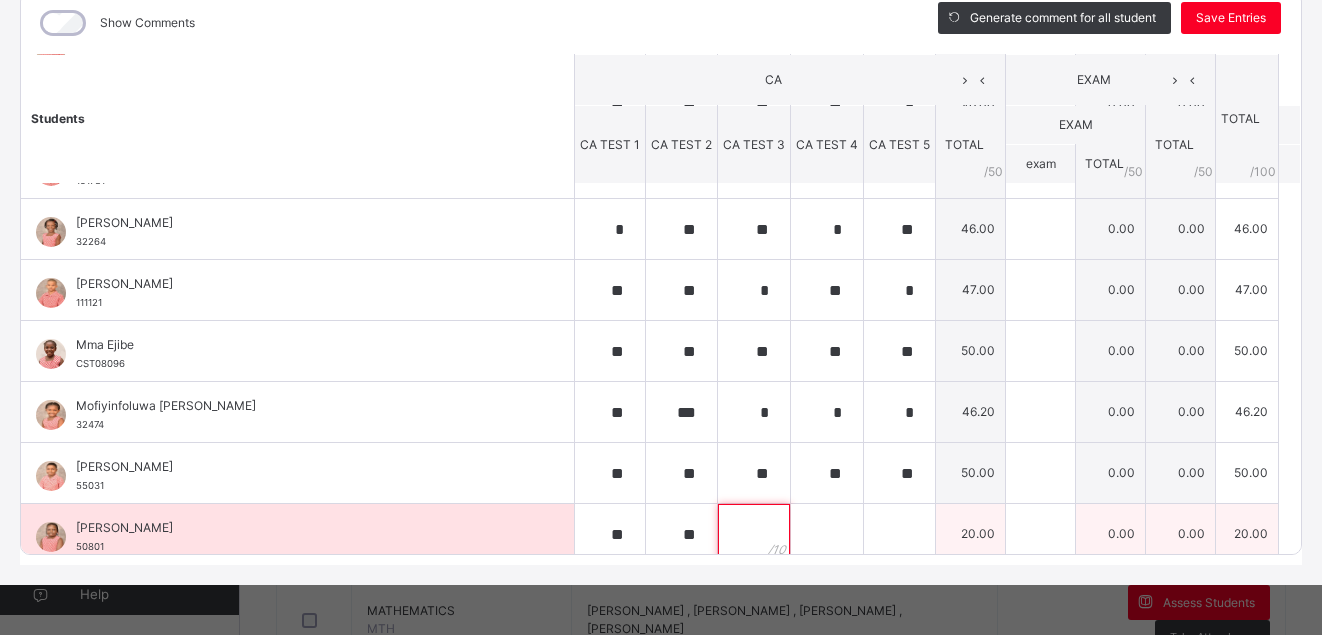 click at bounding box center (754, 534) 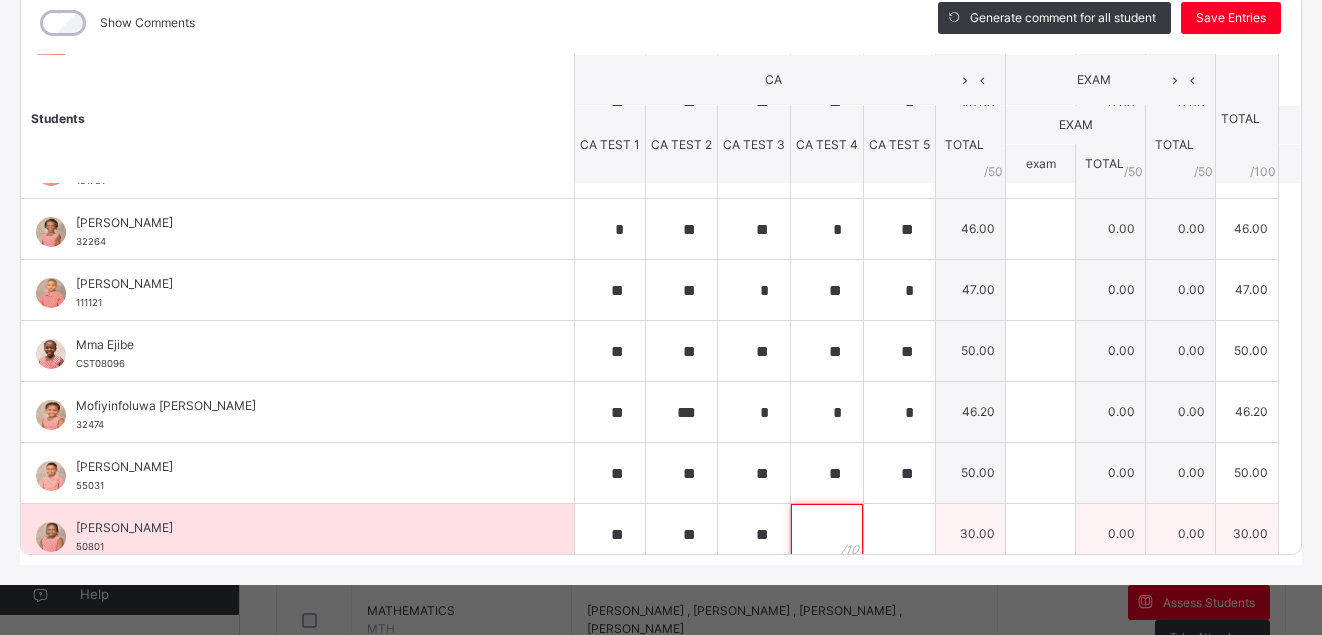 click at bounding box center (827, 534) 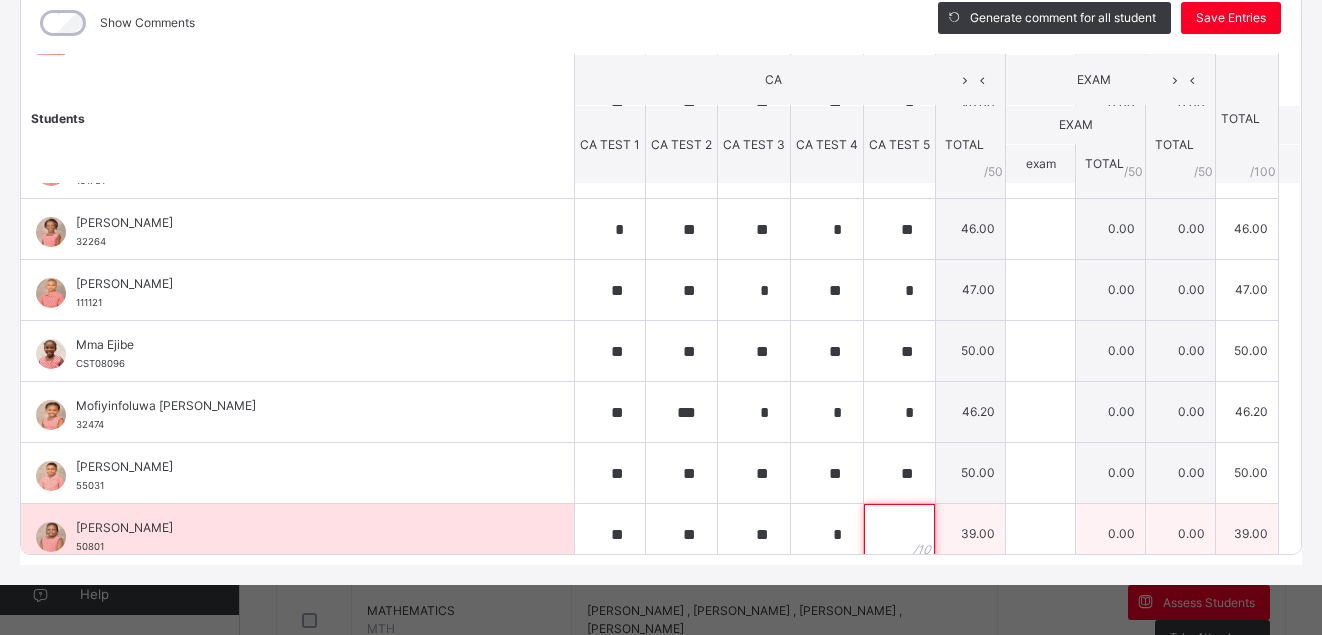 click at bounding box center (899, 534) 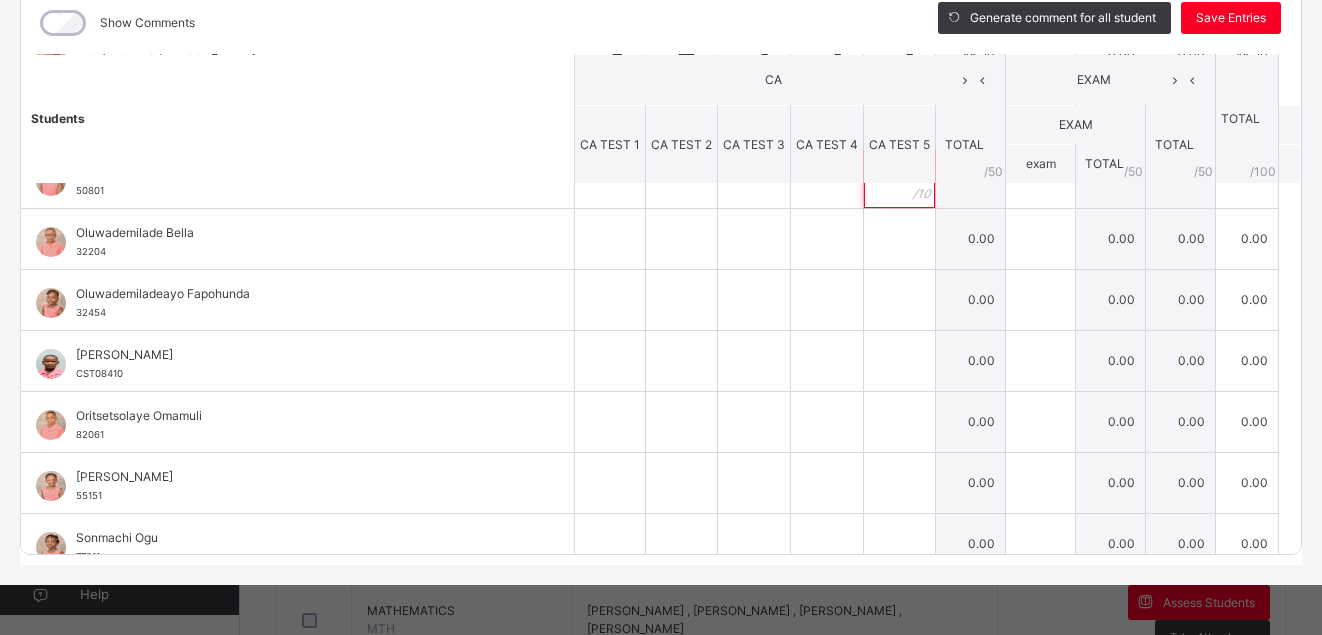 scroll, scrollTop: 582, scrollLeft: 0, axis: vertical 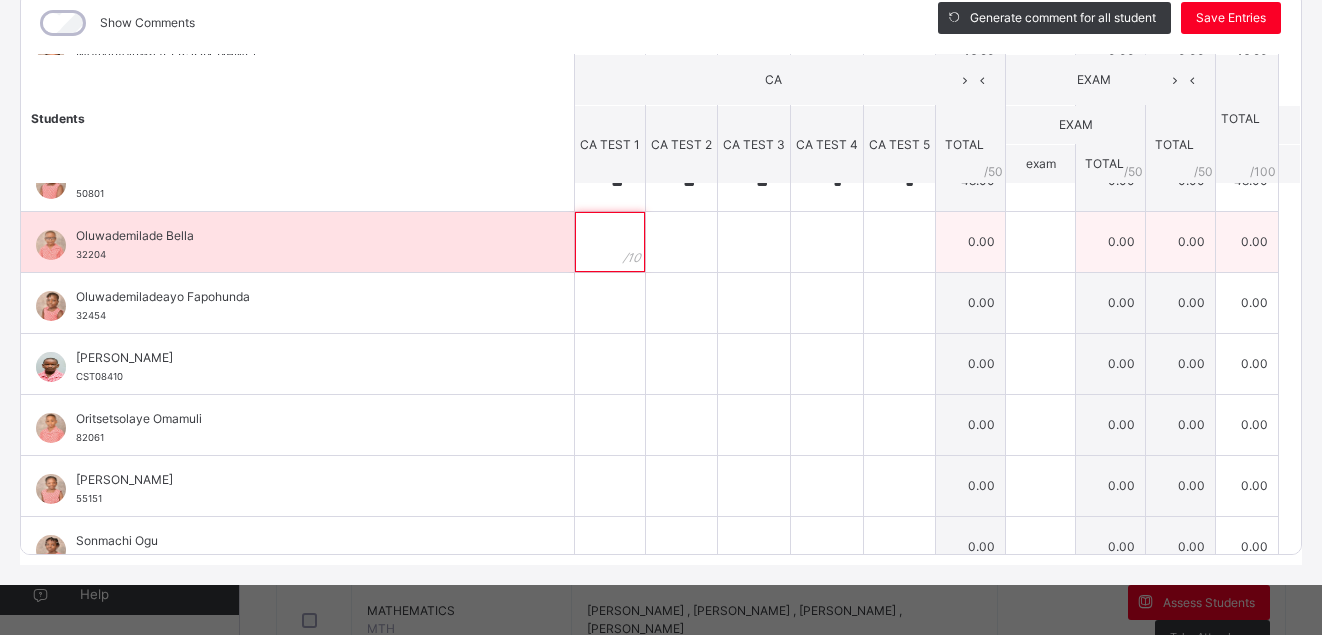 click at bounding box center [610, 242] 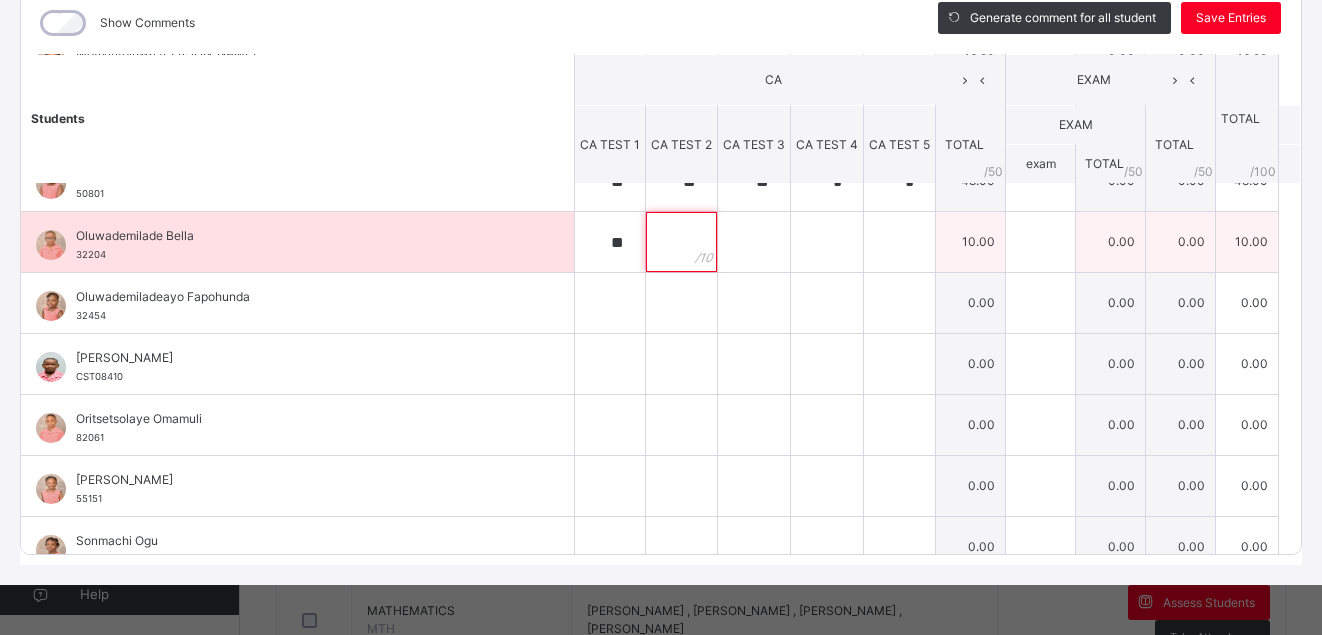 click at bounding box center (681, 242) 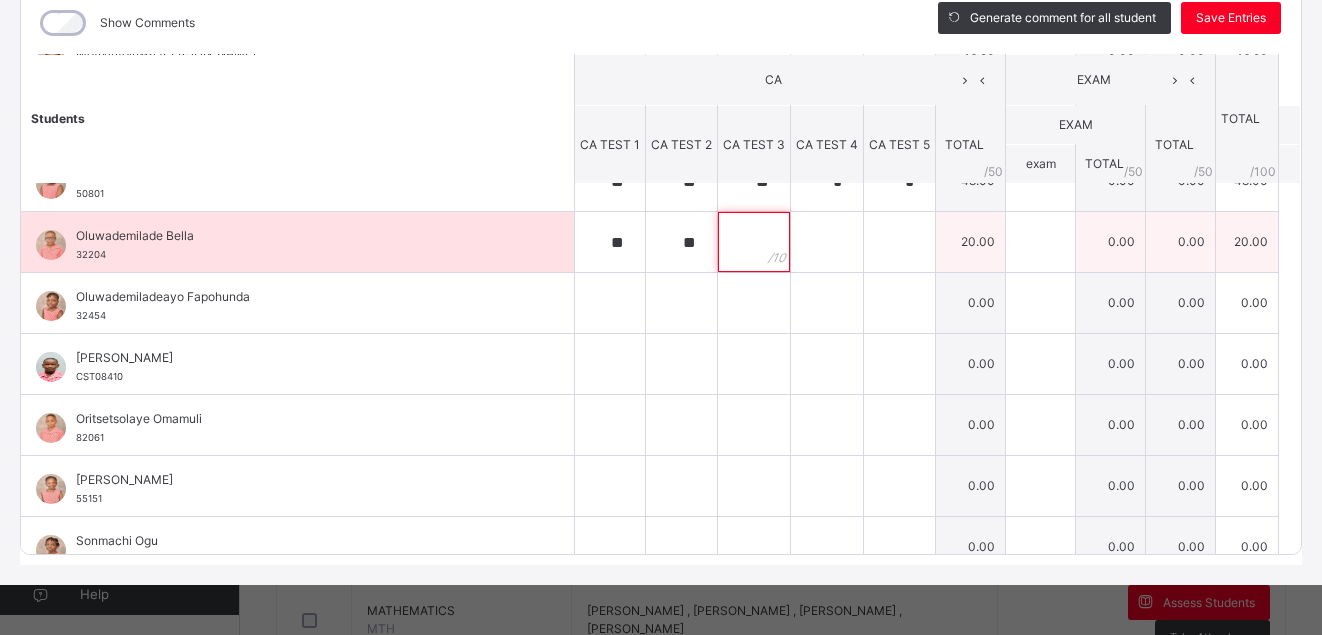 click at bounding box center [754, 242] 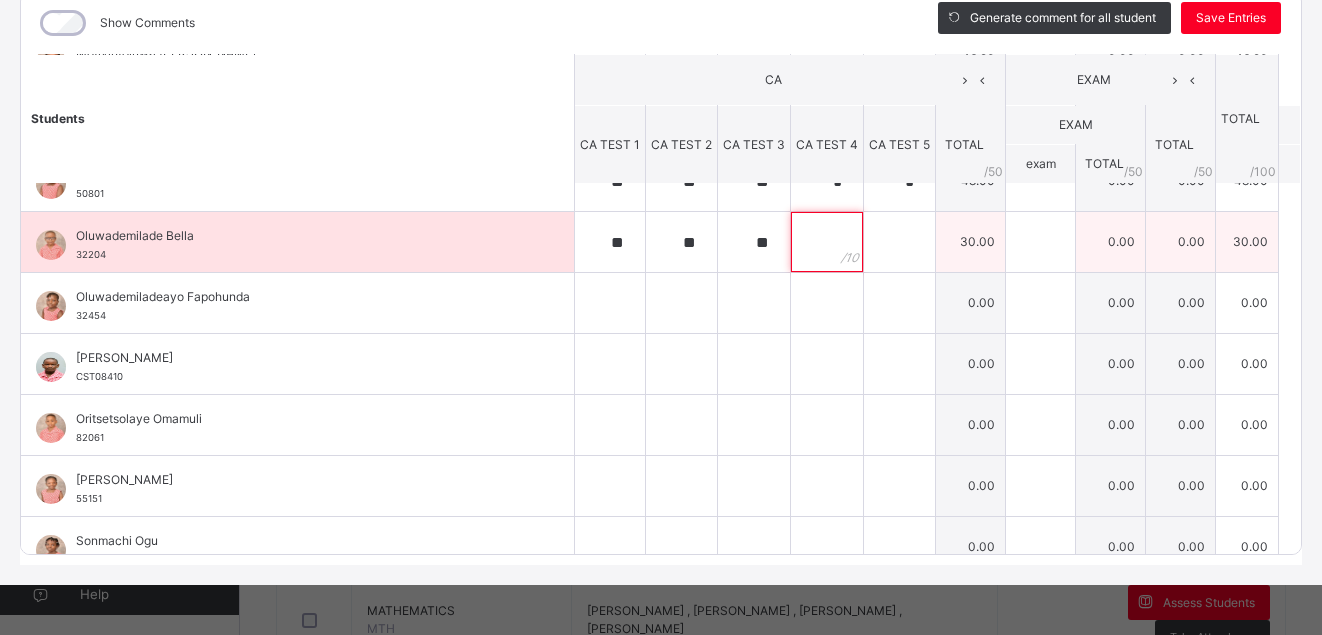 click at bounding box center [827, 242] 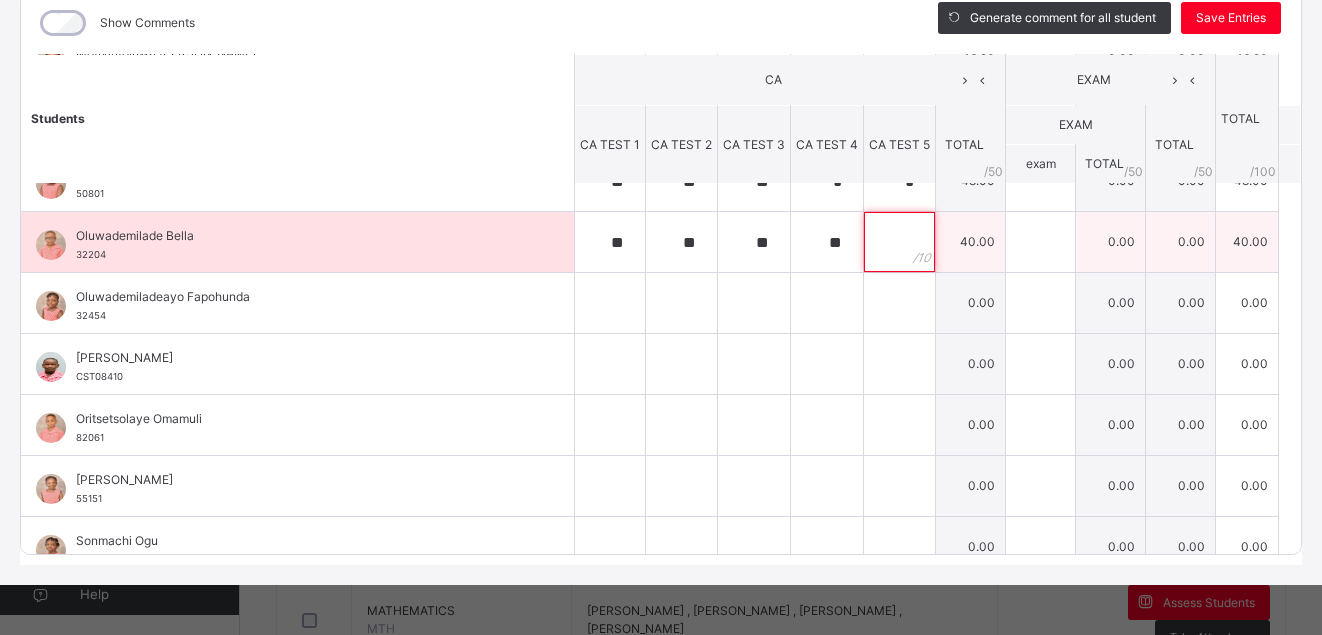 click at bounding box center [899, 242] 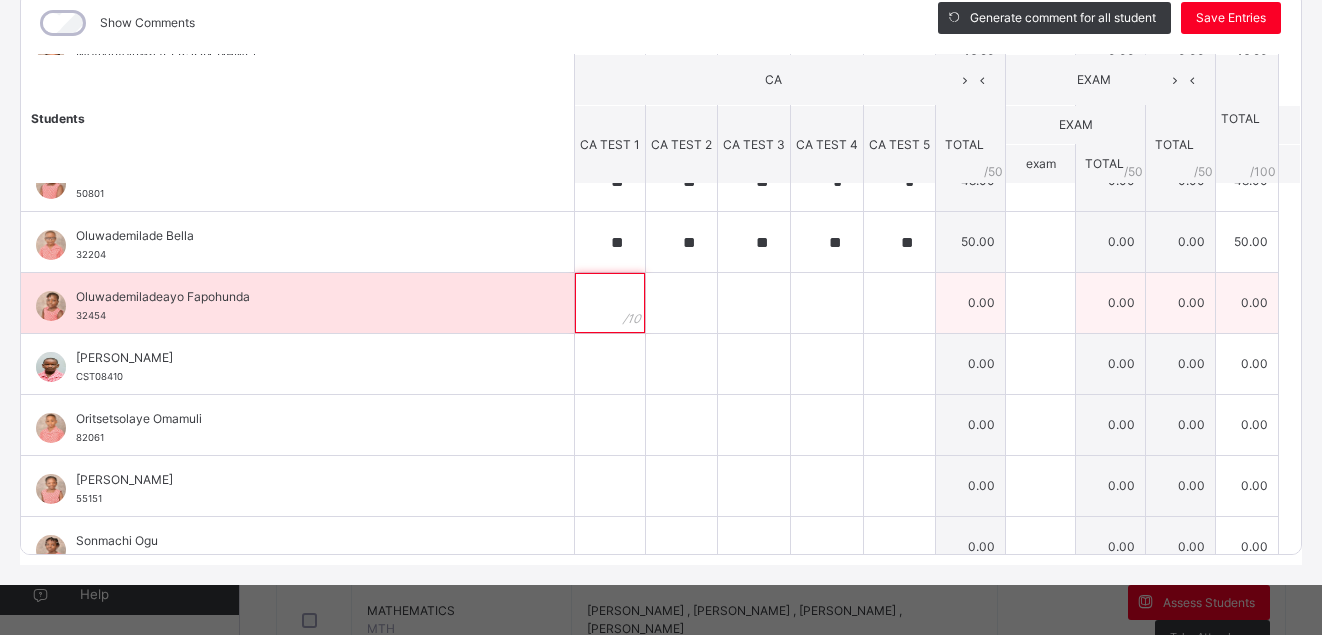 click at bounding box center (610, 303) 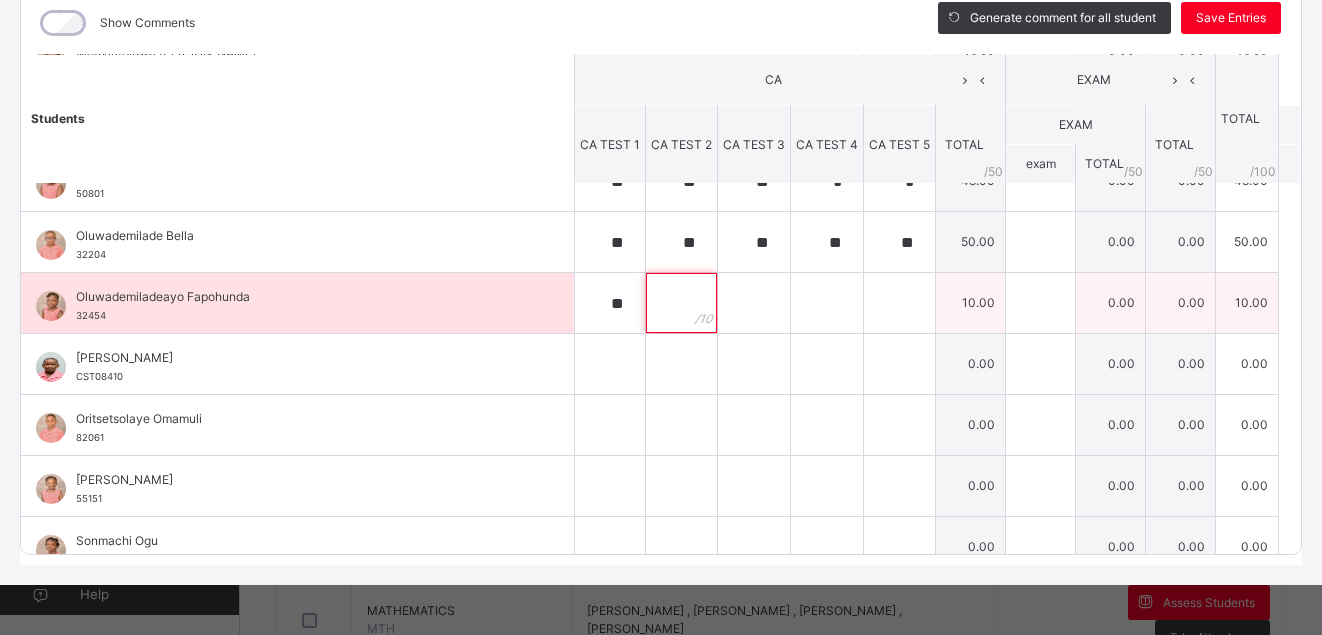 click at bounding box center (681, 303) 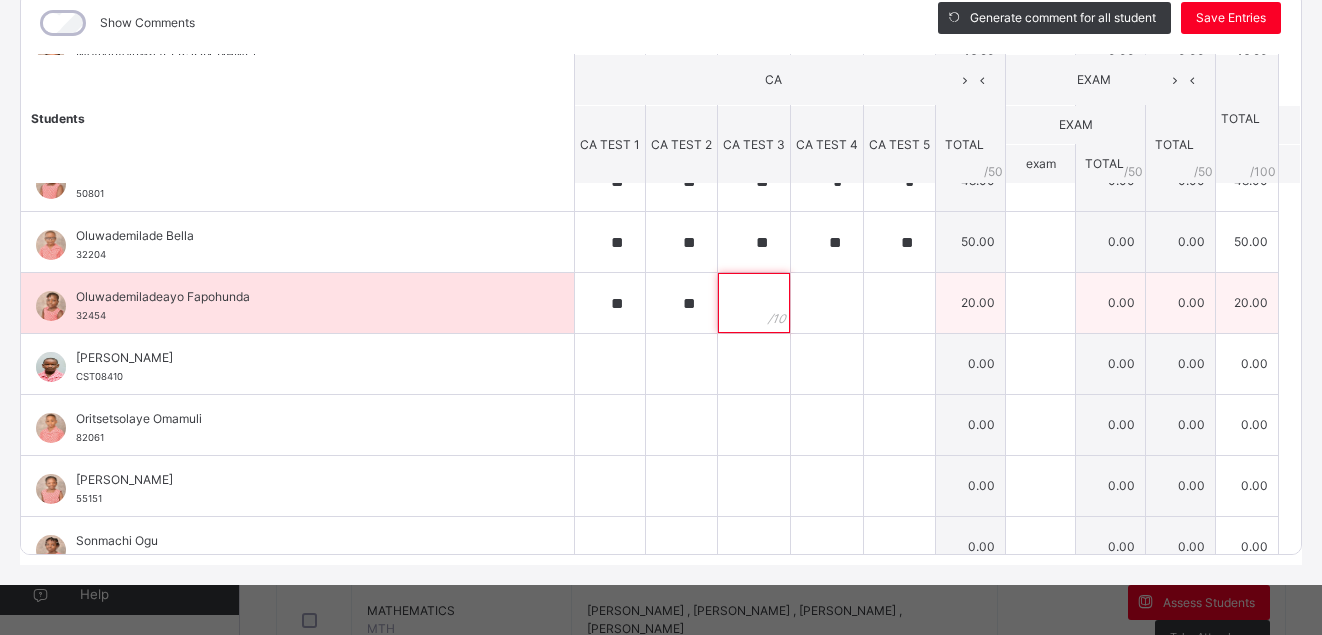 click at bounding box center [754, 303] 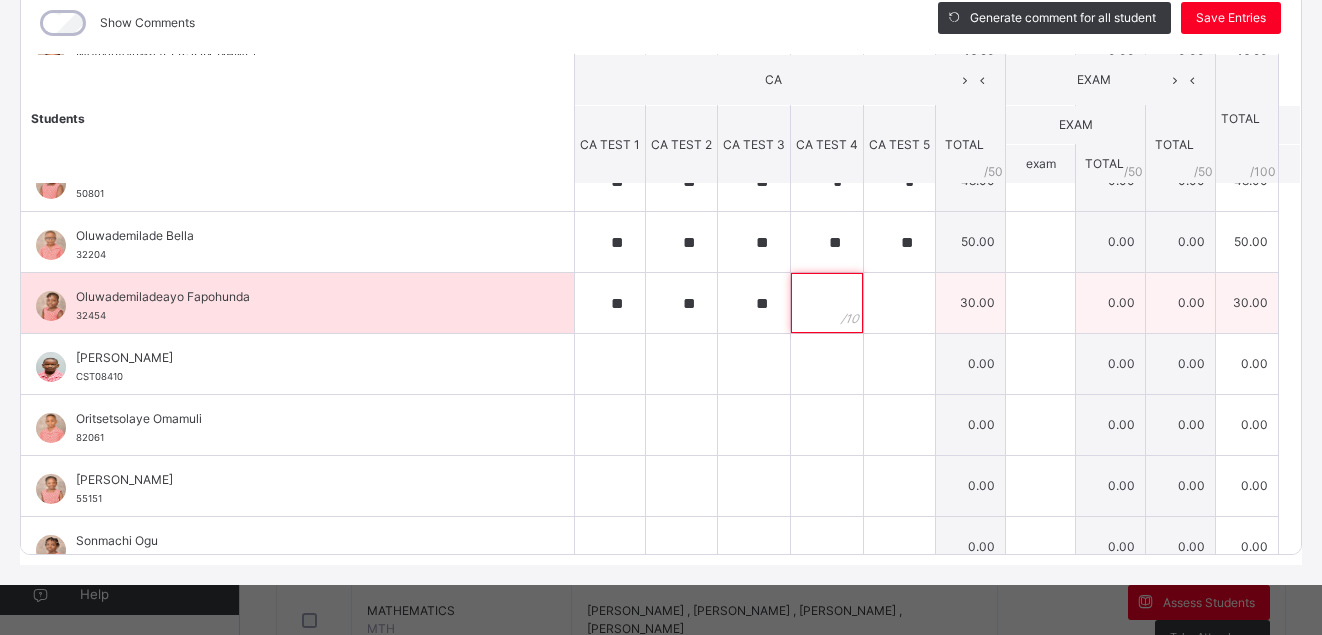 click at bounding box center [827, 303] 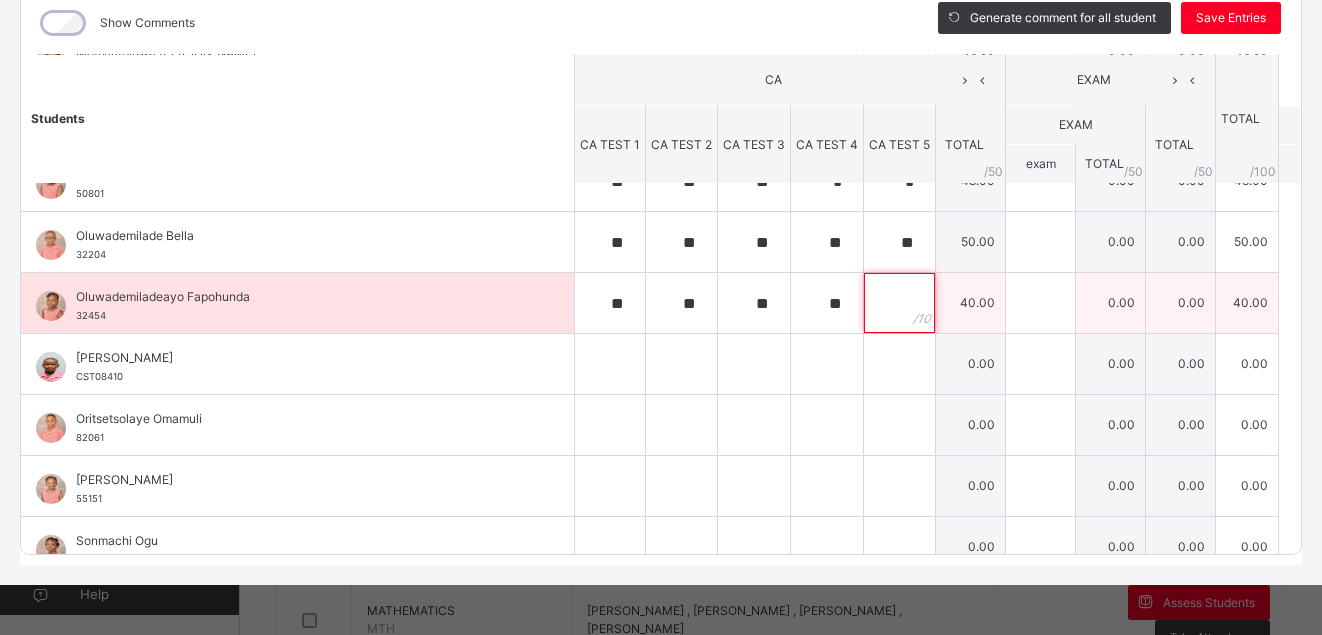 click at bounding box center [899, 303] 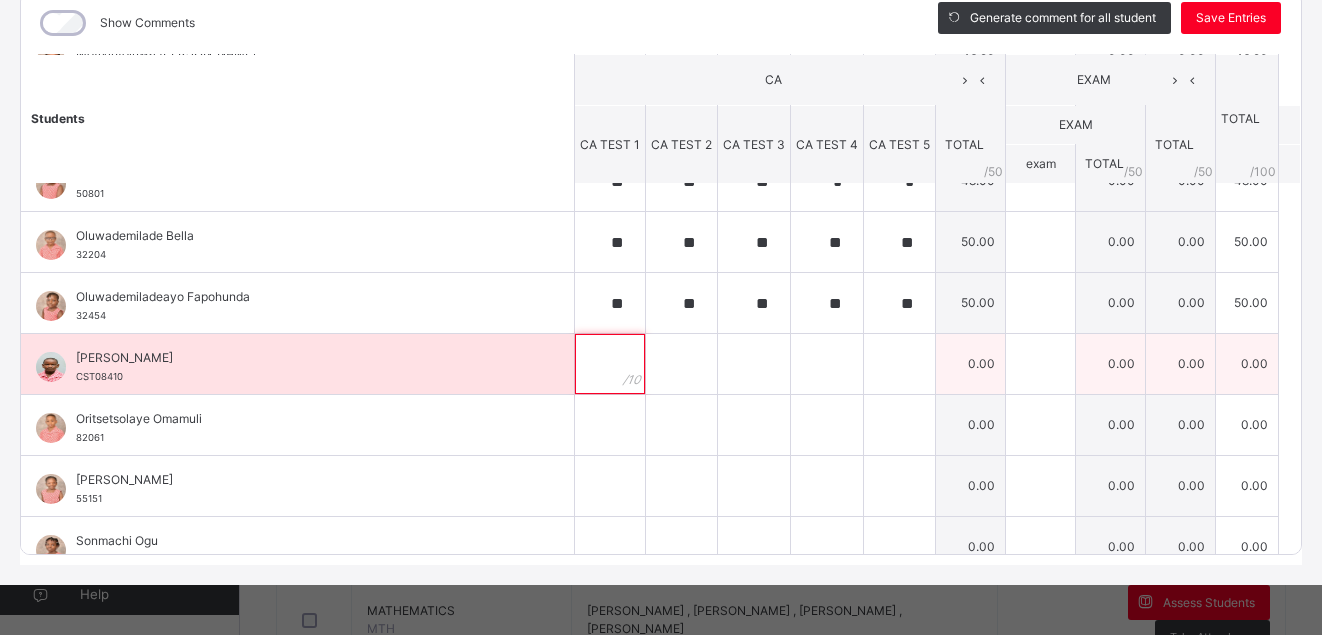 click at bounding box center [610, 364] 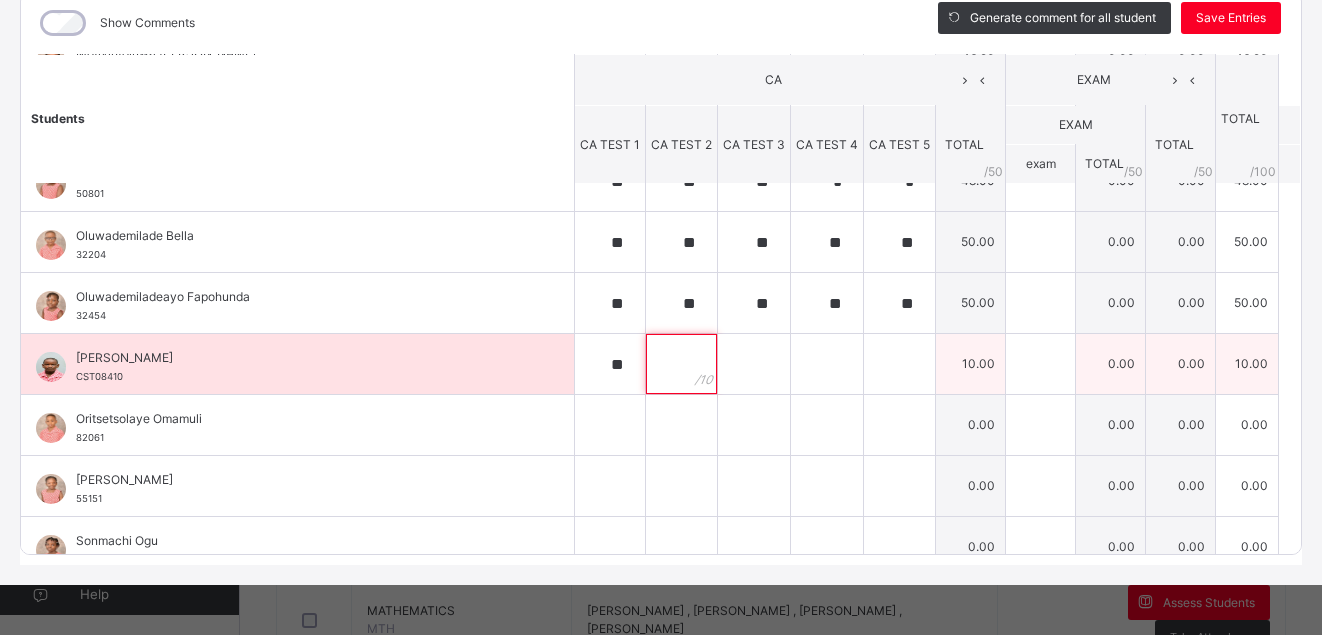 click at bounding box center [681, 364] 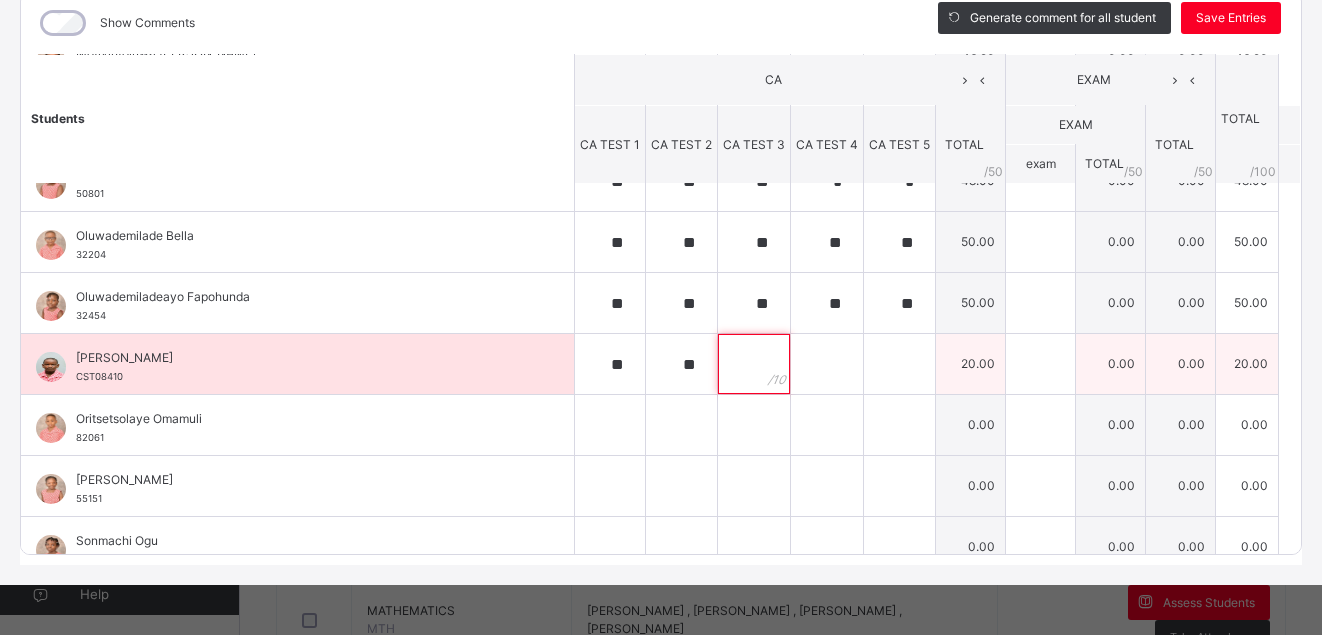 click at bounding box center [754, 364] 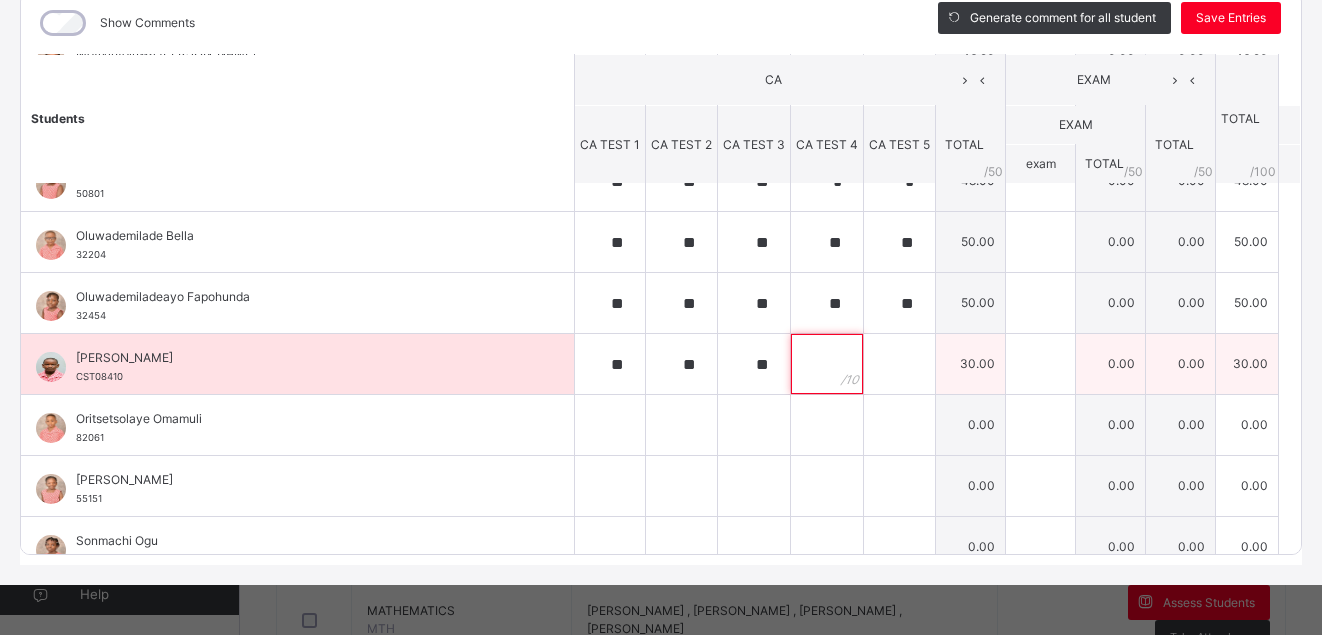 click at bounding box center (827, 364) 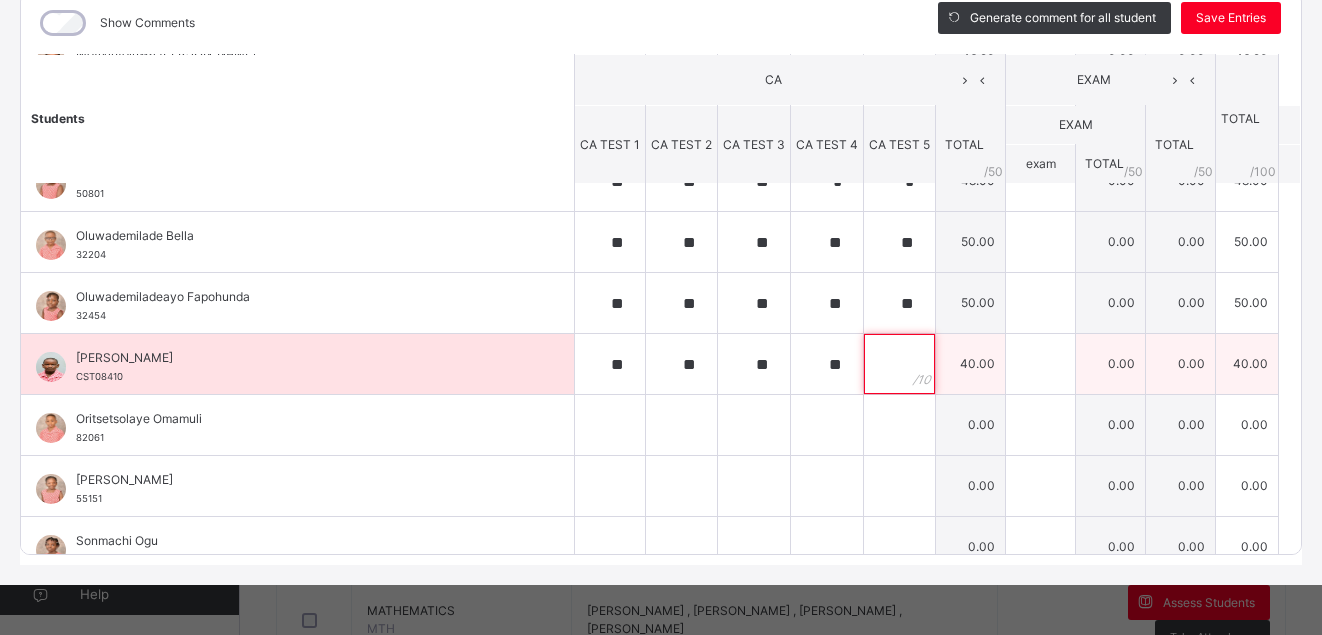 click at bounding box center [899, 364] 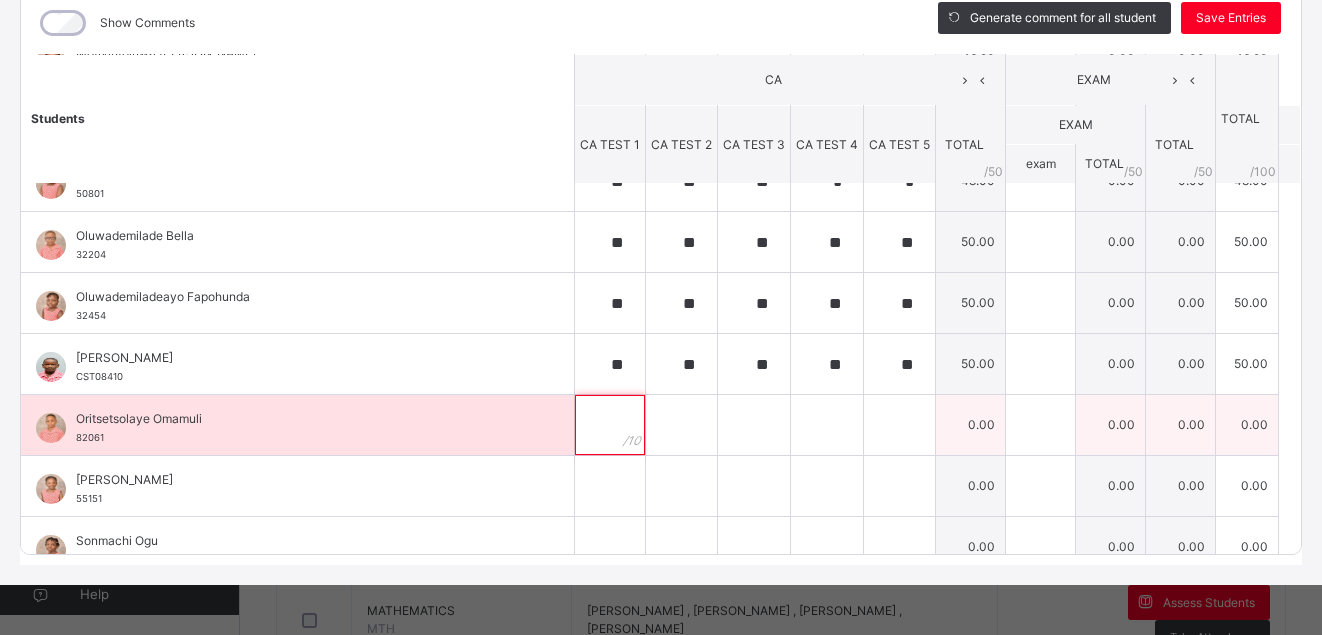 click at bounding box center [610, 425] 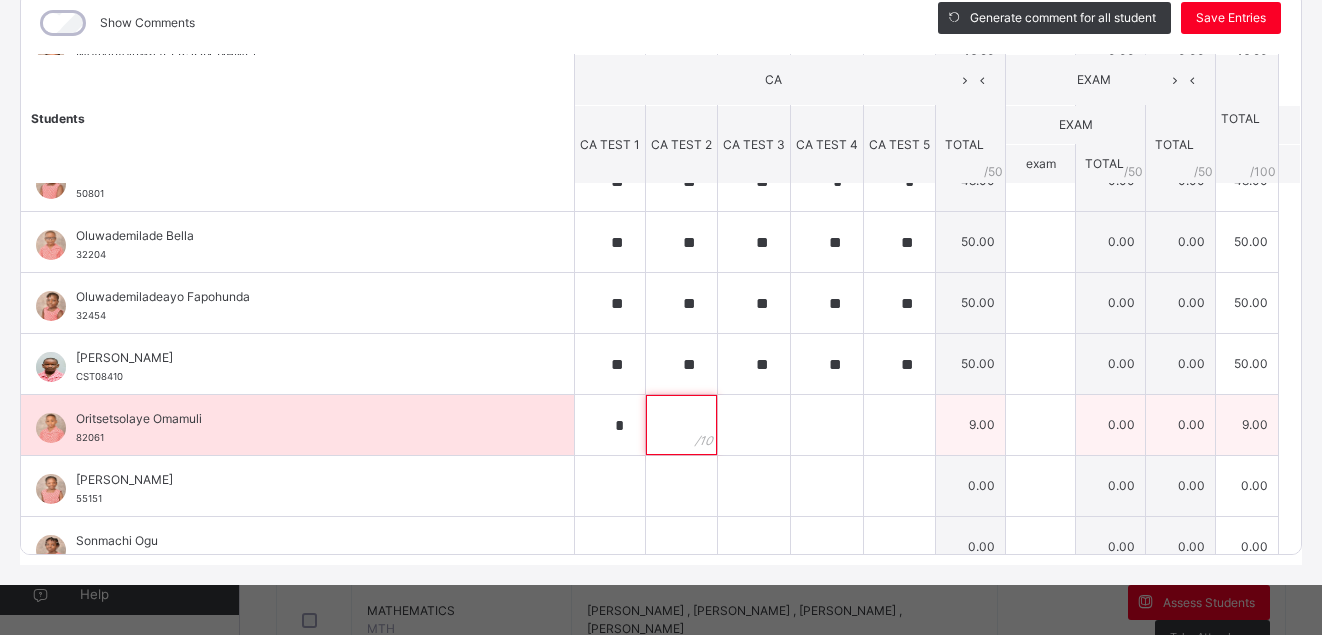 click at bounding box center [681, 425] 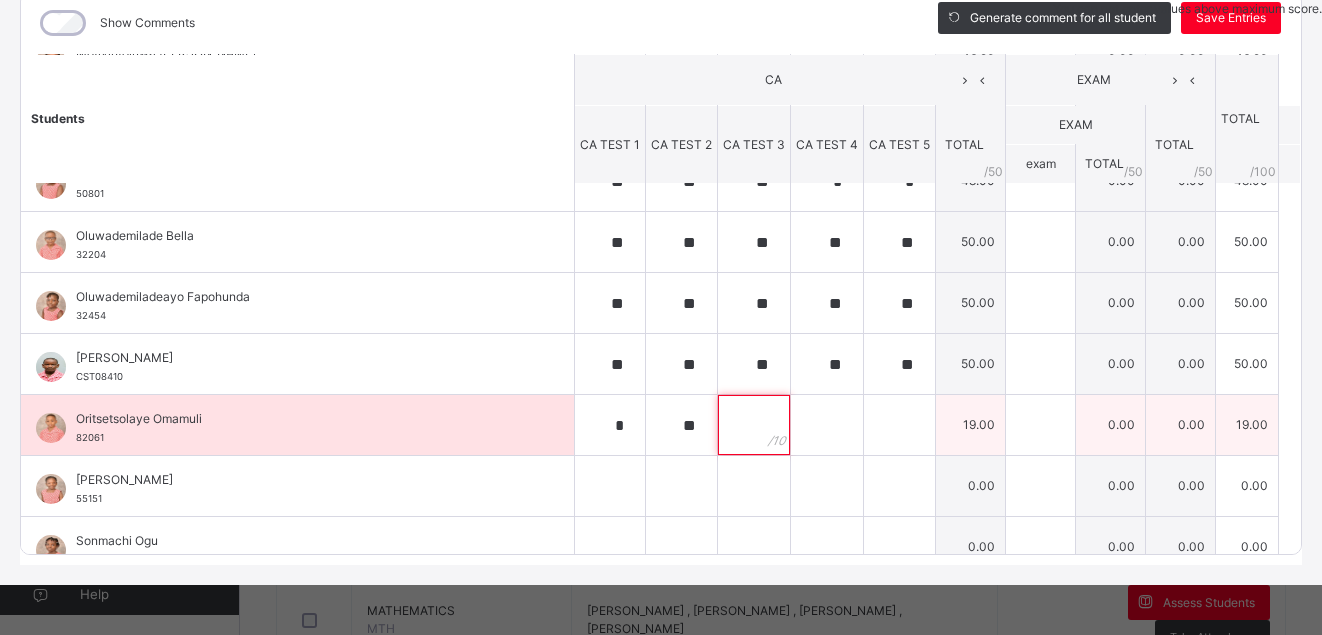 click at bounding box center [754, 425] 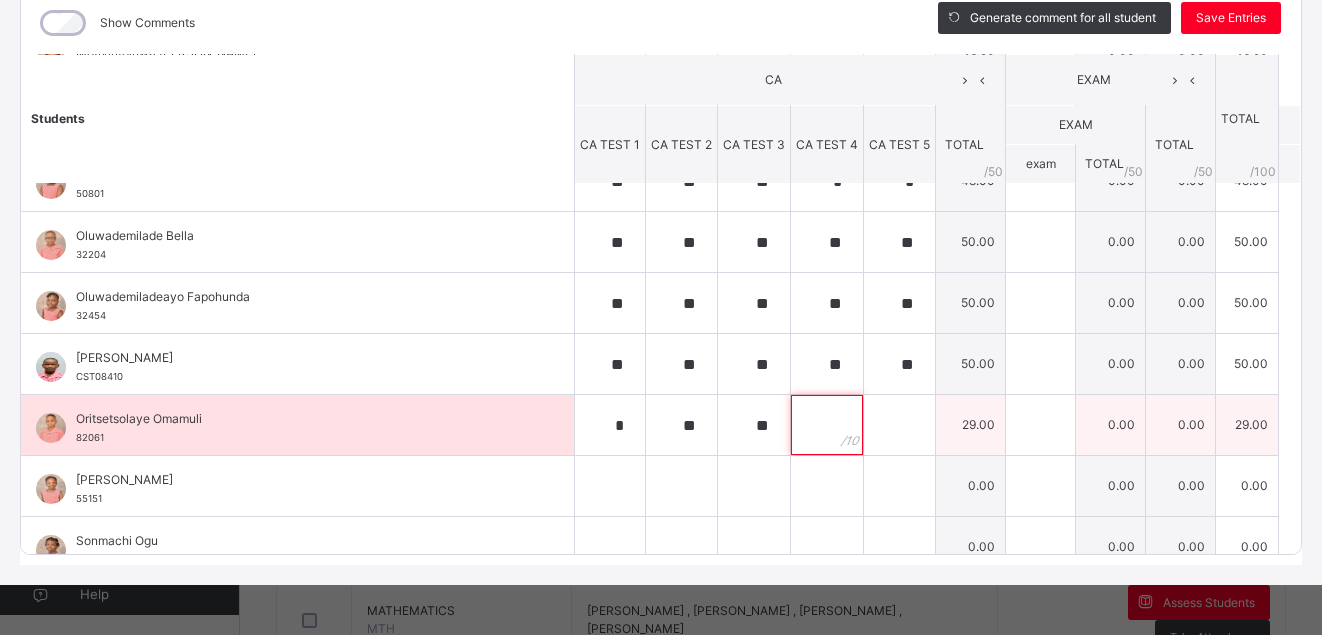 click at bounding box center [827, 425] 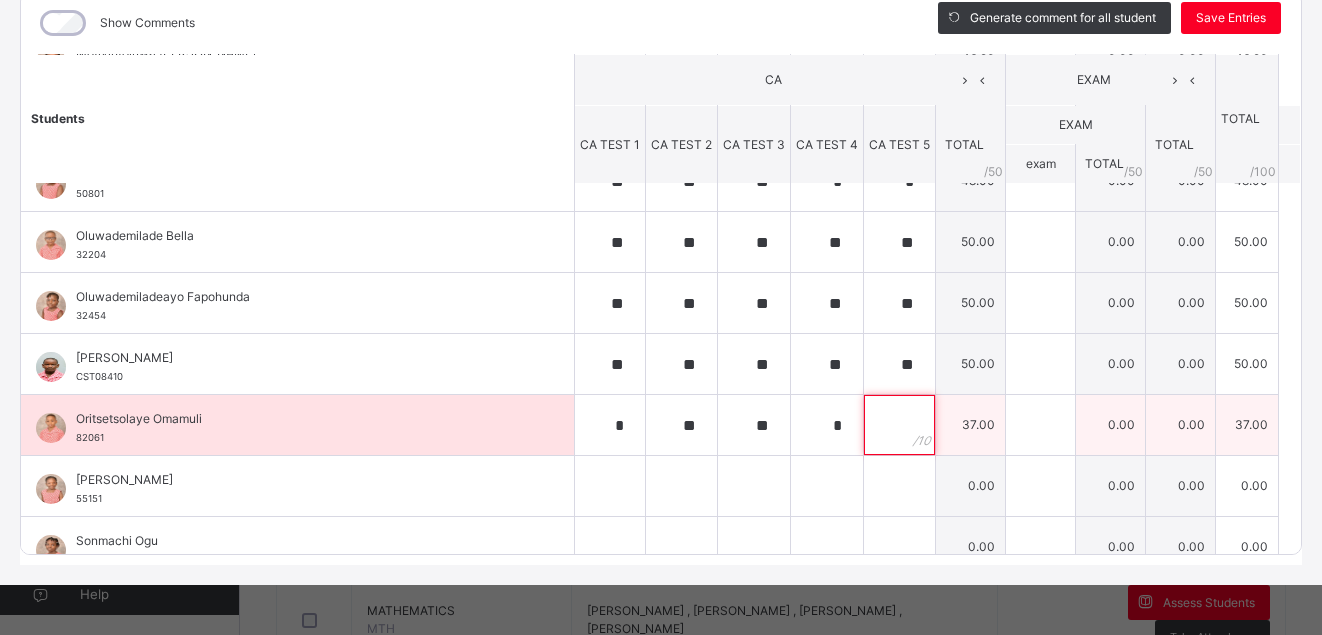 click at bounding box center (899, 425) 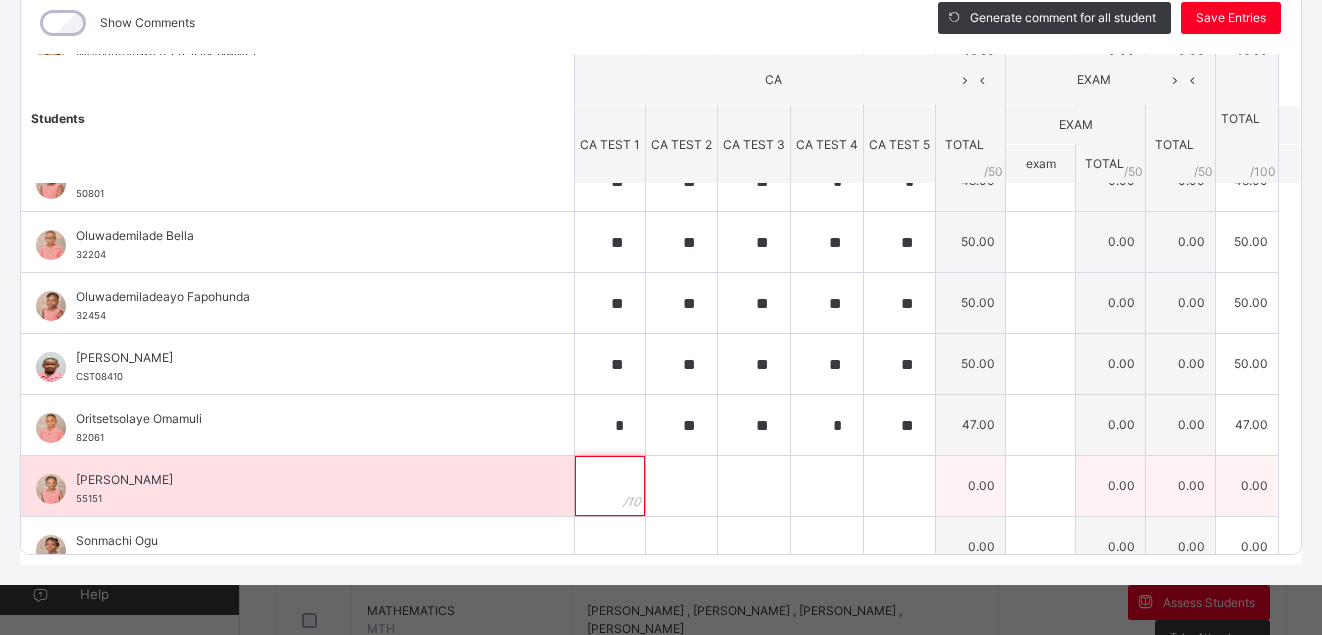 click at bounding box center [610, 486] 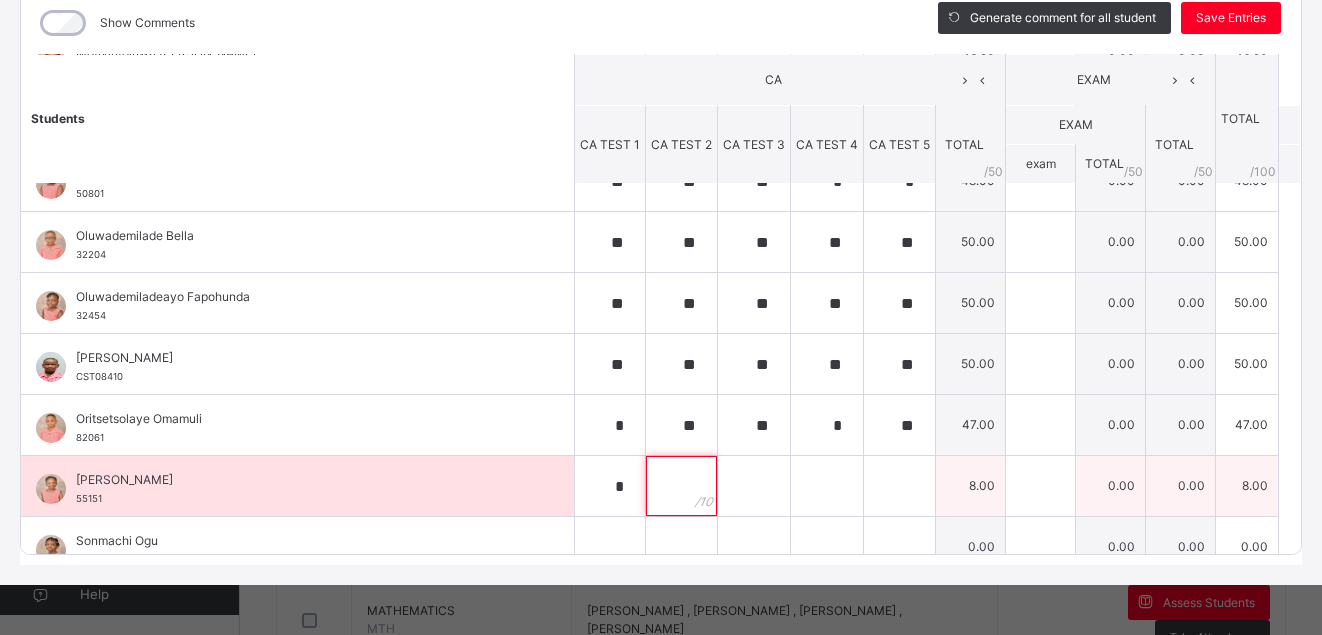 click at bounding box center [681, 486] 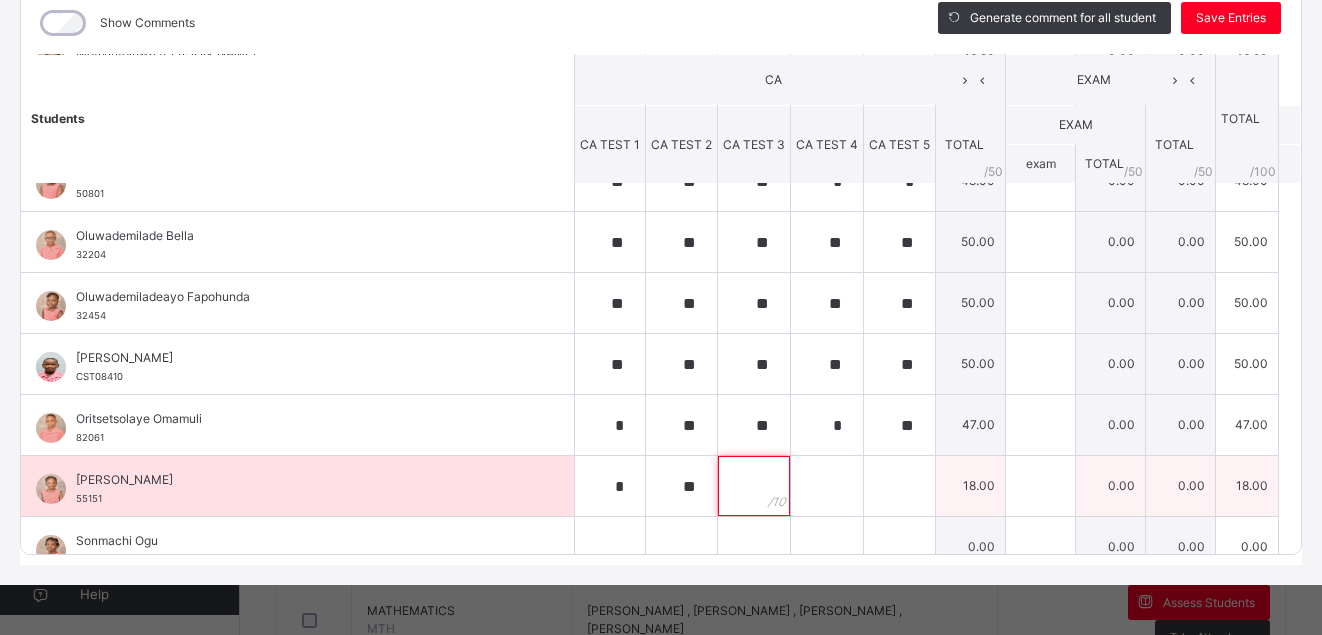 click at bounding box center [754, 486] 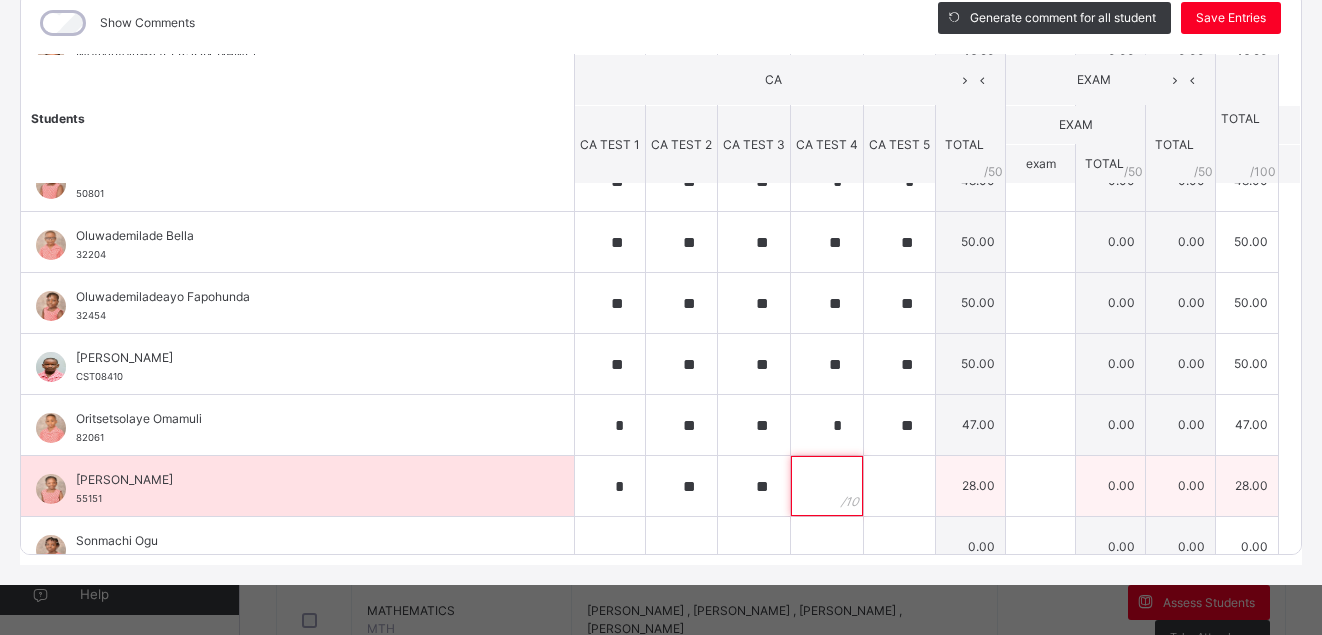 click at bounding box center [827, 486] 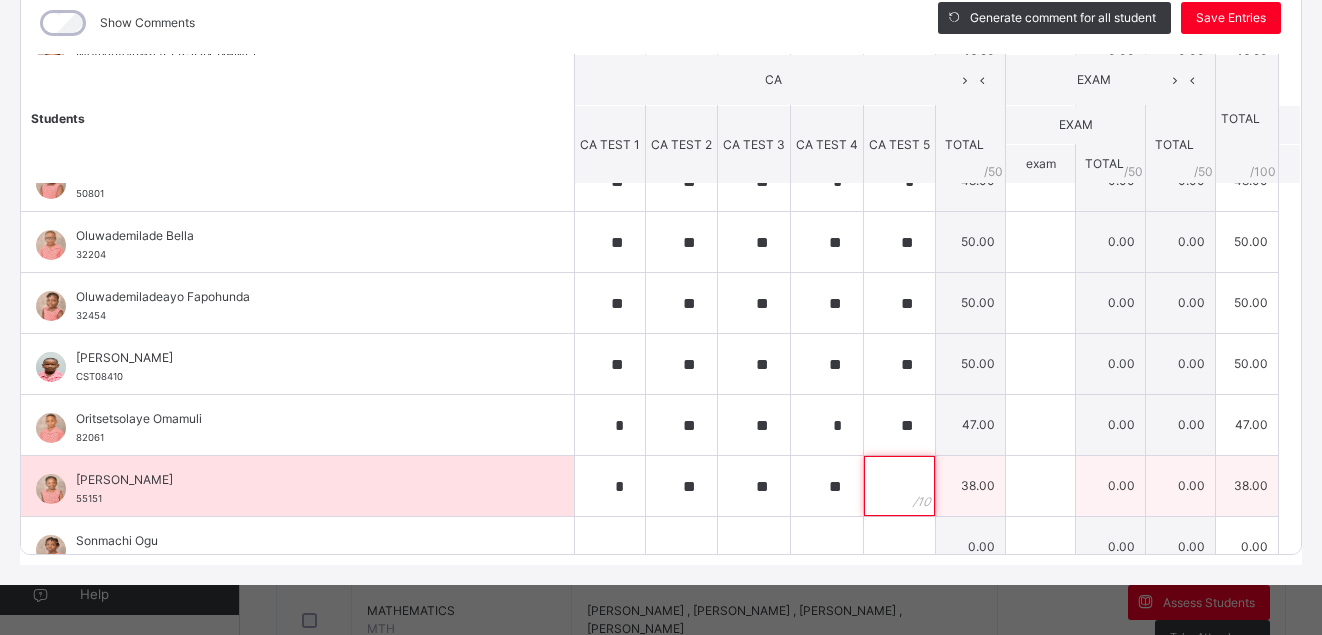 click at bounding box center [899, 486] 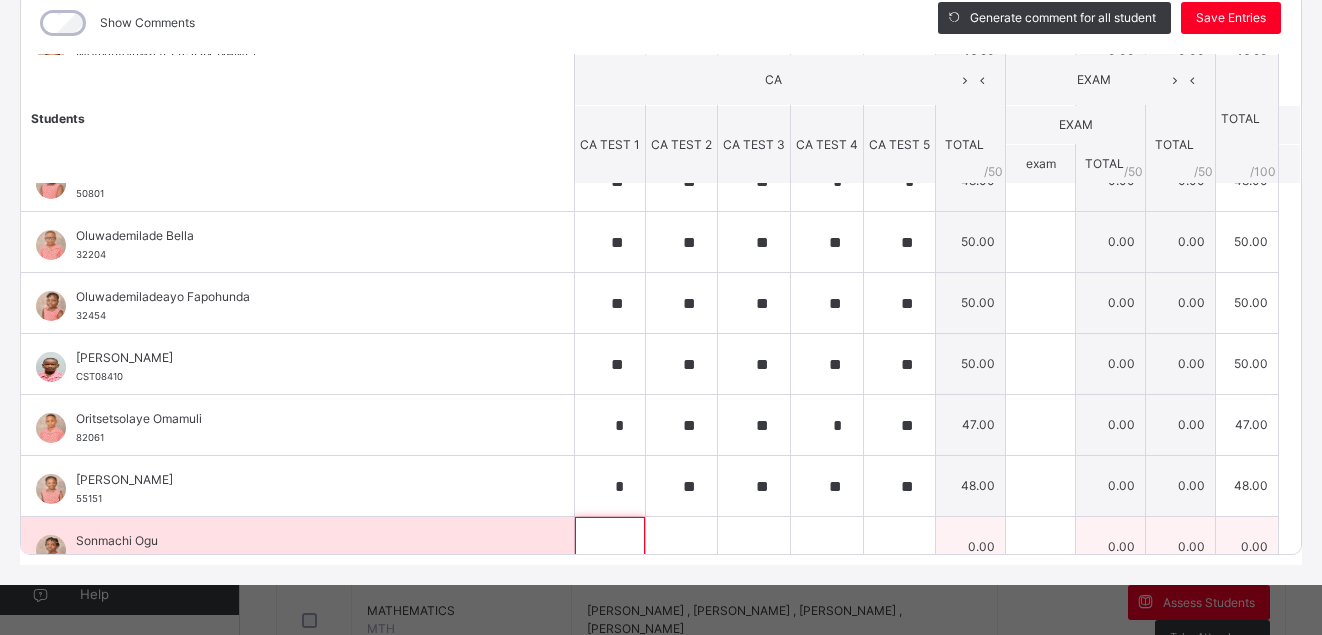 click at bounding box center [610, 547] 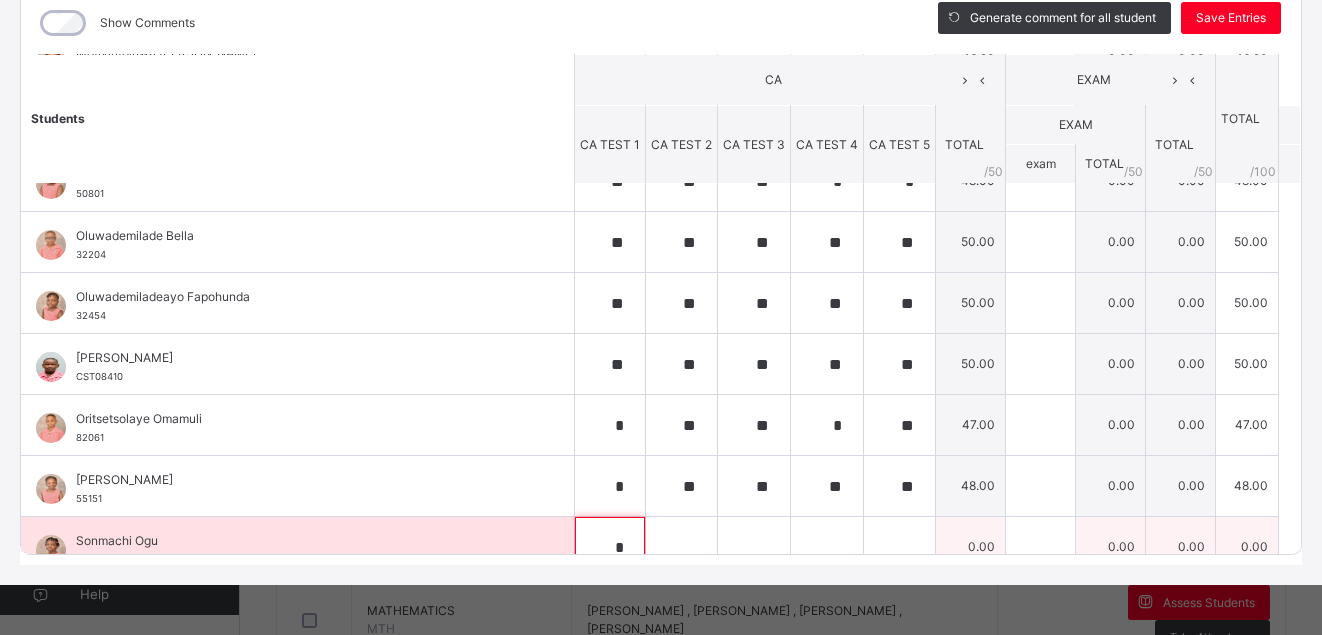 scroll, scrollTop: 585, scrollLeft: 0, axis: vertical 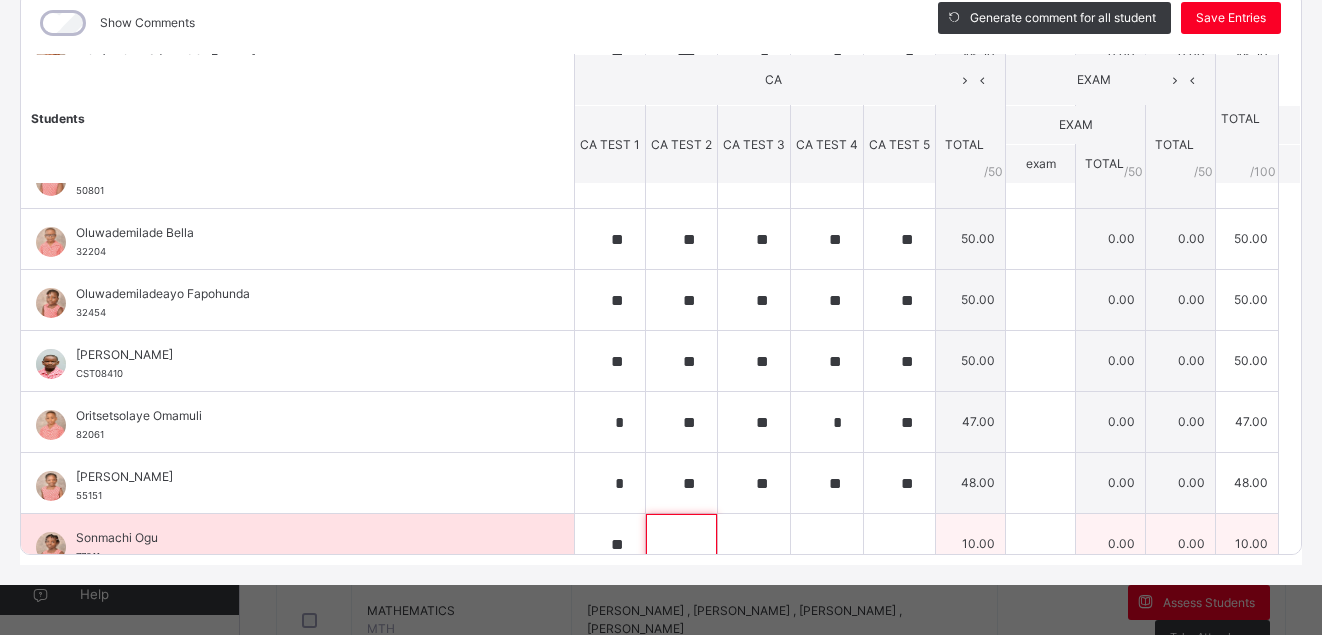 click at bounding box center [681, 544] 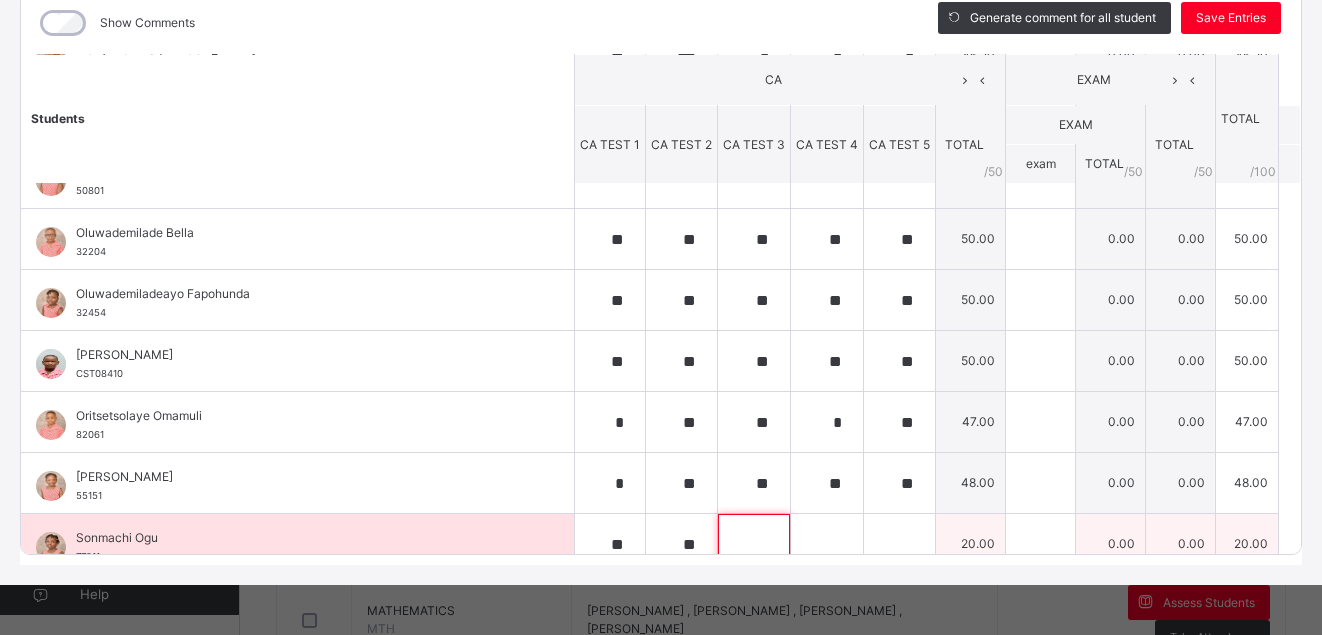 click at bounding box center (754, 544) 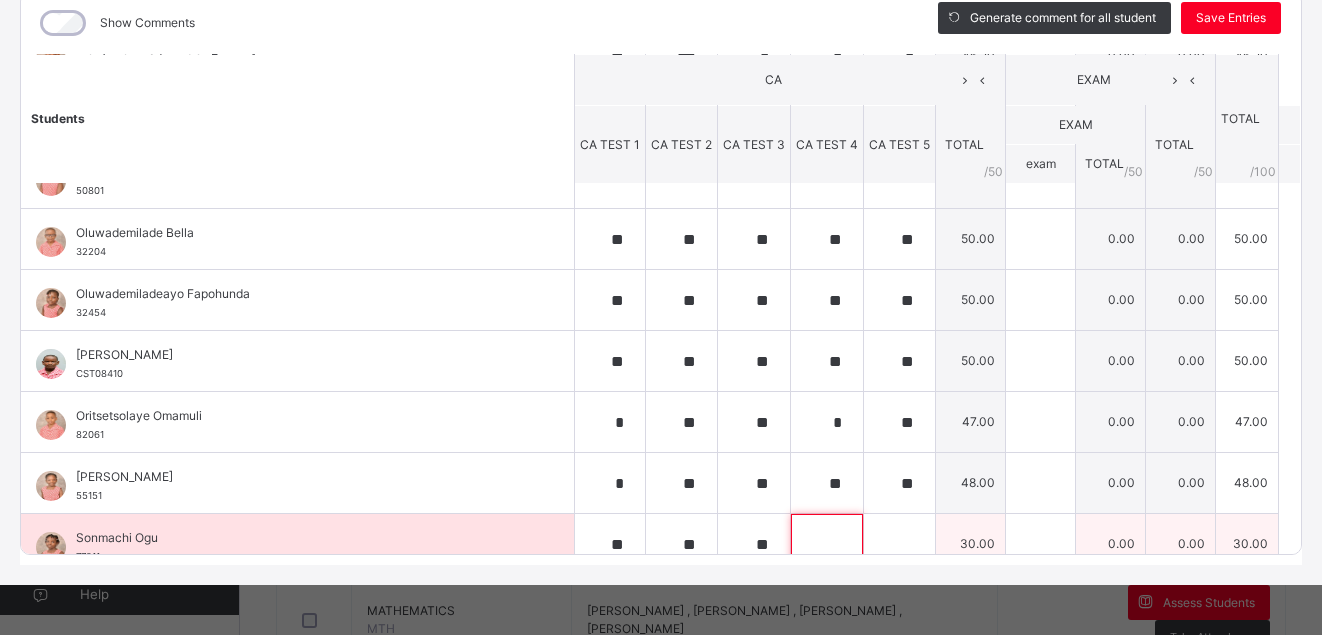 click at bounding box center [827, 544] 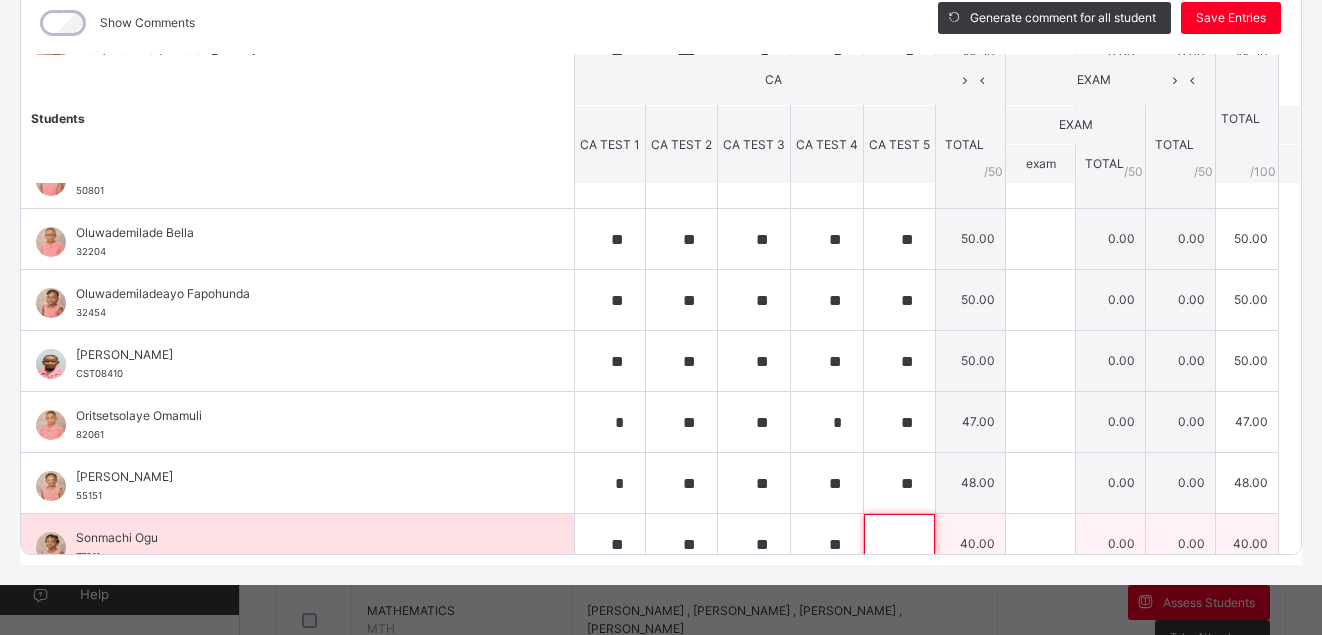 click at bounding box center [899, 544] 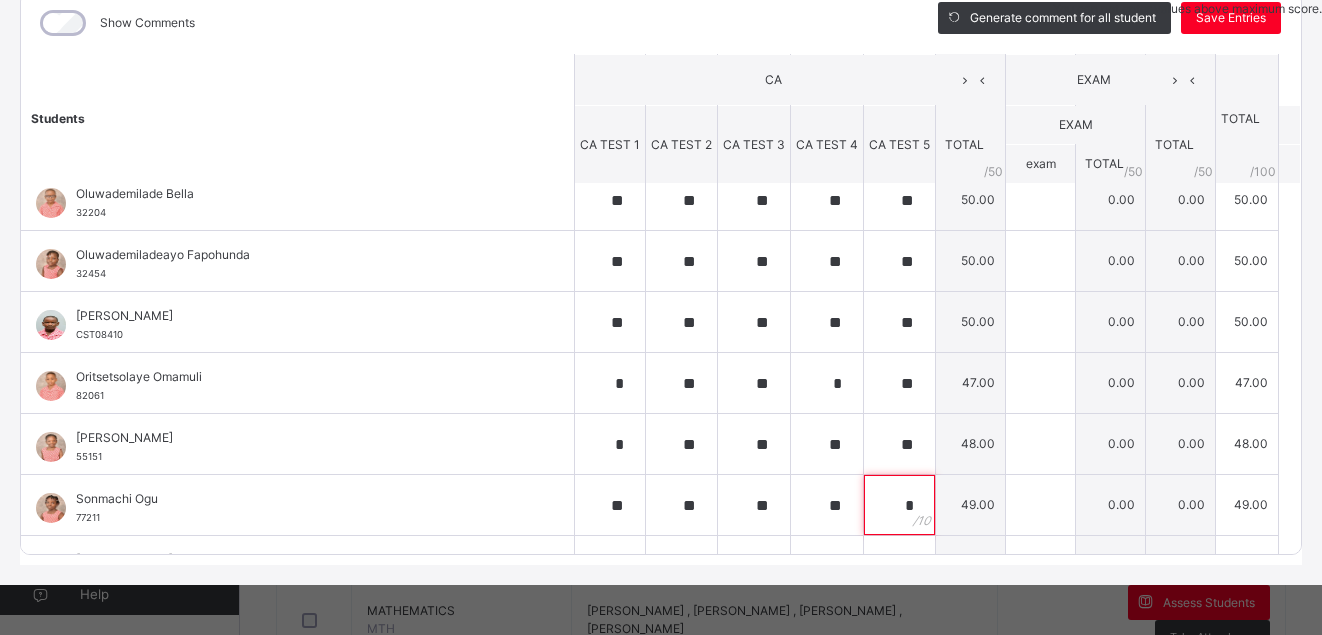 scroll, scrollTop: 667, scrollLeft: 0, axis: vertical 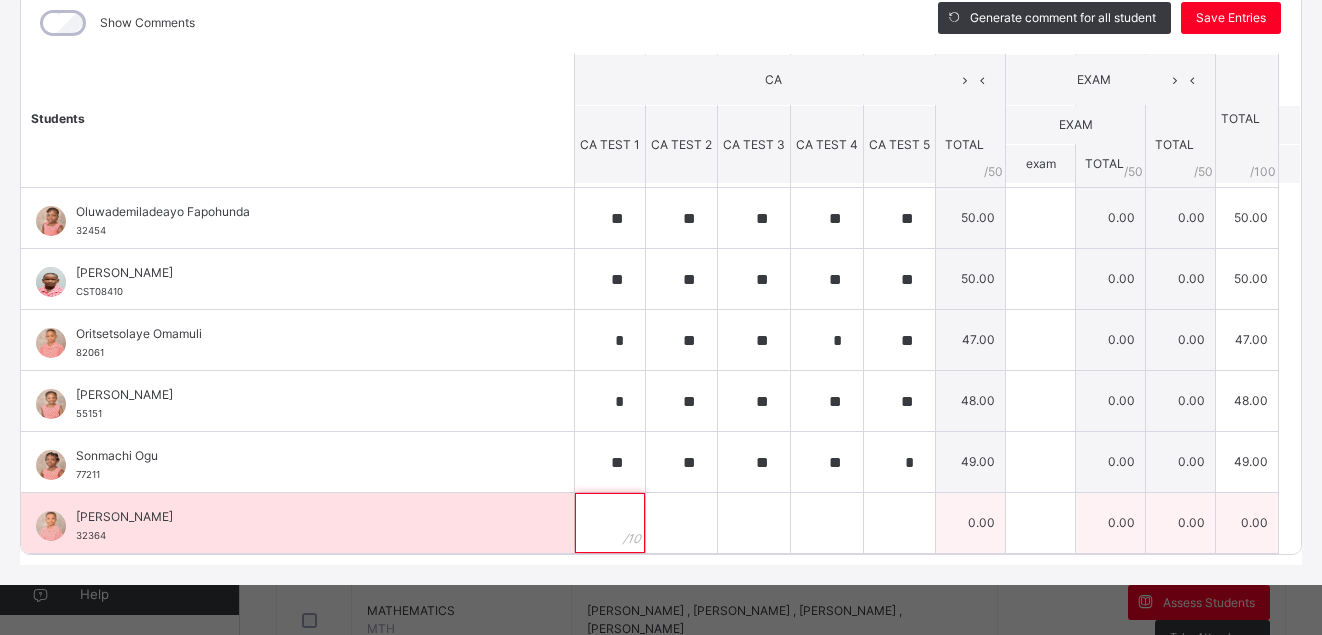 click at bounding box center (610, 523) 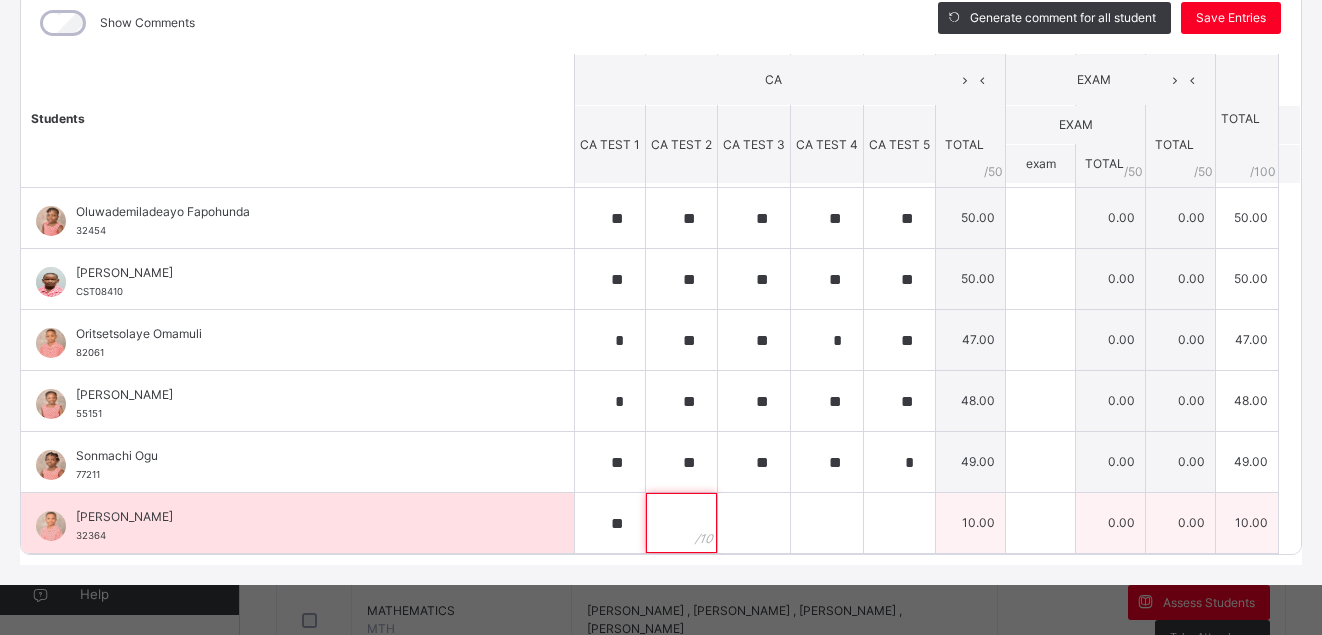 click at bounding box center [681, 523] 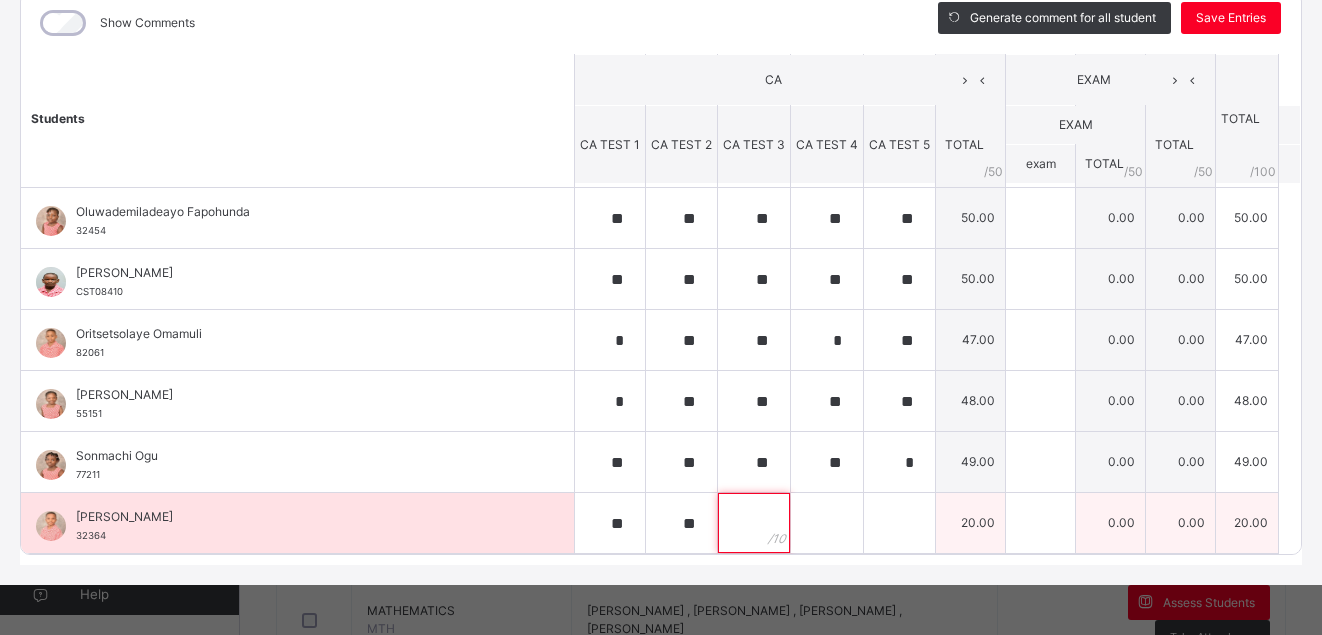 click at bounding box center [754, 523] 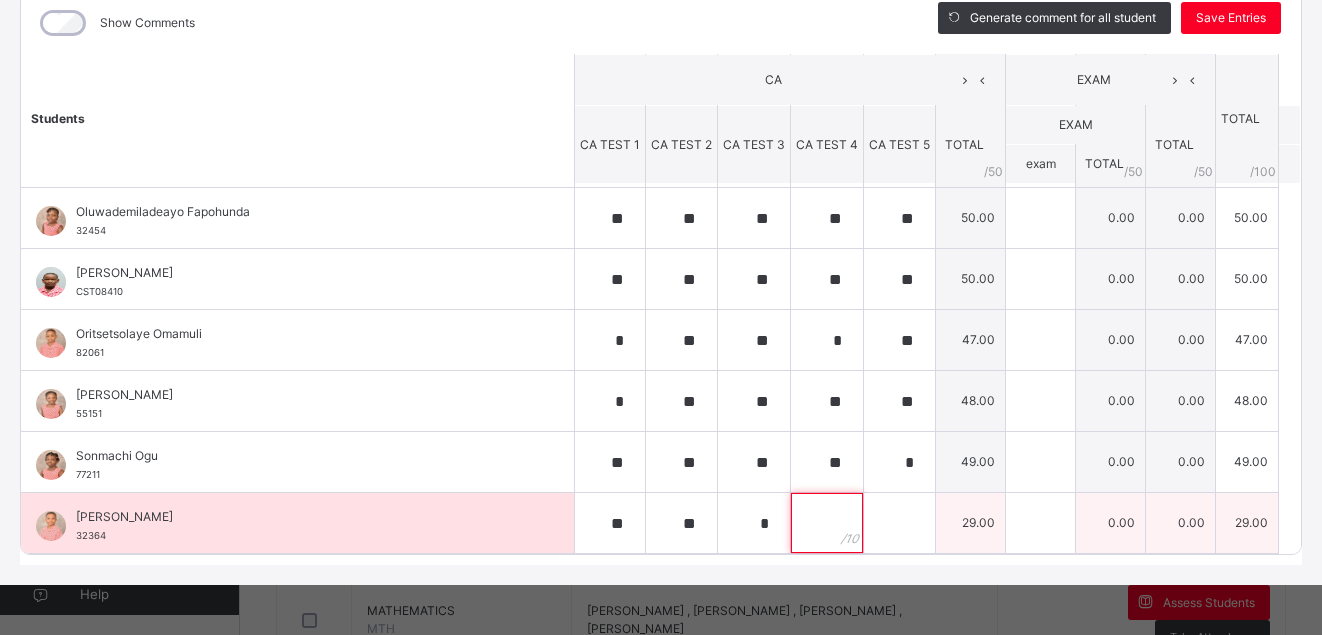 click at bounding box center [827, 523] 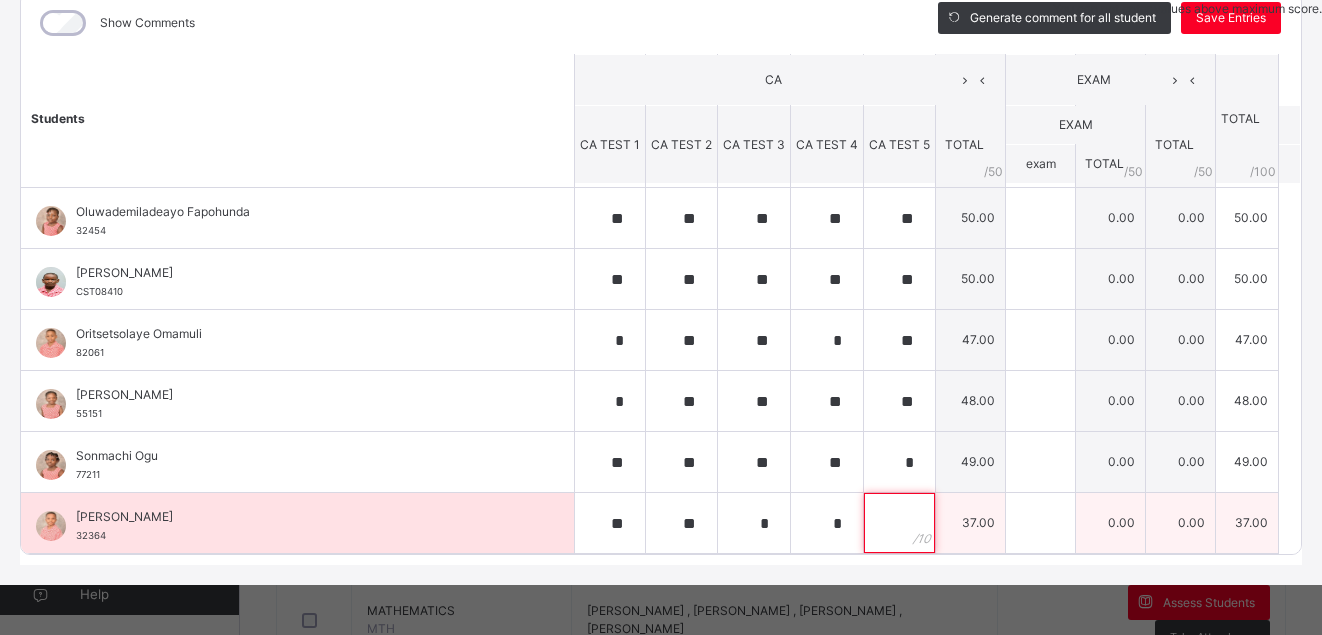 click at bounding box center [899, 523] 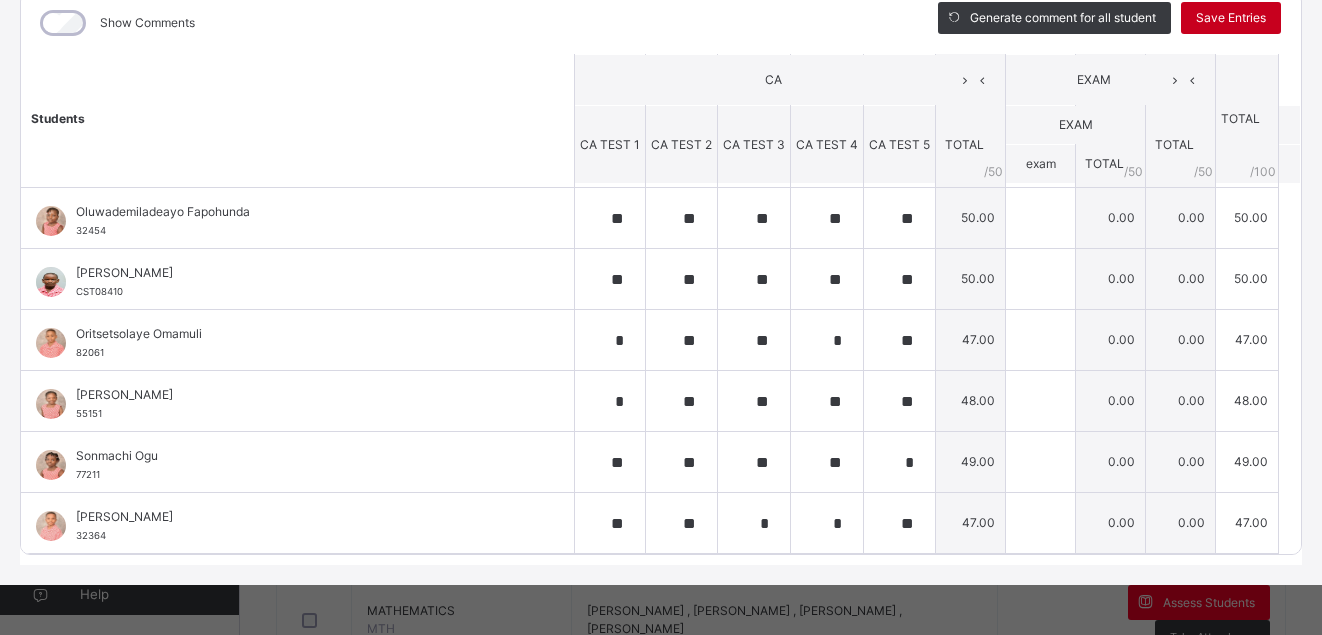 click on "Save Entries" at bounding box center [1231, 18] 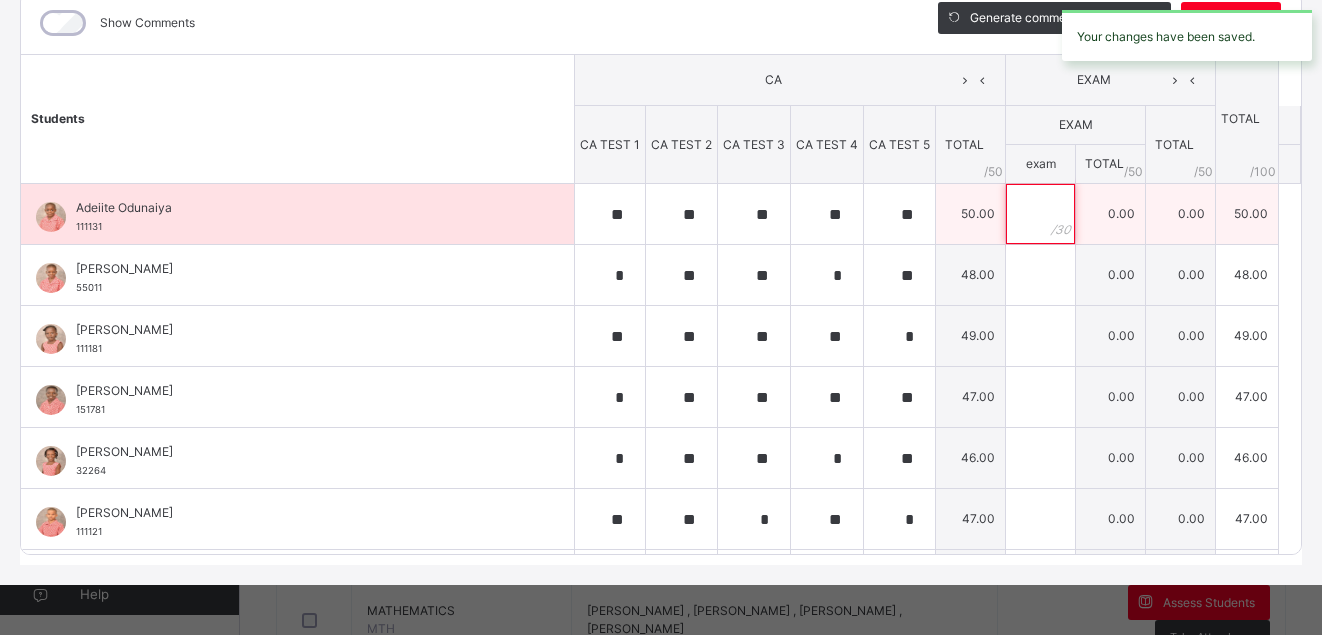click at bounding box center (1040, 214) 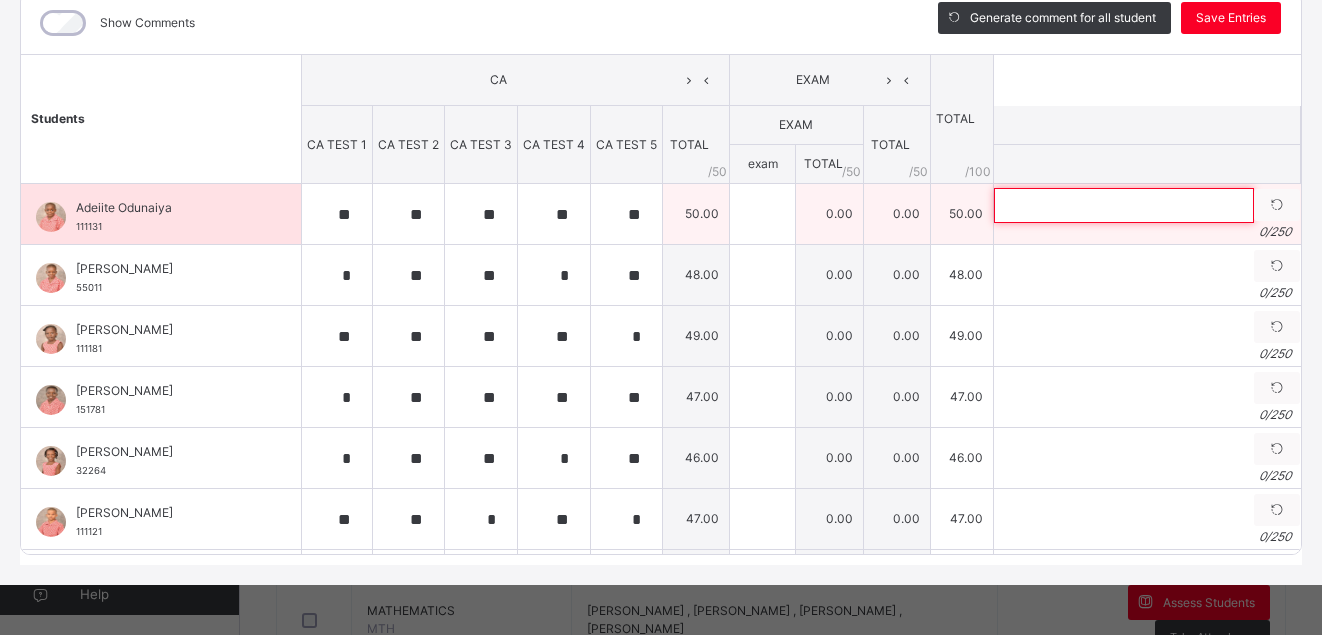 click at bounding box center (1124, 205) 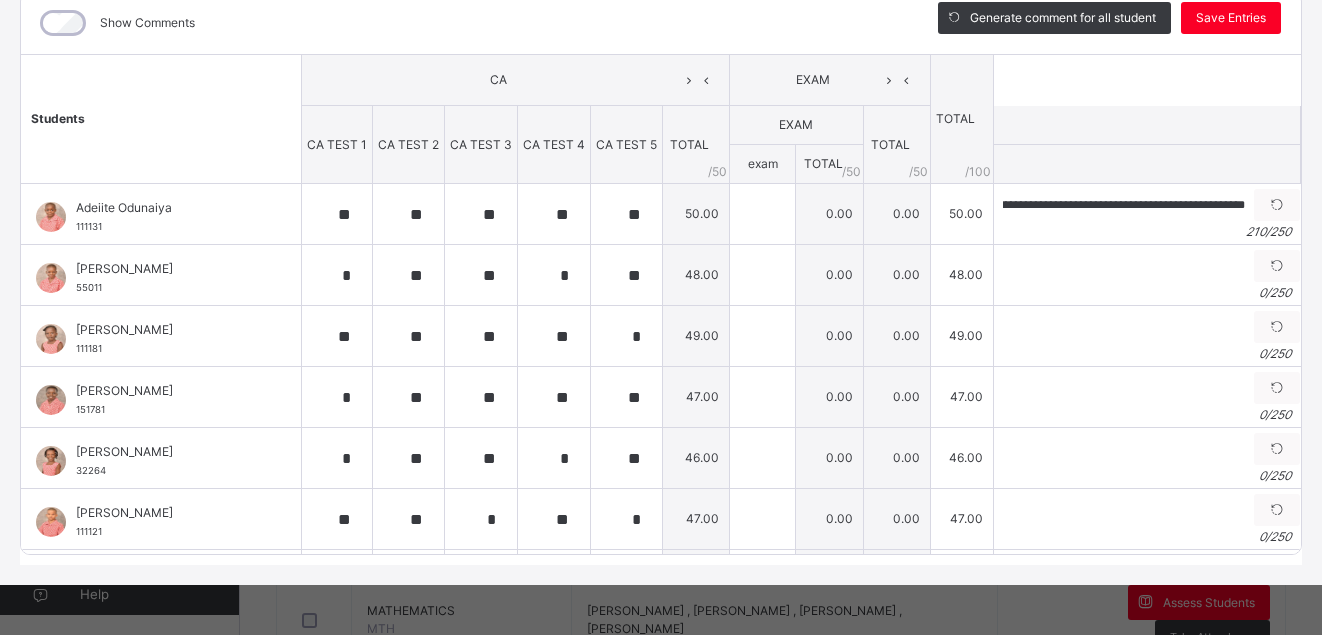 scroll, scrollTop: 0, scrollLeft: 0, axis: both 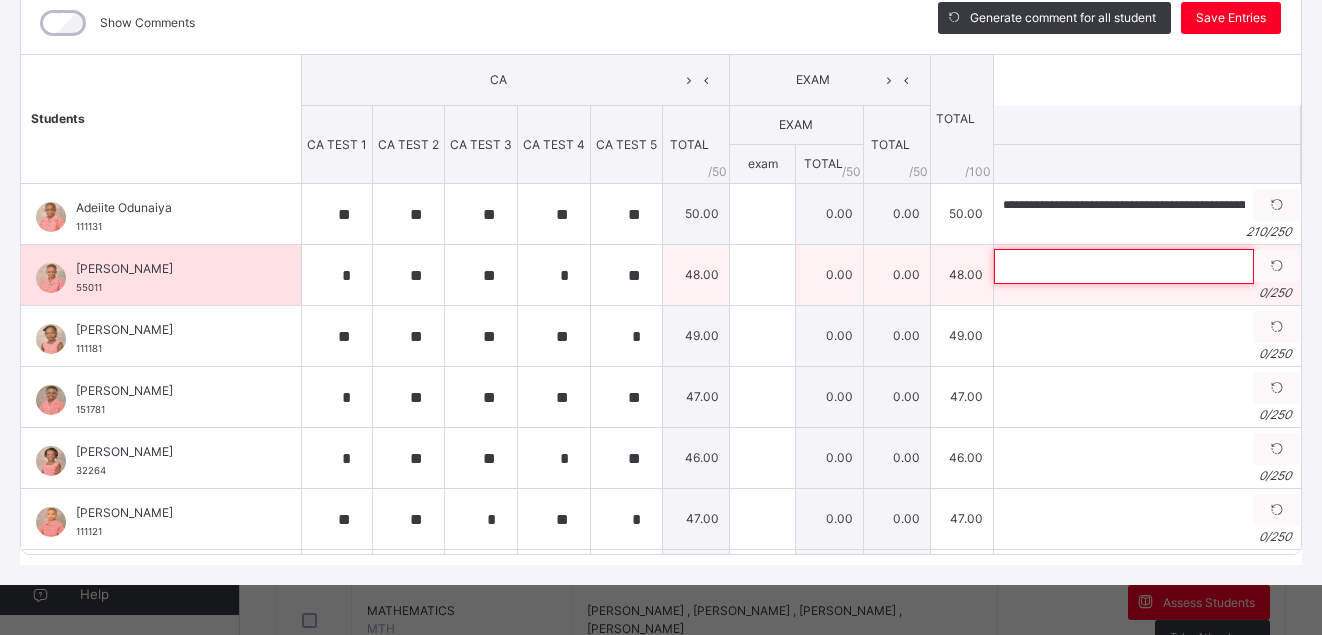 click at bounding box center [1124, 266] 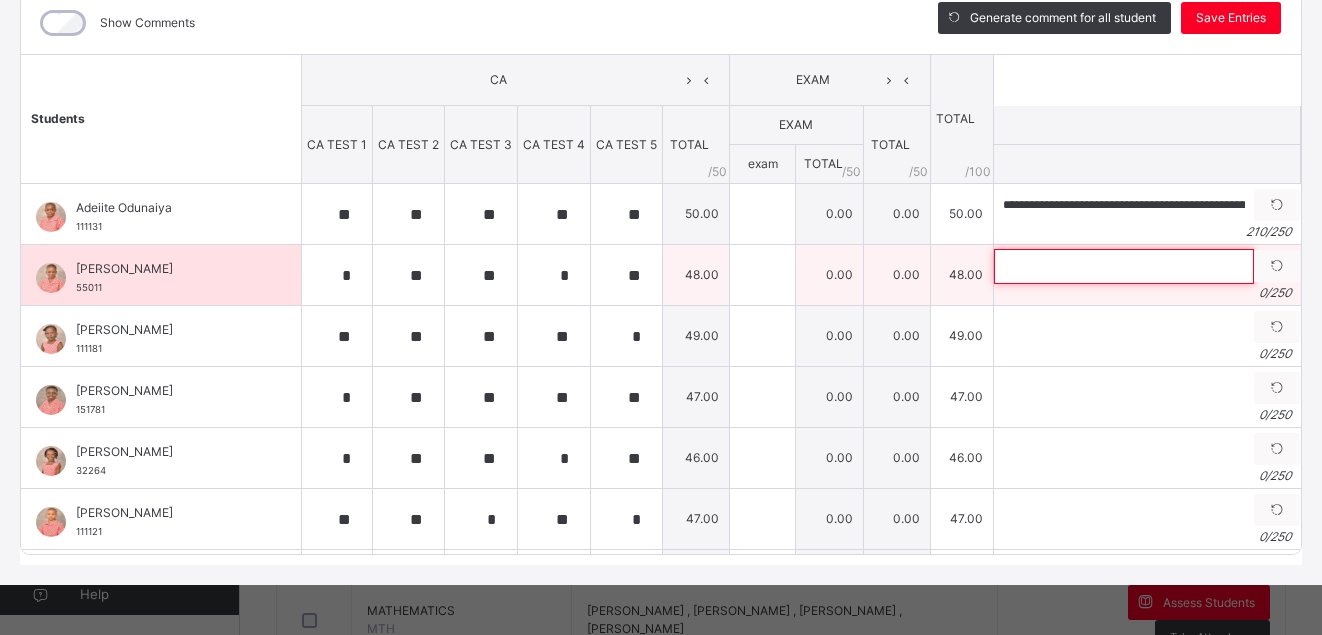 paste 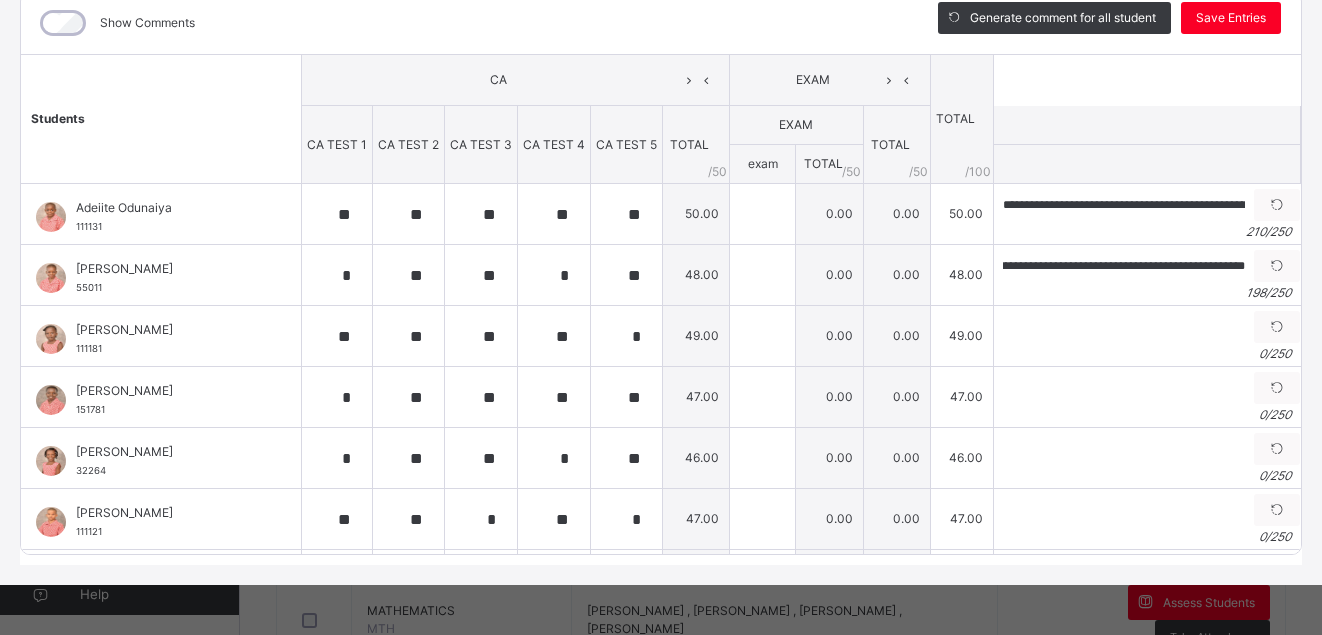 scroll, scrollTop: 0, scrollLeft: 0, axis: both 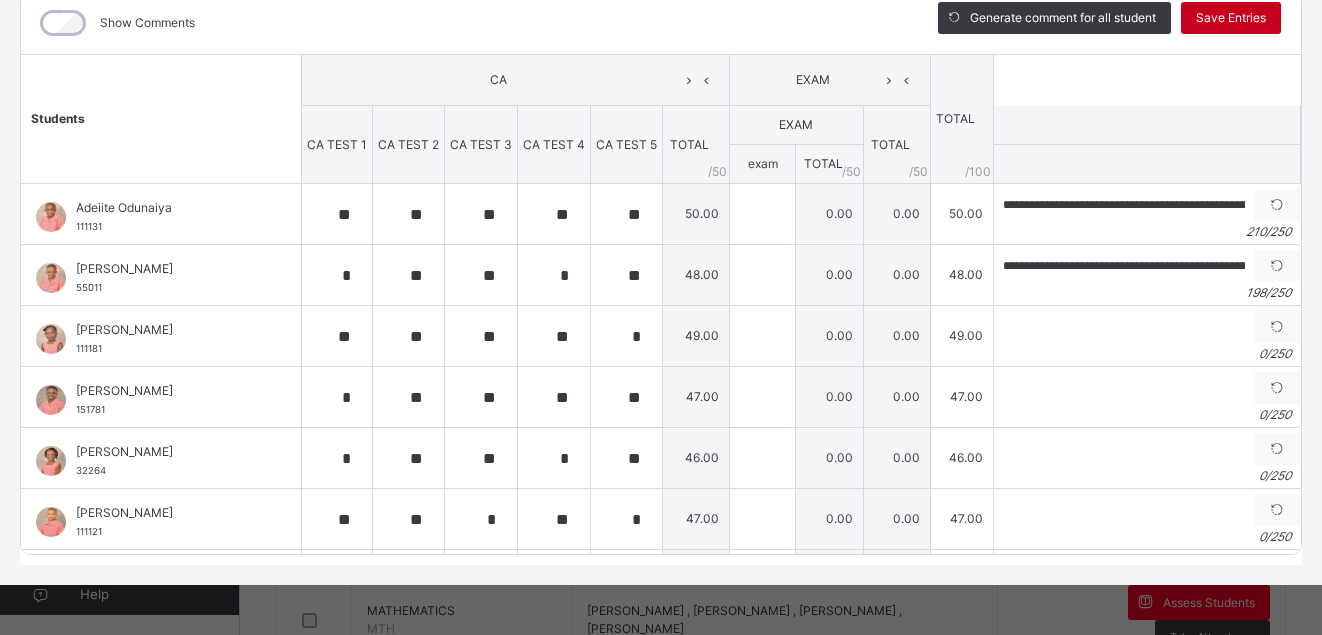 click on "Save Entries" at bounding box center (1231, 18) 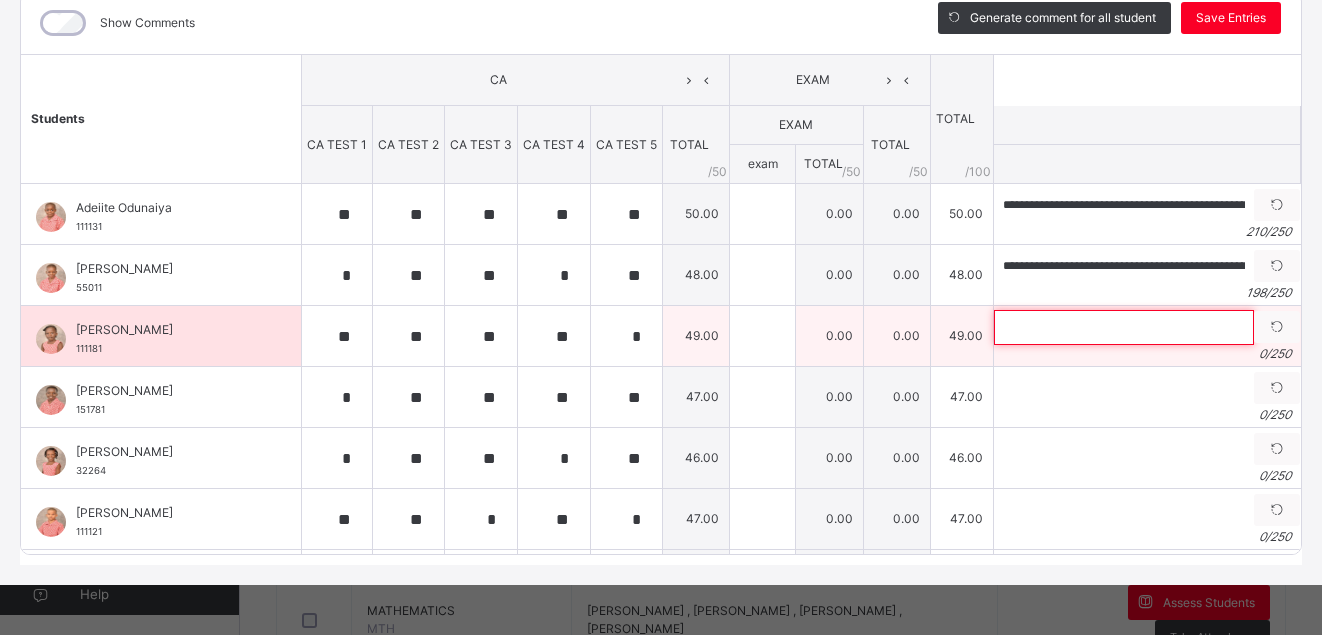 click at bounding box center [1124, 327] 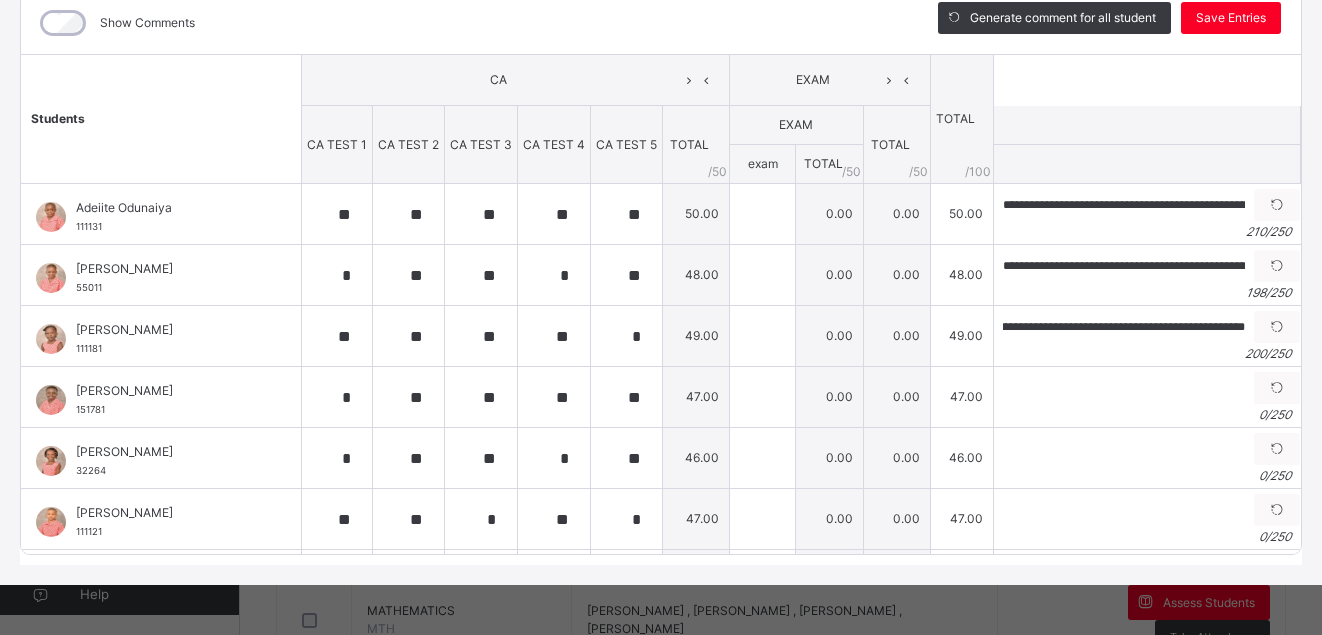 scroll, scrollTop: 0, scrollLeft: 0, axis: both 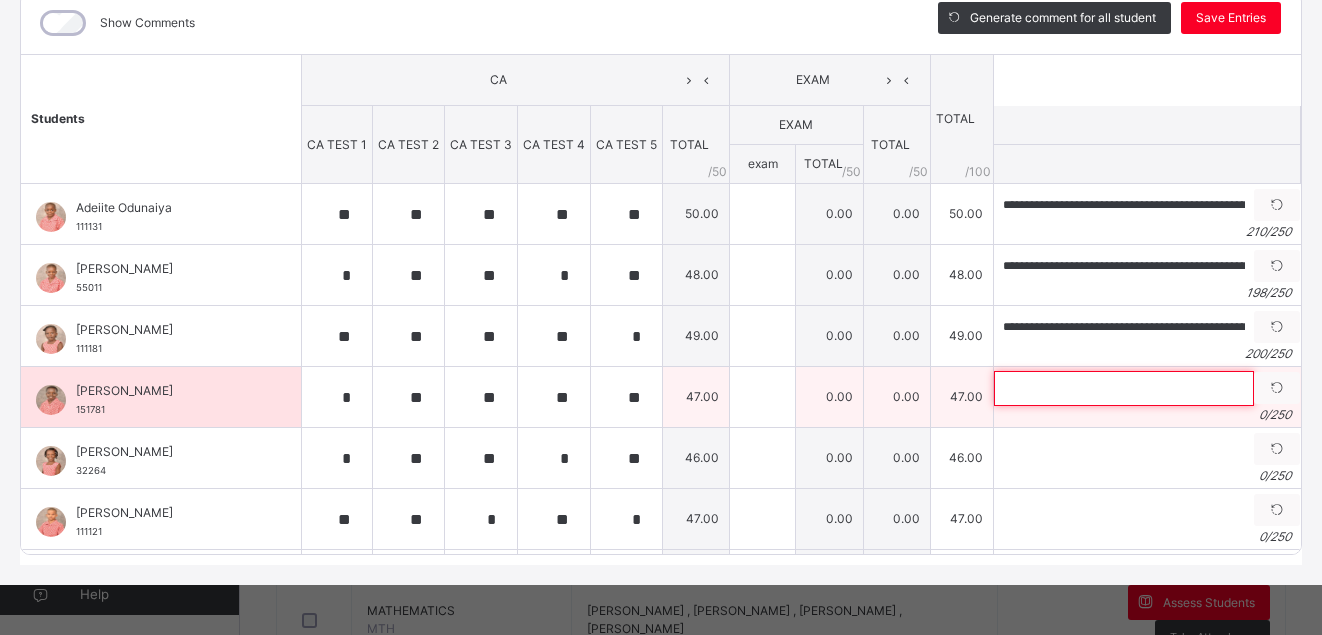 click at bounding box center [1124, 388] 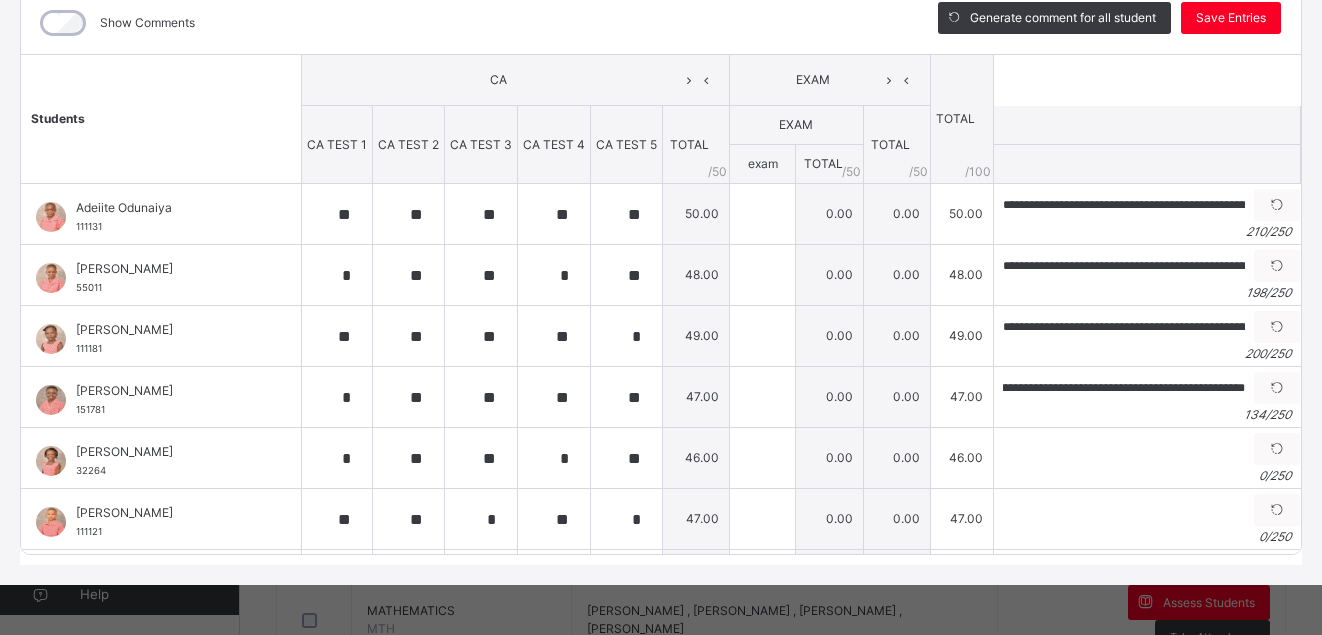 scroll, scrollTop: 0, scrollLeft: 0, axis: both 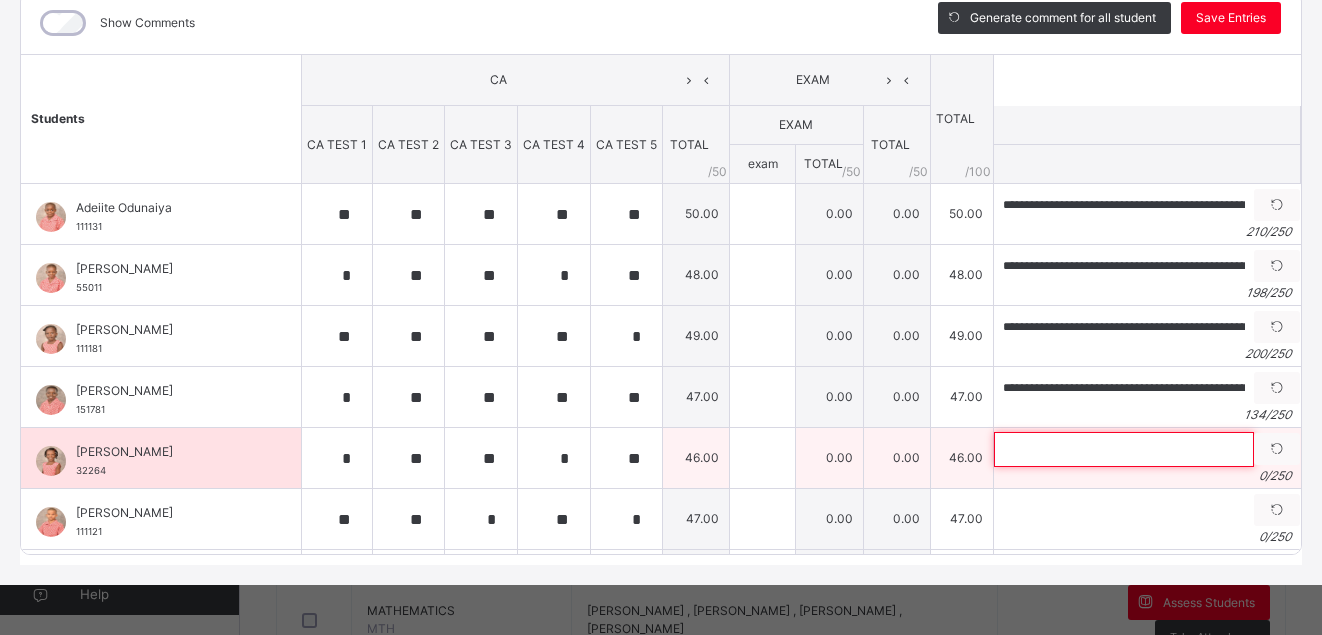 click at bounding box center [1124, 449] 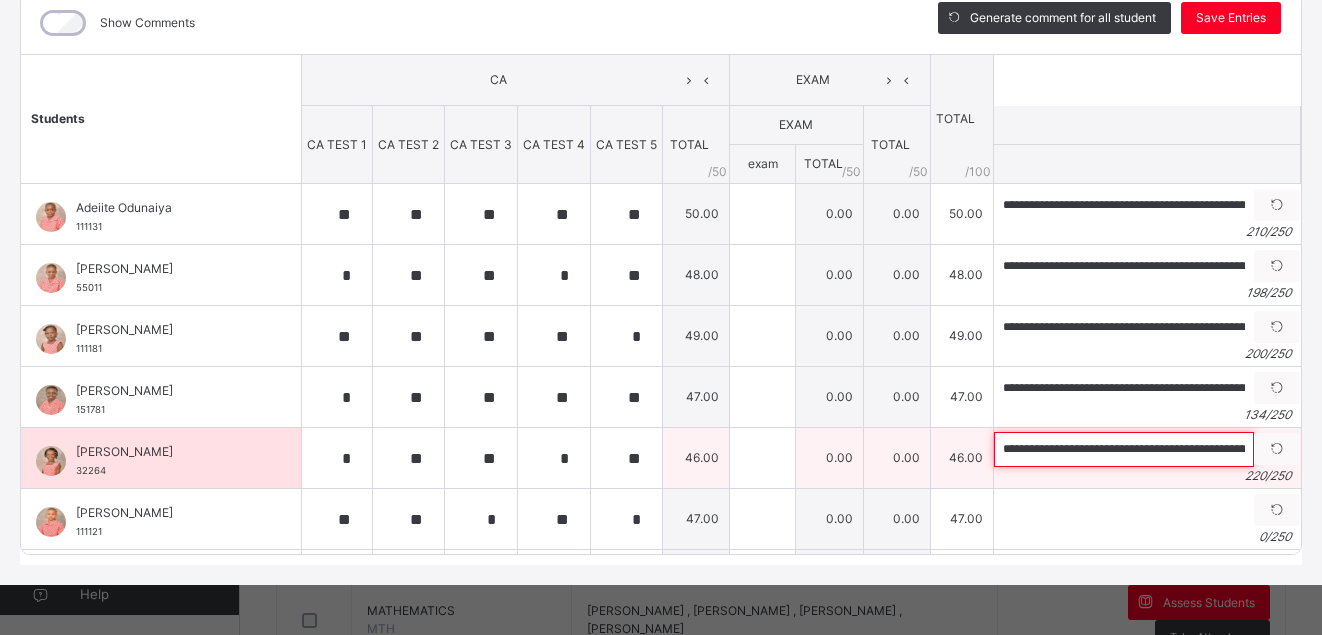 scroll, scrollTop: 0, scrollLeft: 1001, axis: horizontal 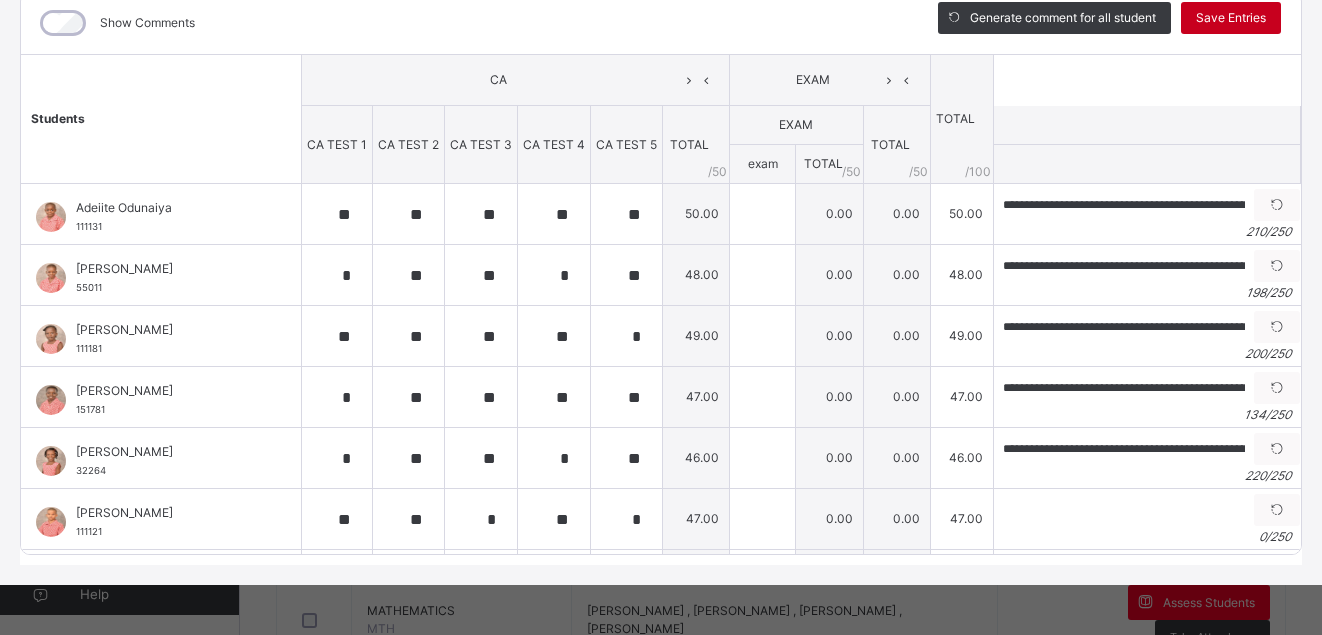 click on "Save Entries" at bounding box center (1231, 18) 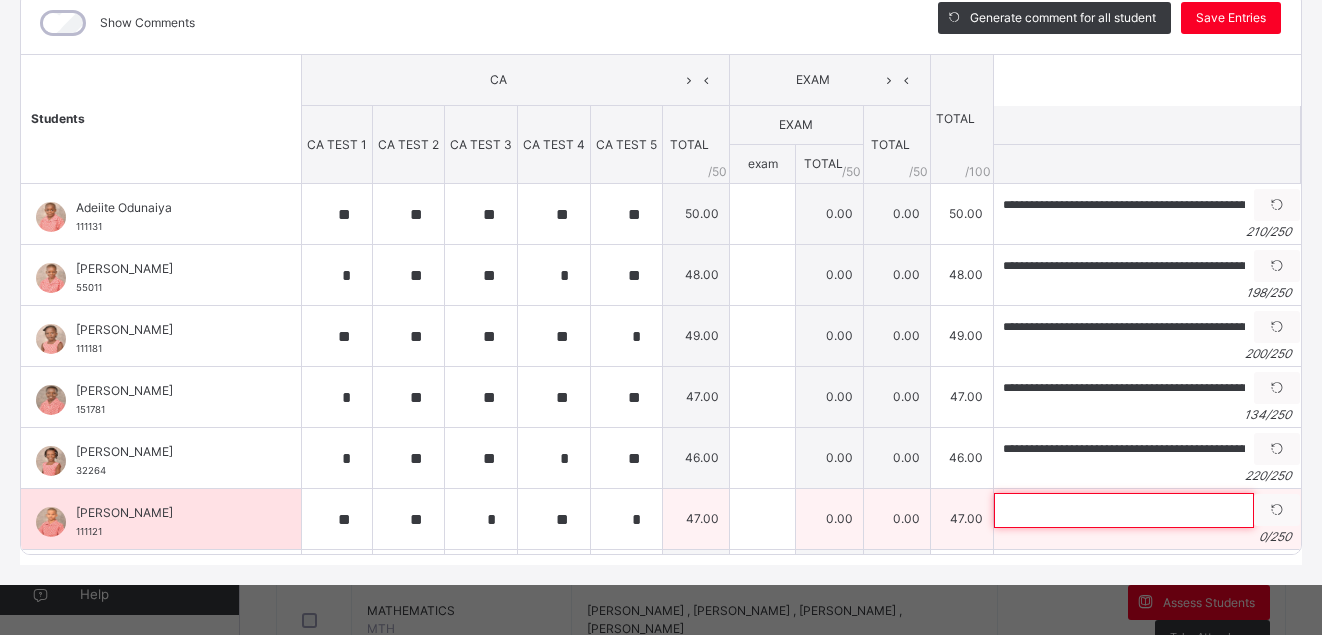 click at bounding box center (1124, 510) 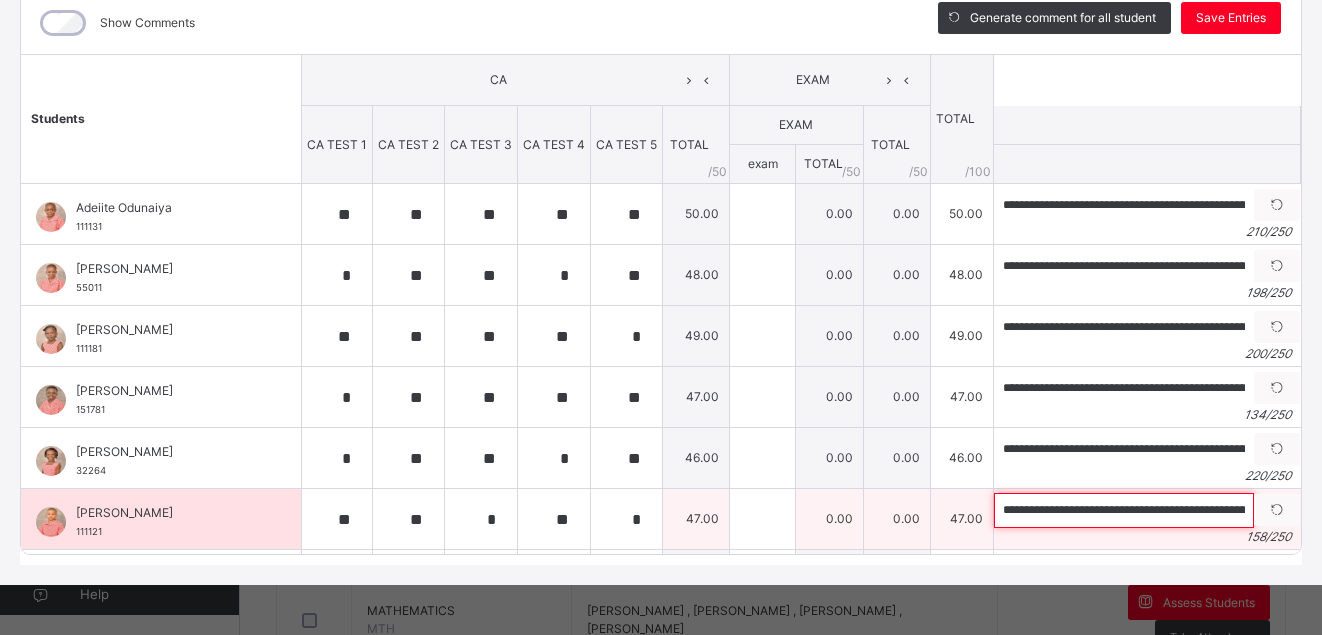 scroll, scrollTop: 0, scrollLeft: 655, axis: horizontal 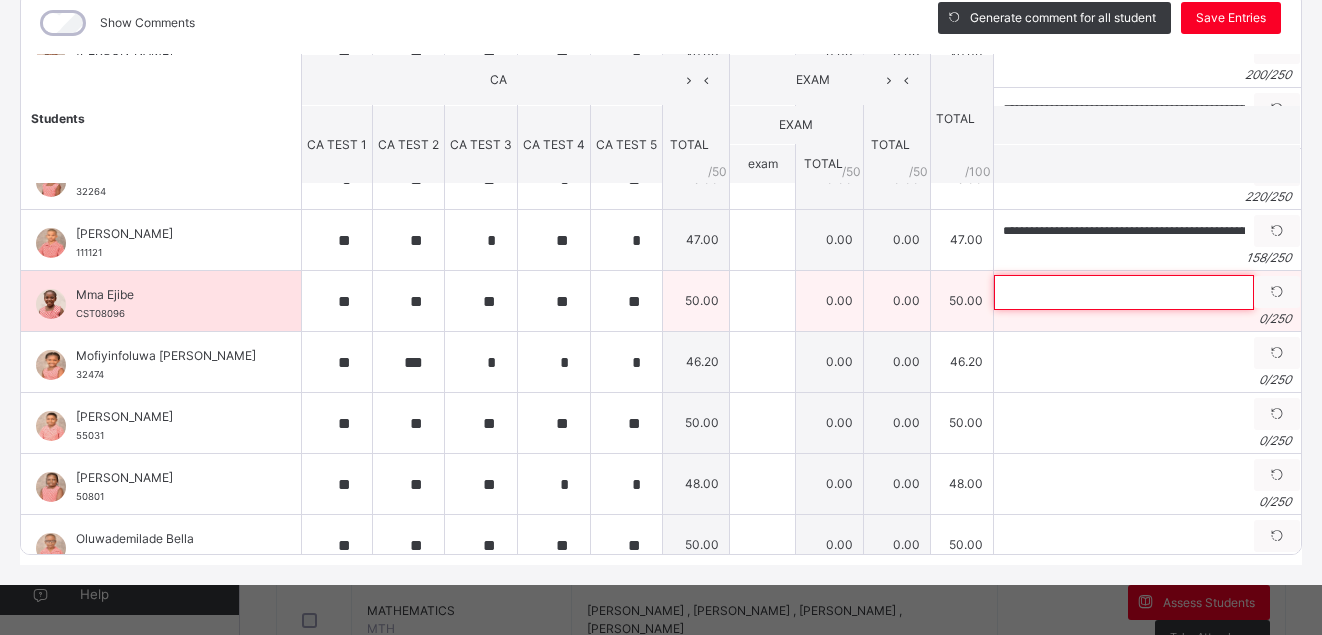 click at bounding box center (1124, 292) 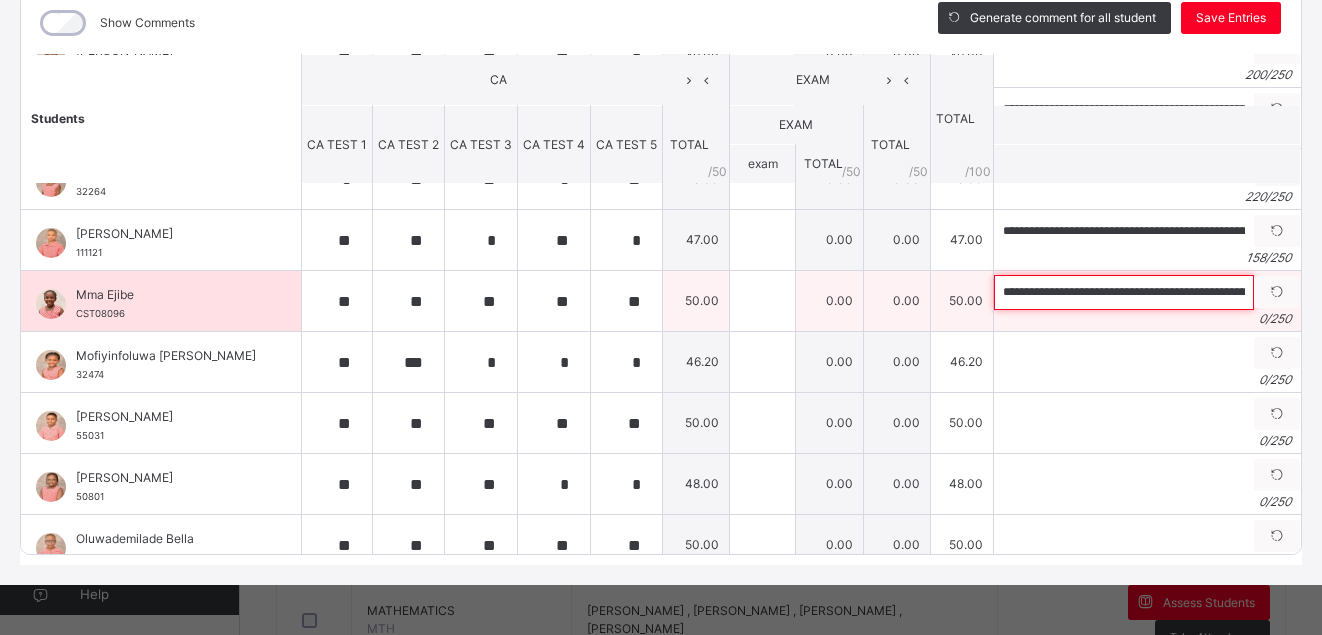 scroll, scrollTop: 0, scrollLeft: 883, axis: horizontal 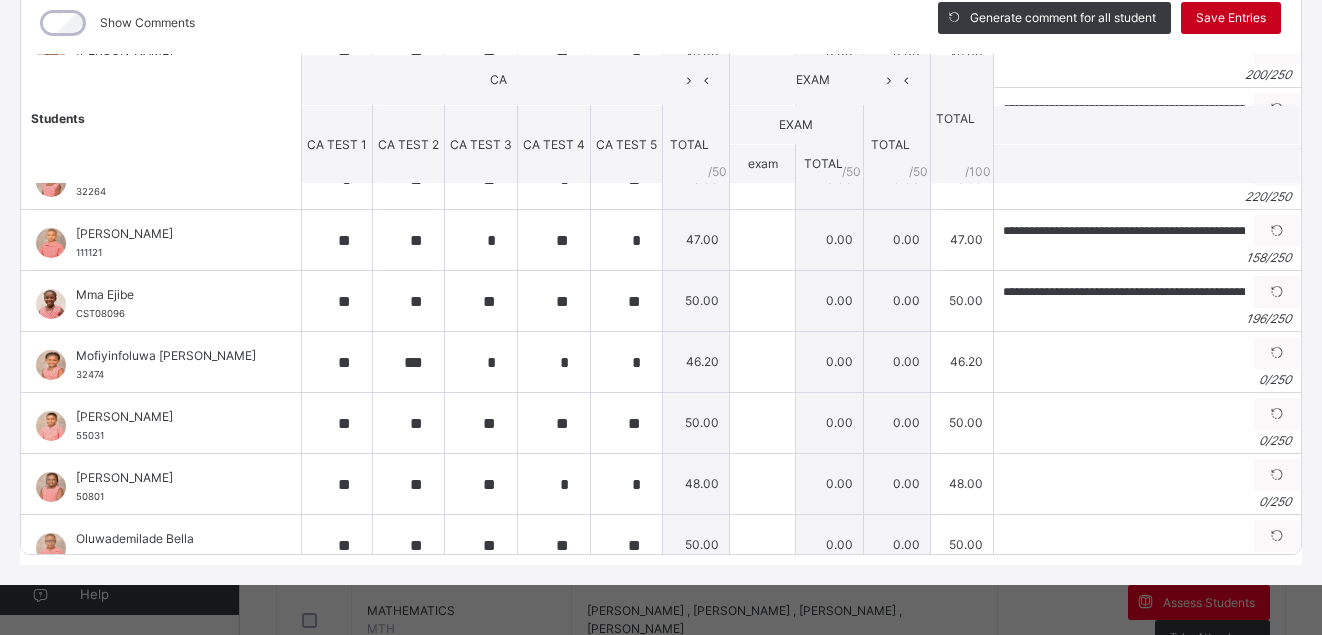 click on "Save Entries" at bounding box center (1231, 18) 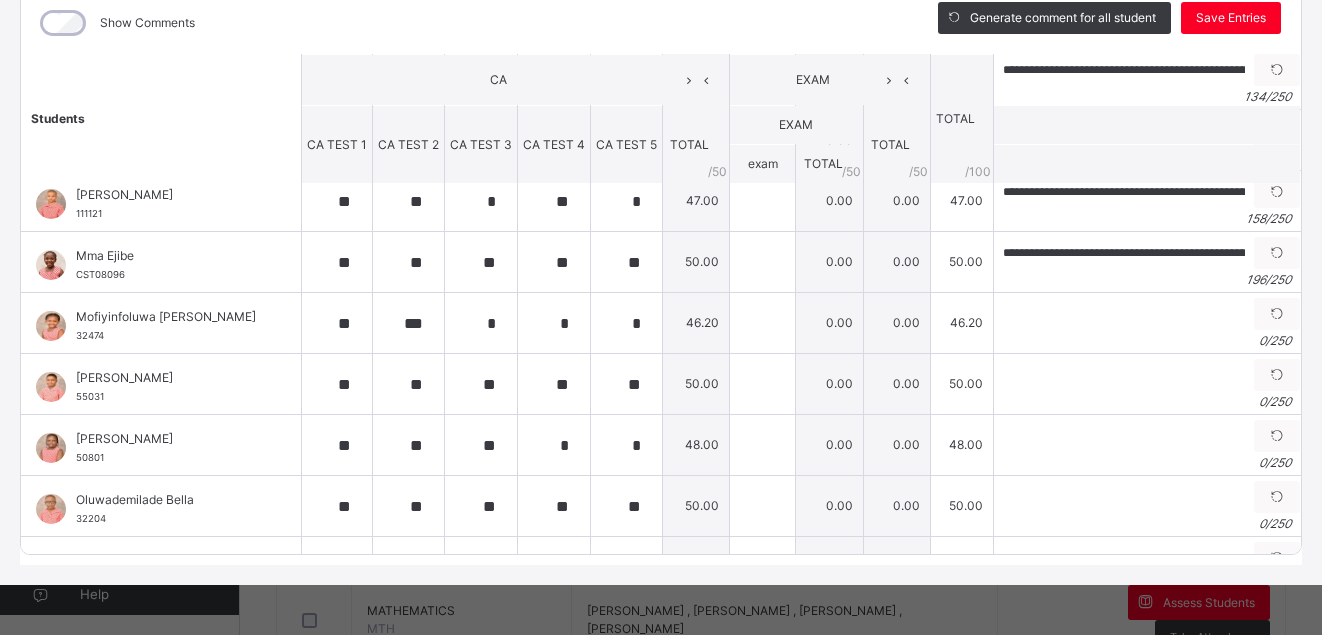 scroll, scrollTop: 313, scrollLeft: 0, axis: vertical 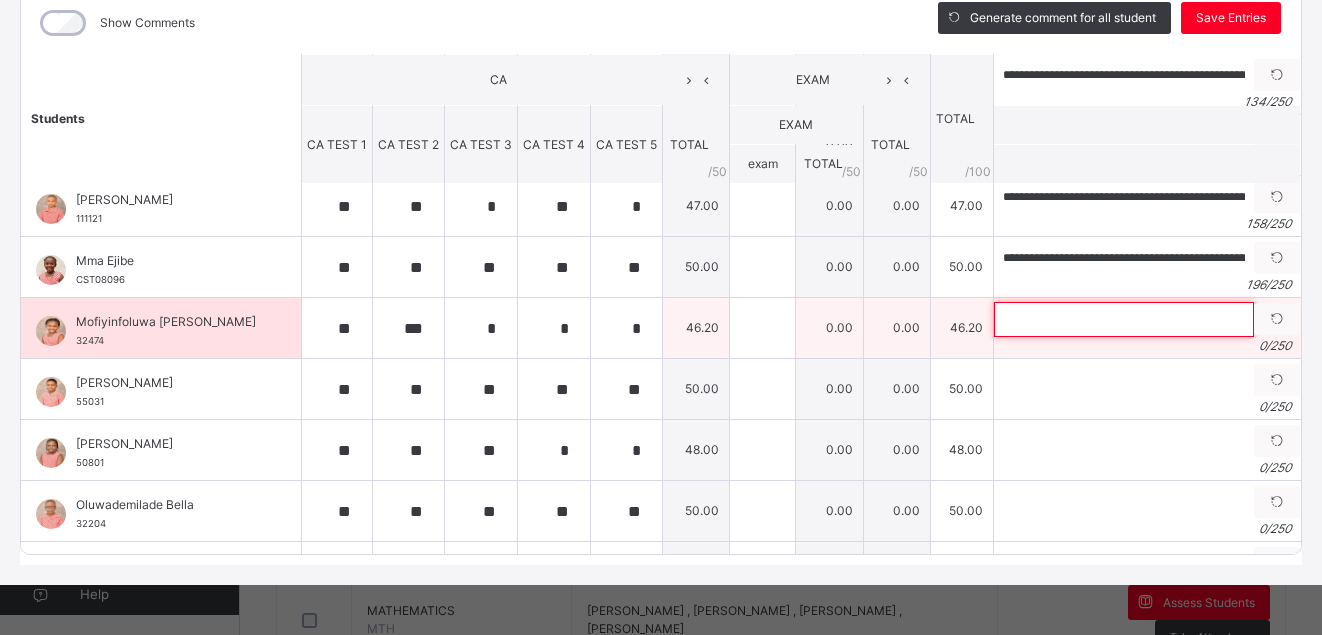 click at bounding box center (1124, 319) 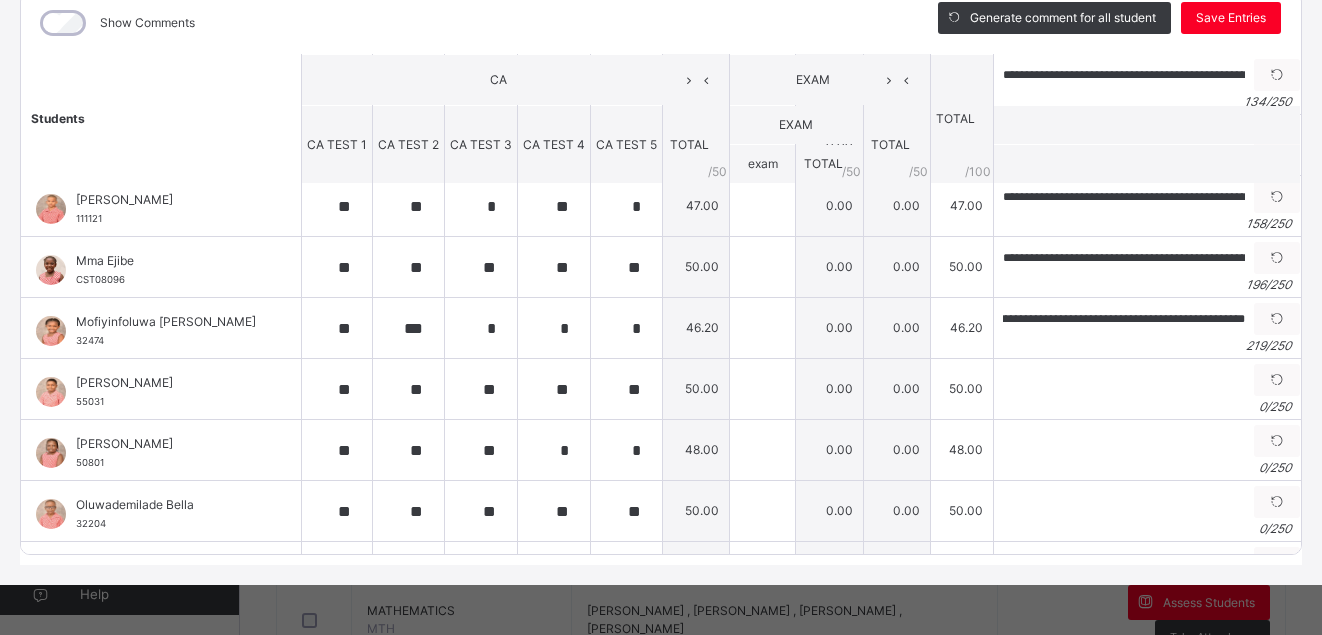 scroll, scrollTop: 0, scrollLeft: 0, axis: both 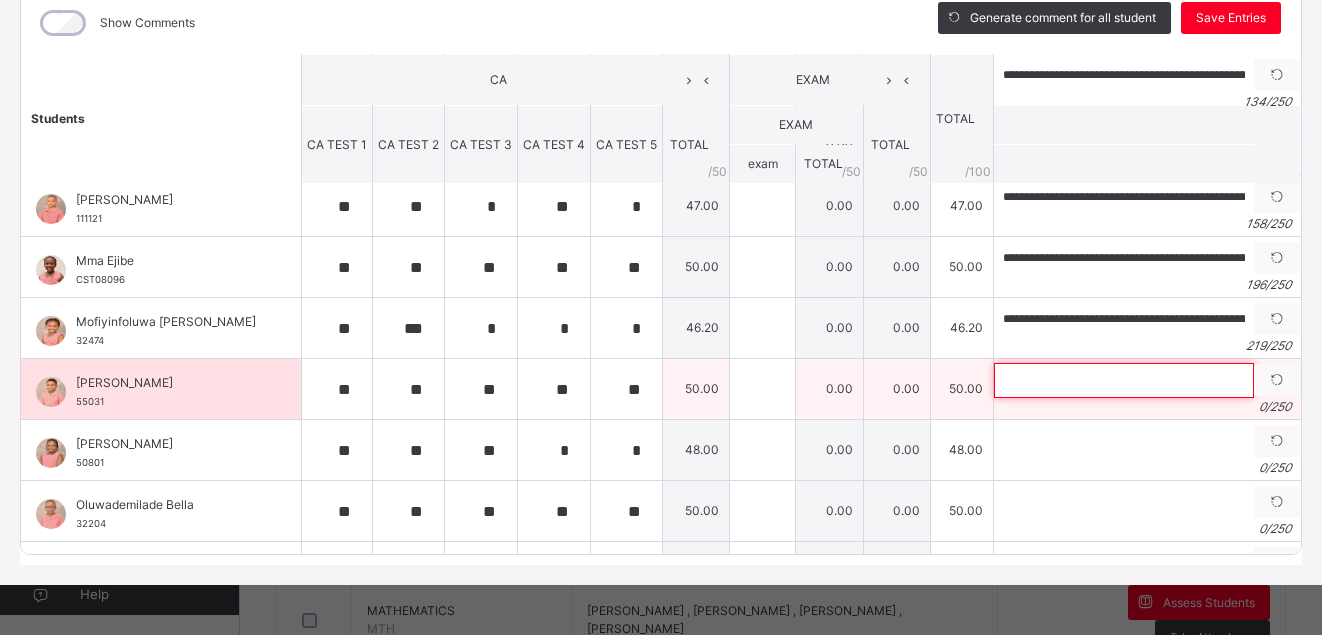 click at bounding box center [1124, 380] 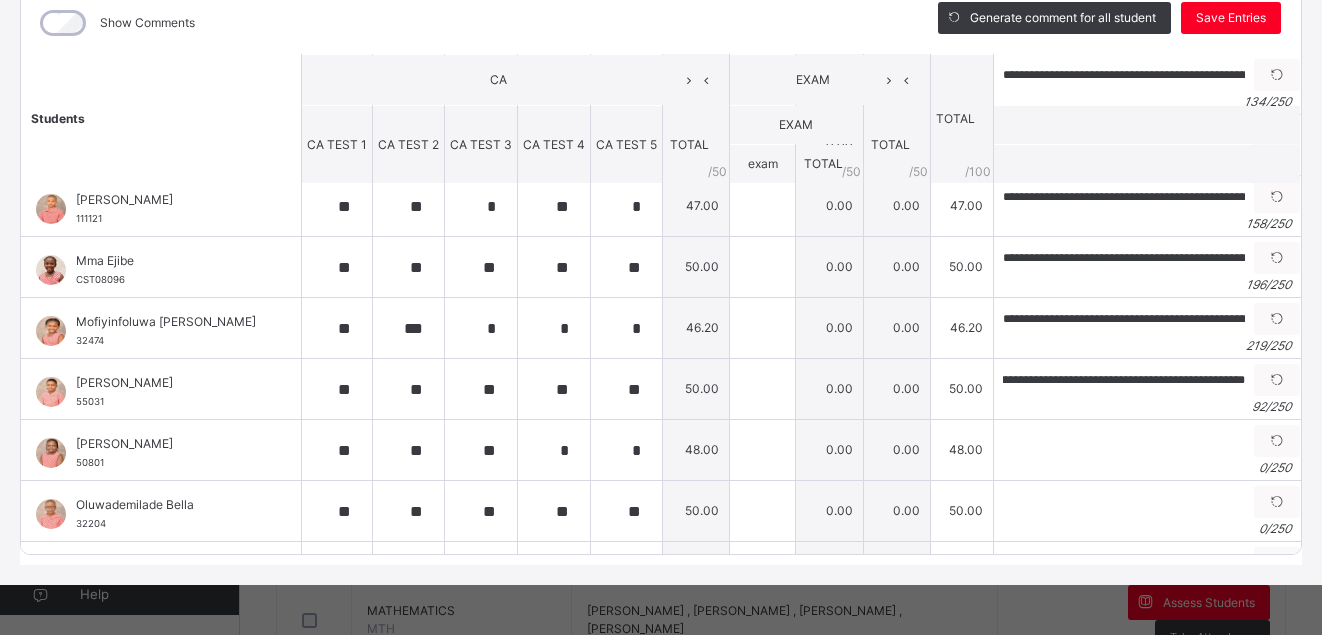 scroll, scrollTop: 0, scrollLeft: 0, axis: both 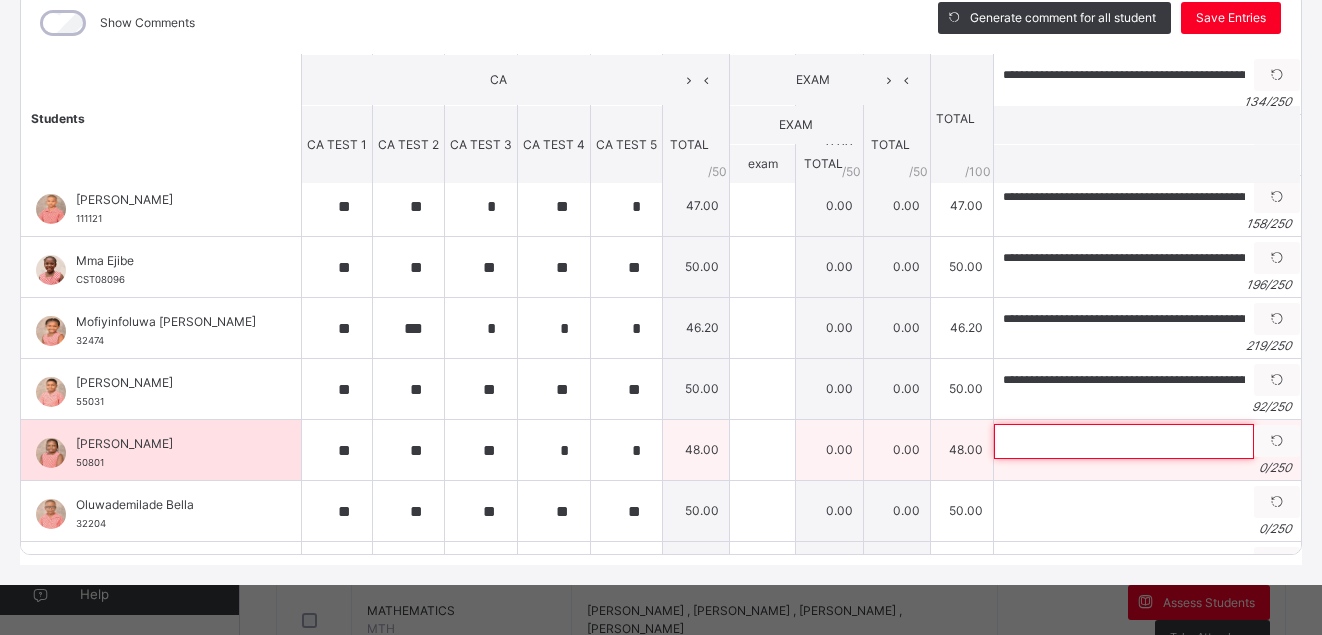 click at bounding box center (1124, 441) 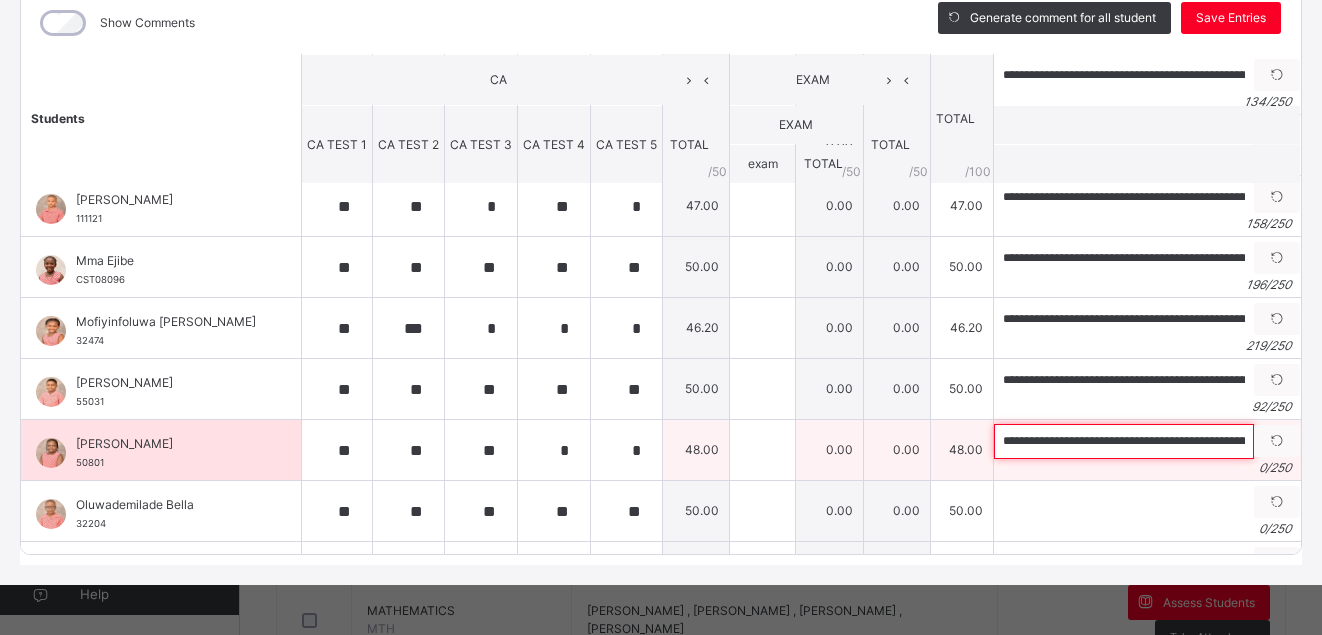 scroll, scrollTop: 0, scrollLeft: 987, axis: horizontal 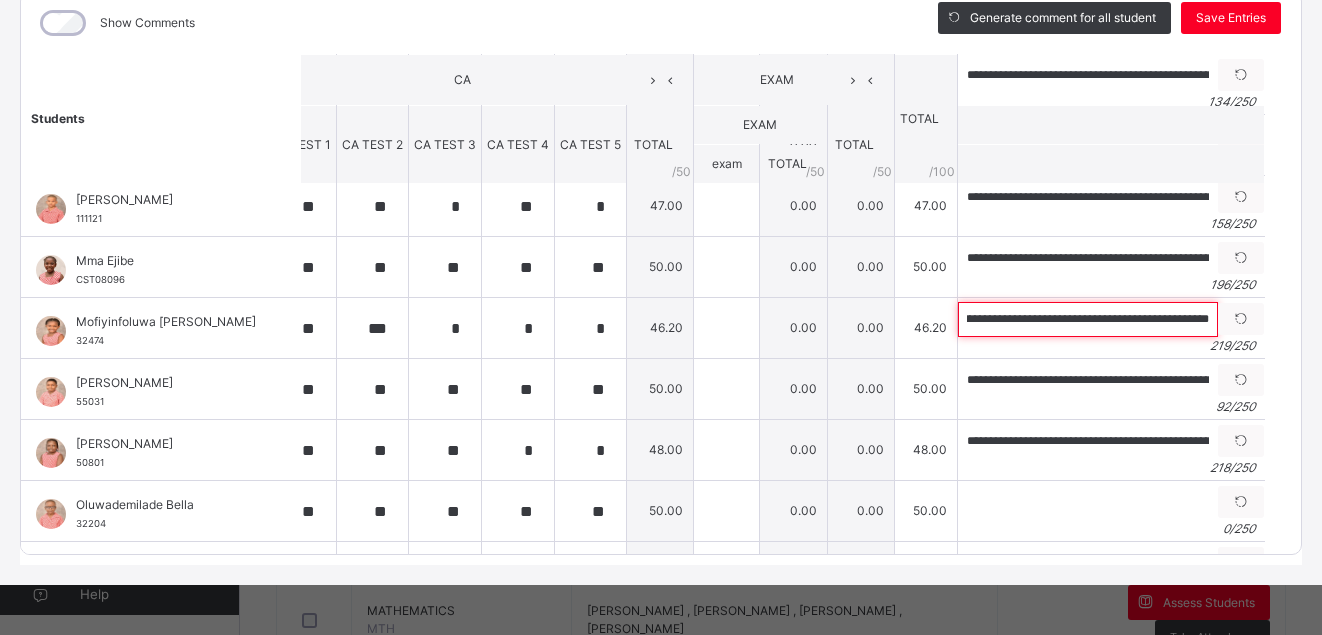 drag, startPoint x: 979, startPoint y: 320, endPoint x: 1259, endPoint y: 337, distance: 280.5156 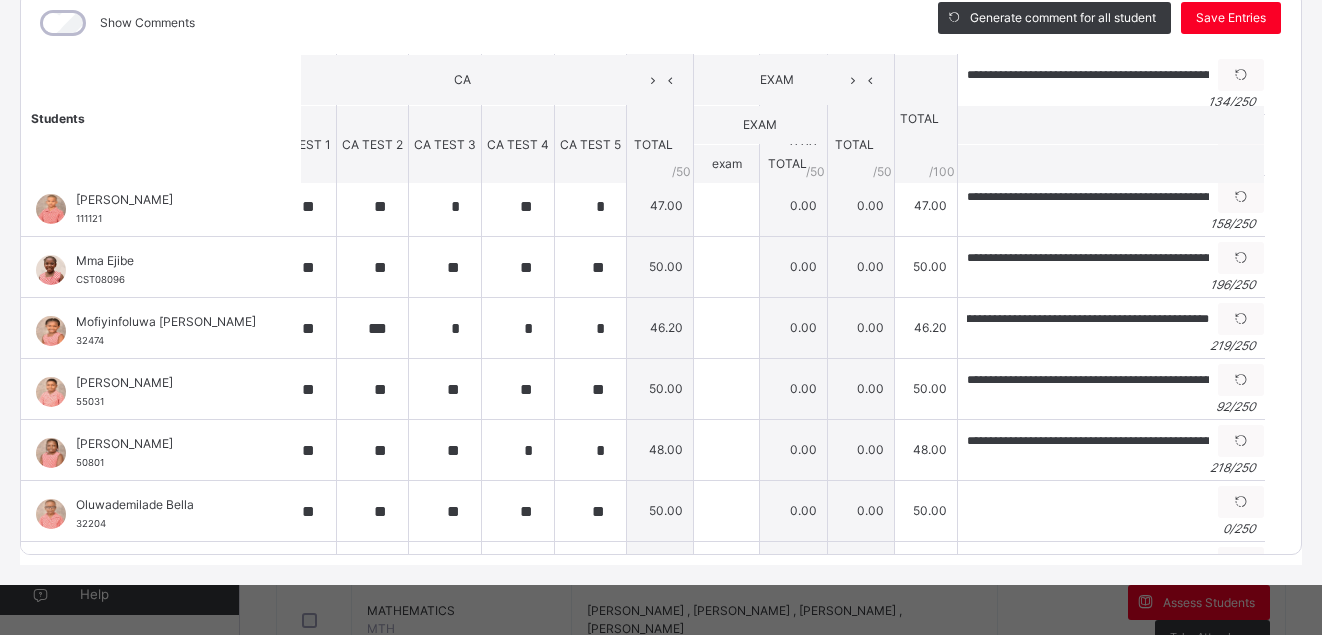 scroll, scrollTop: 0, scrollLeft: 0, axis: both 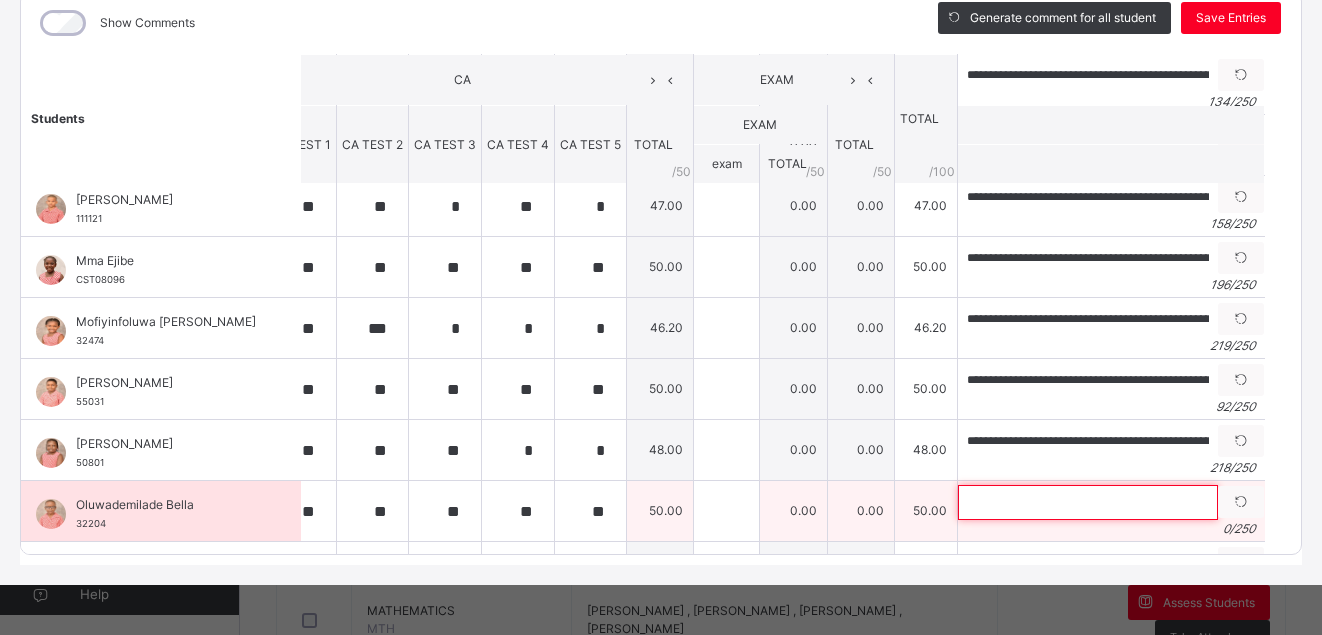 click at bounding box center [1088, 502] 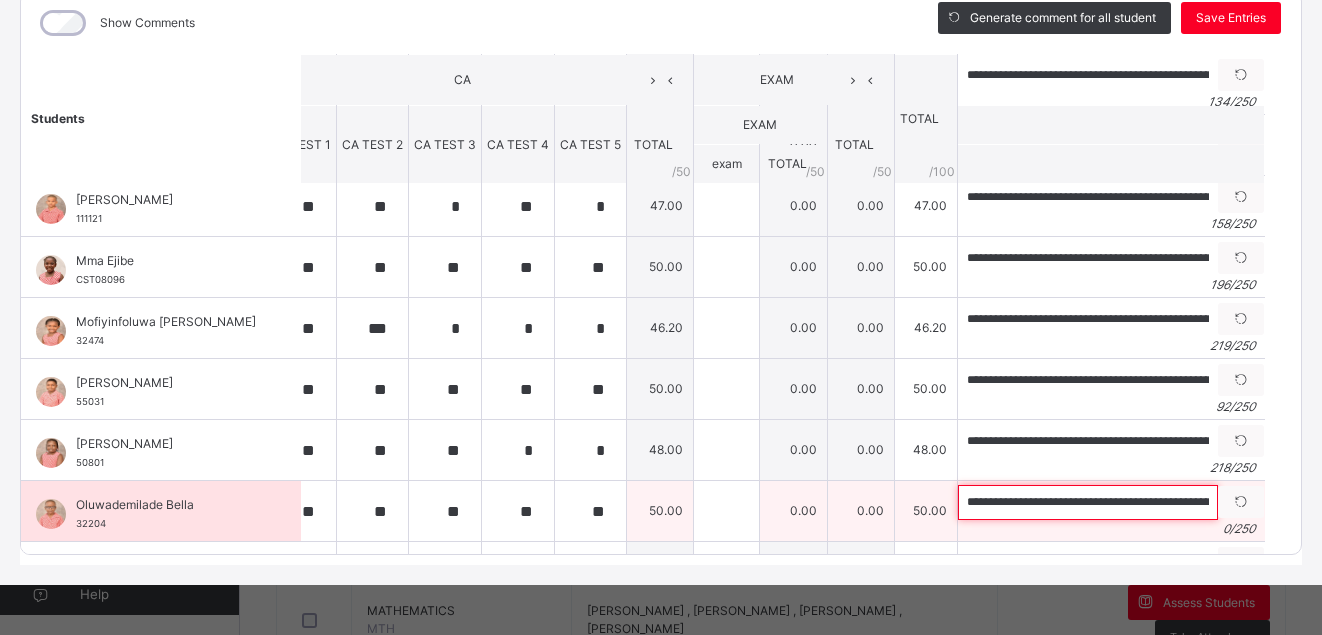scroll, scrollTop: 0, scrollLeft: 925, axis: horizontal 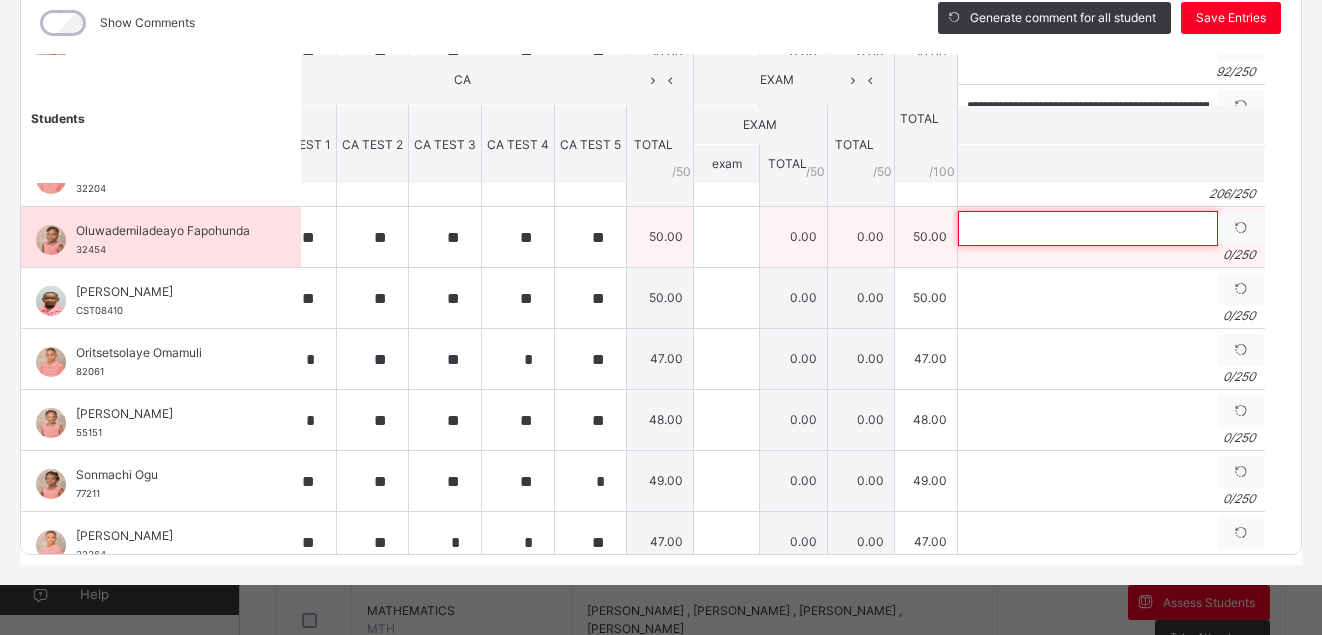click at bounding box center (1088, 228) 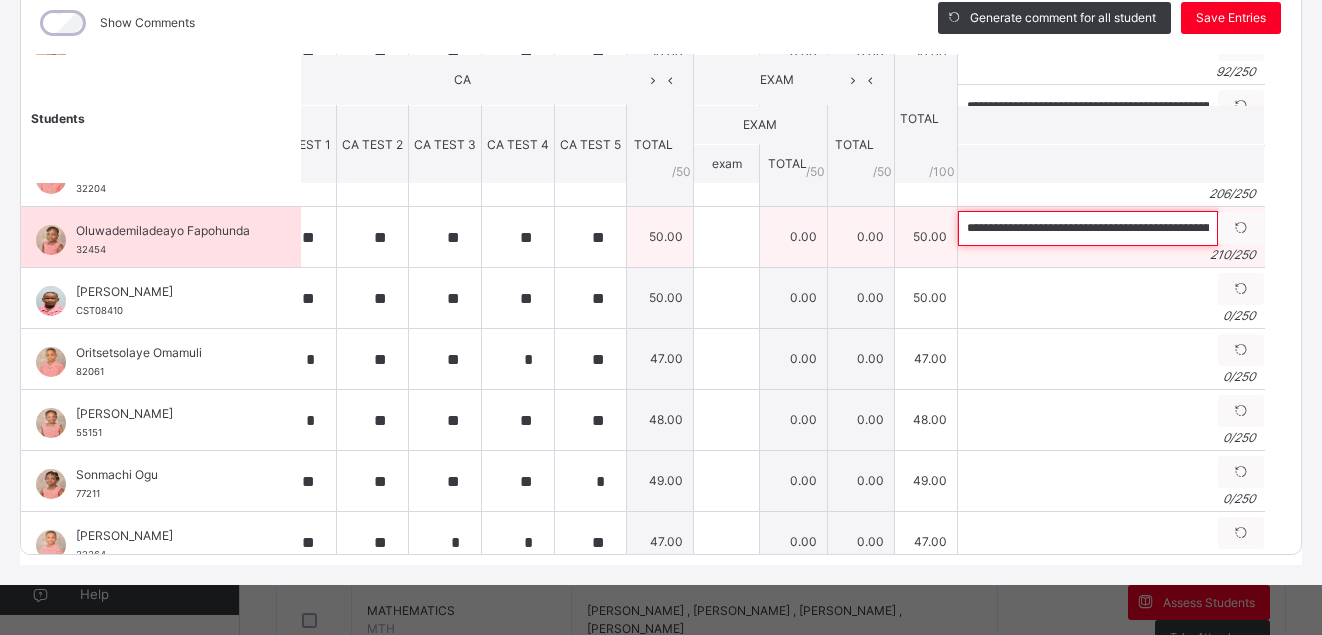 scroll, scrollTop: 0, scrollLeft: 951, axis: horizontal 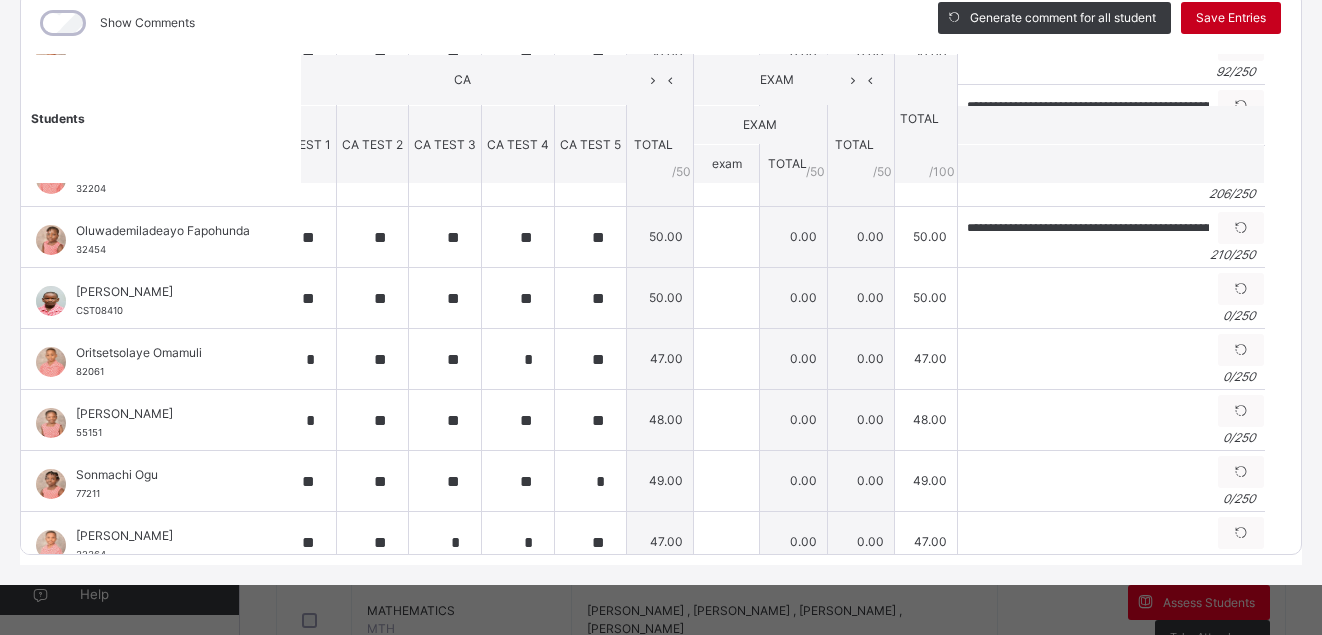 click on "Save Entries" at bounding box center [1231, 18] 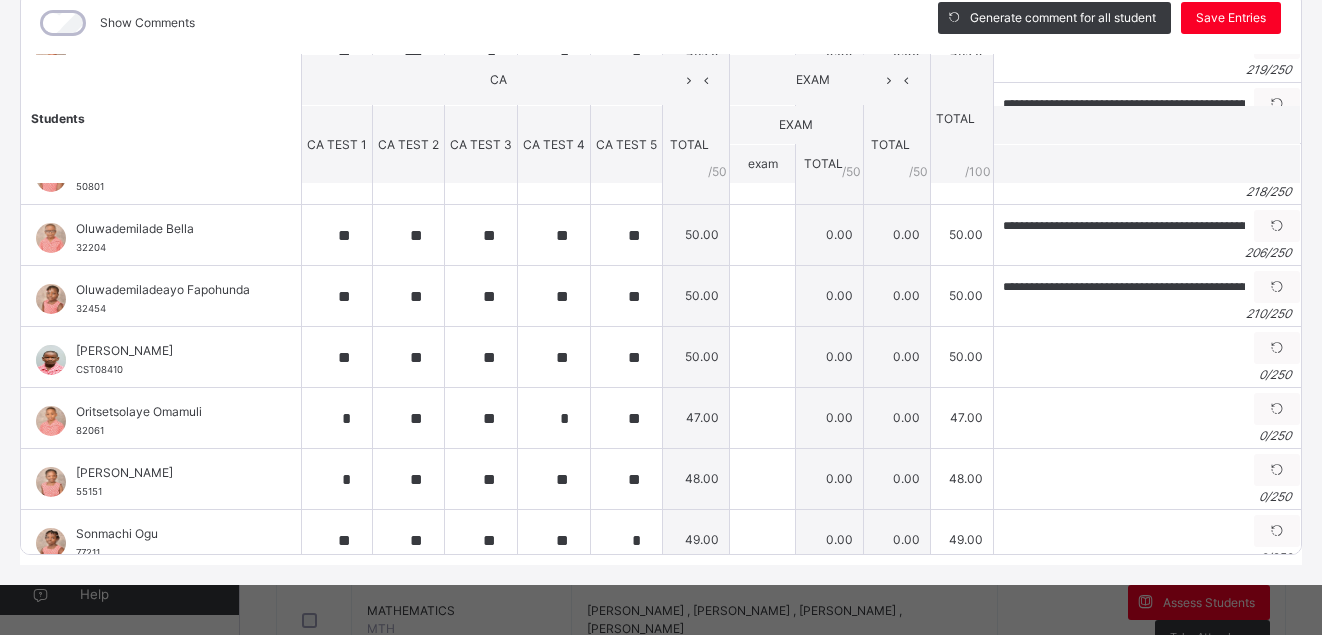scroll, scrollTop: 592, scrollLeft: 0, axis: vertical 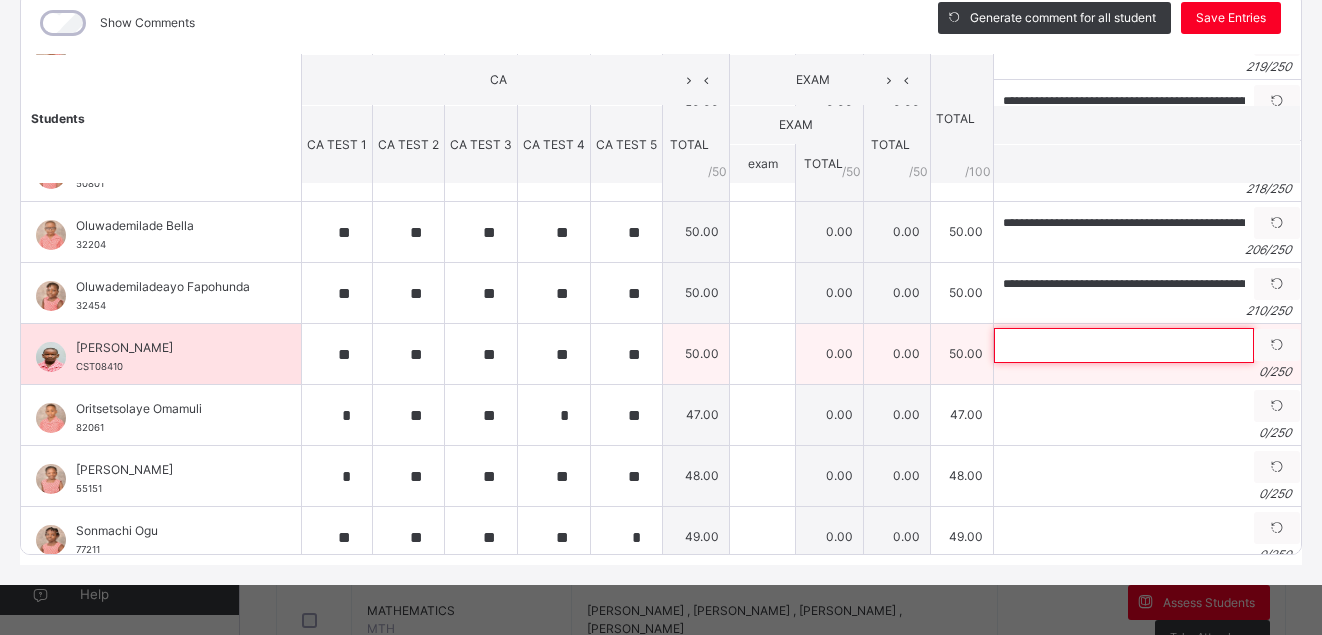 click at bounding box center (1124, 345) 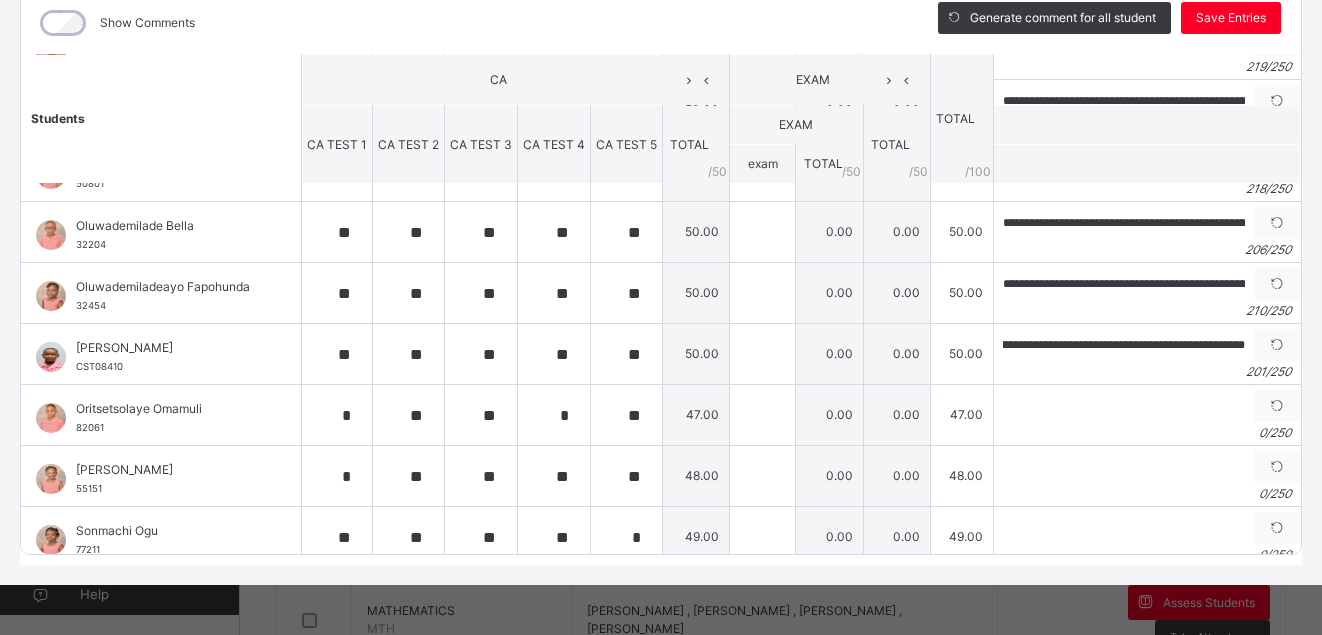 scroll, scrollTop: 0, scrollLeft: 0, axis: both 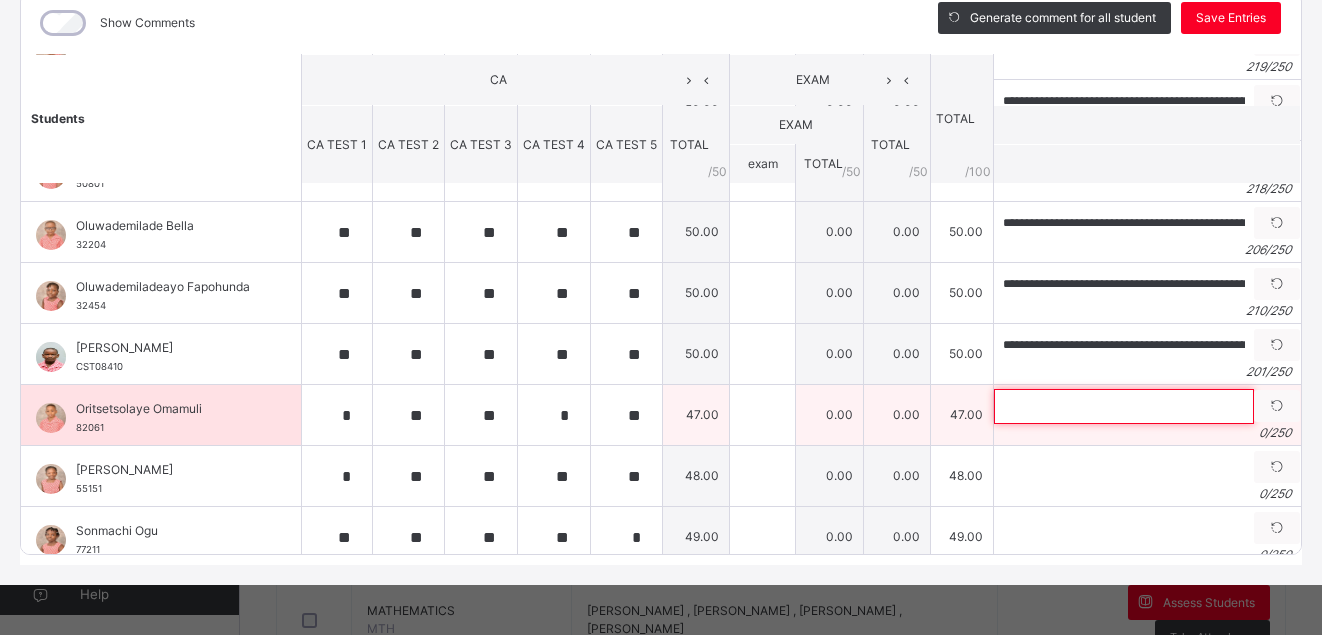 click at bounding box center [1124, 406] 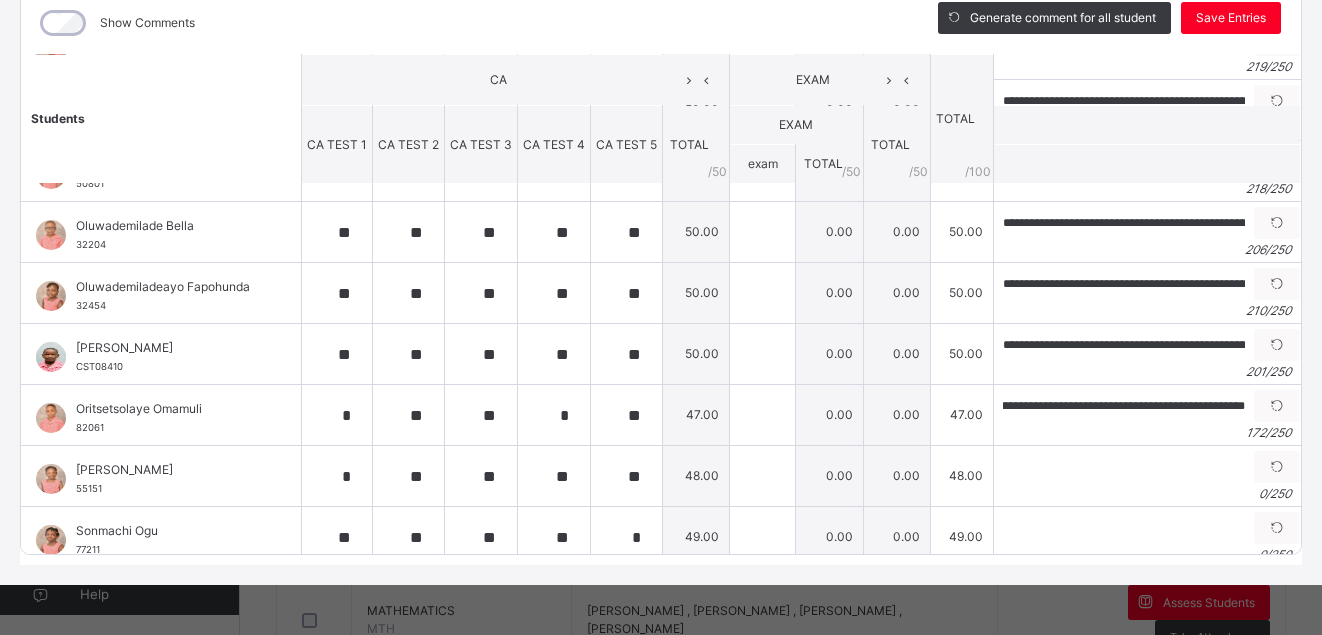 scroll, scrollTop: 0, scrollLeft: 0, axis: both 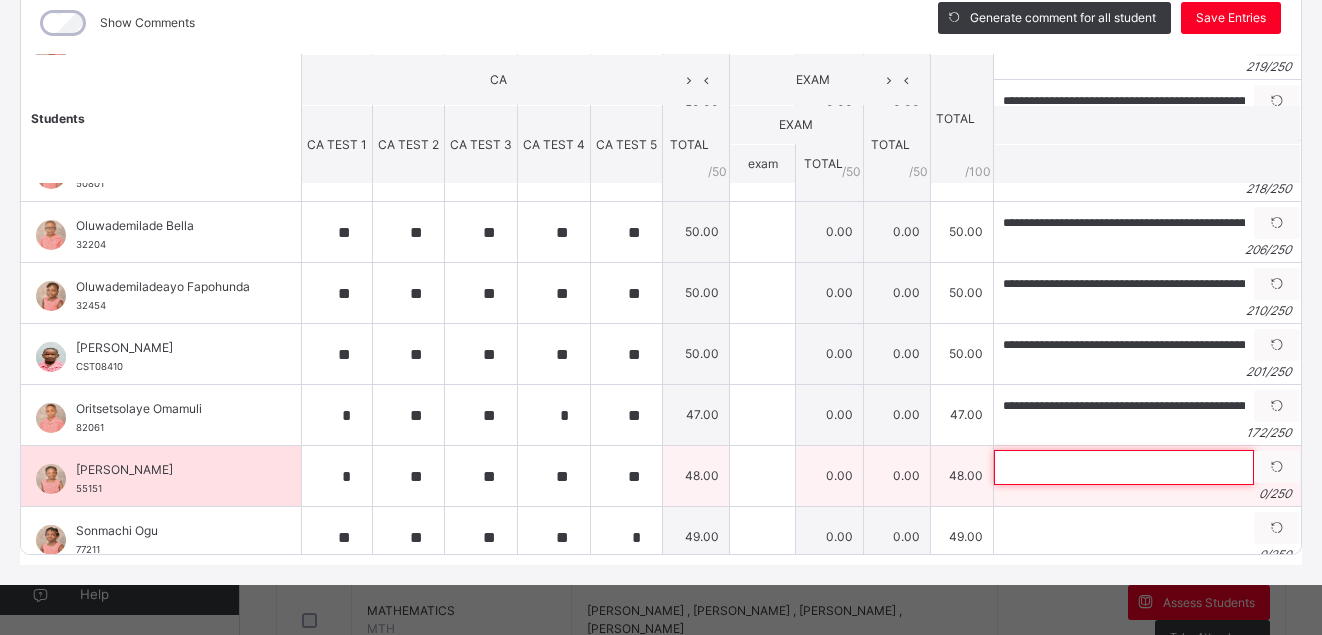click at bounding box center [1124, 467] 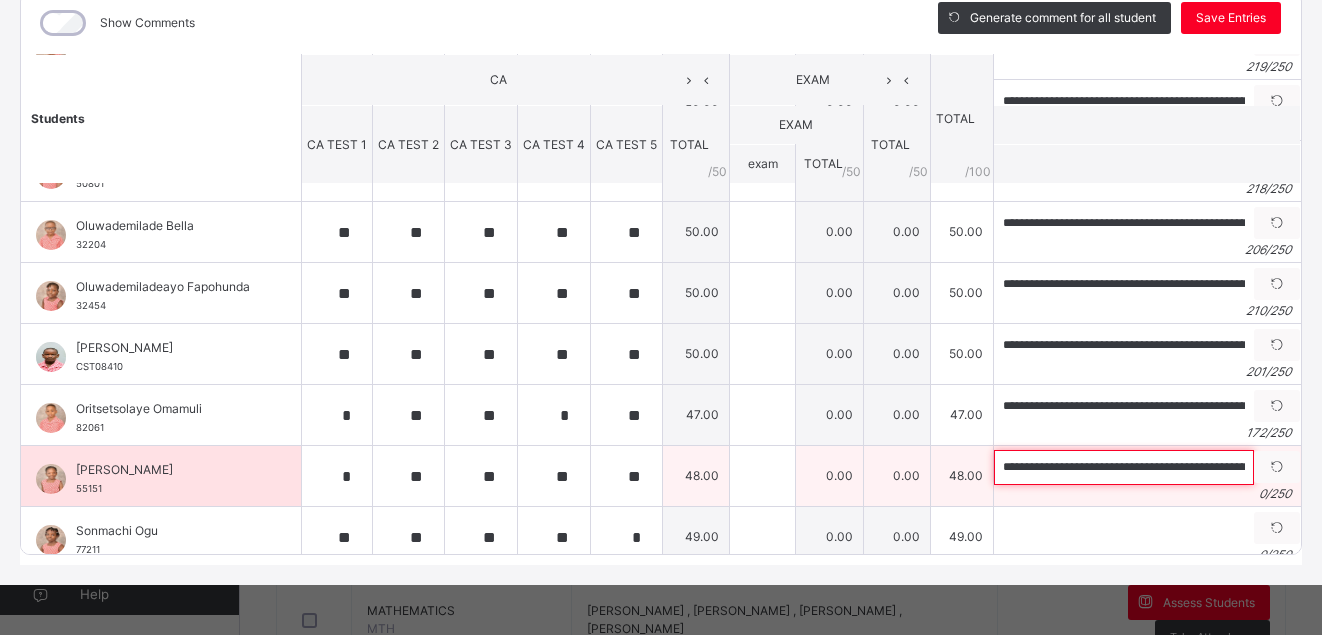 scroll, scrollTop: 0, scrollLeft: 697, axis: horizontal 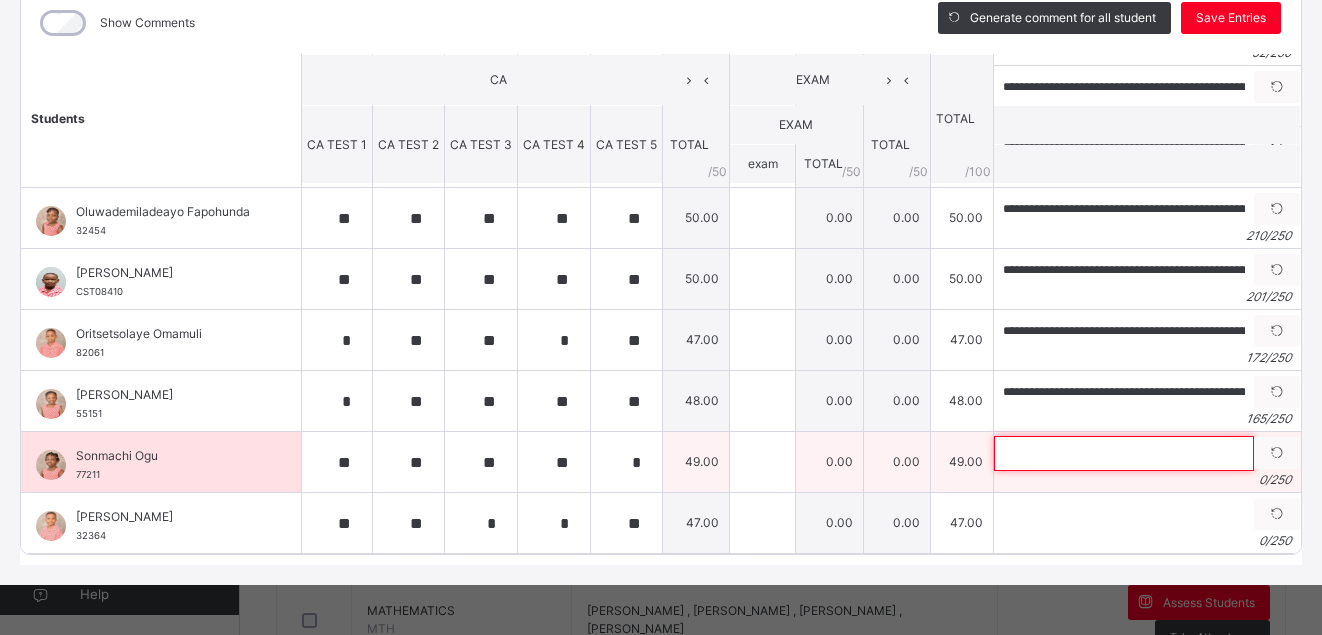 click at bounding box center (1124, 453) 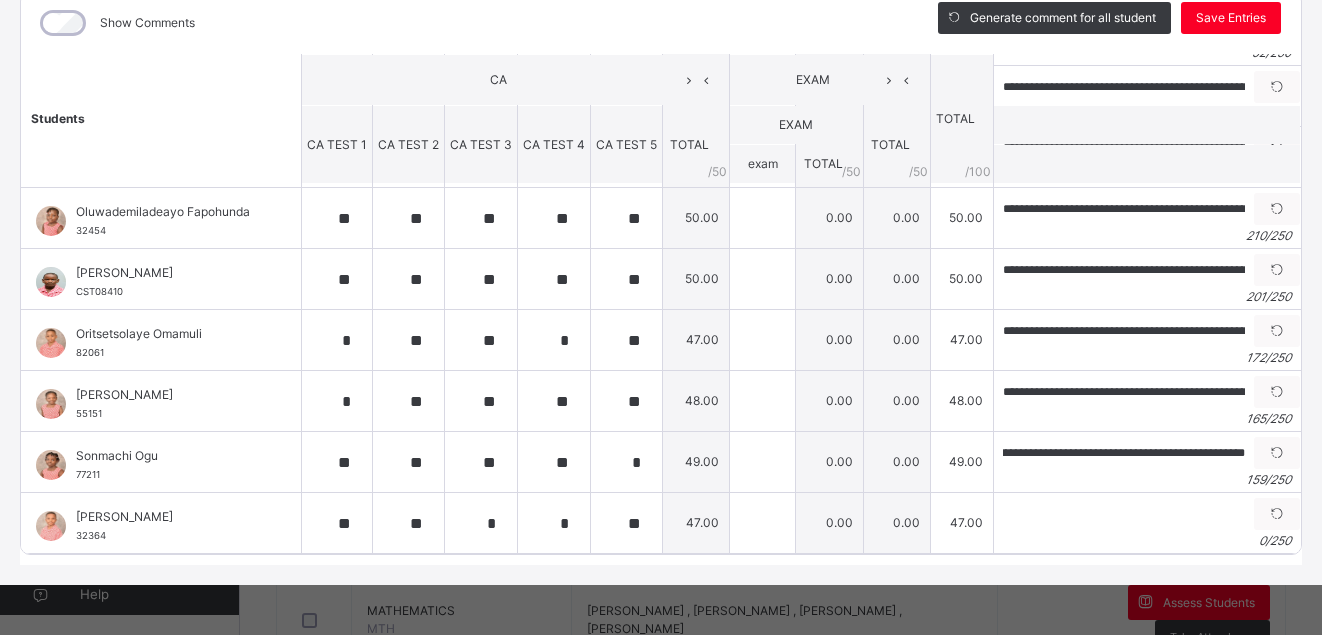 scroll, scrollTop: 0, scrollLeft: 0, axis: both 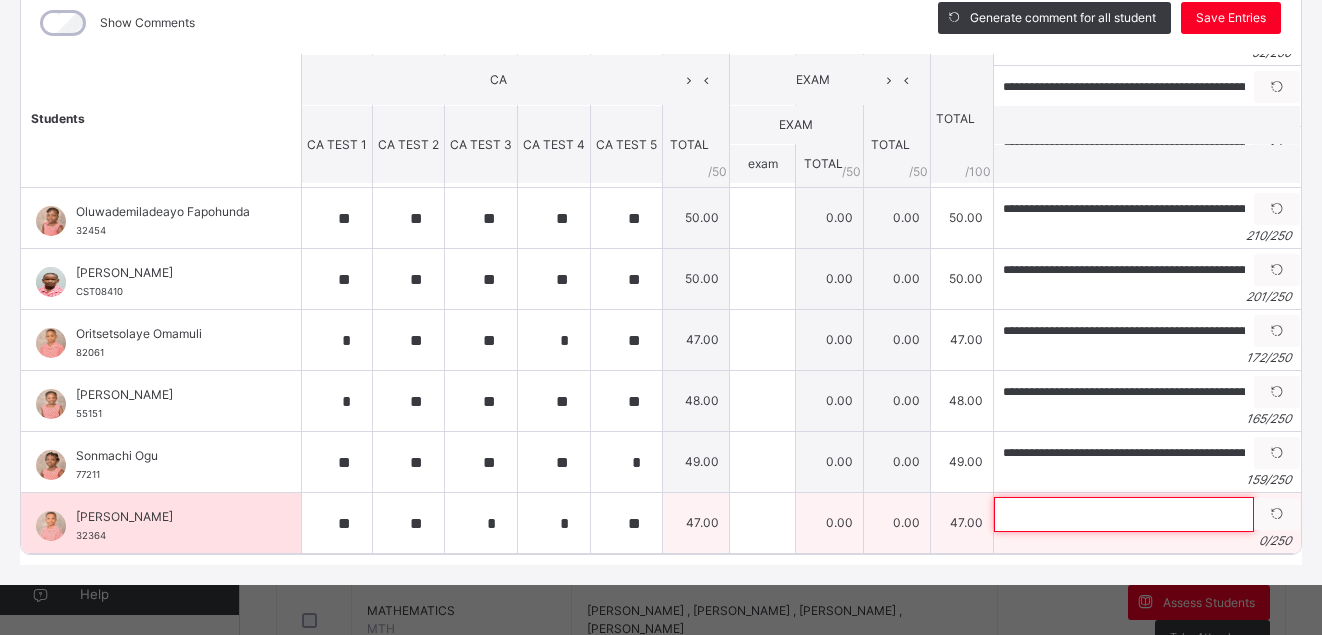 click at bounding box center [1124, 514] 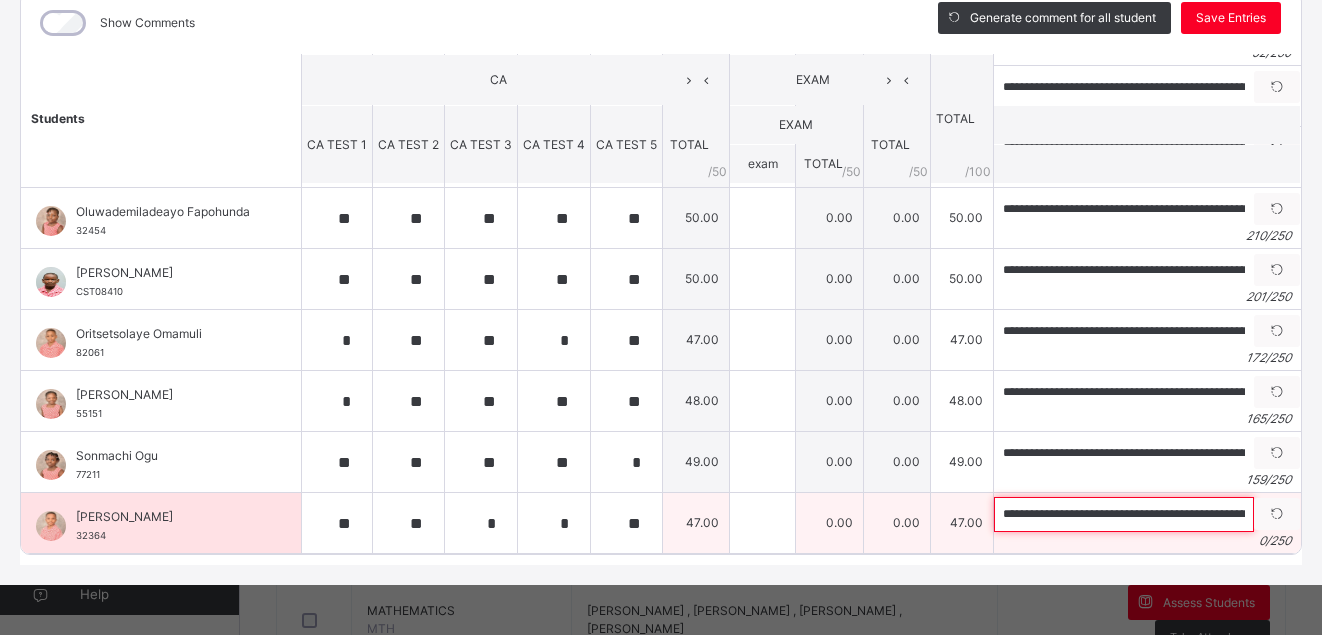 scroll, scrollTop: 0, scrollLeft: 978, axis: horizontal 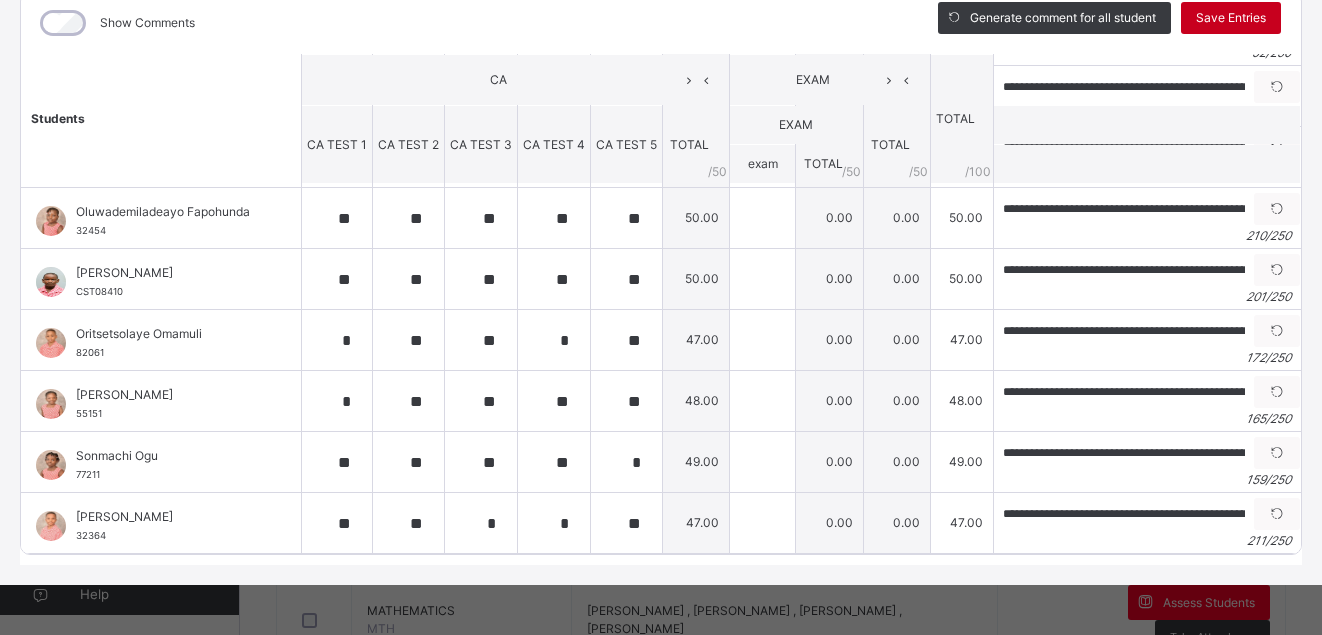 click on "Save Entries" at bounding box center [1231, 18] 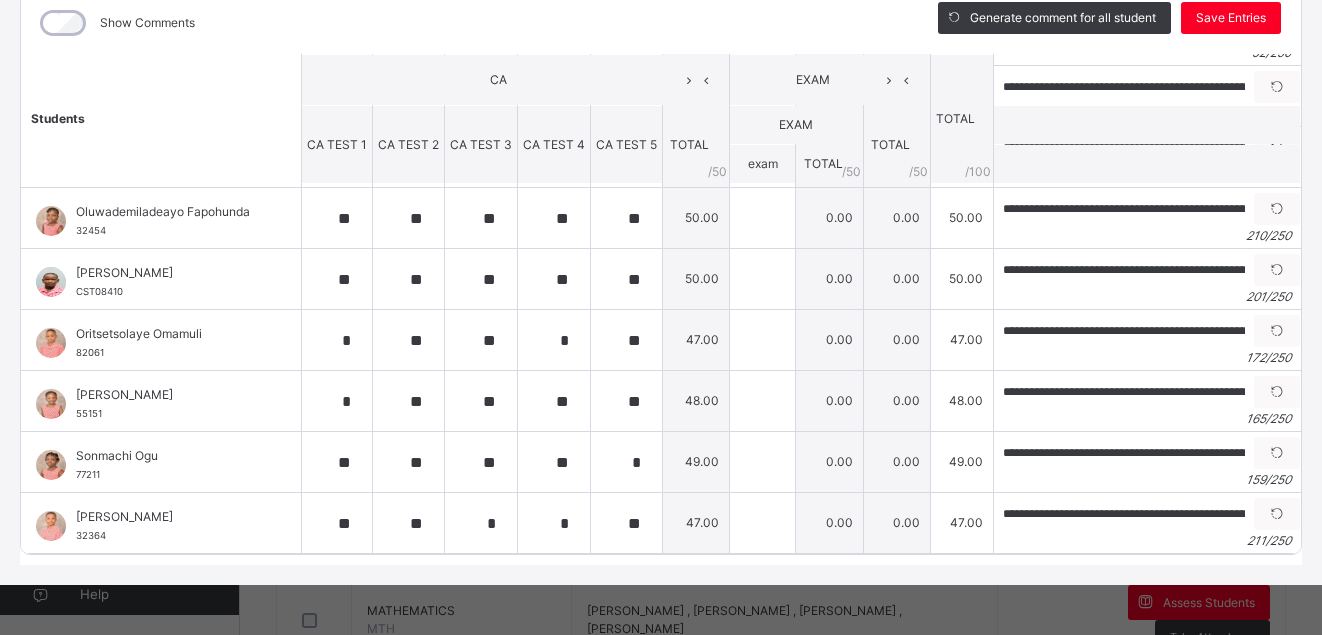 scroll, scrollTop: 682, scrollLeft: 0, axis: vertical 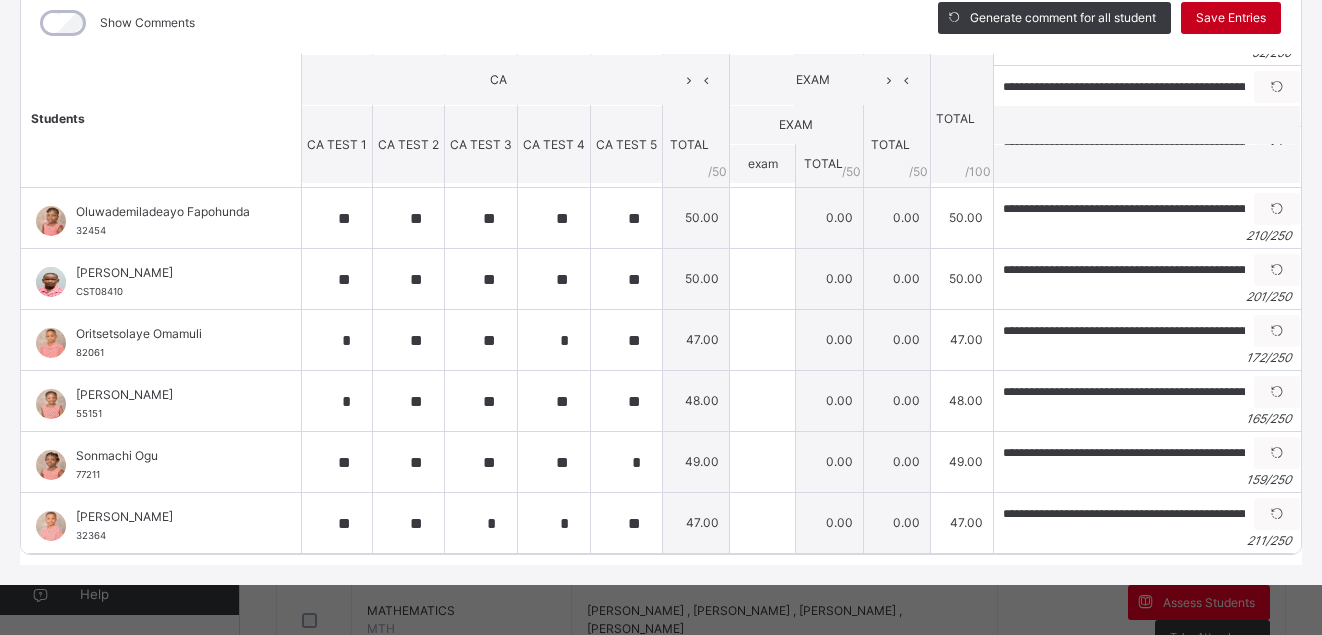 click on "Save Entries" at bounding box center [1231, 18] 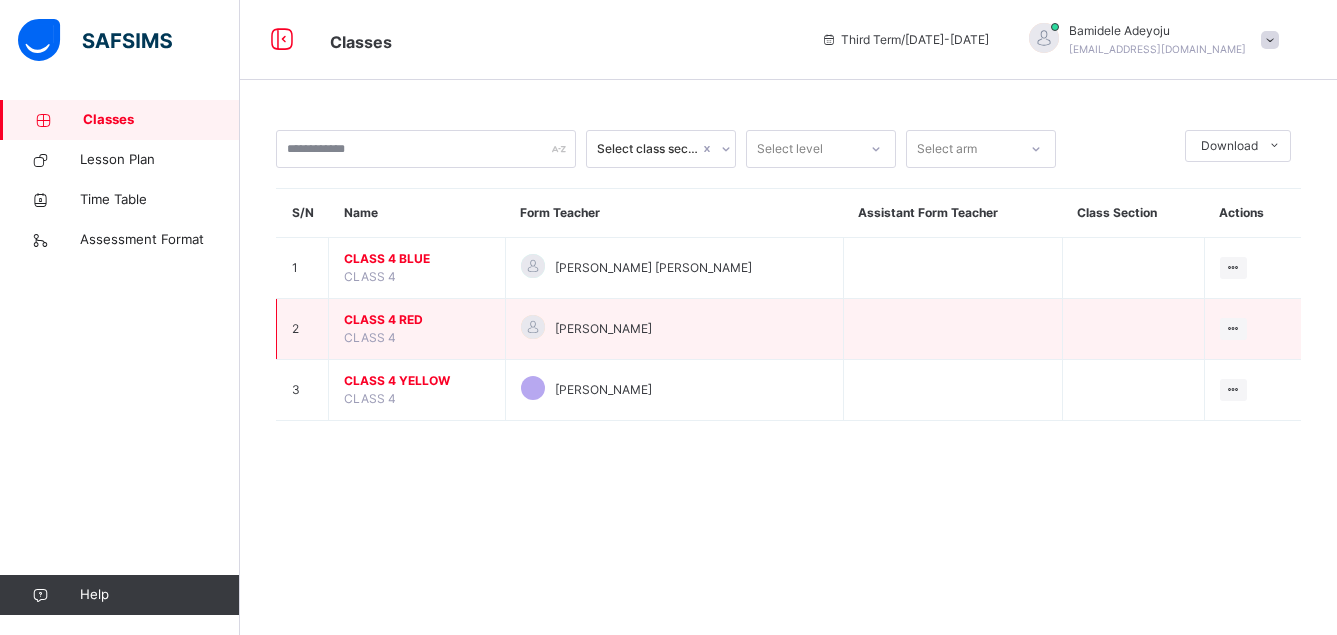 click on "CLASS 4   RED" at bounding box center [417, 320] 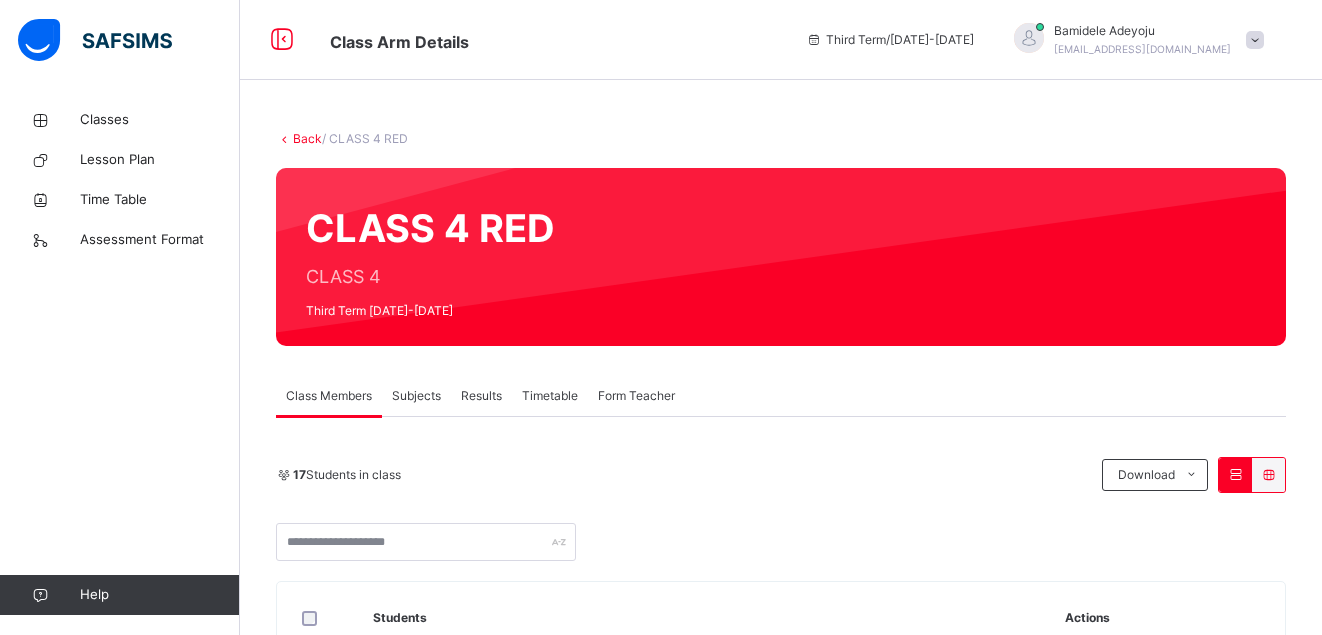click on "Subjects" at bounding box center [416, 396] 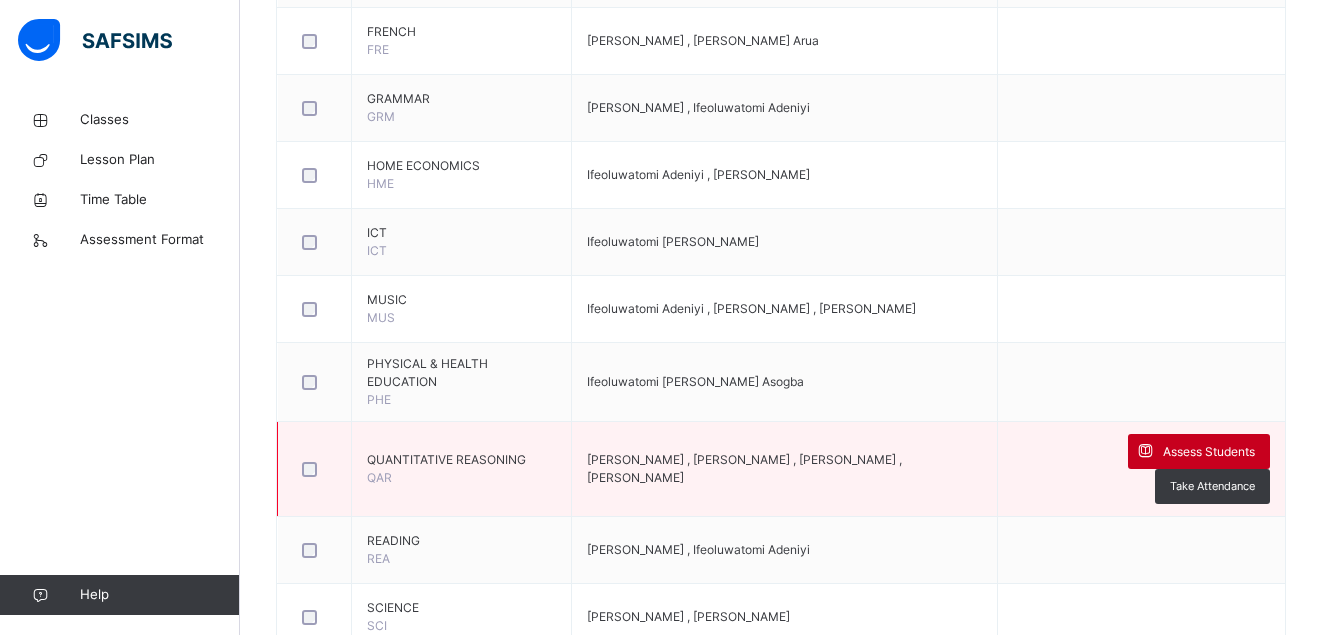 scroll, scrollTop: 1132, scrollLeft: 0, axis: vertical 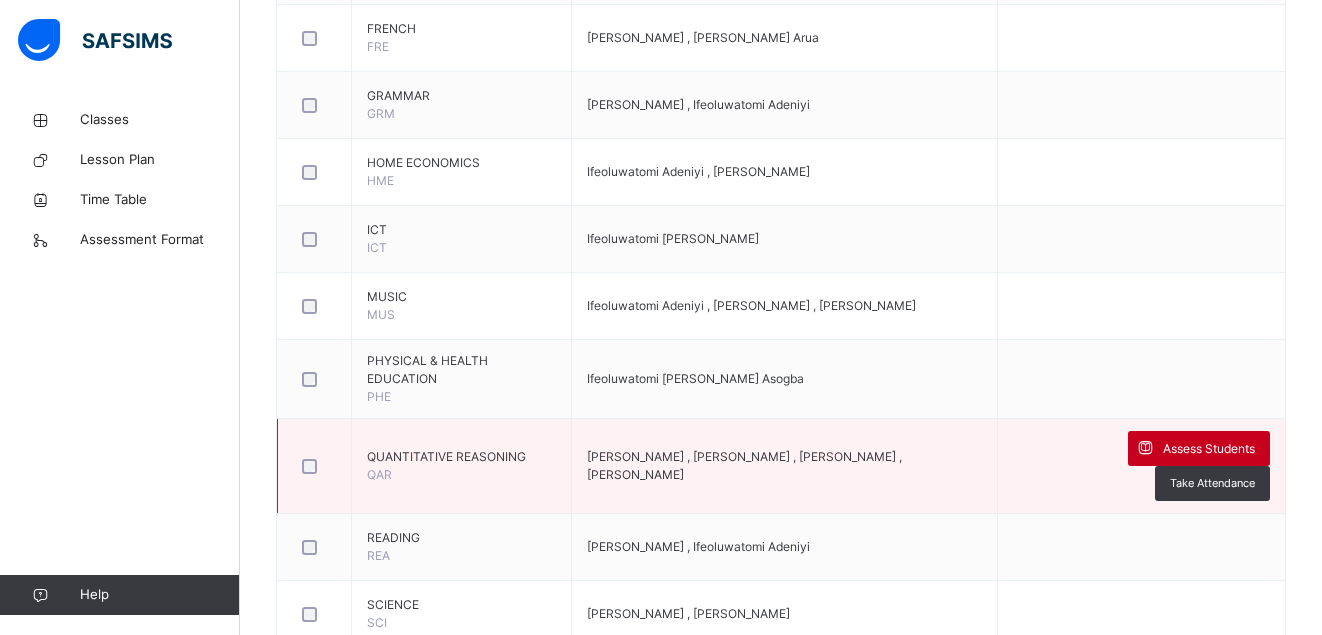 click on "Assess Students" at bounding box center (1209, 449) 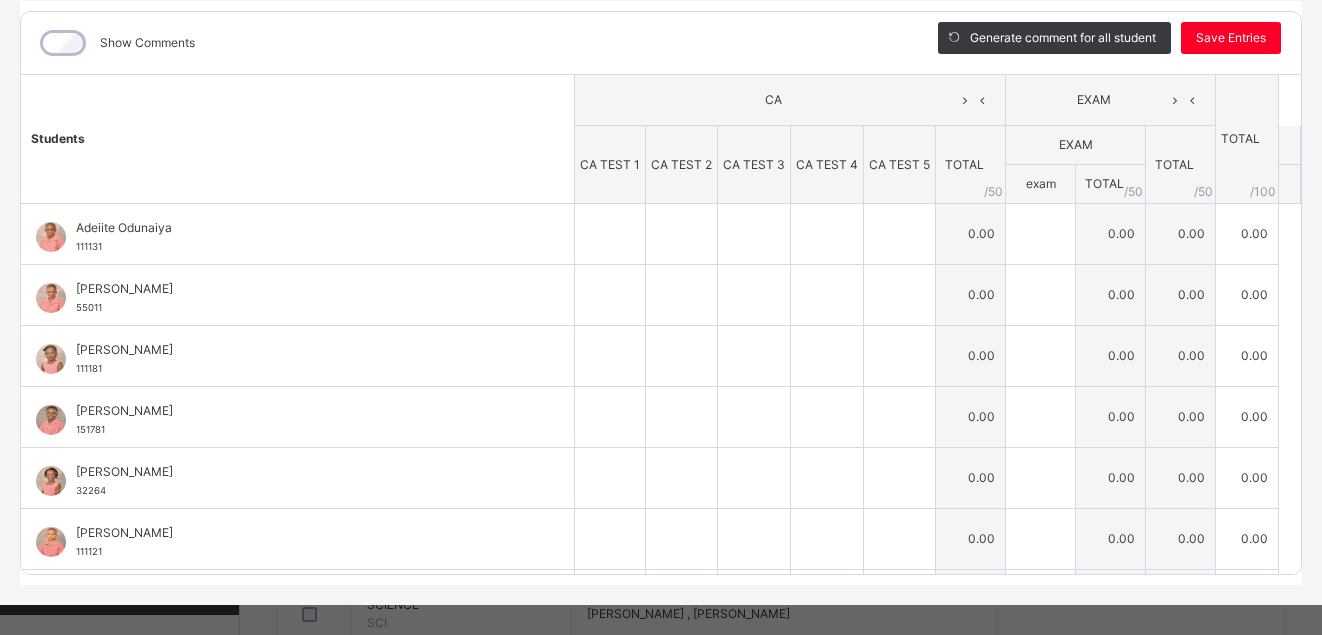 scroll, scrollTop: 276, scrollLeft: 0, axis: vertical 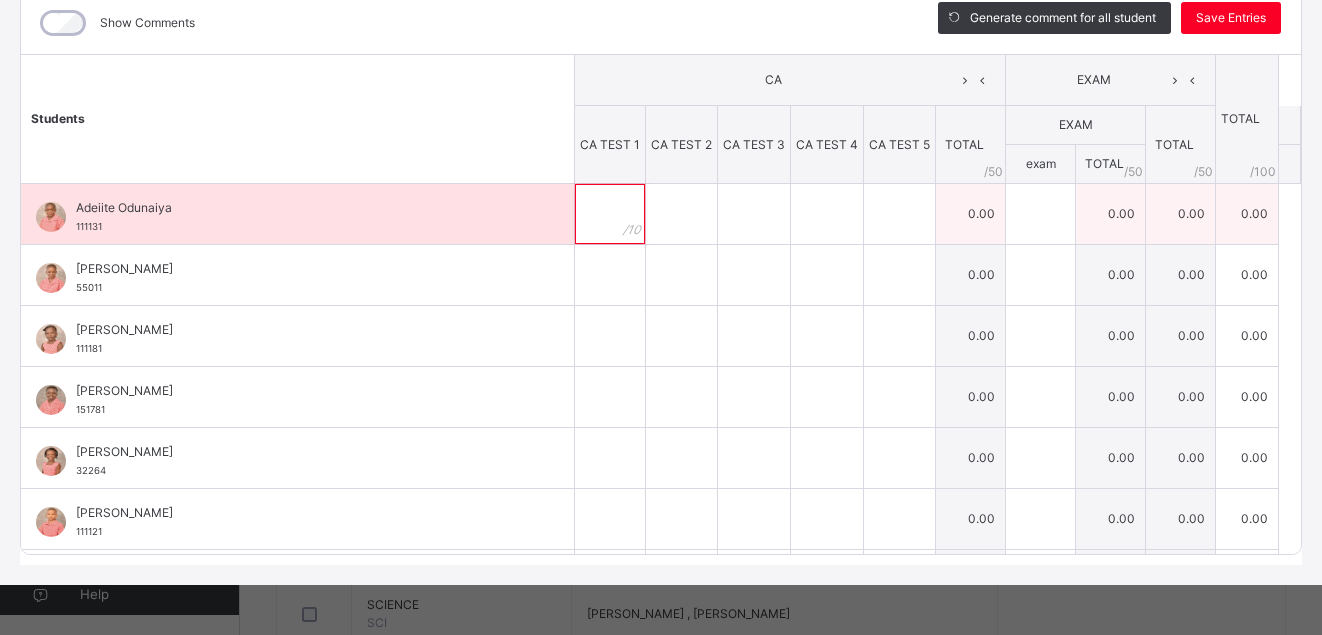 click at bounding box center [610, 214] 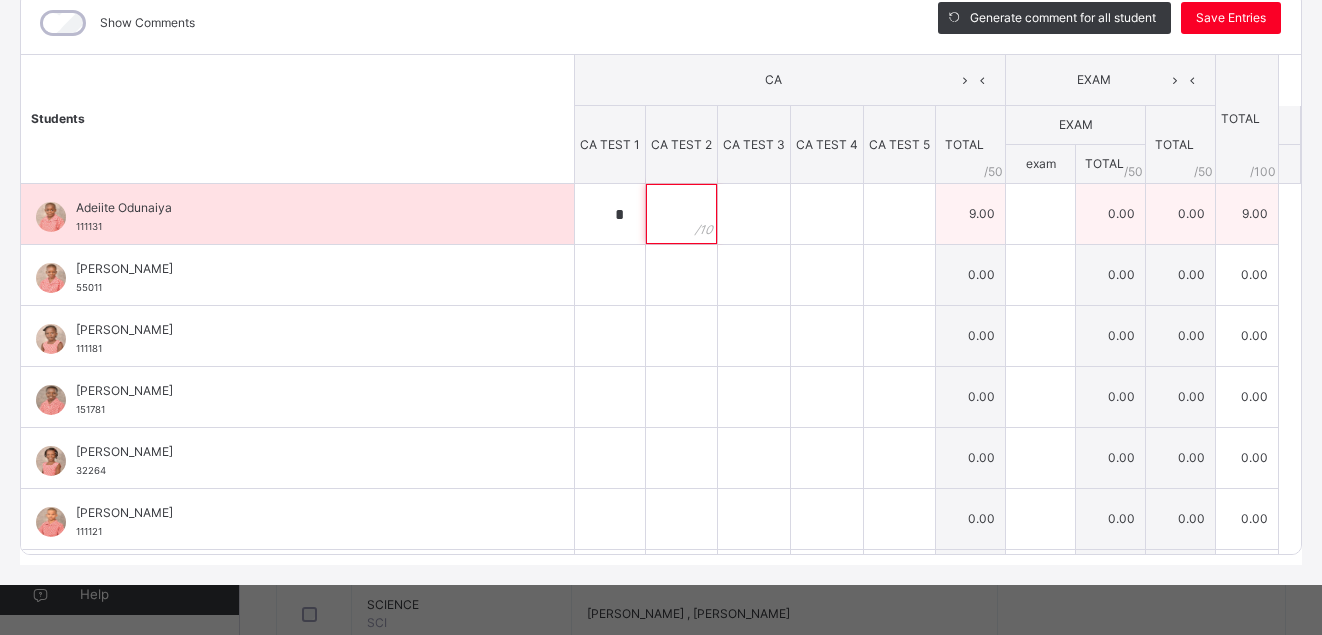 click at bounding box center (681, 214) 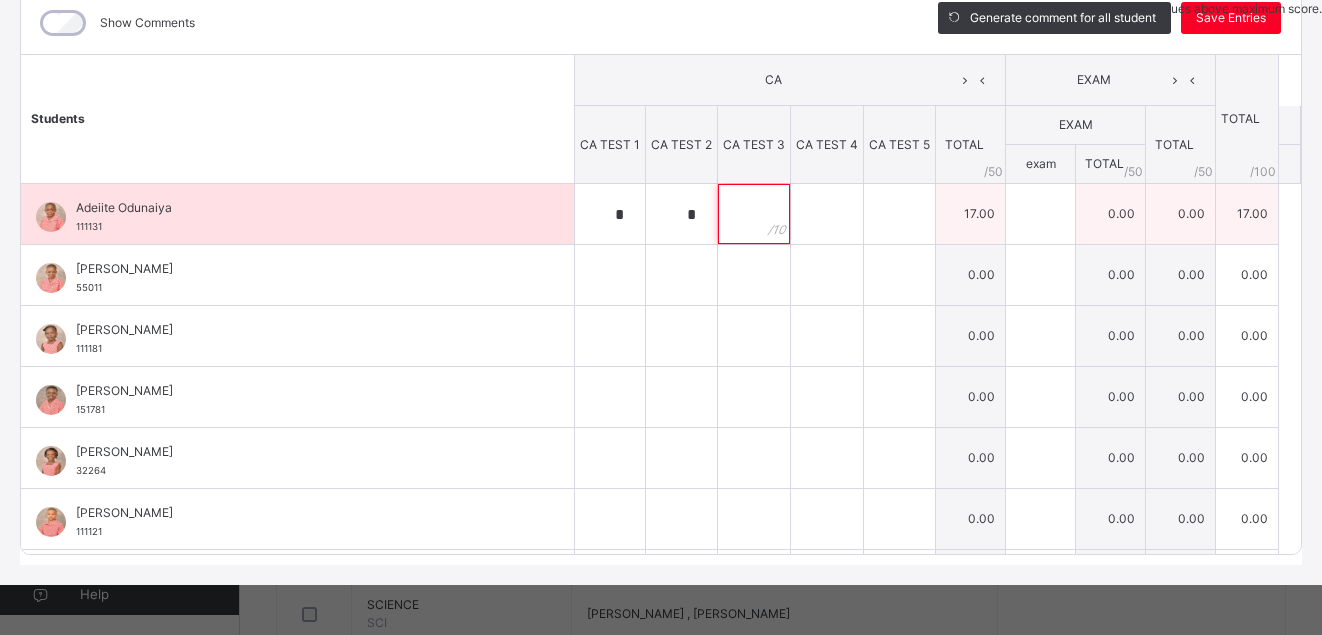 click at bounding box center (754, 214) 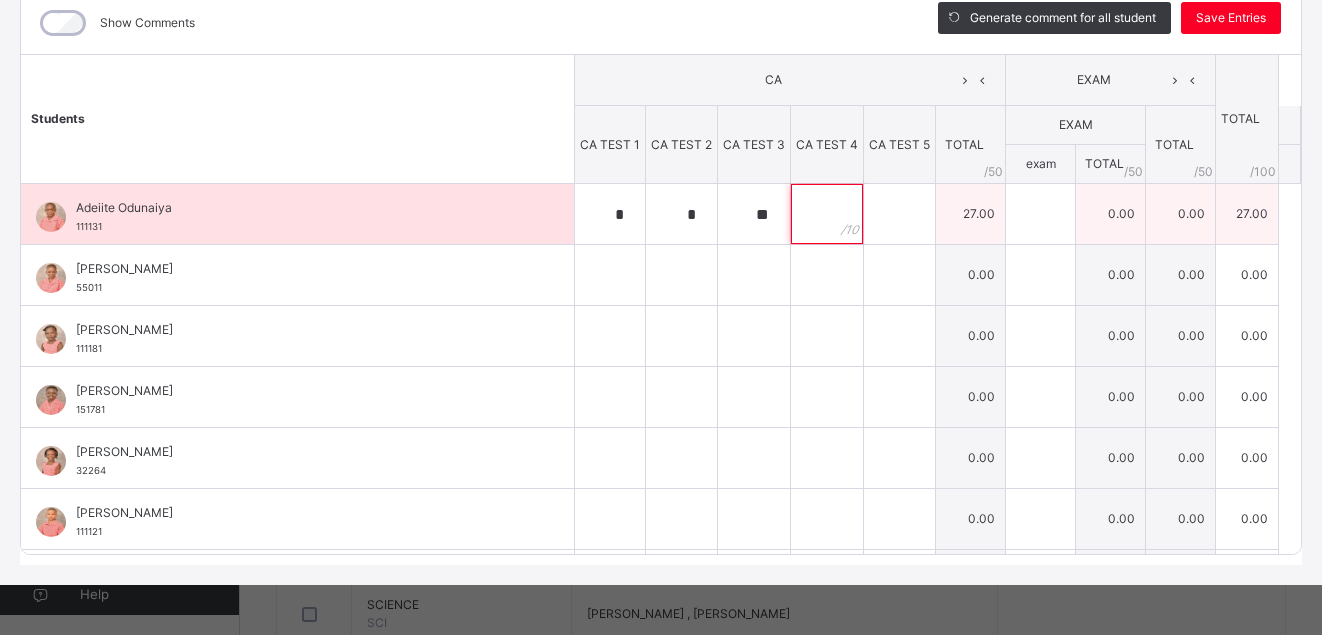 click at bounding box center (827, 214) 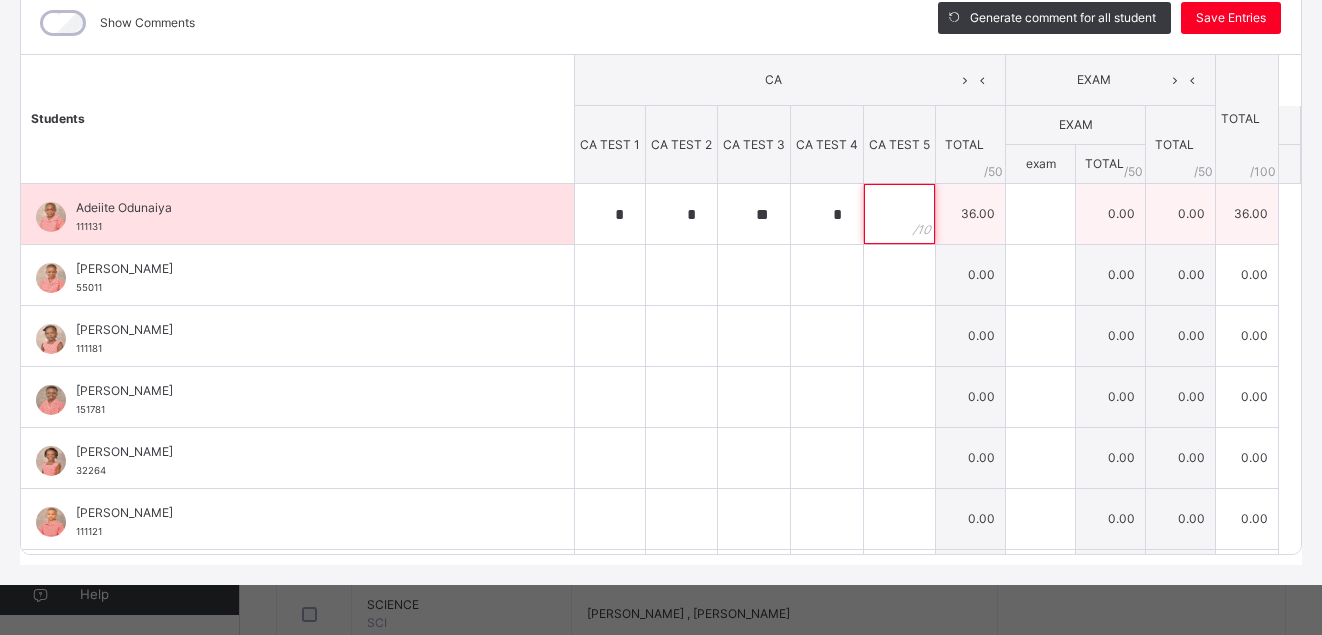 click at bounding box center [899, 214] 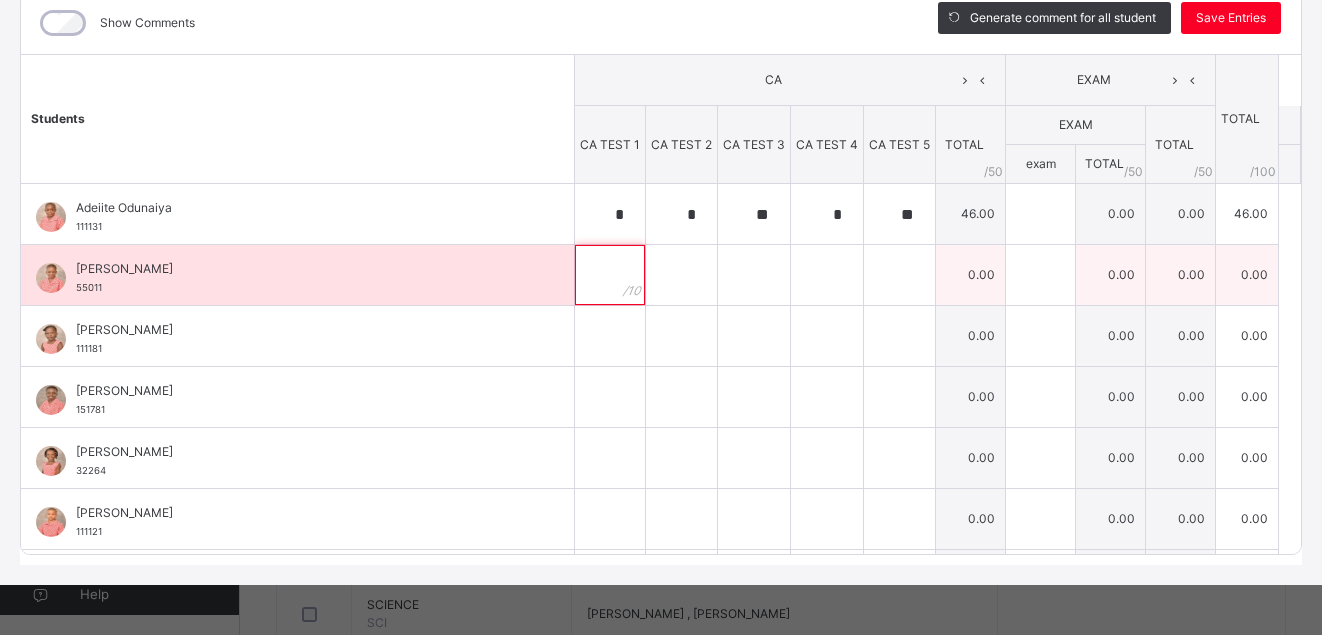 click at bounding box center [610, 275] 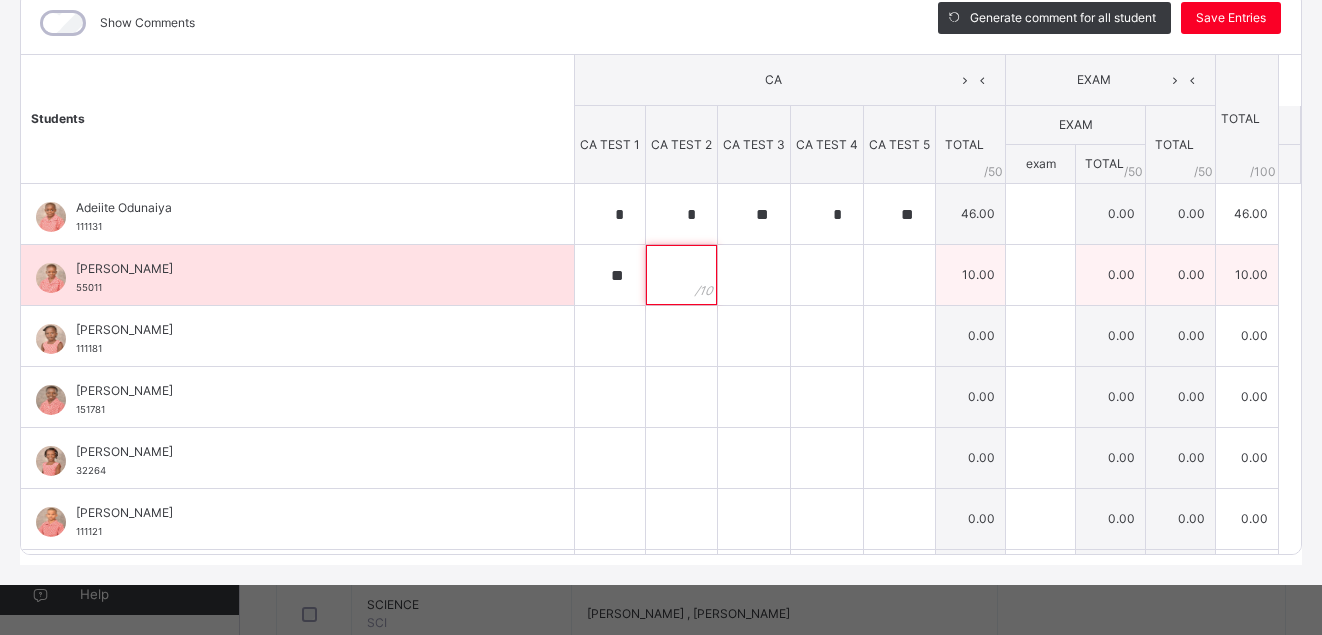 click at bounding box center (681, 275) 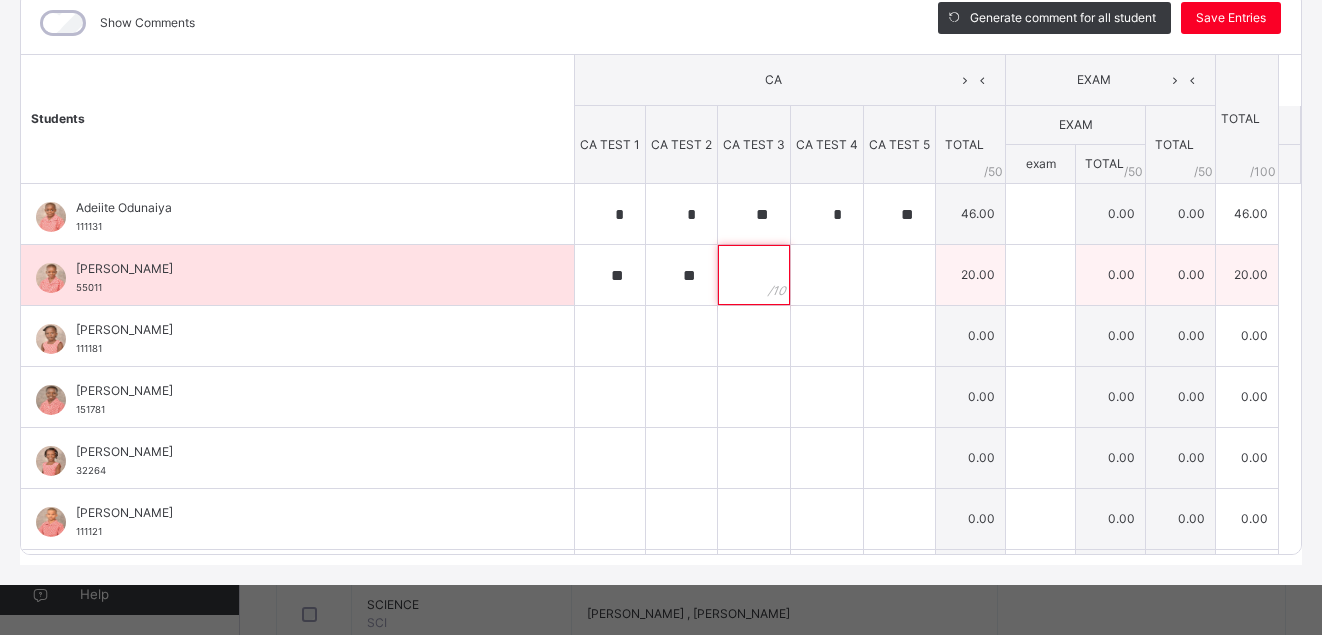 click at bounding box center (754, 275) 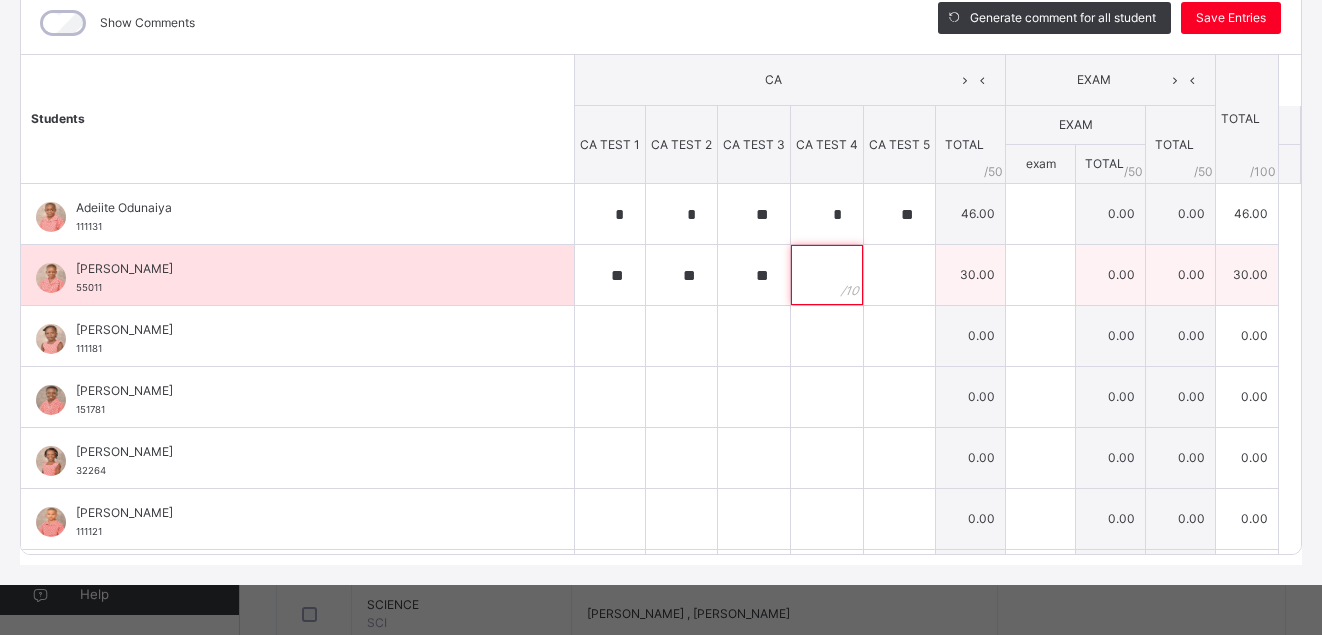 click at bounding box center (827, 275) 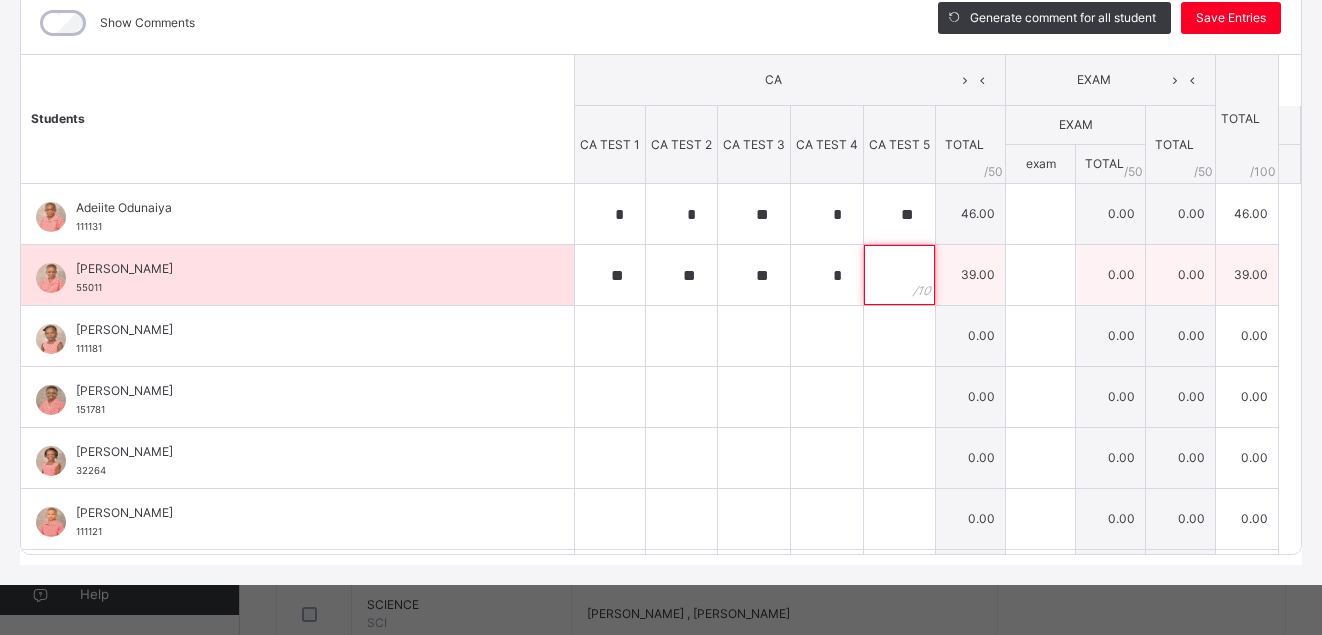 click at bounding box center (899, 275) 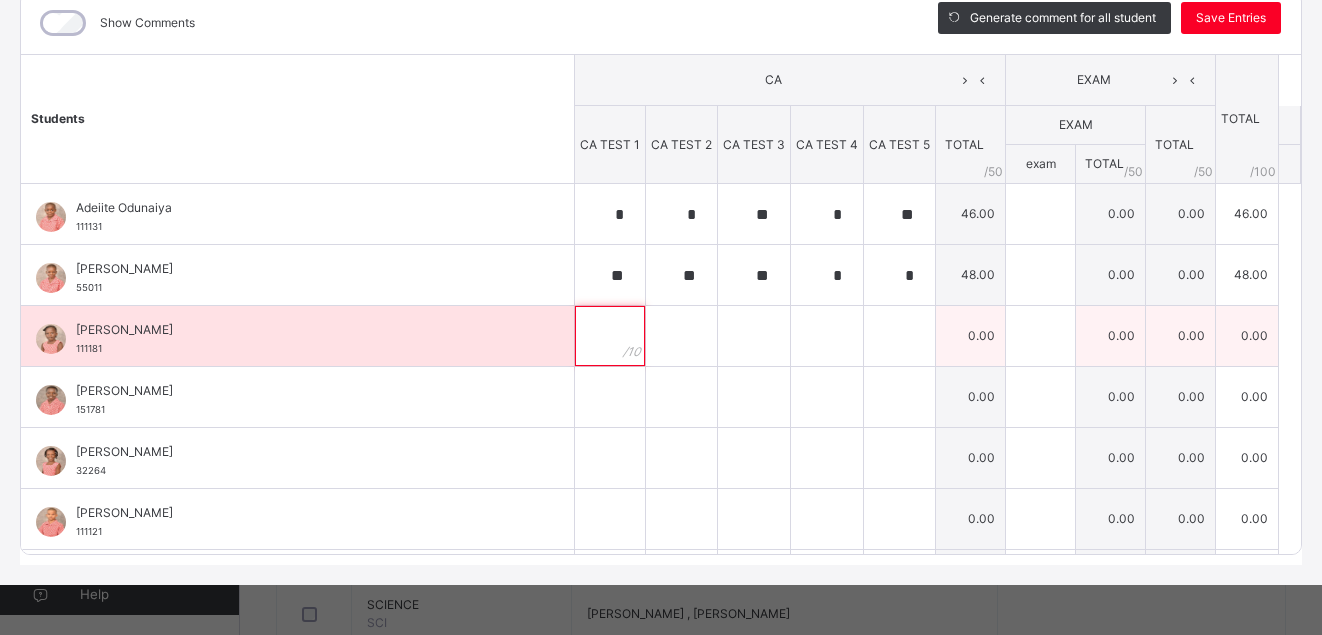 click at bounding box center (610, 336) 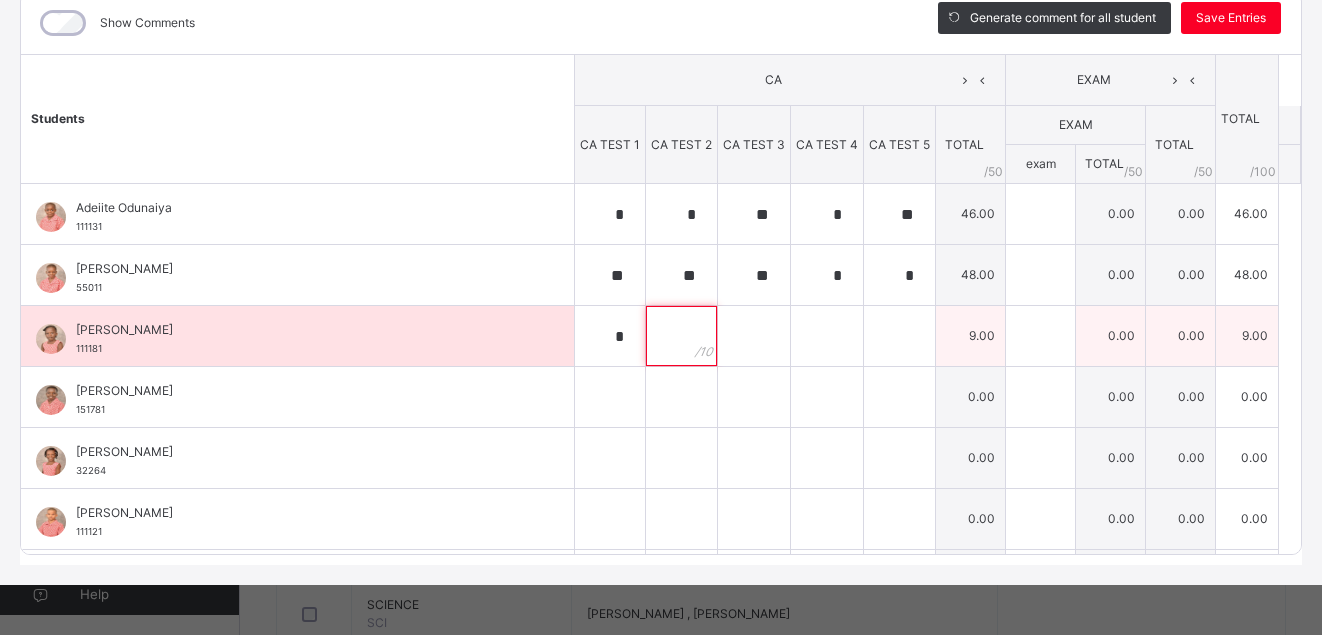 click at bounding box center (681, 336) 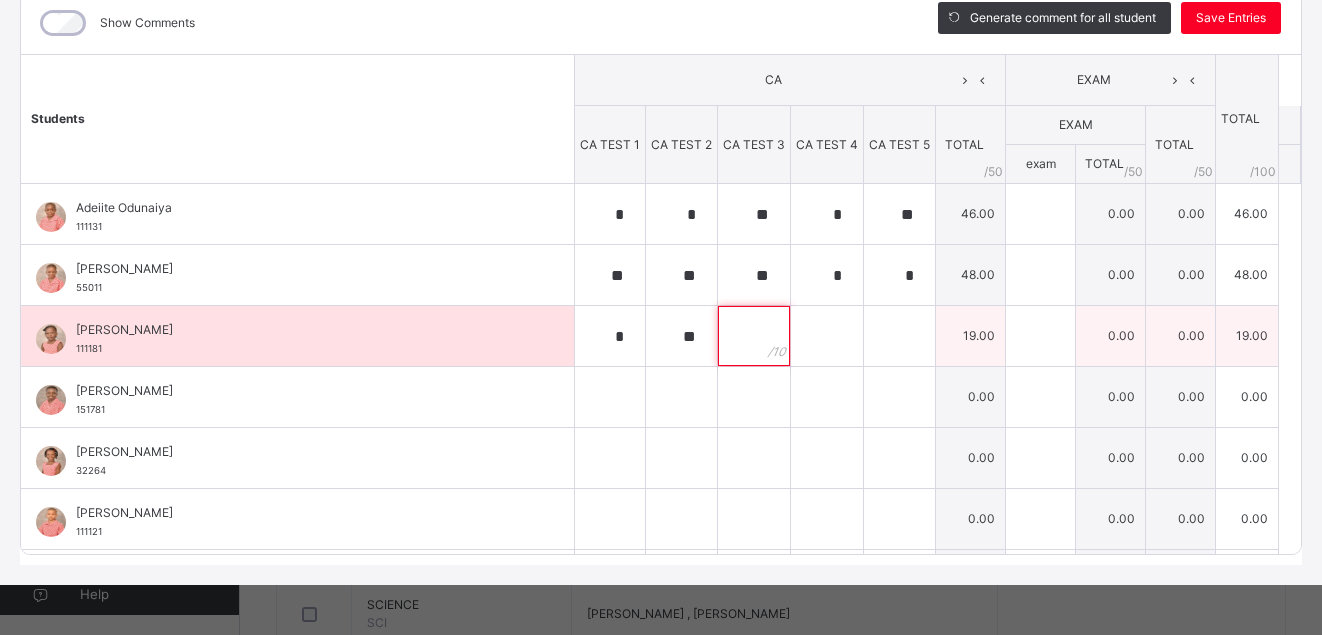 click at bounding box center [754, 336] 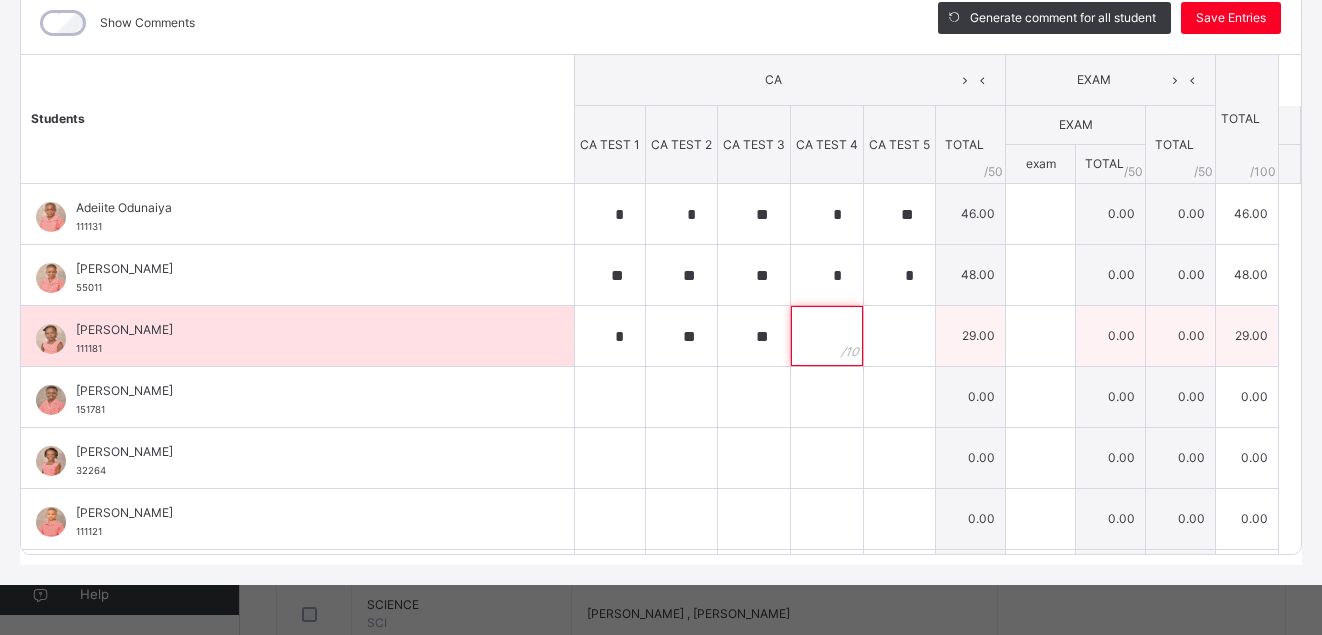 click at bounding box center (827, 336) 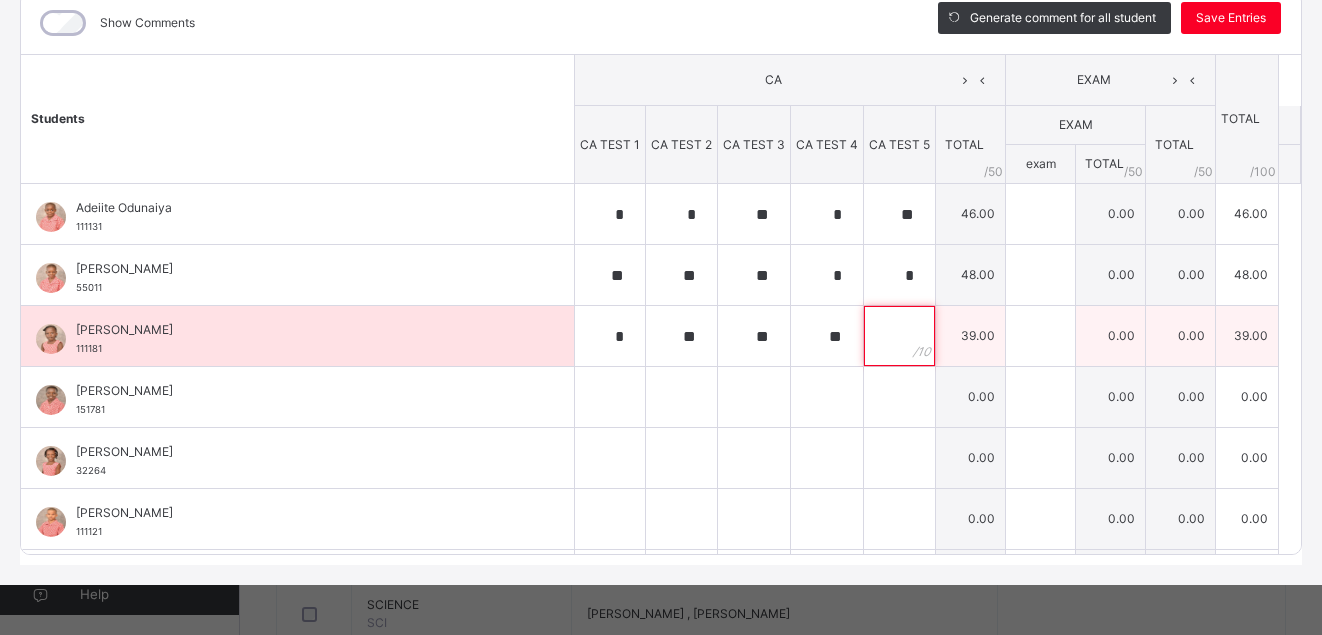 click at bounding box center [899, 336] 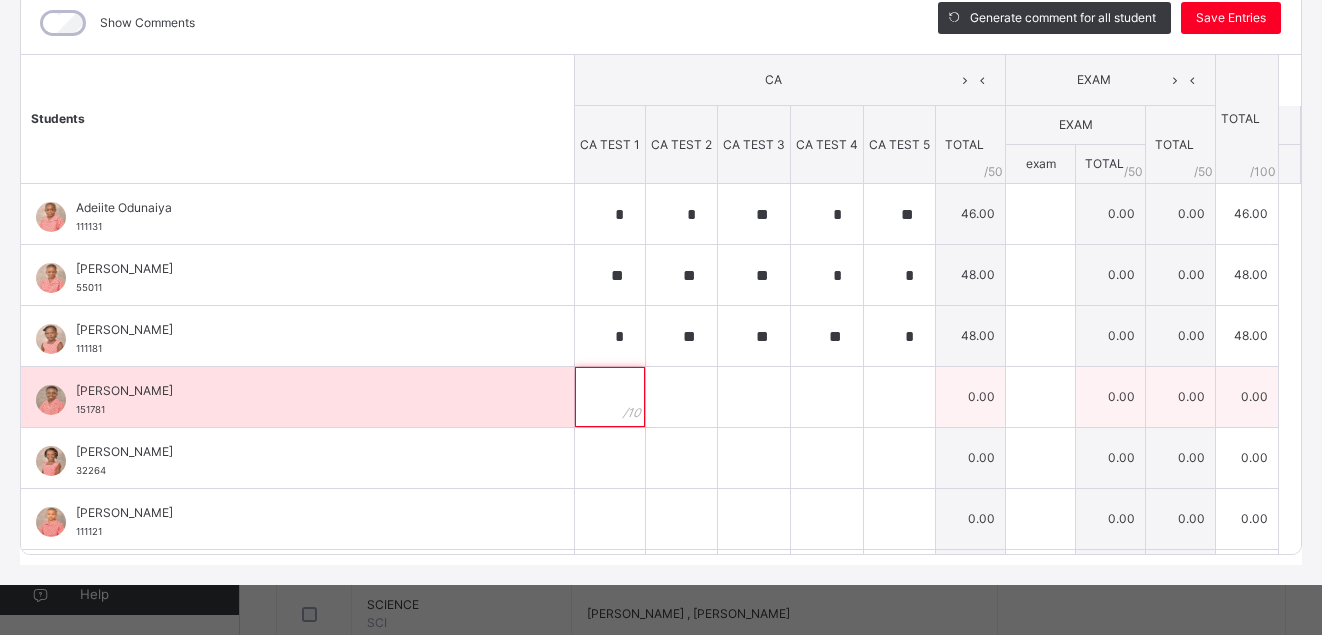 click at bounding box center [610, 397] 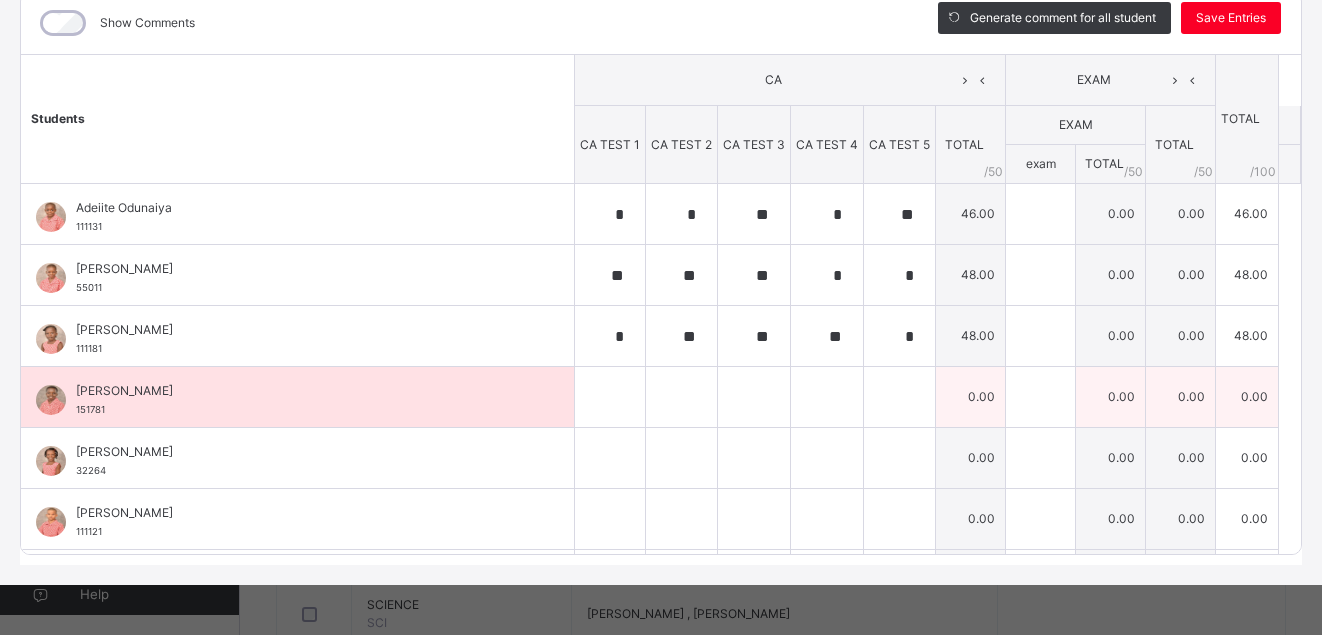 click at bounding box center (610, 397) 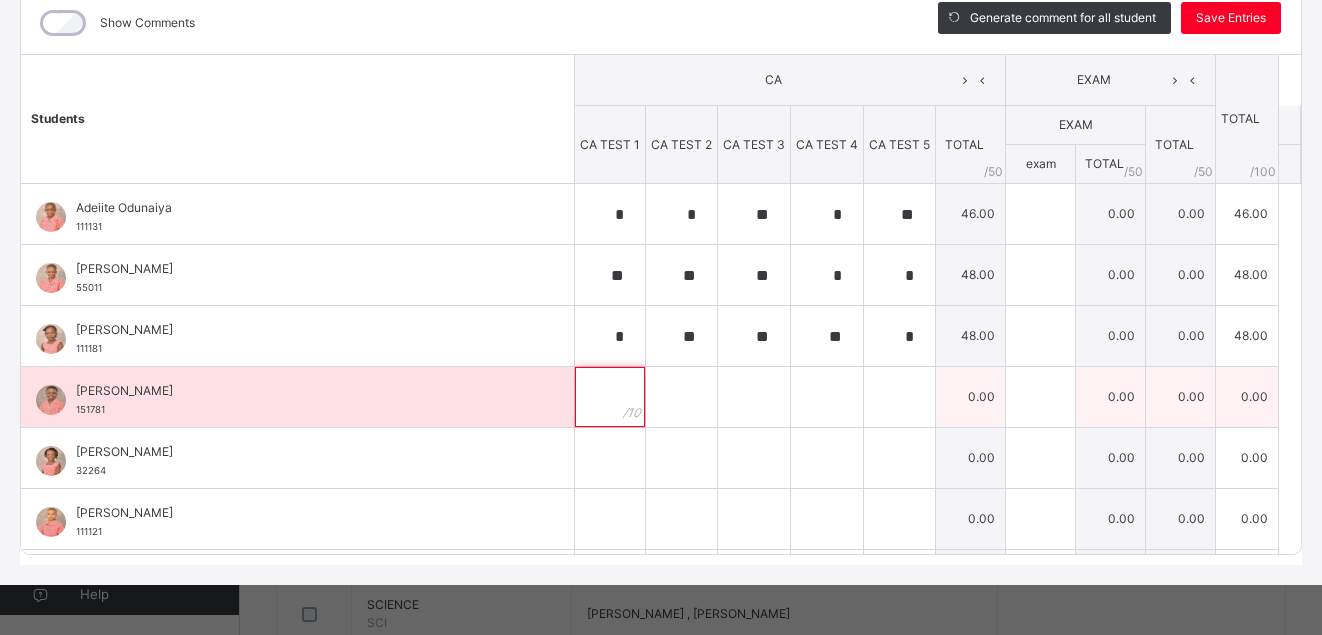 click at bounding box center [610, 397] 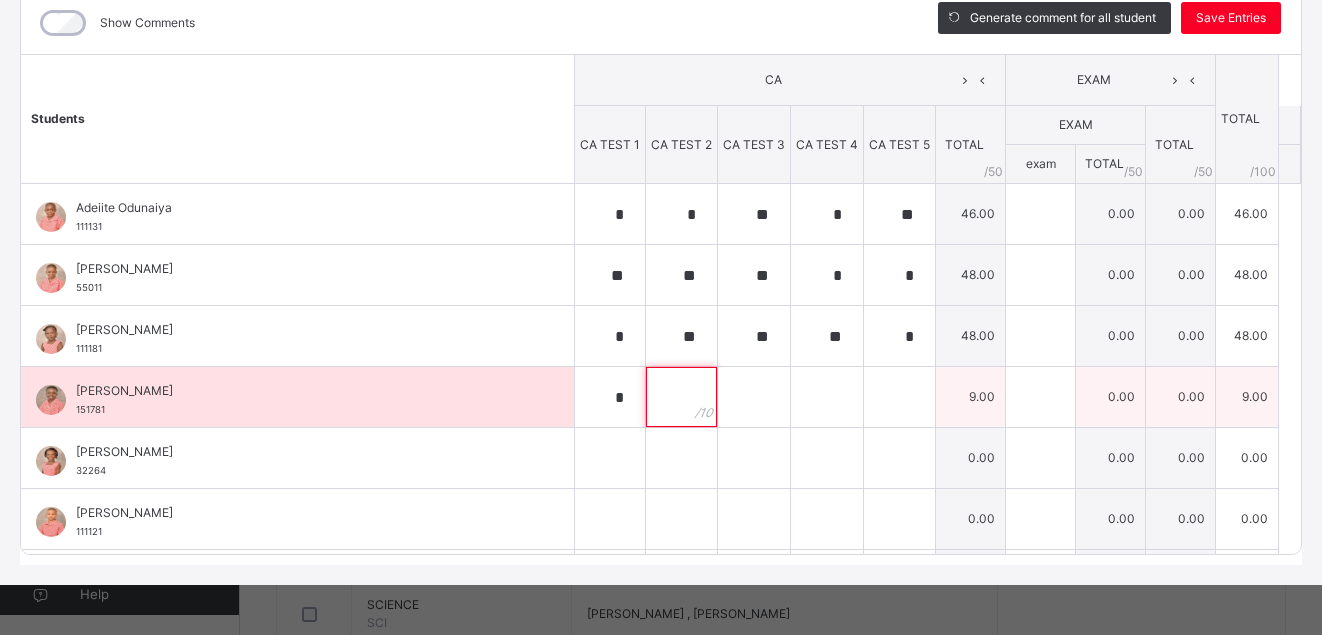 click at bounding box center (681, 397) 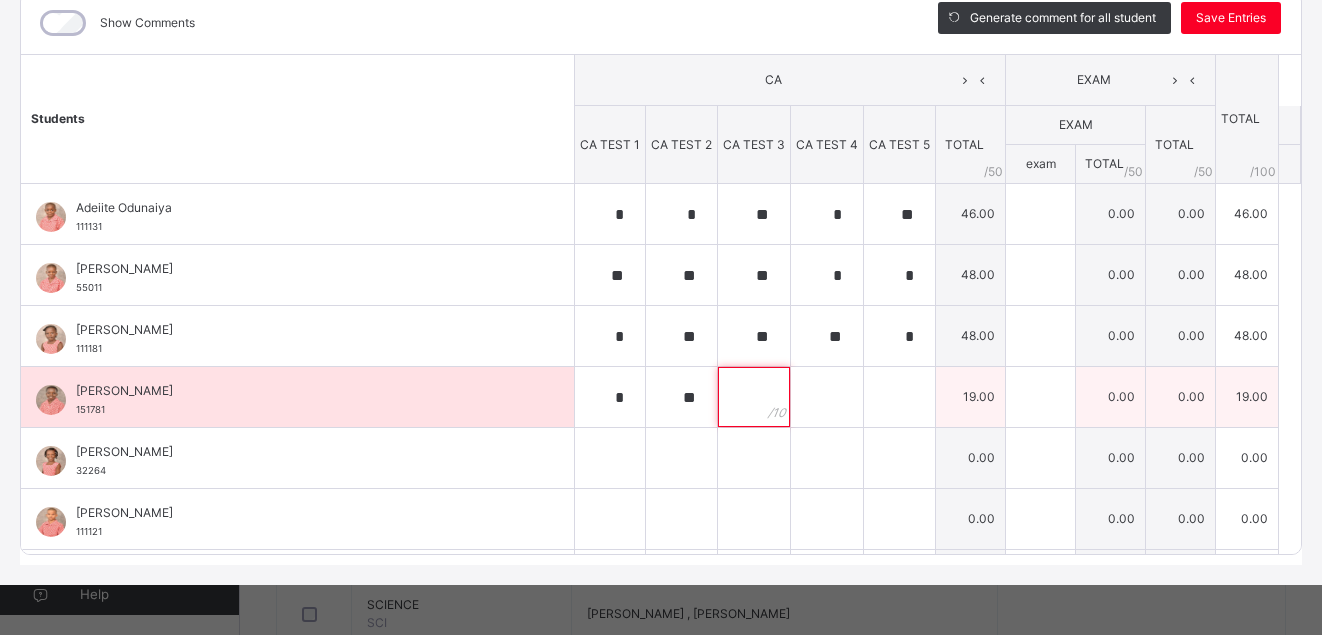 click at bounding box center (754, 397) 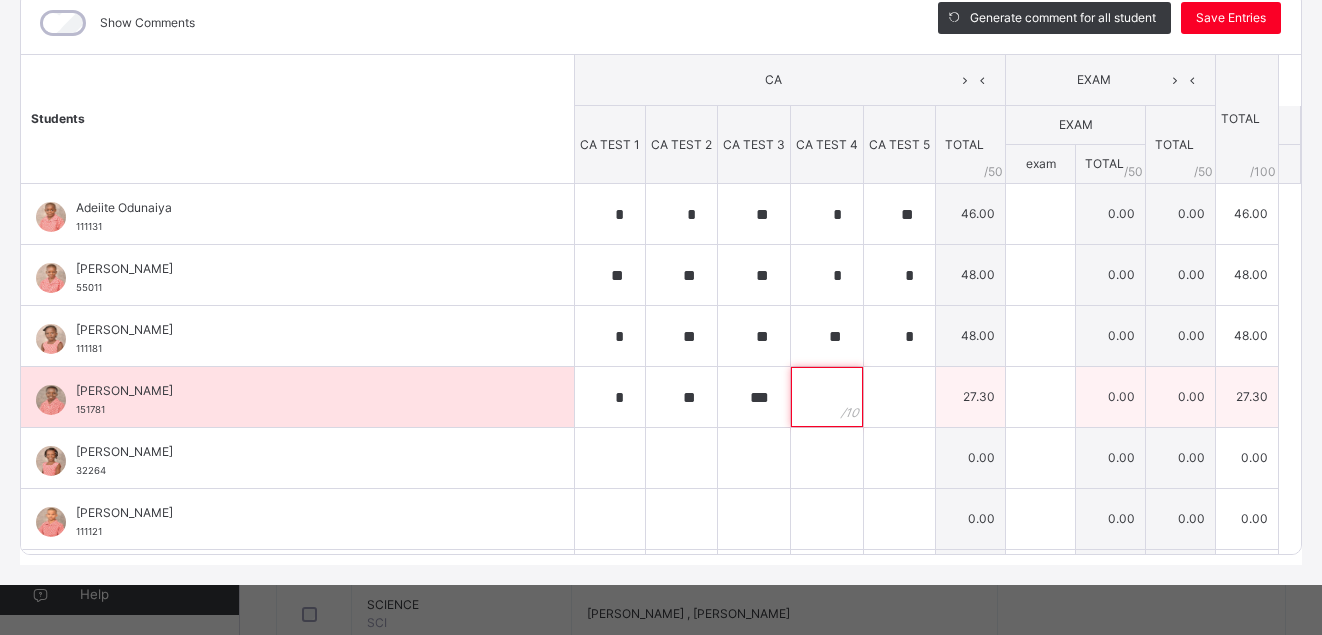 click at bounding box center [827, 397] 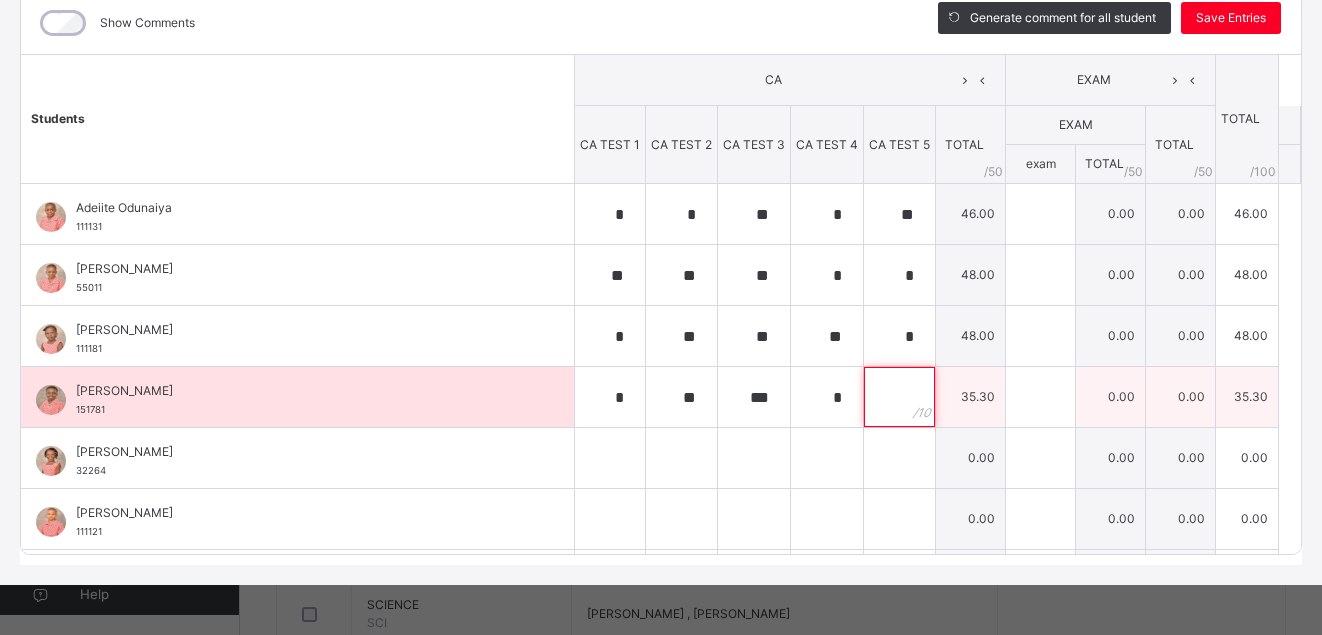 click at bounding box center (899, 397) 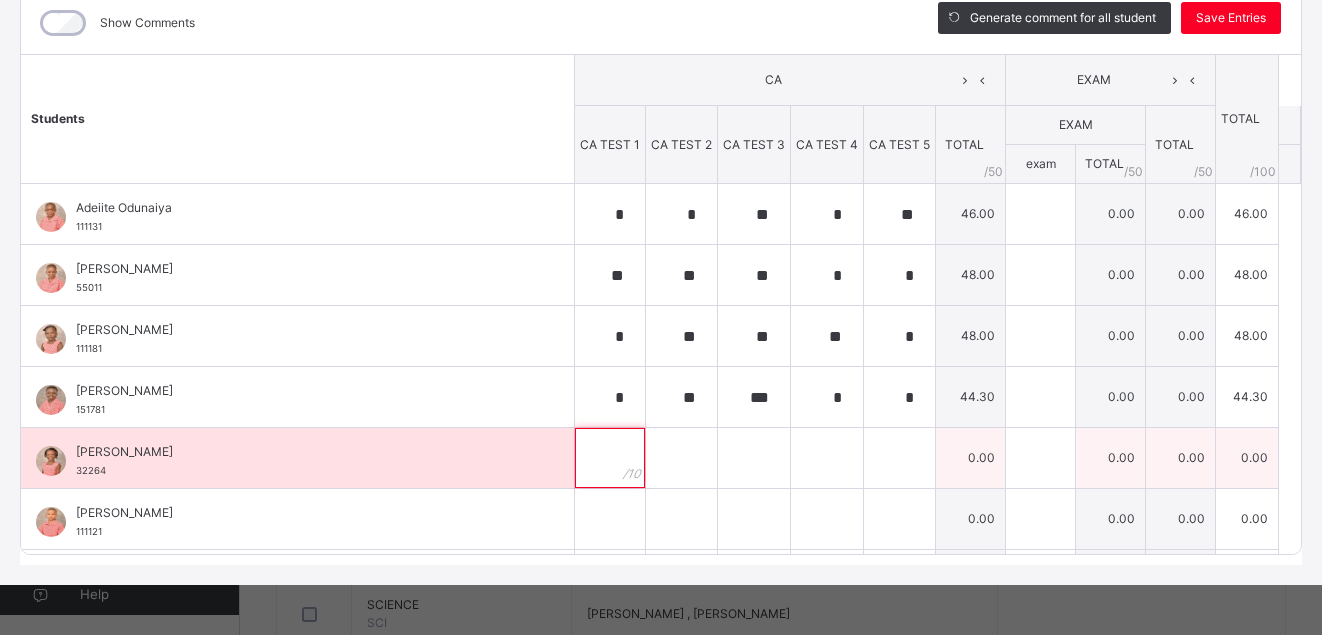 click at bounding box center (610, 458) 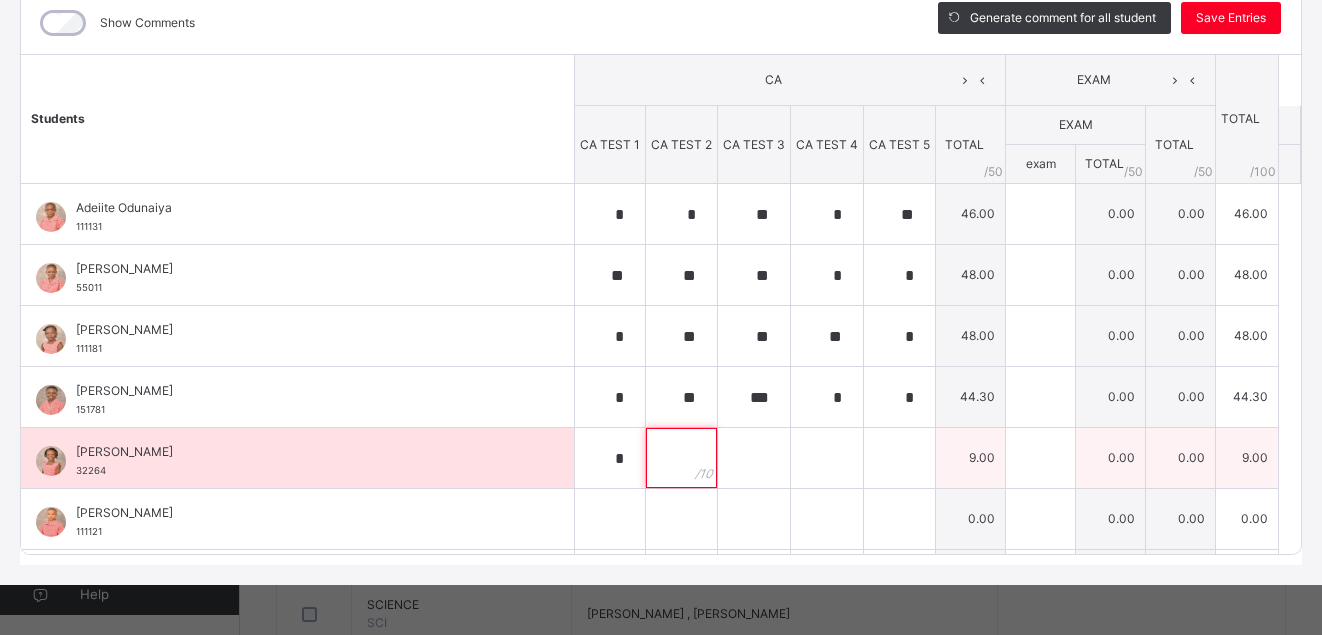 click at bounding box center [681, 458] 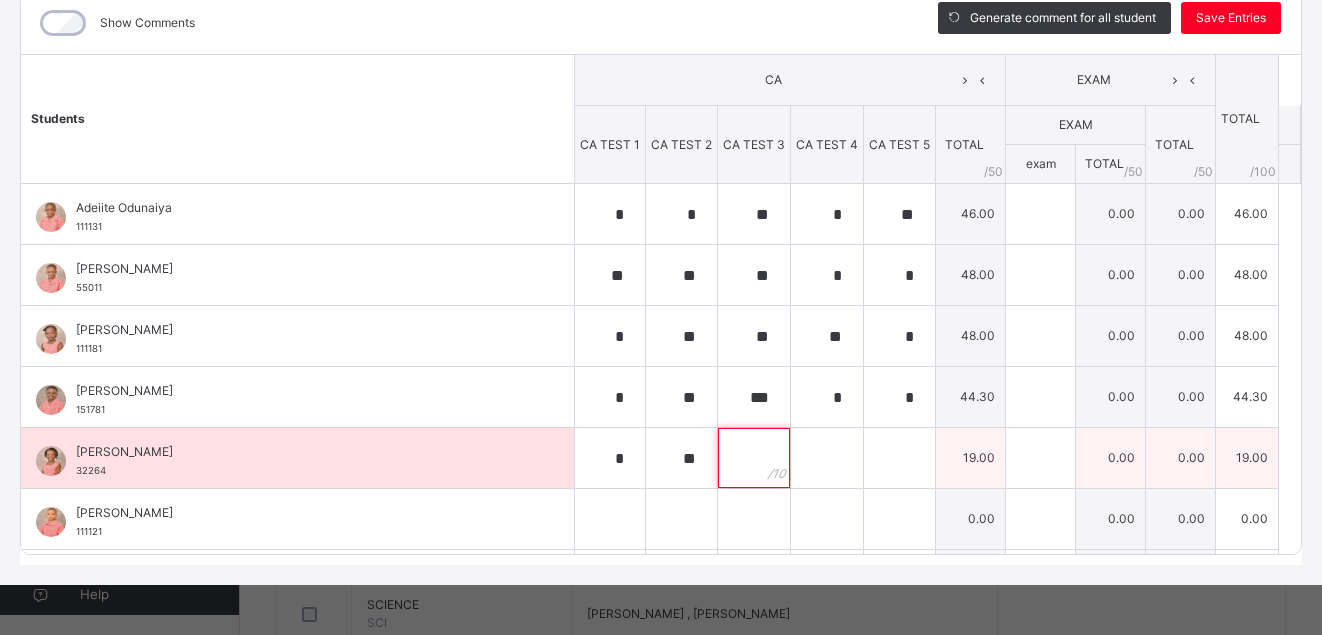 click at bounding box center (754, 458) 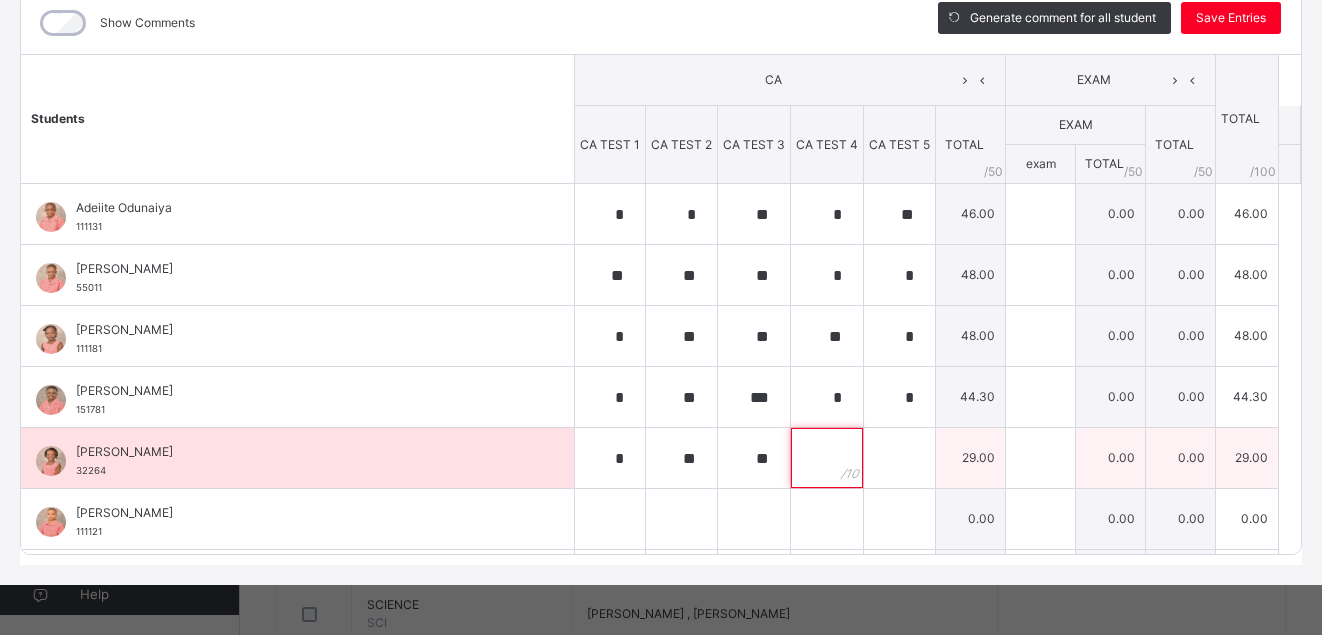 click at bounding box center [827, 458] 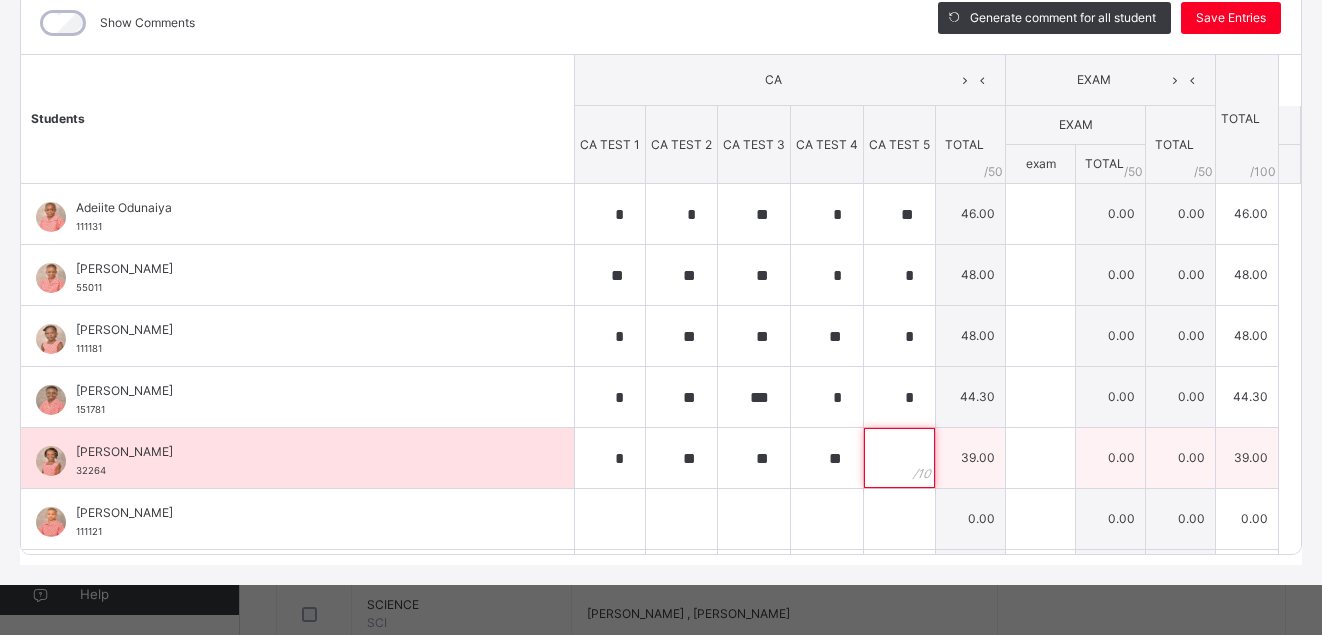 click at bounding box center (899, 458) 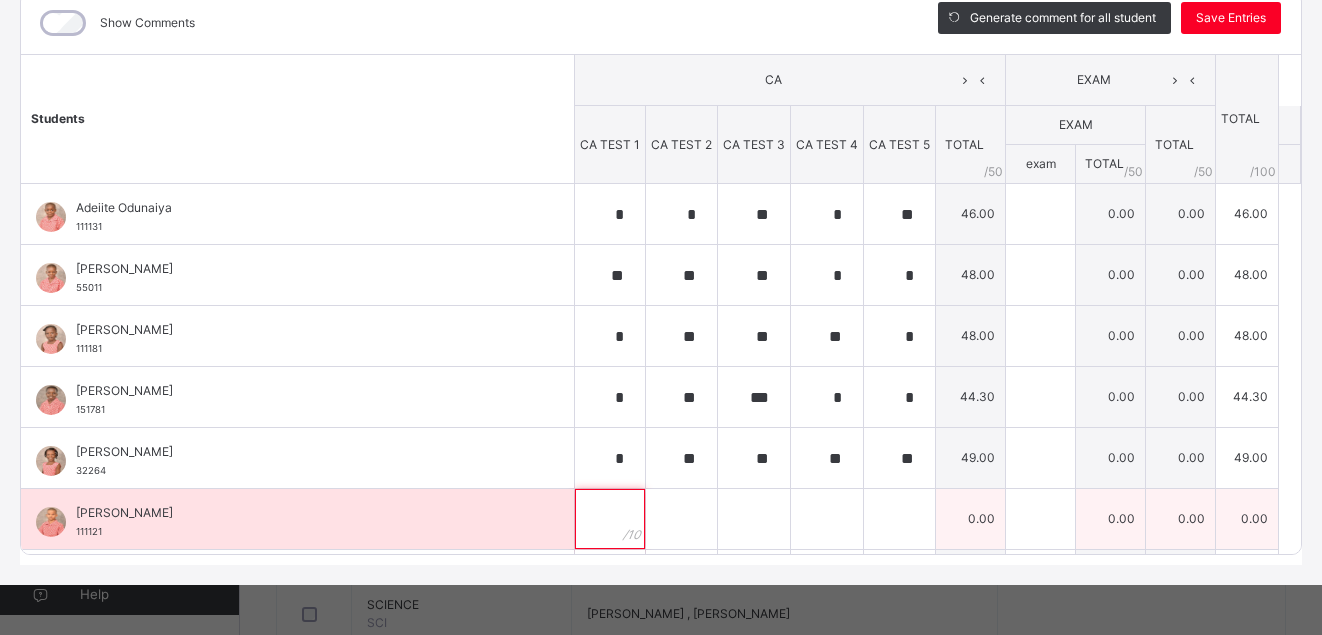 click at bounding box center [610, 519] 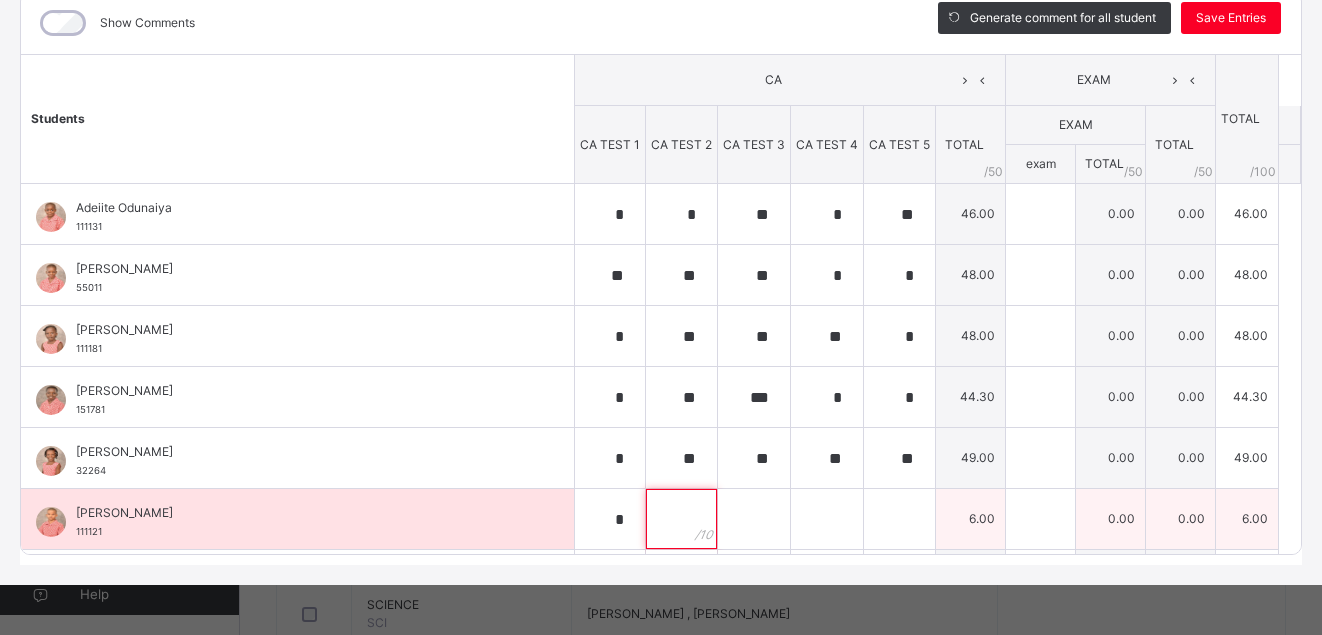 click at bounding box center (681, 519) 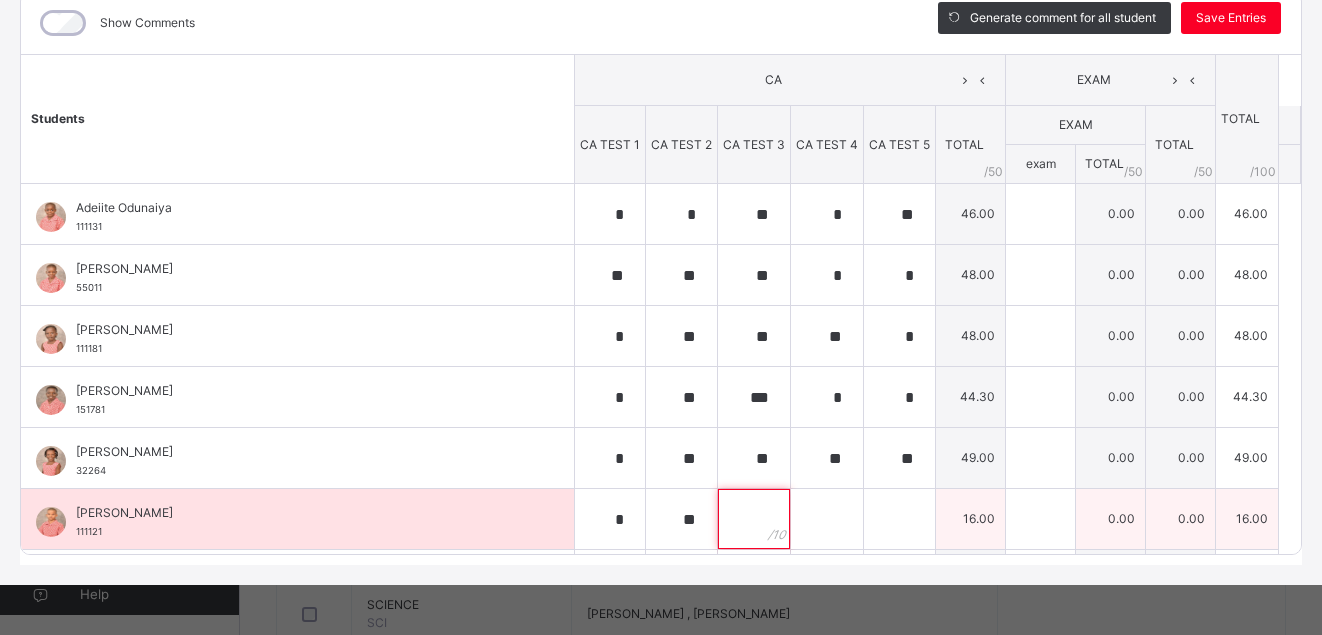 click at bounding box center [754, 519] 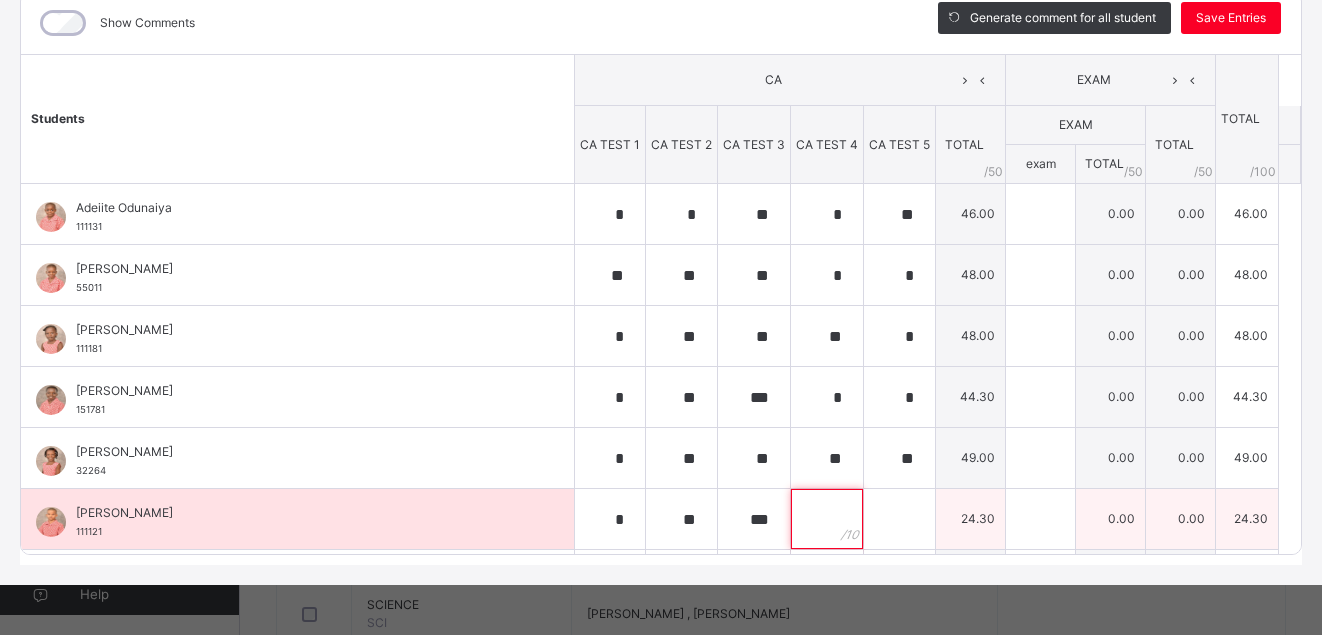 click at bounding box center (827, 519) 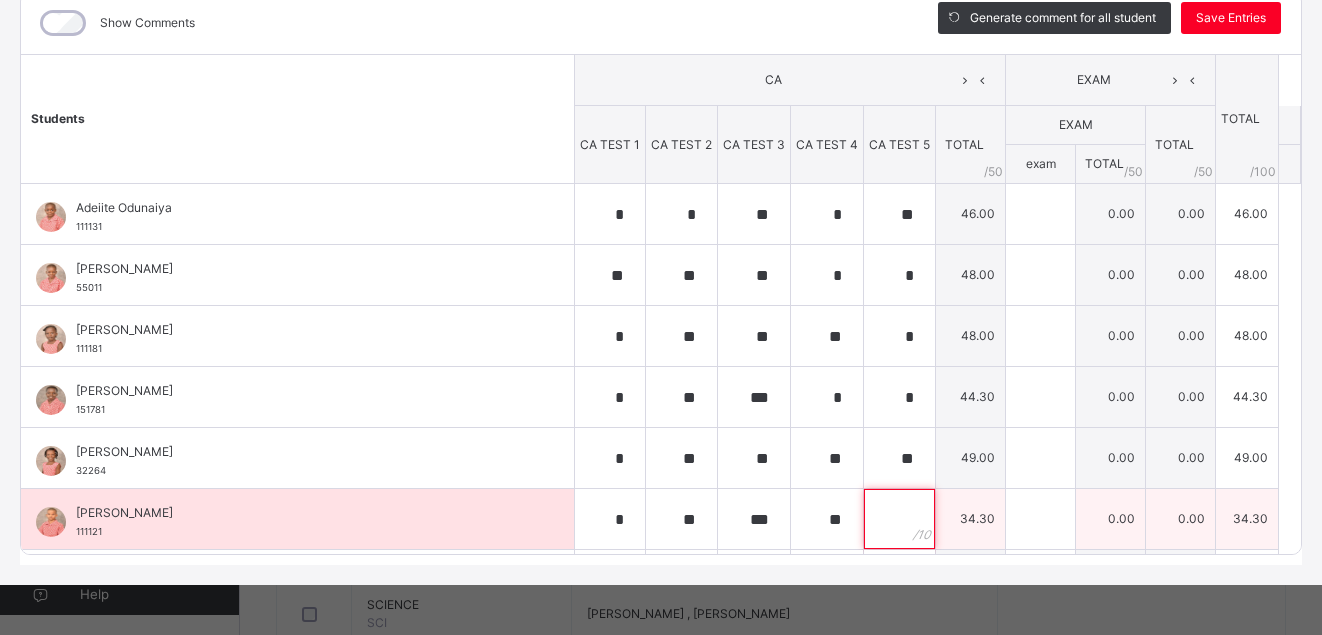 click at bounding box center (899, 519) 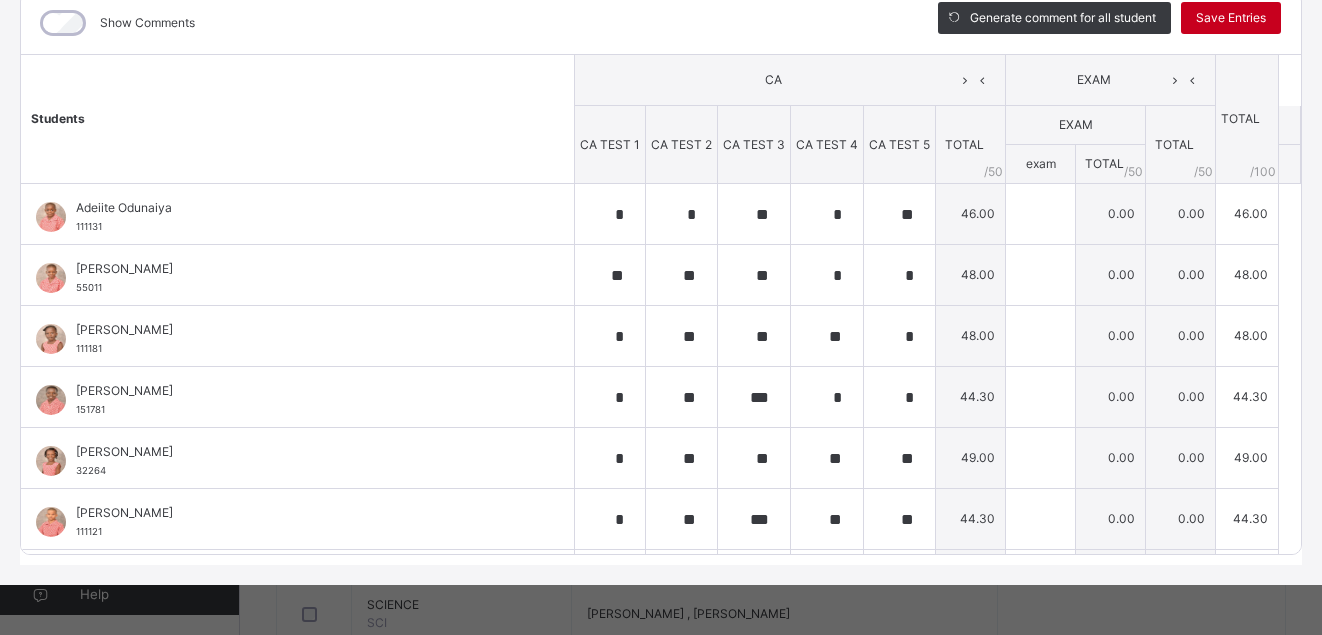 click on "Save Entries" at bounding box center [1231, 18] 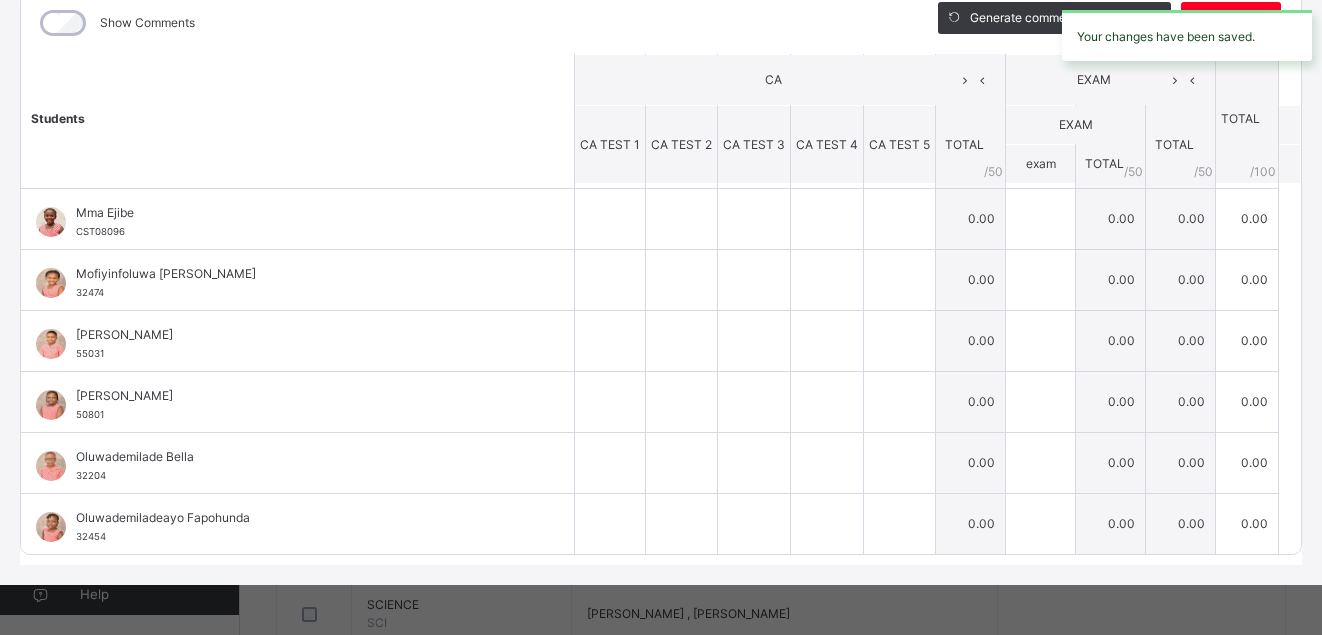 scroll, scrollTop: 368, scrollLeft: 0, axis: vertical 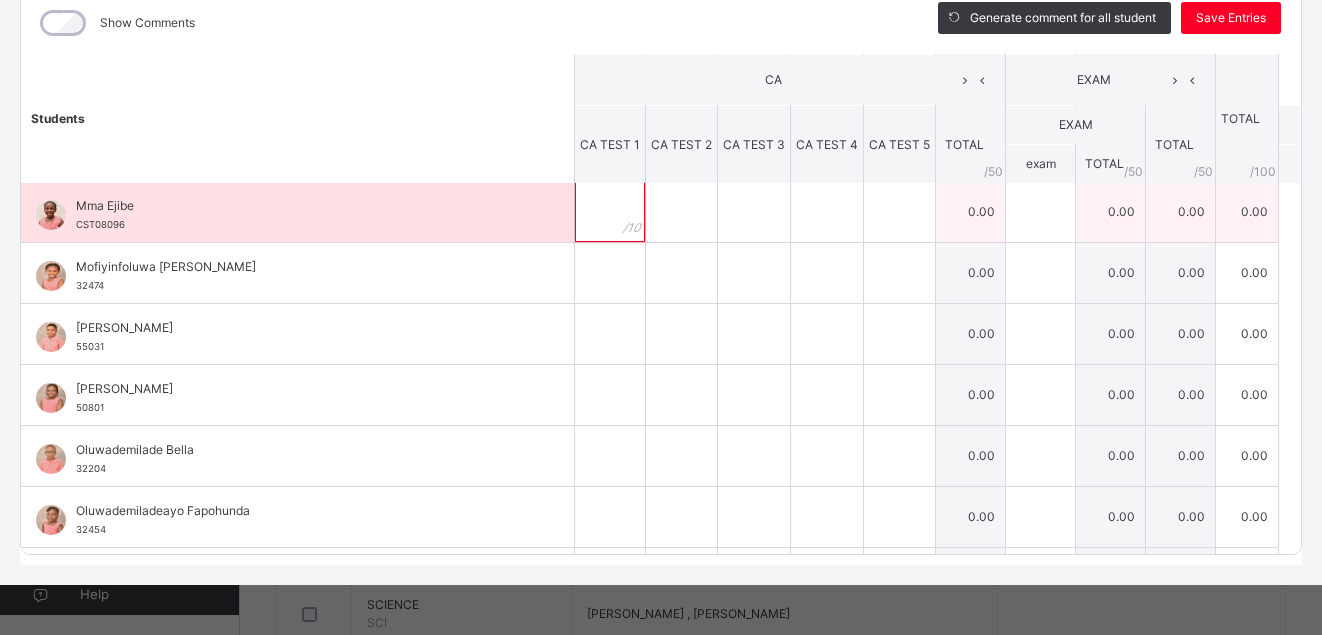 click at bounding box center (610, 212) 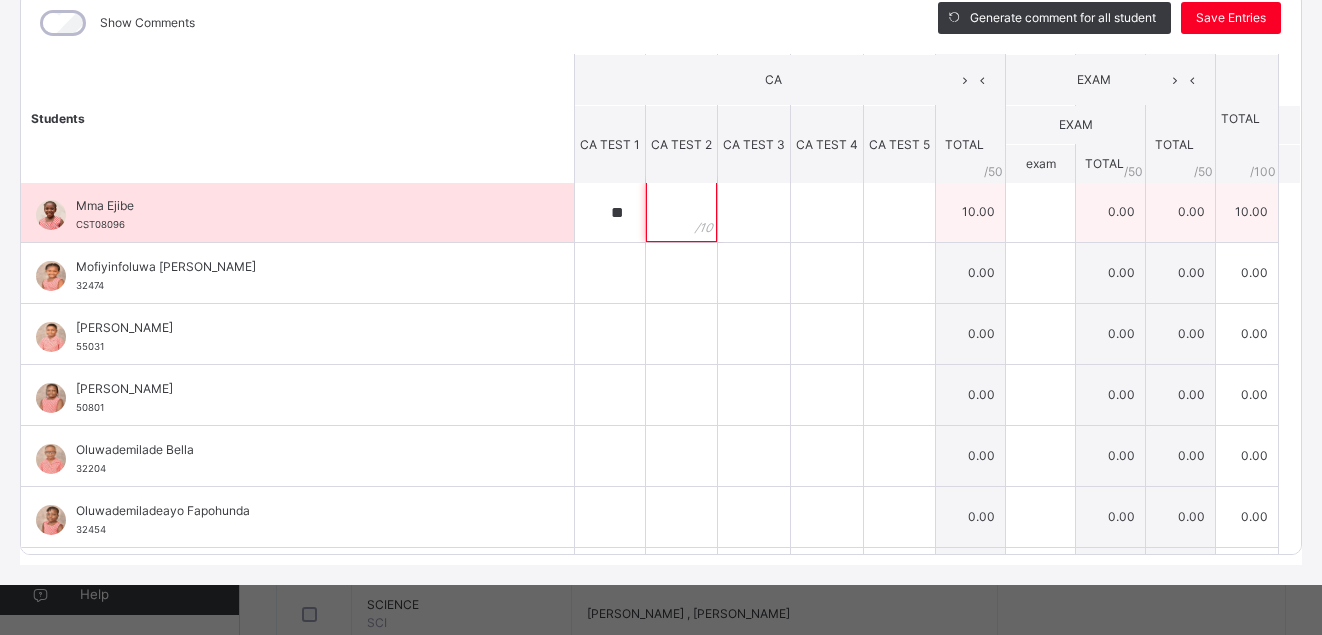 click at bounding box center [681, 212] 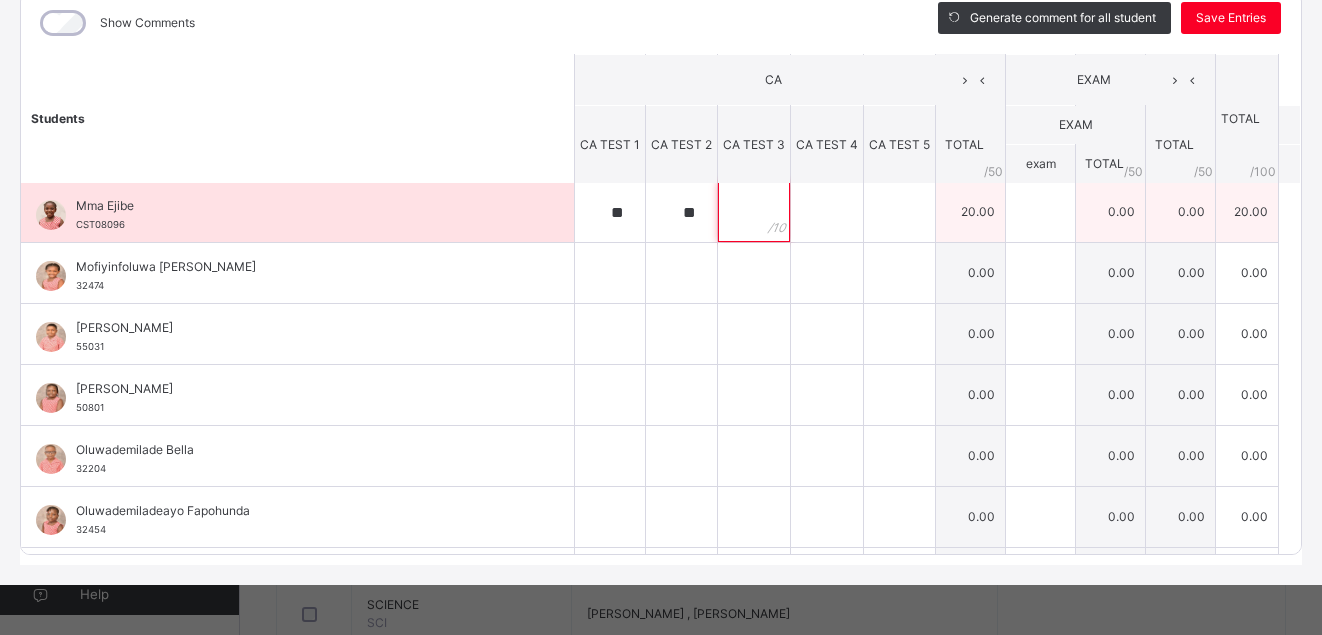 click at bounding box center [754, 212] 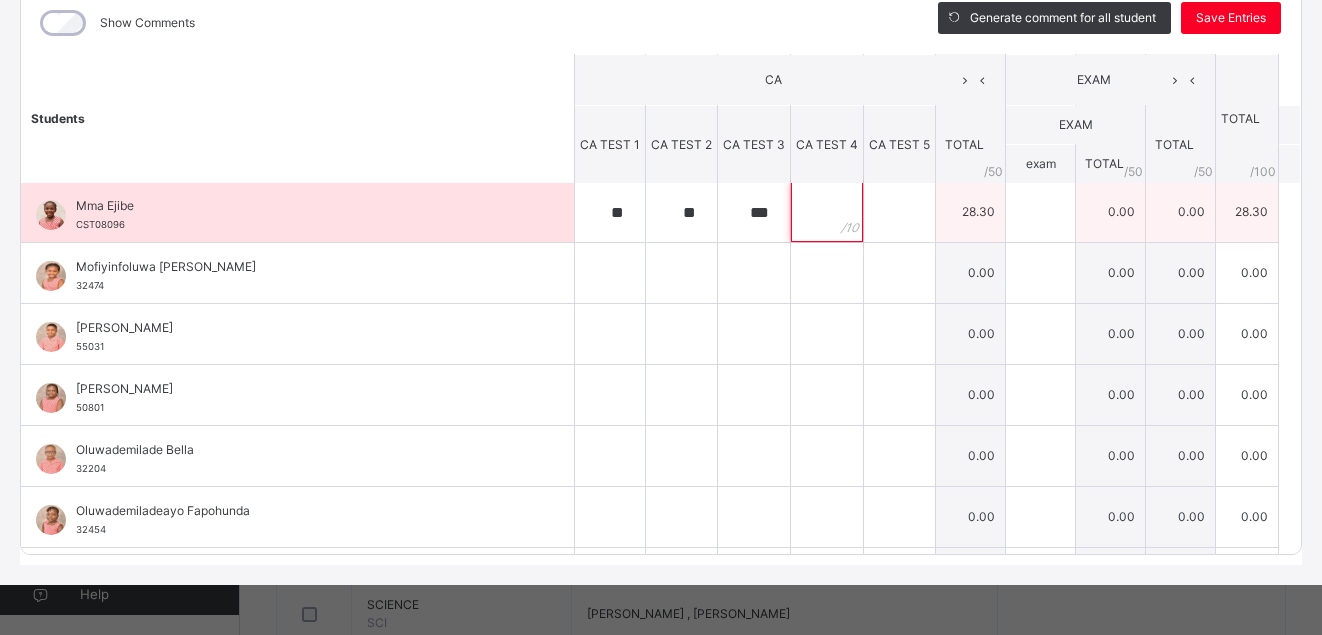 click at bounding box center [827, 212] 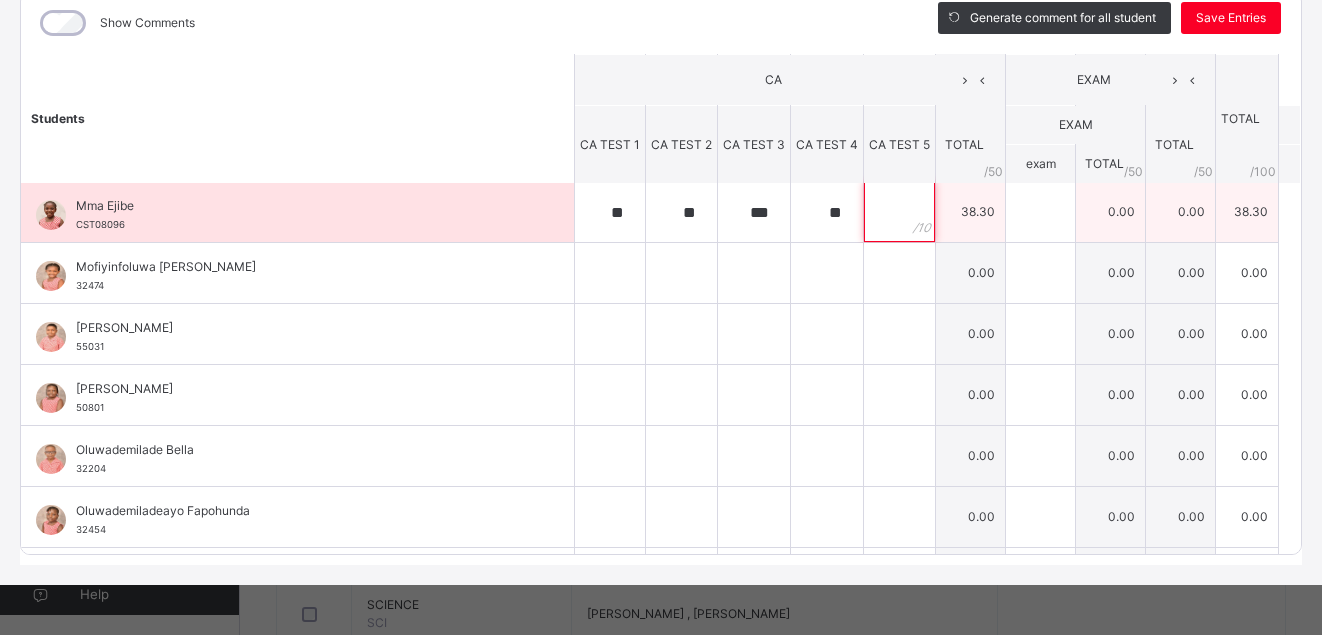 click at bounding box center [899, 212] 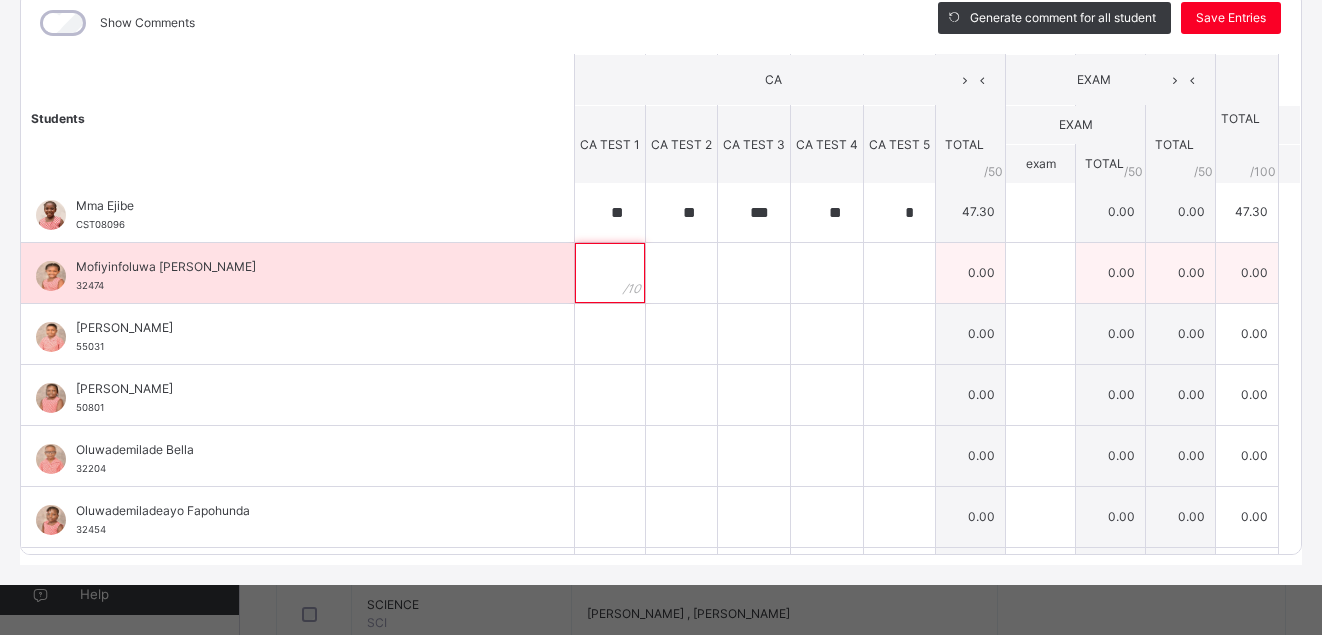 click at bounding box center [610, 273] 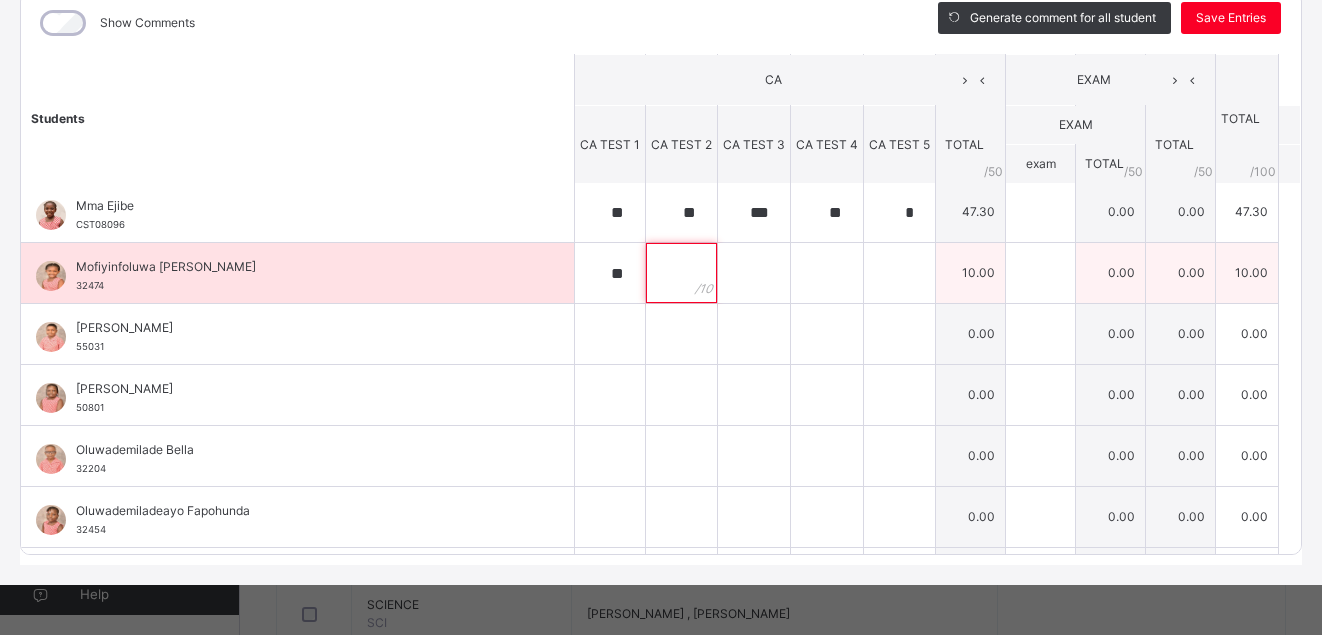click at bounding box center [681, 273] 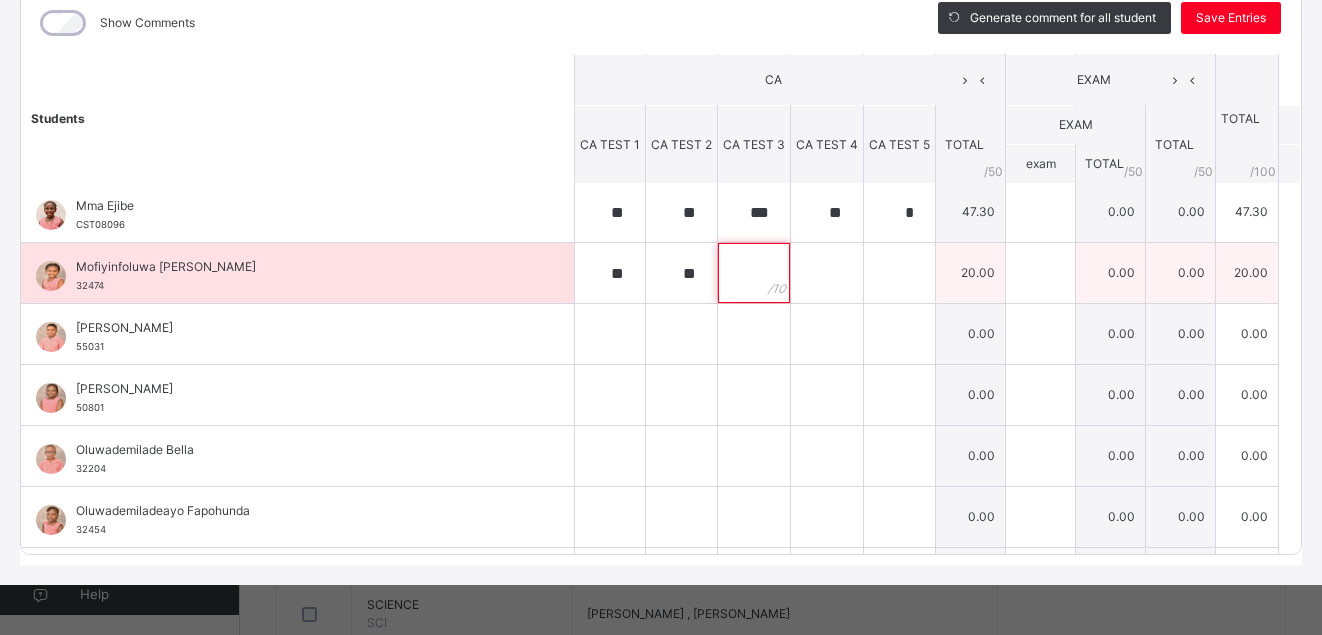 click at bounding box center (754, 273) 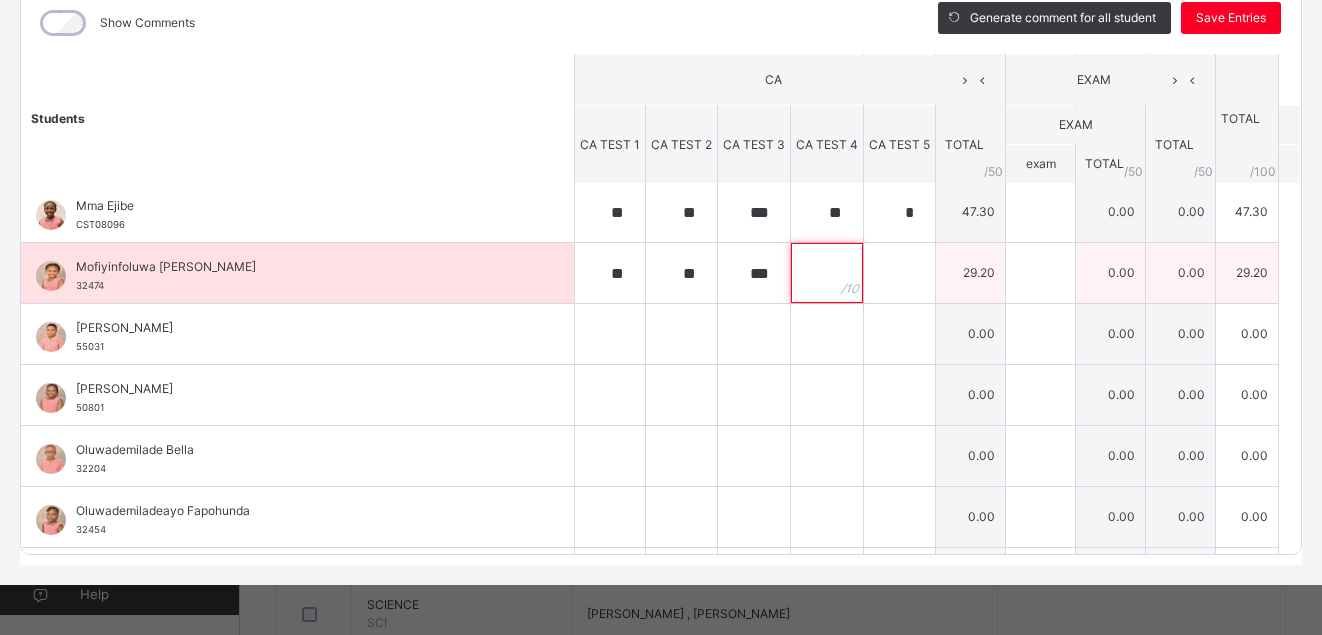 click at bounding box center [827, 273] 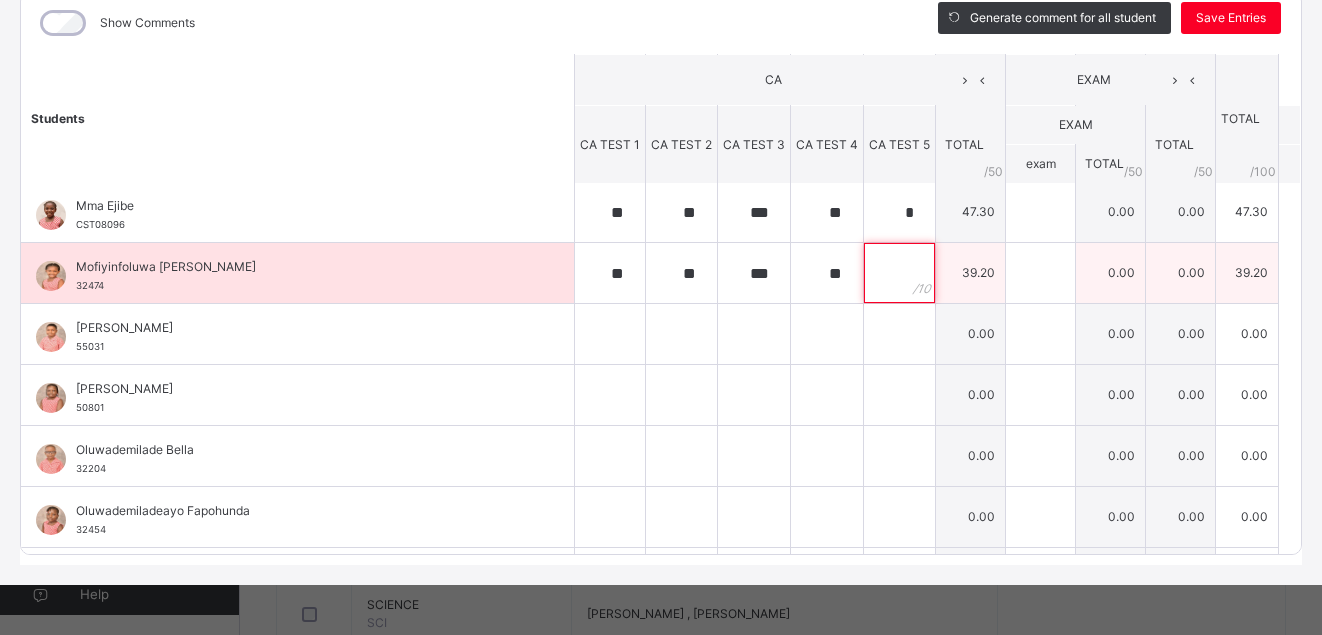 click at bounding box center [899, 273] 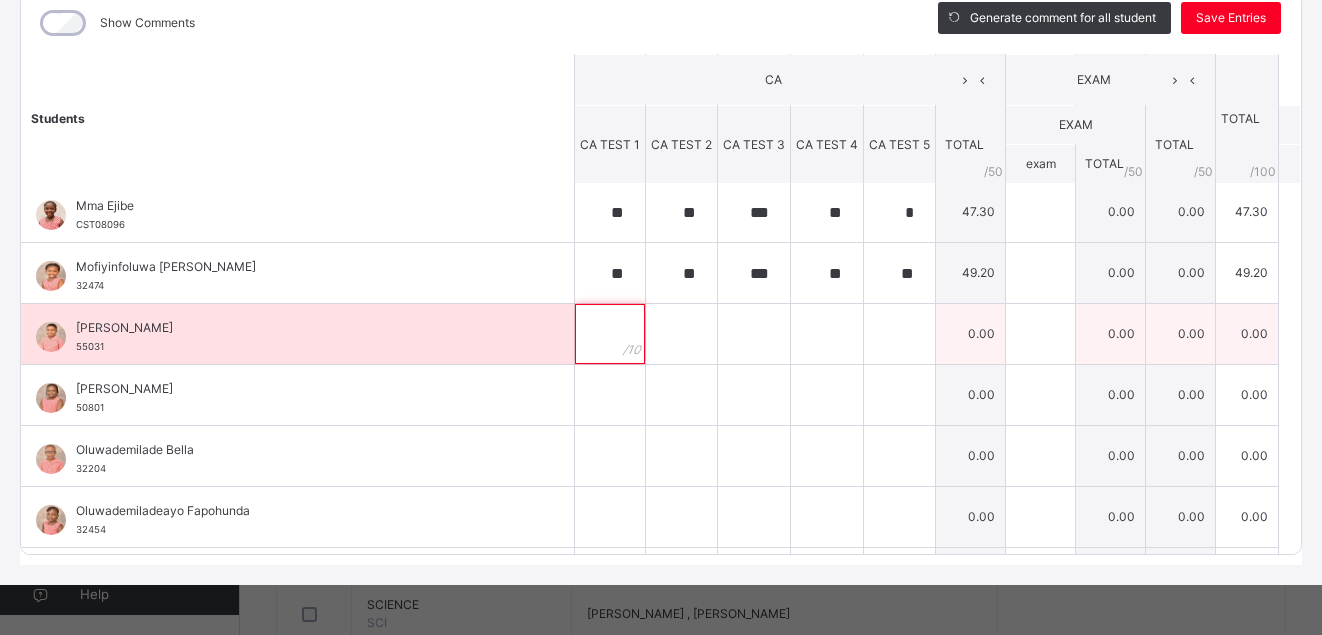click at bounding box center [610, 334] 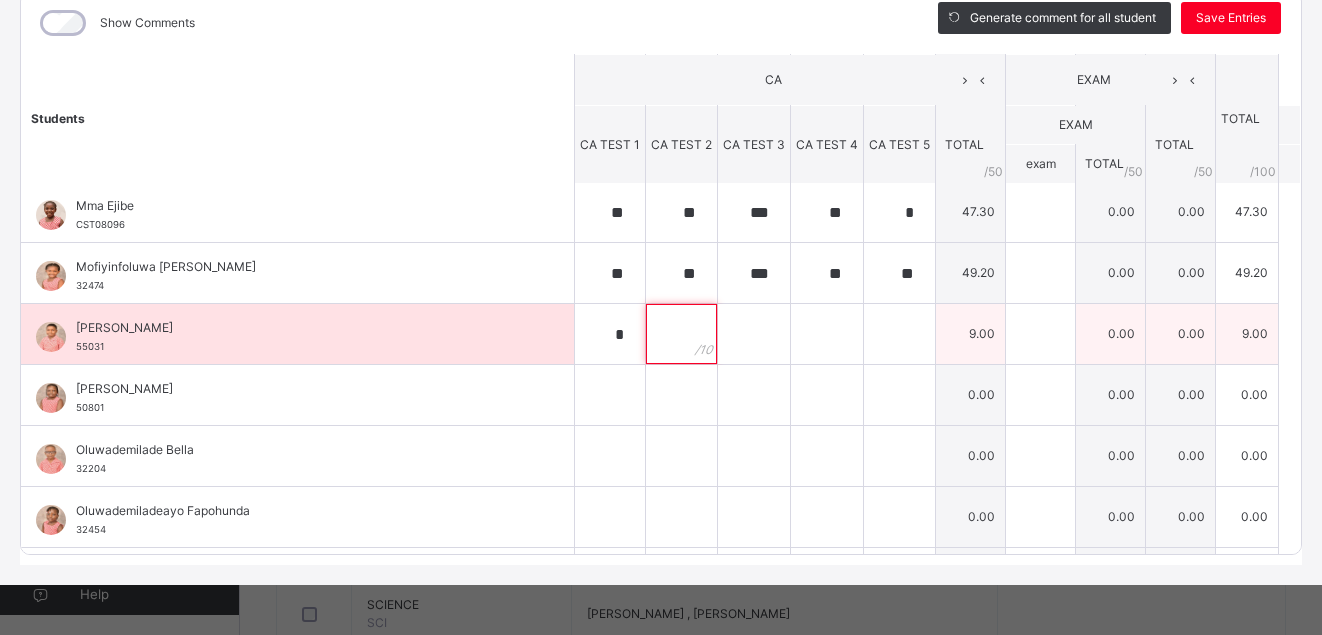 click at bounding box center [681, 334] 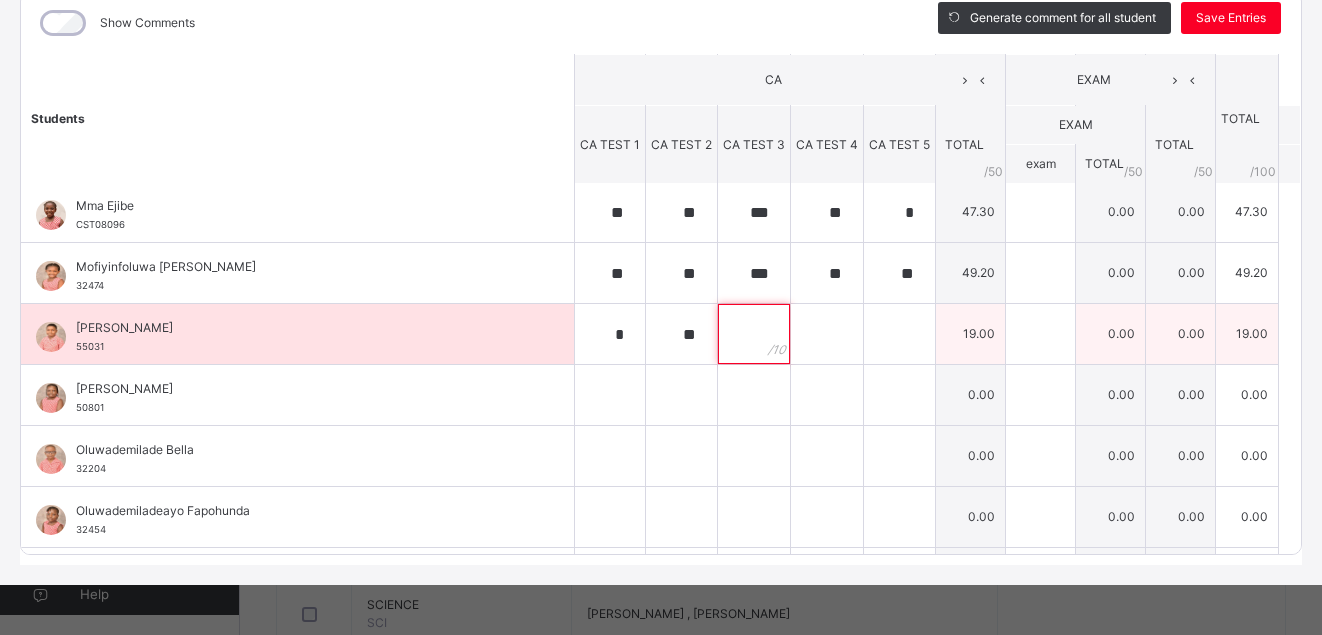 click at bounding box center (754, 334) 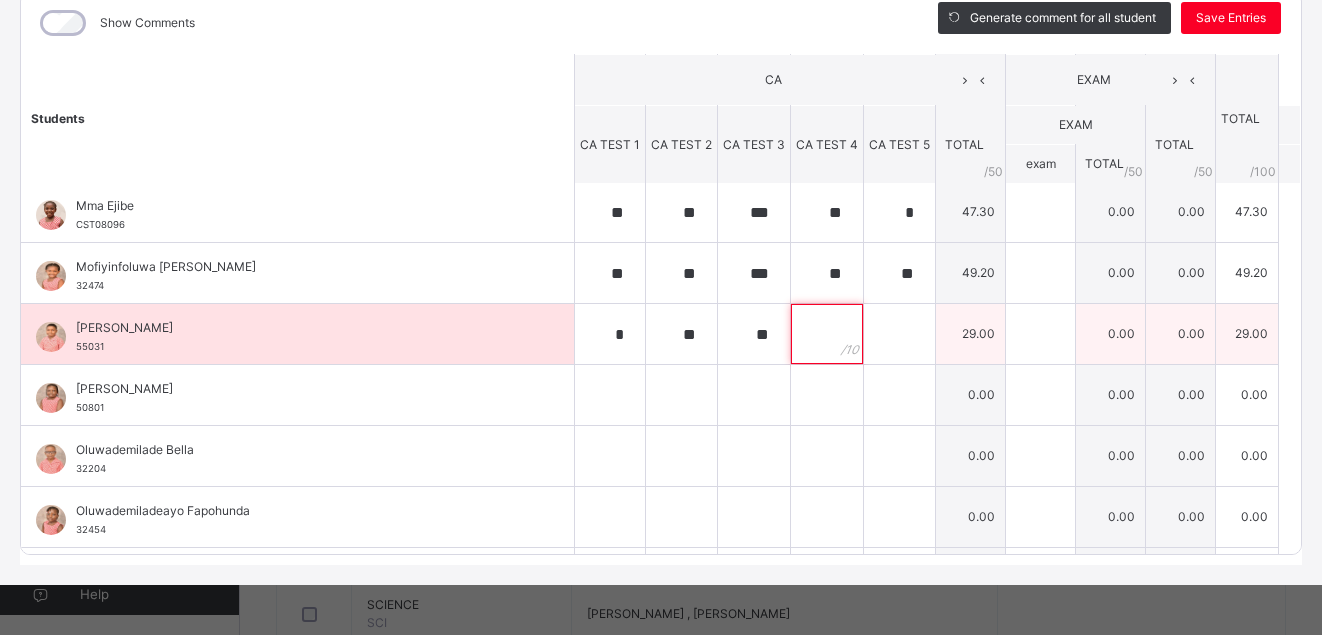 click at bounding box center [827, 334] 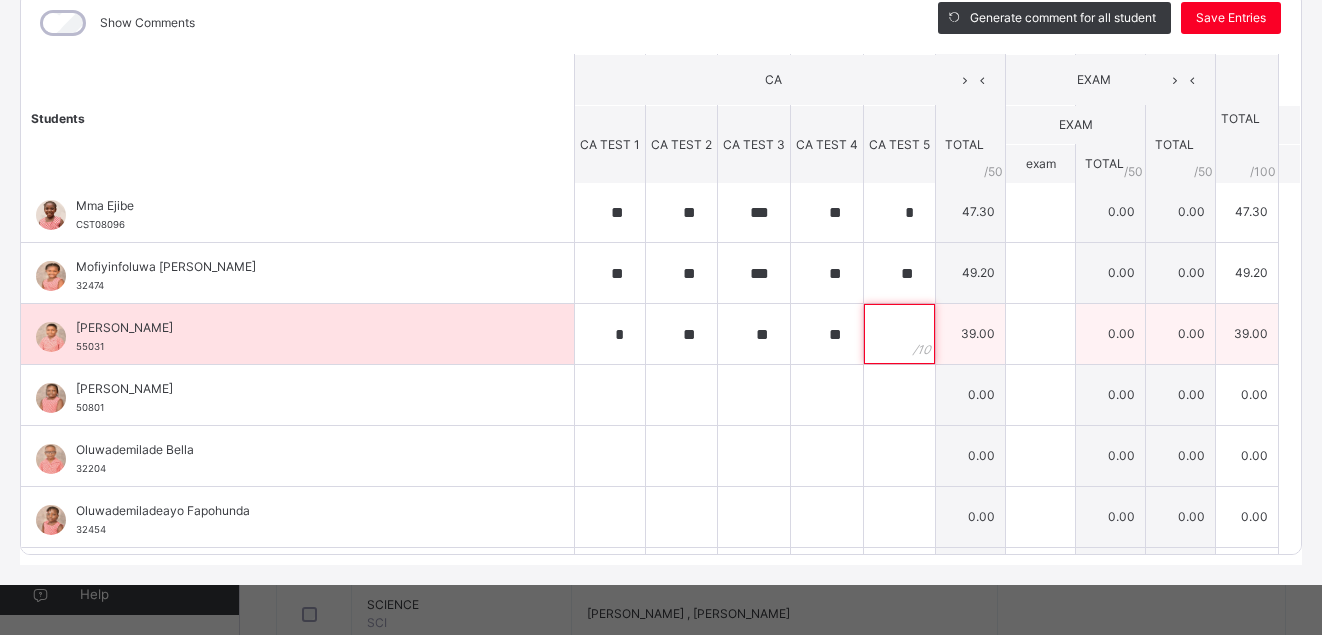 click at bounding box center (899, 334) 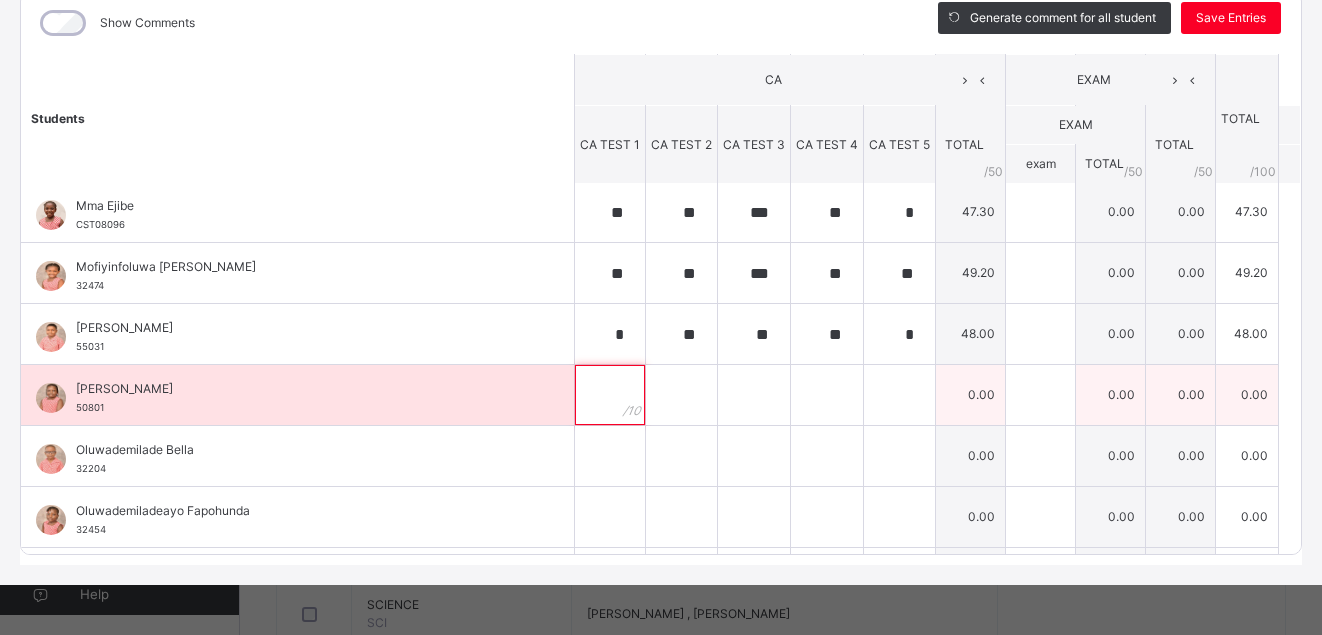 click at bounding box center [610, 395] 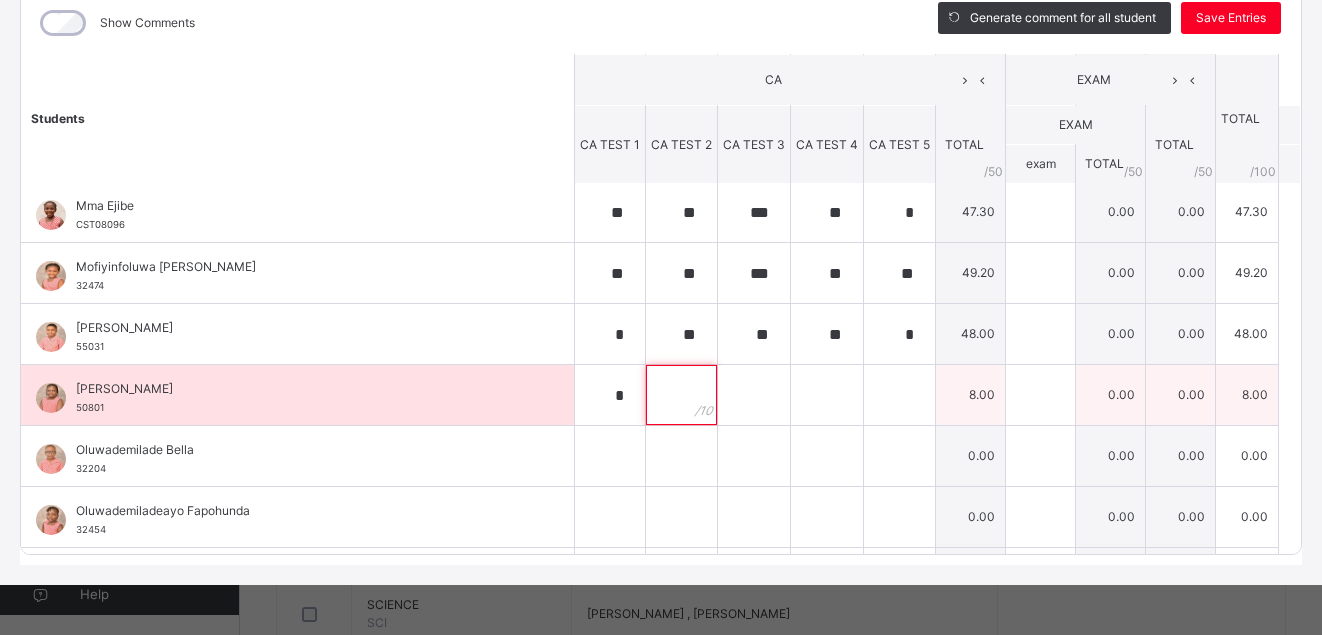 click at bounding box center (681, 395) 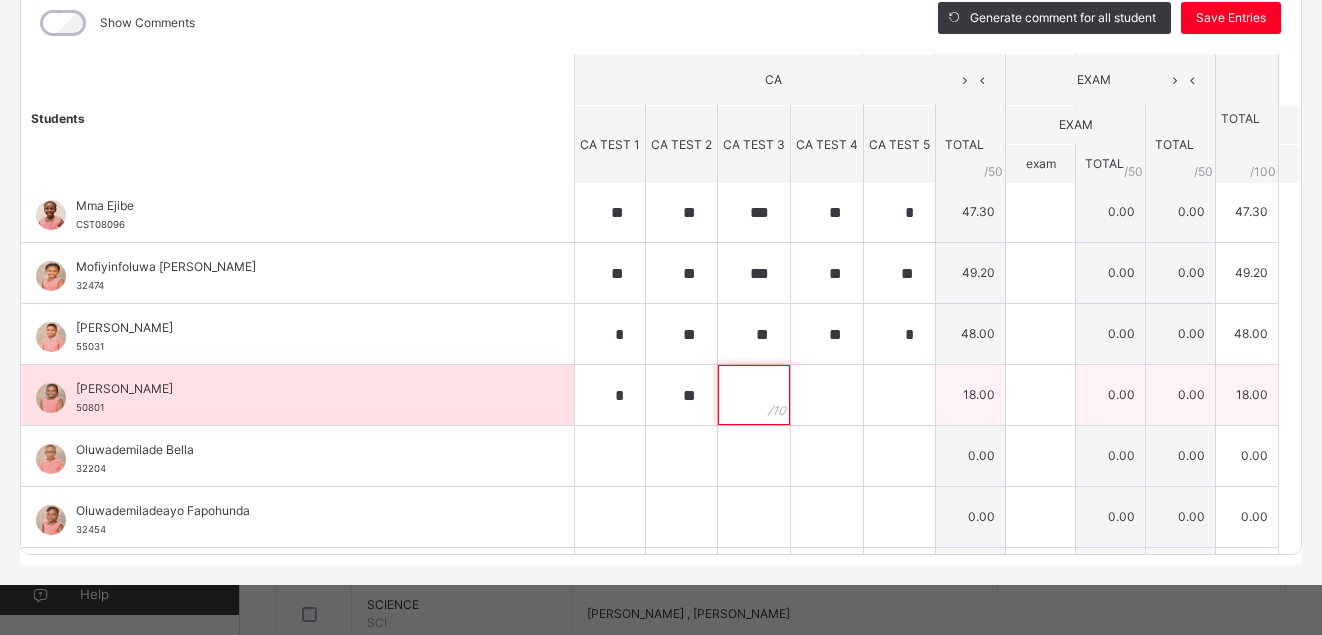 click at bounding box center (754, 395) 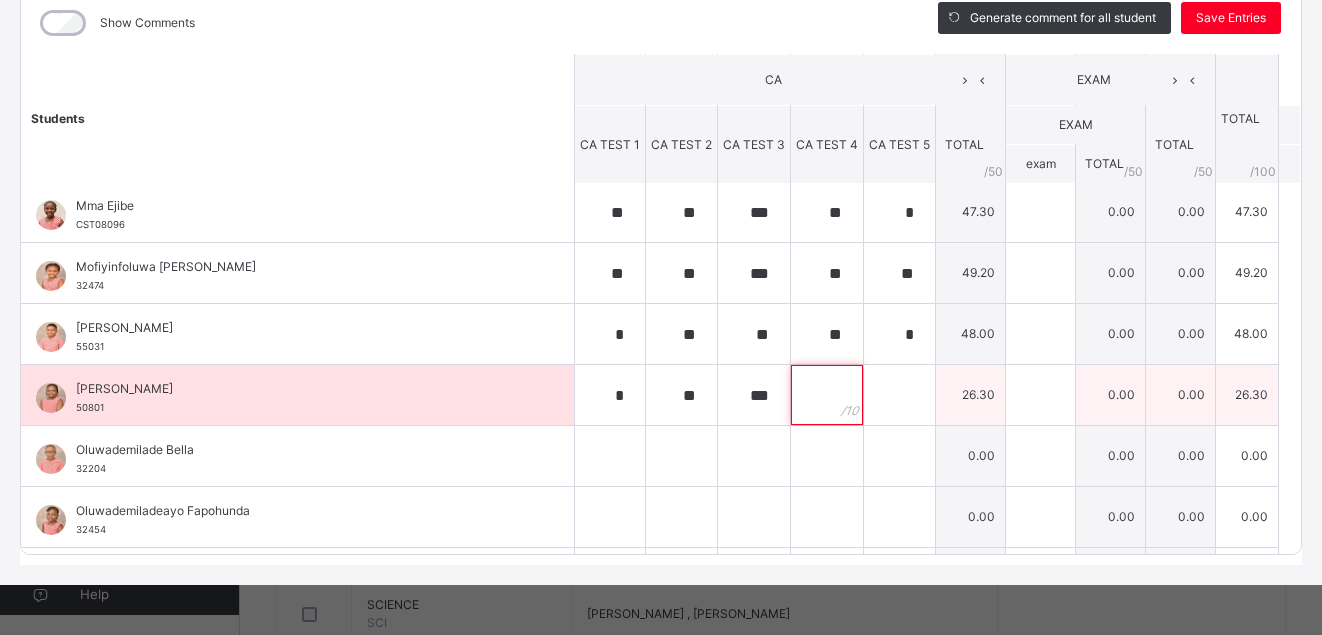 click at bounding box center (827, 395) 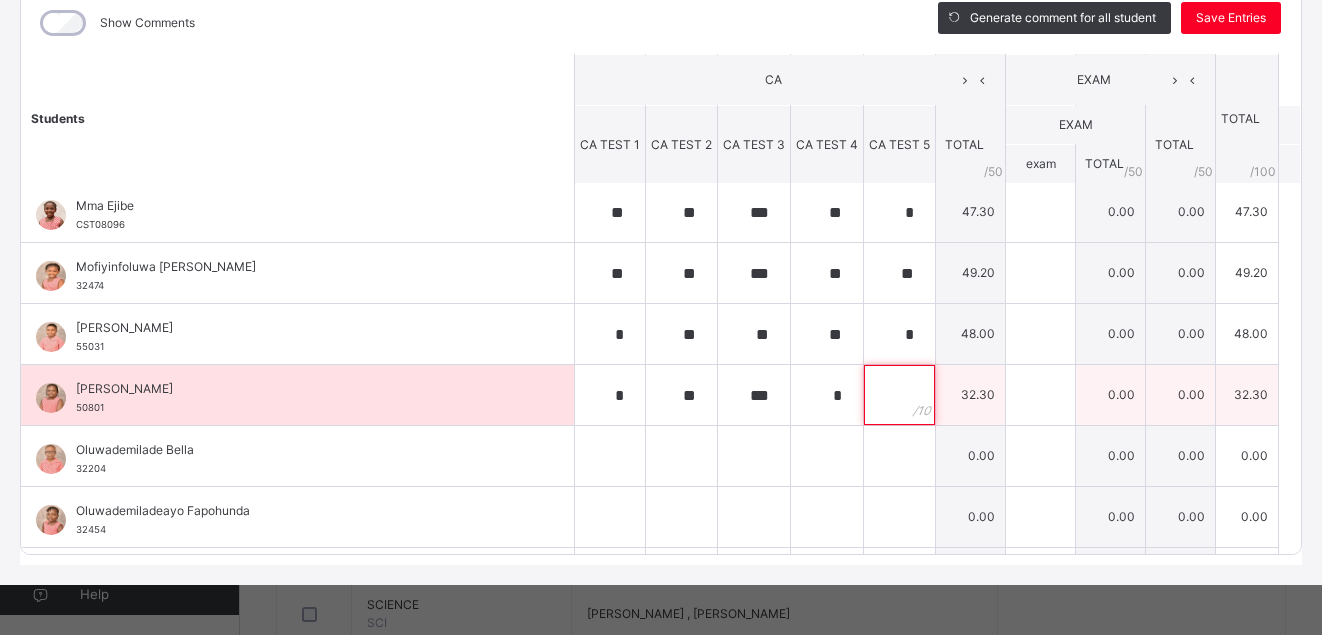 click at bounding box center (899, 395) 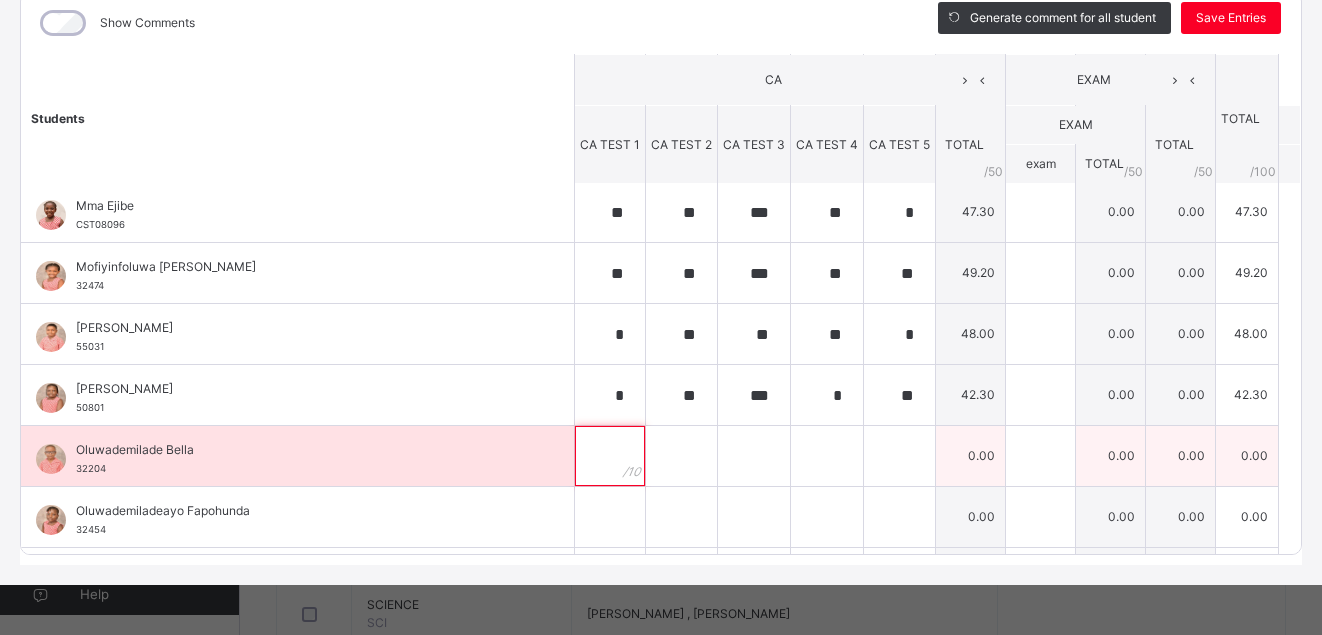 click at bounding box center (610, 456) 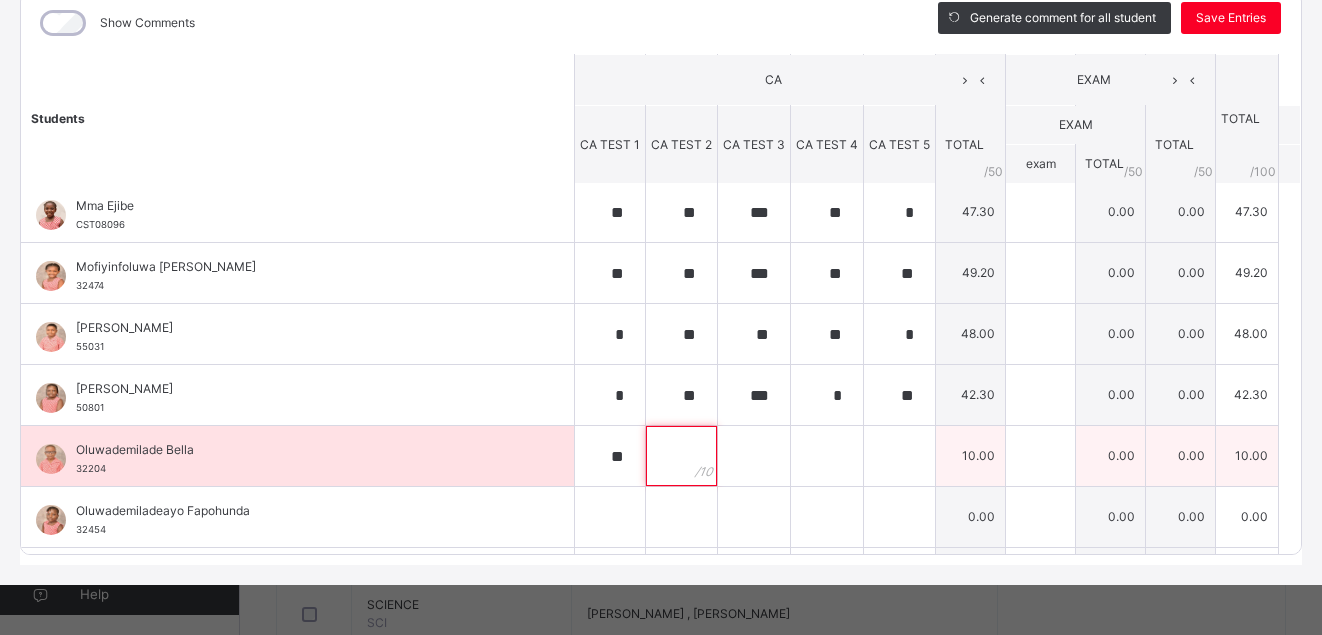 click at bounding box center (681, 456) 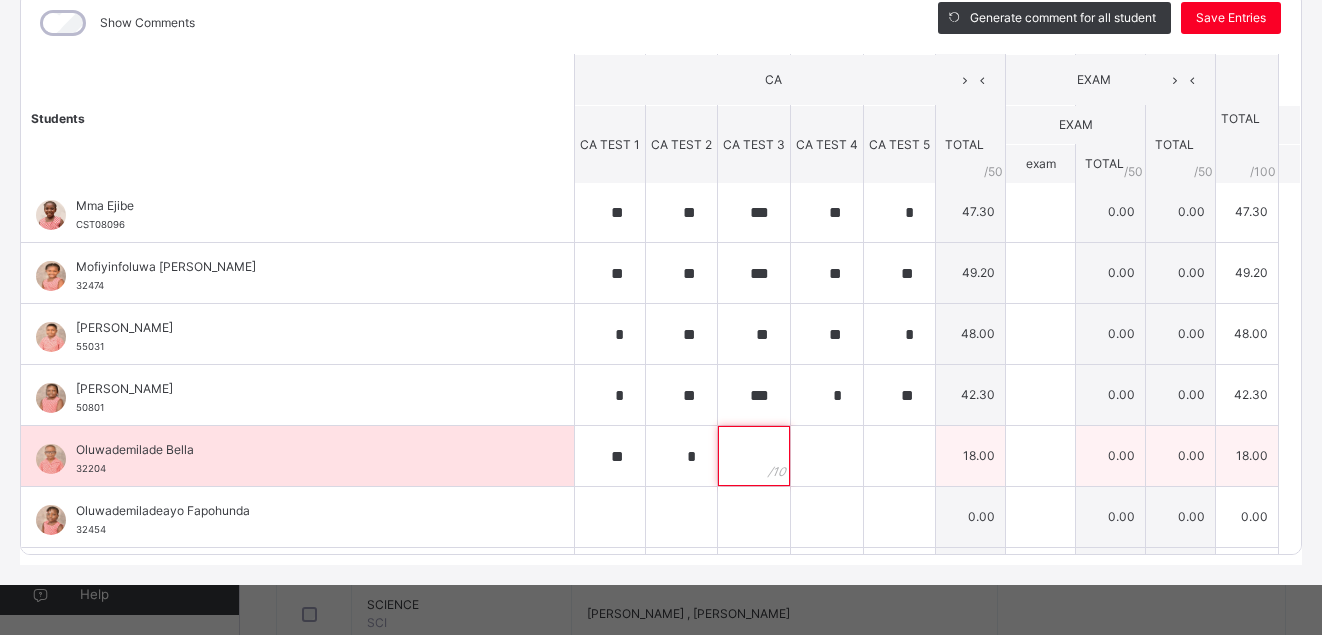 click at bounding box center (754, 456) 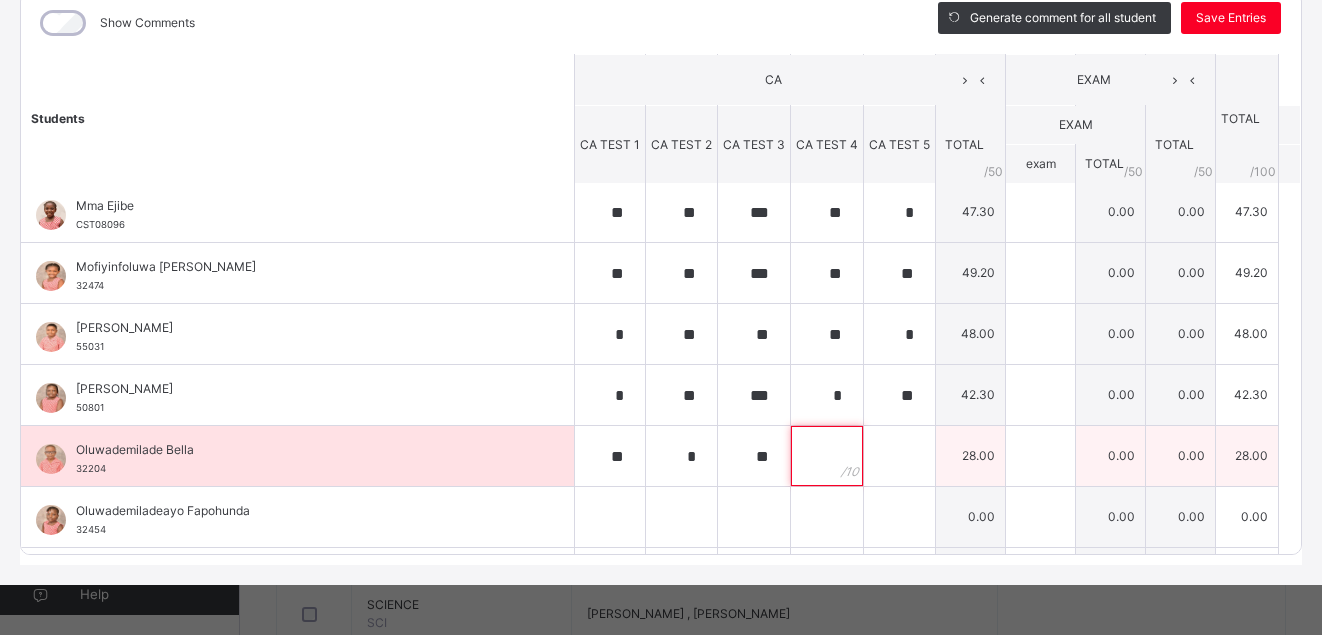 click at bounding box center (827, 456) 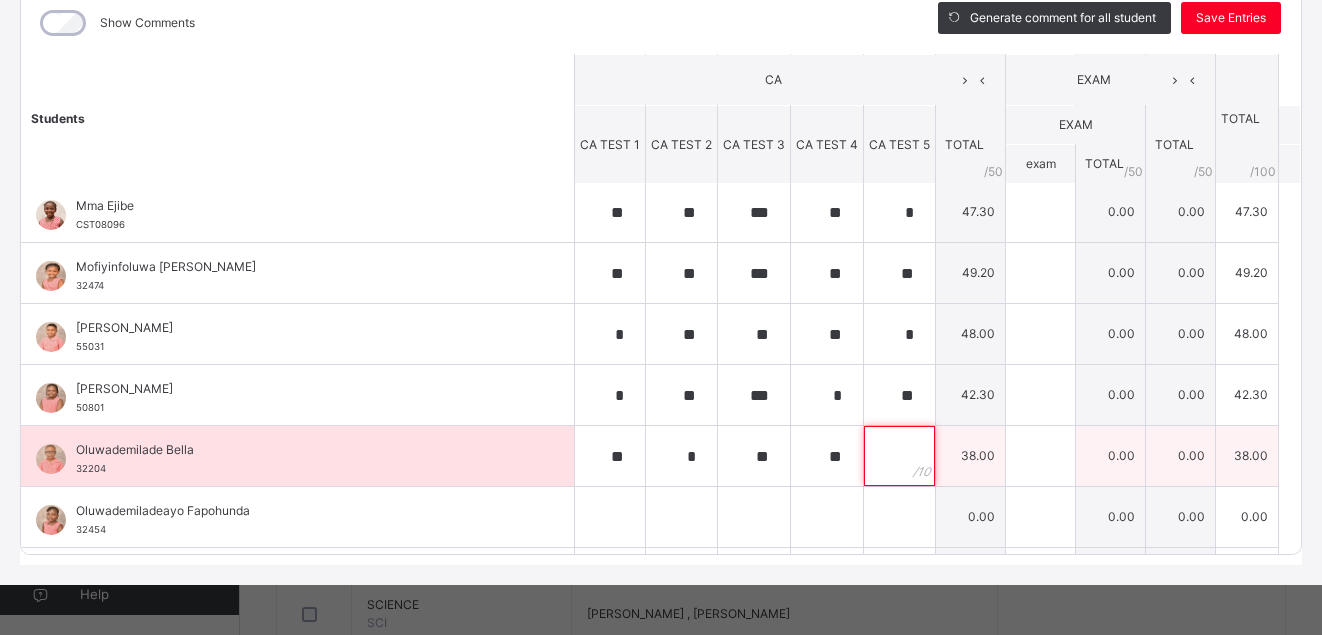 click at bounding box center [899, 456] 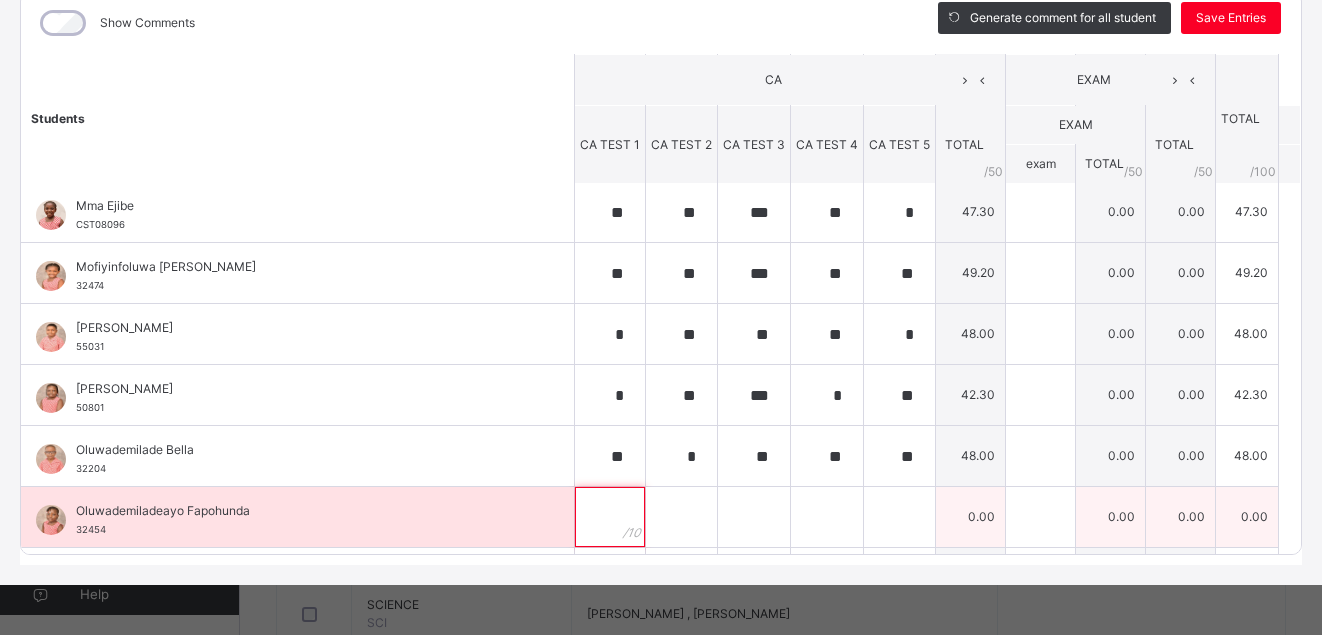 click at bounding box center (610, 517) 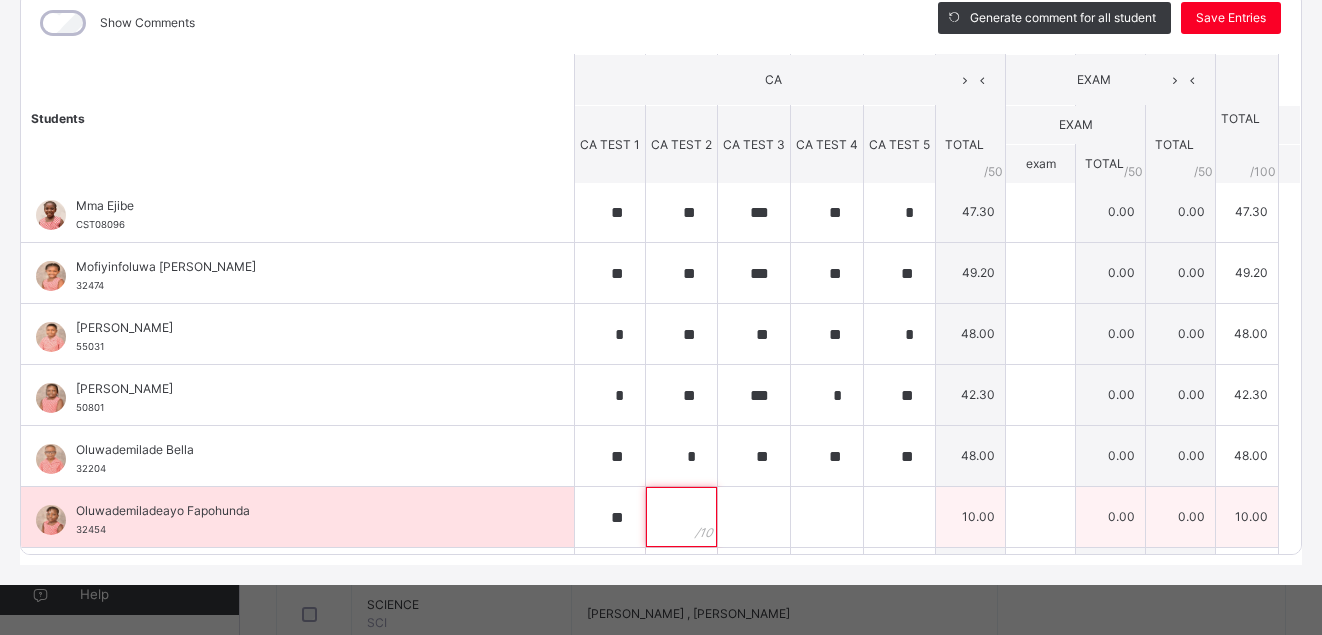 click at bounding box center [681, 517] 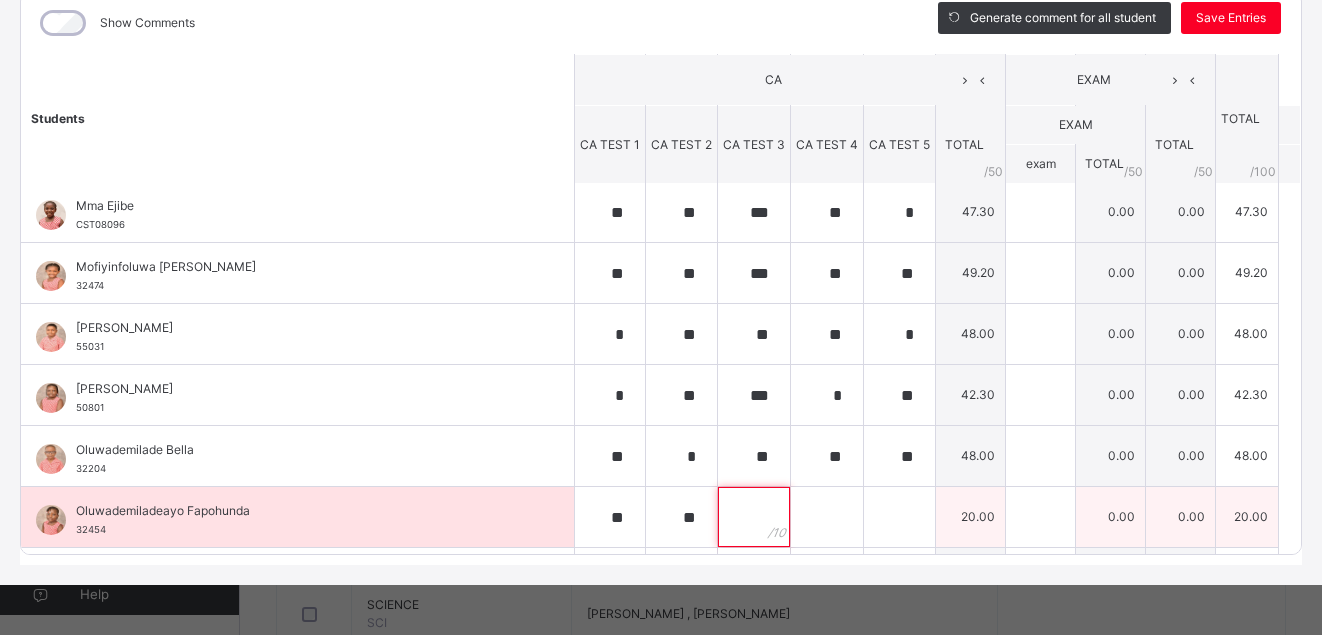 click at bounding box center [754, 517] 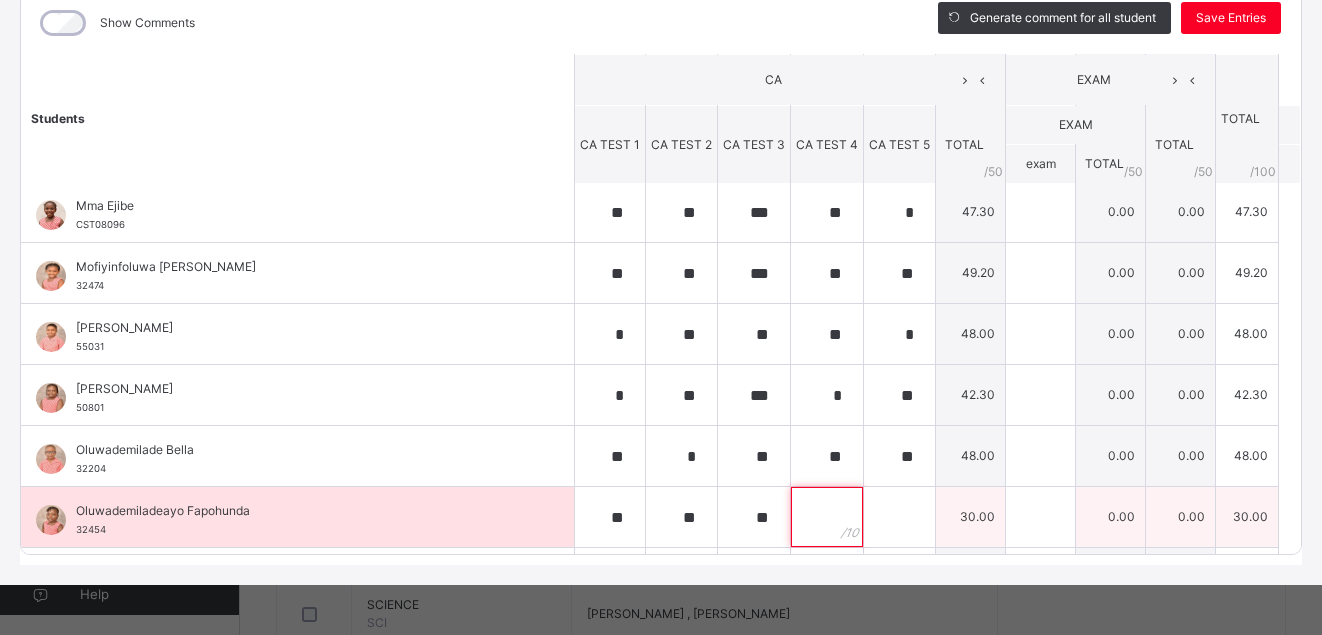 click at bounding box center [827, 517] 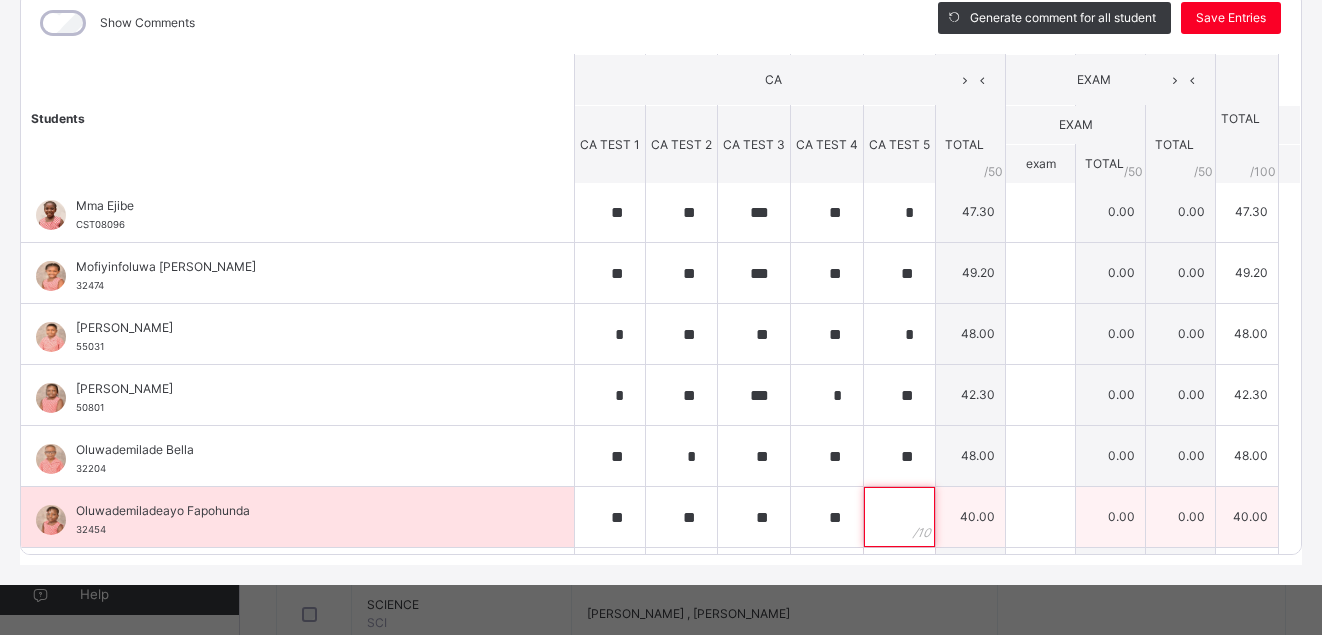click at bounding box center [899, 517] 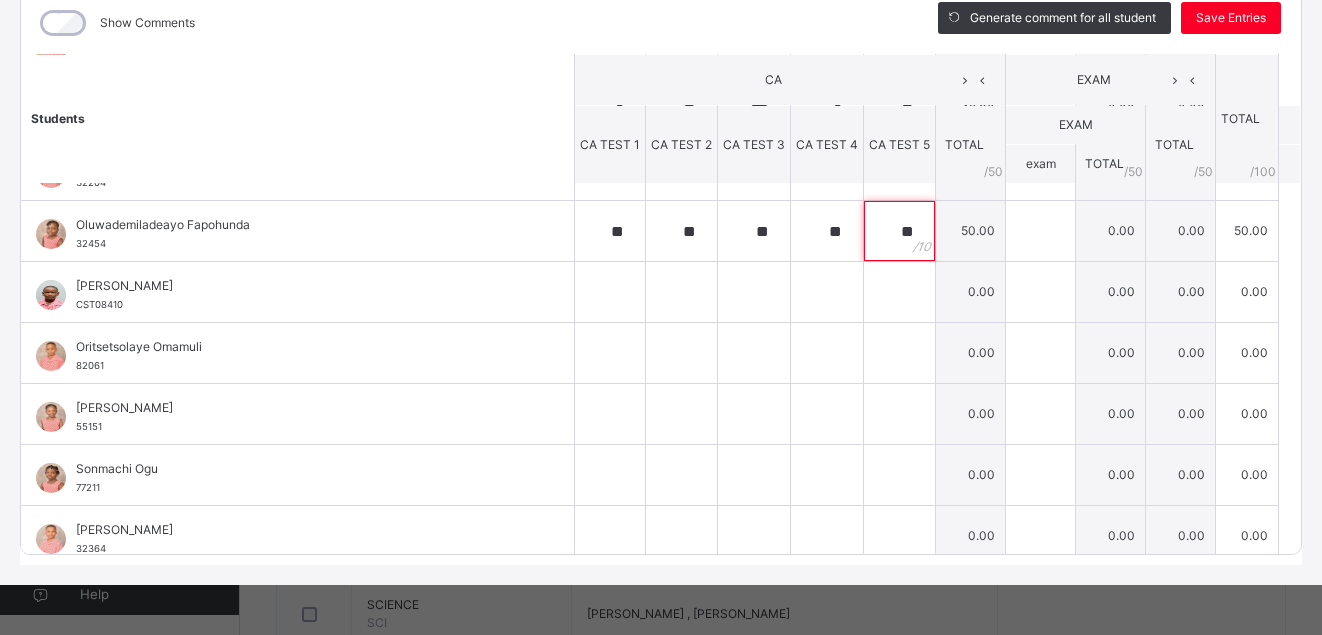 scroll, scrollTop: 667, scrollLeft: 0, axis: vertical 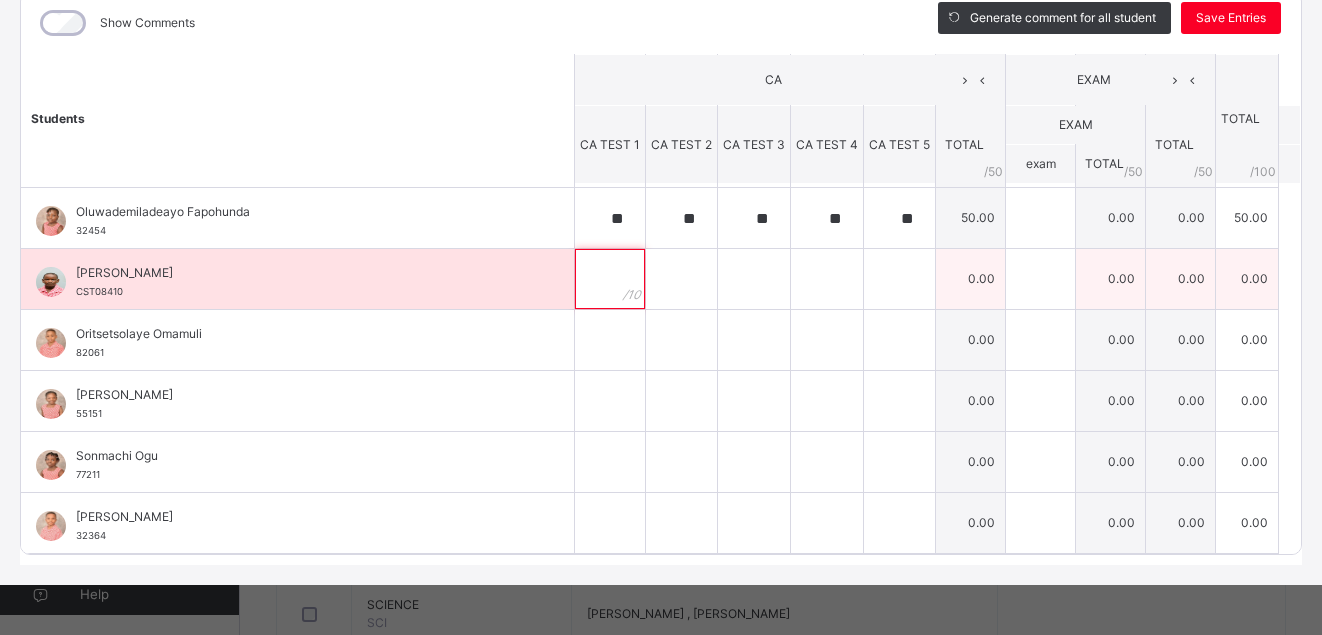 click at bounding box center (610, 279) 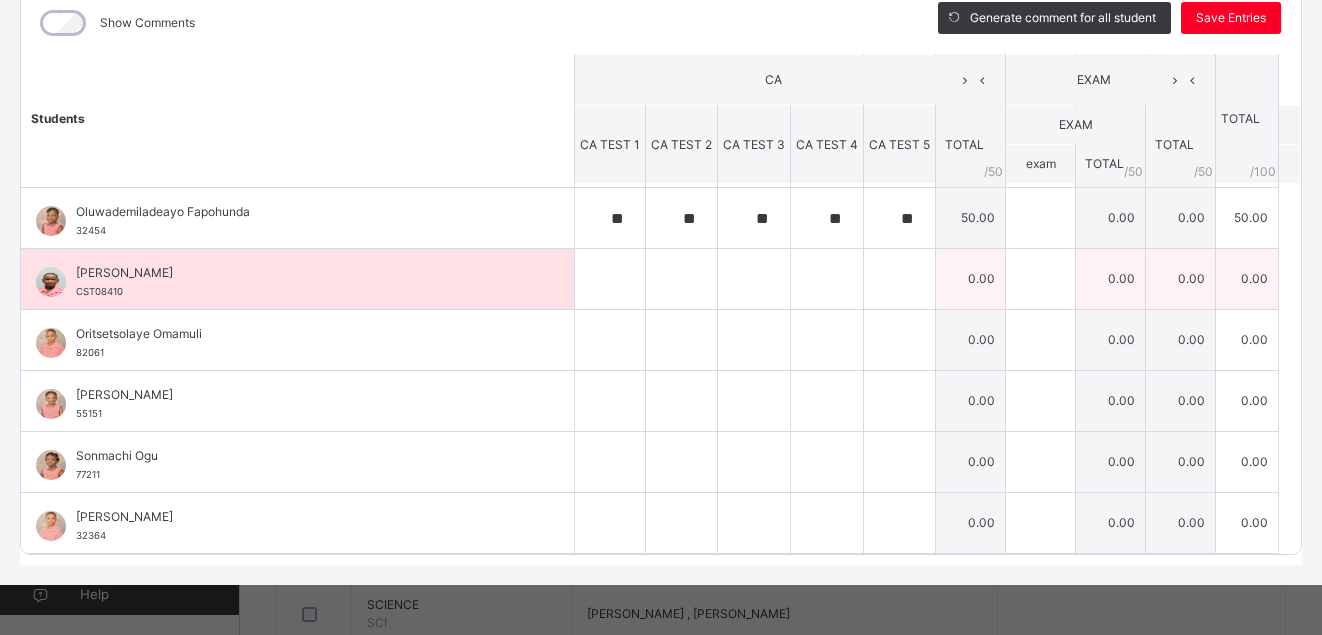 click at bounding box center [610, 279] 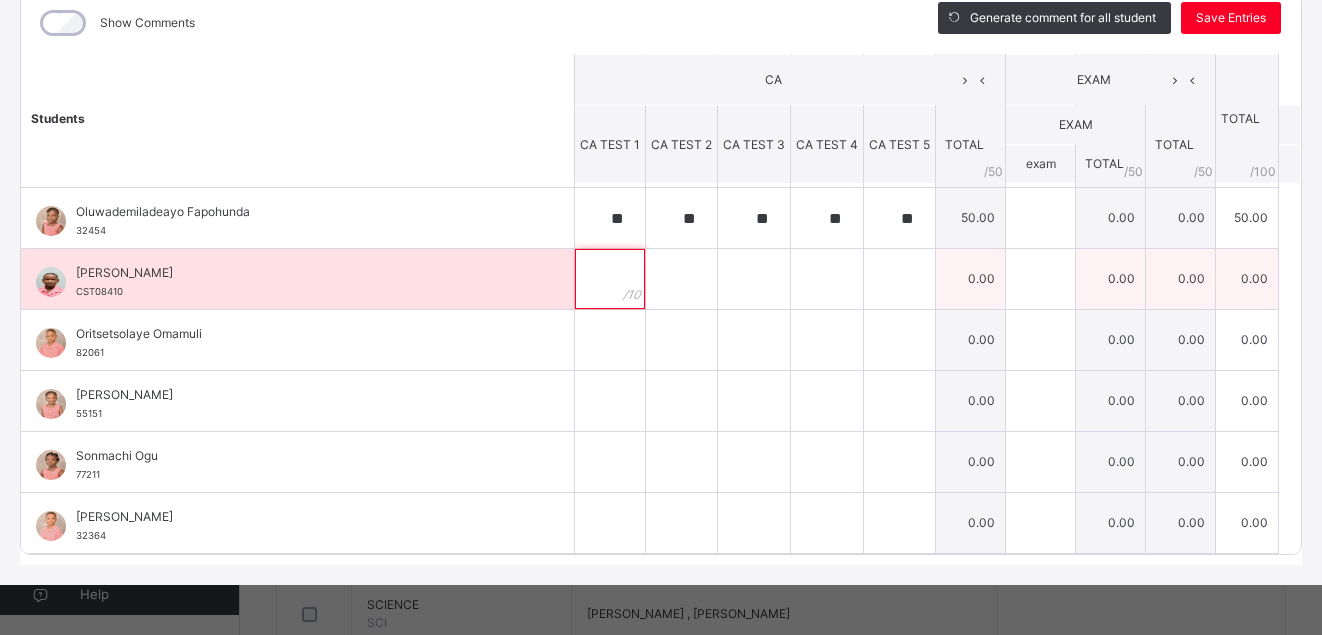 click at bounding box center (610, 279) 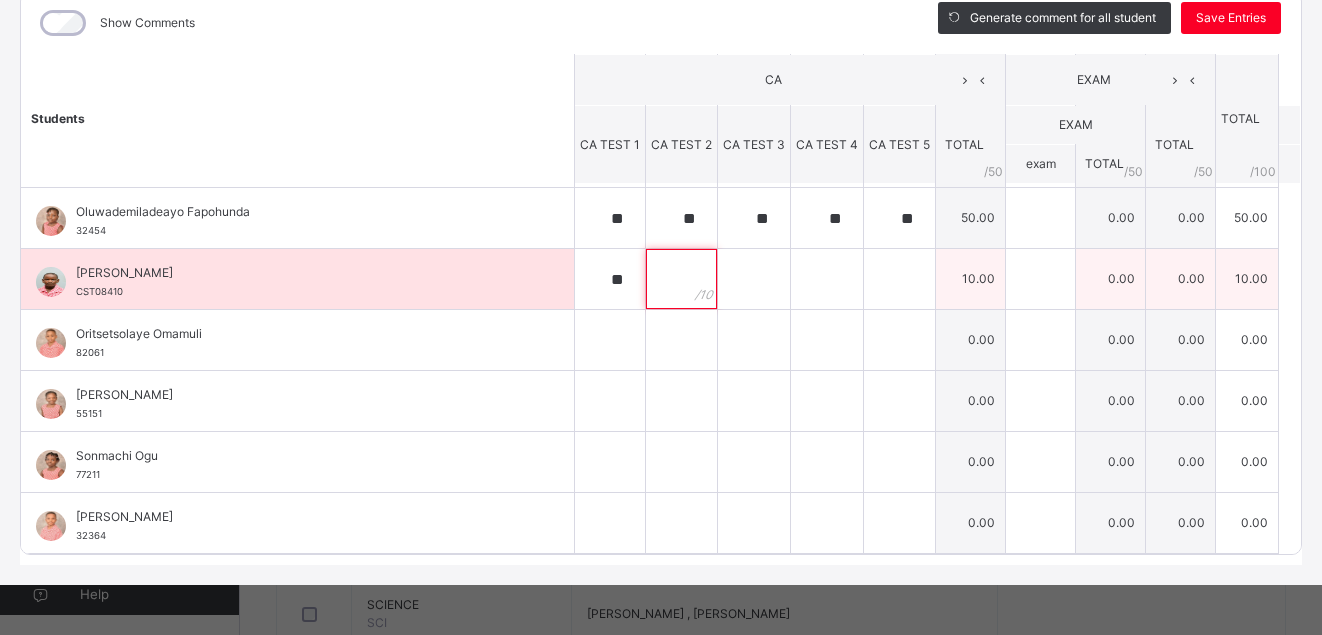 click at bounding box center (681, 279) 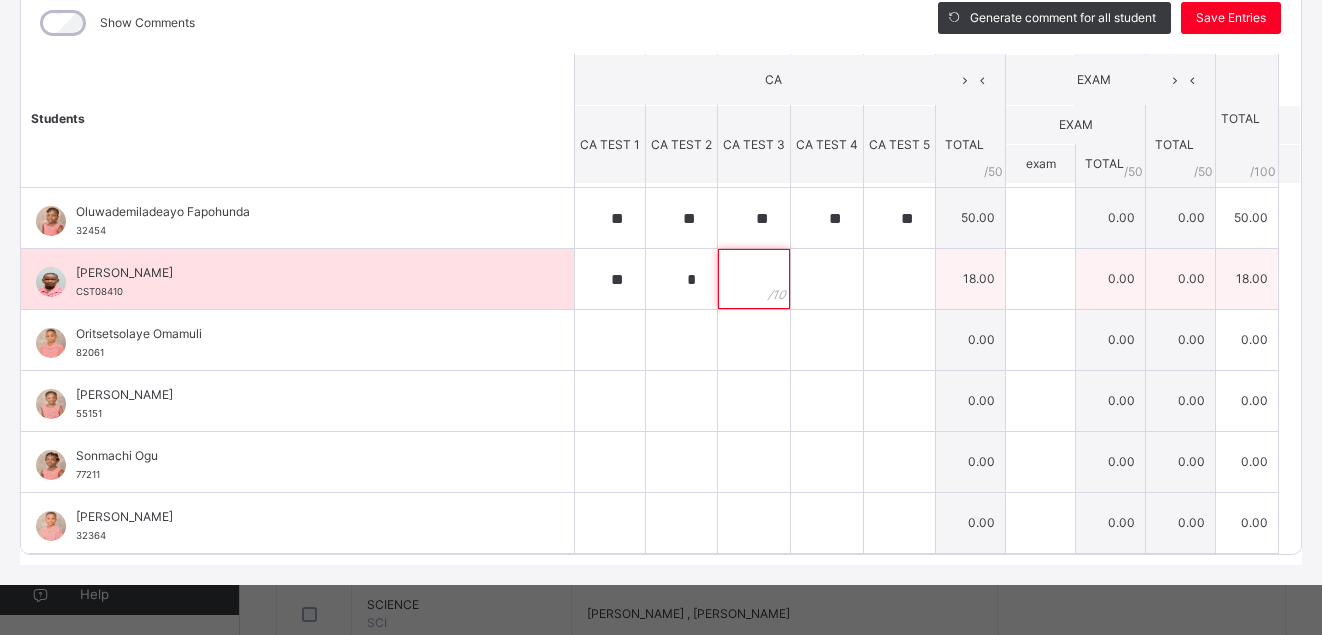 click at bounding box center (754, 279) 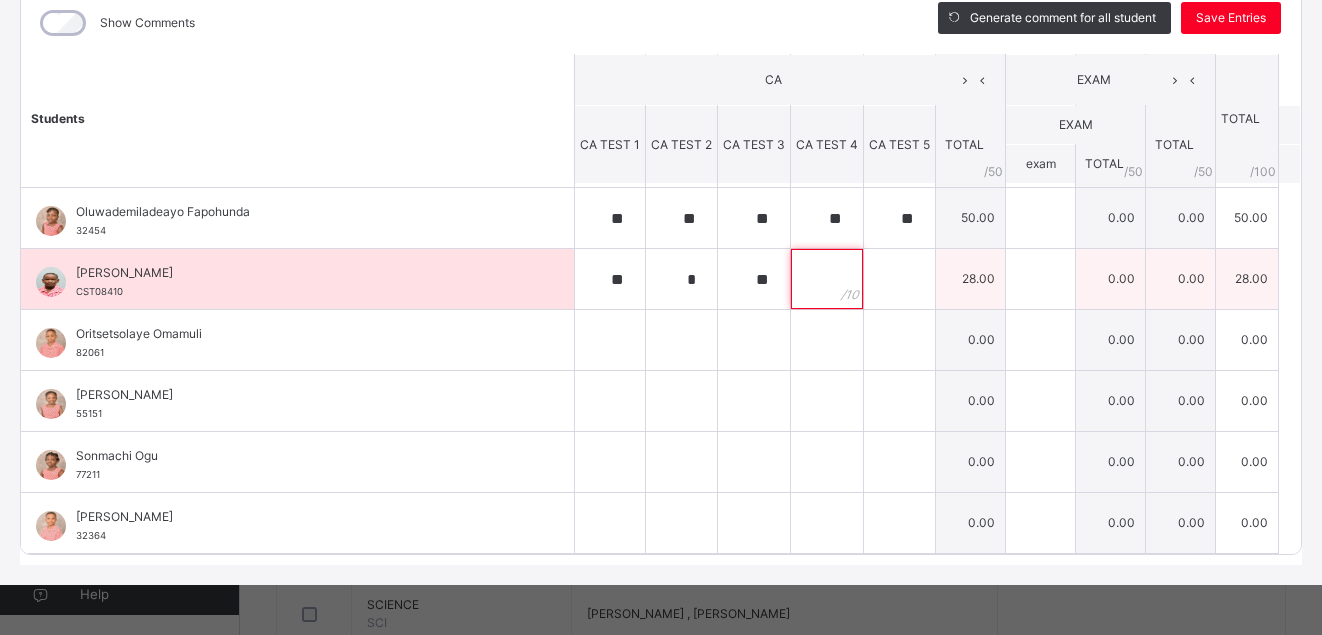 click at bounding box center (827, 279) 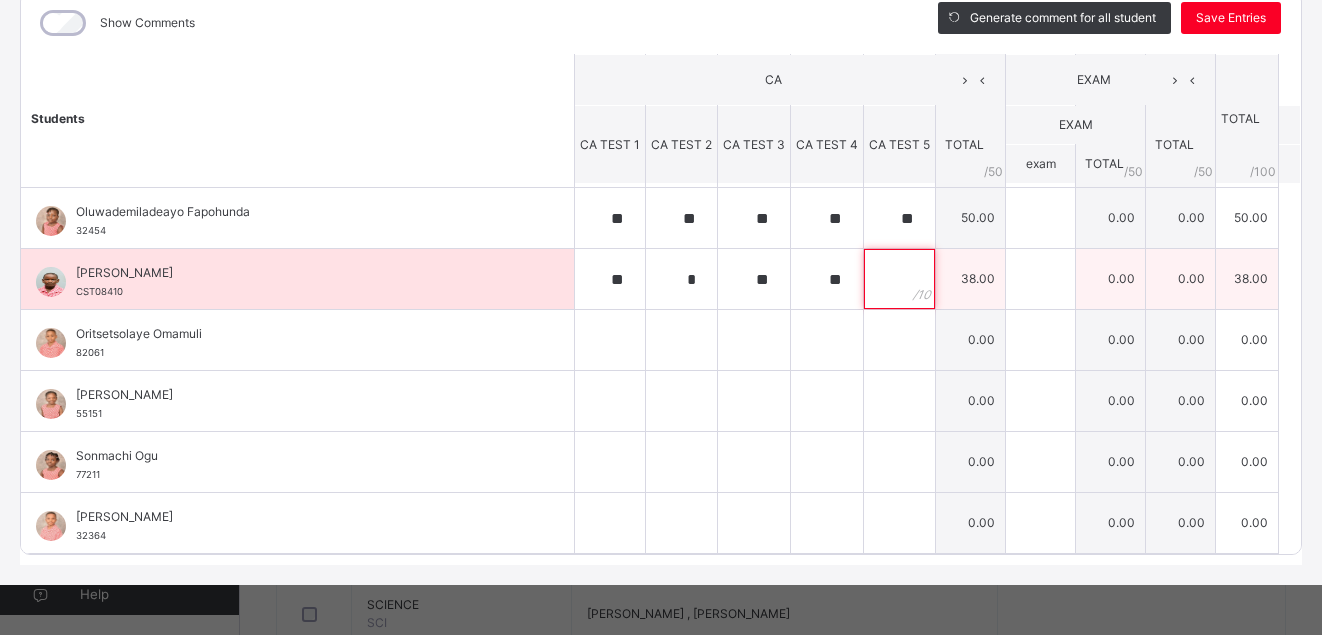 click at bounding box center [899, 279] 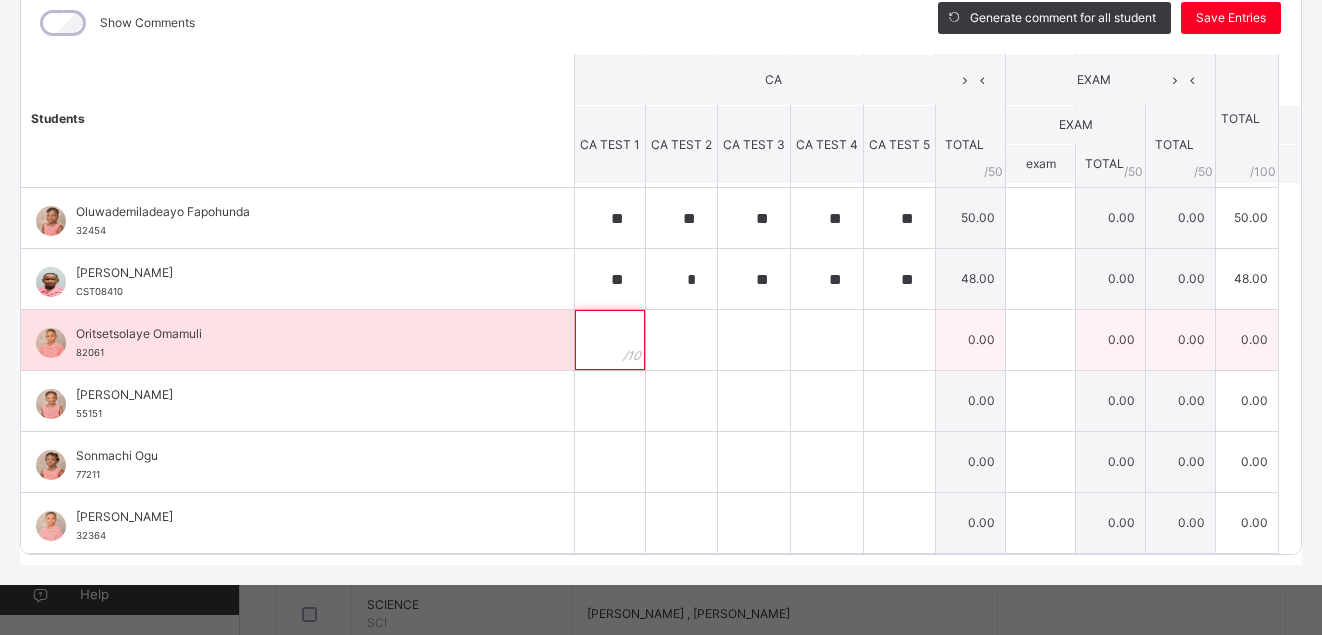 click at bounding box center (610, 340) 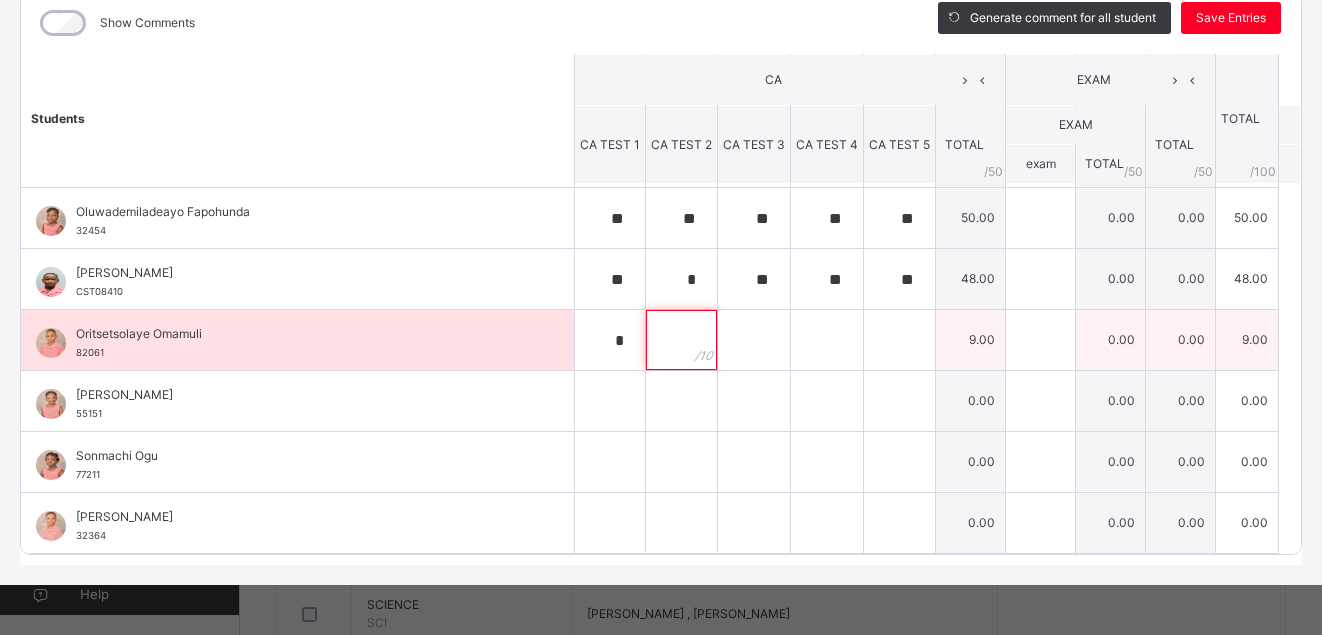 click at bounding box center [681, 340] 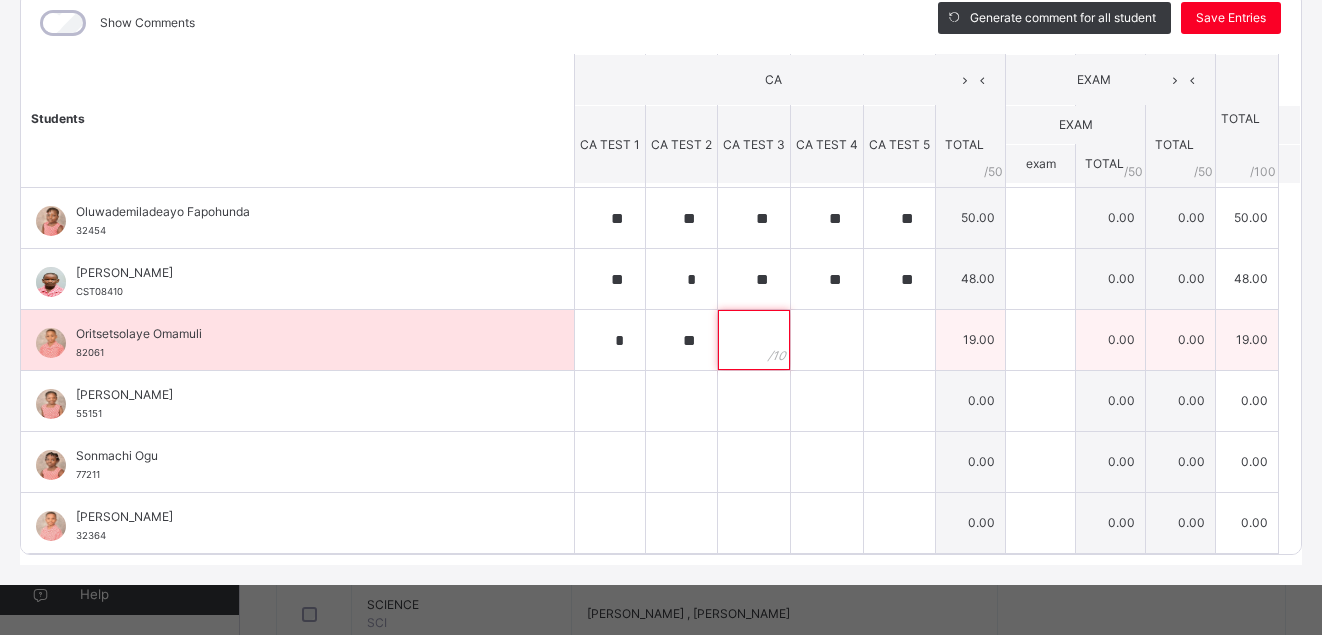 click at bounding box center [754, 340] 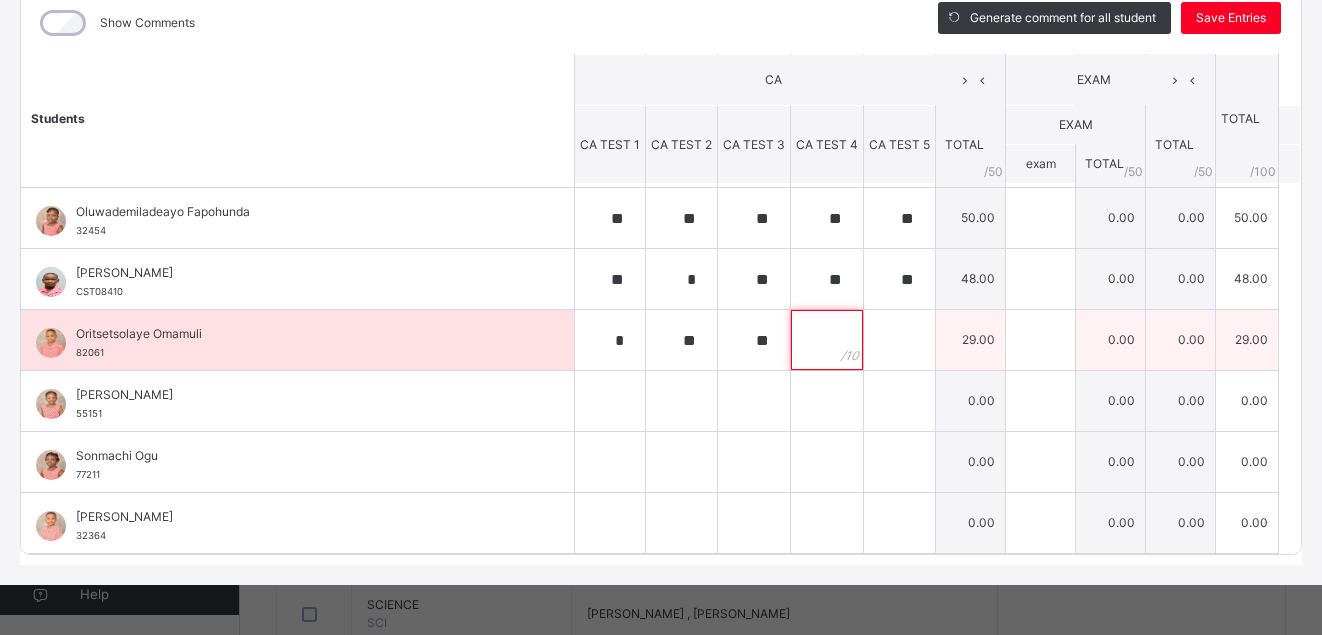 click at bounding box center (827, 340) 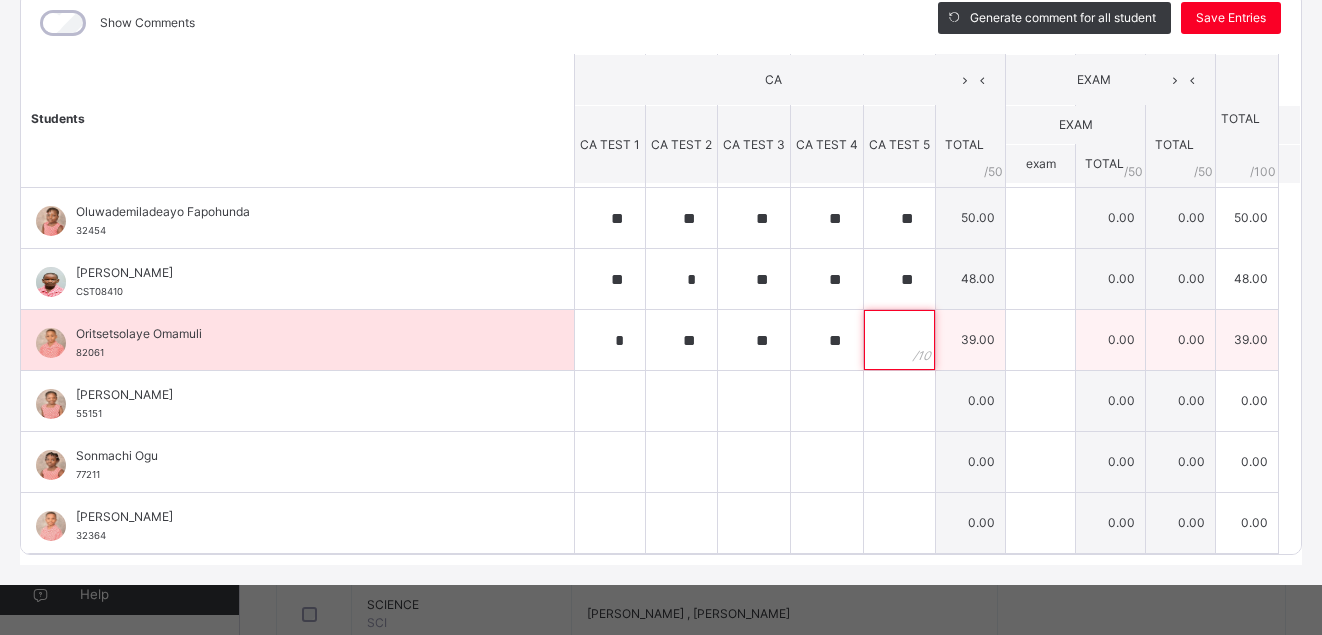 click at bounding box center [899, 340] 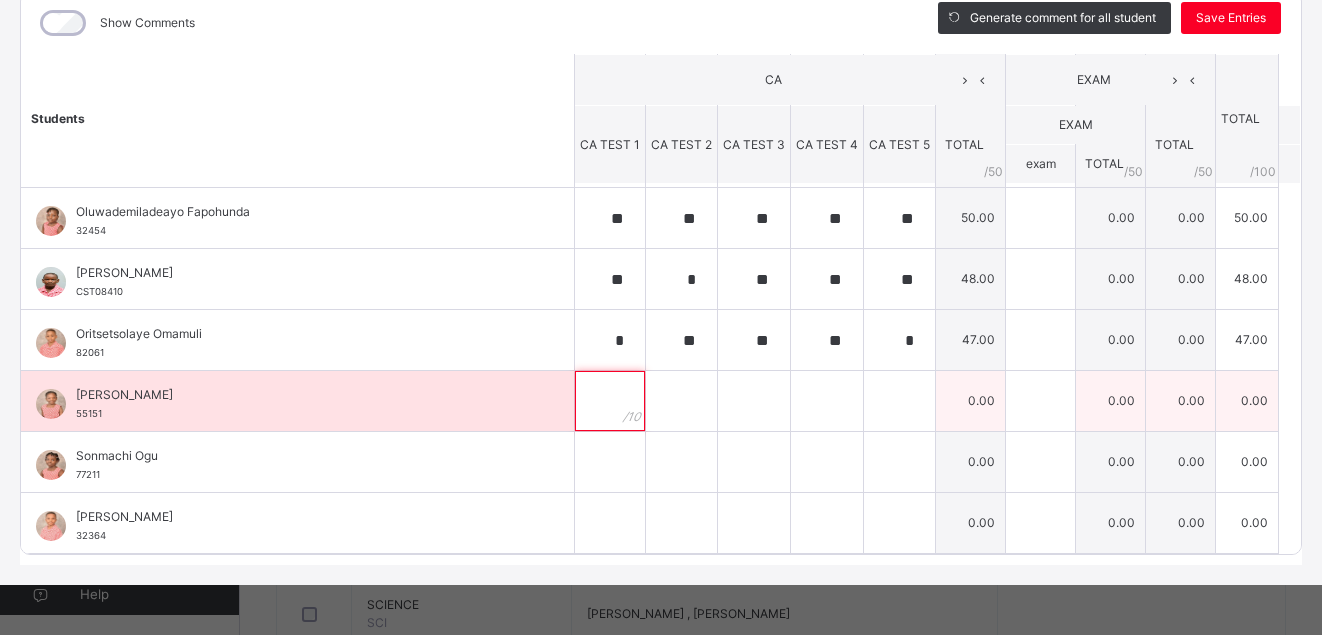 click at bounding box center (610, 401) 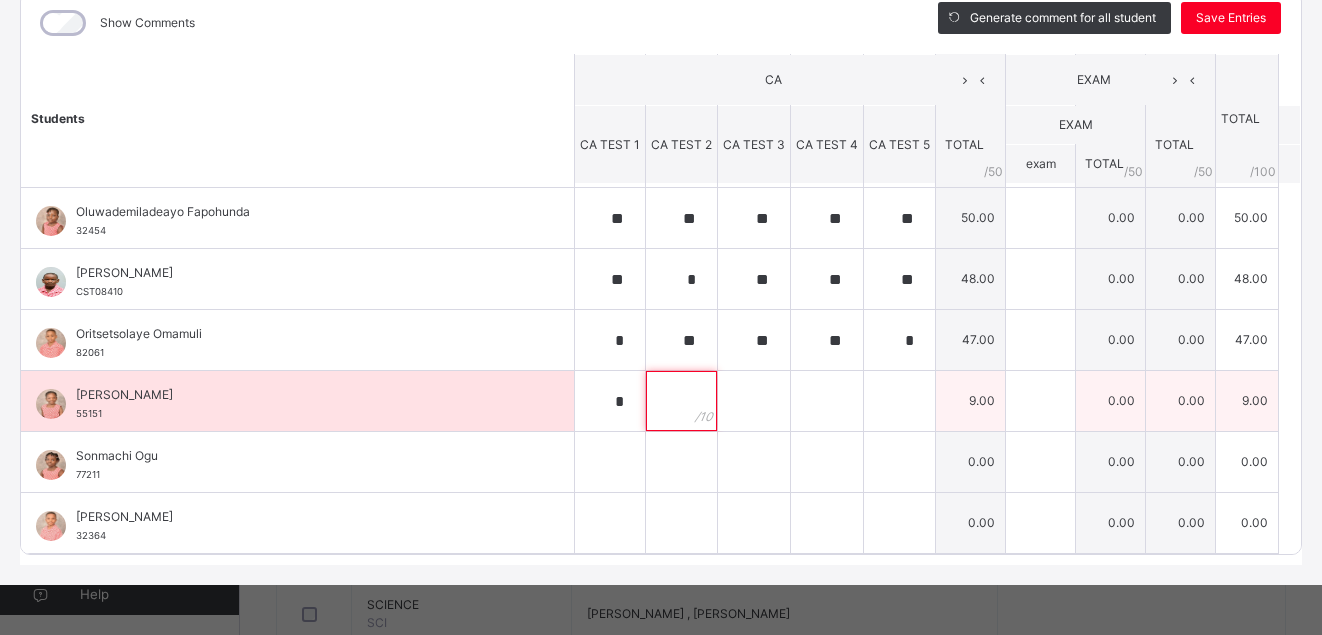 click at bounding box center [681, 401] 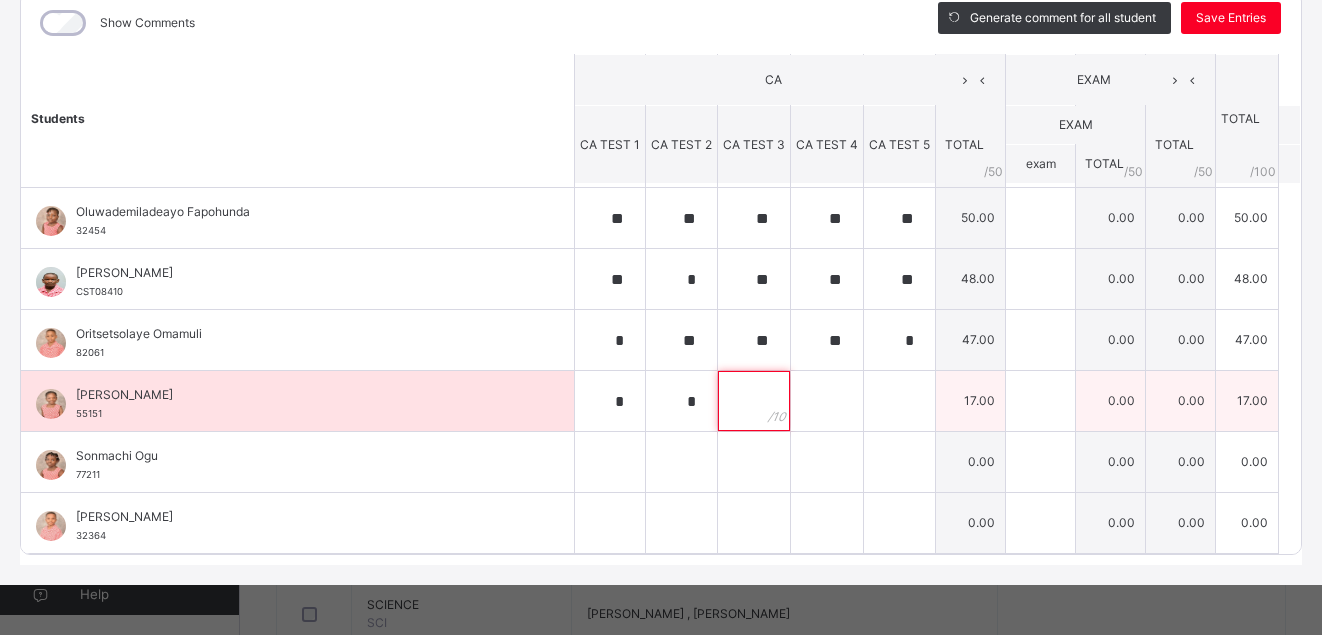 click at bounding box center (754, 401) 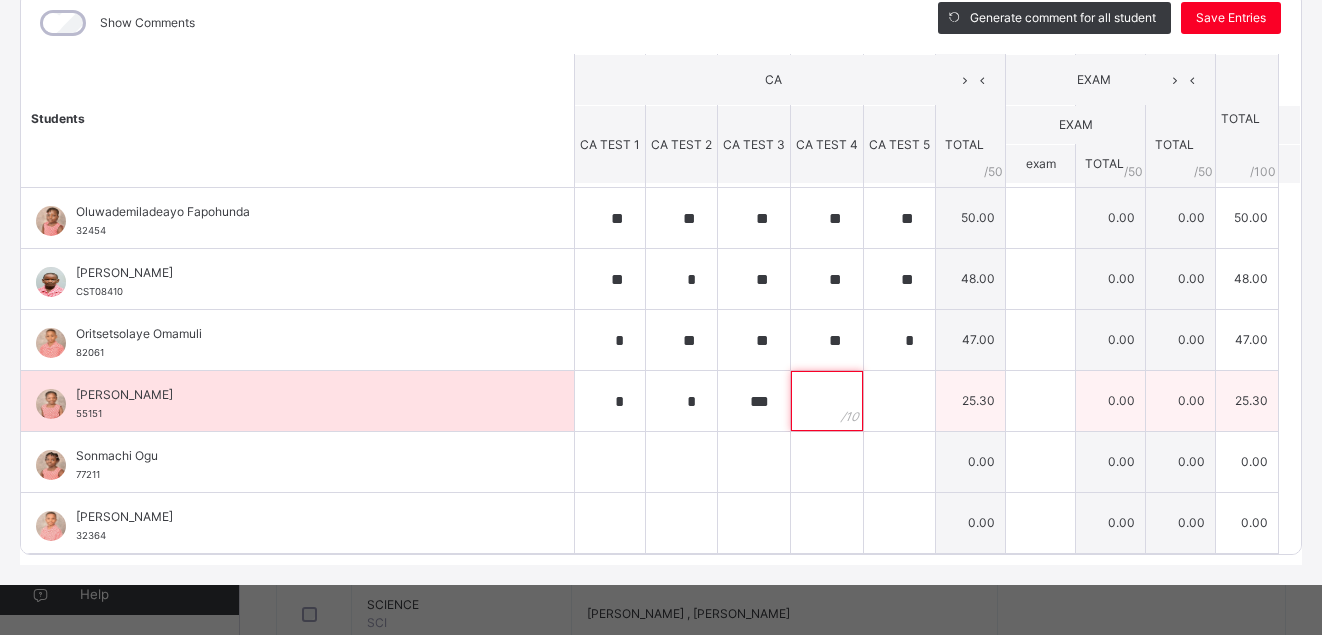 click at bounding box center (827, 401) 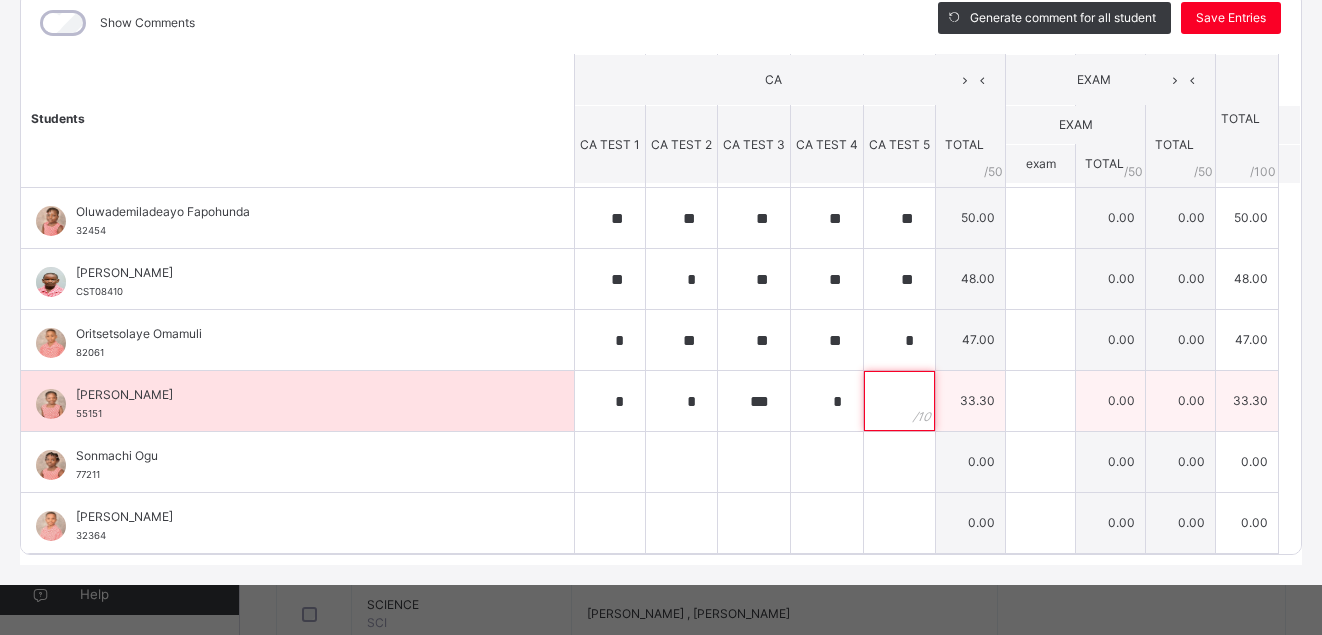 click at bounding box center (899, 401) 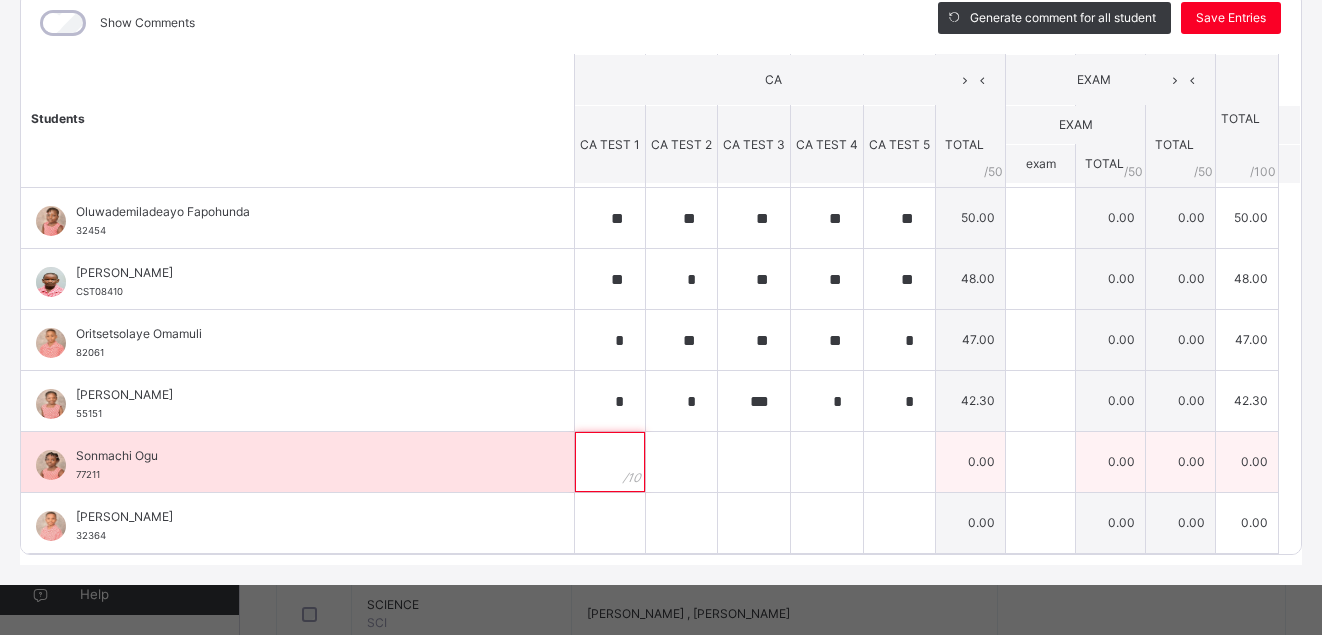 click at bounding box center [610, 462] 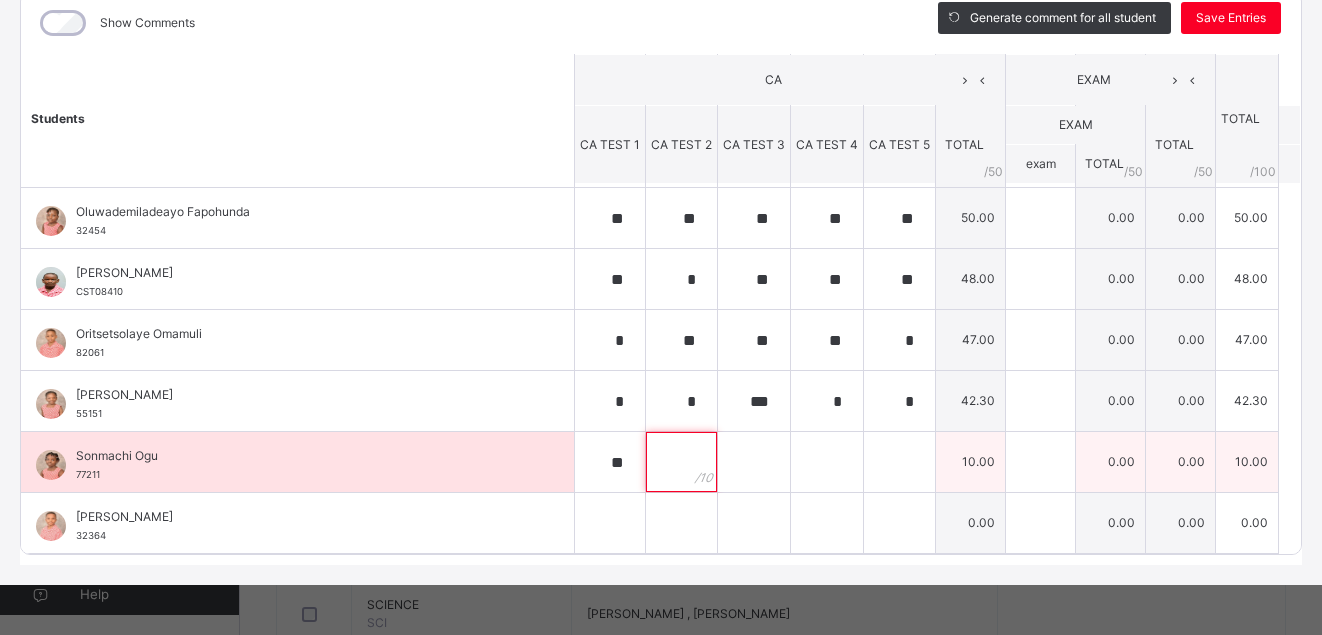 click at bounding box center [681, 462] 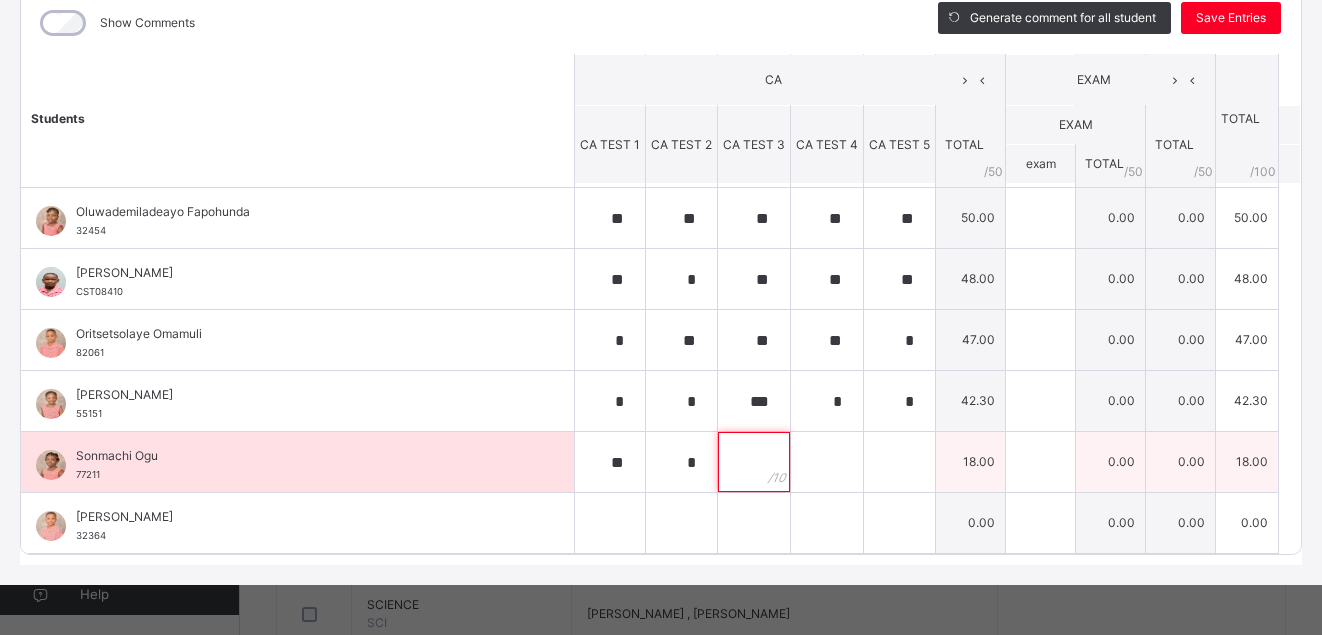 click at bounding box center [754, 462] 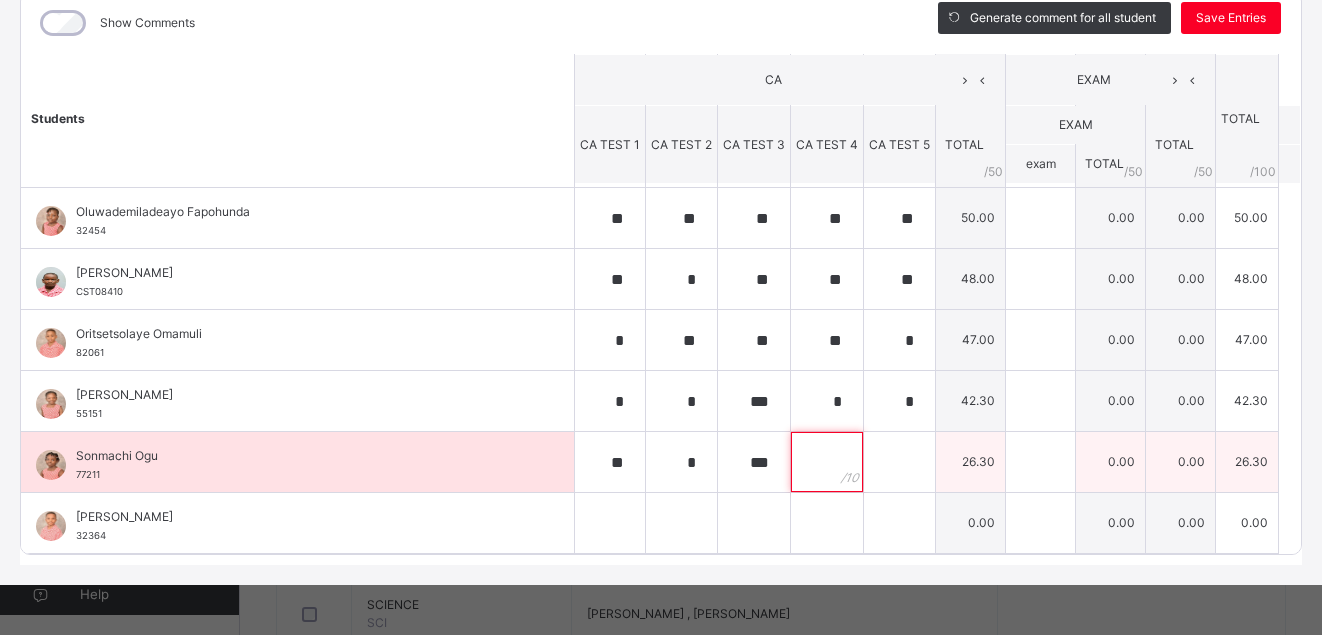 click at bounding box center (827, 462) 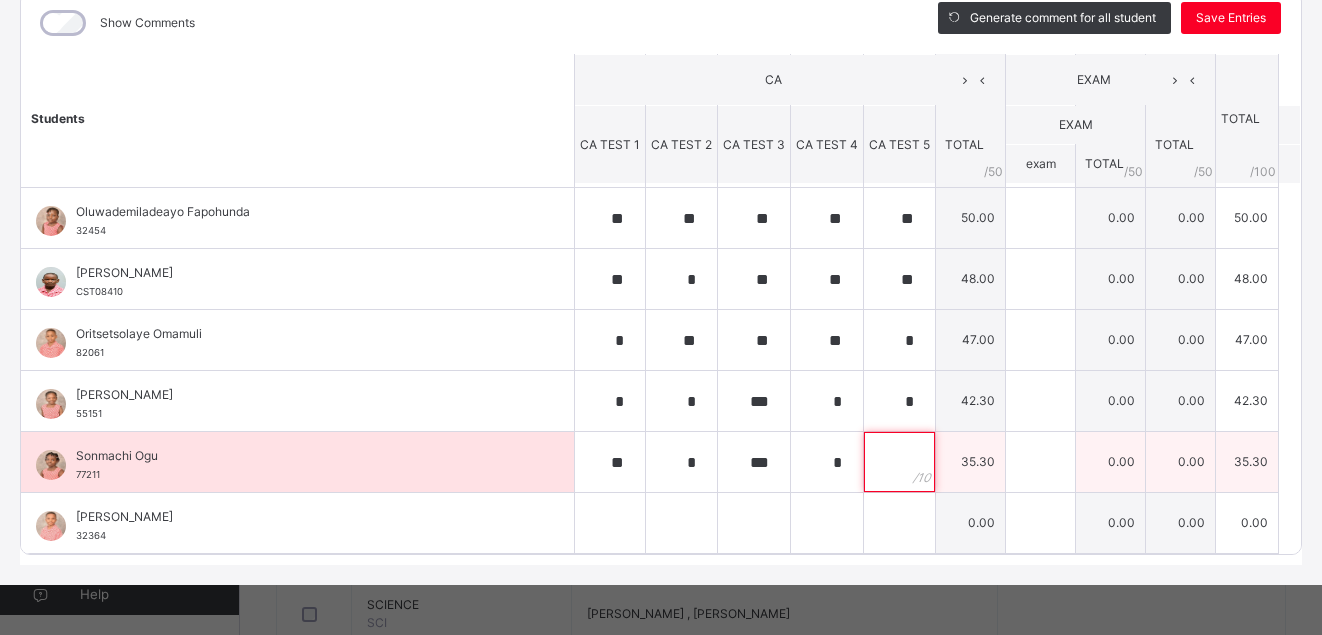 click at bounding box center (899, 462) 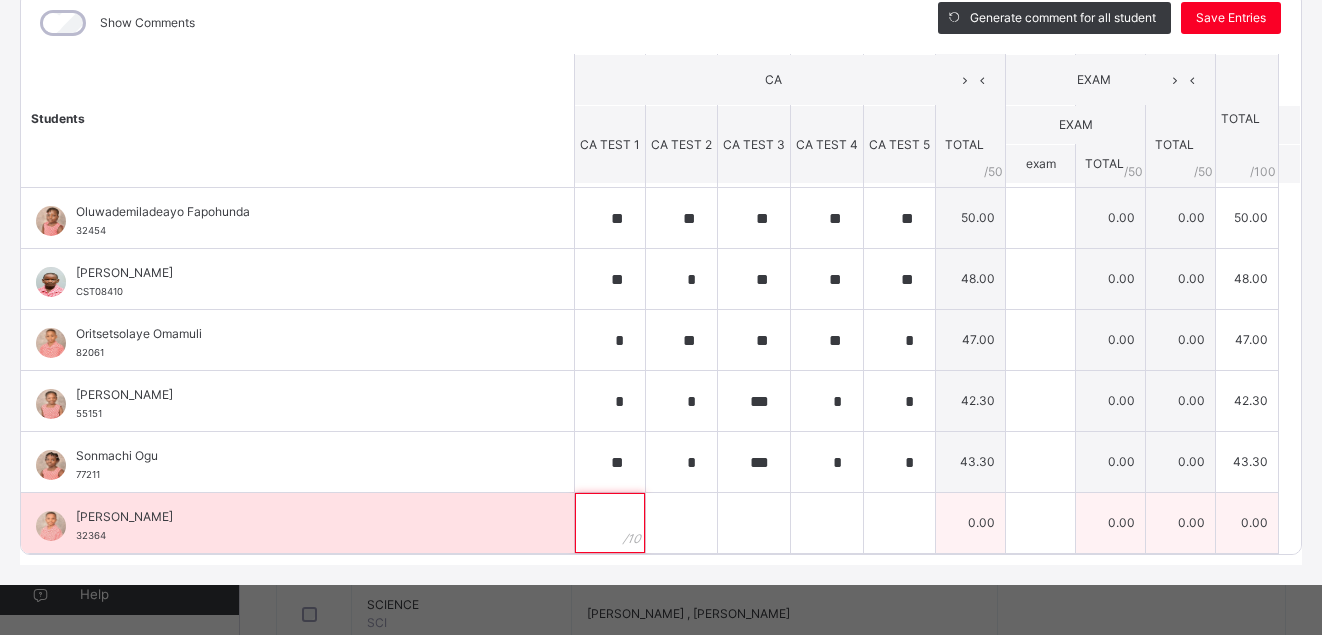 click at bounding box center [610, 523] 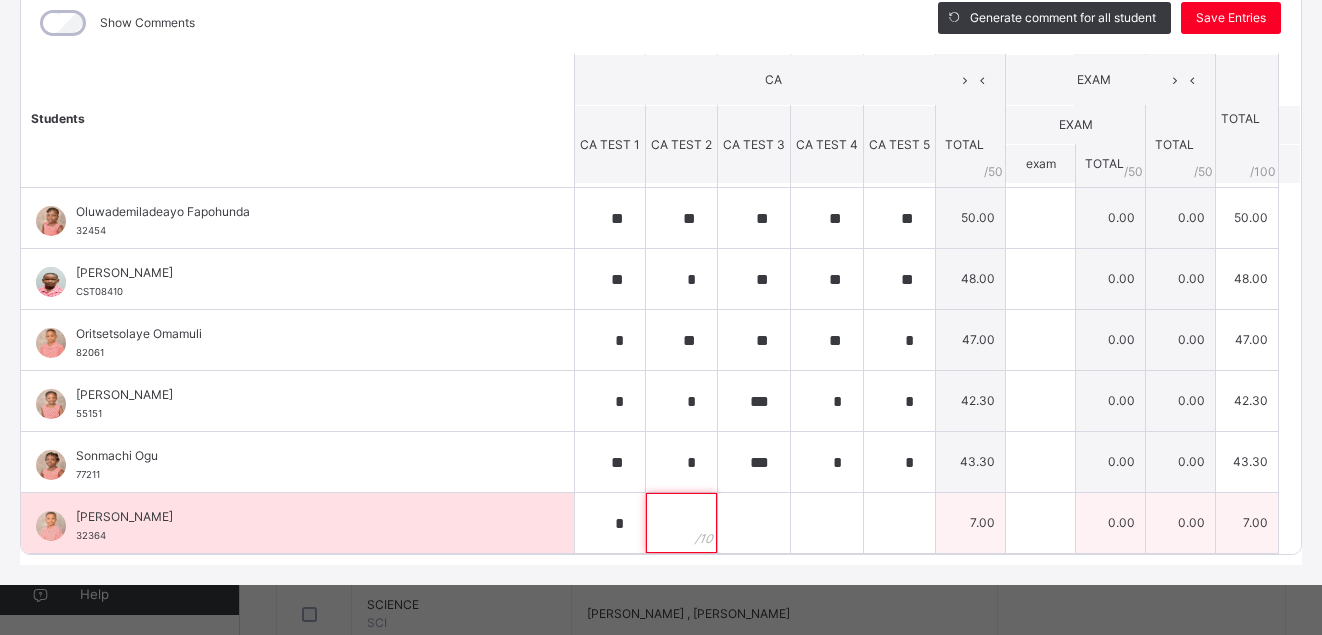click at bounding box center [681, 523] 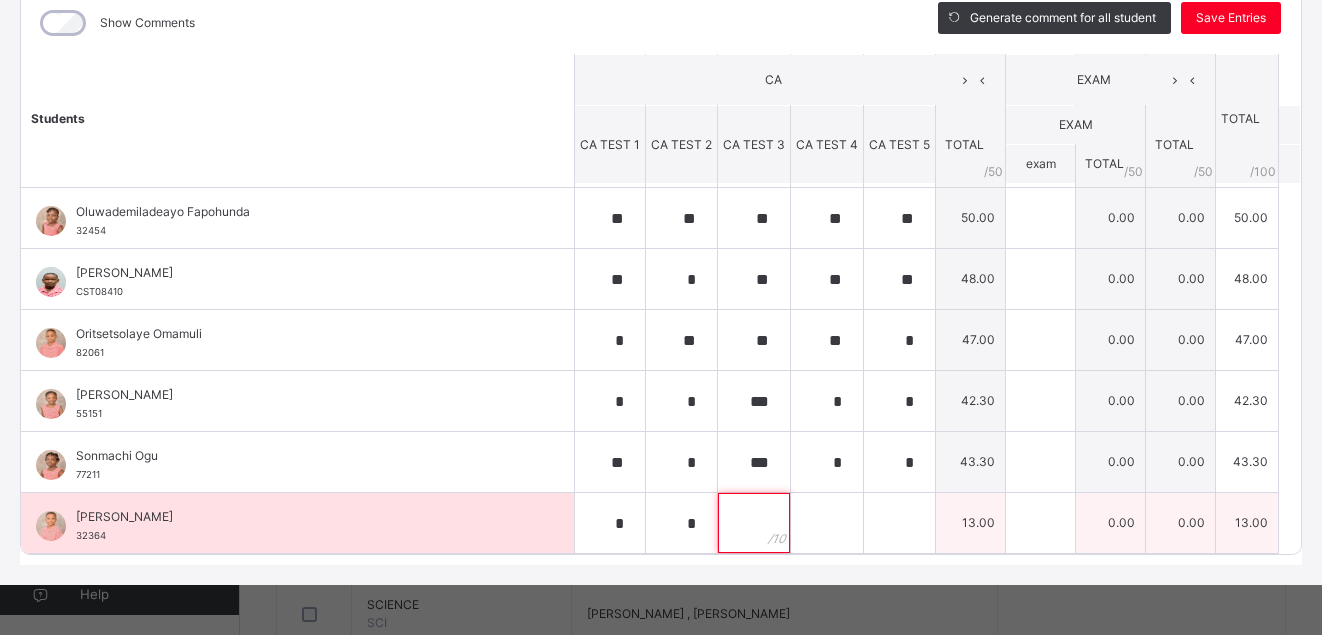 click at bounding box center [754, 523] 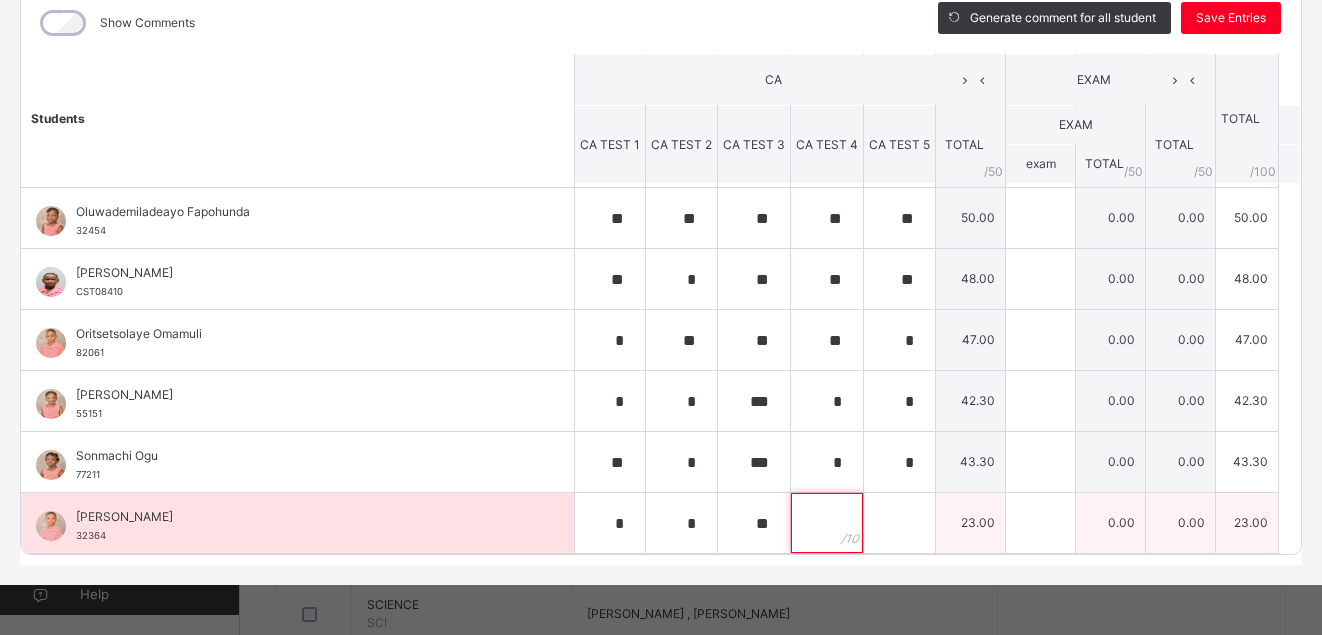 click at bounding box center [827, 523] 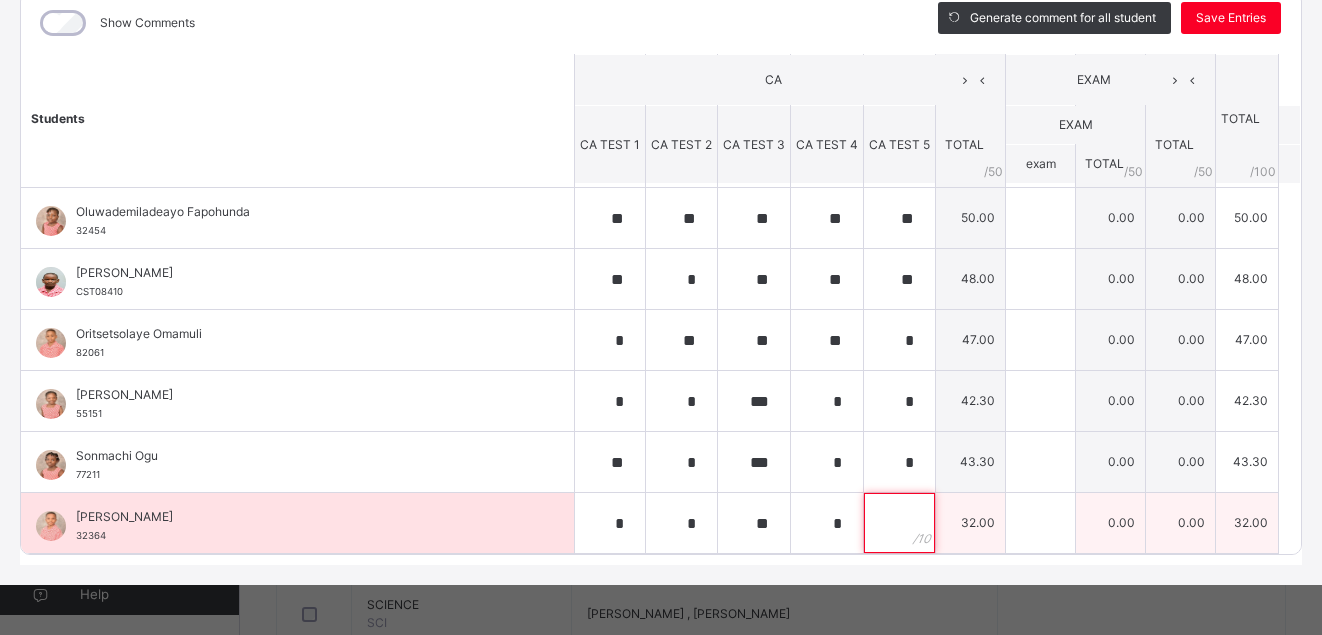 click at bounding box center [899, 523] 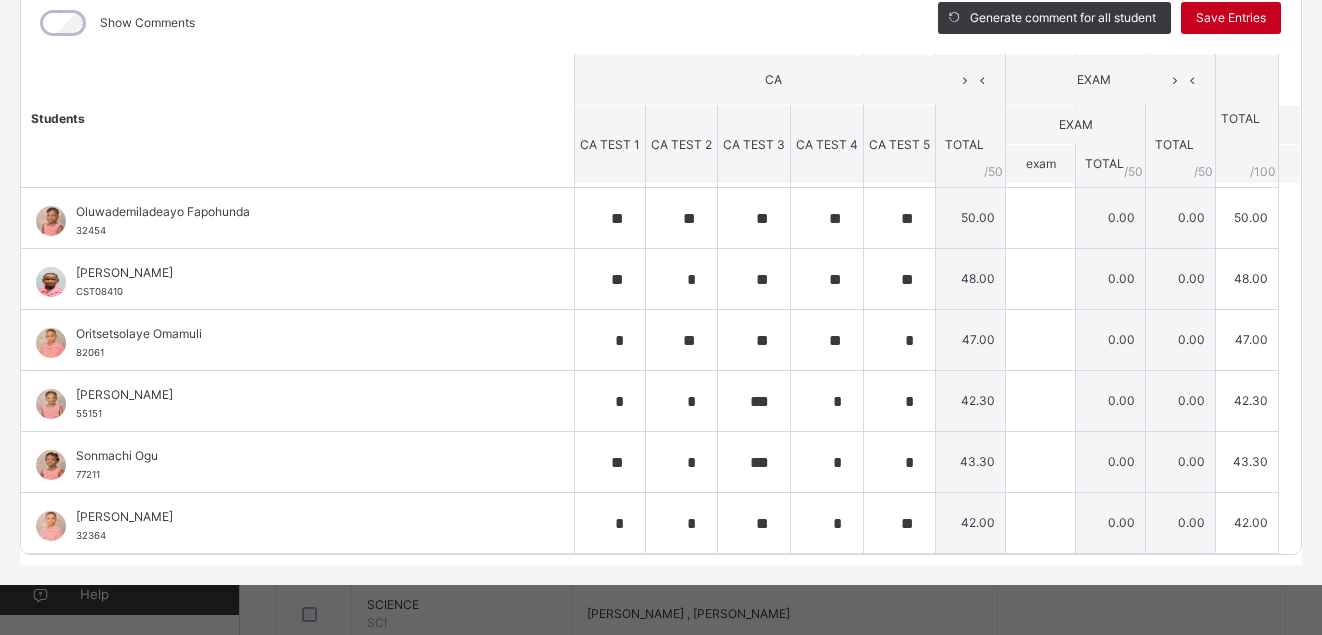 click on "Save Entries" at bounding box center [1231, 18] 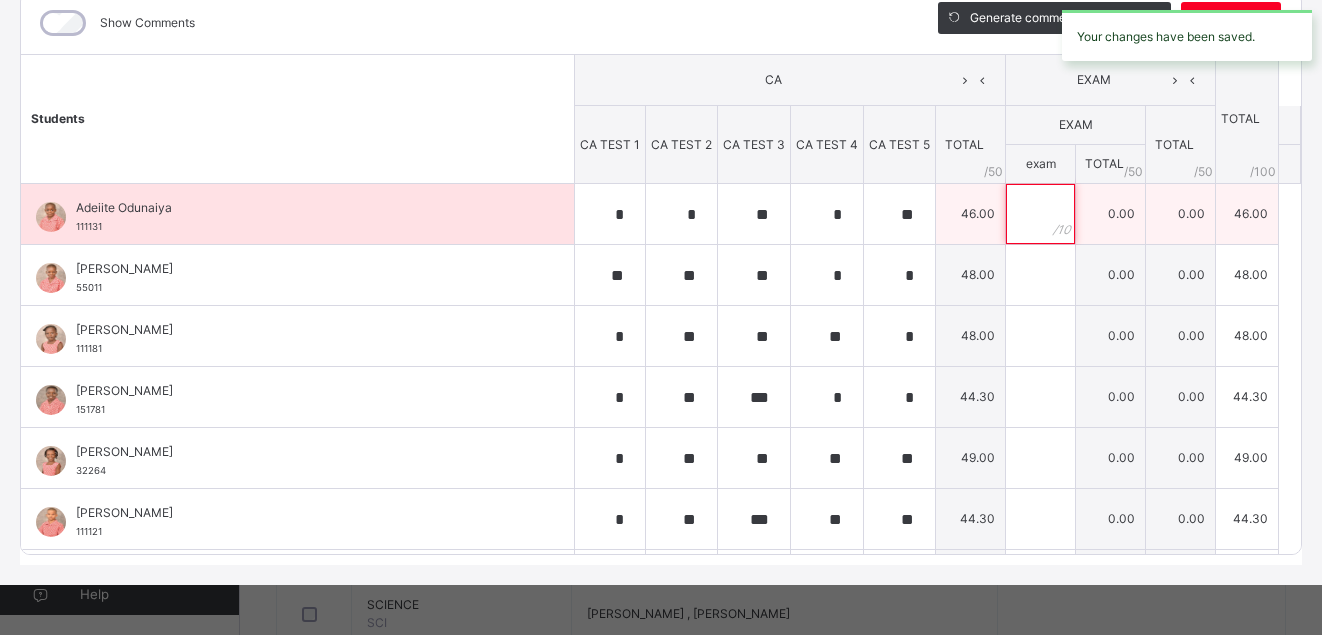 click at bounding box center [1040, 214] 